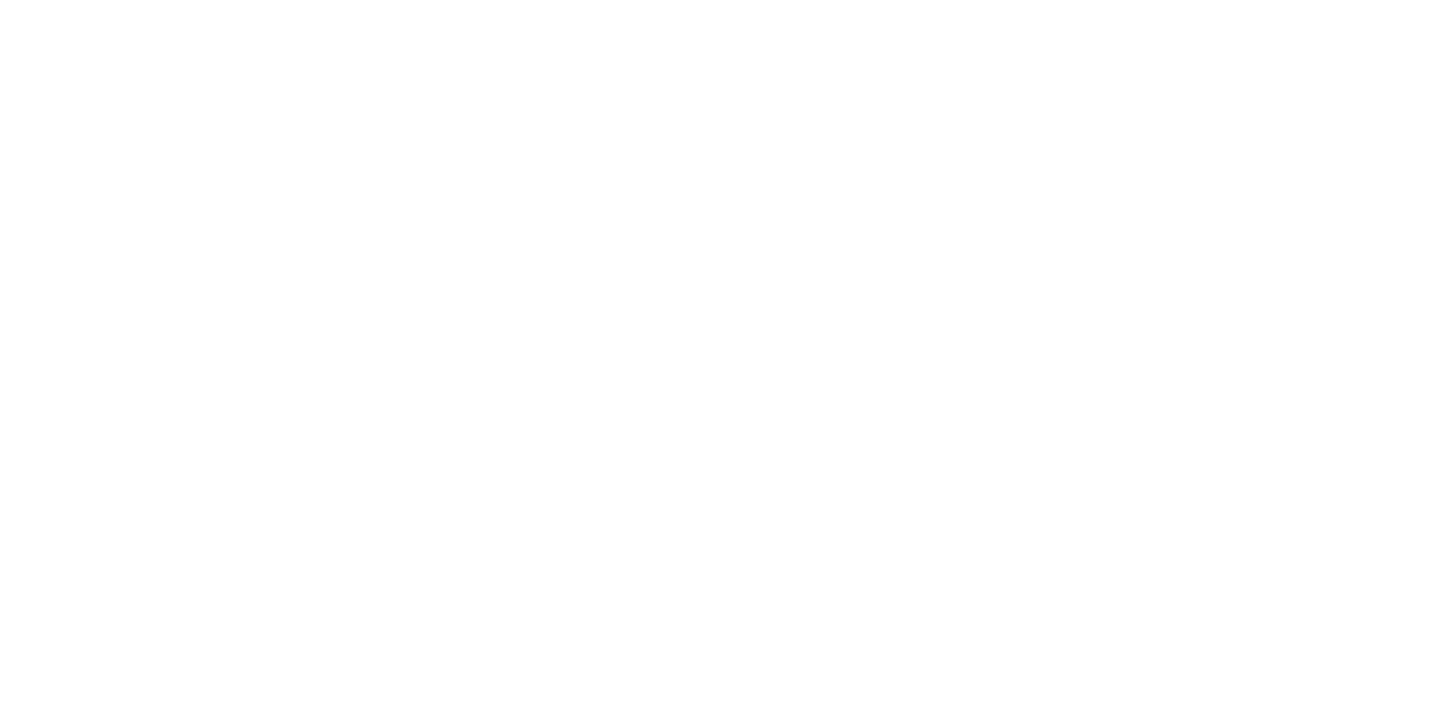 scroll, scrollTop: 0, scrollLeft: 0, axis: both 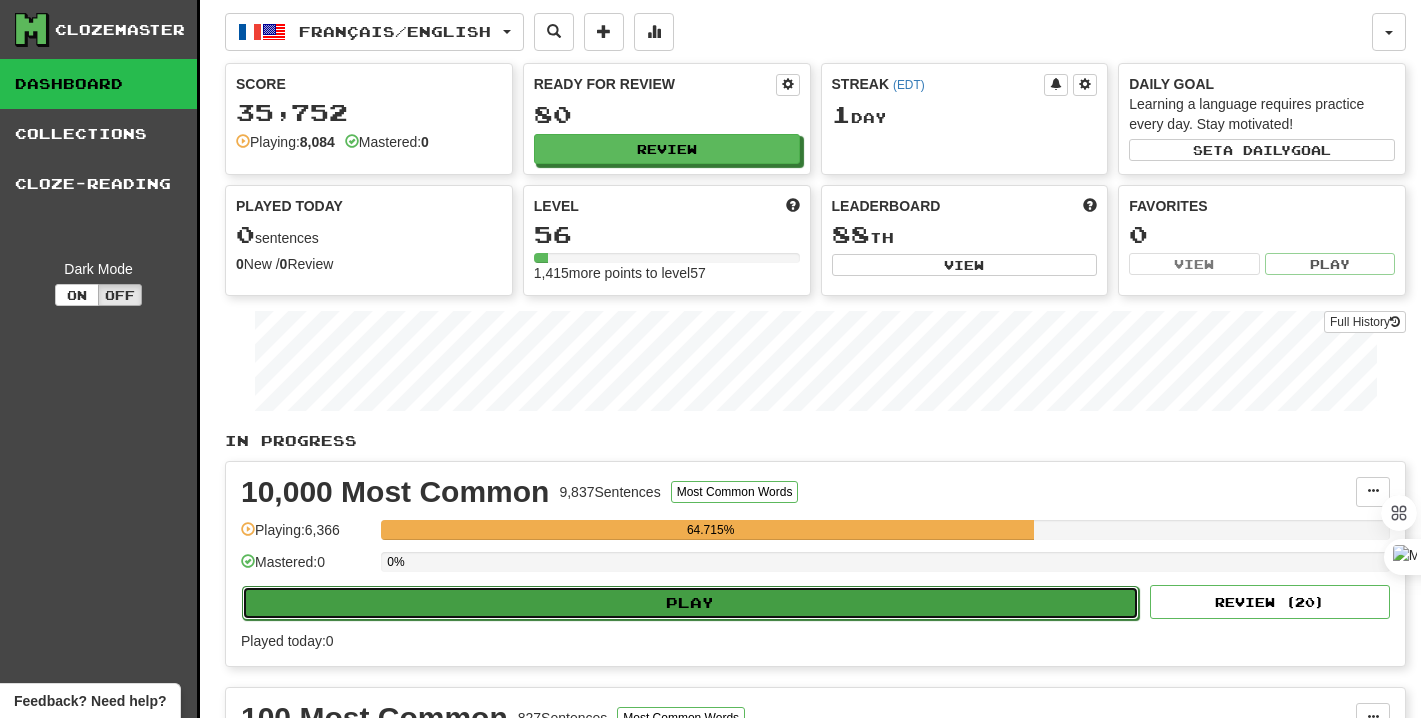 click on "Play" at bounding box center (690, 603) 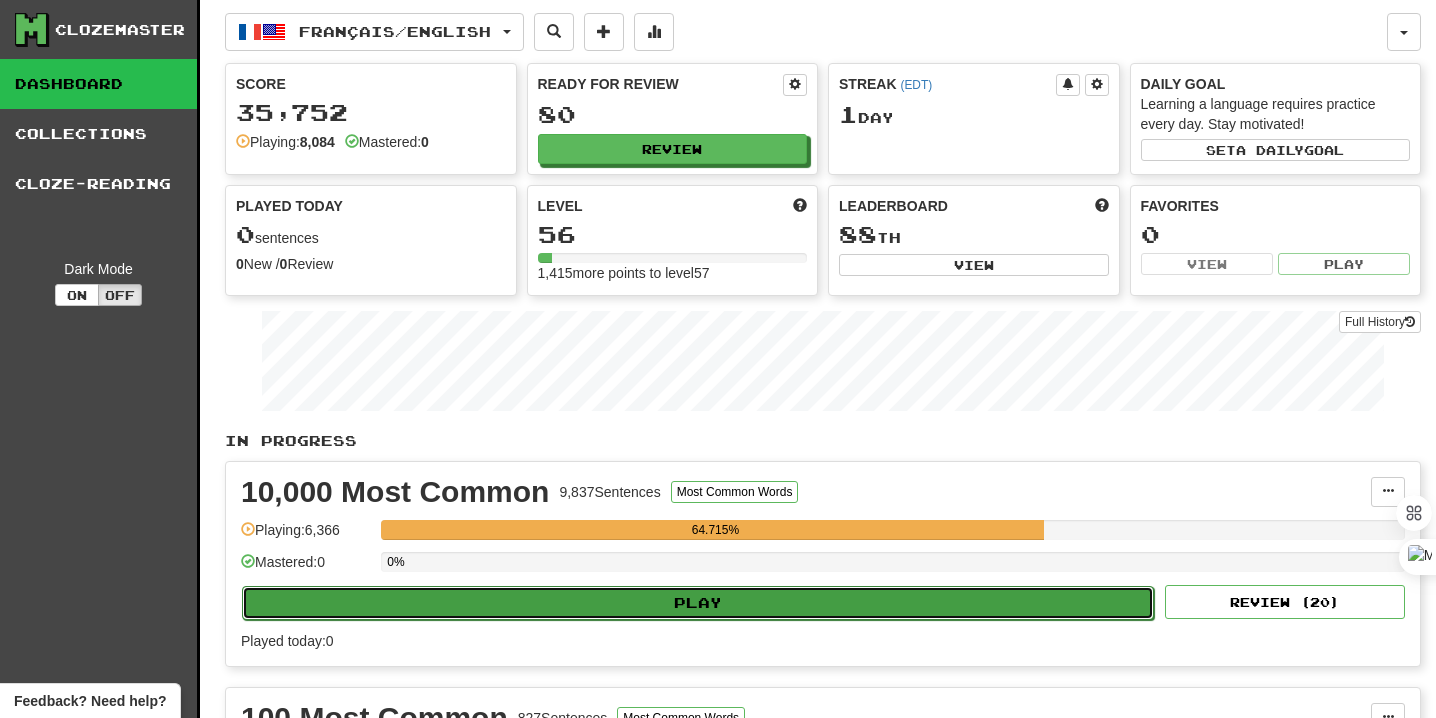 select on "**" 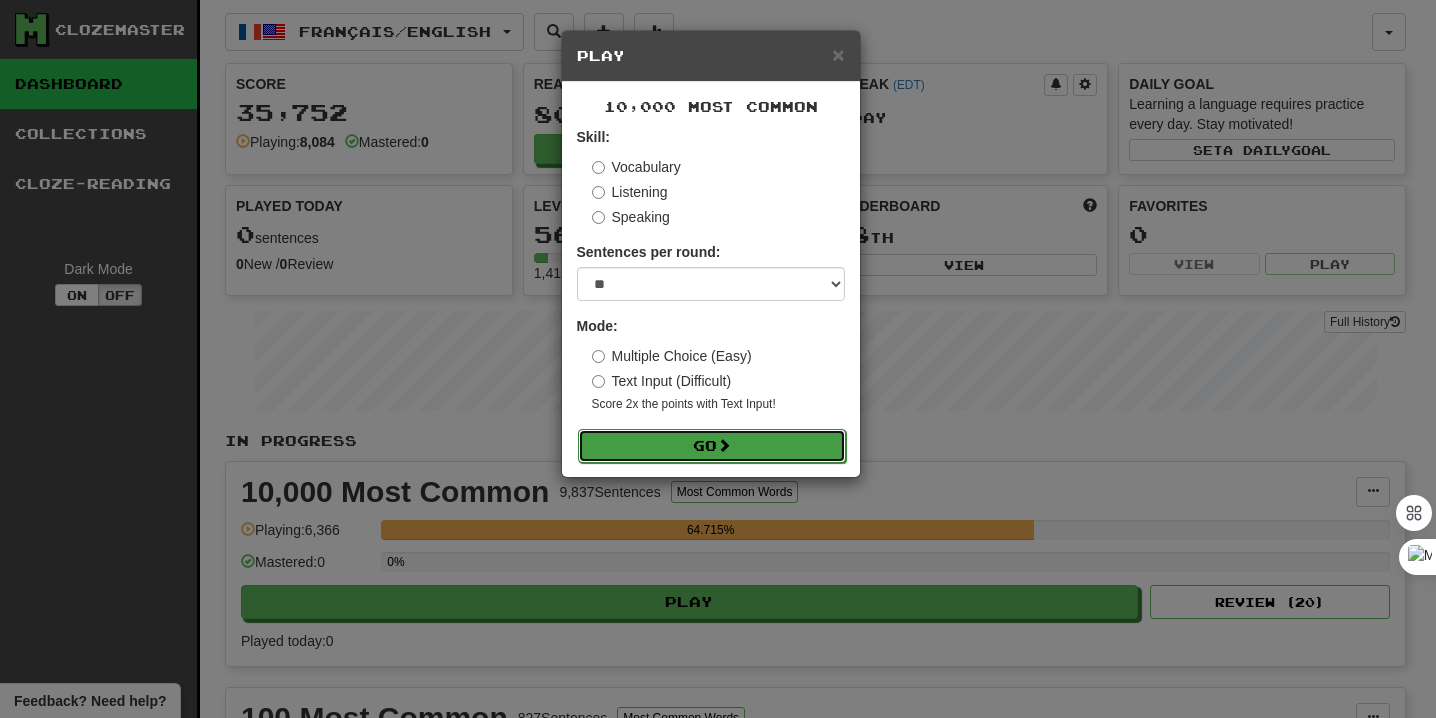 click on "Go" at bounding box center [712, 446] 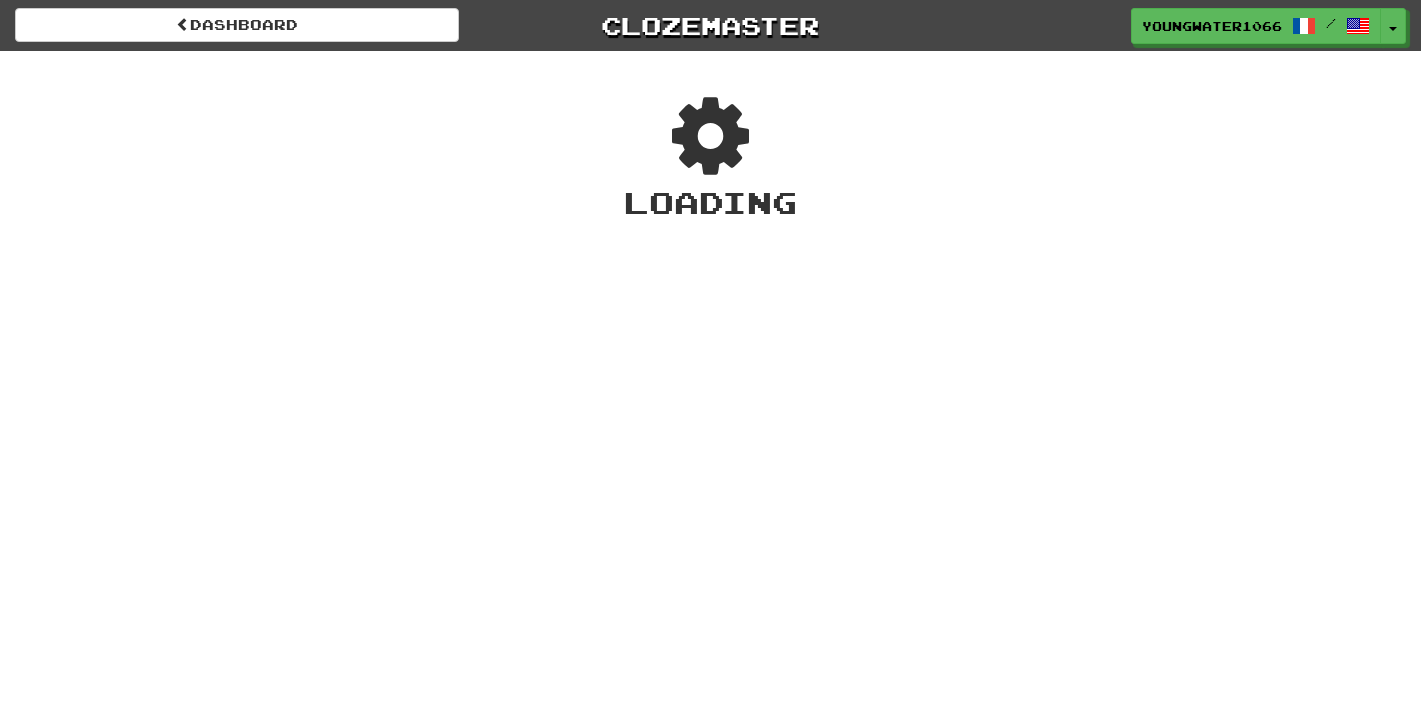 scroll, scrollTop: 0, scrollLeft: 0, axis: both 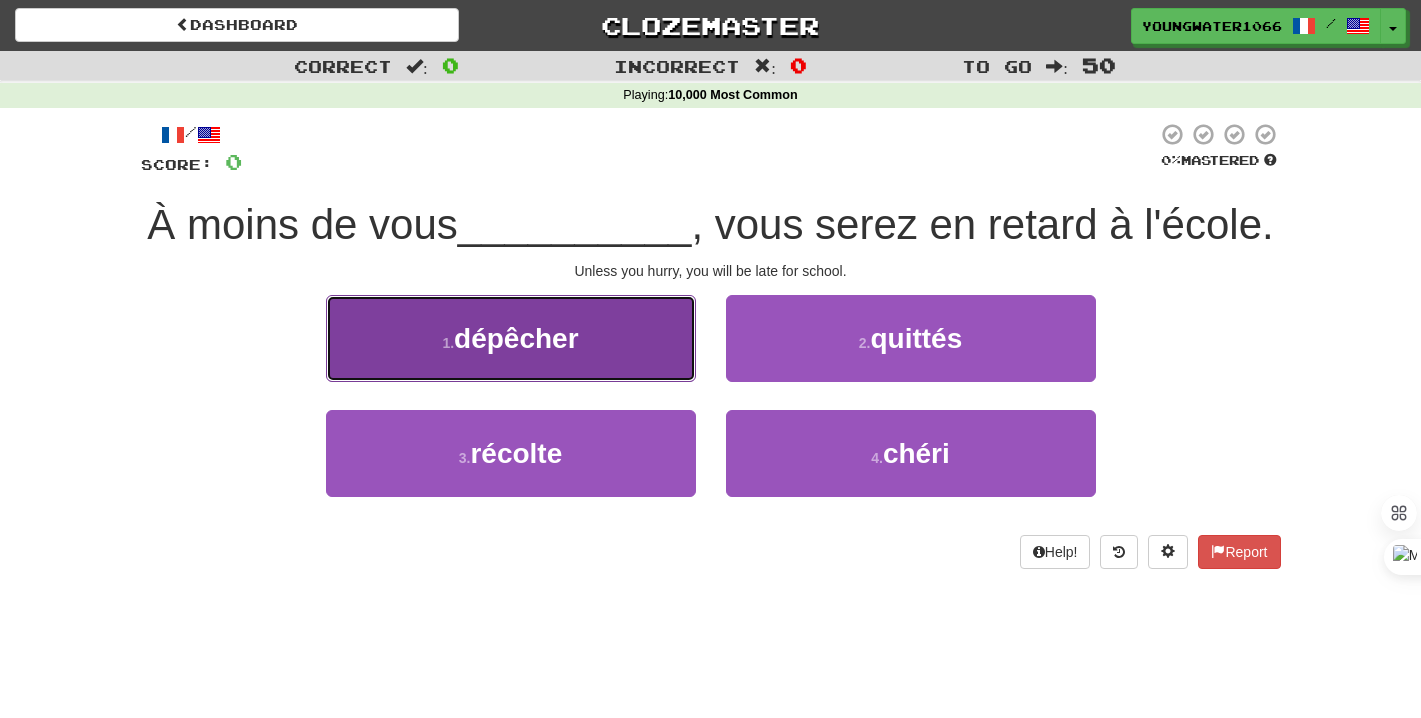 click on "1 .  dépêcher" at bounding box center (511, 338) 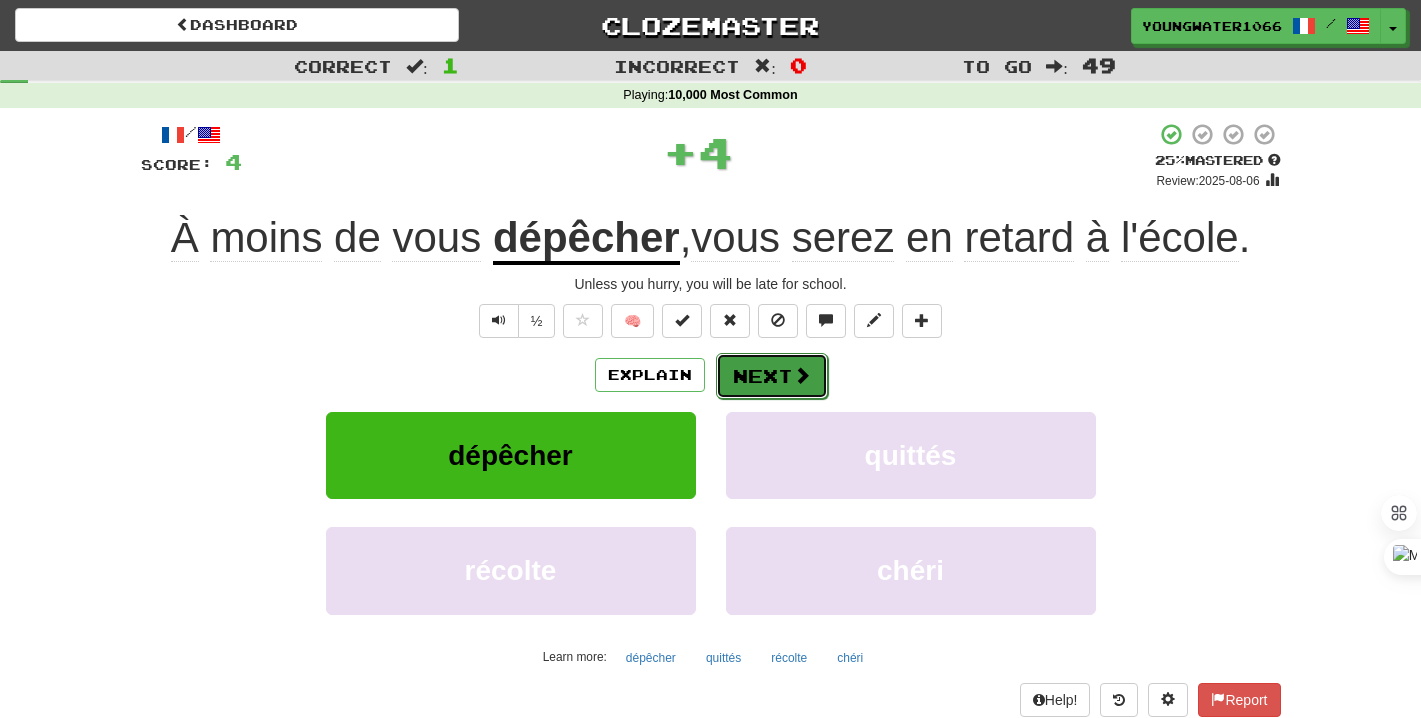 click on "Next" at bounding box center [772, 376] 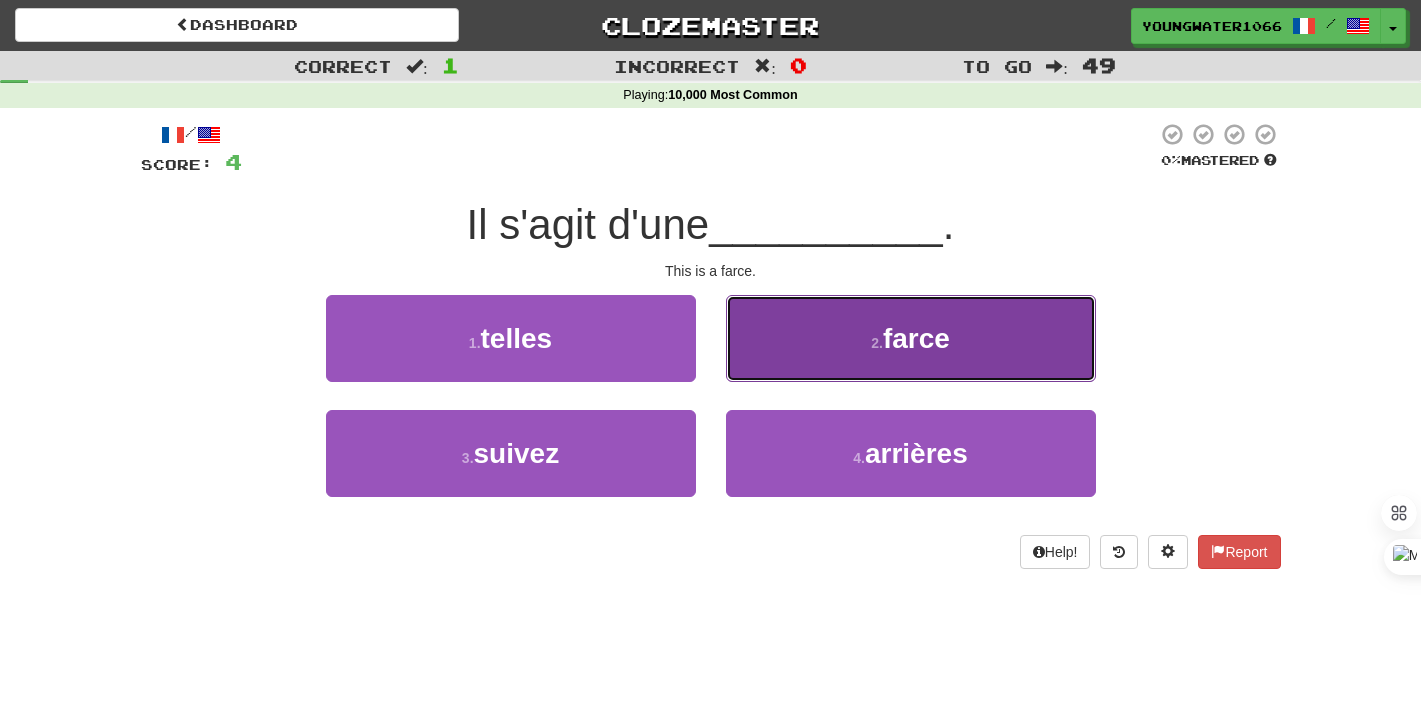 click on "2 .  farce" at bounding box center (911, 338) 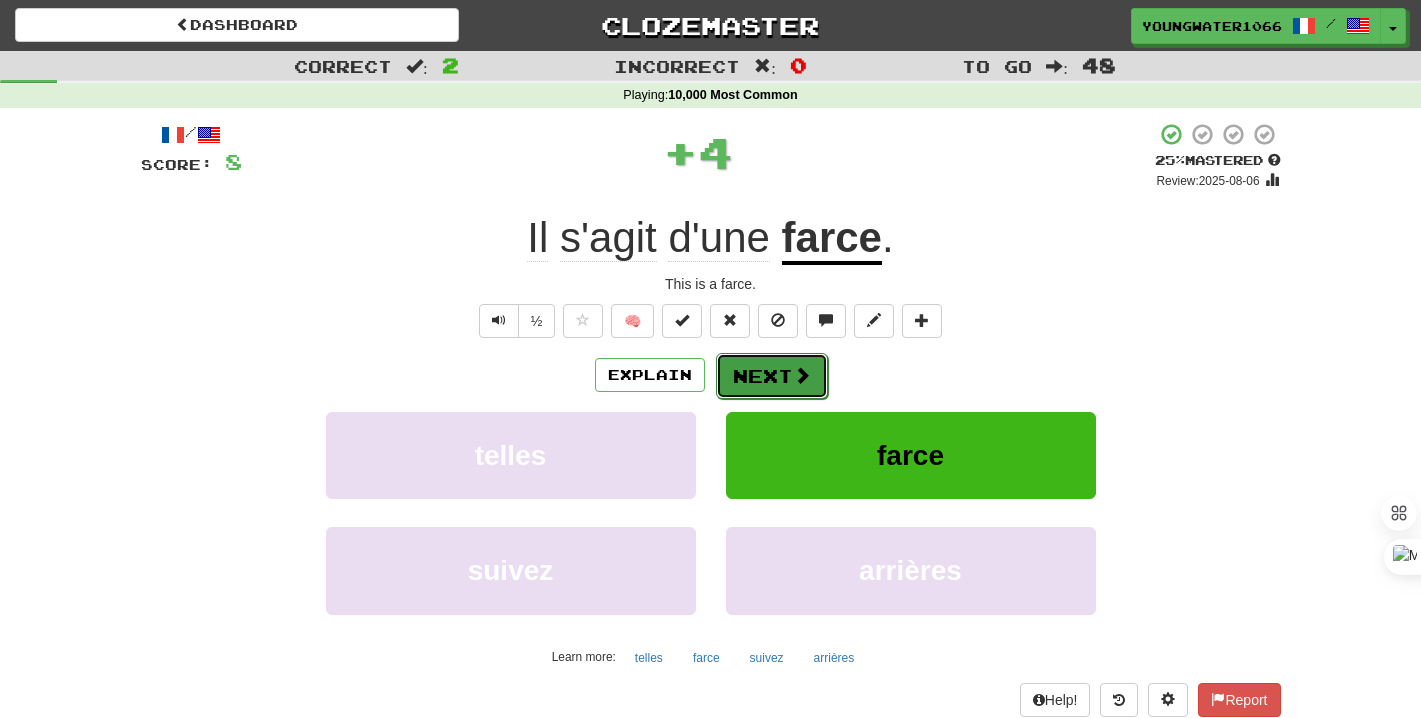 click on "Next" at bounding box center (772, 376) 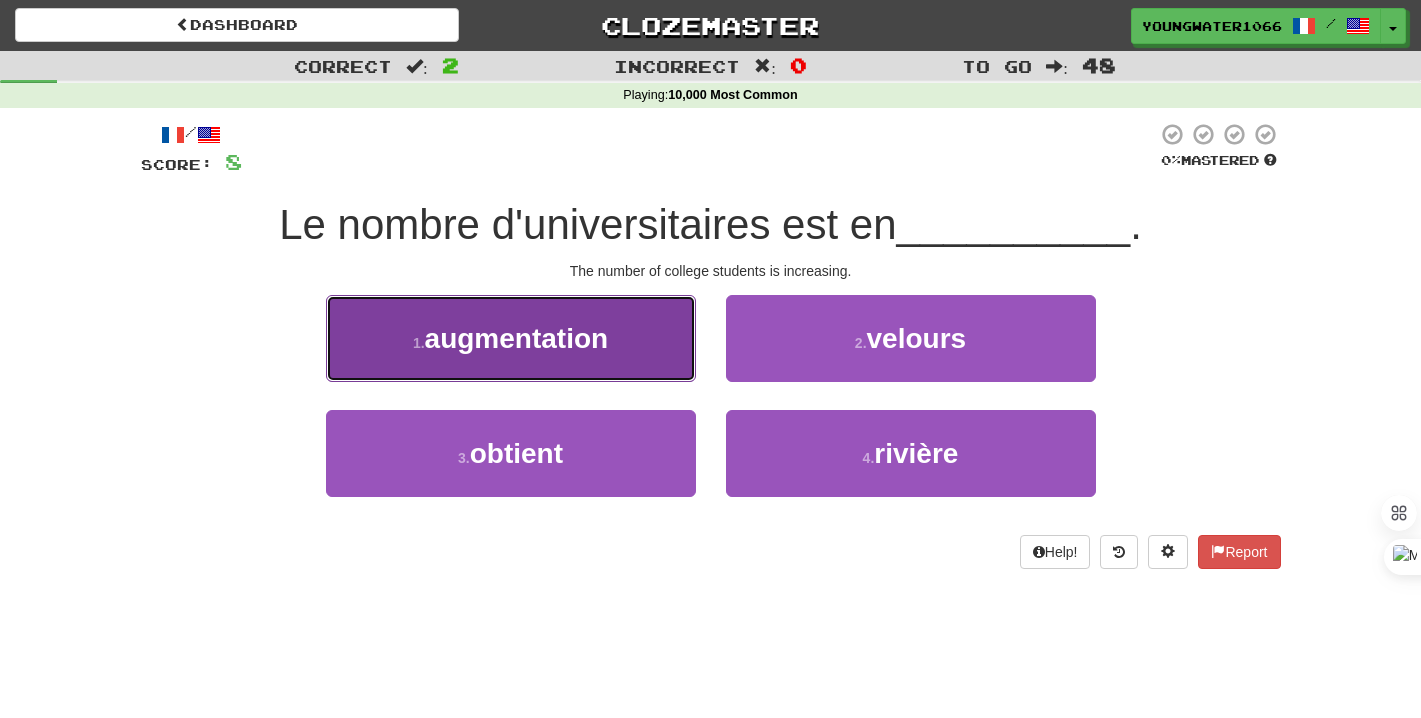 click on "1 .  augmentation" at bounding box center (511, 338) 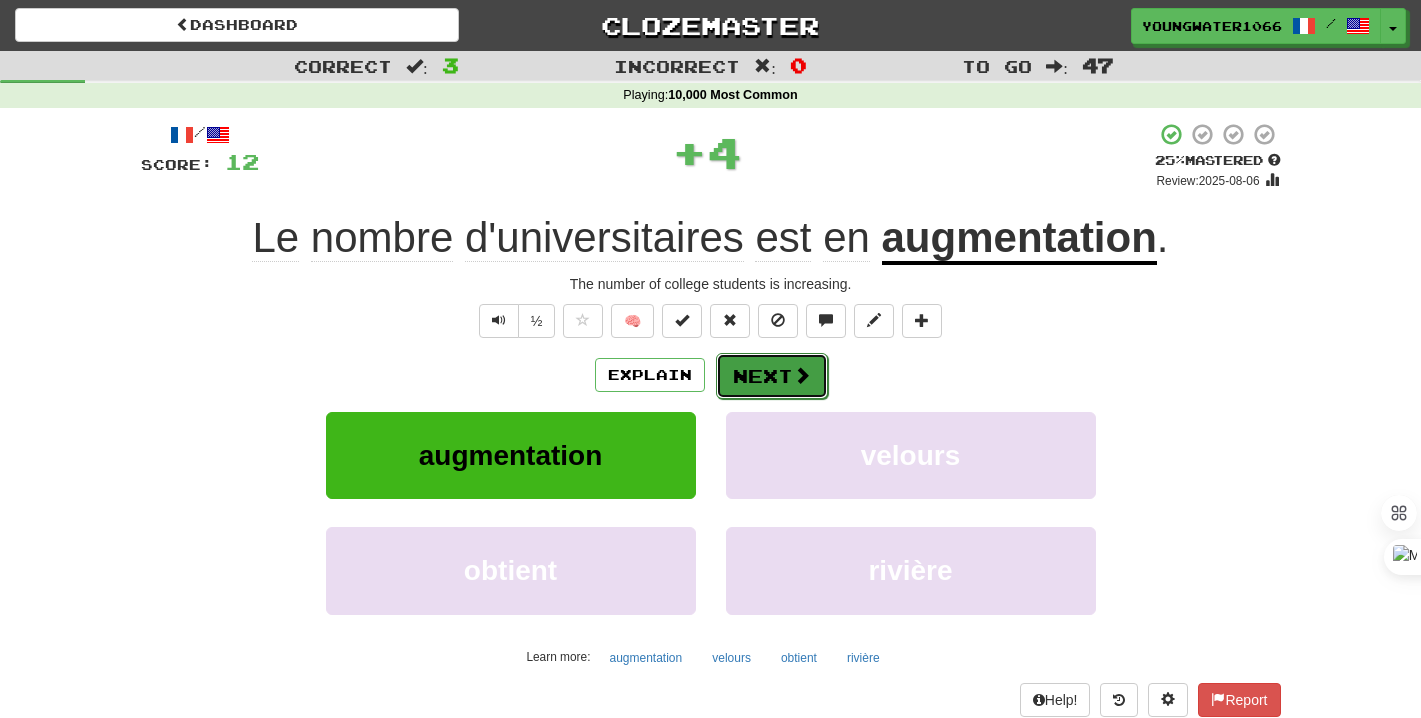 click on "Next" at bounding box center (772, 376) 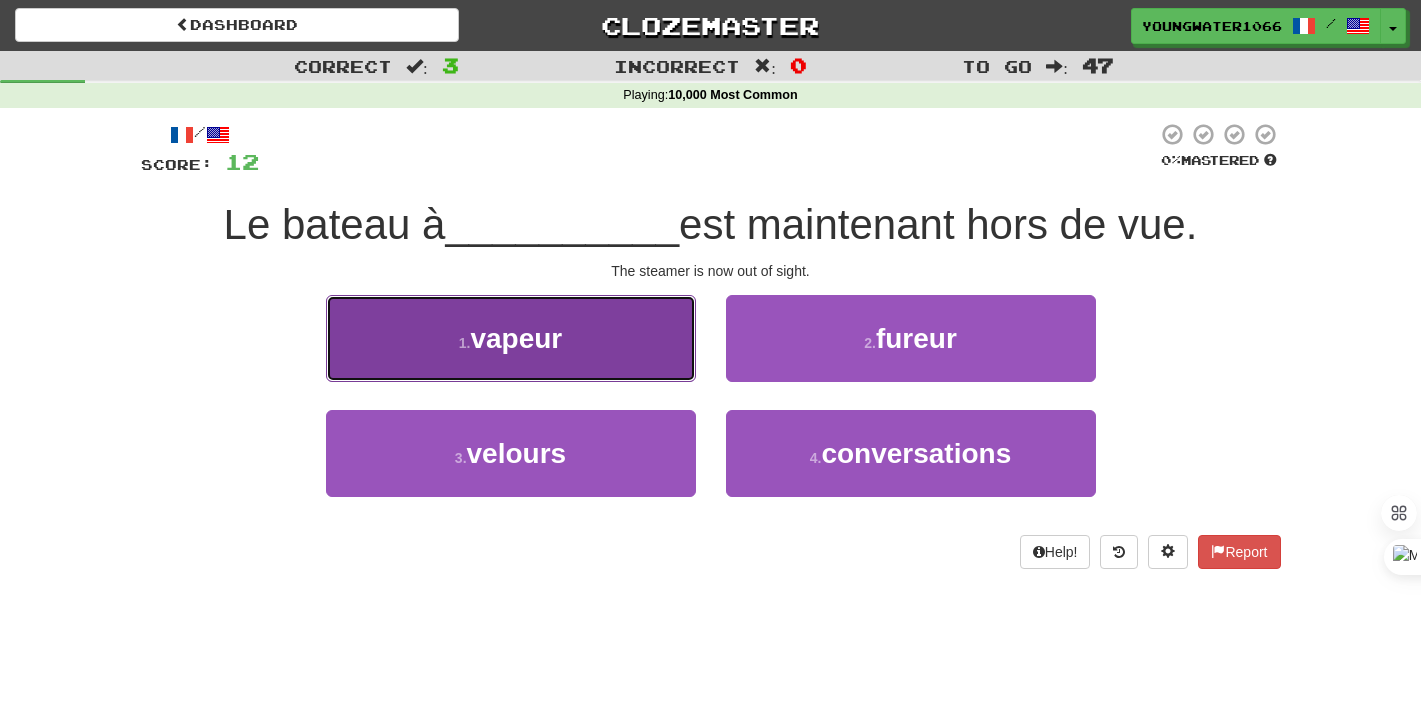 click on "1 .  vapeur" at bounding box center [511, 338] 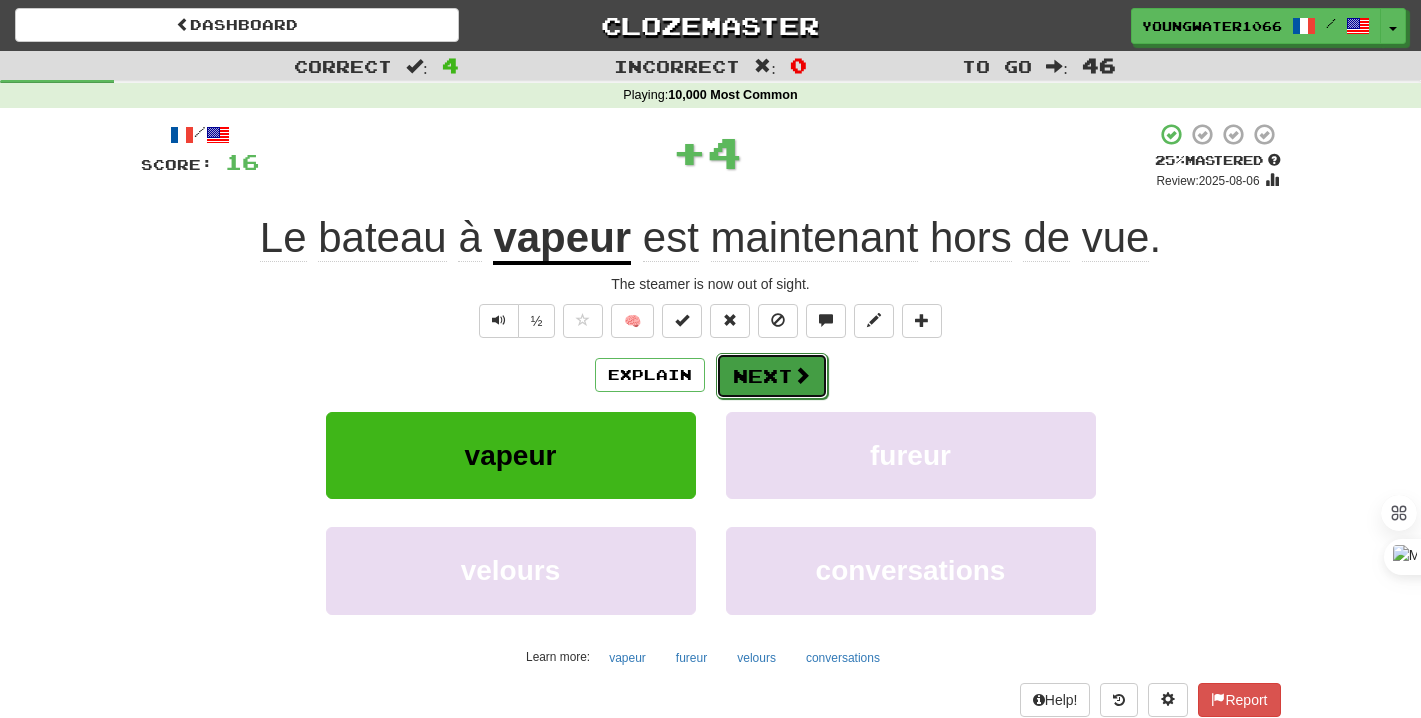 click on "Next" at bounding box center [772, 376] 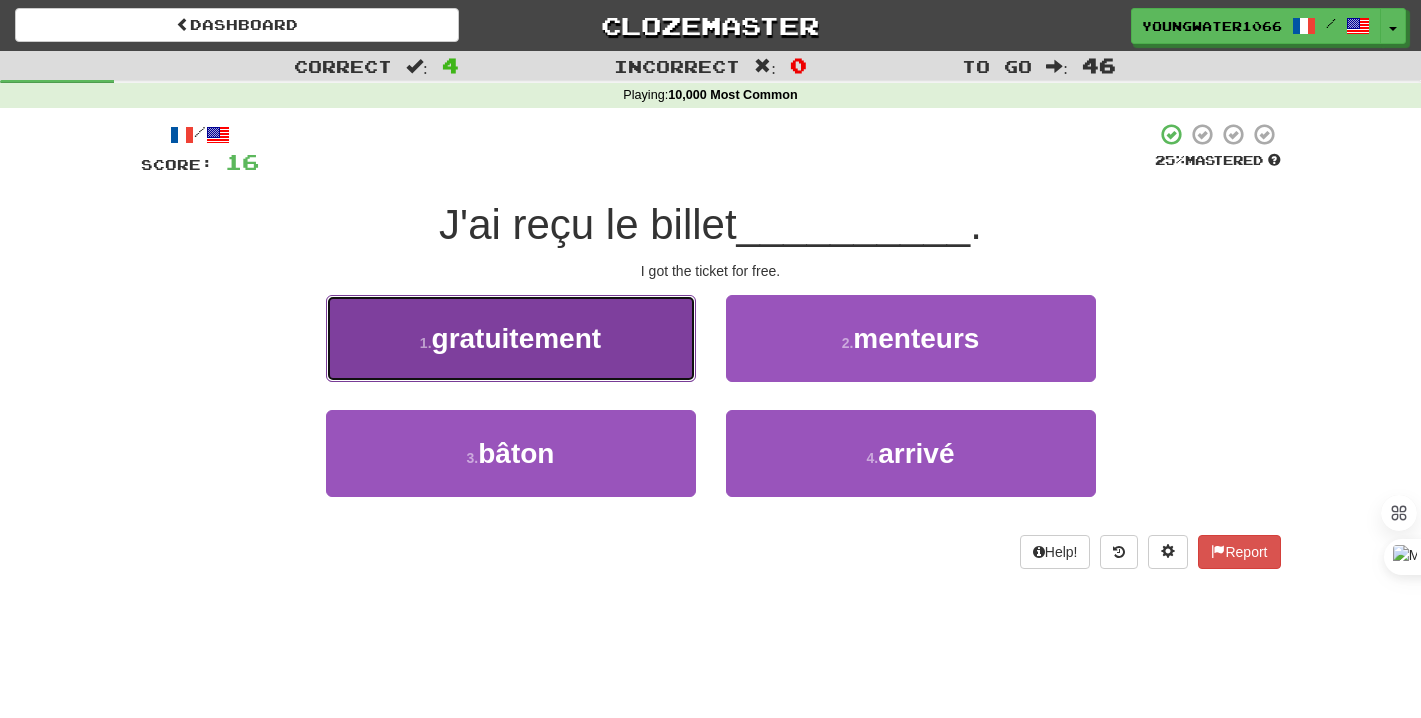 click on "1 .  gratuitement" at bounding box center [511, 338] 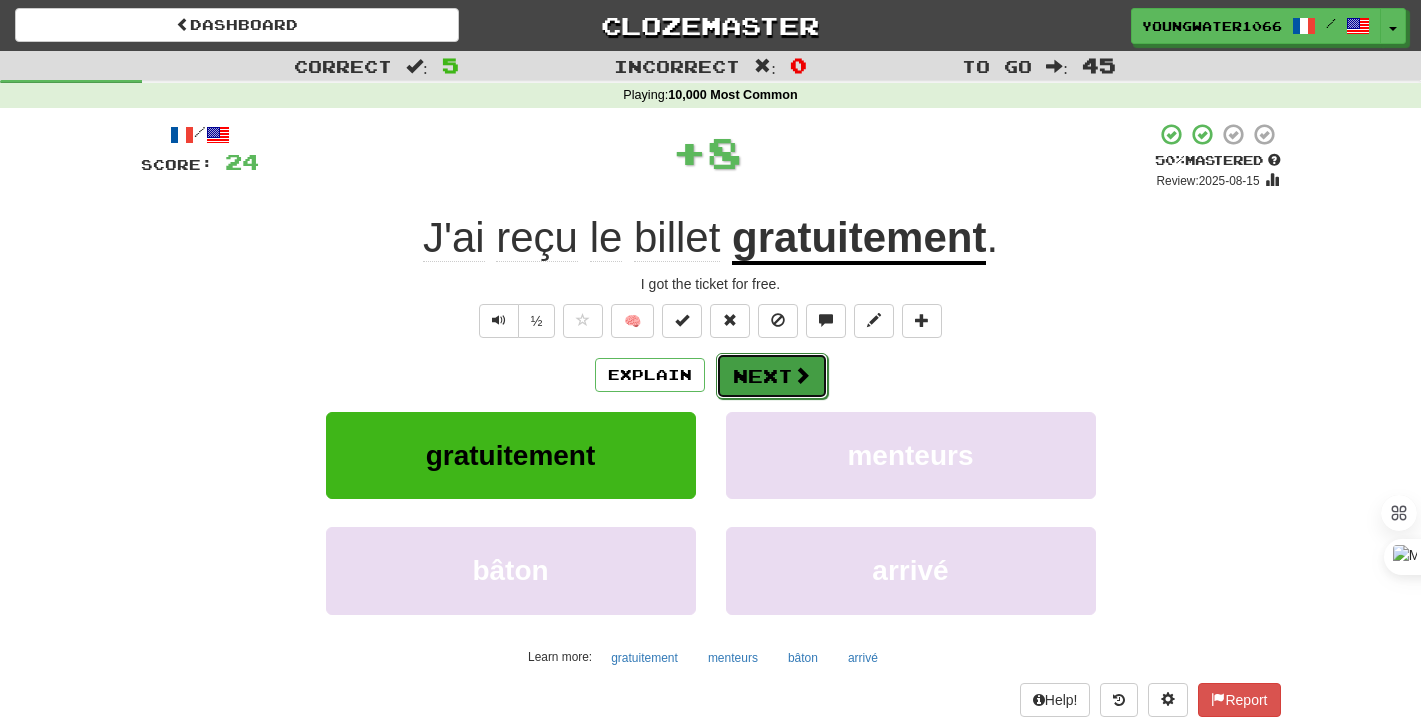 click on "Next" at bounding box center [772, 376] 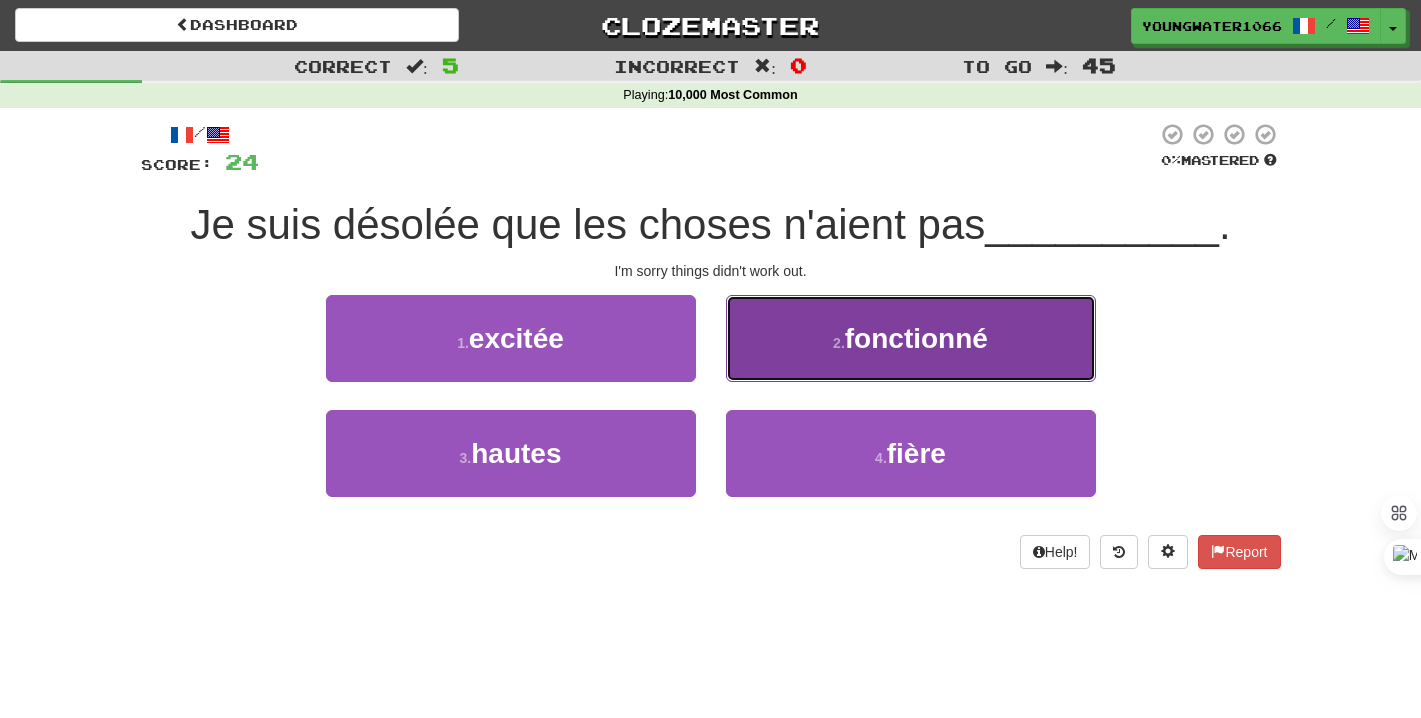 click on "2 .  fonctionné" at bounding box center (911, 338) 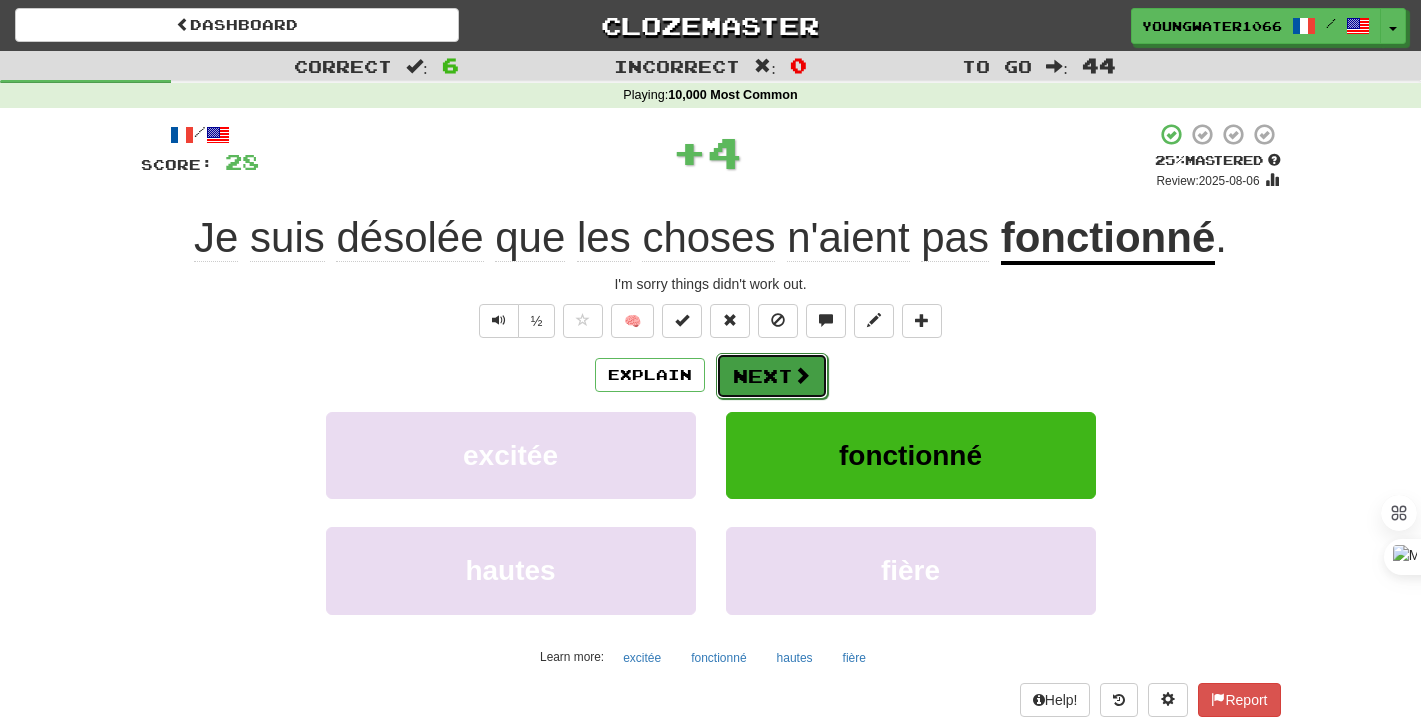 click on "Next" at bounding box center (772, 376) 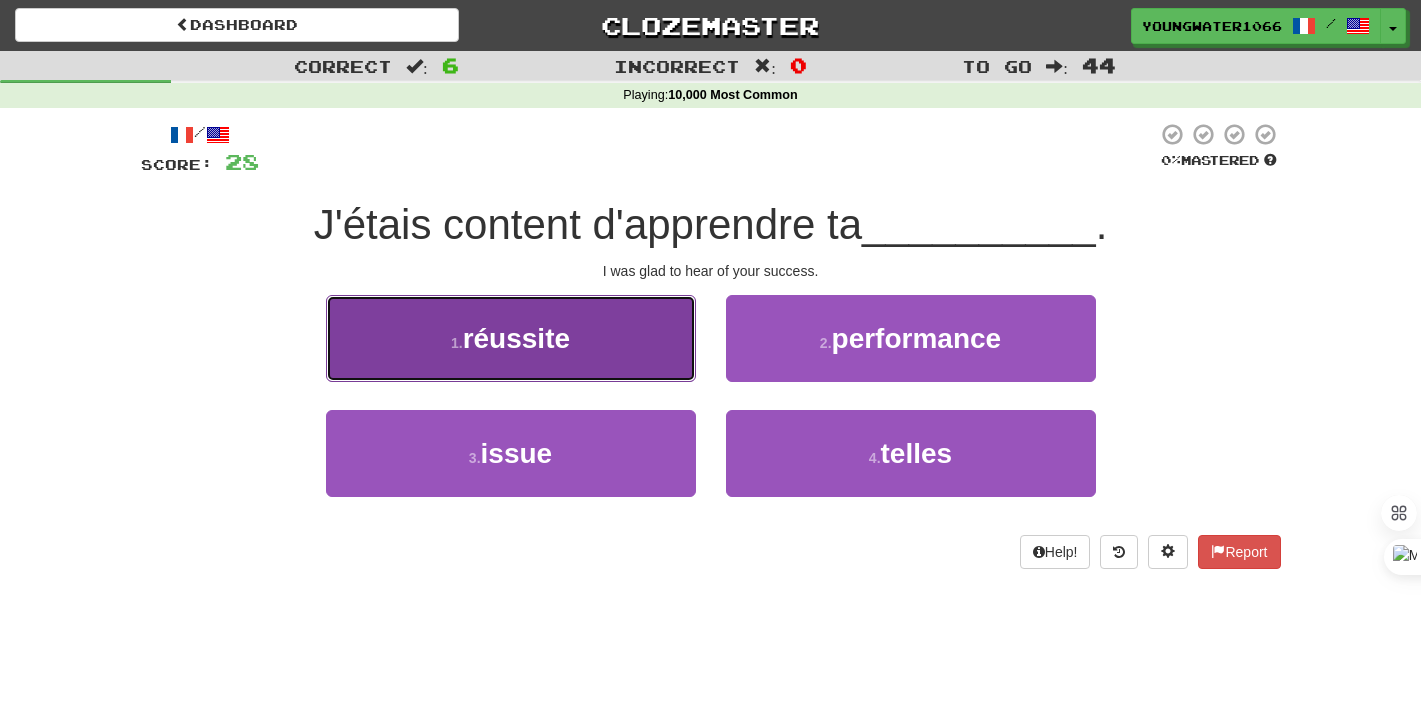 click on "1 .  réussite" at bounding box center (511, 338) 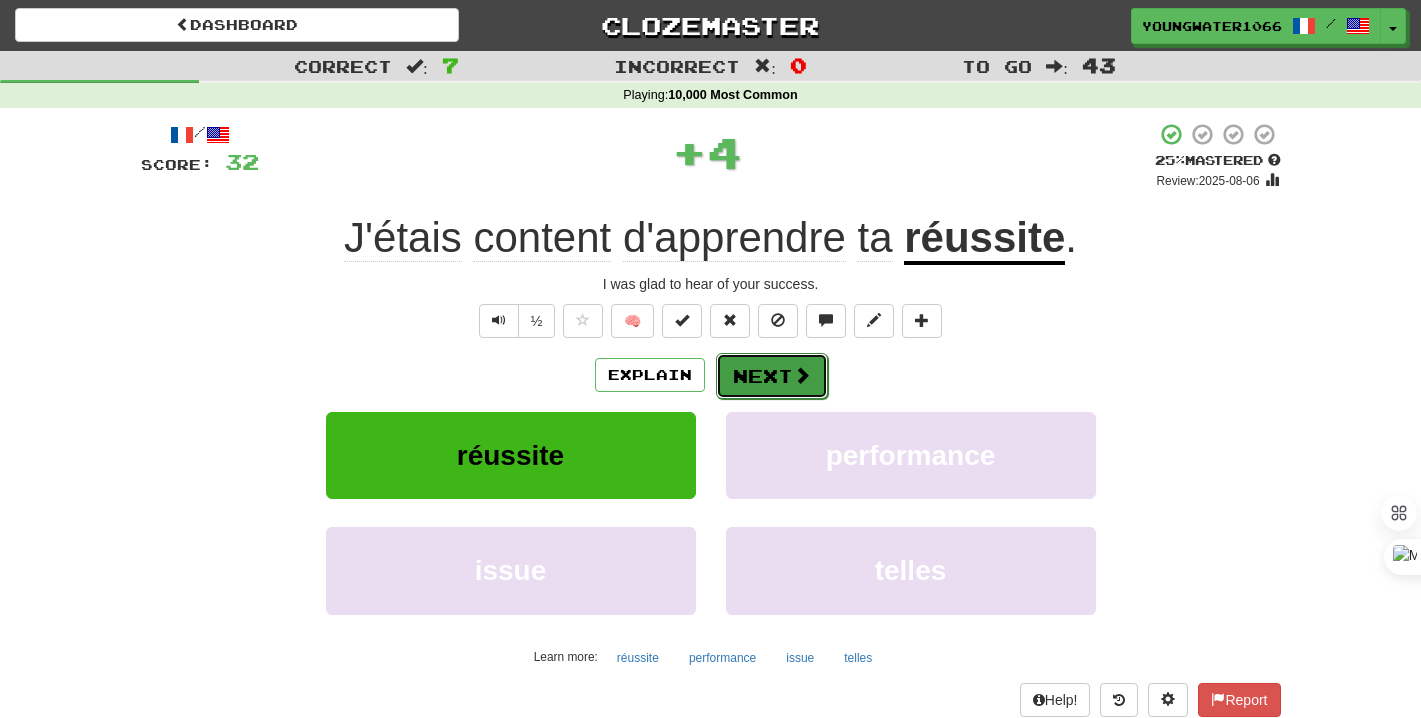 click at bounding box center [802, 375] 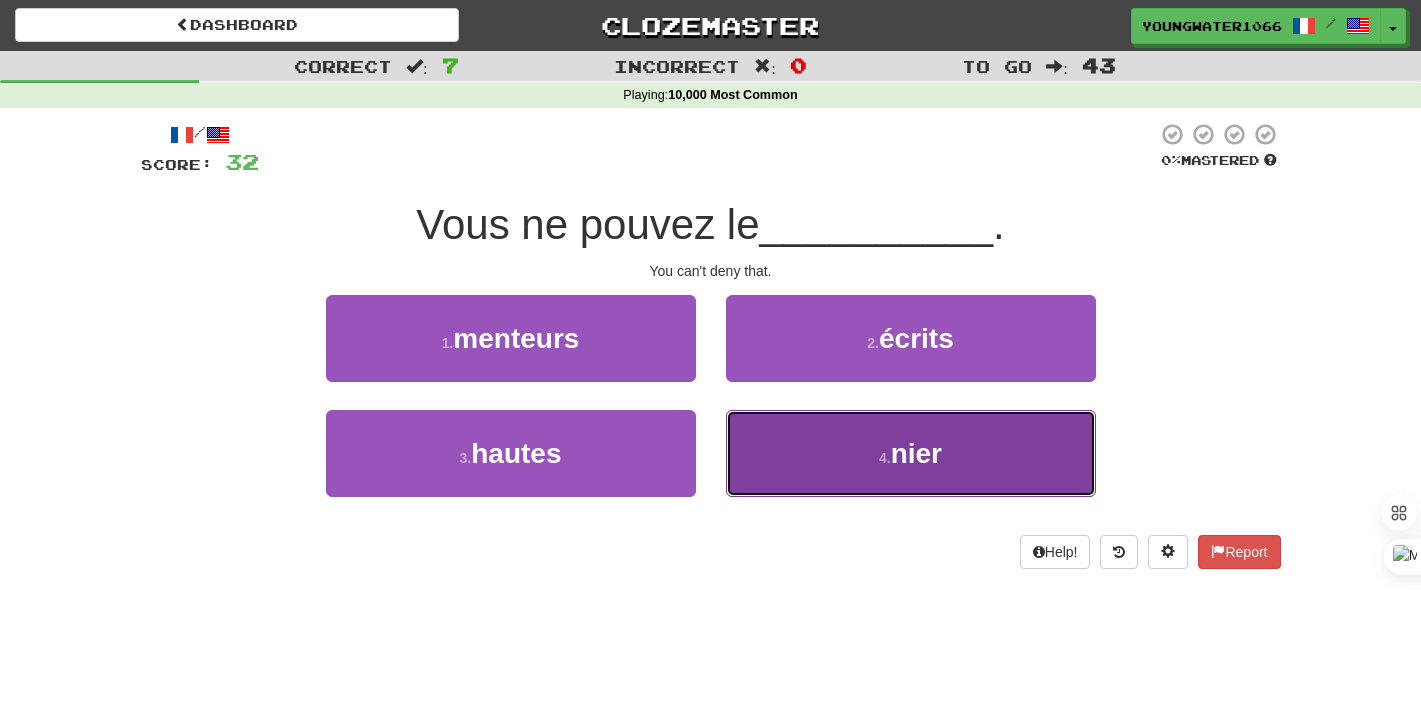click on "4 .  nier" at bounding box center [911, 453] 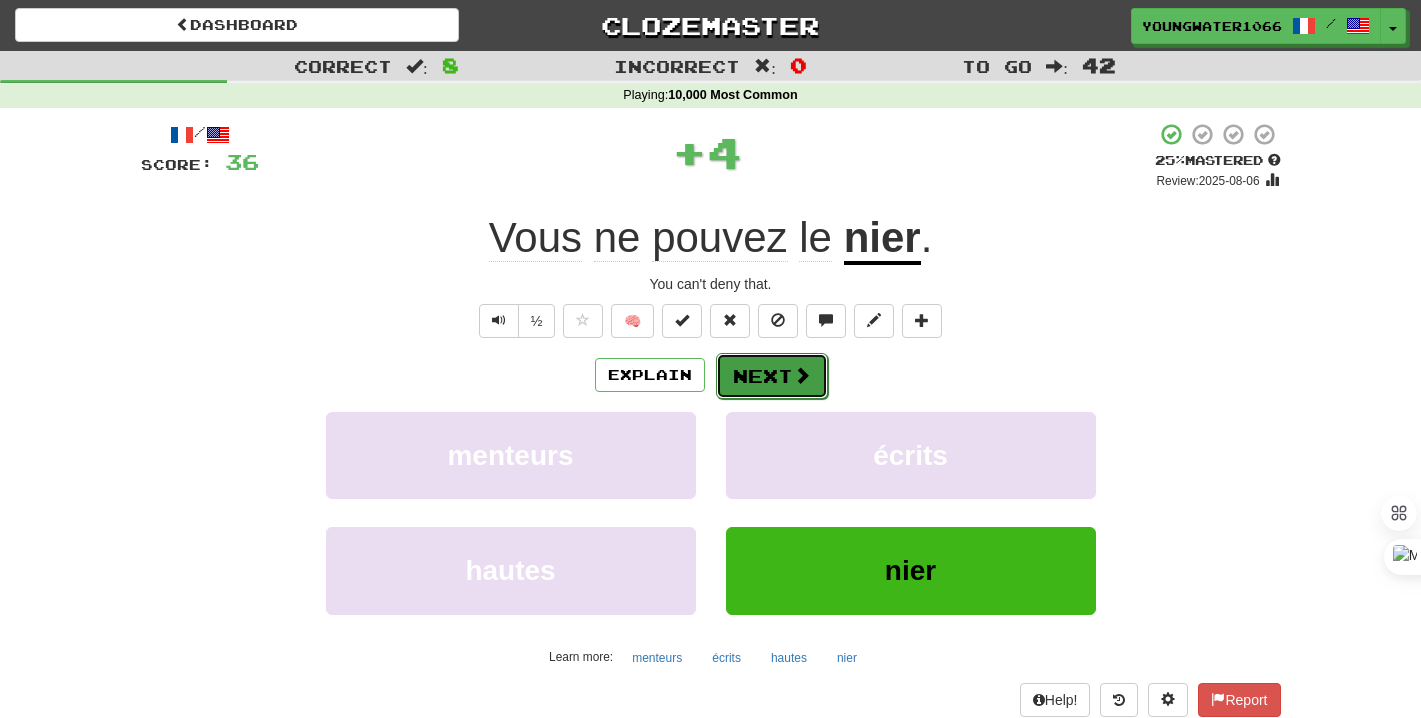click on "Next" at bounding box center [772, 376] 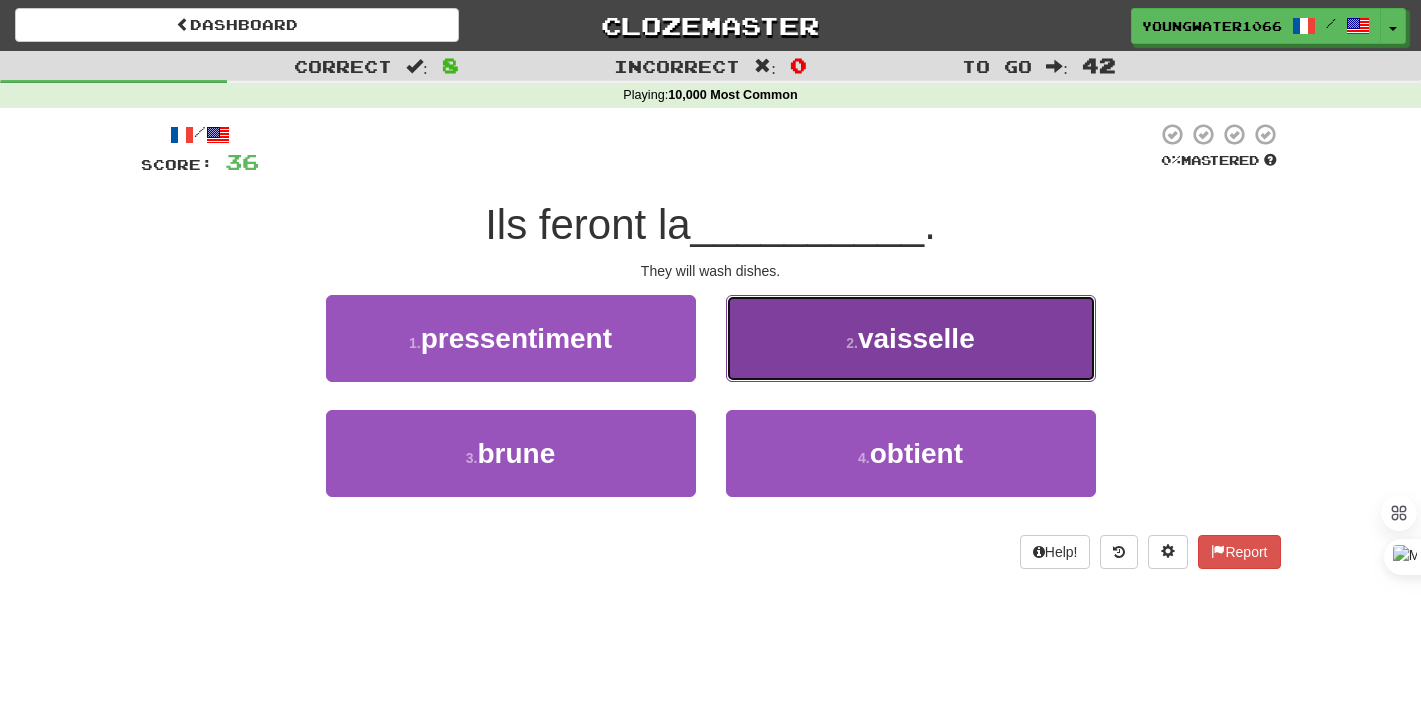 click on "2 .  vaisselle" at bounding box center (911, 338) 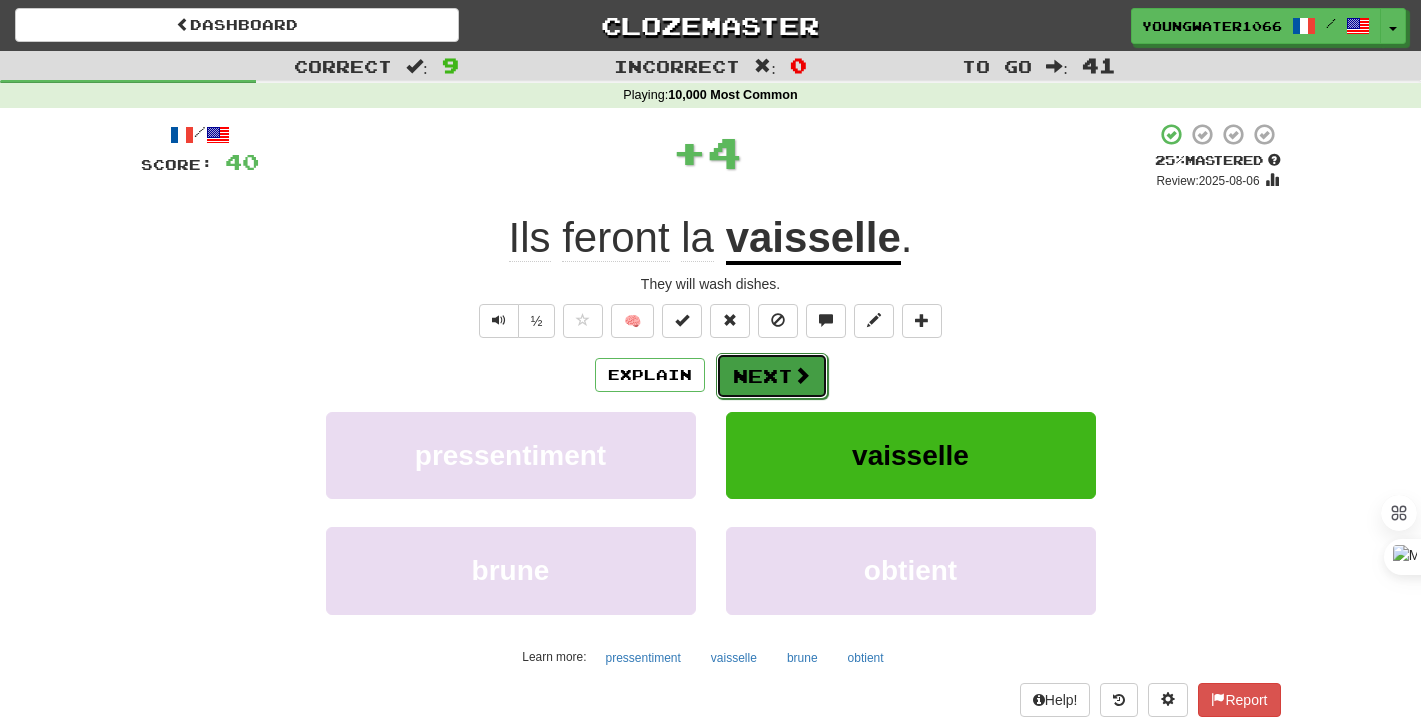 click at bounding box center [802, 375] 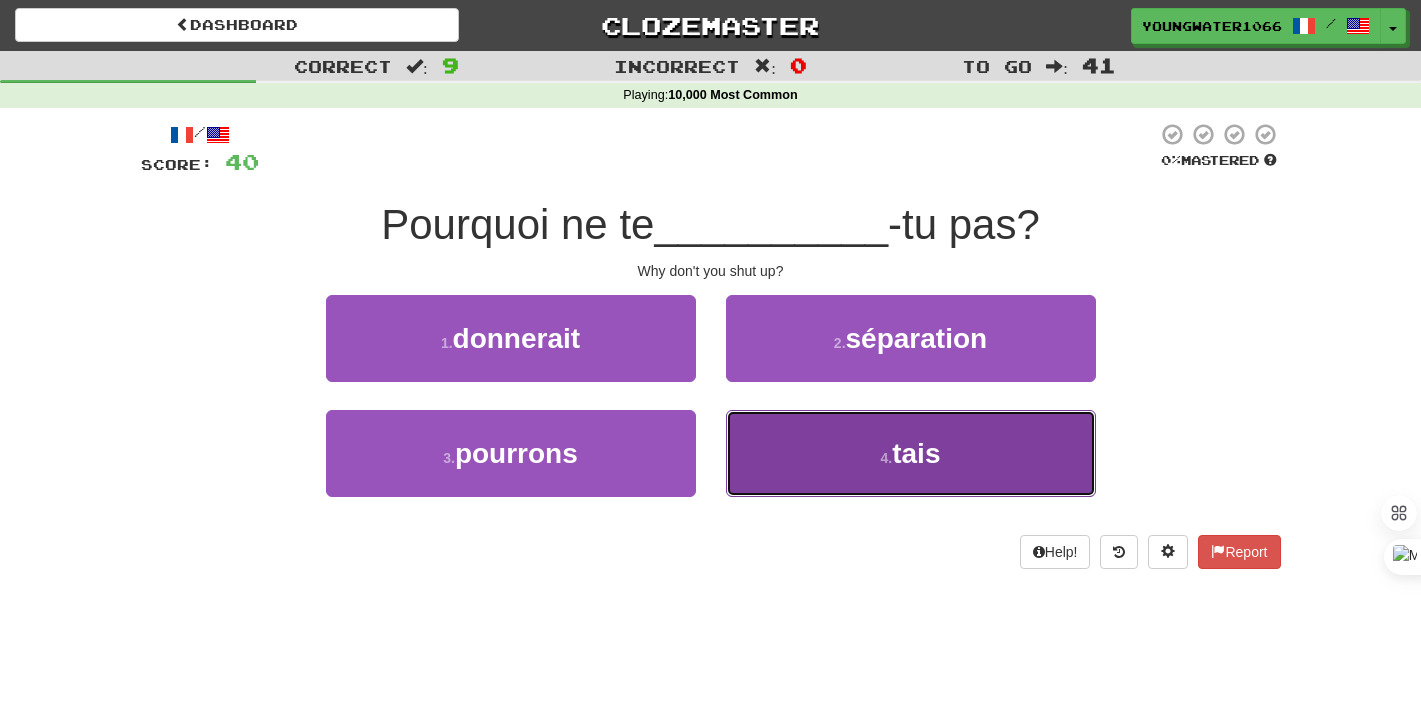 click on "4 .  tais" at bounding box center (911, 453) 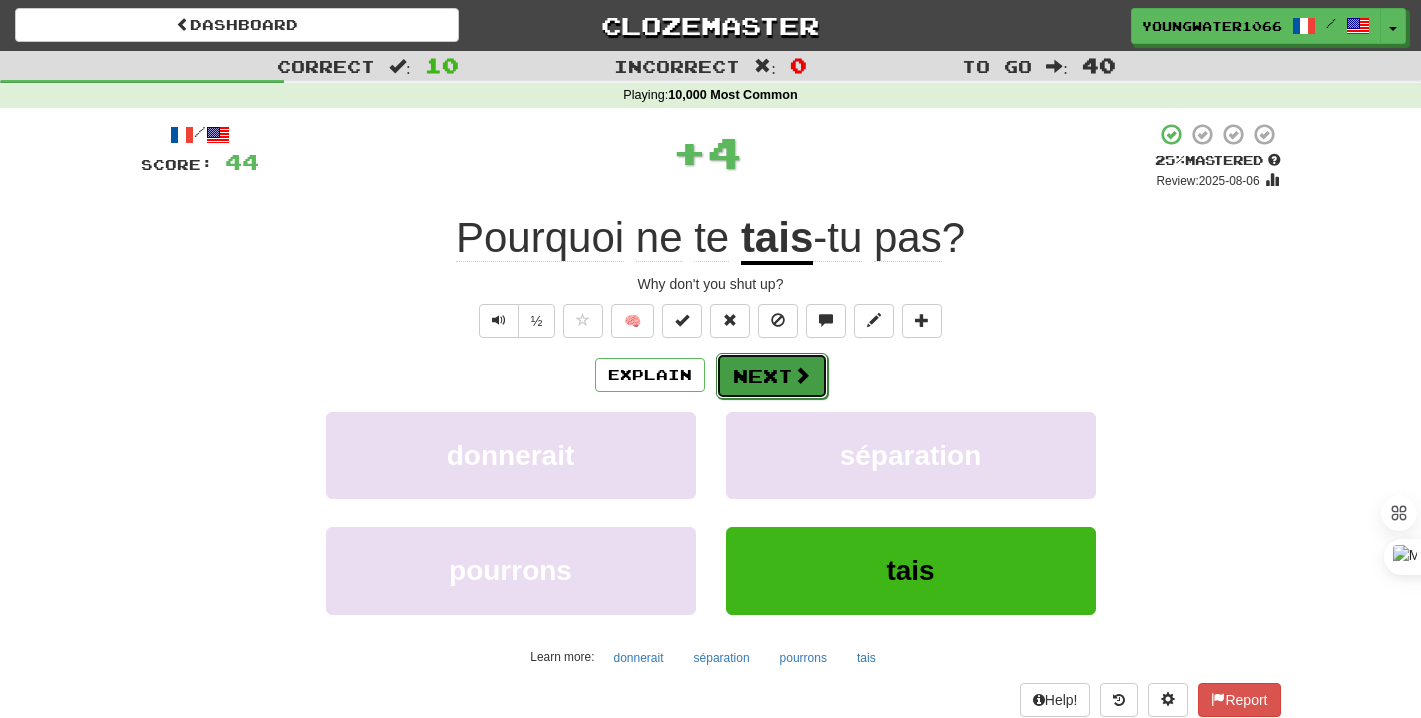 click on "Next" at bounding box center [772, 376] 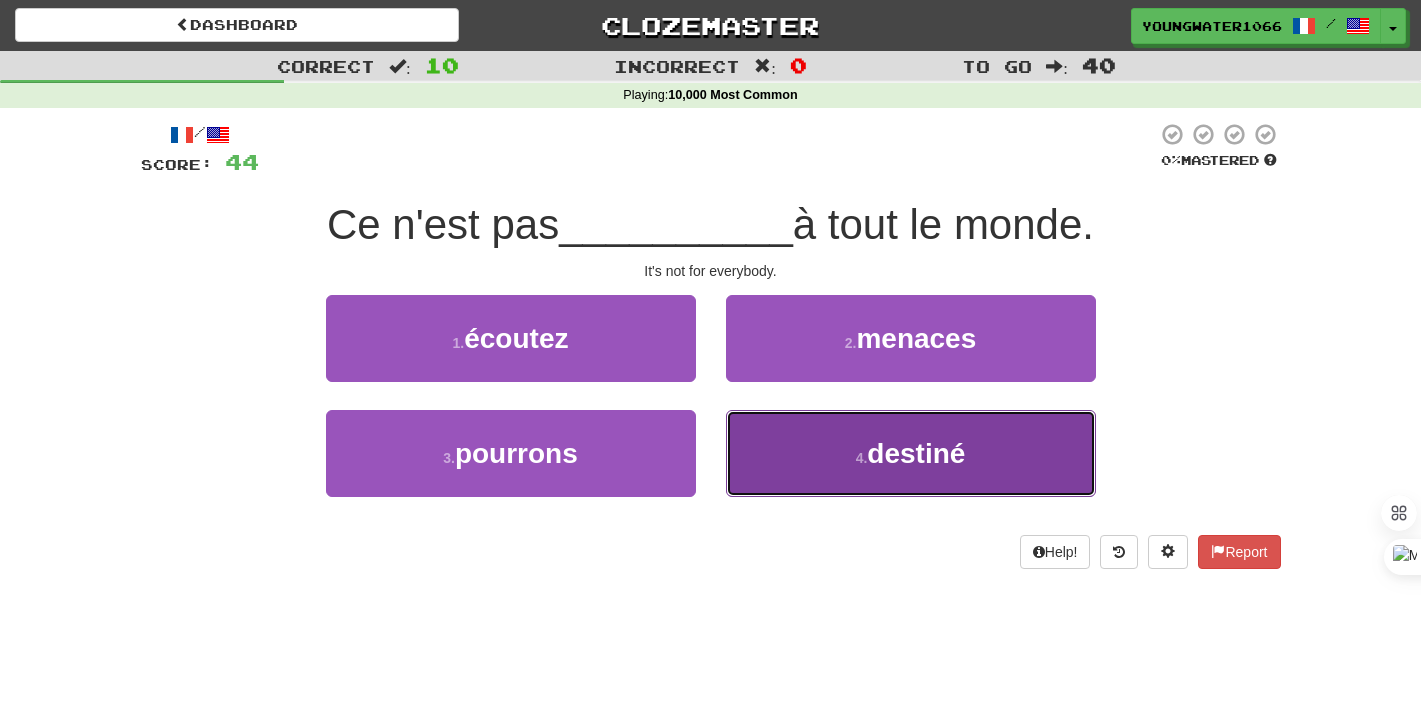 click on "4 .  destiné" at bounding box center (911, 453) 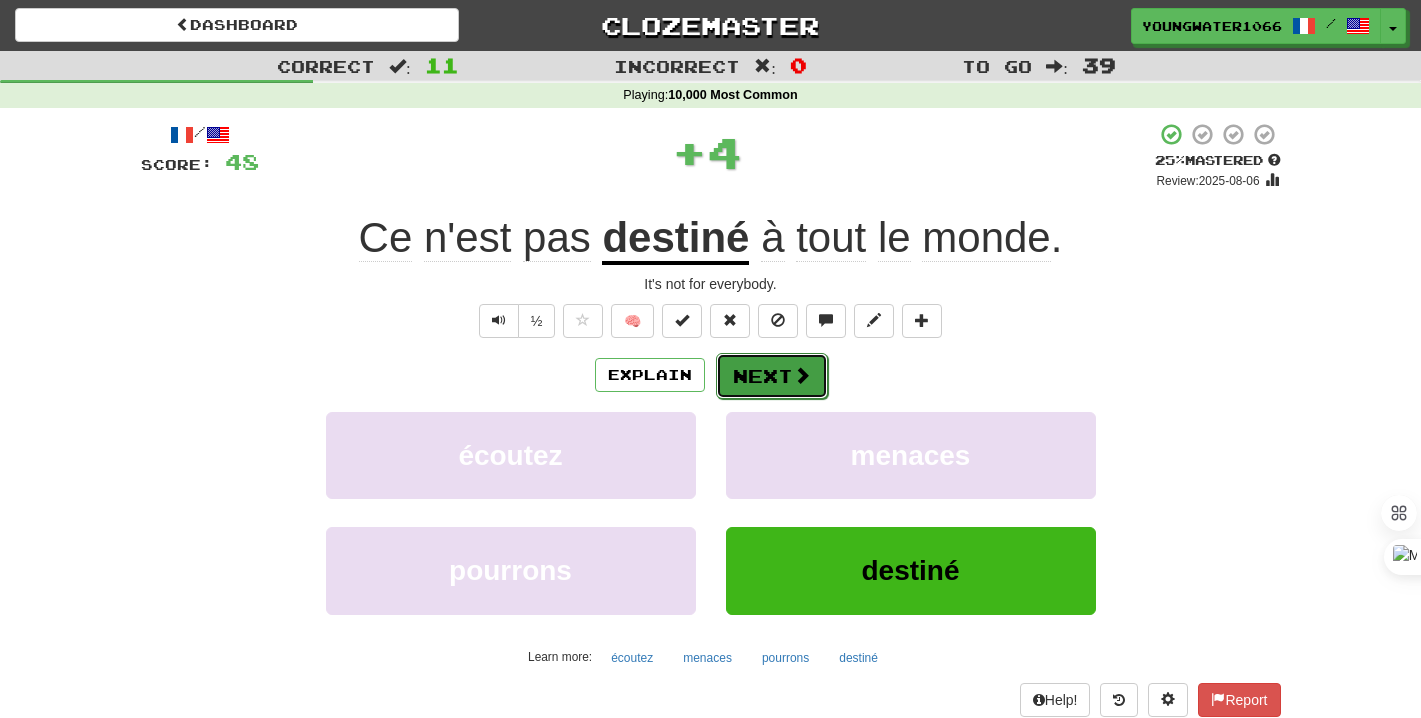 click on "Next" at bounding box center (772, 376) 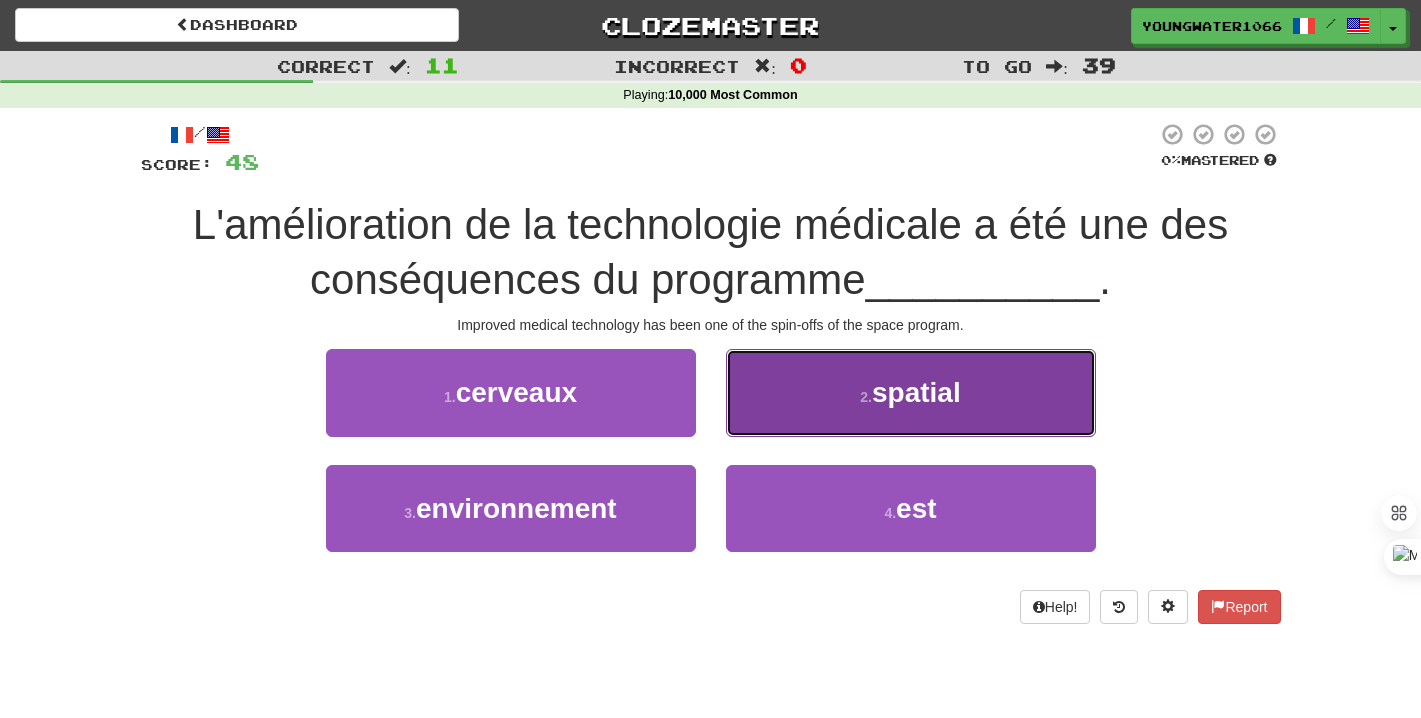 click on "2 .  spatial" at bounding box center (911, 392) 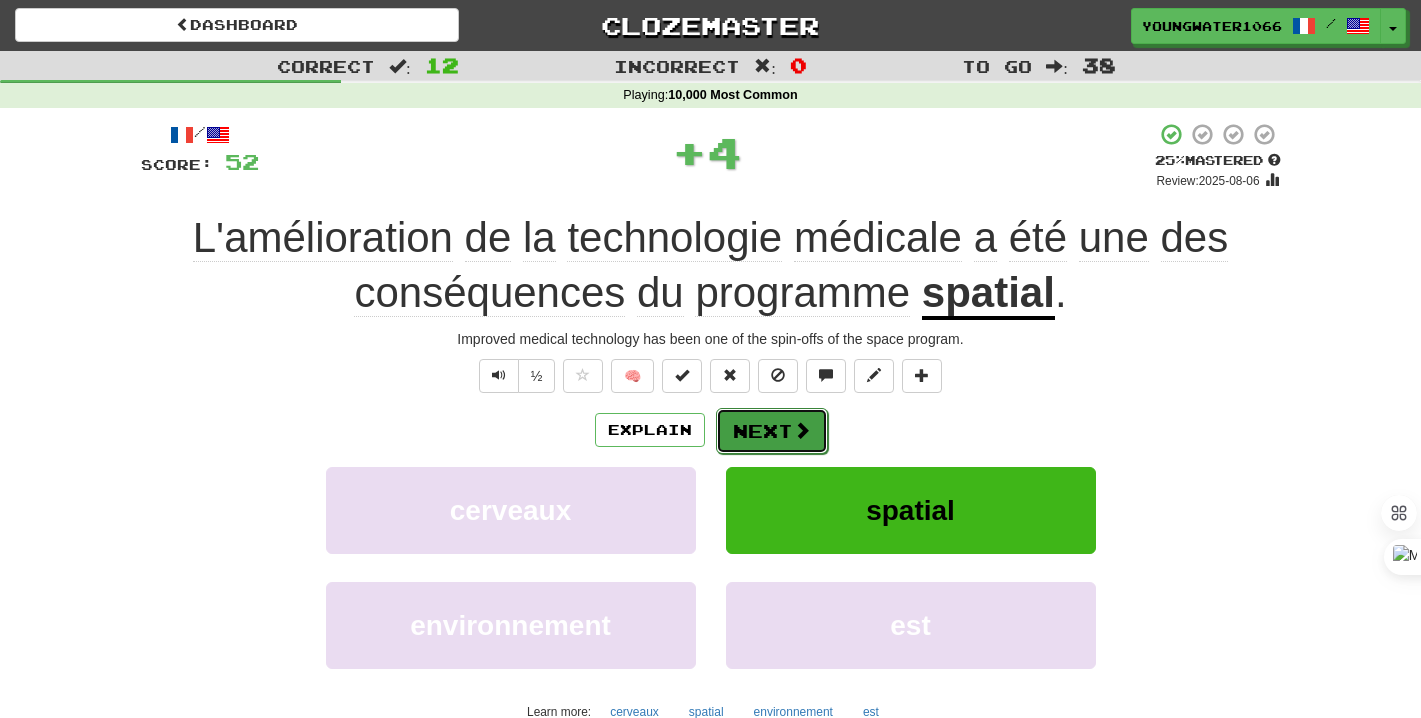 click on "Next" at bounding box center (772, 431) 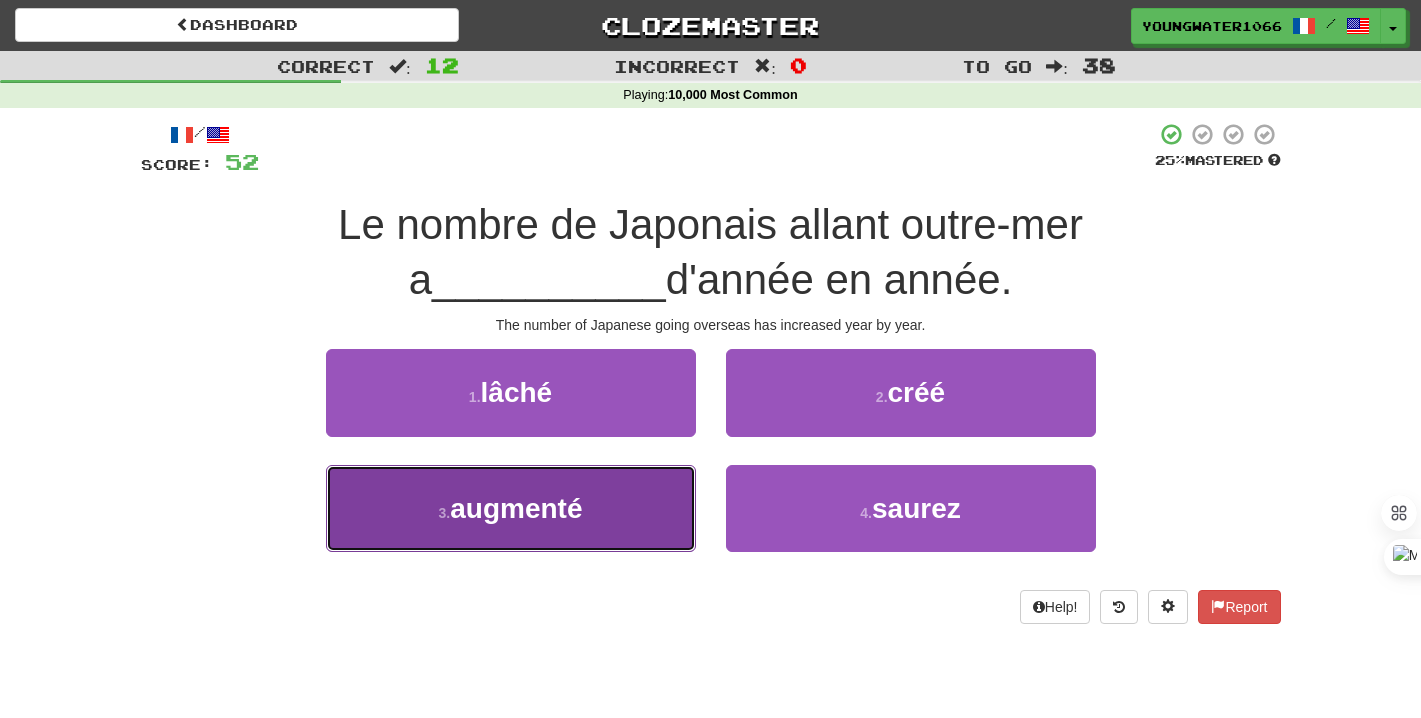 click on "3 .  augmenté" at bounding box center [511, 508] 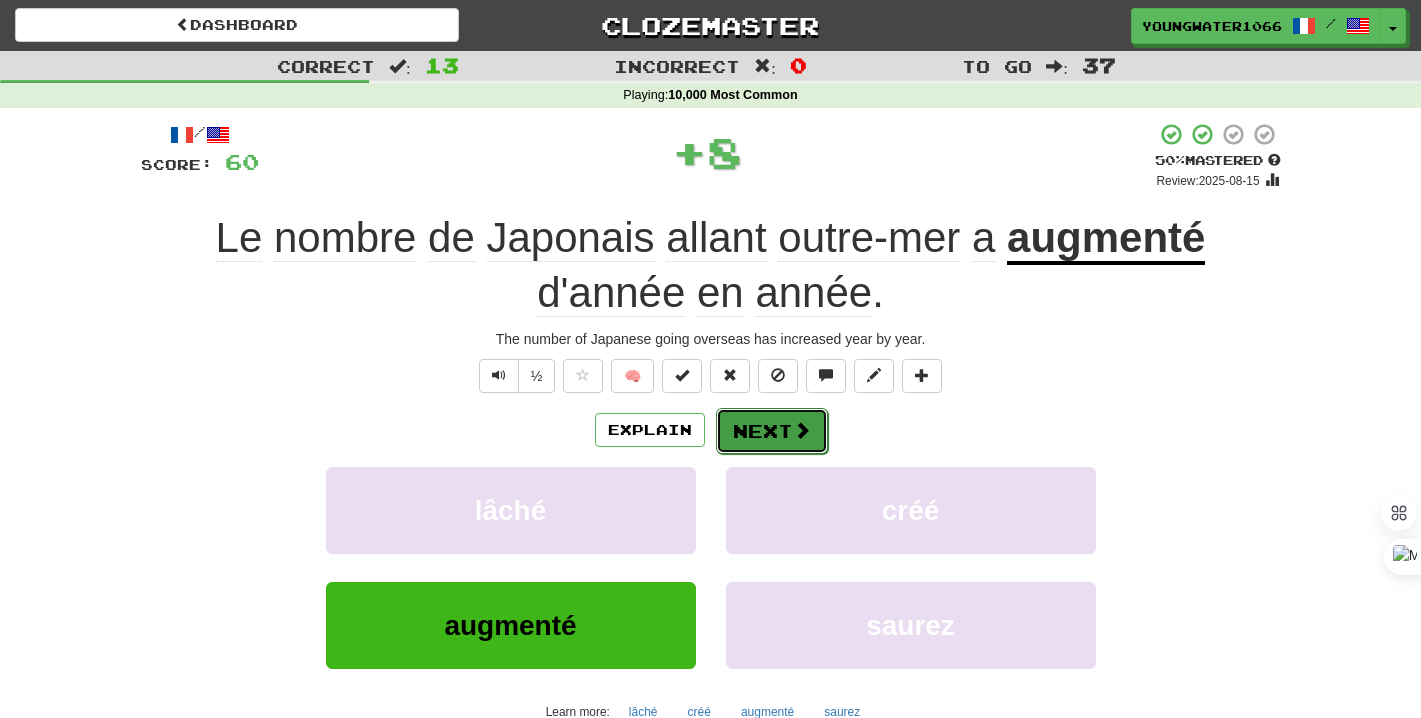 click on "Next" at bounding box center [772, 431] 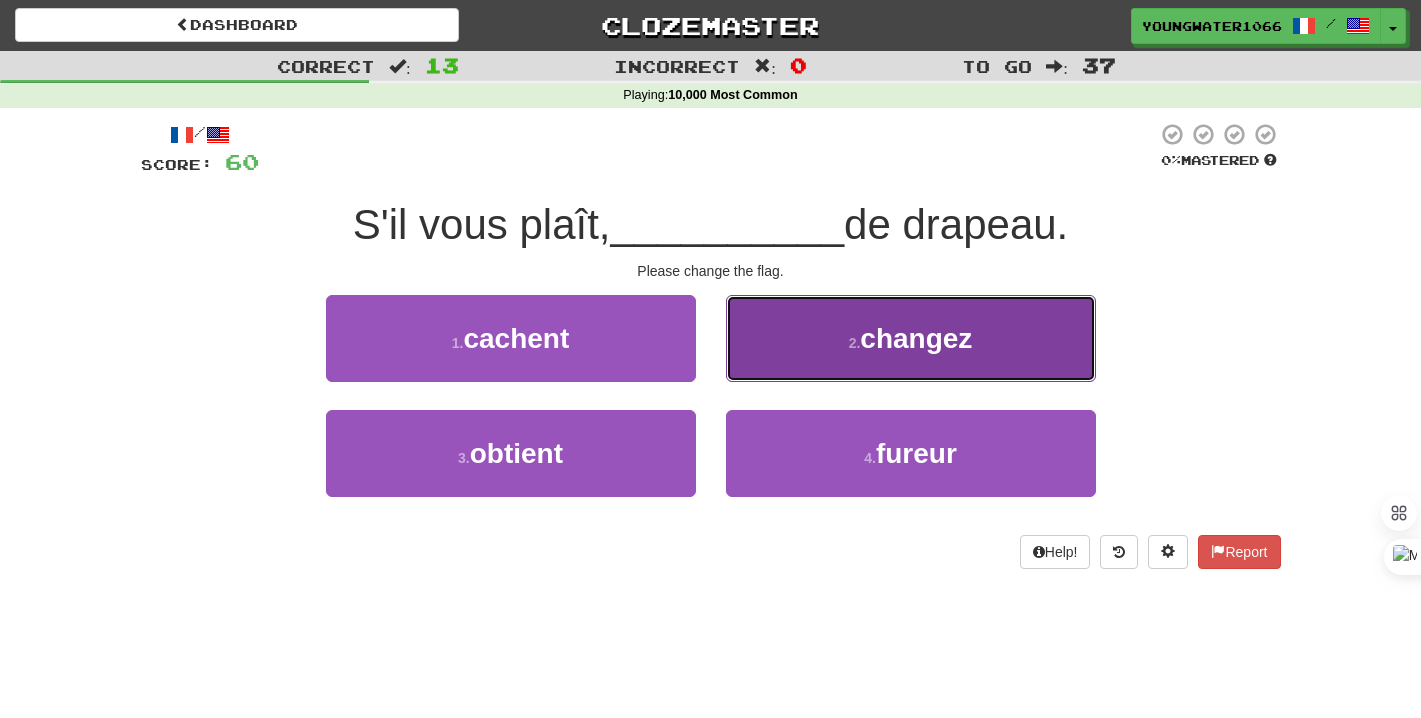 click on "2 .  changez" at bounding box center [911, 338] 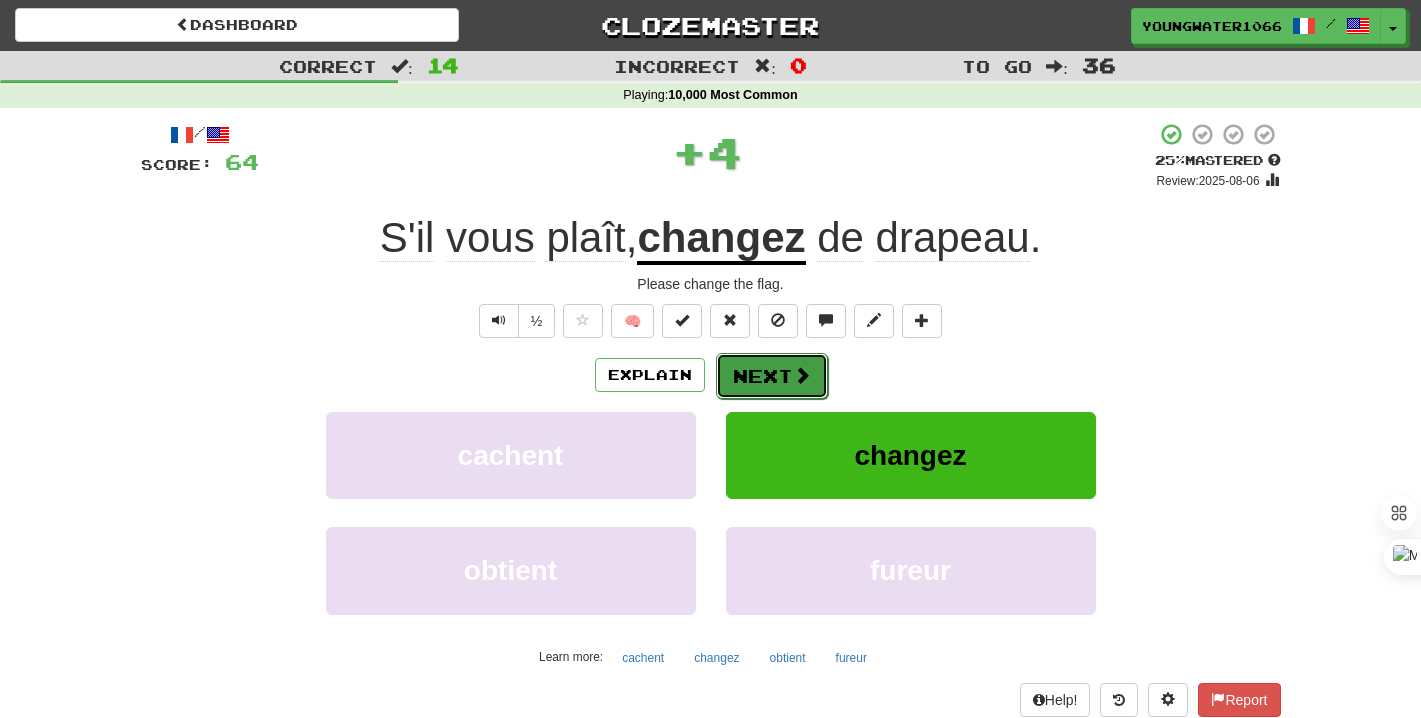 click on "Next" at bounding box center [772, 376] 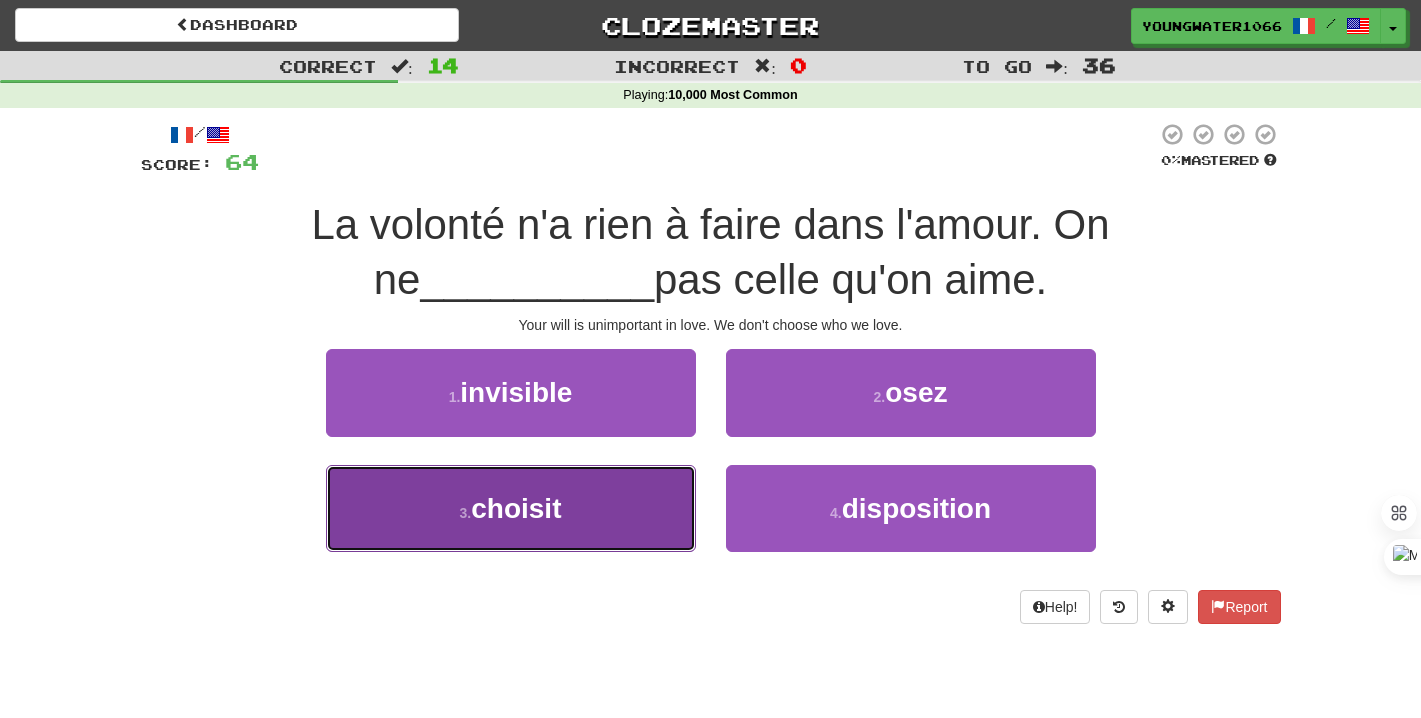 click on "3 .  choisit" at bounding box center [511, 508] 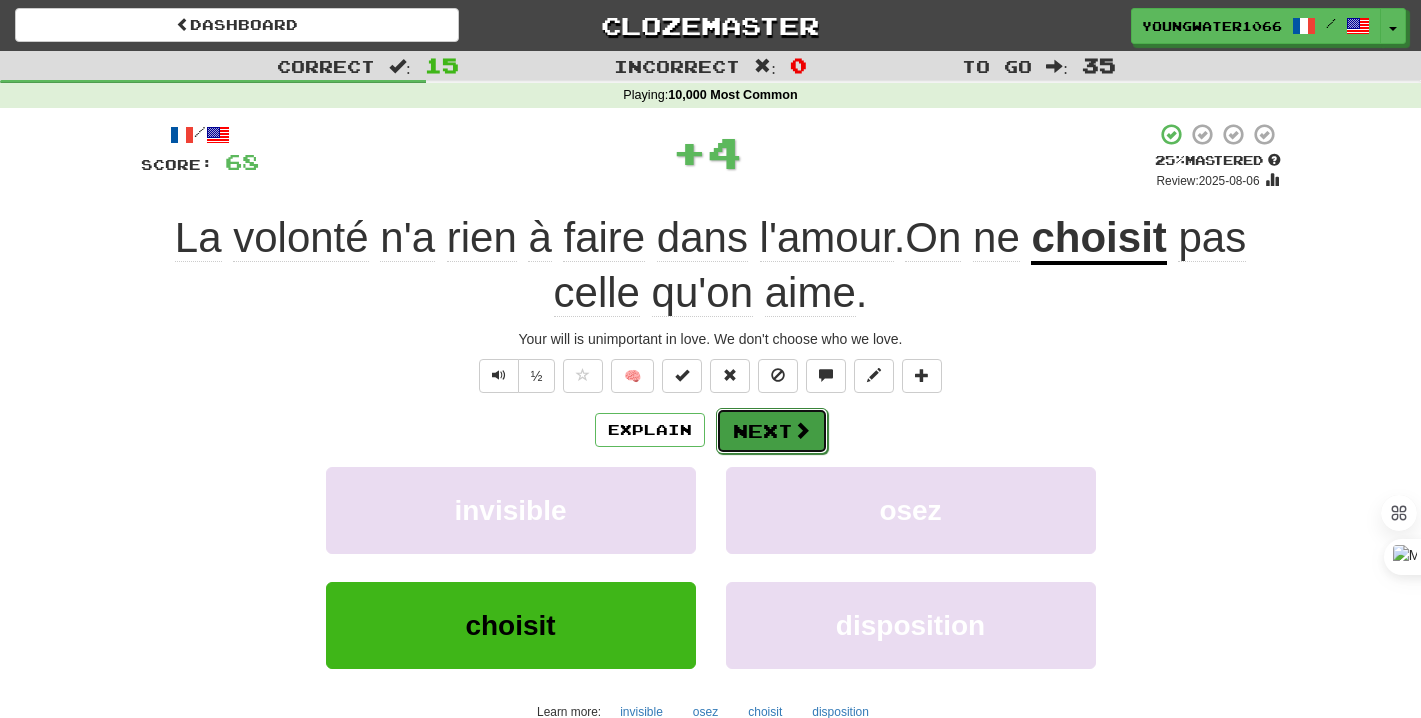 click on "Next" at bounding box center [772, 431] 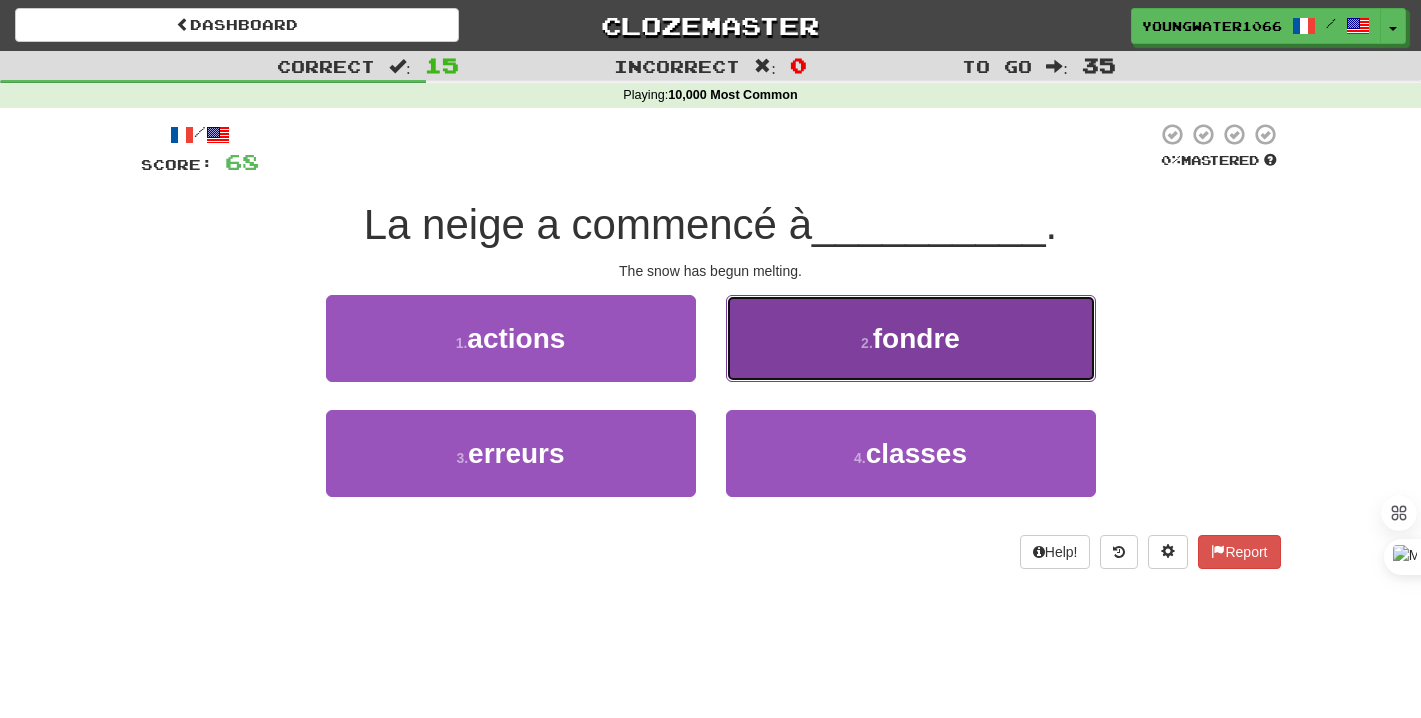 click on "2 .  fondre" at bounding box center (911, 338) 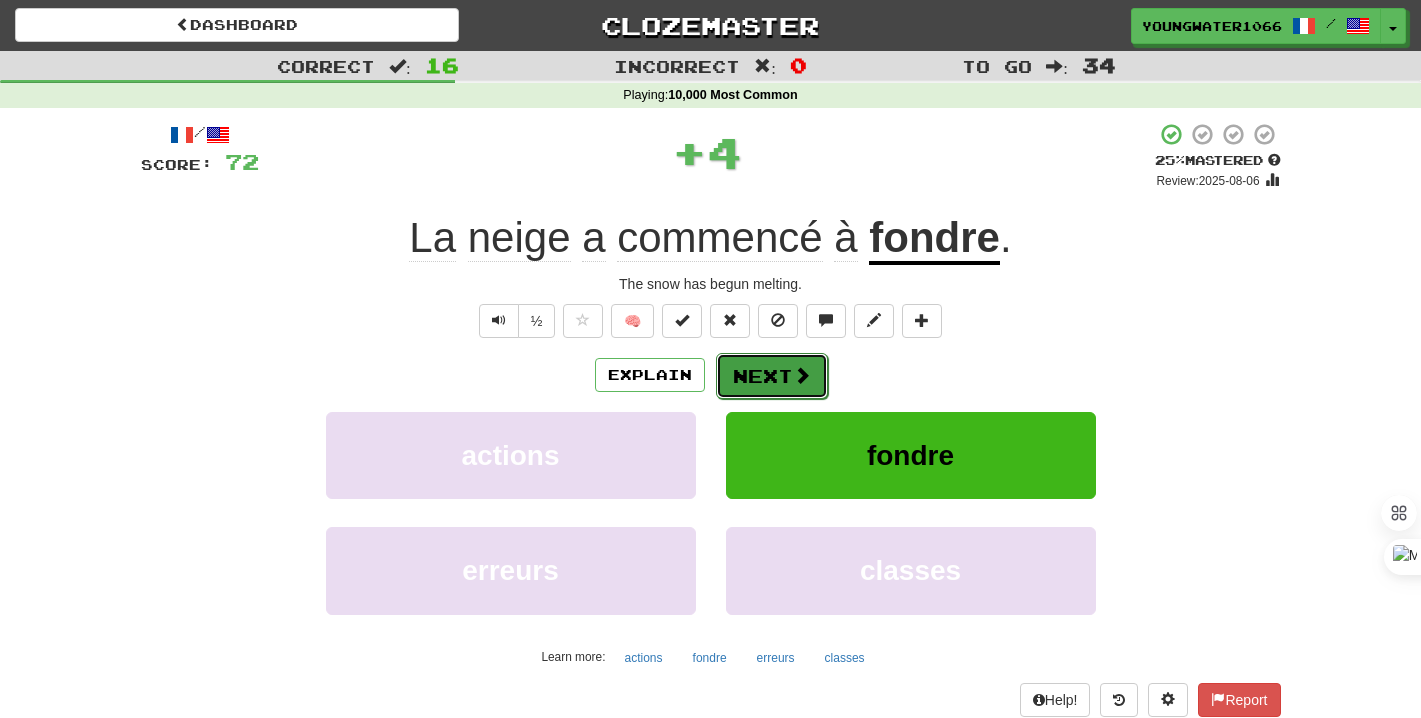 click at bounding box center [802, 375] 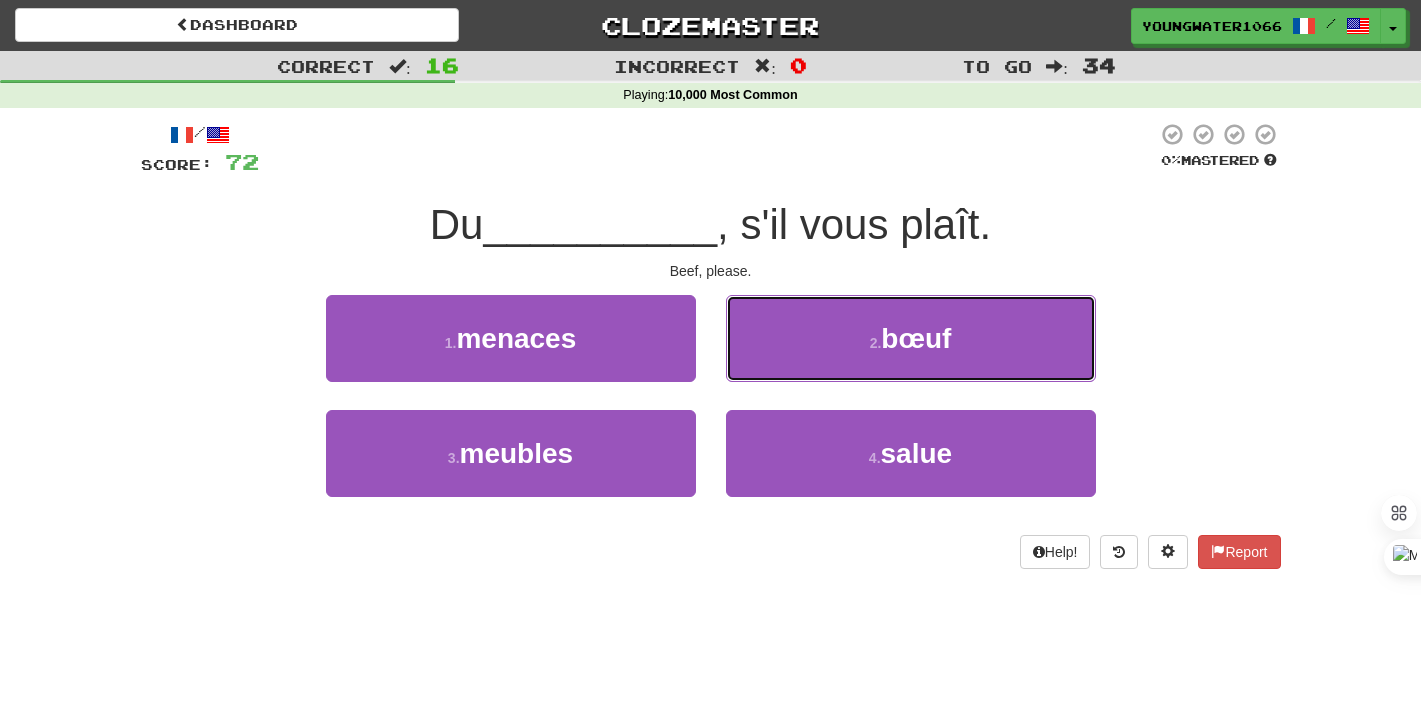 click on "2 .  bœuf" at bounding box center (911, 338) 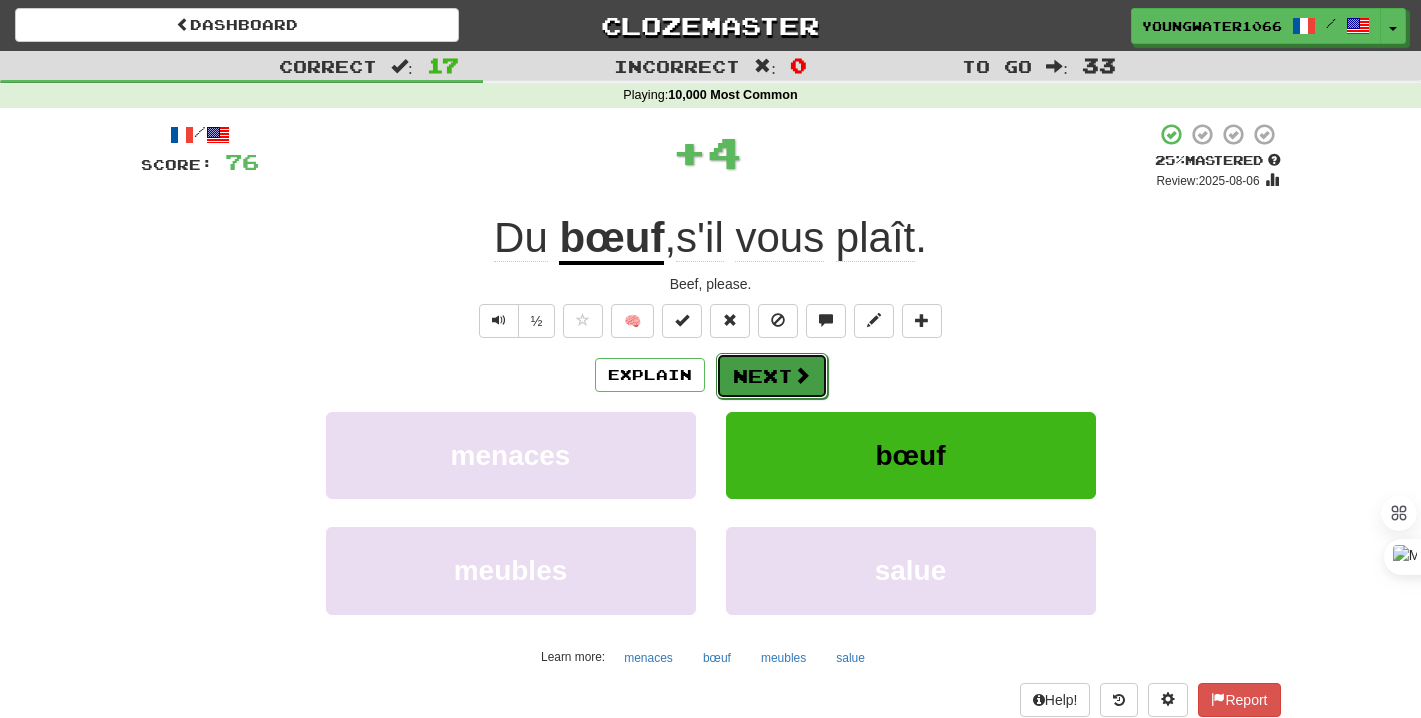 click on "Next" at bounding box center (772, 376) 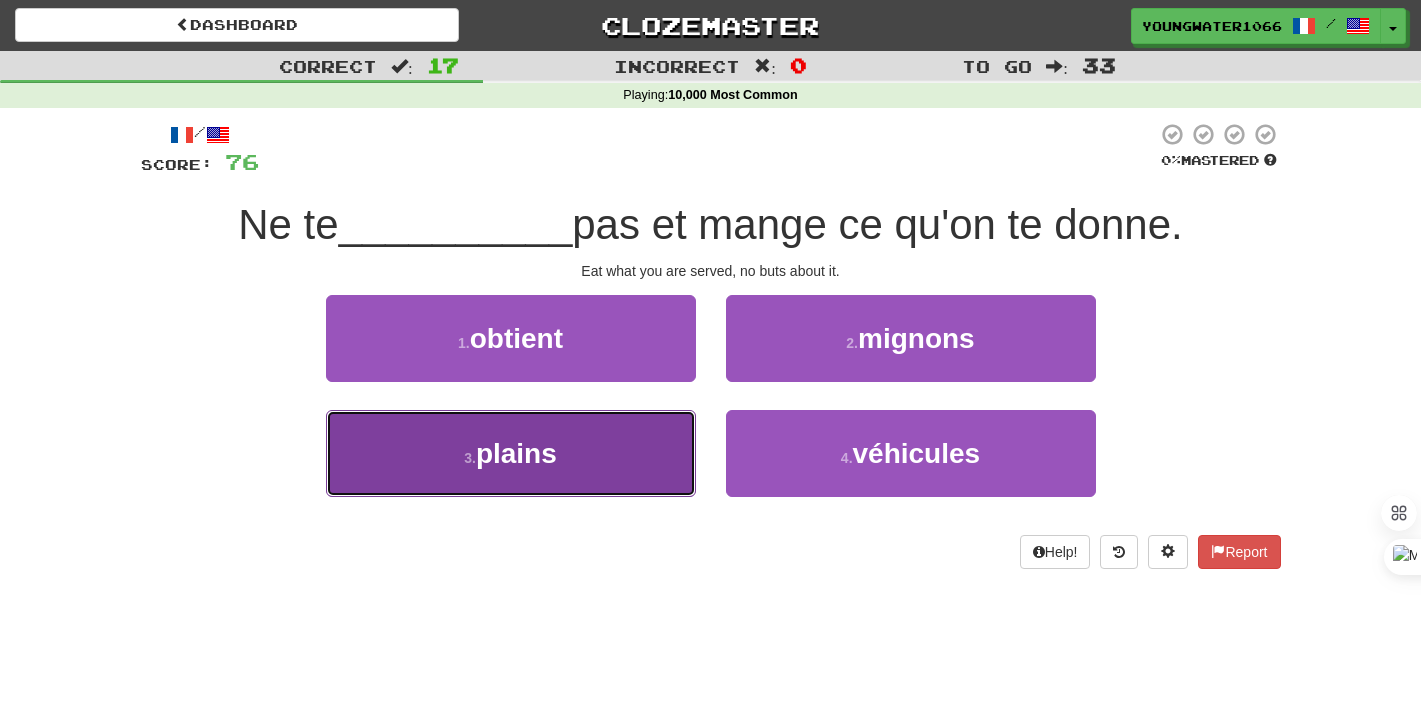 click on "3 .  plains" at bounding box center [511, 453] 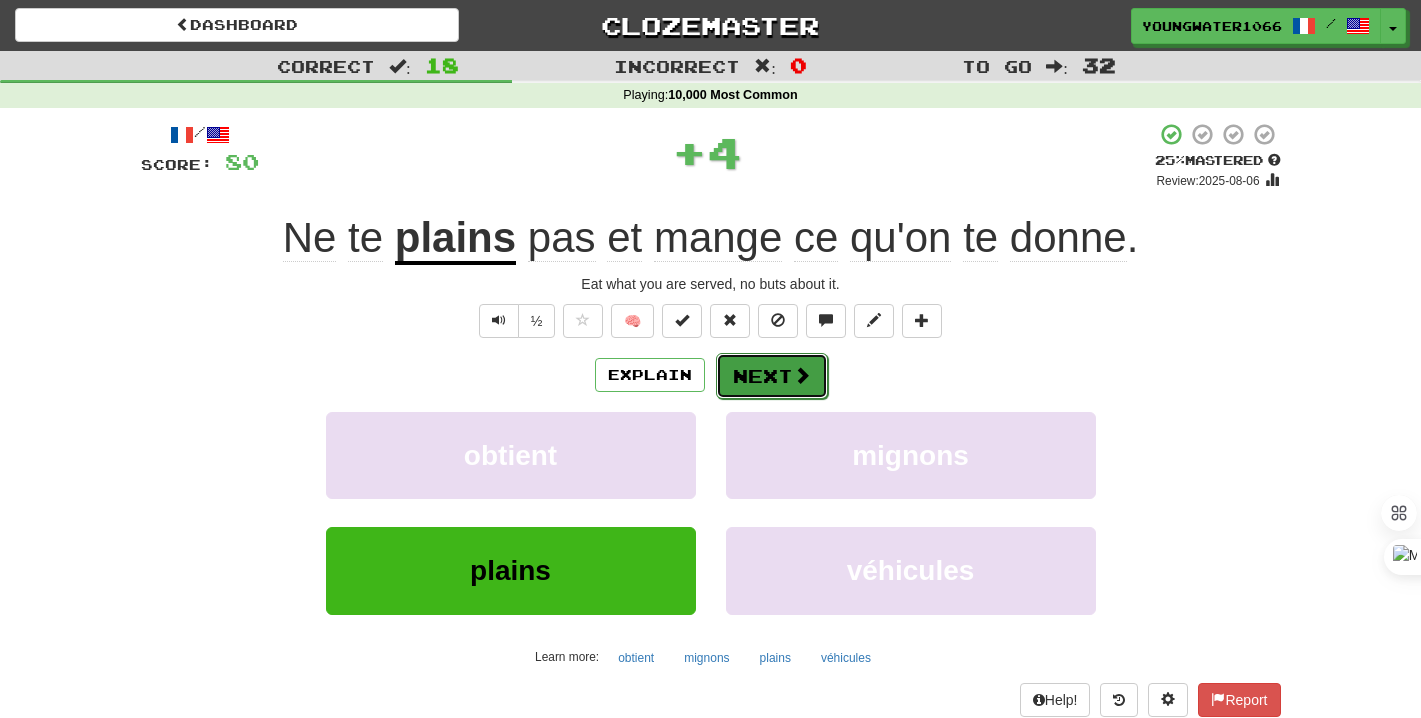 click on "Next" at bounding box center (772, 376) 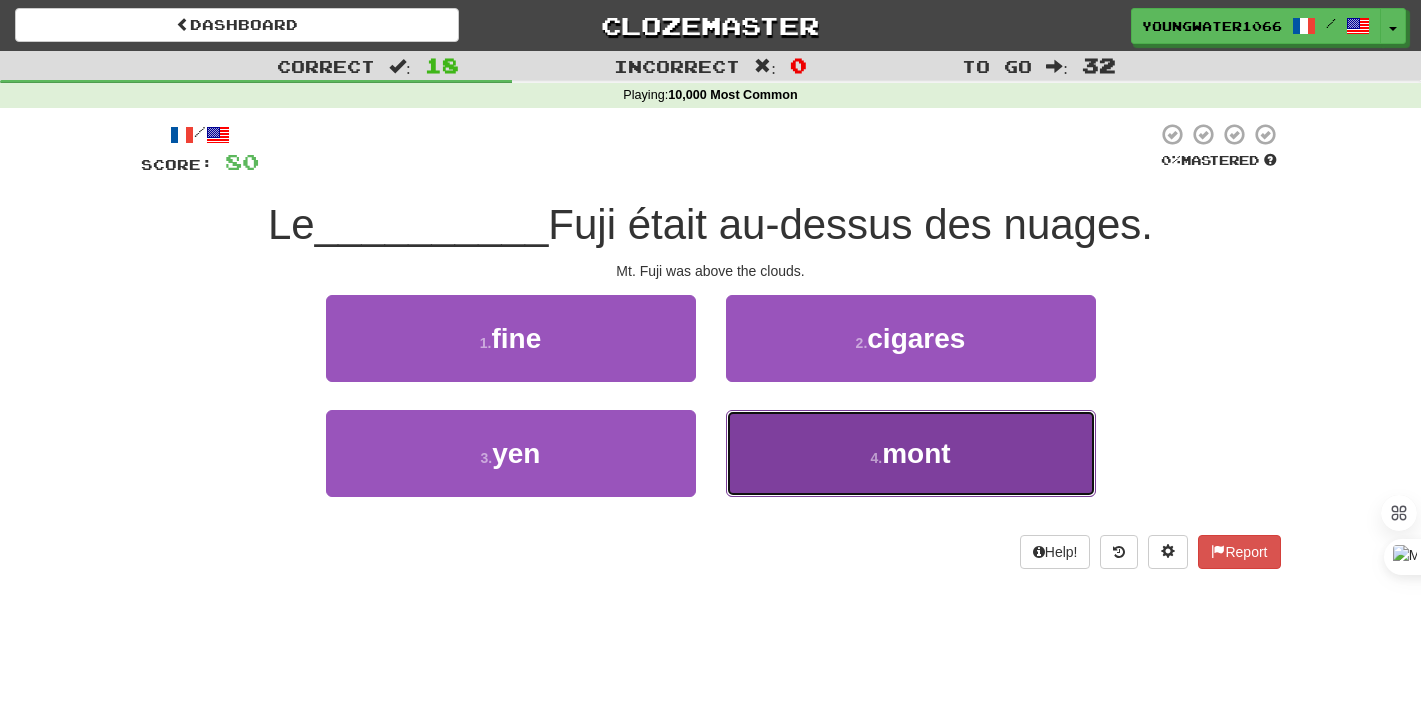 click on "4 .  mont" at bounding box center (911, 453) 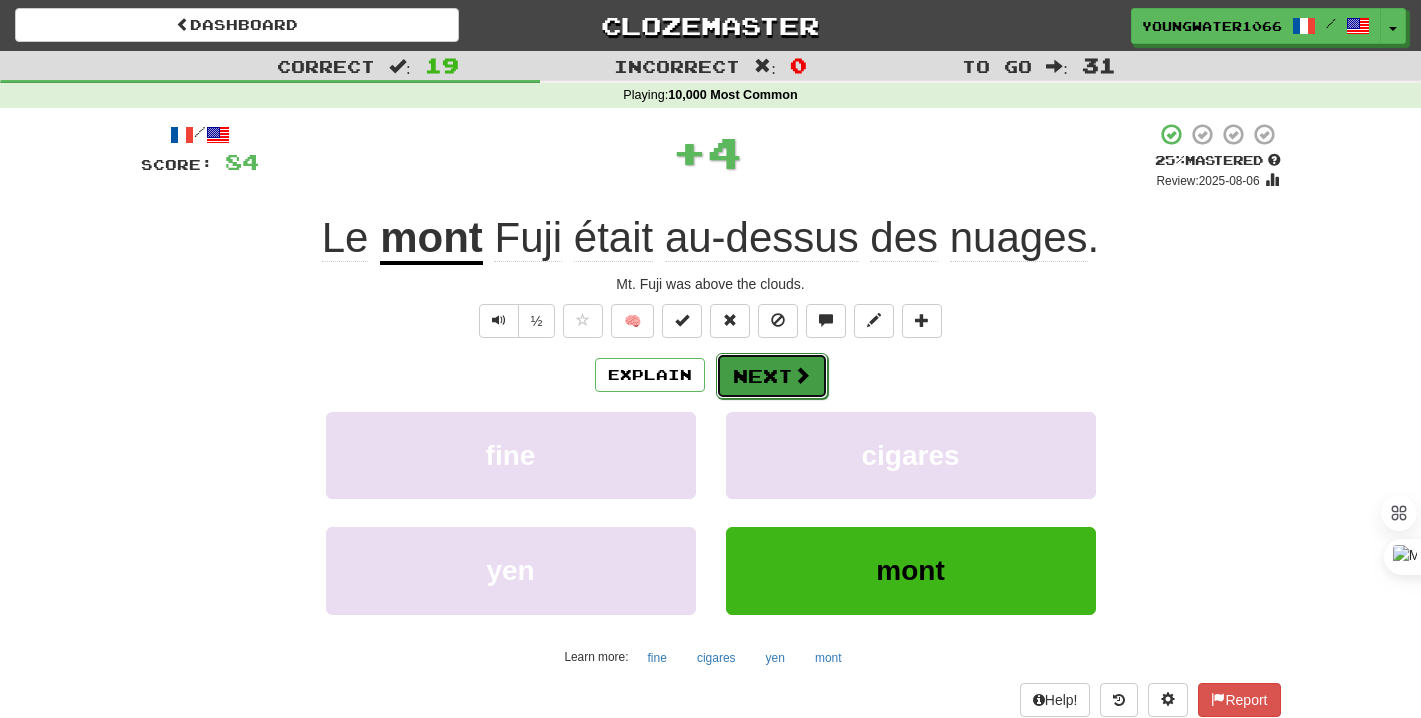 click on "Next" at bounding box center [772, 376] 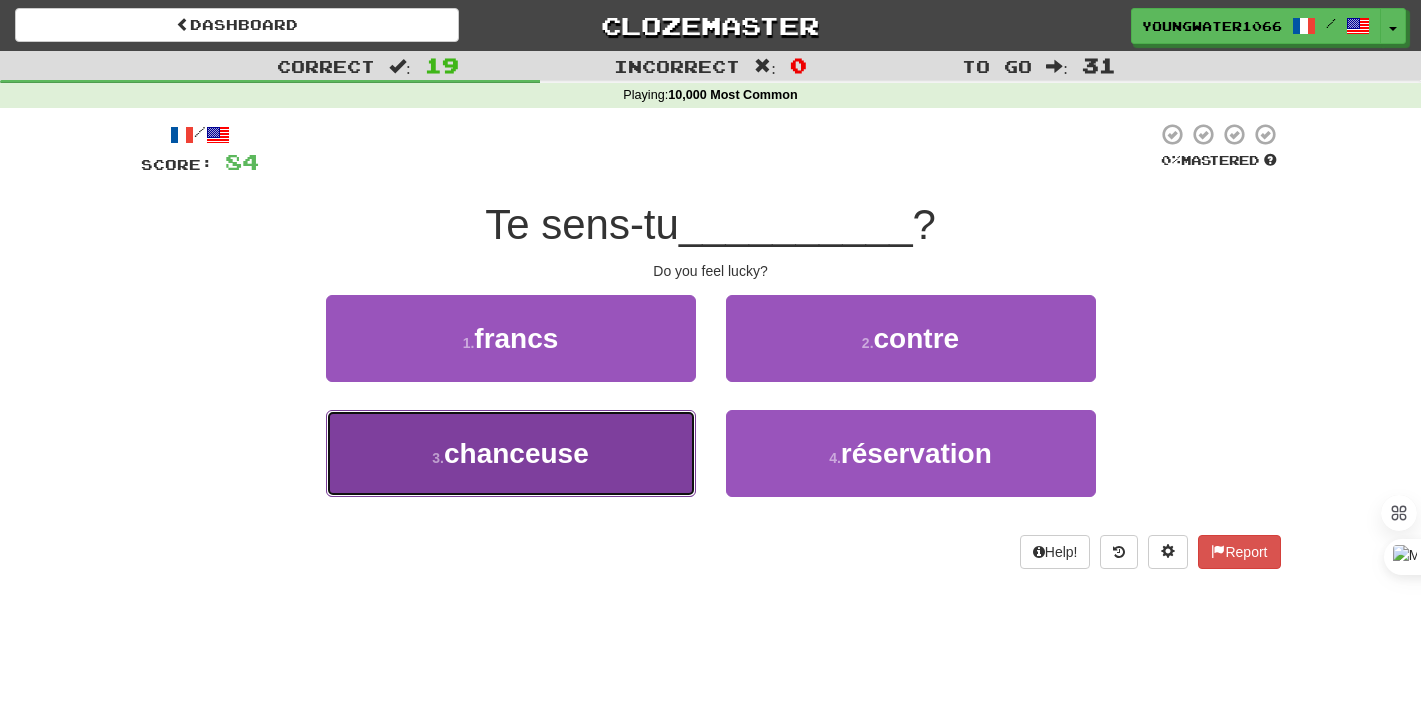 click on "3 .  chanceuse" at bounding box center (511, 453) 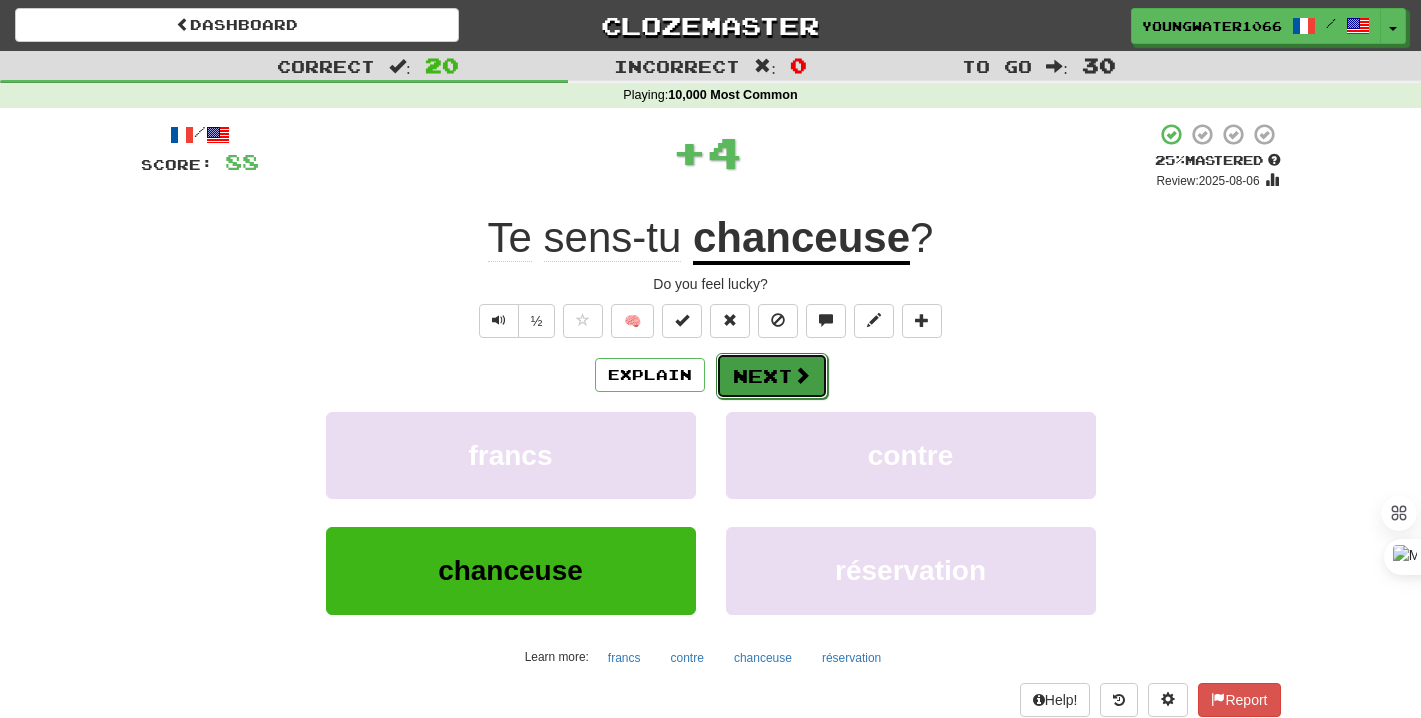 click on "Next" at bounding box center (772, 376) 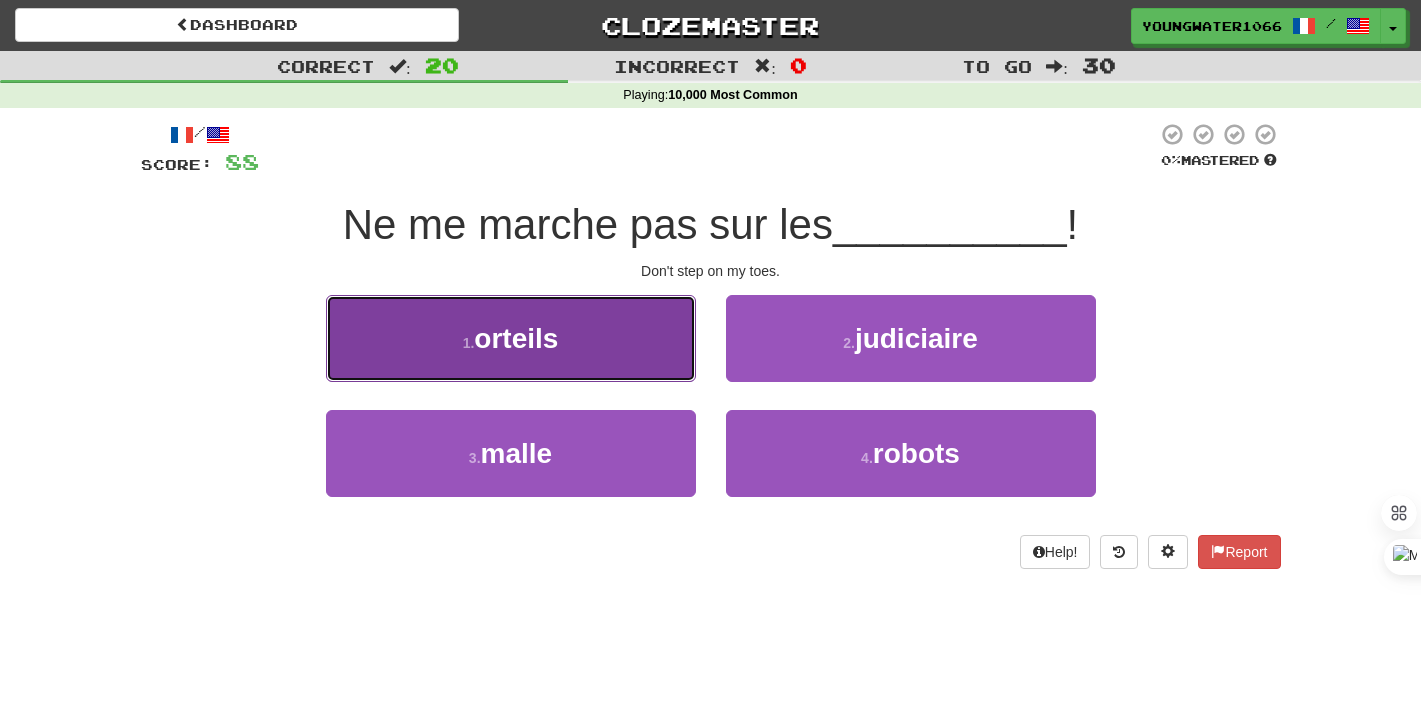 click on "1 .  orteils" at bounding box center (511, 338) 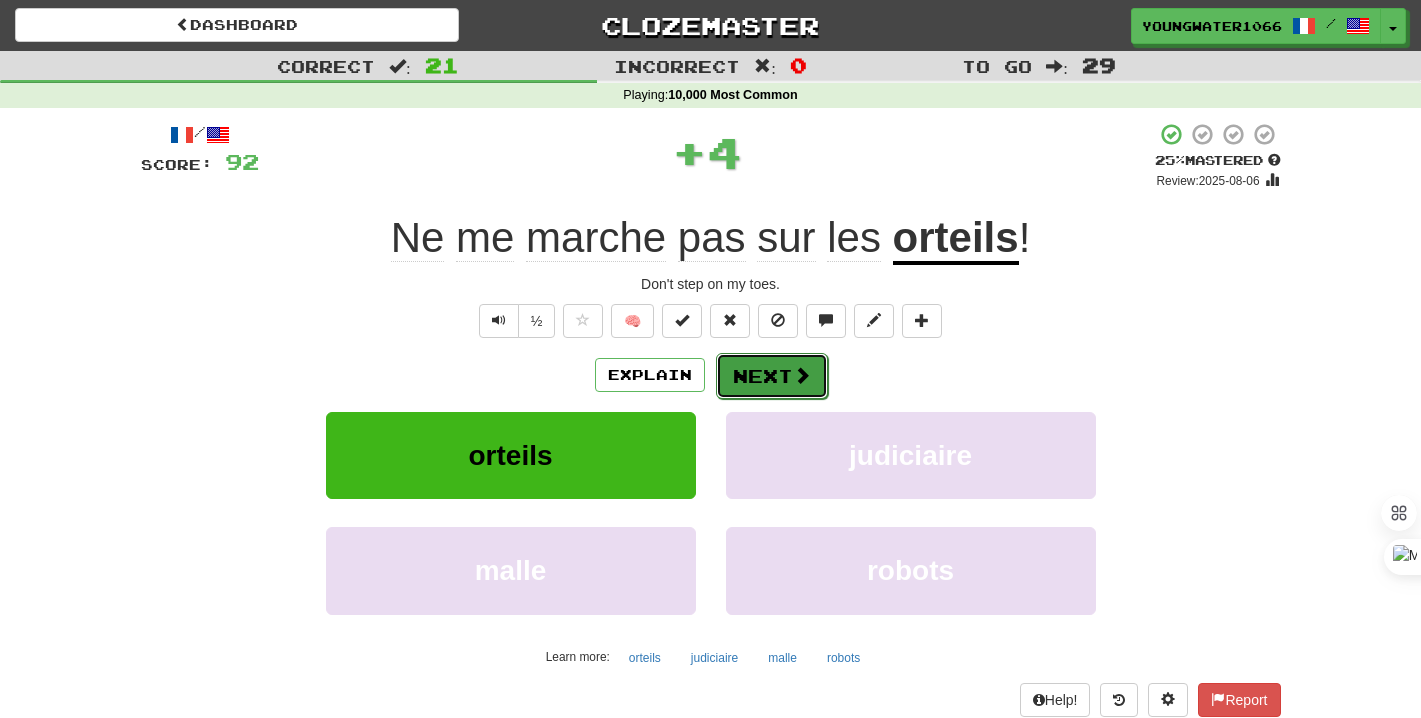 click on "Next" at bounding box center [772, 376] 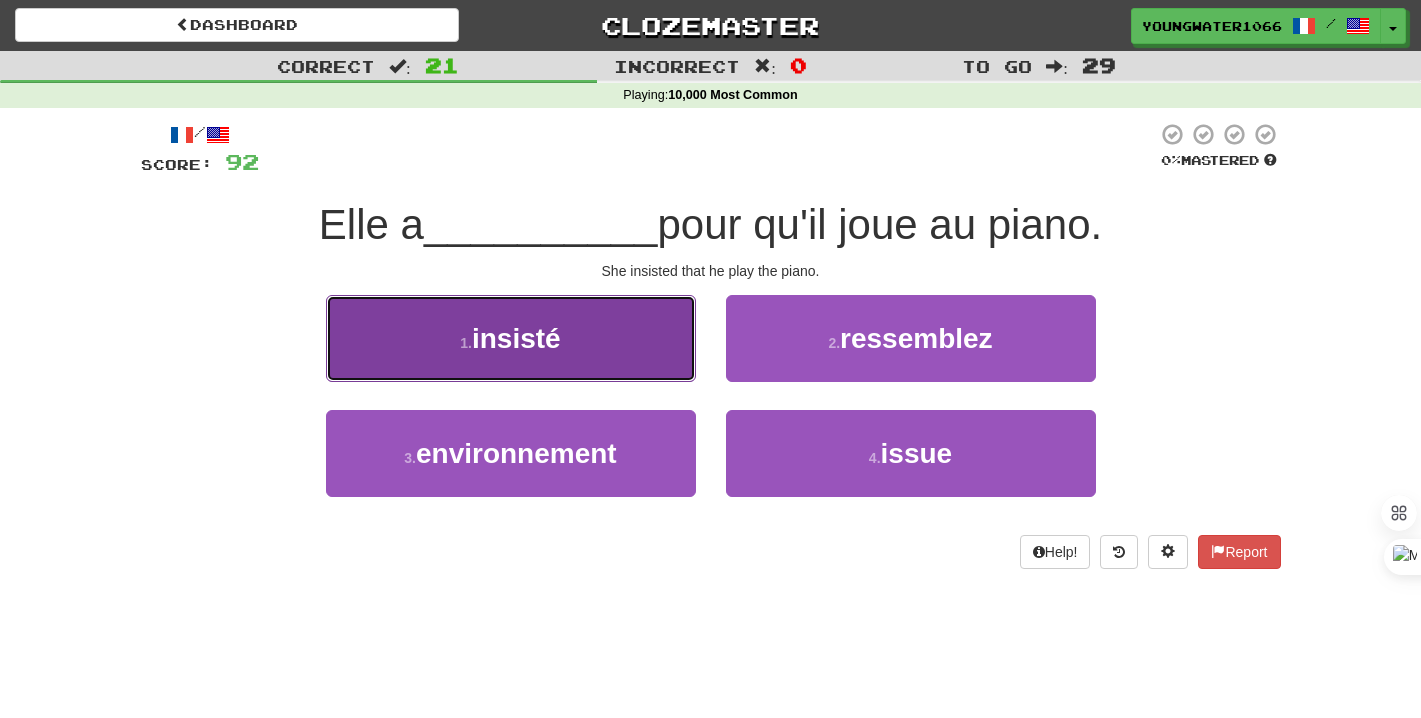click on "1 .  insisté" at bounding box center (511, 338) 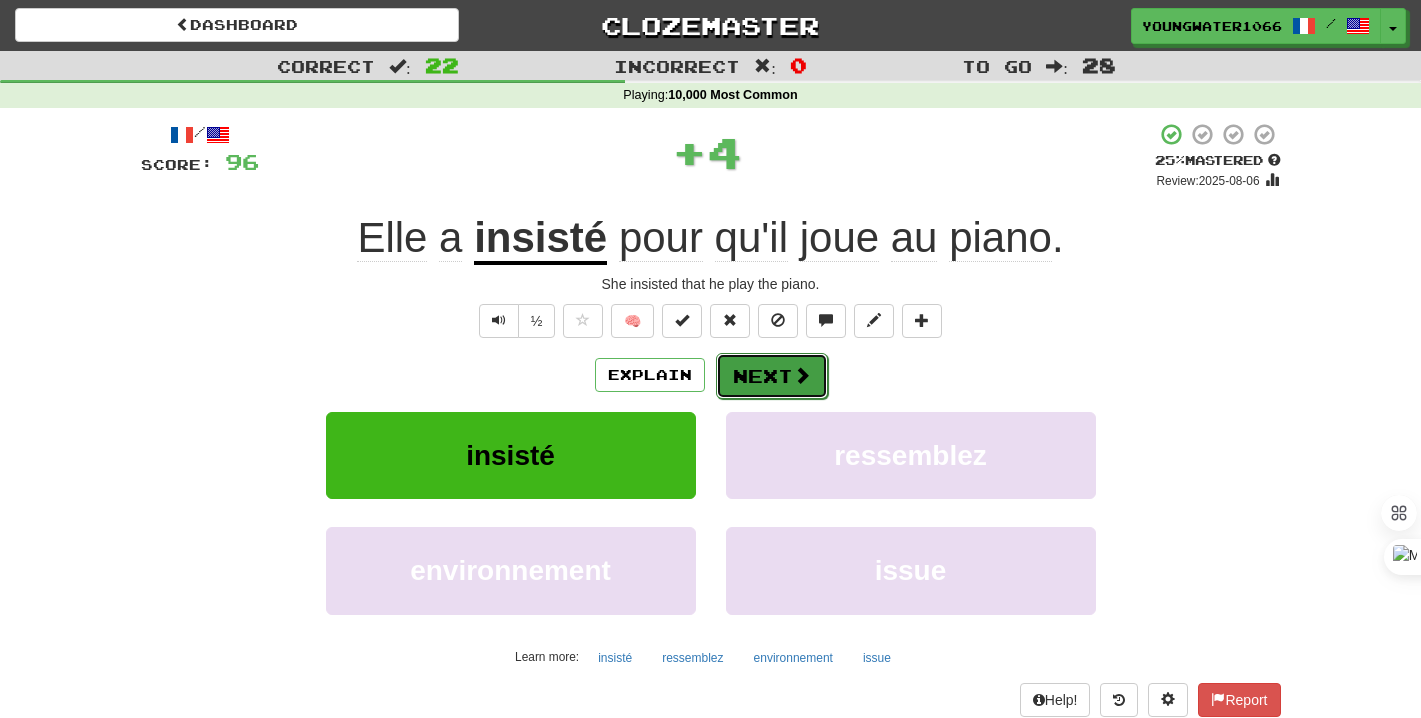 click on "Next" at bounding box center [772, 376] 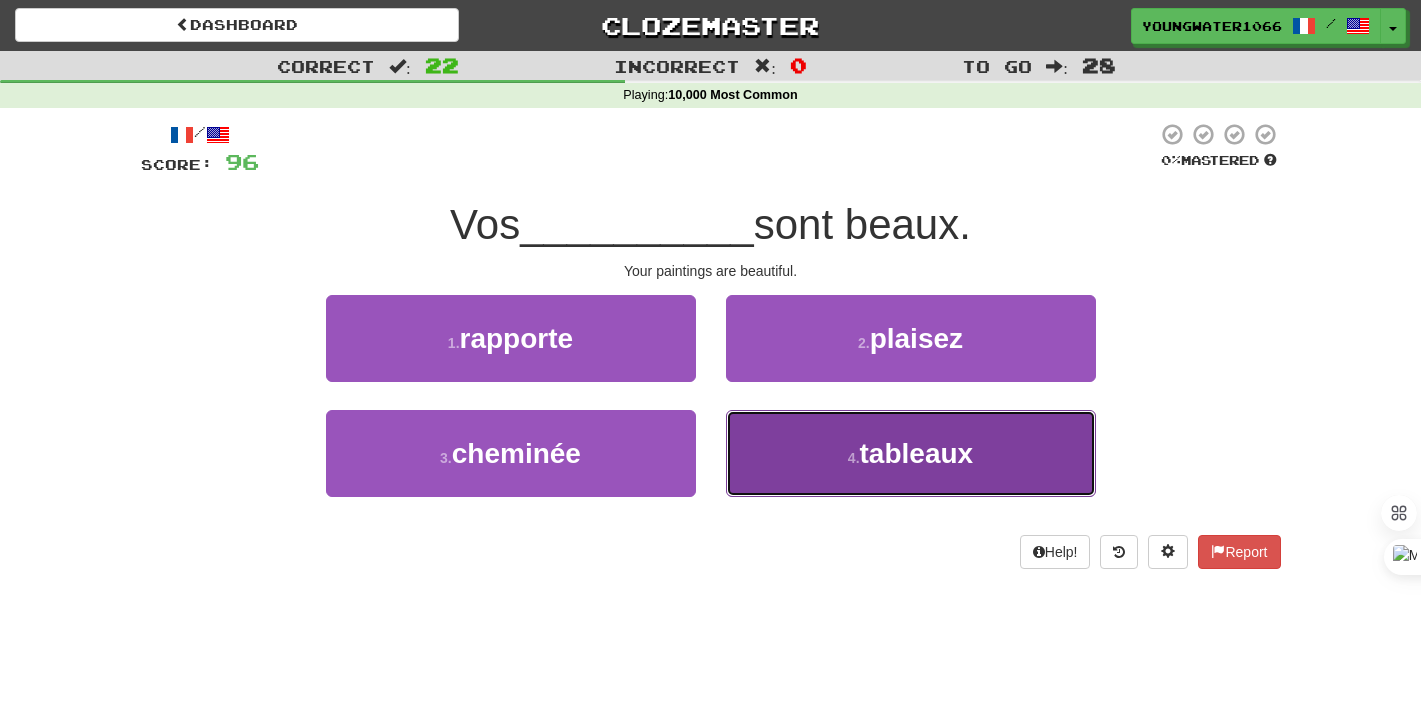 click on "4 .  tableaux" at bounding box center [911, 453] 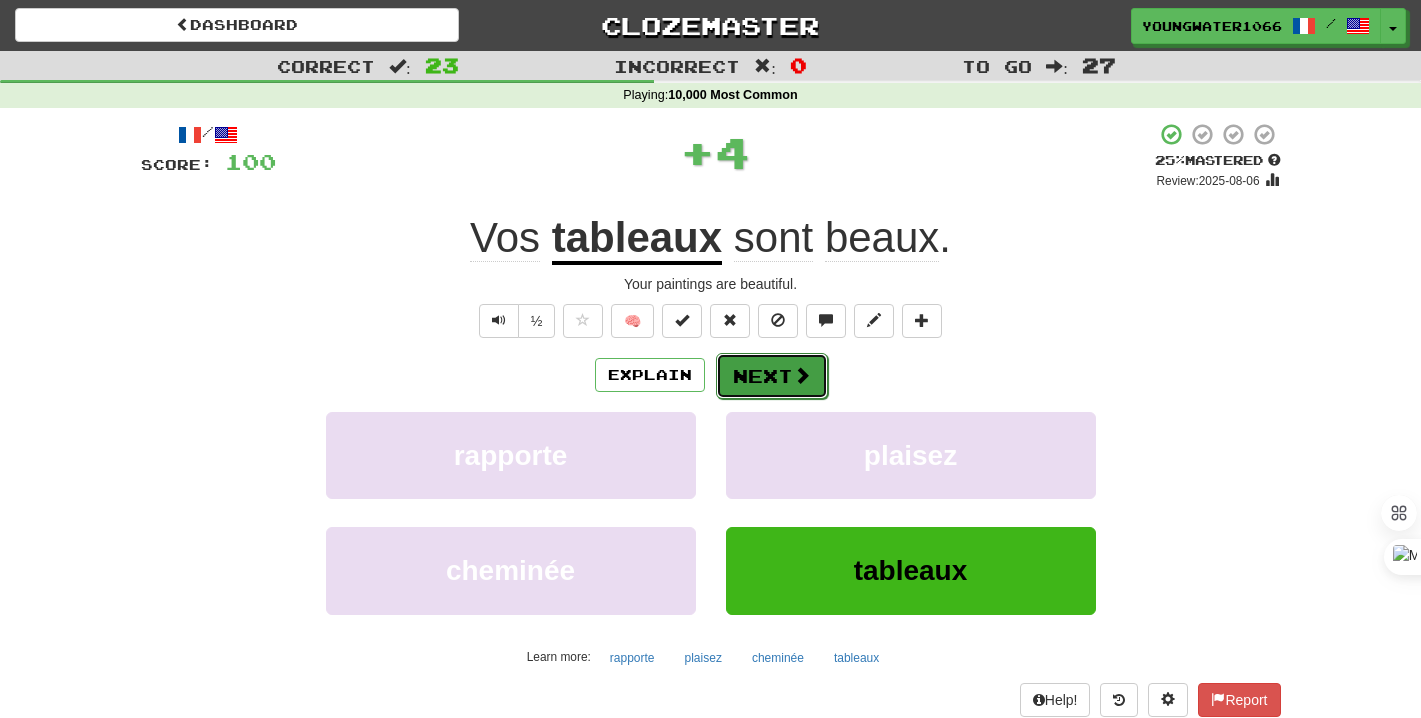 click on "Next" at bounding box center [772, 376] 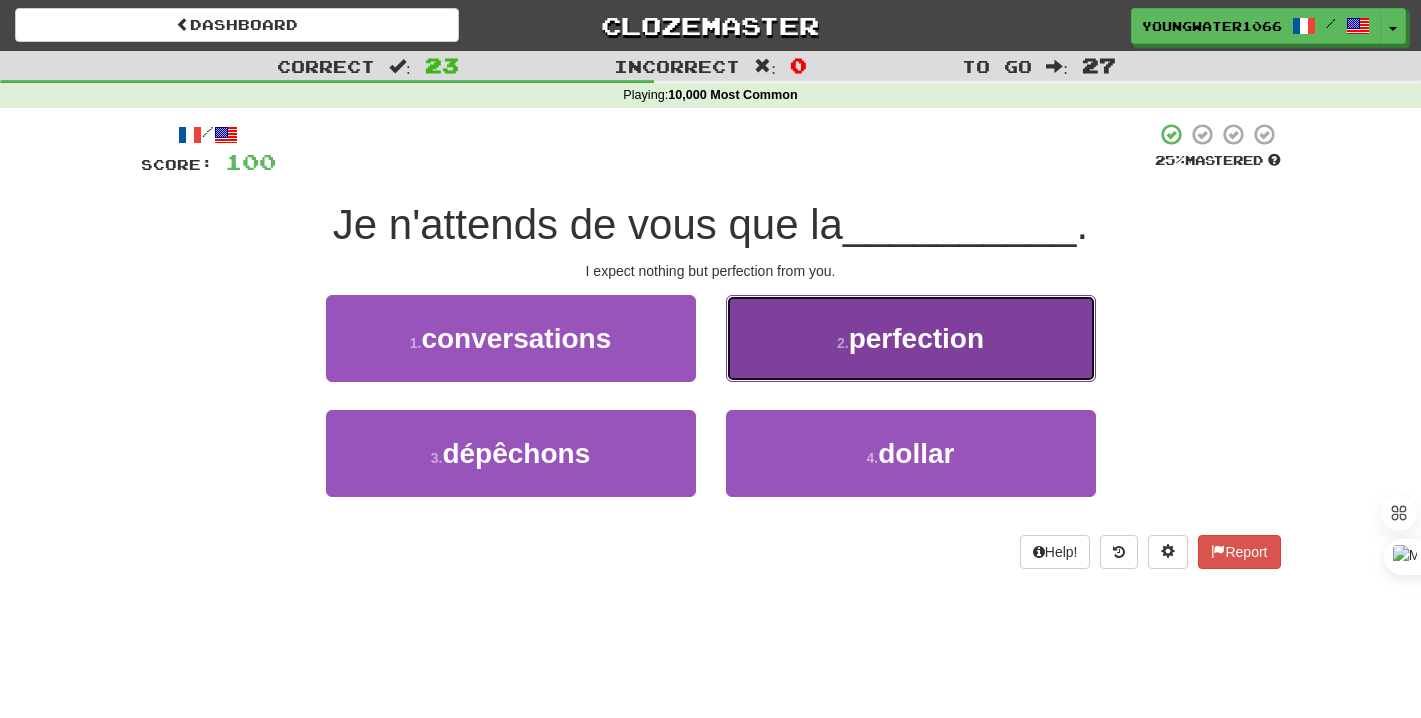 click on "2 .  perfection" at bounding box center [911, 338] 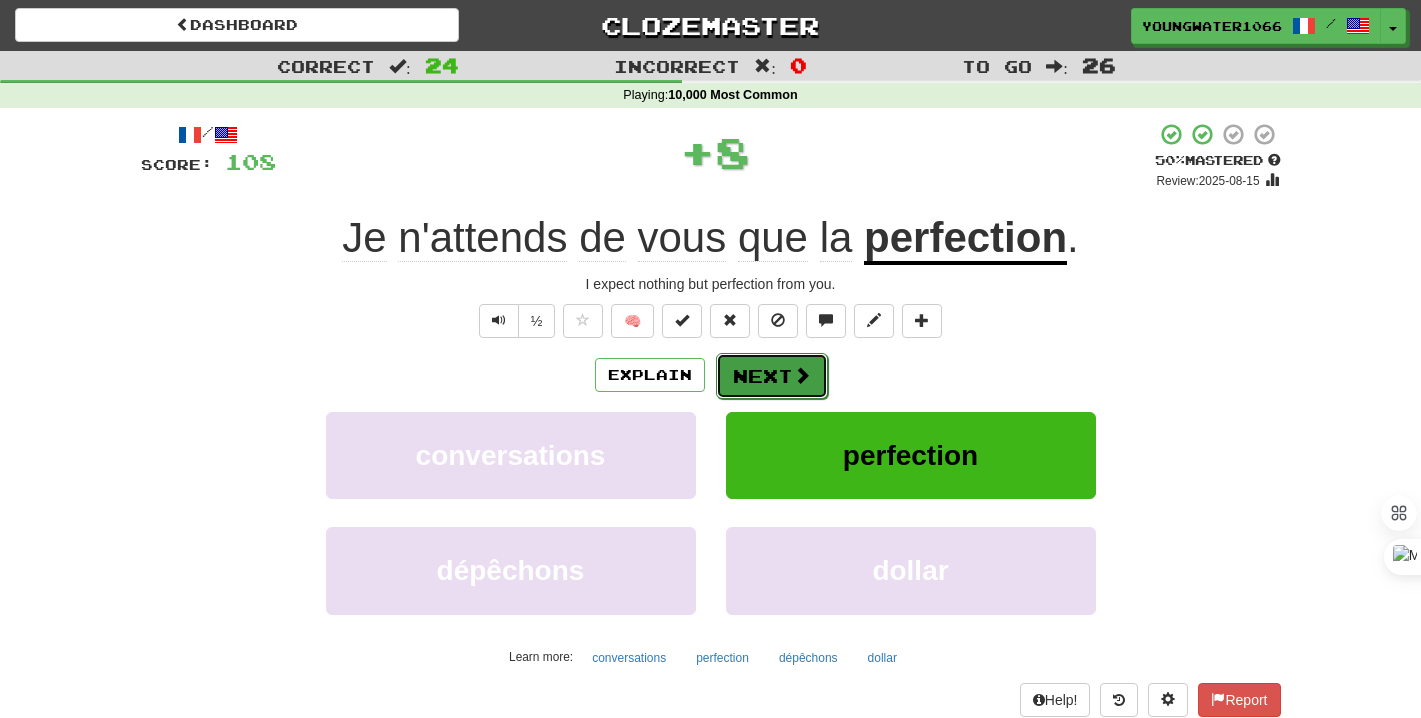 click on "Next" at bounding box center (772, 376) 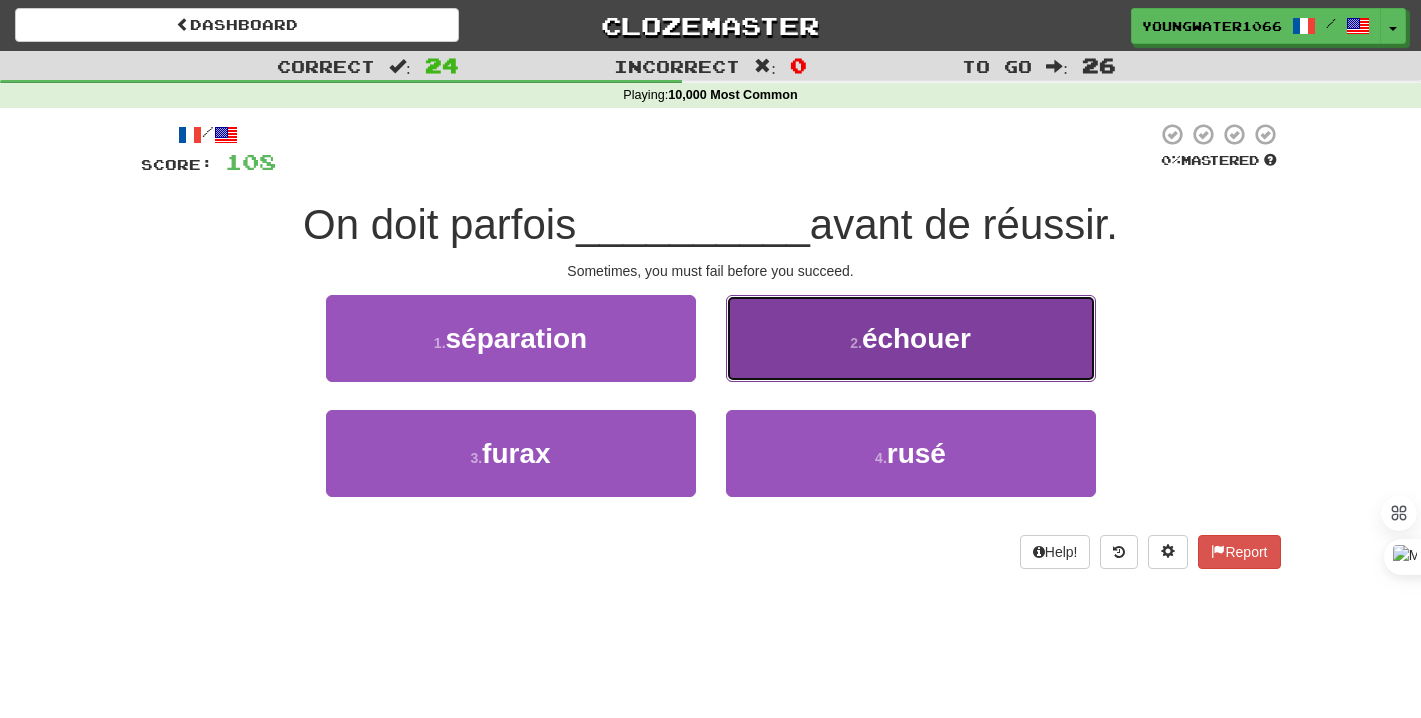 click on "2 .  échouer" at bounding box center (911, 338) 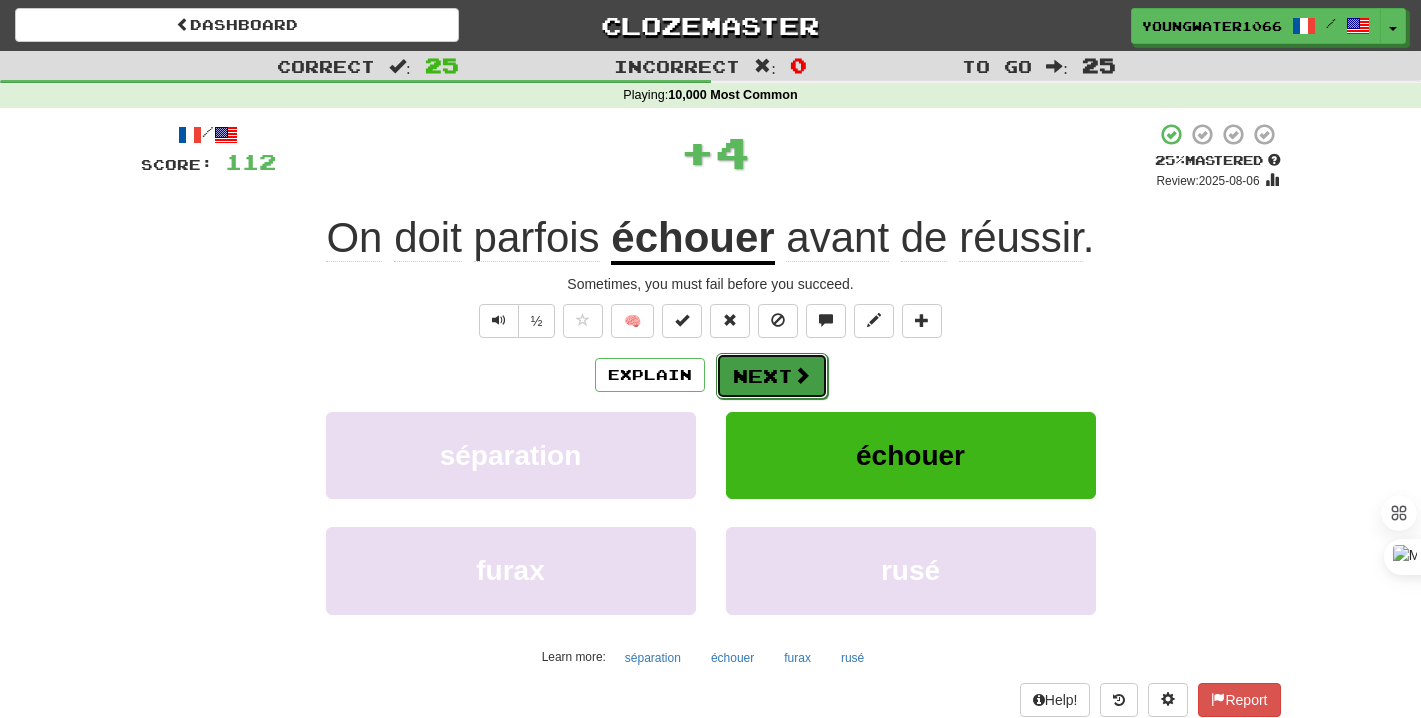 click on "Next" at bounding box center (772, 376) 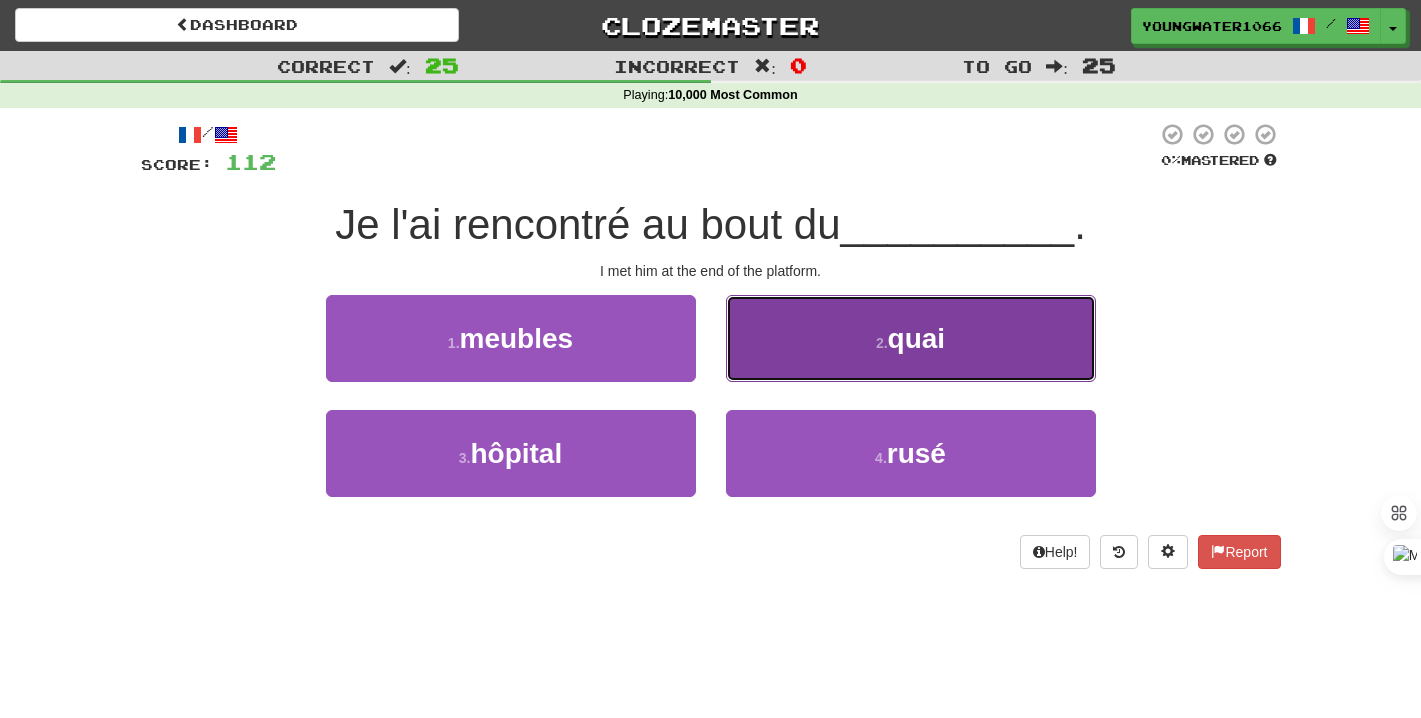 click on "2 .  quai" at bounding box center [911, 338] 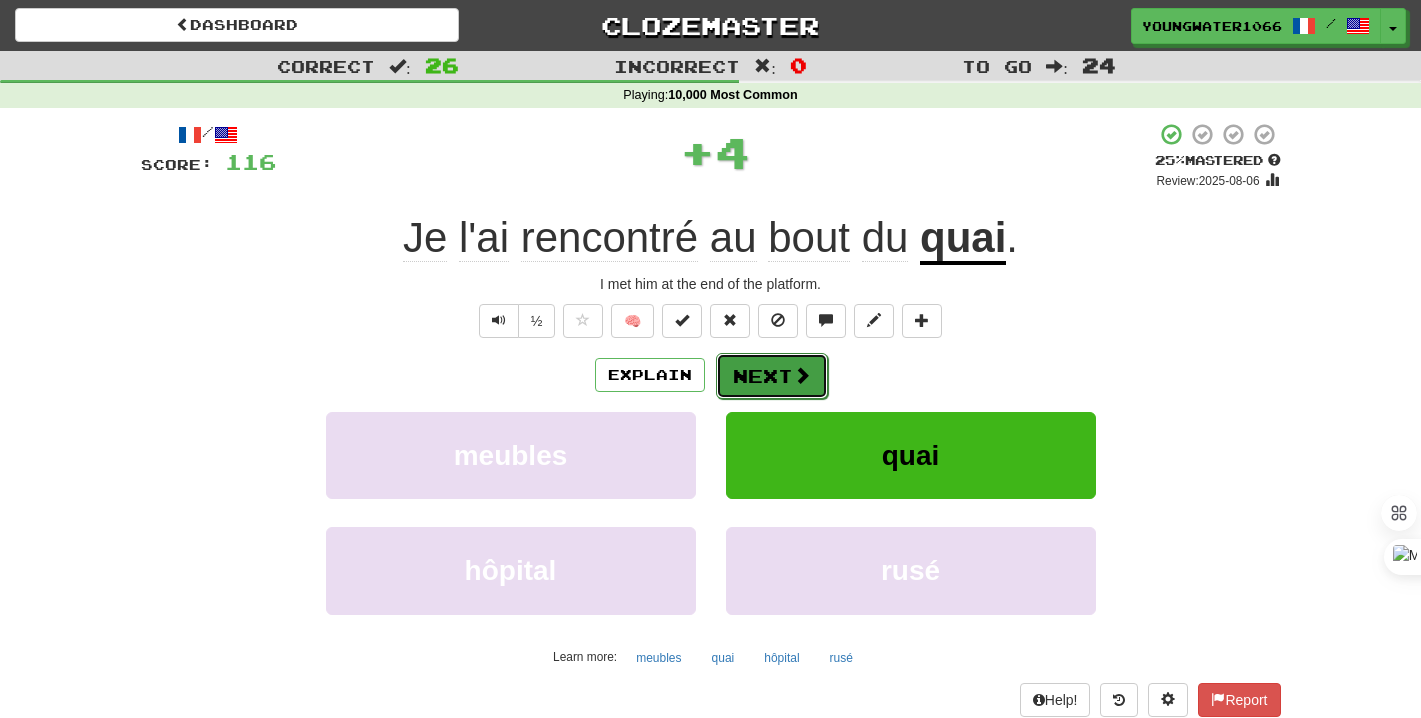 click on "Next" at bounding box center [772, 376] 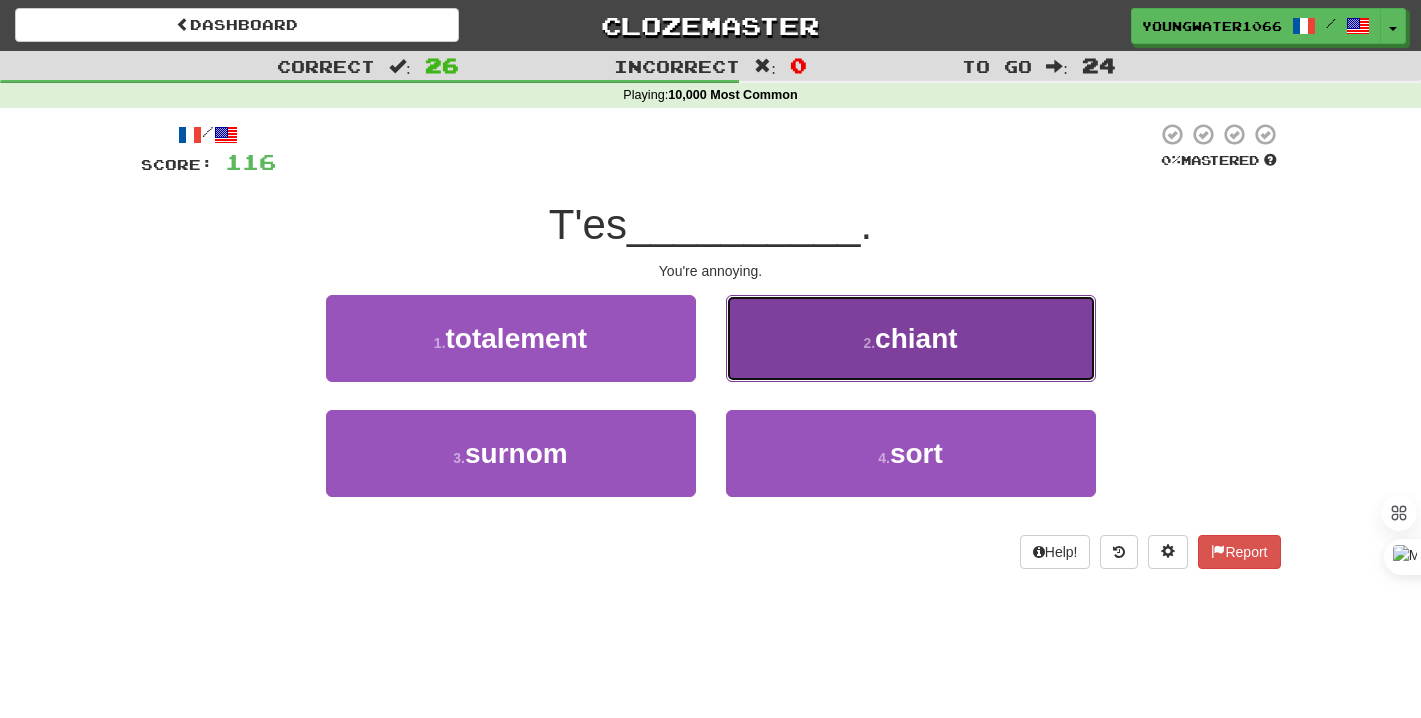 click on "2 .  chiant" at bounding box center [911, 338] 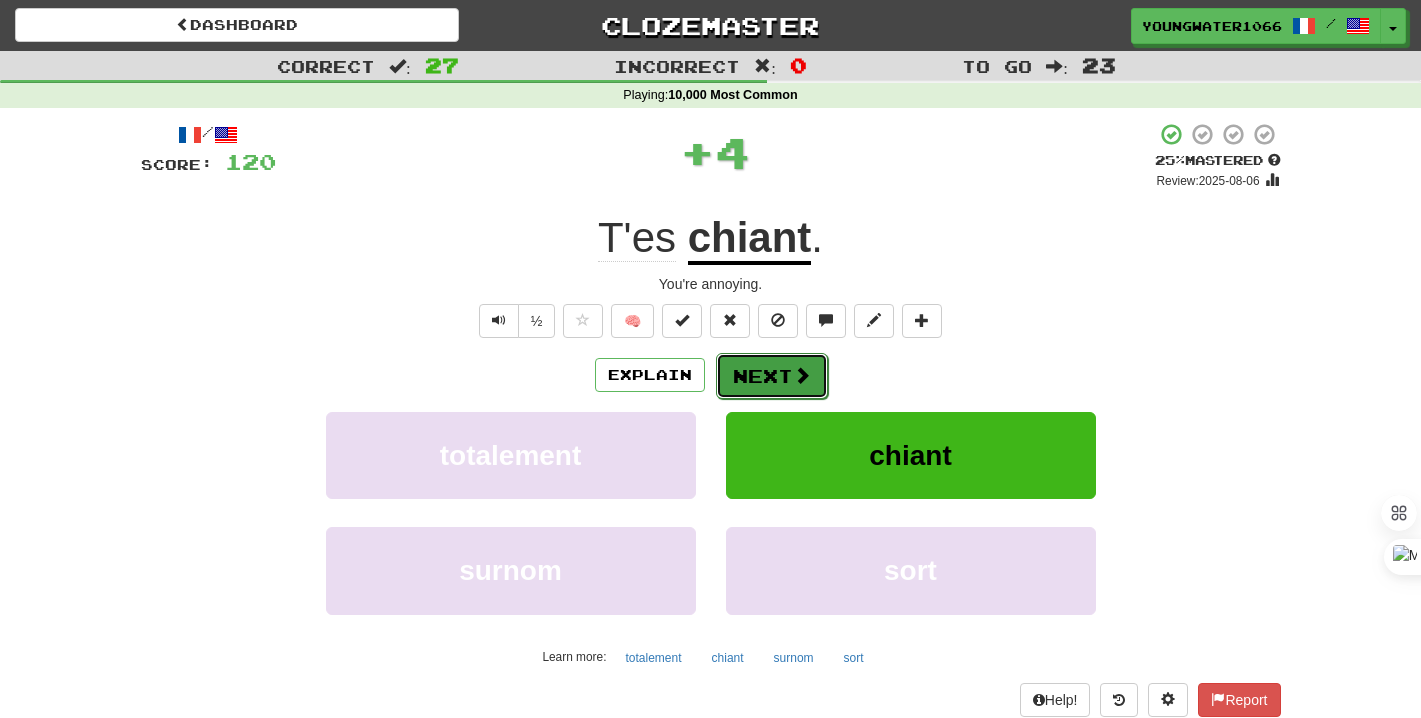 click on "Next" at bounding box center (772, 376) 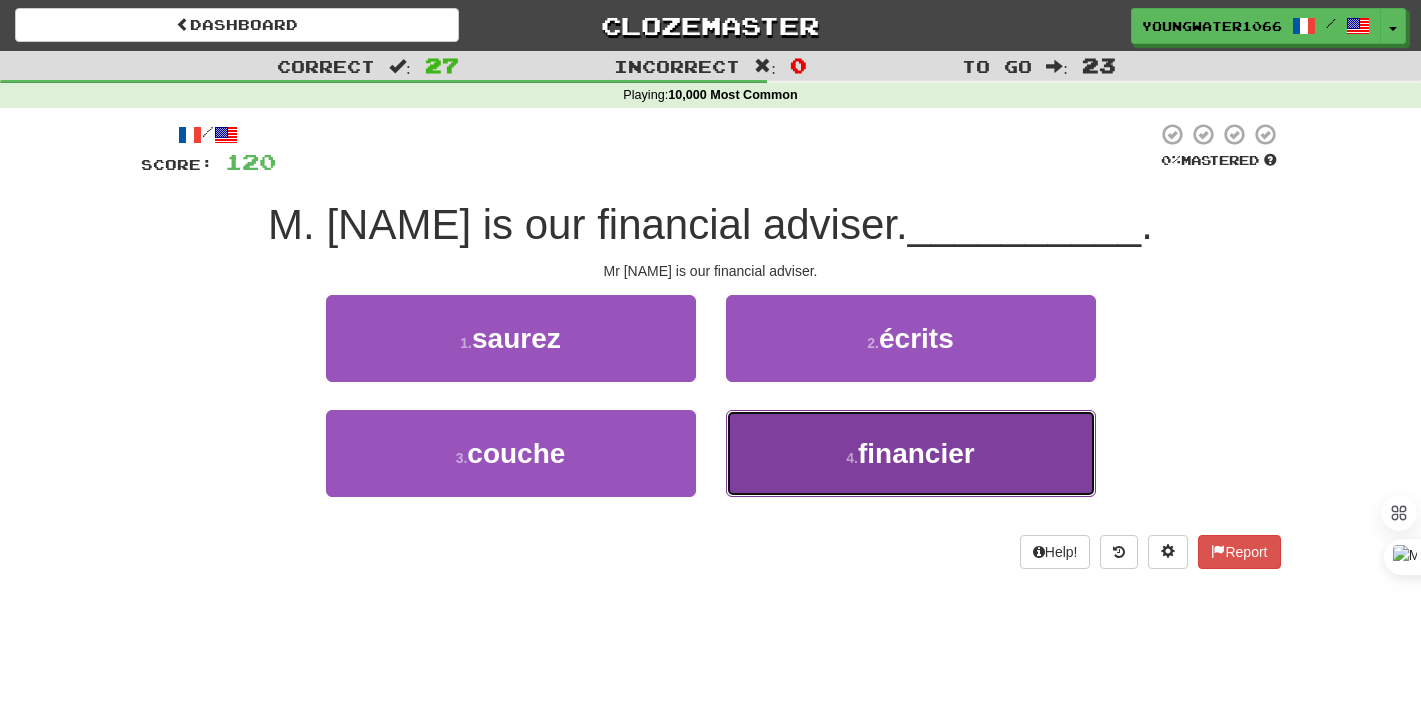 click on "4 .  financier" at bounding box center (911, 453) 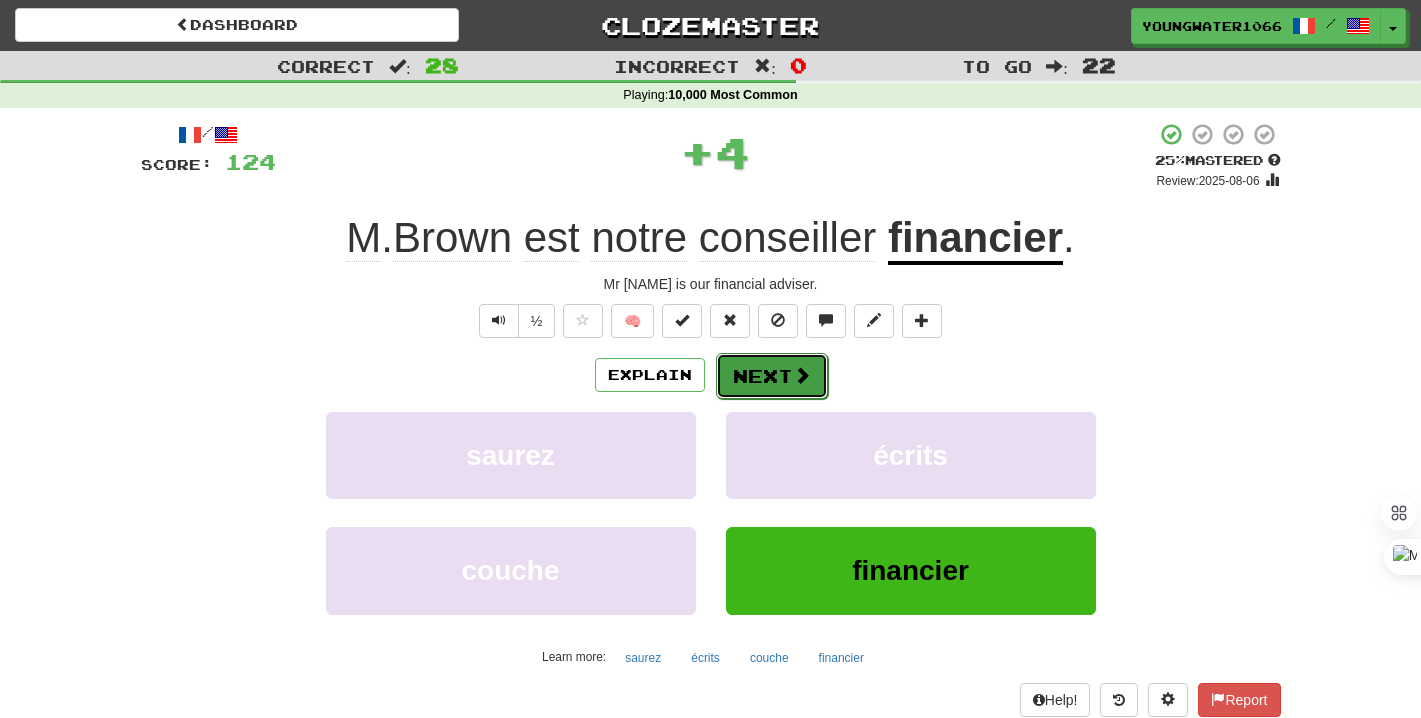 click on "Next" at bounding box center (772, 376) 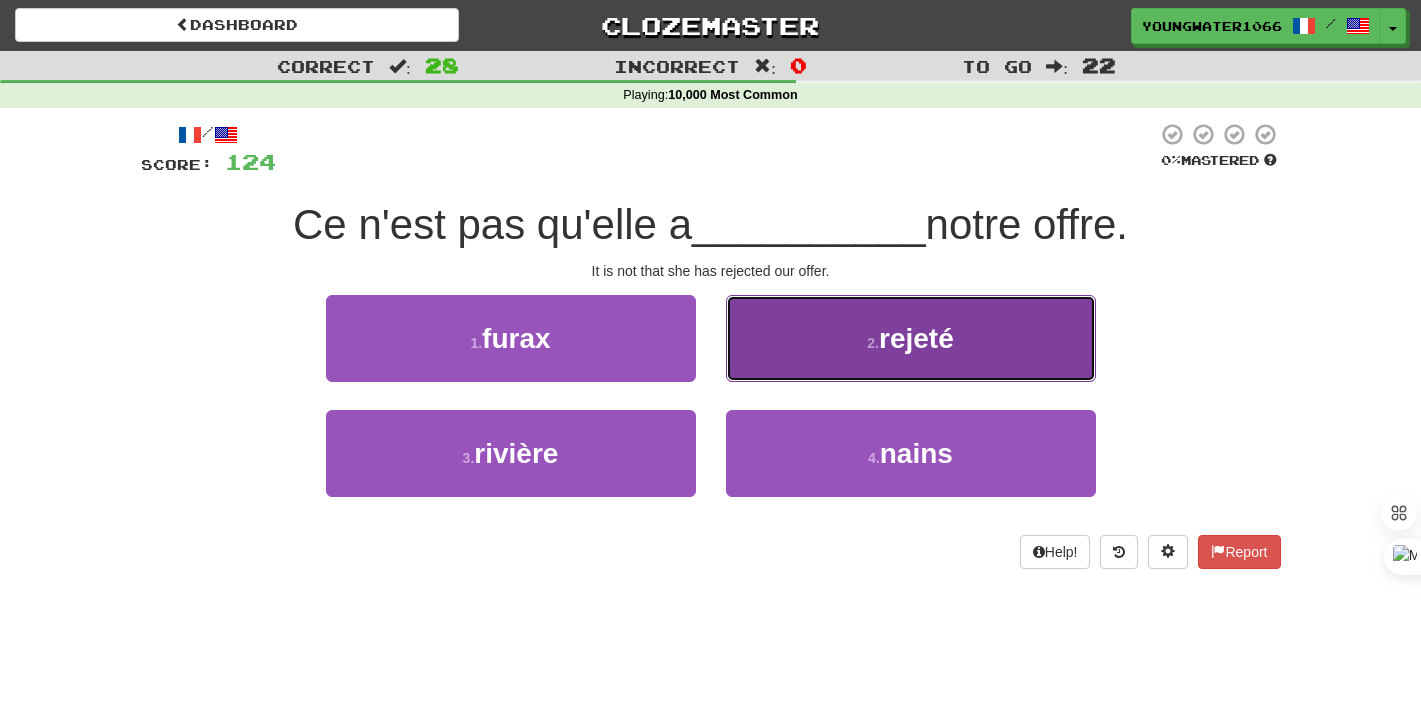 click on "2 .  rejeté" at bounding box center [911, 338] 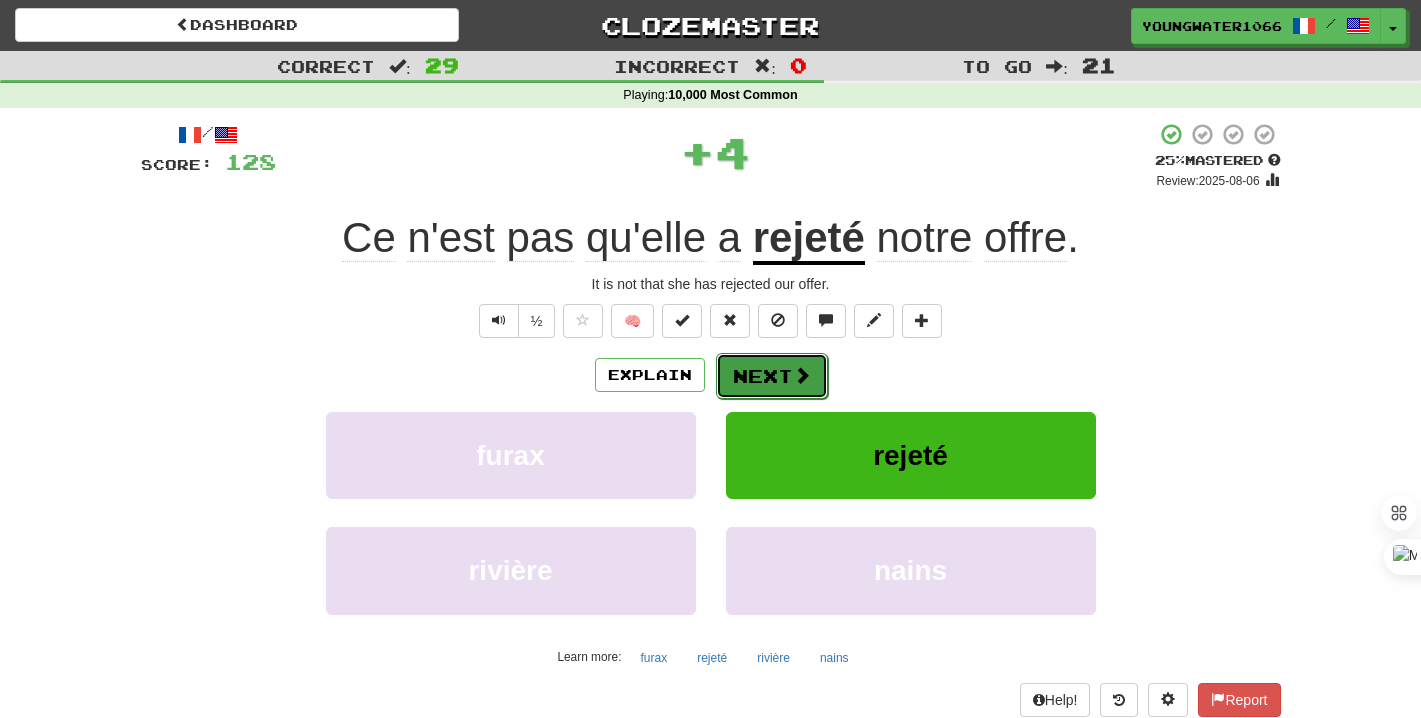 click at bounding box center (802, 375) 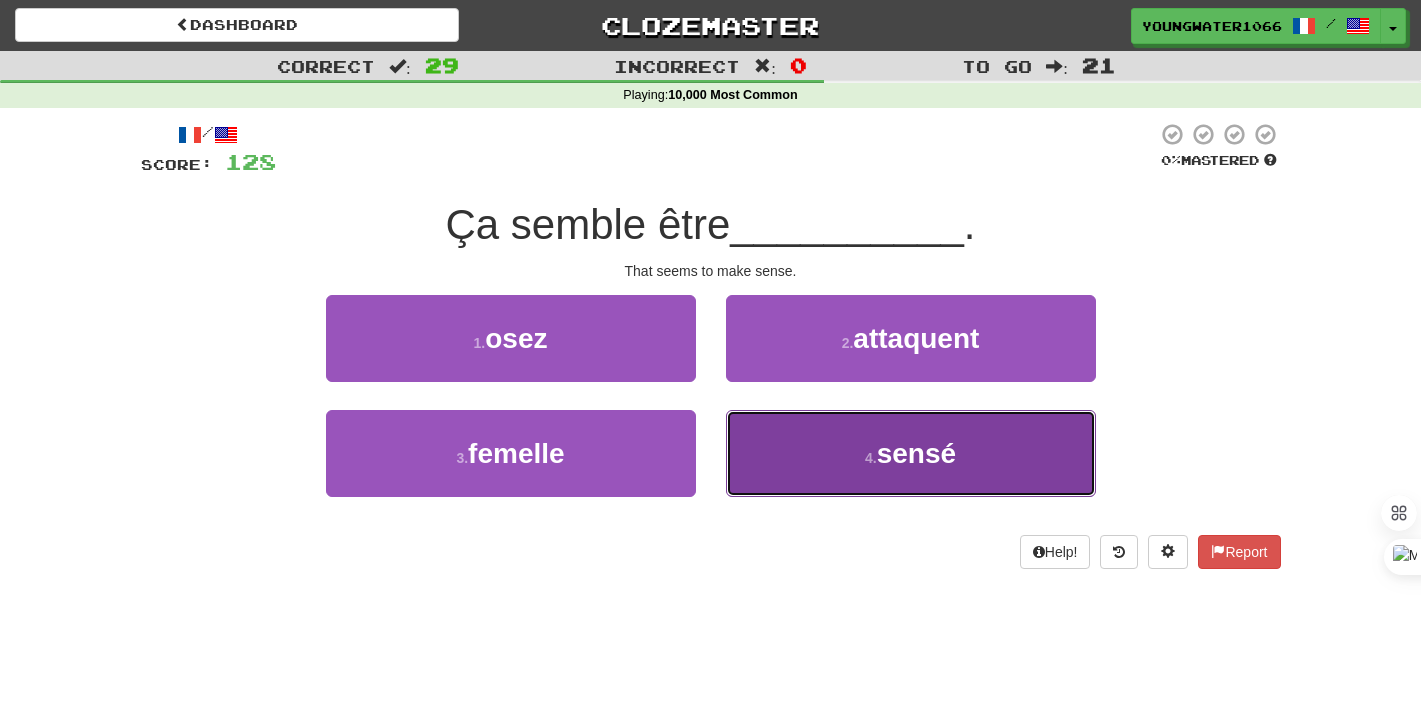 click on "4 .  sensé" at bounding box center (911, 453) 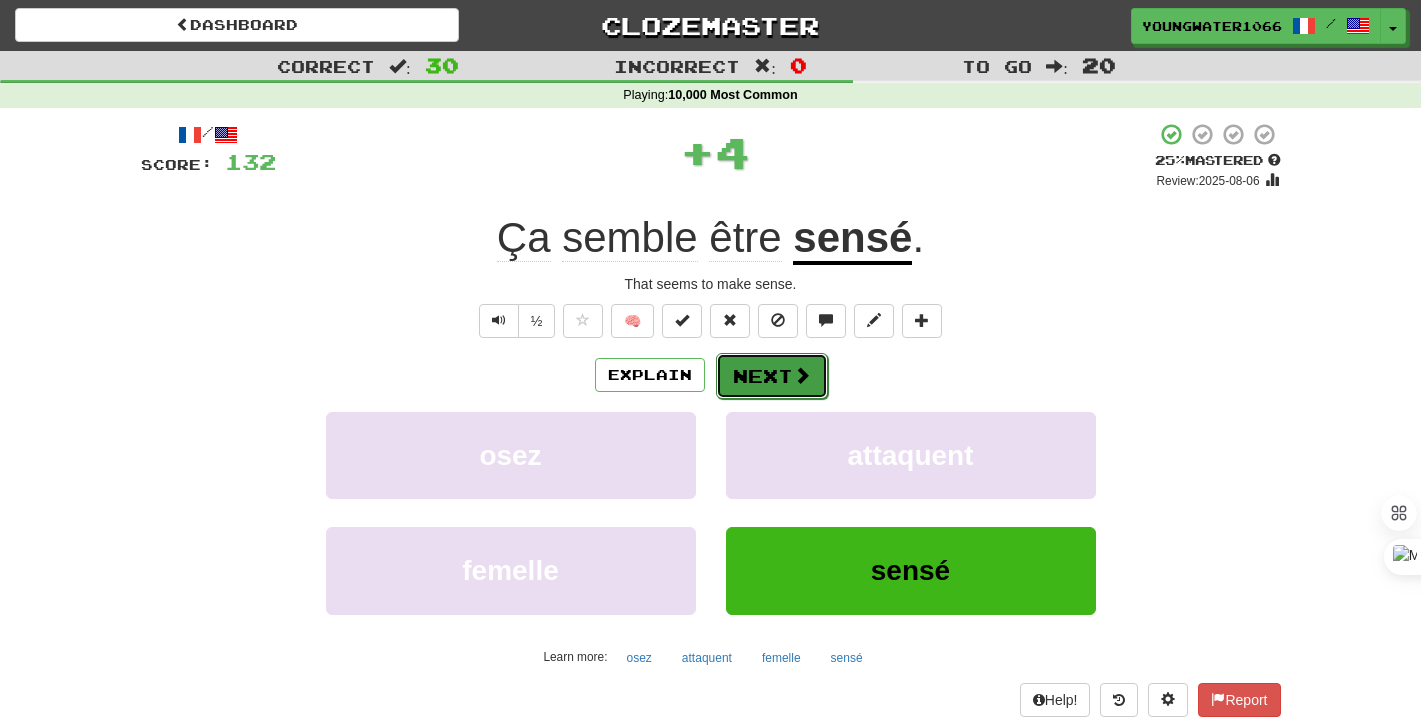 click on "Next" at bounding box center [772, 376] 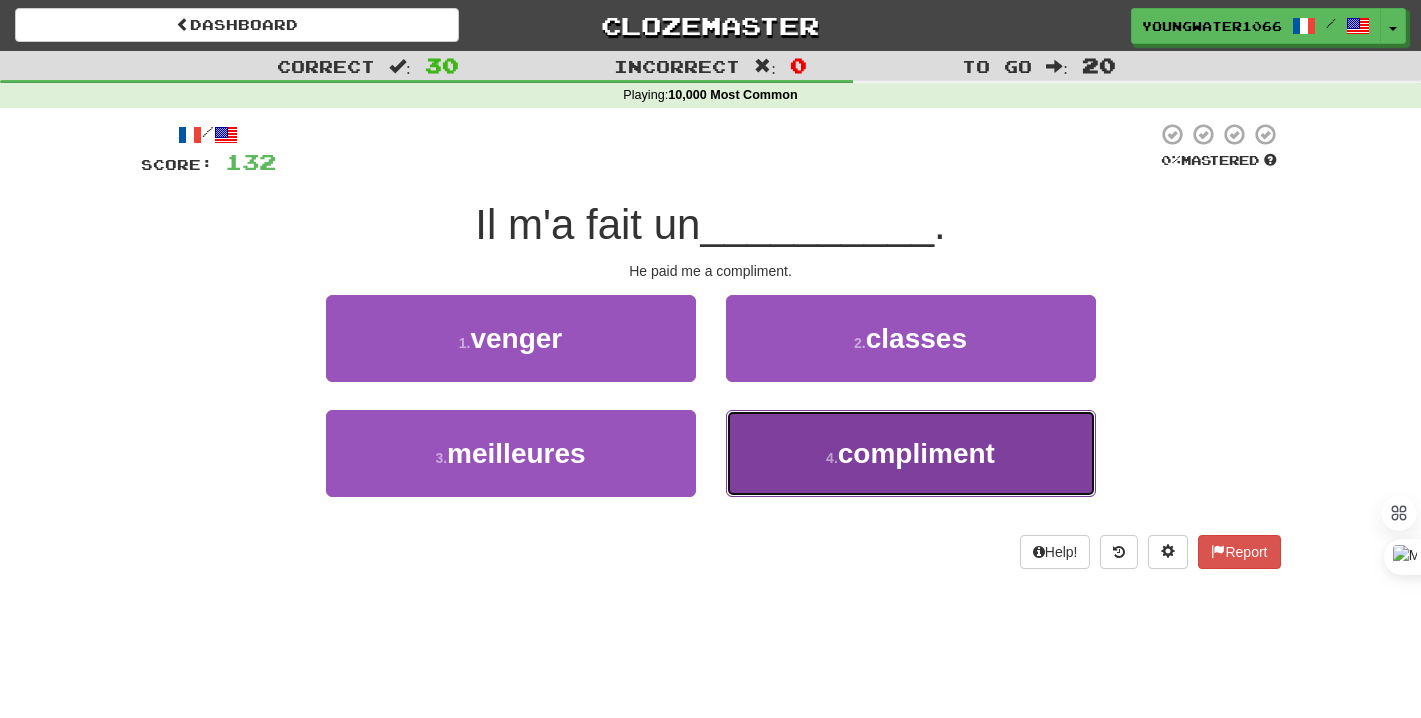 click on "4 .  compliment" at bounding box center (911, 453) 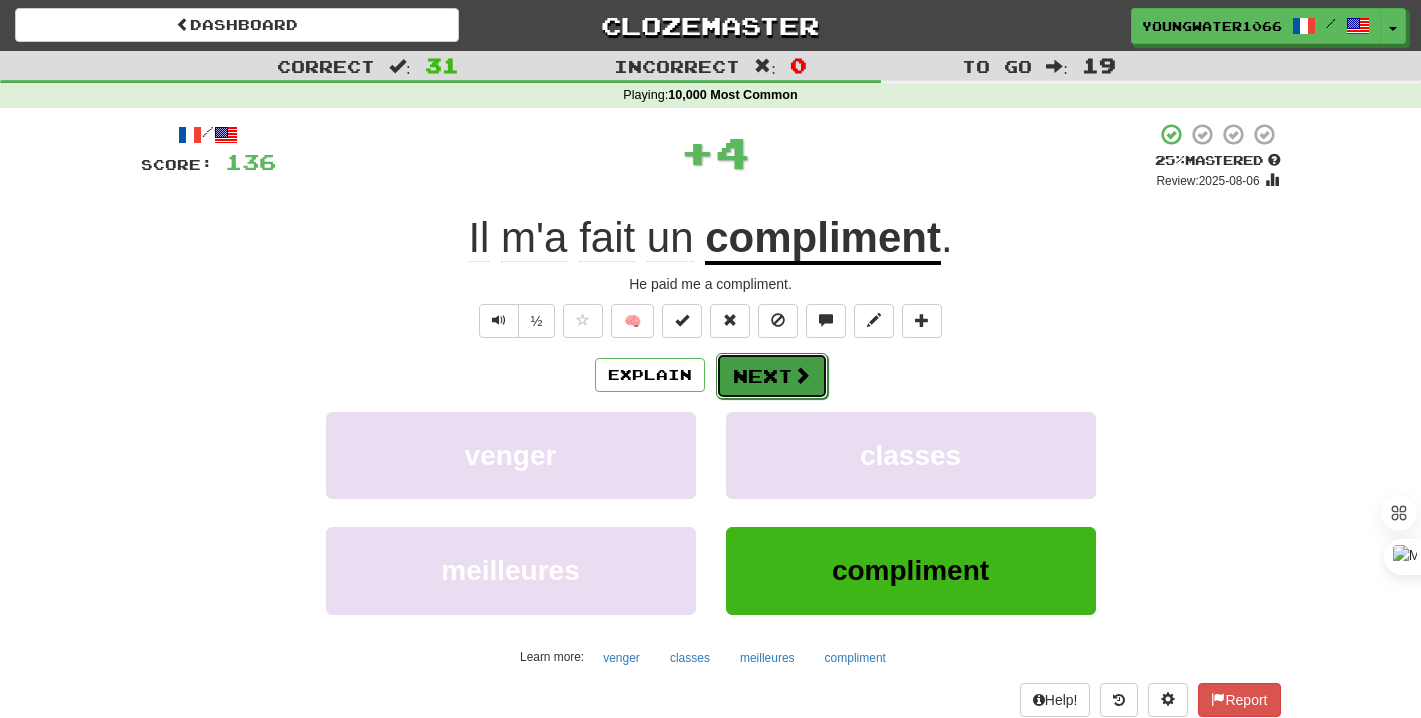 click on "Next" at bounding box center (772, 376) 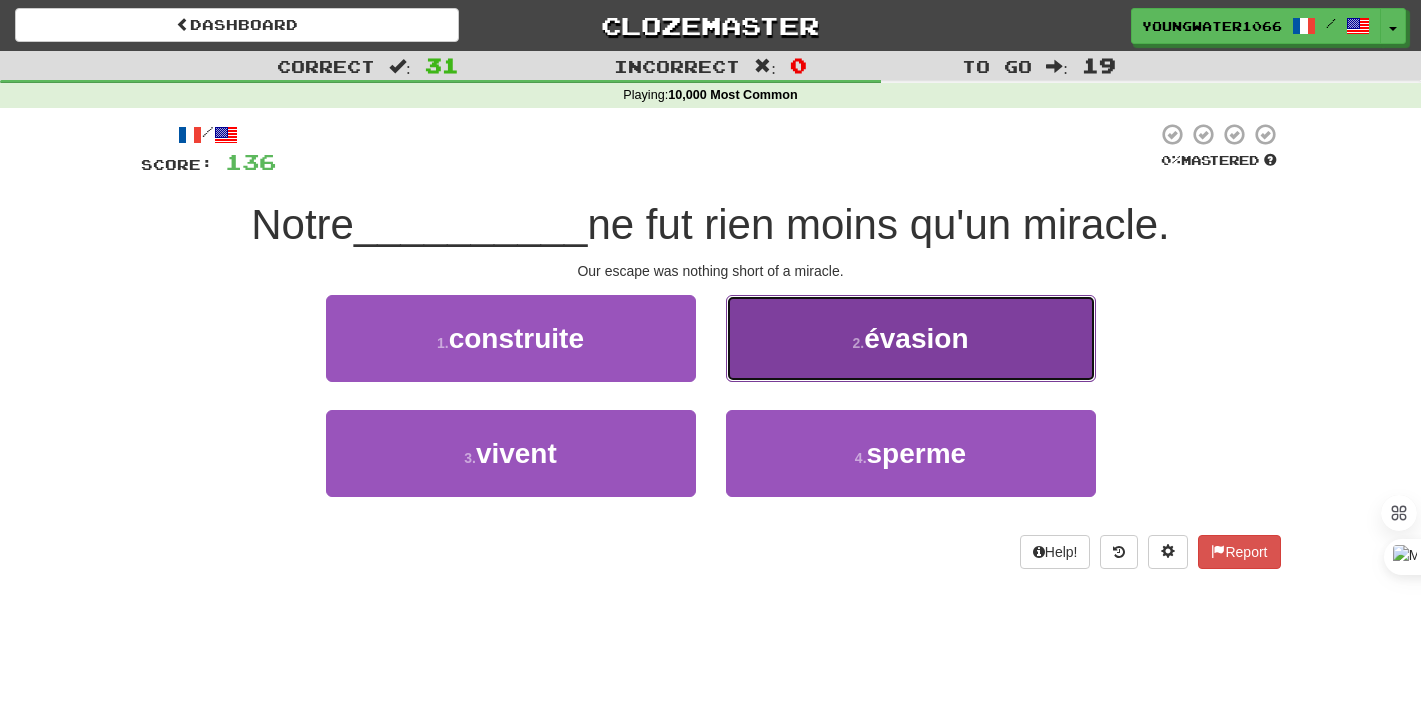 click on "2 .  évasion" at bounding box center [911, 338] 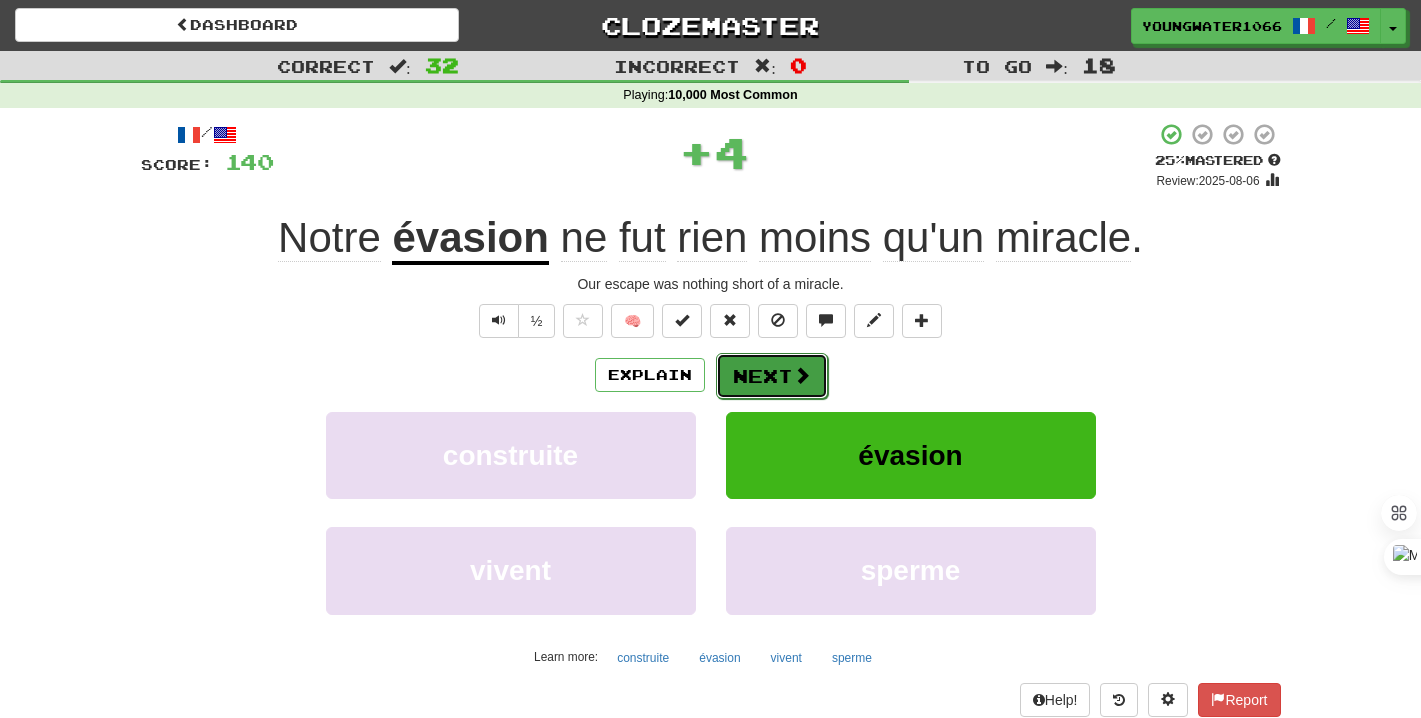 click on "Next" at bounding box center [772, 376] 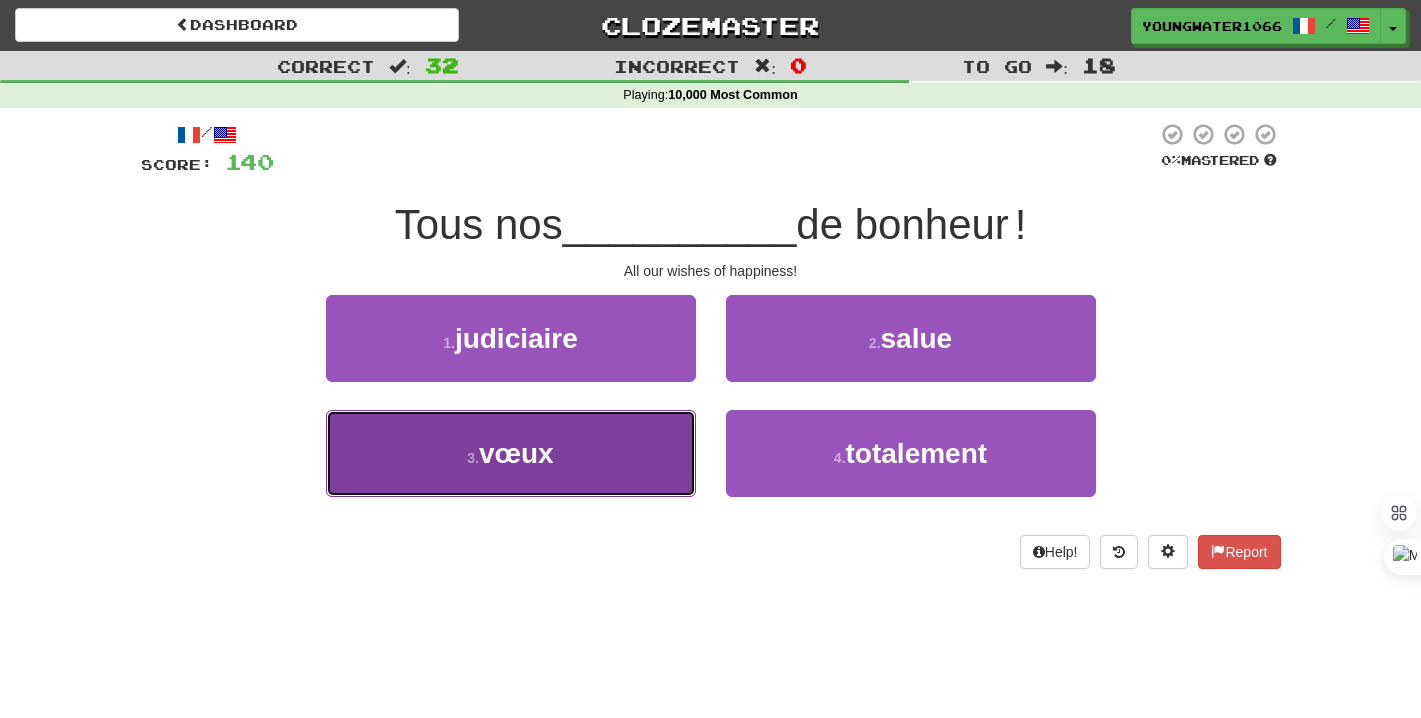 click on "3 .  vœux" at bounding box center [511, 453] 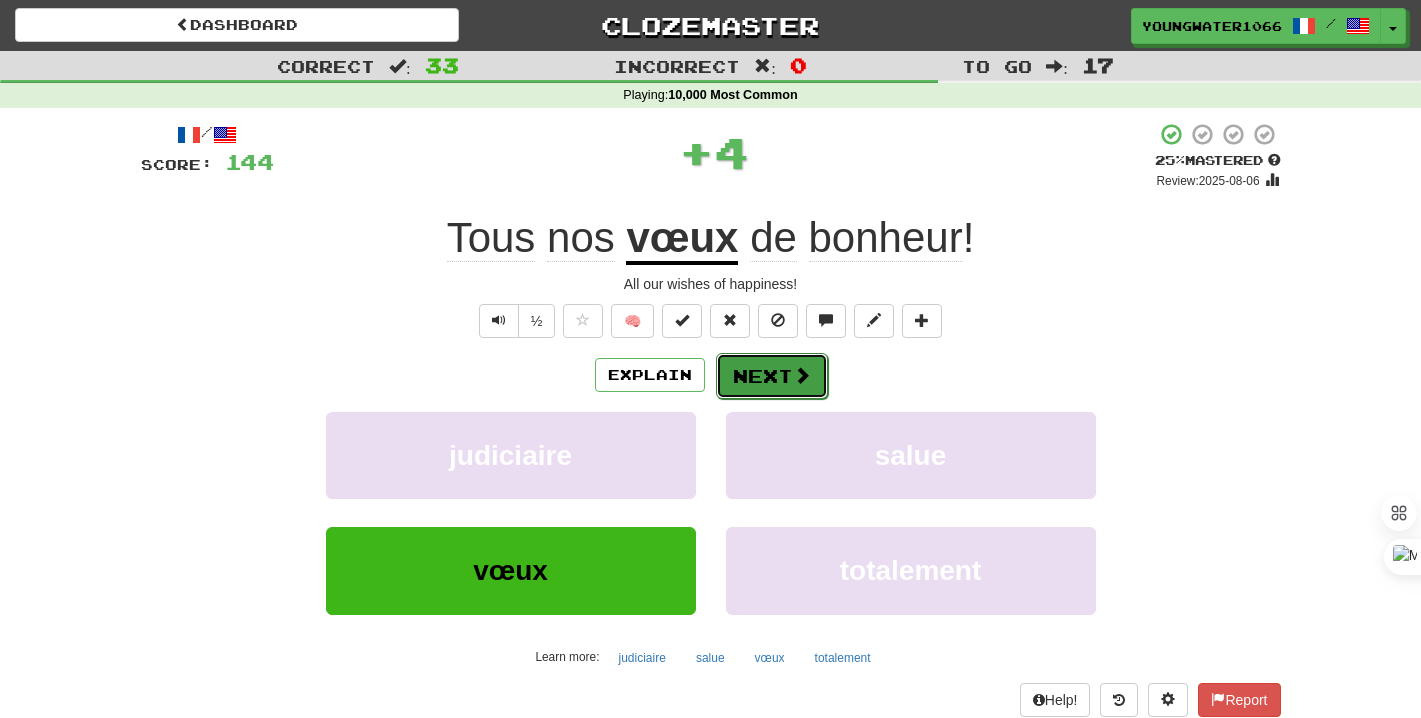 click on "Next" at bounding box center (772, 376) 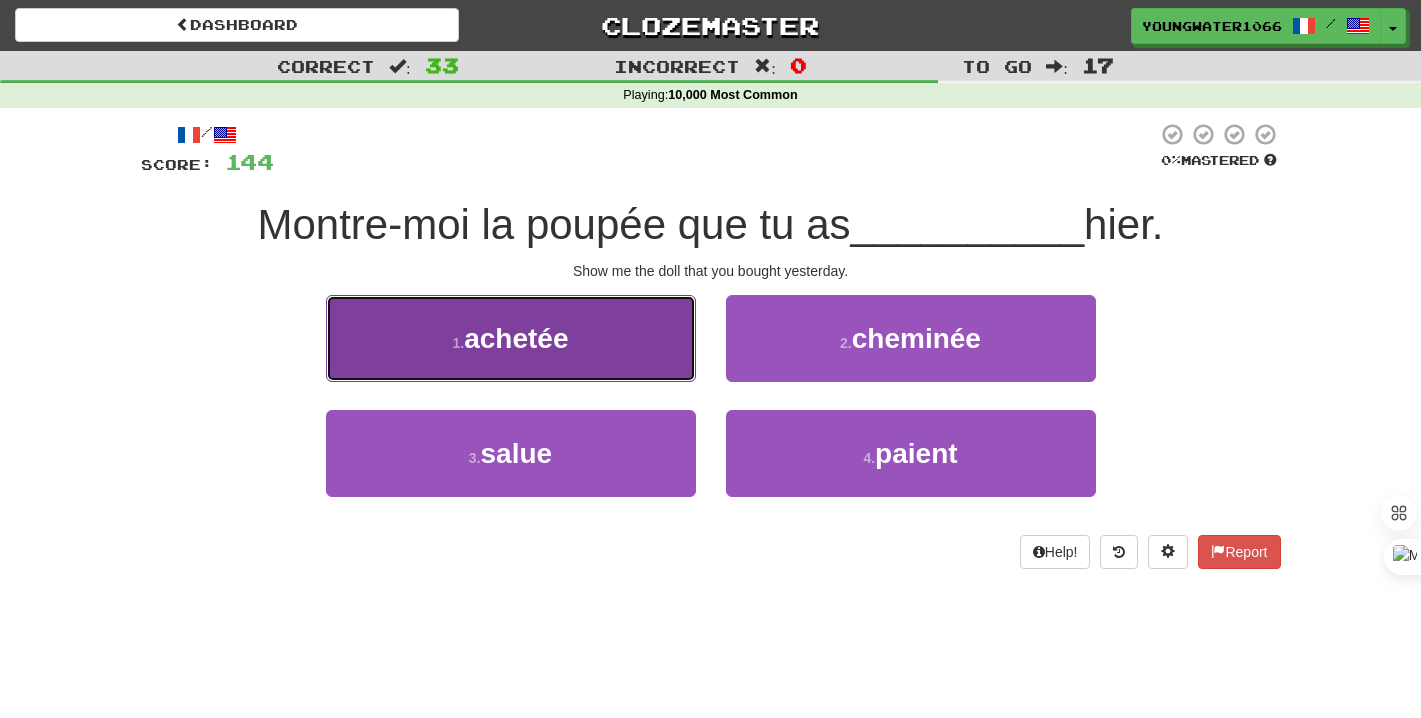 click on "1 .  achetée" at bounding box center (511, 338) 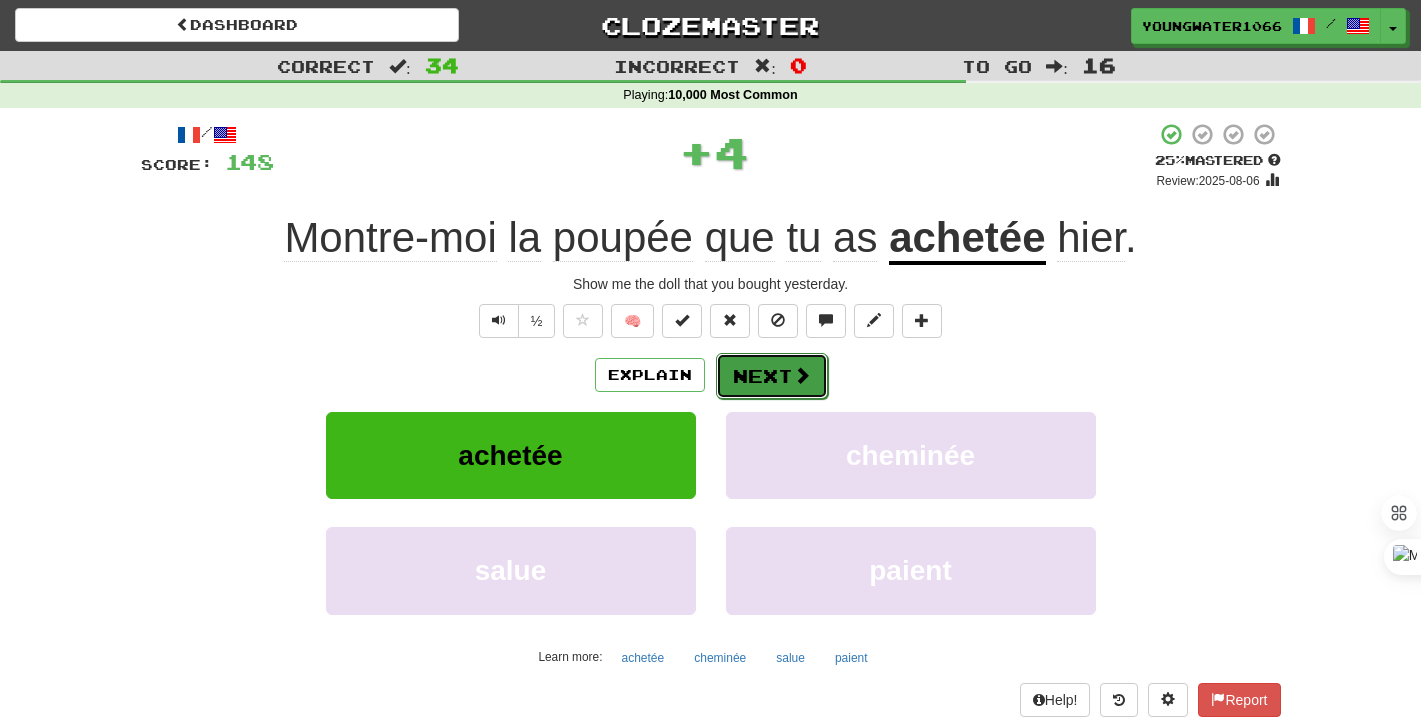click on "Next" at bounding box center (772, 376) 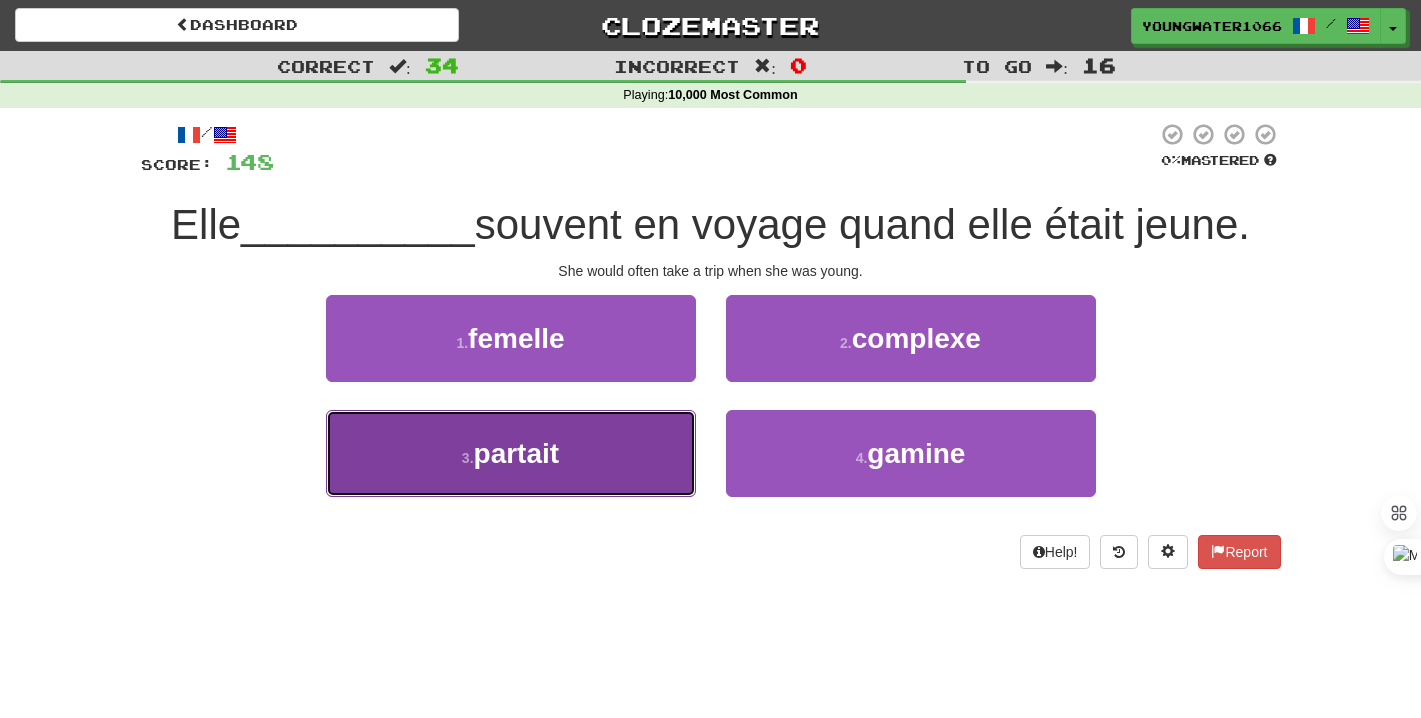 click on "partait" at bounding box center [517, 453] 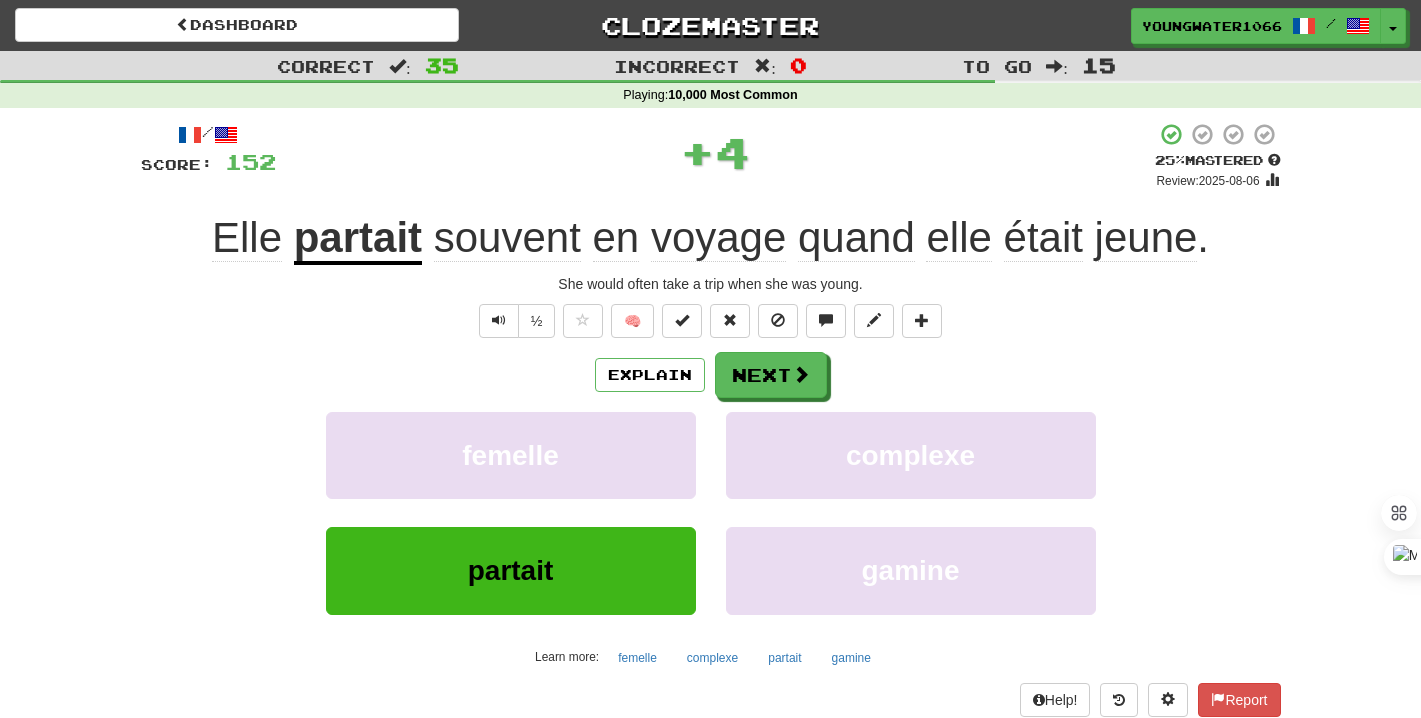click on "complexe" at bounding box center (911, 469) 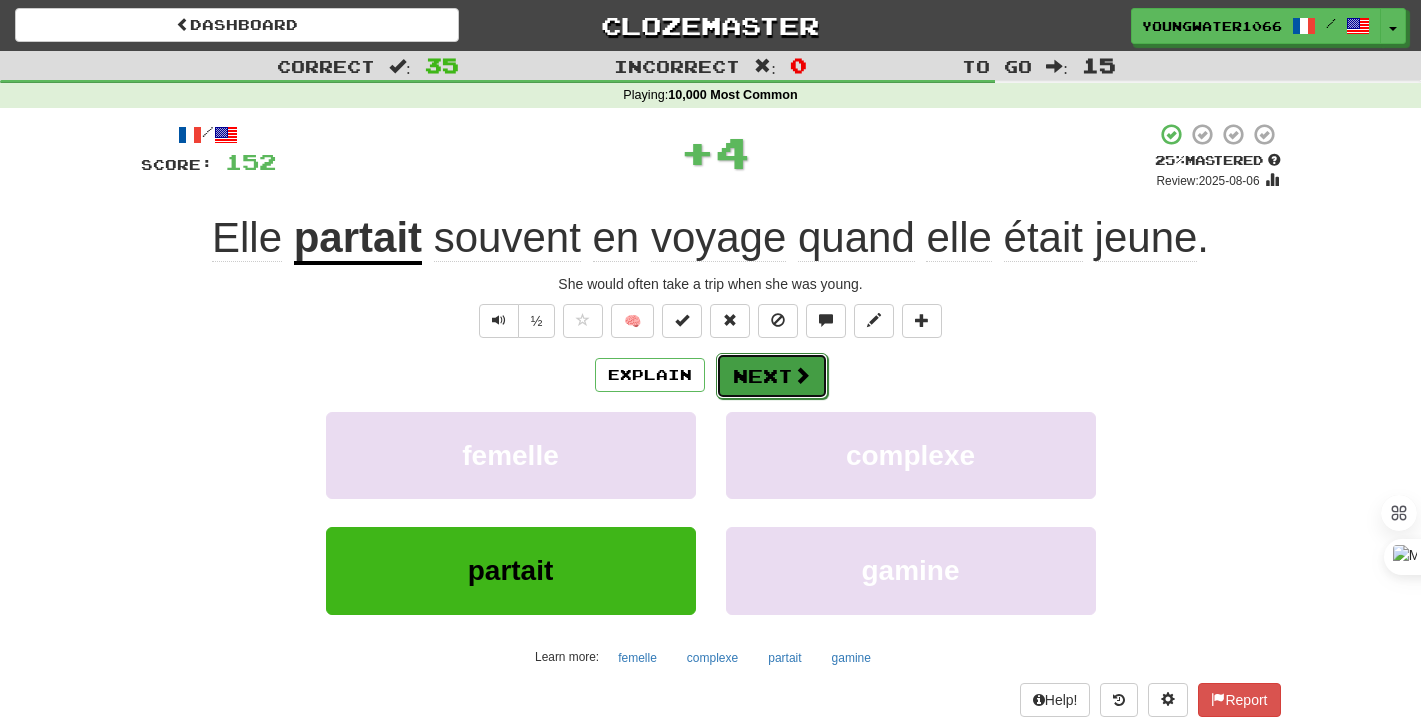 click on "Next" at bounding box center [772, 376] 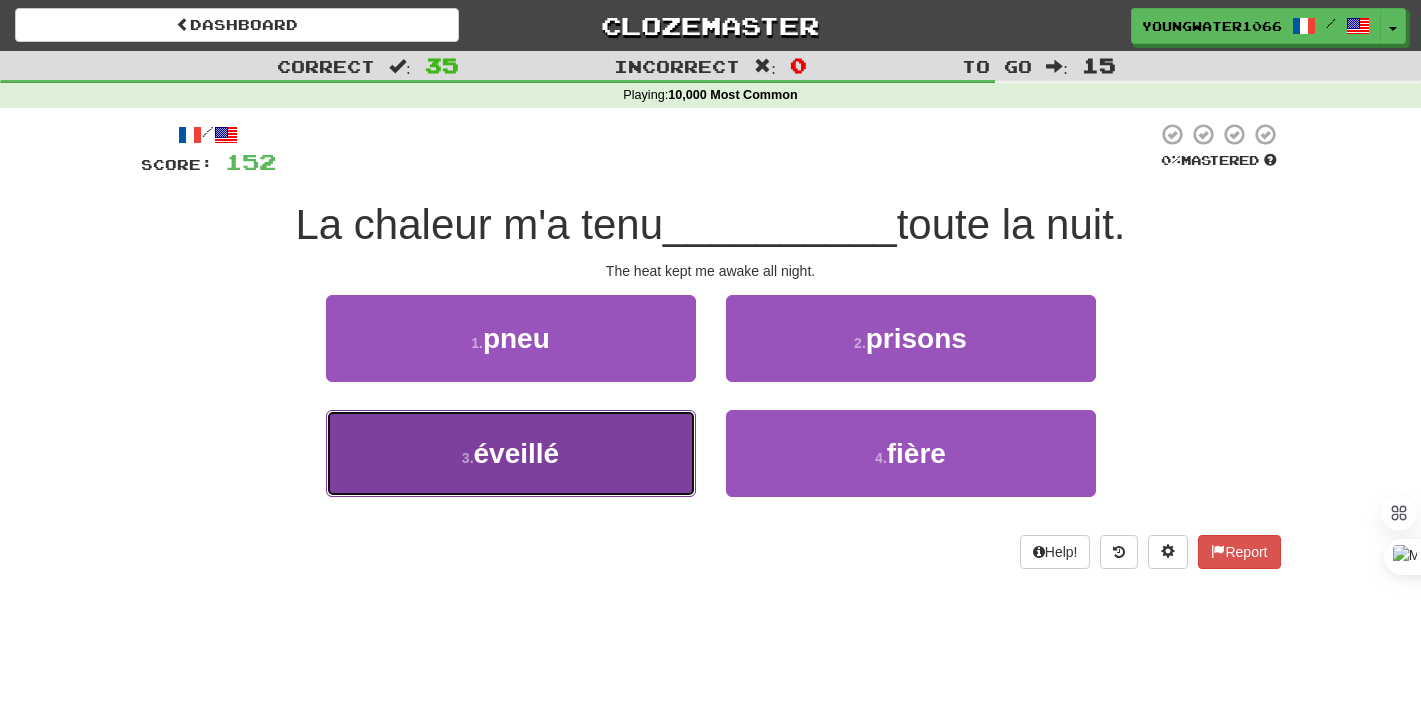 click on "3 .  éveillé" at bounding box center (511, 453) 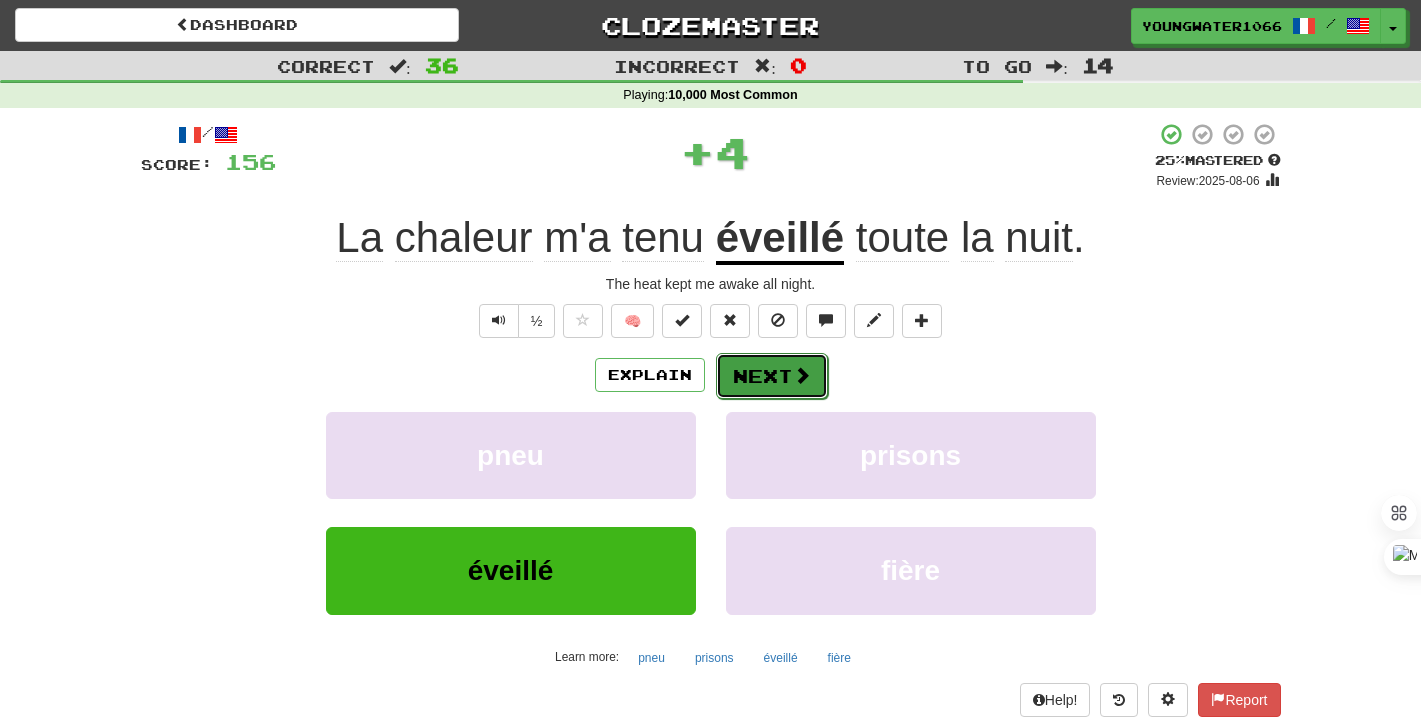 click on "Next" at bounding box center [772, 376] 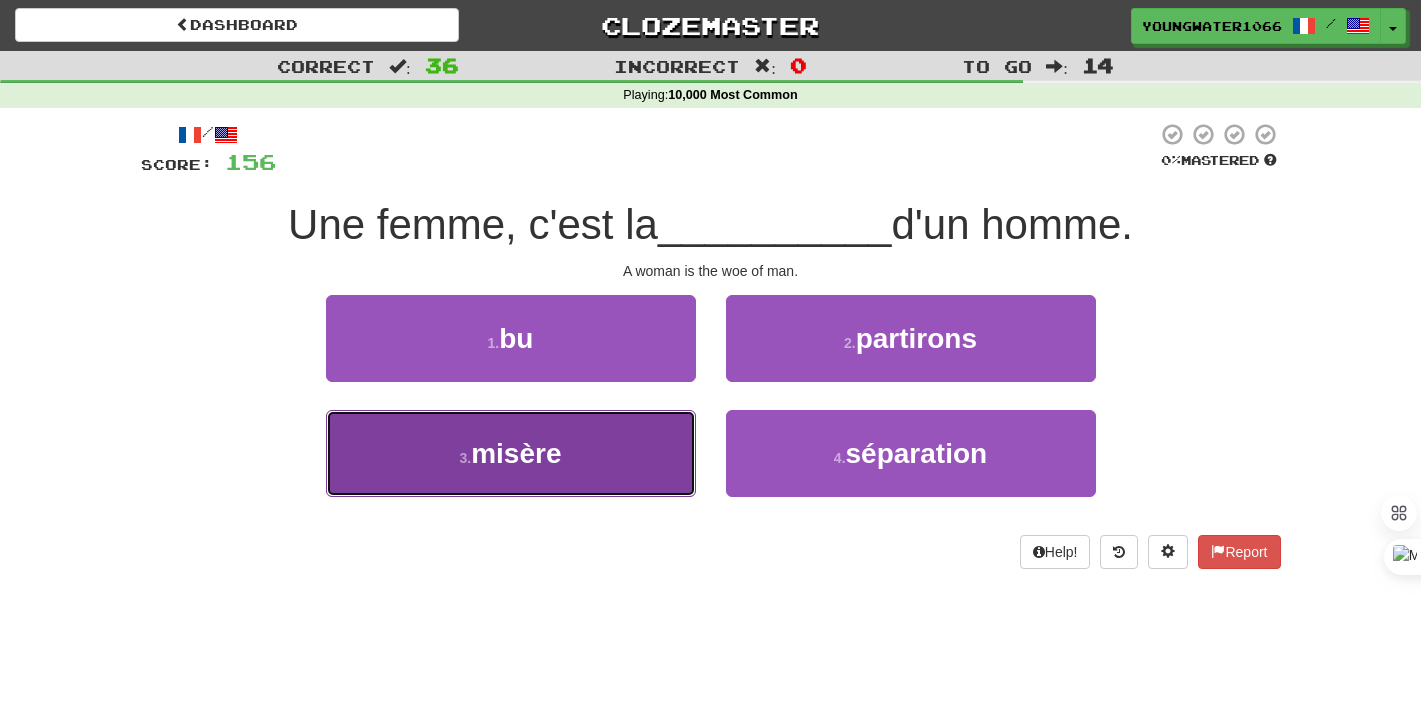 click on "3 .  misère" at bounding box center [511, 453] 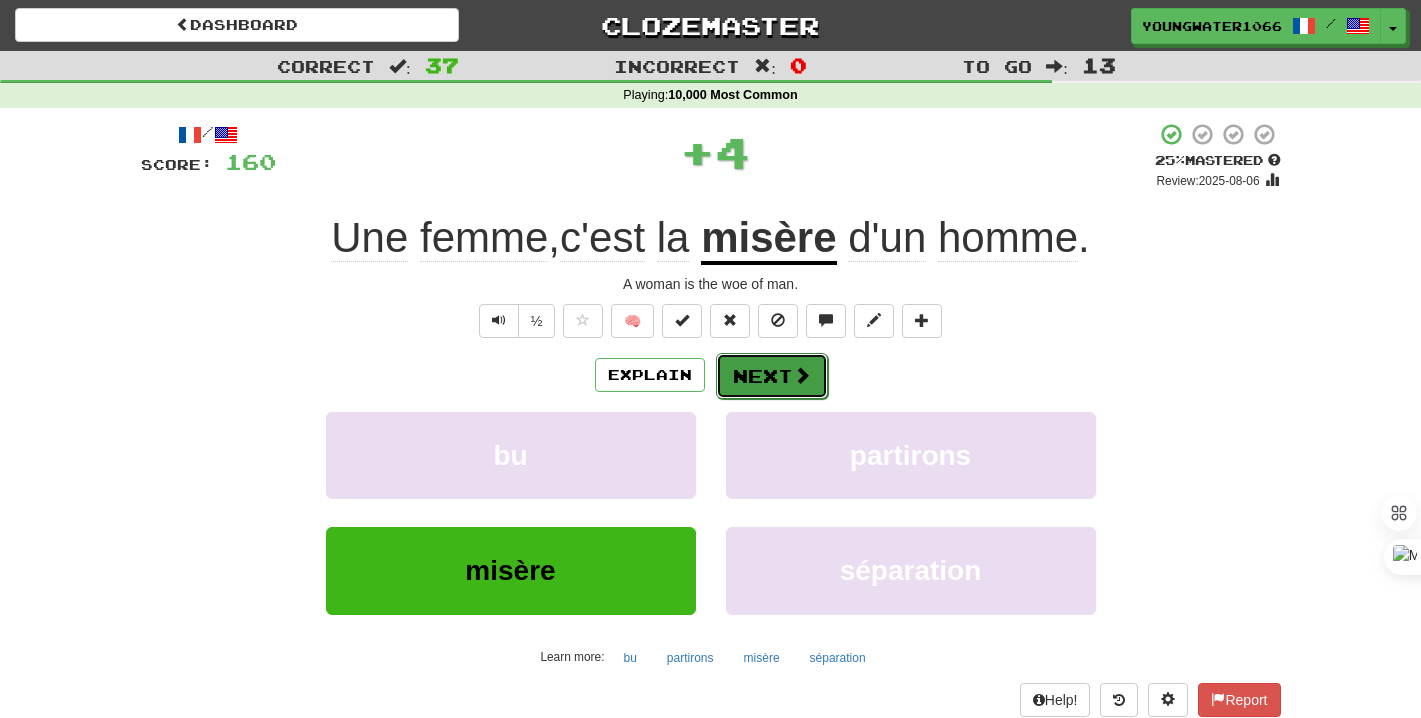 click on "Next" at bounding box center [772, 376] 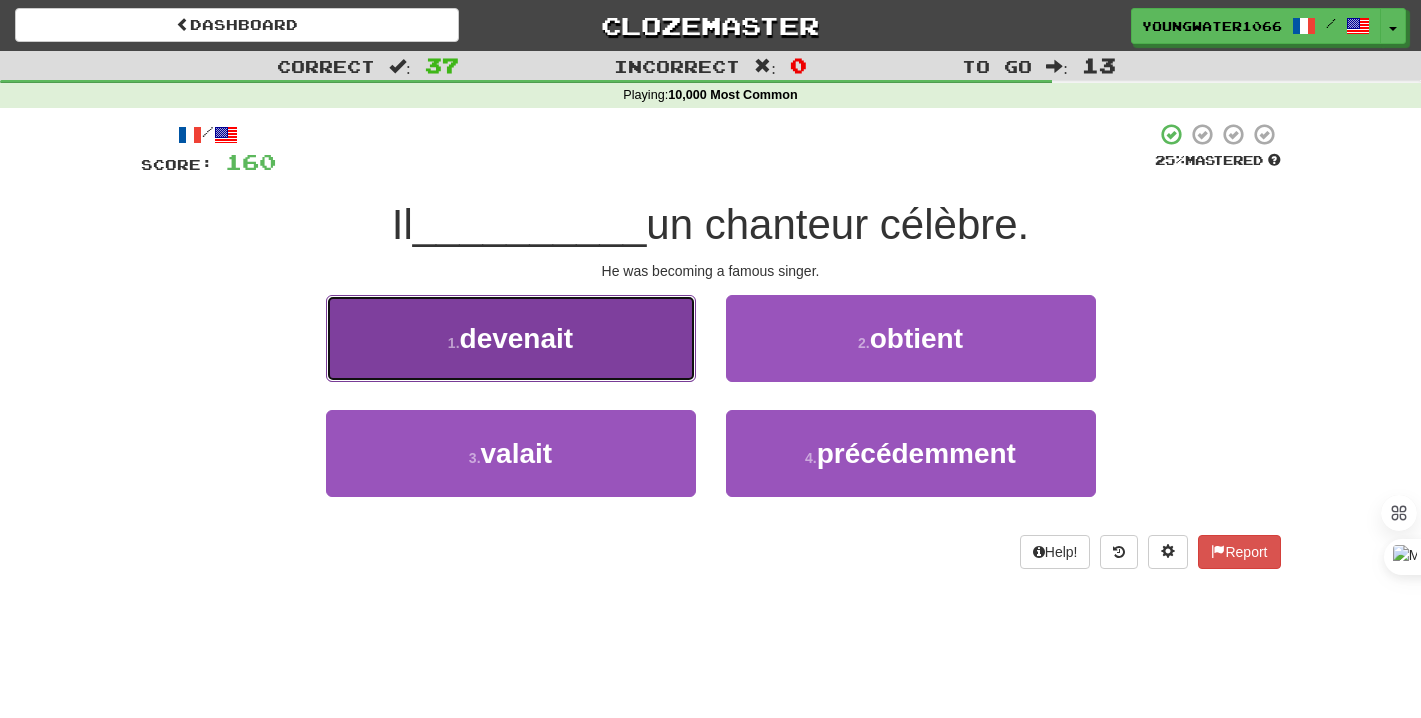 click on "1 .  devenait" at bounding box center [511, 338] 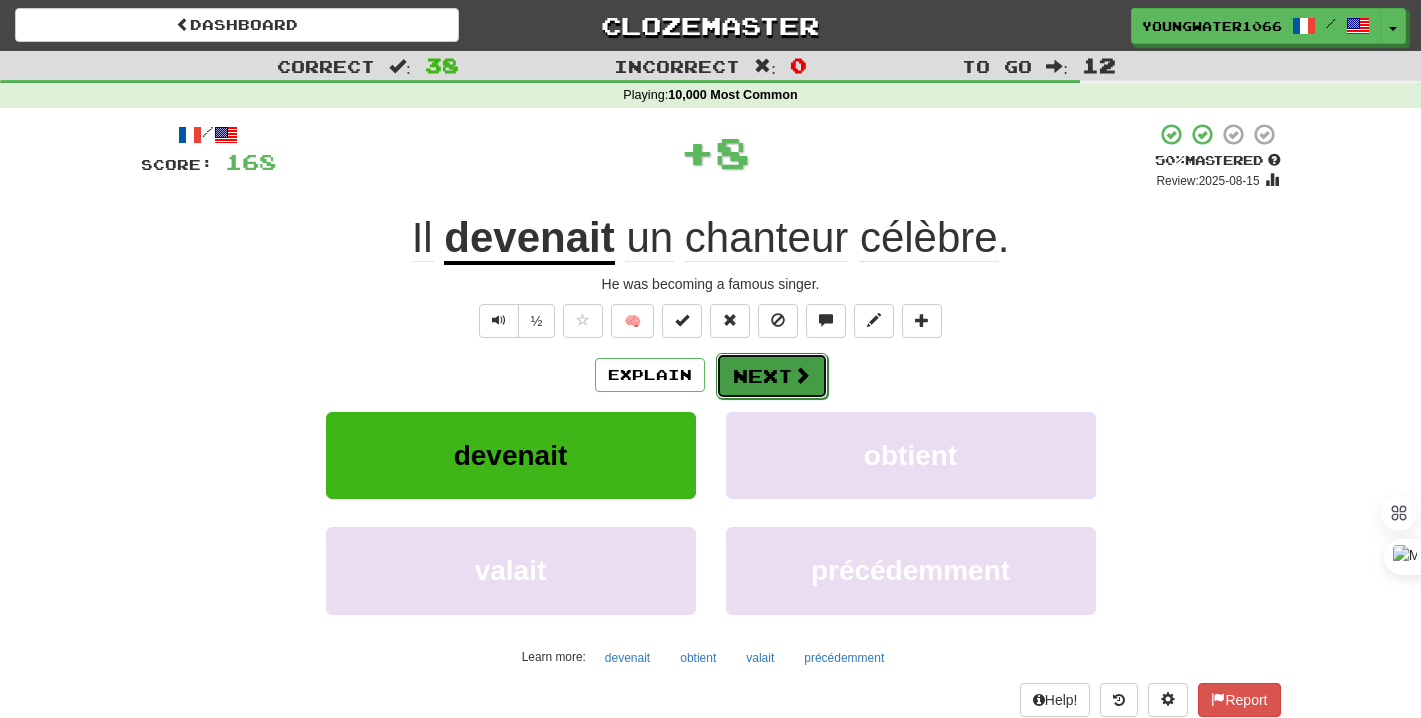 click on "Next" at bounding box center [772, 376] 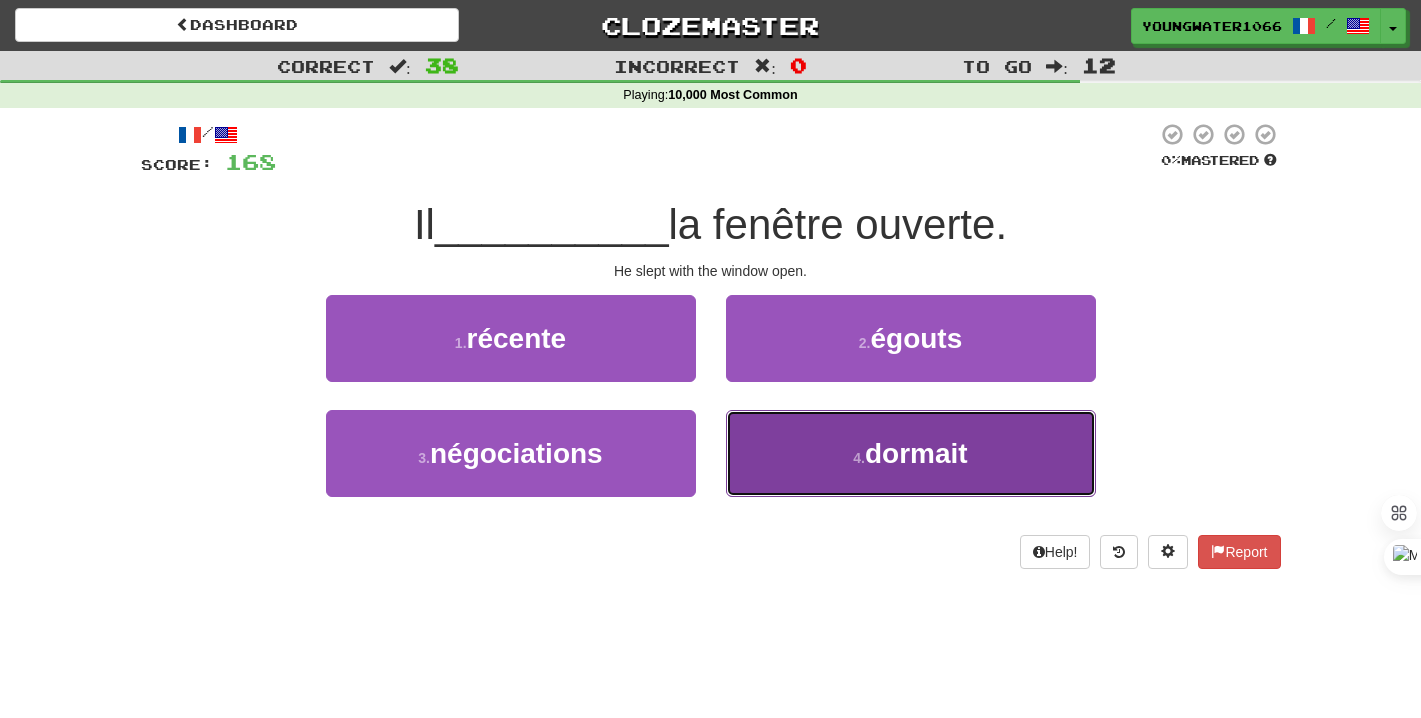 click on "4 .  dormait" at bounding box center [911, 453] 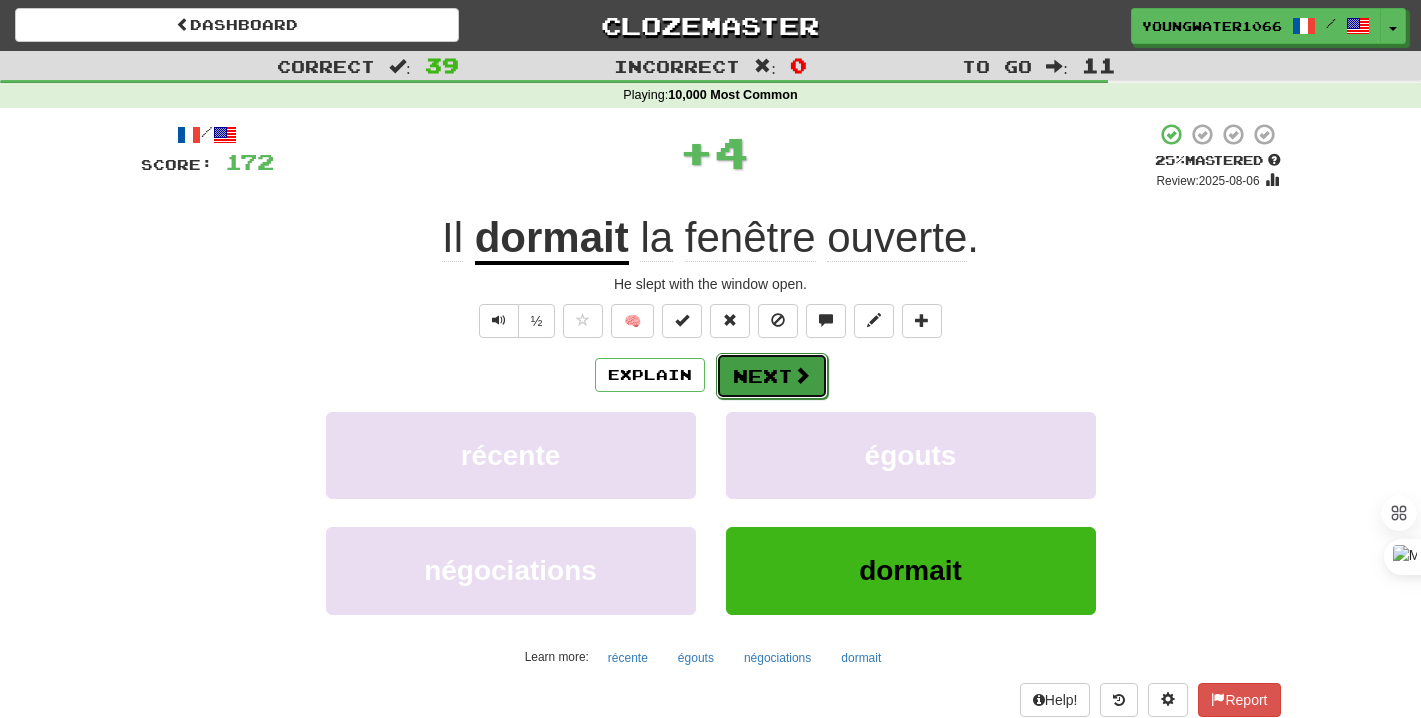 click on "Next" at bounding box center [772, 376] 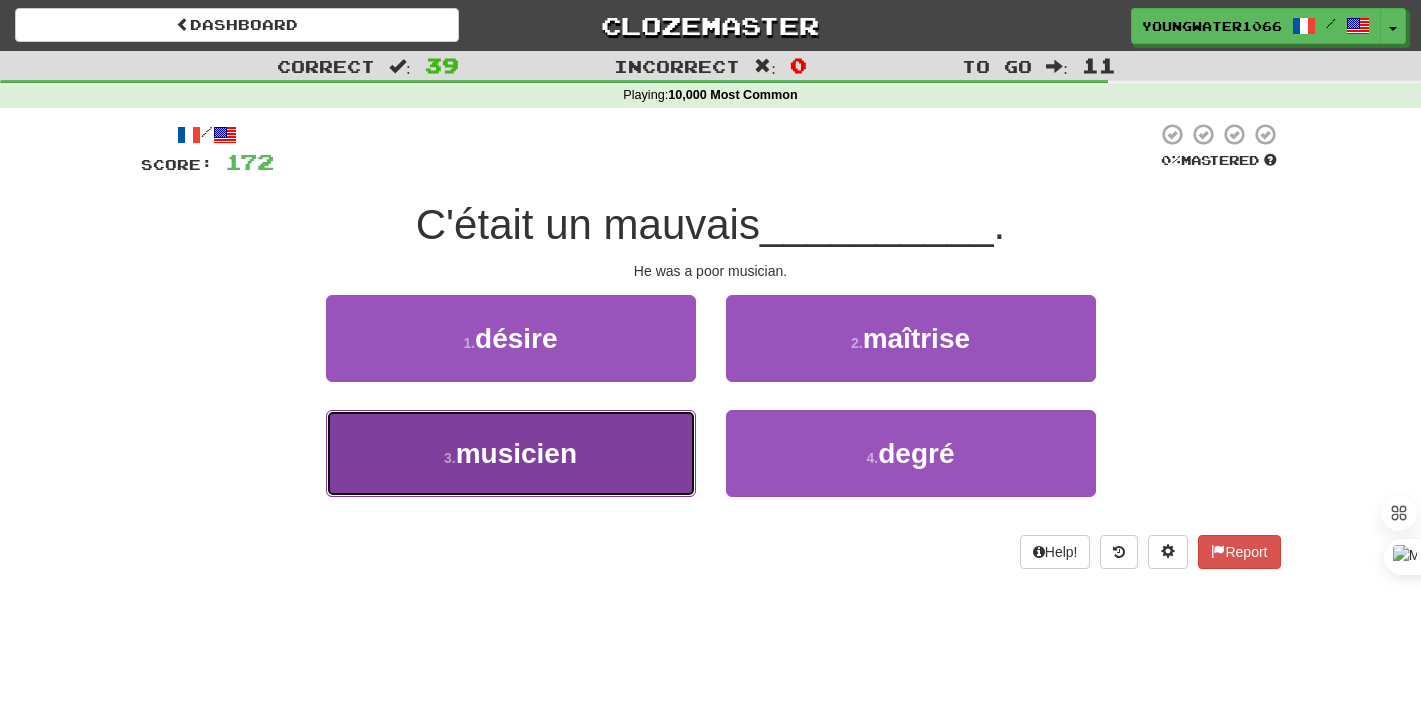 click on "3 .  musicien" at bounding box center [511, 453] 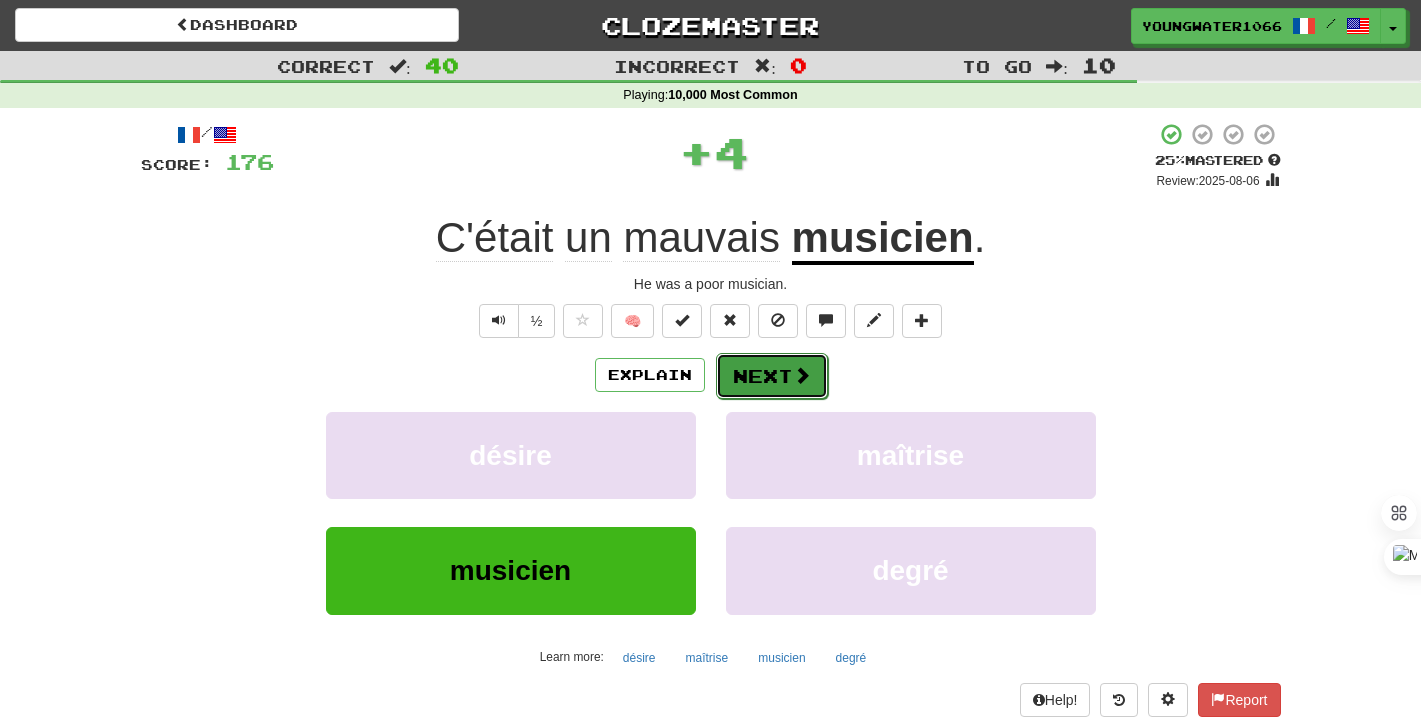 click on "Next" at bounding box center [772, 376] 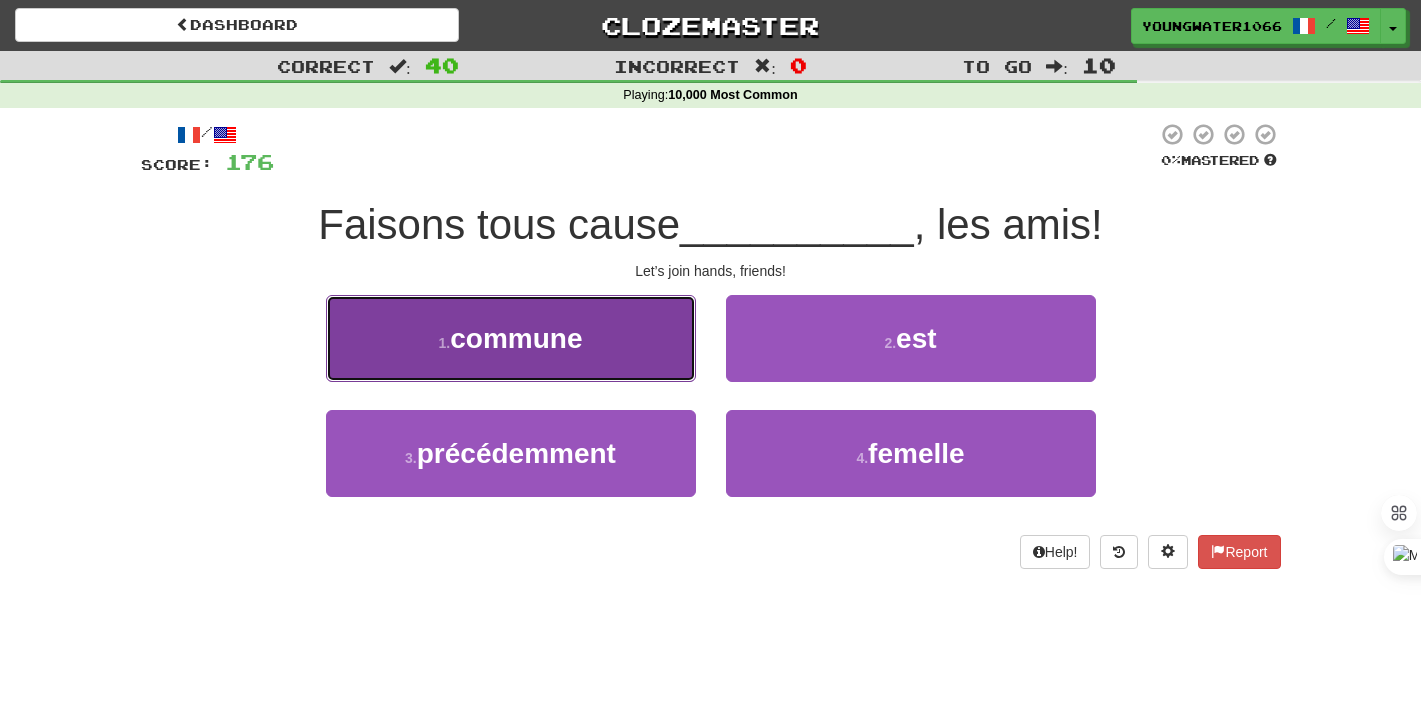 click on "1 .  commune" at bounding box center (511, 338) 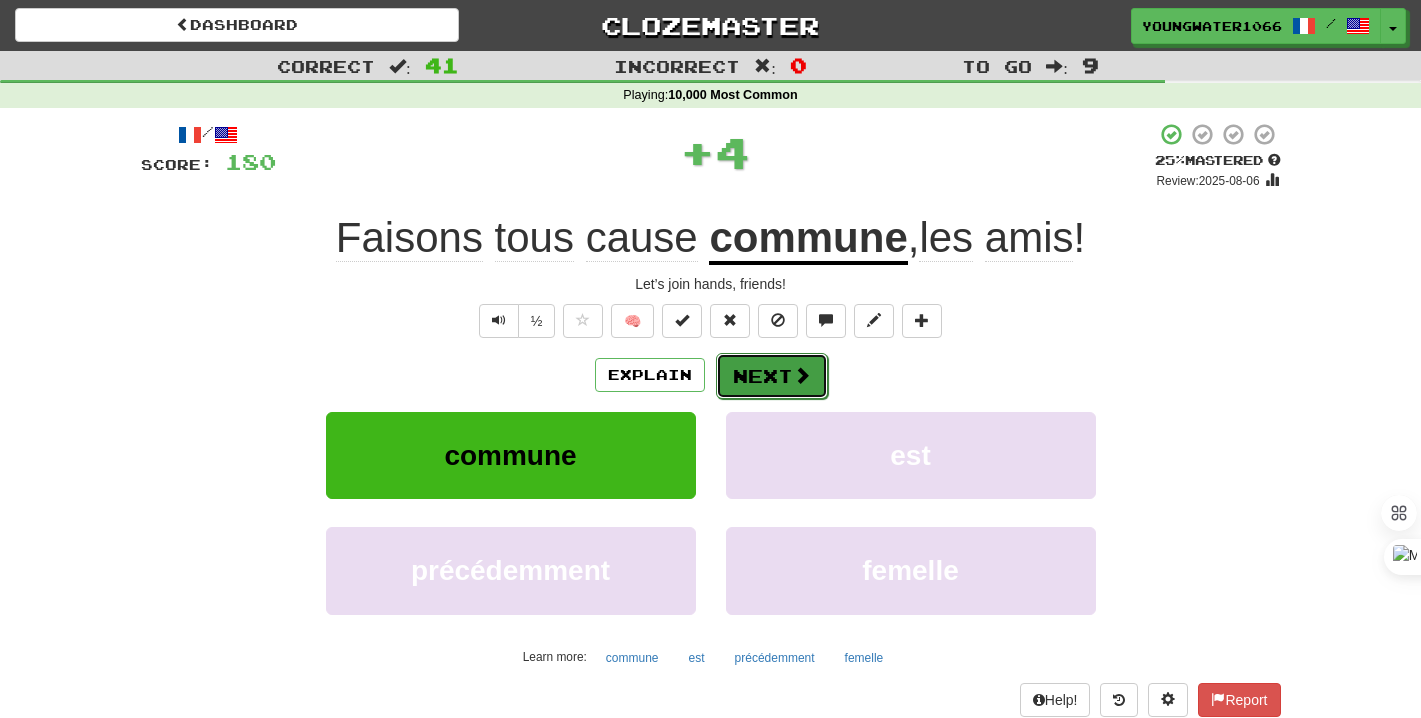 click on "Next" at bounding box center (772, 376) 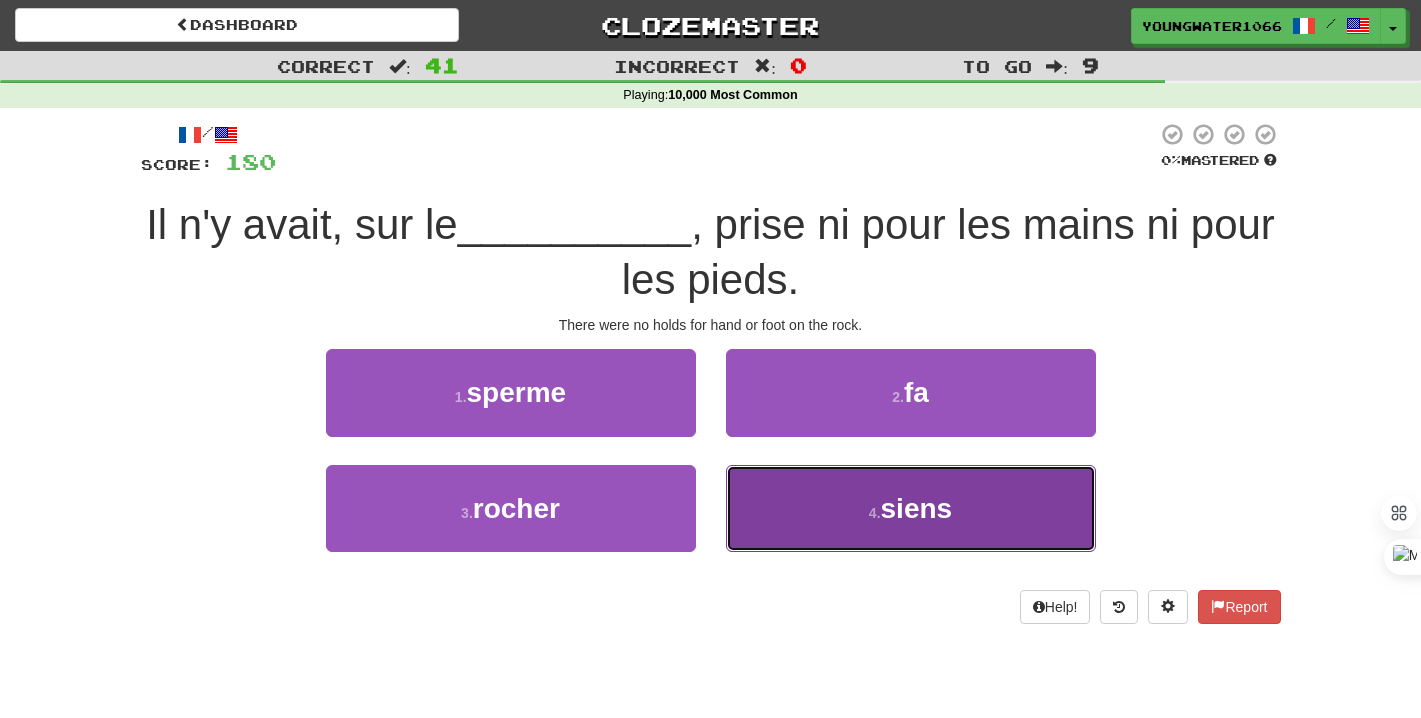 click on "4 .  siens" at bounding box center (911, 508) 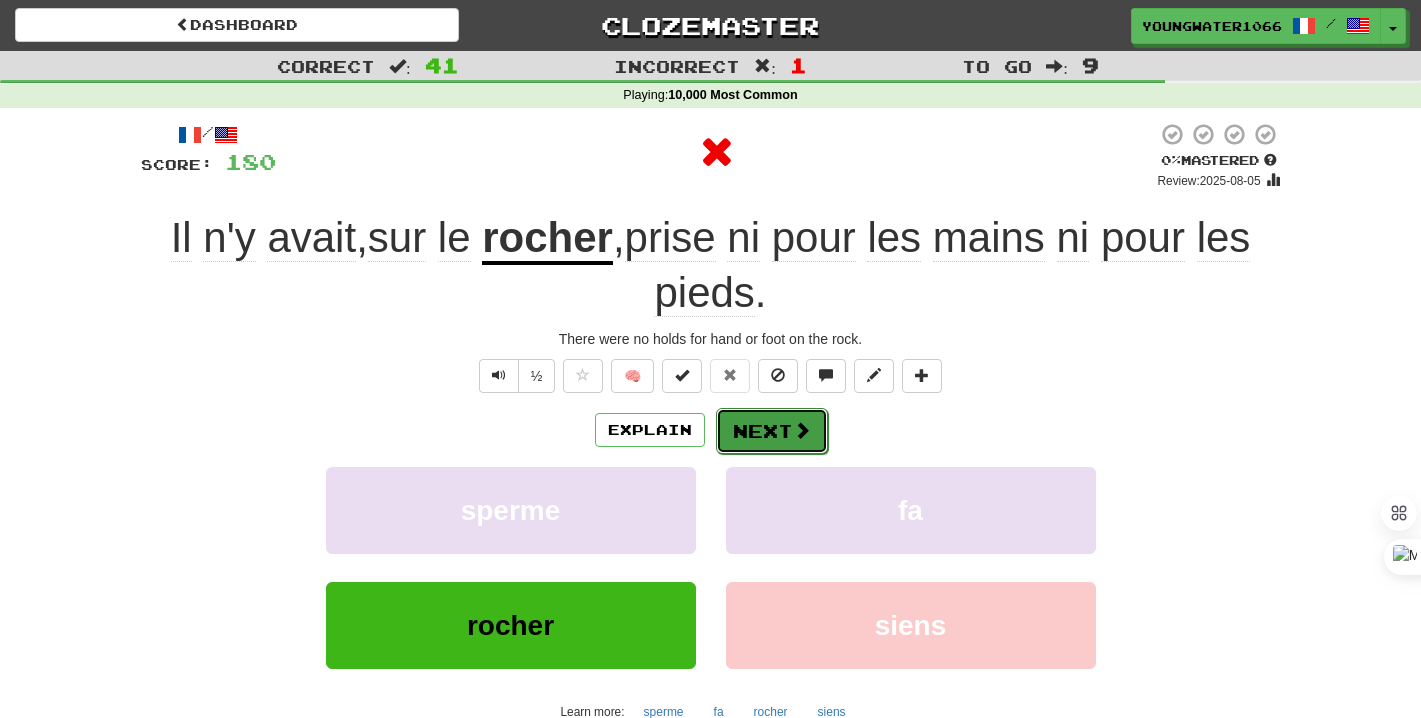 click on "Next" at bounding box center (772, 431) 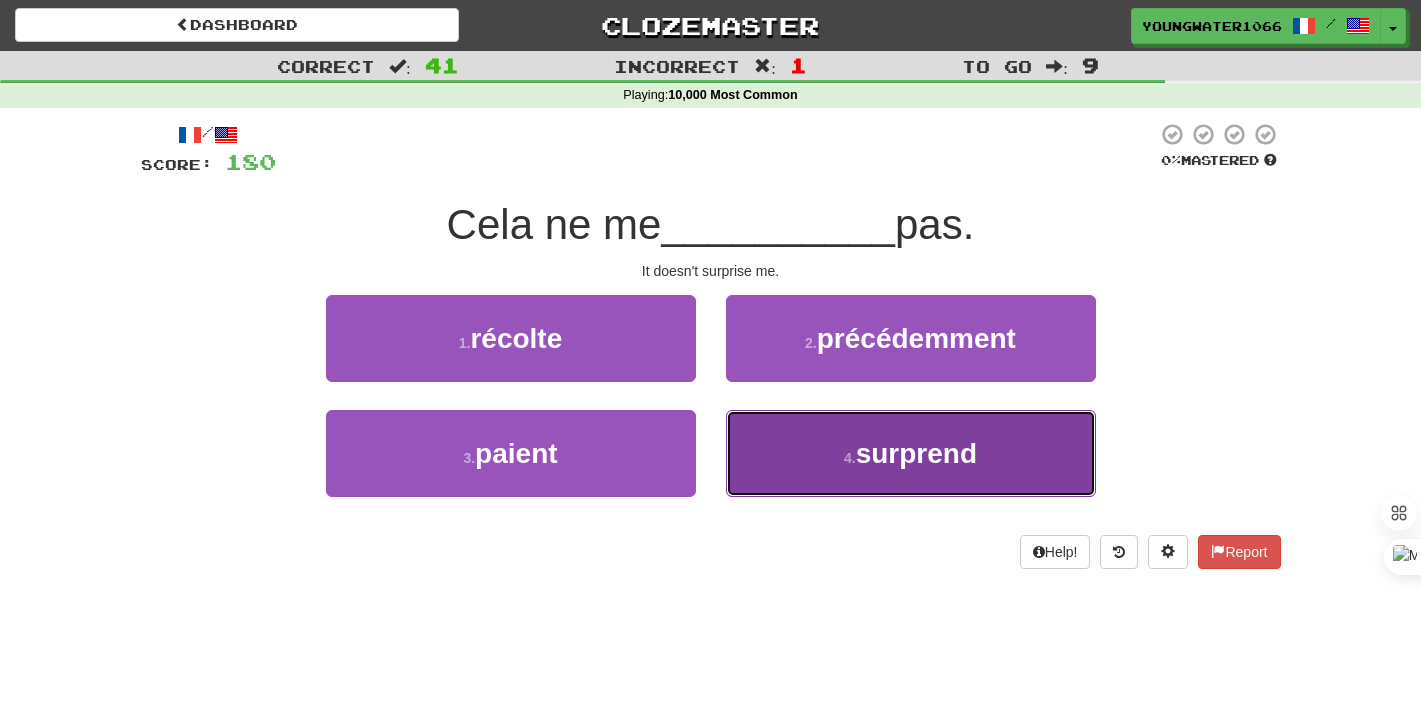 click on "4 .  surprend" at bounding box center (911, 453) 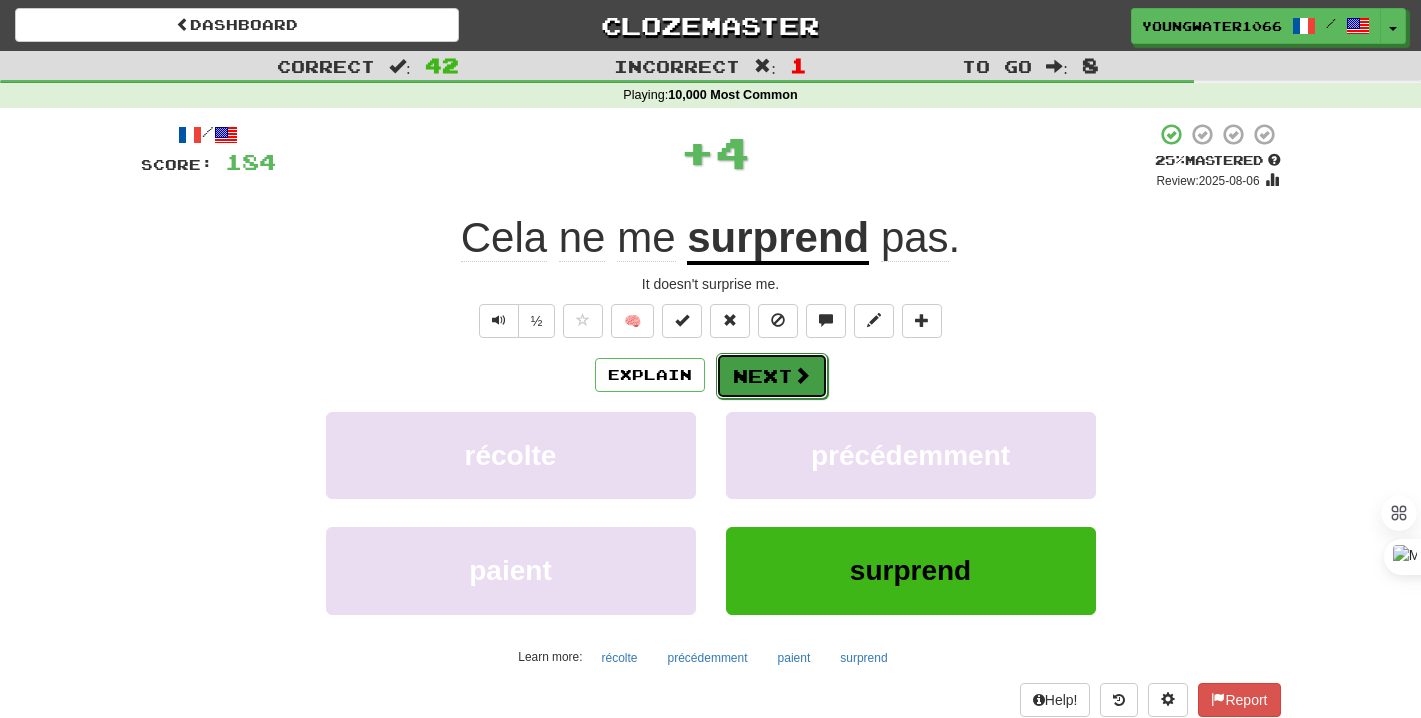 click on "Next" at bounding box center (772, 376) 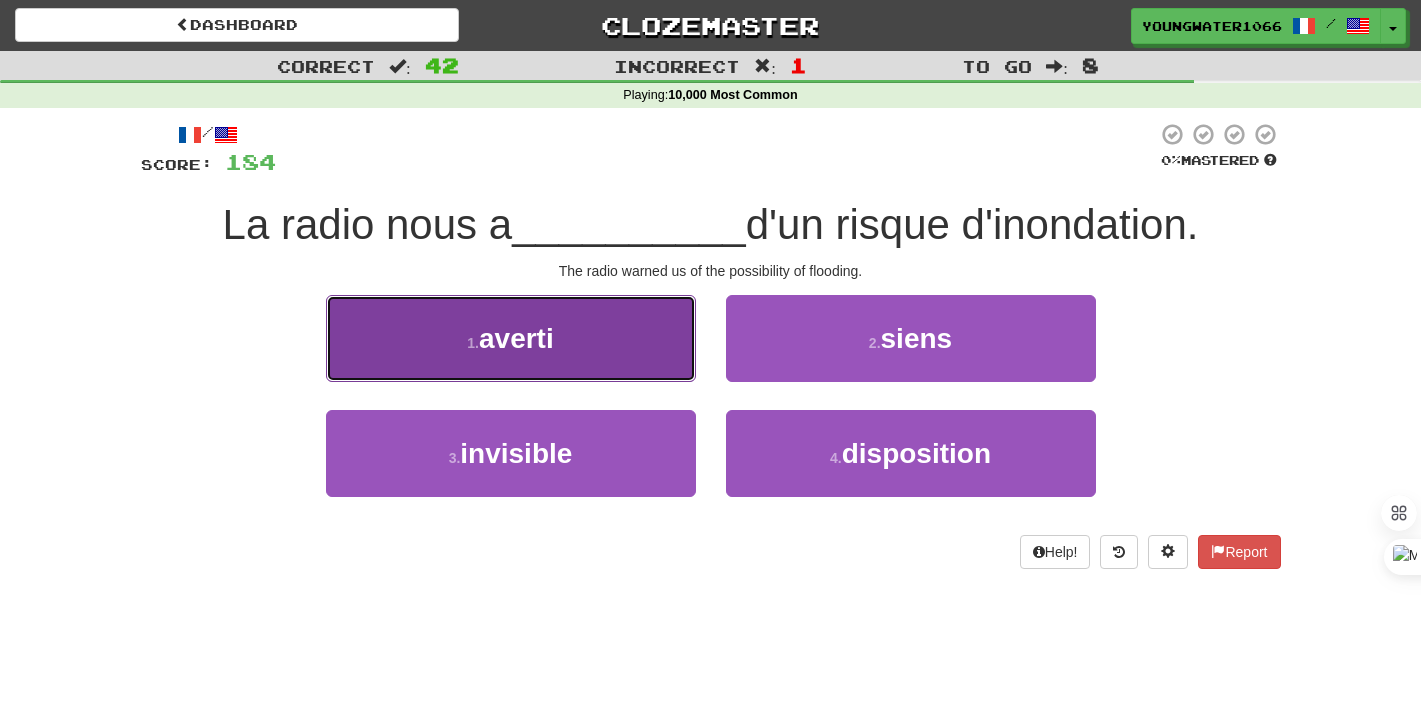 click on "1 .  averti" at bounding box center [511, 338] 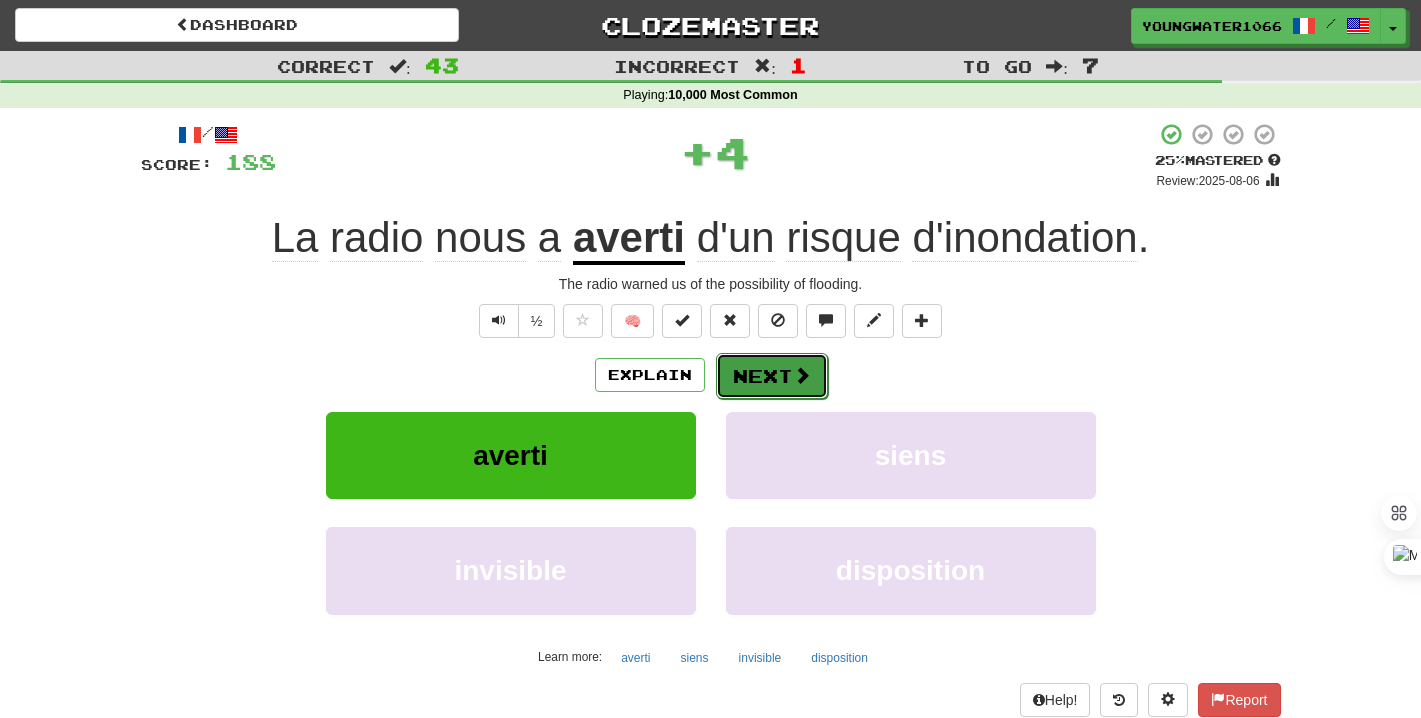 click on "Next" at bounding box center (772, 376) 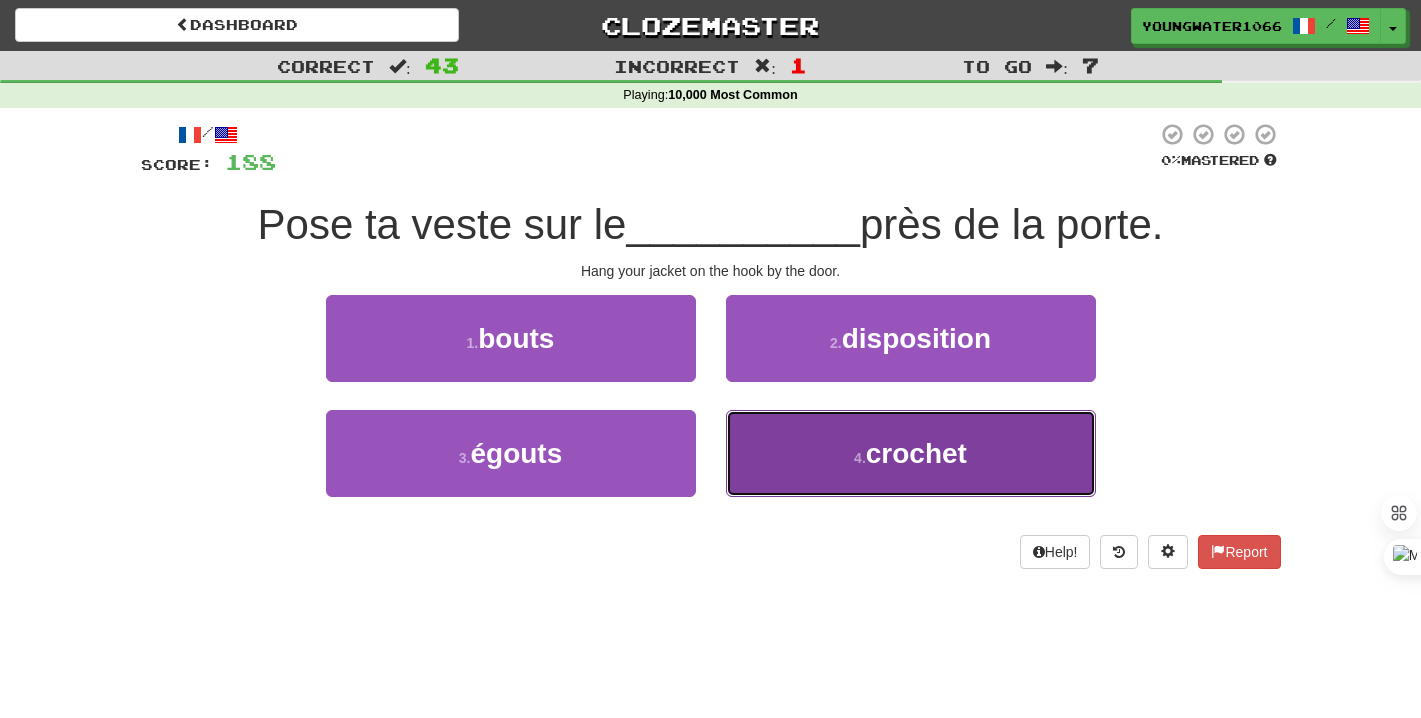click on "4 .  crochet" at bounding box center (911, 453) 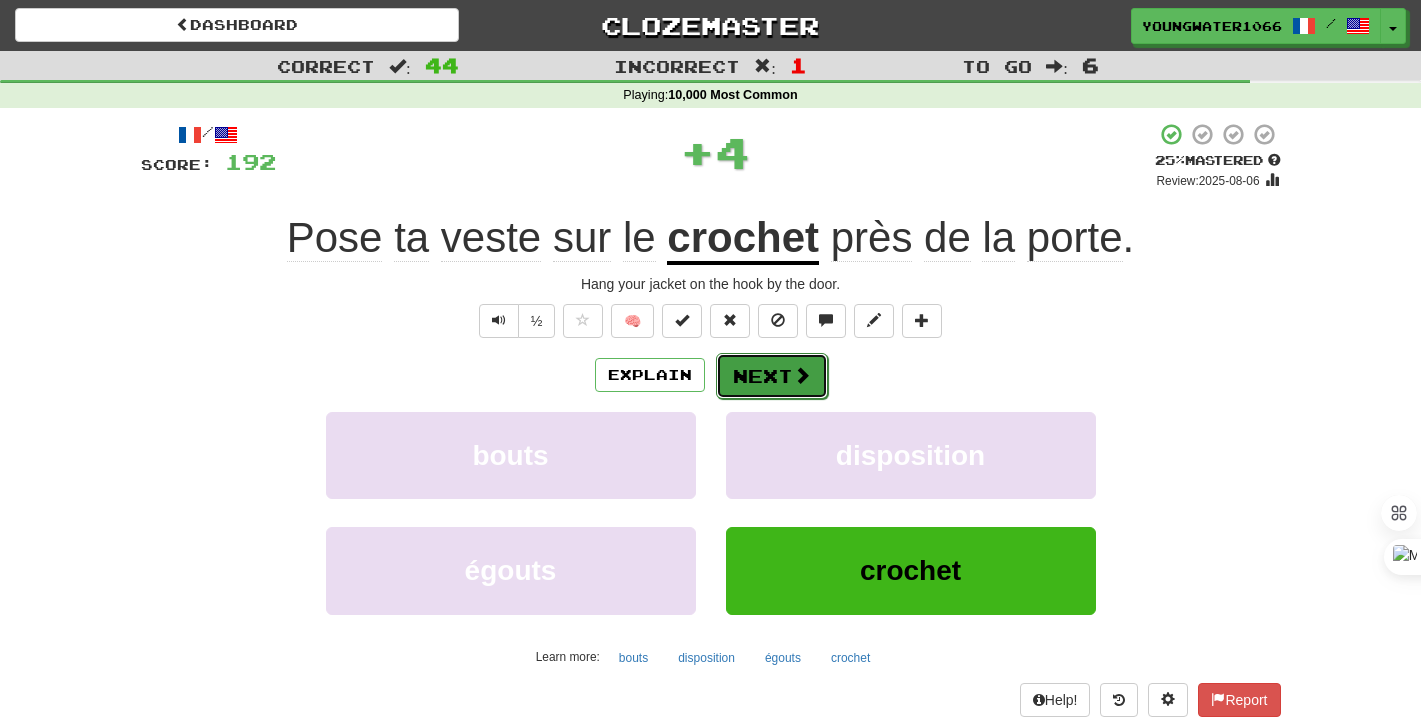 click on "Next" at bounding box center [772, 376] 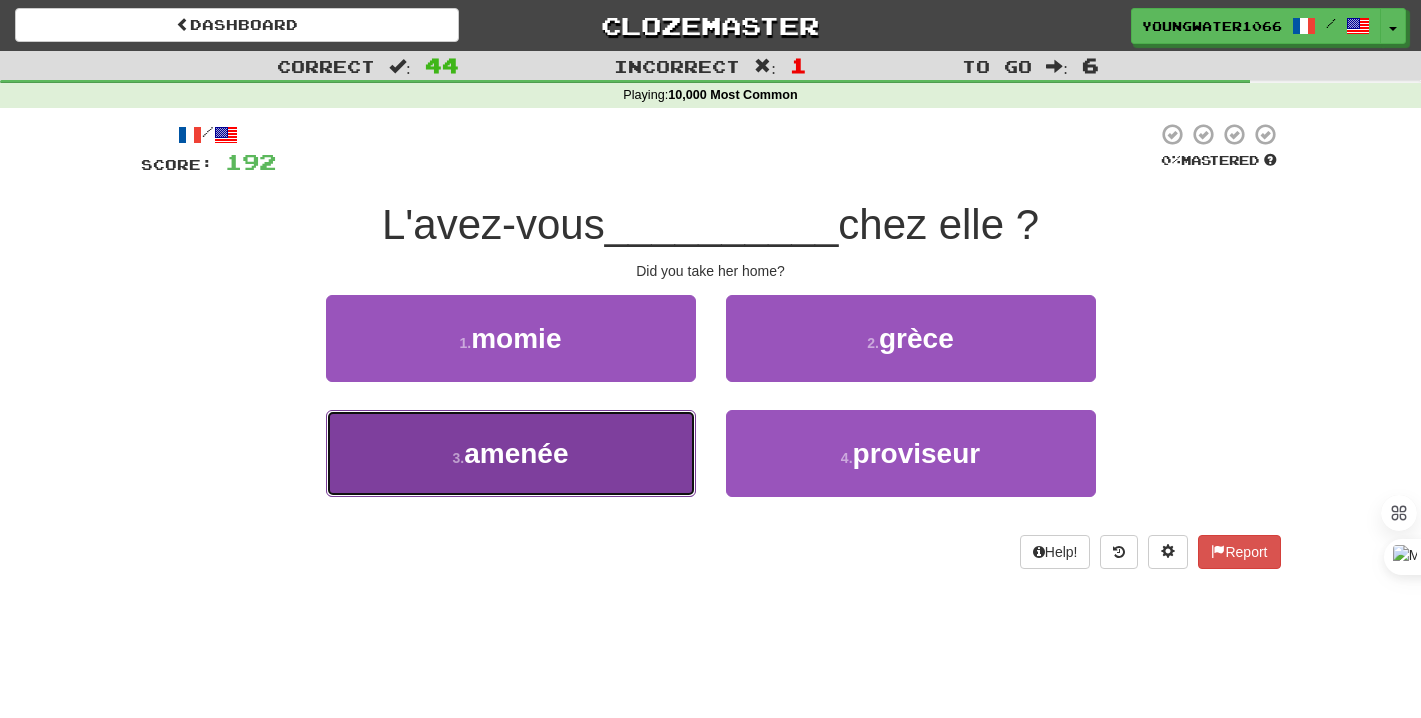 click on "3 .  amenée" at bounding box center [511, 453] 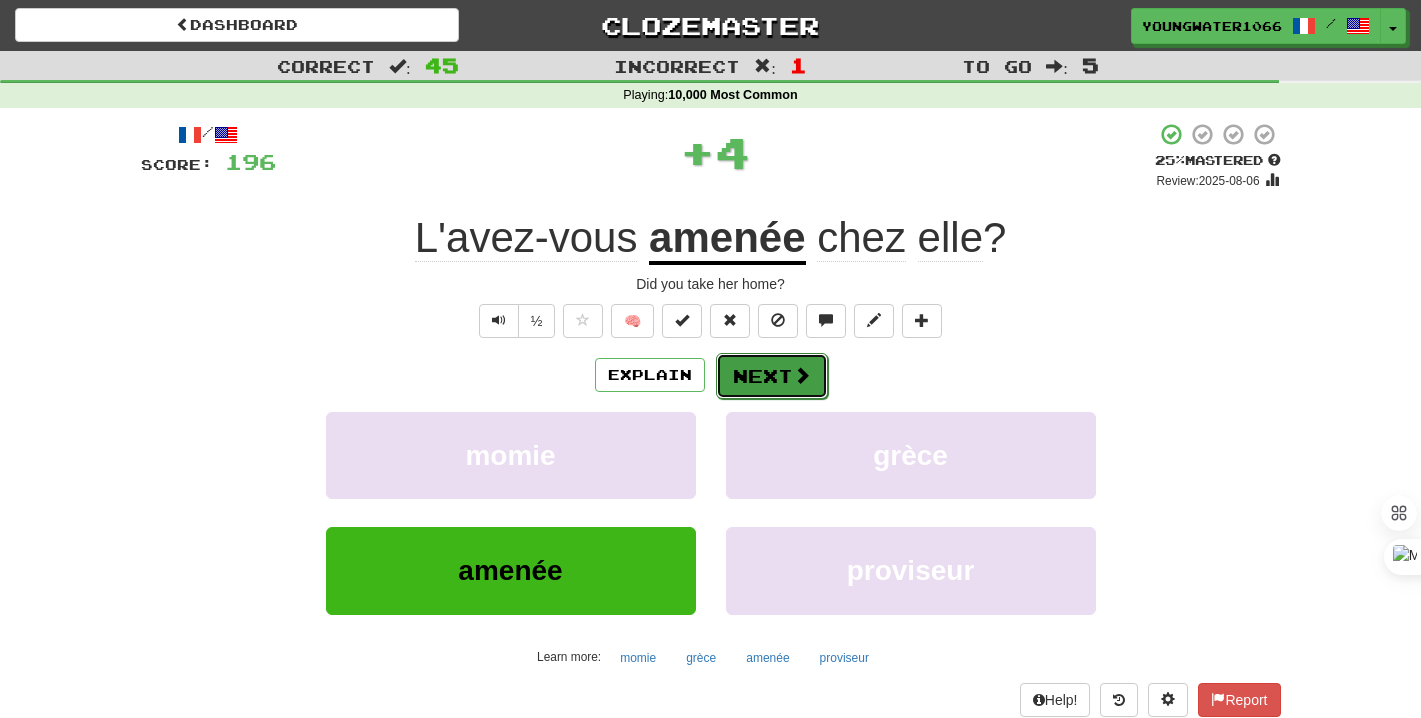 click on "Next" at bounding box center [772, 376] 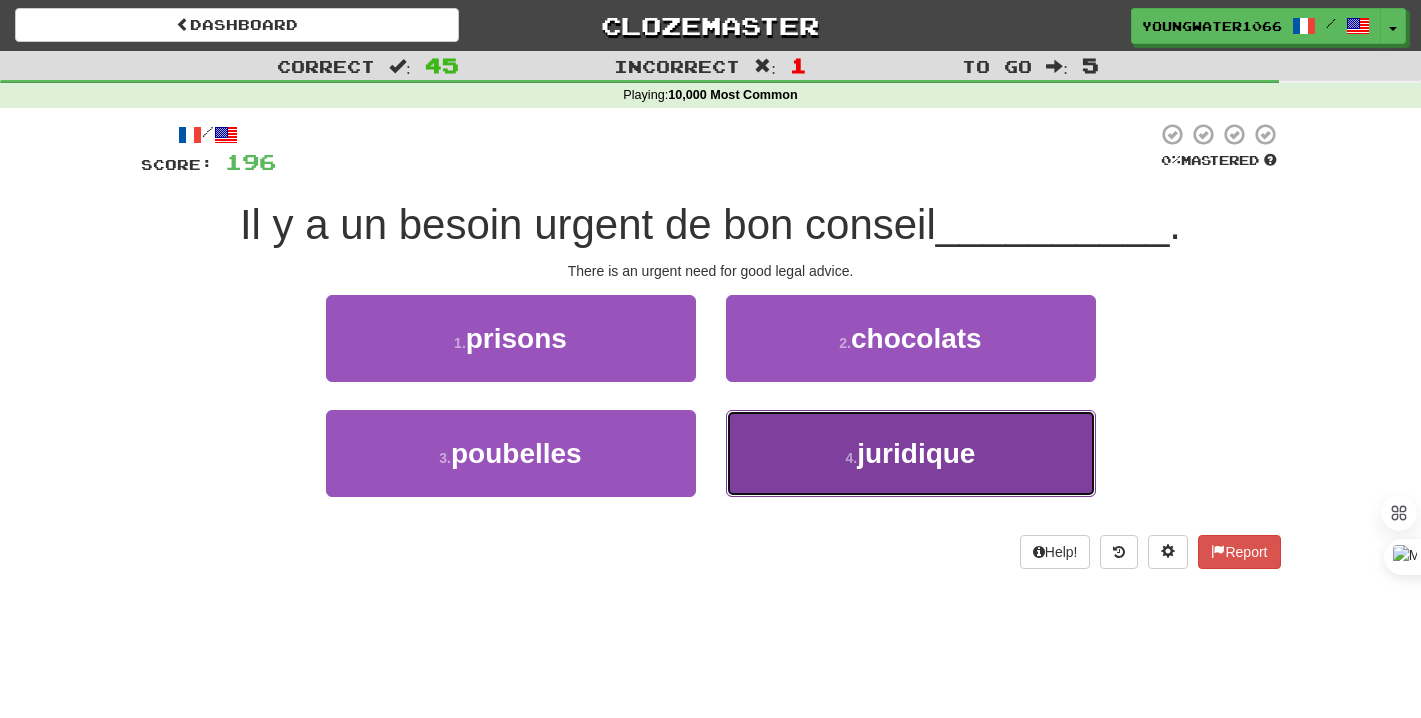 click on "4 .  juridique" at bounding box center (911, 453) 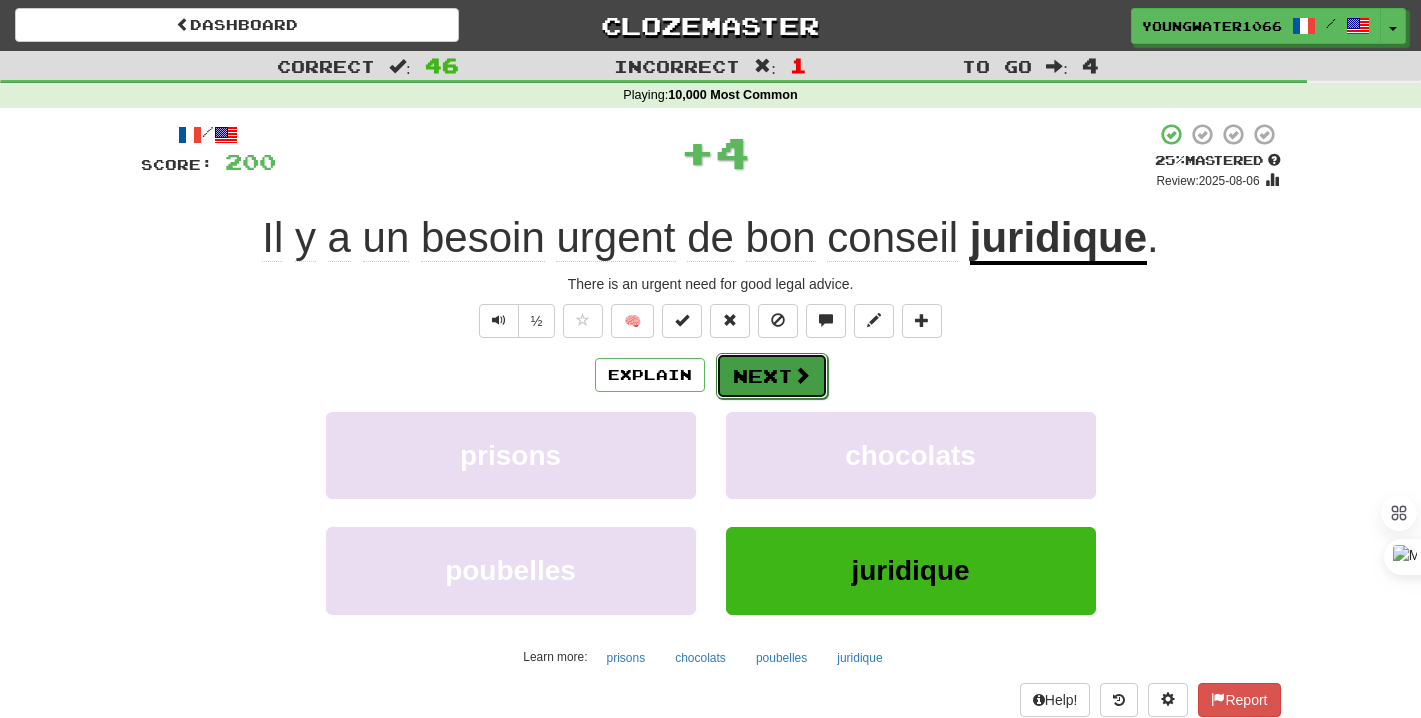 click on "Next" at bounding box center (772, 376) 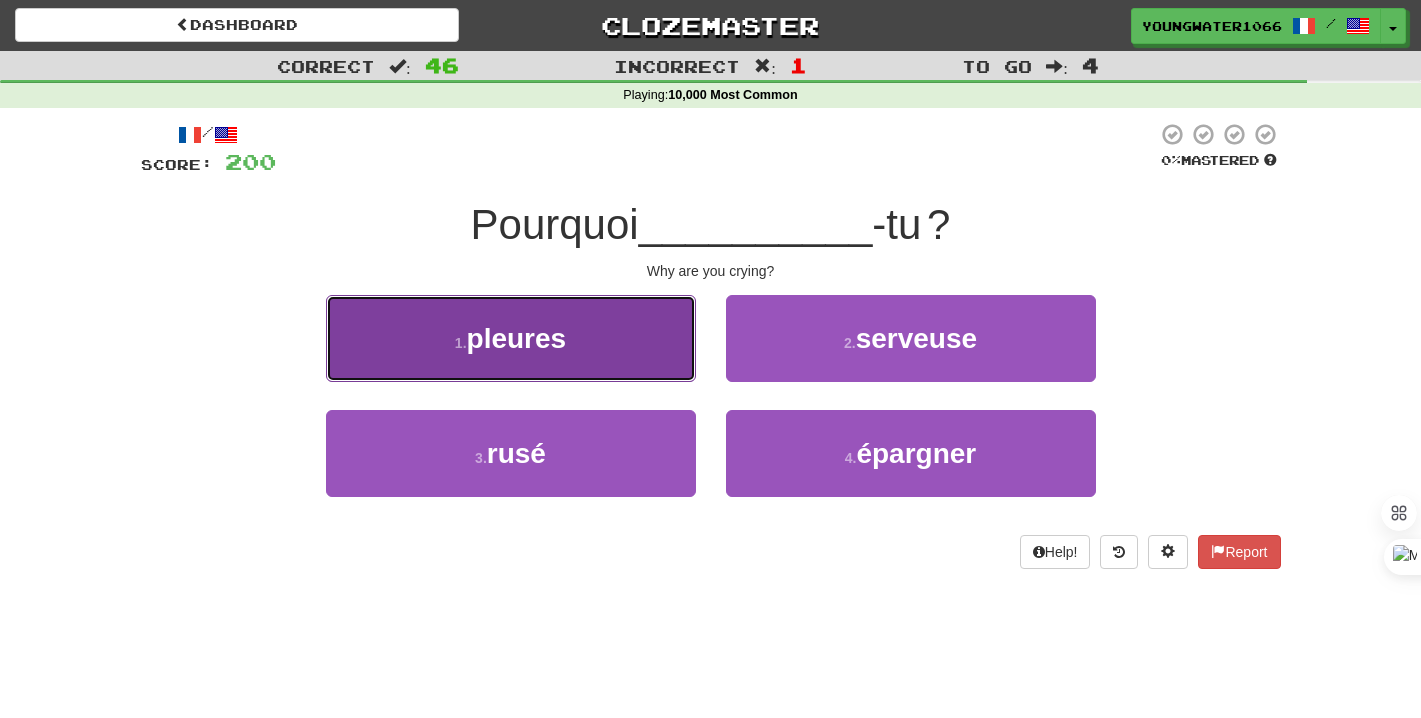 click on "1 .  pleures" at bounding box center [511, 338] 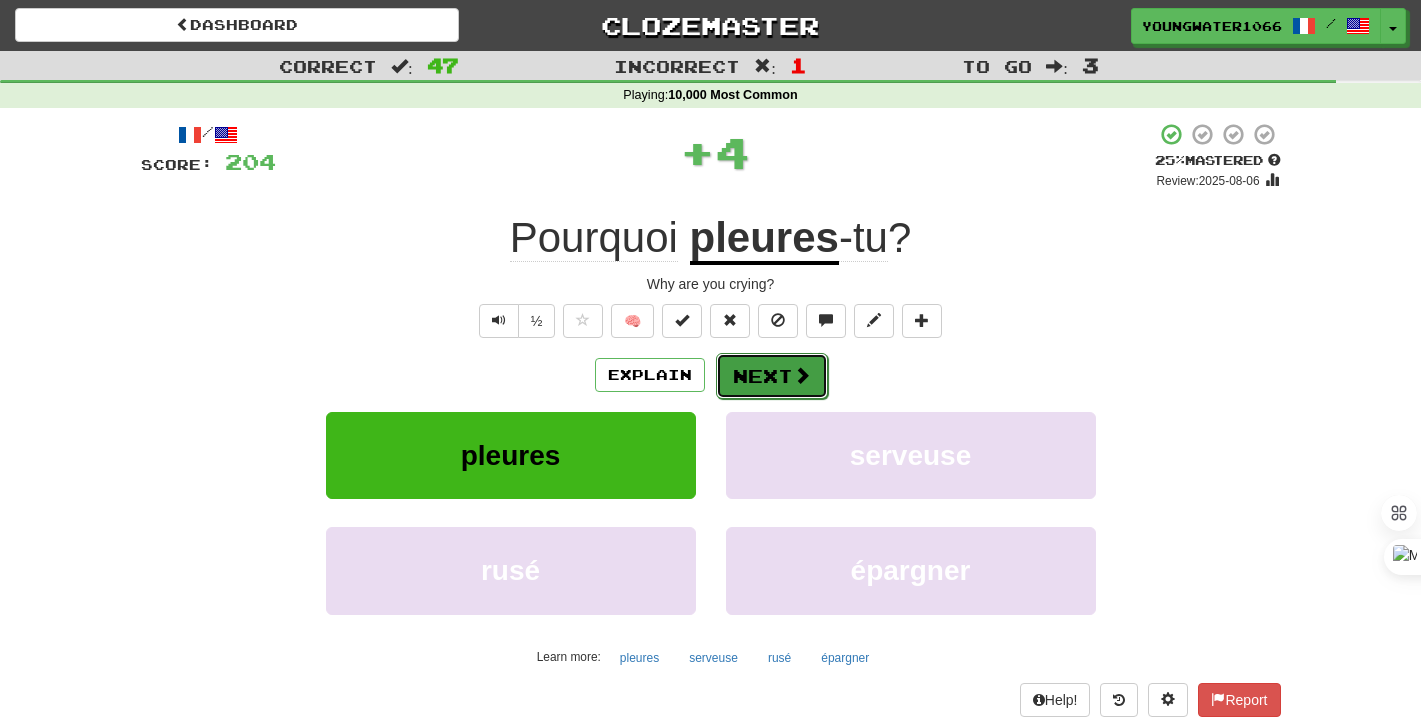 click on "Next" at bounding box center (772, 376) 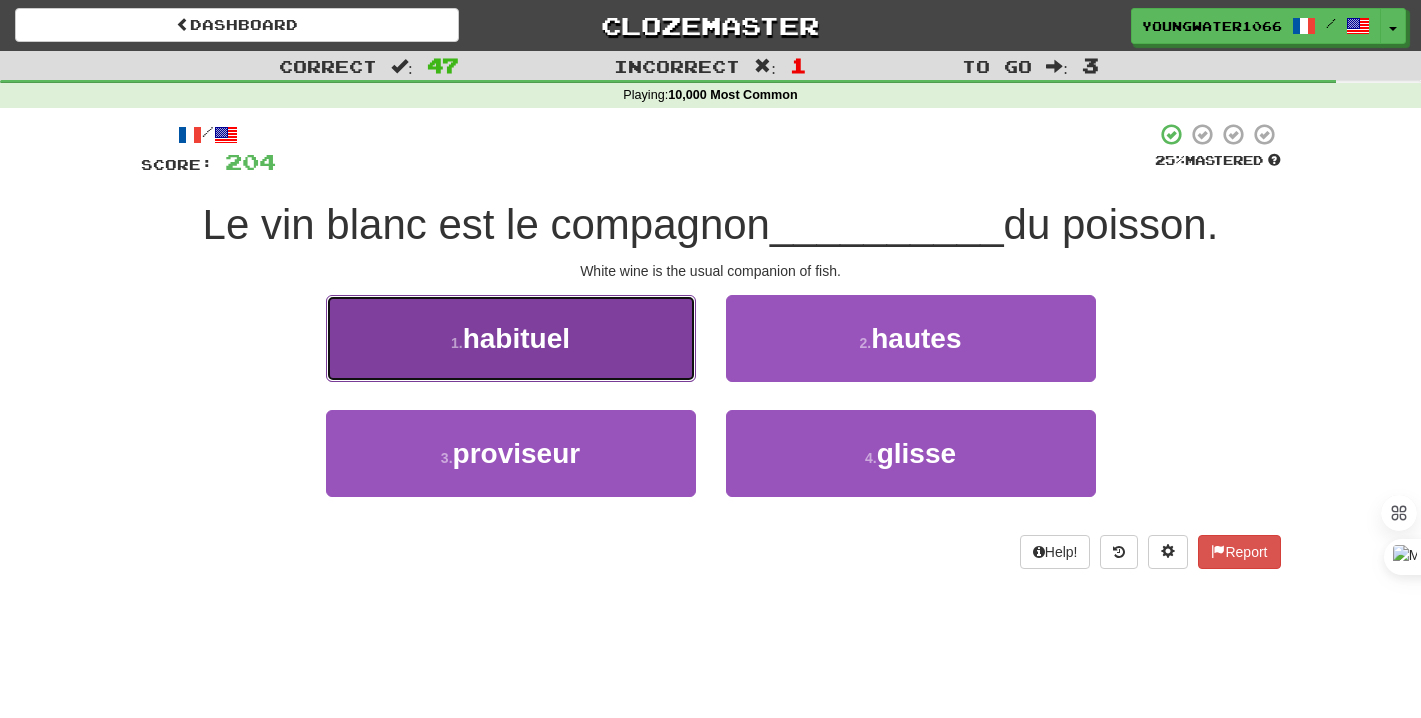 click on "1 .  habituel" at bounding box center [511, 338] 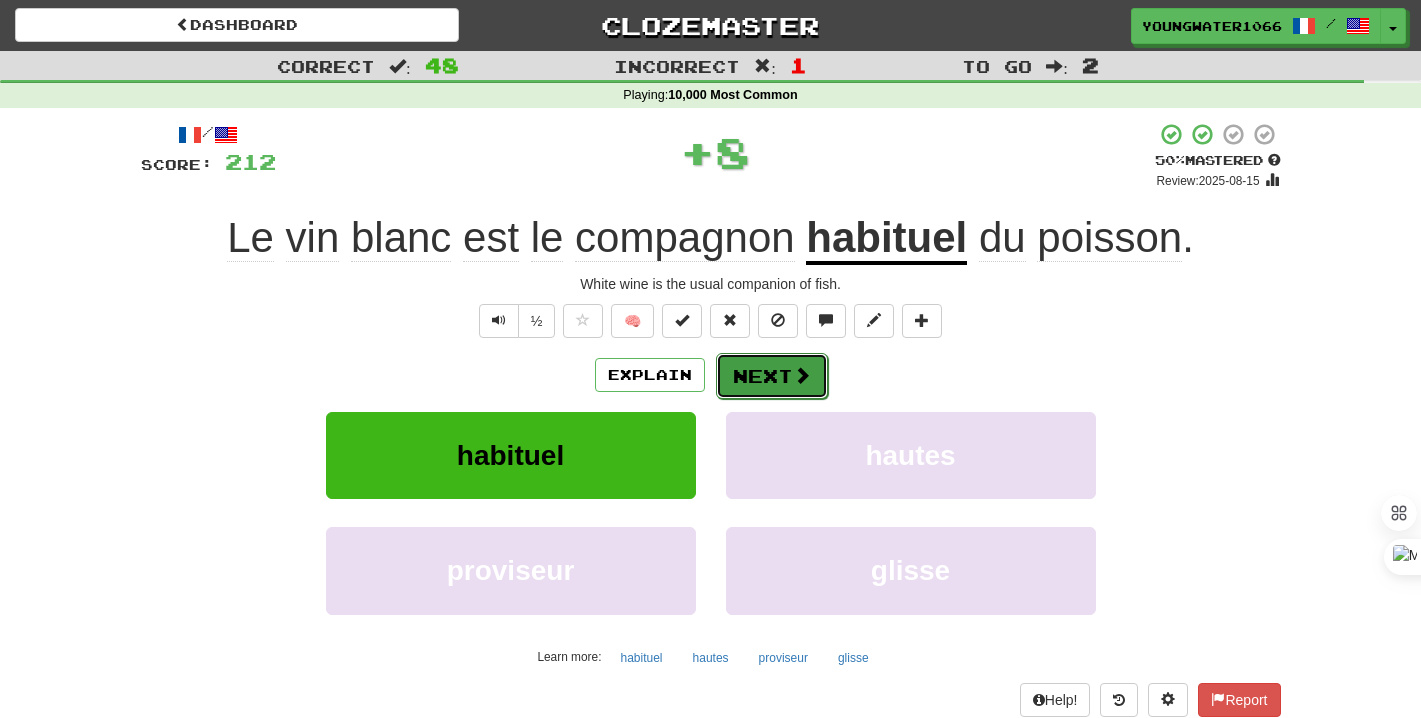 click on "Next" at bounding box center [772, 376] 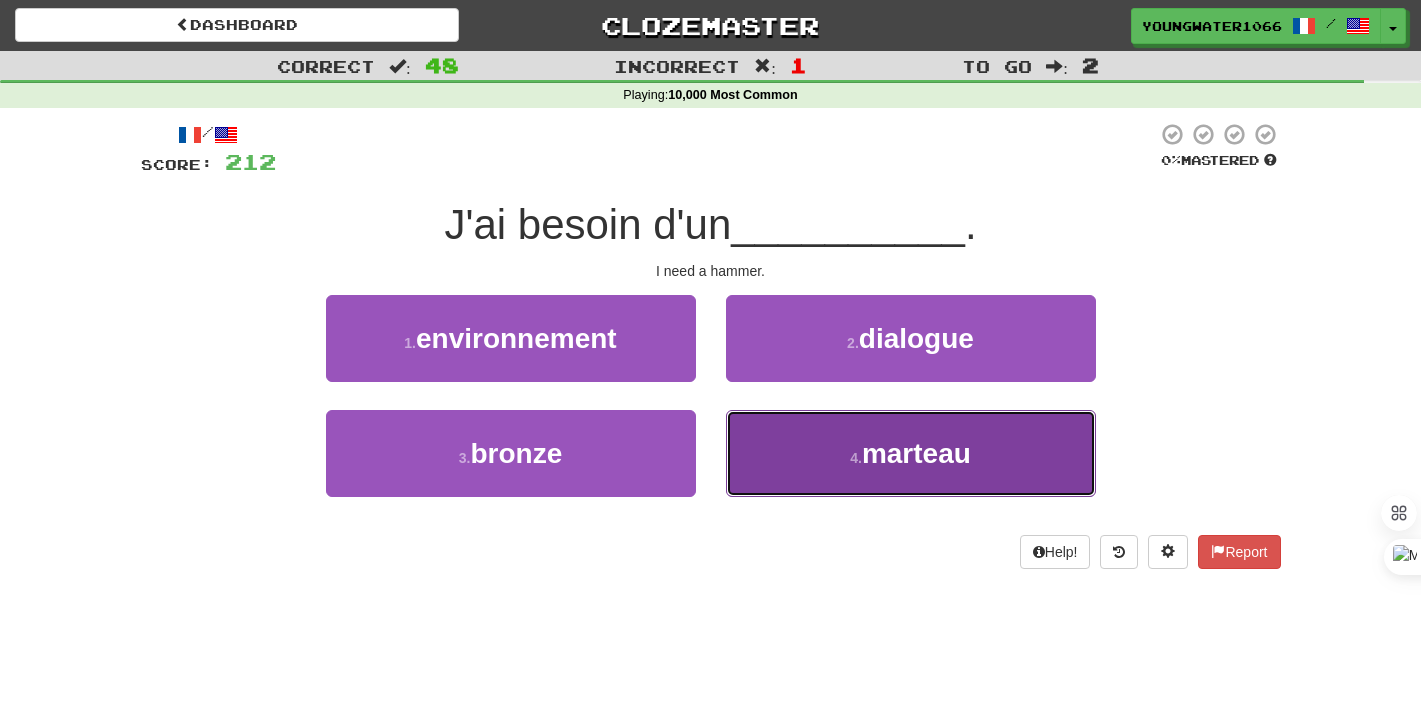 click on "4 .  marteau" at bounding box center [911, 453] 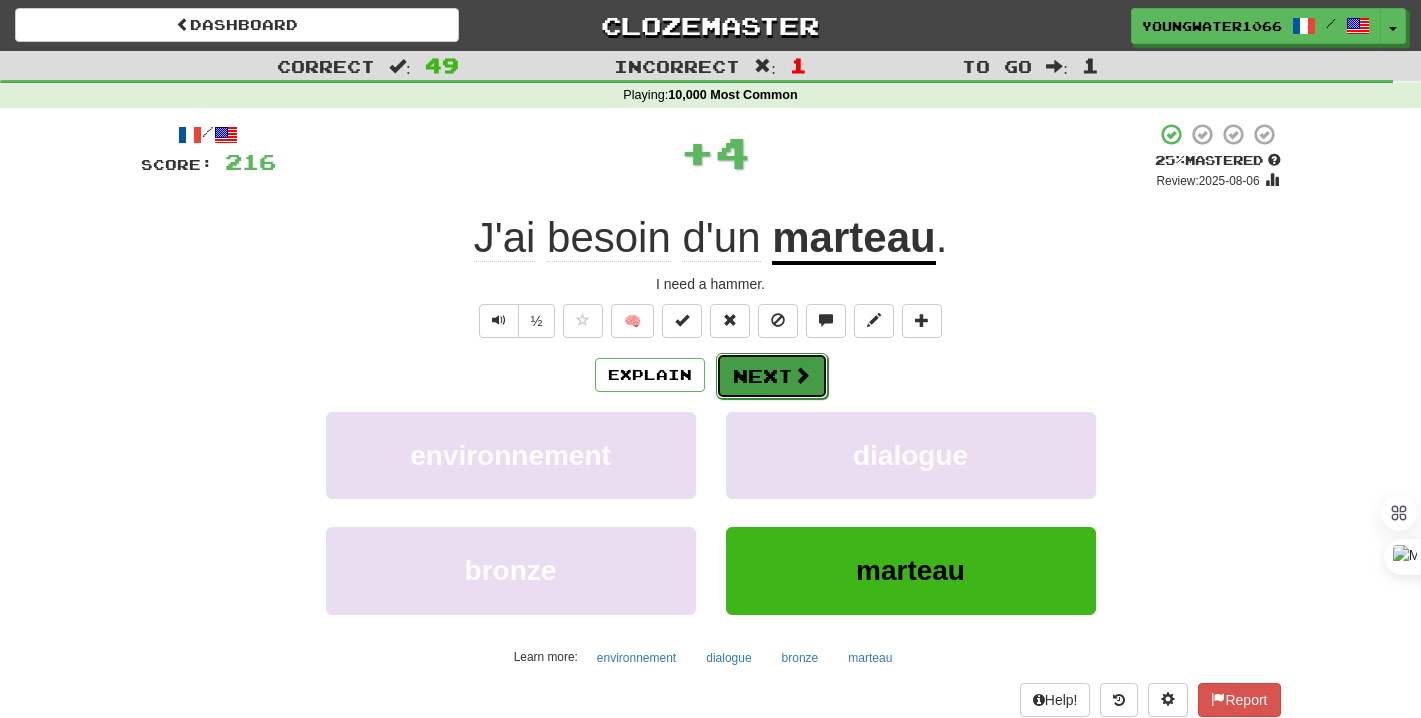 click on "Next" at bounding box center (772, 376) 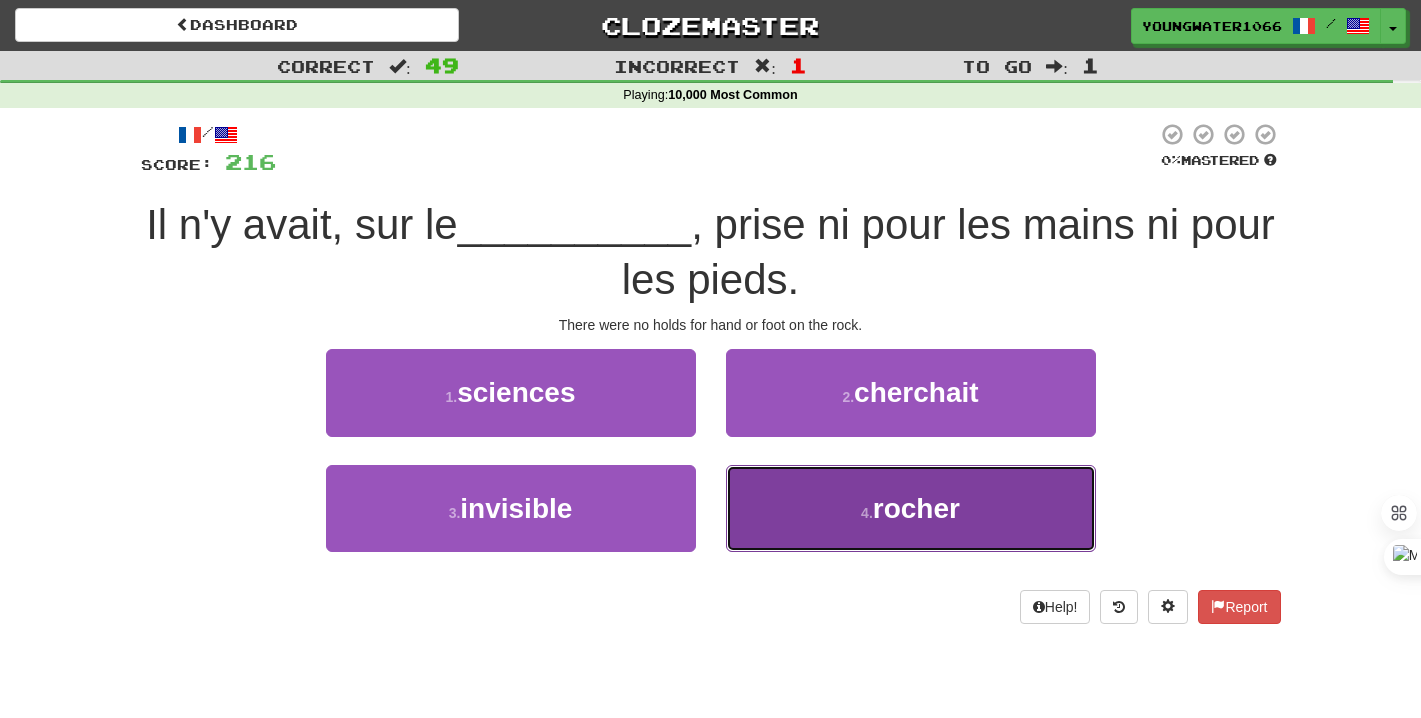 click on "4 .  rocher" at bounding box center [911, 508] 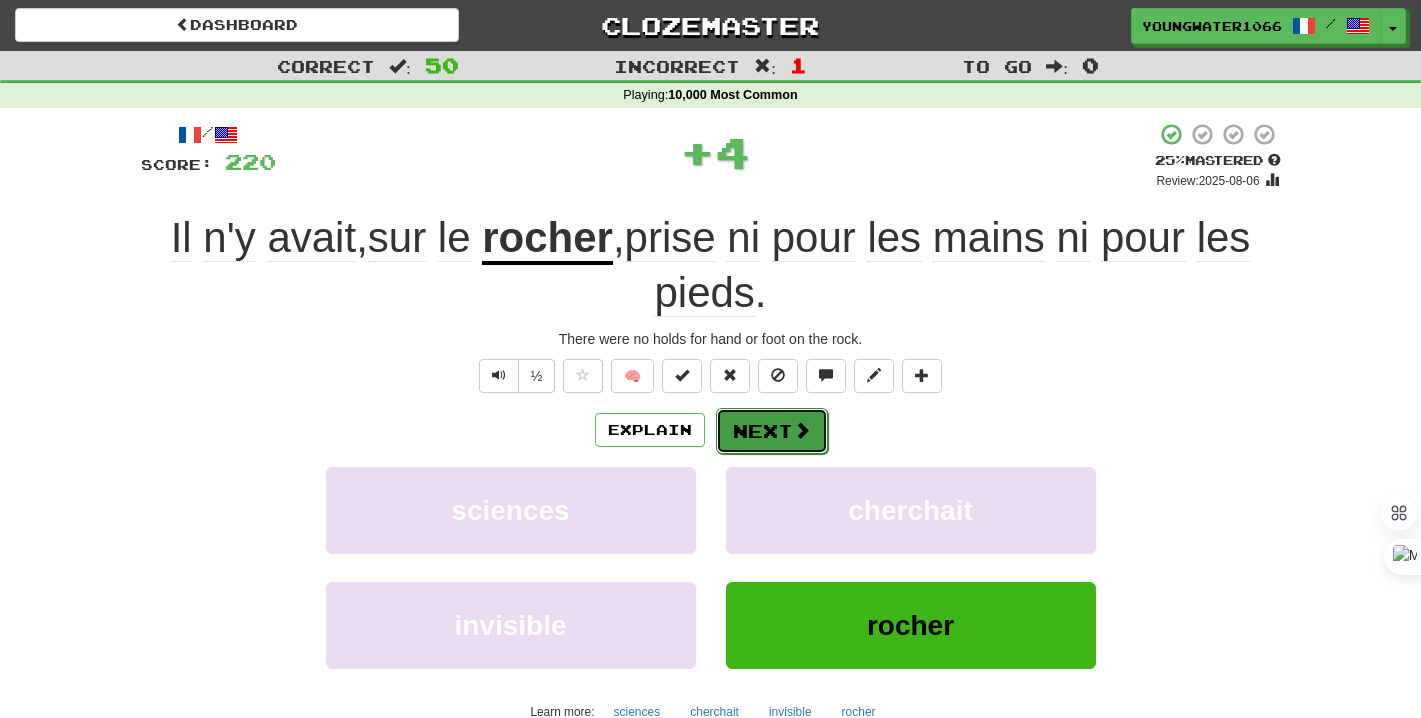 click on "Next" at bounding box center [772, 431] 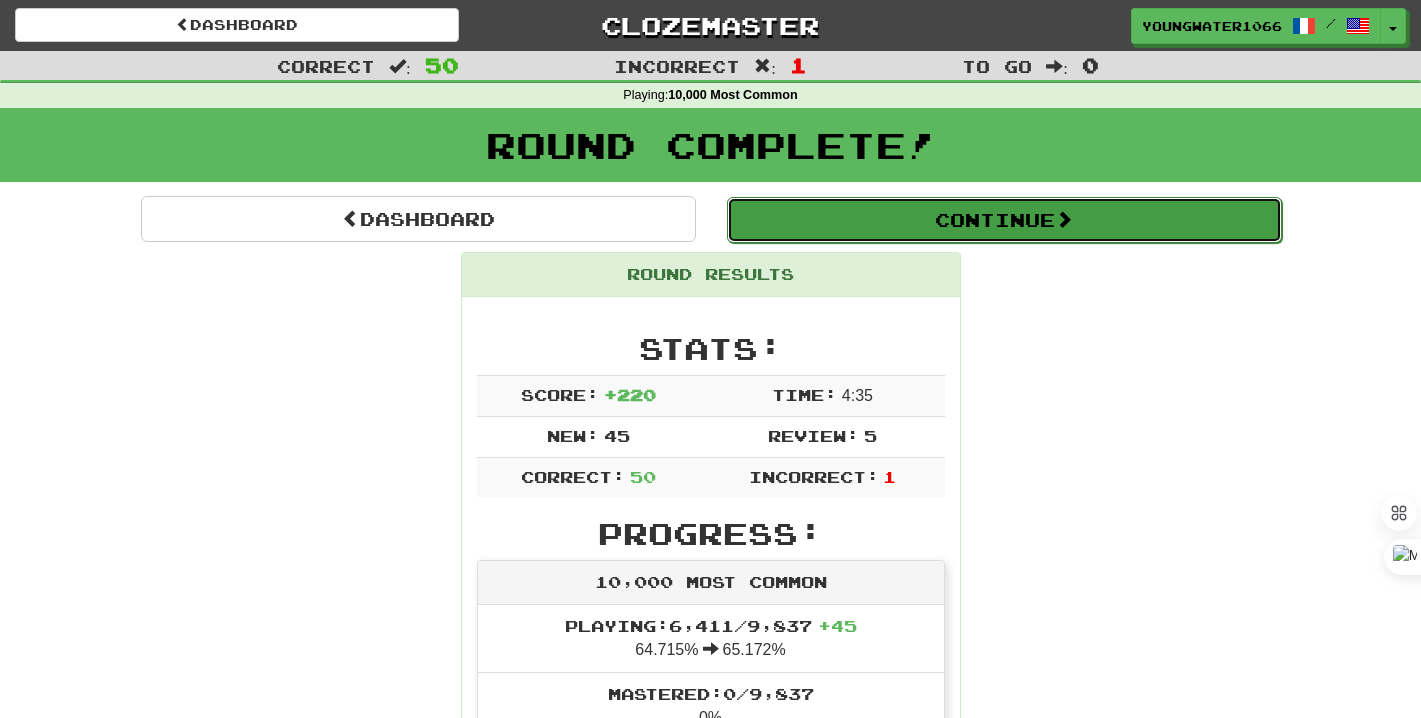 click on "Continue" at bounding box center (1004, 220) 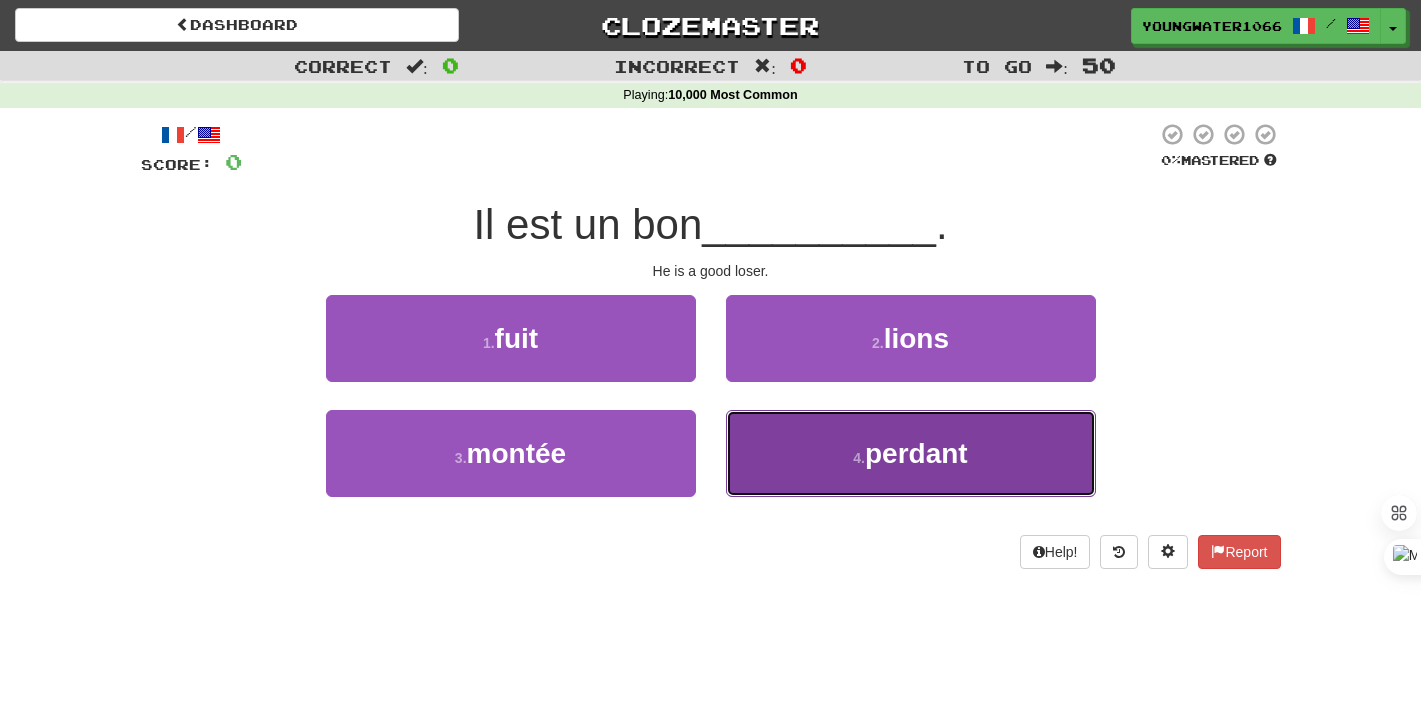 click on "4 .  perdant" at bounding box center (911, 453) 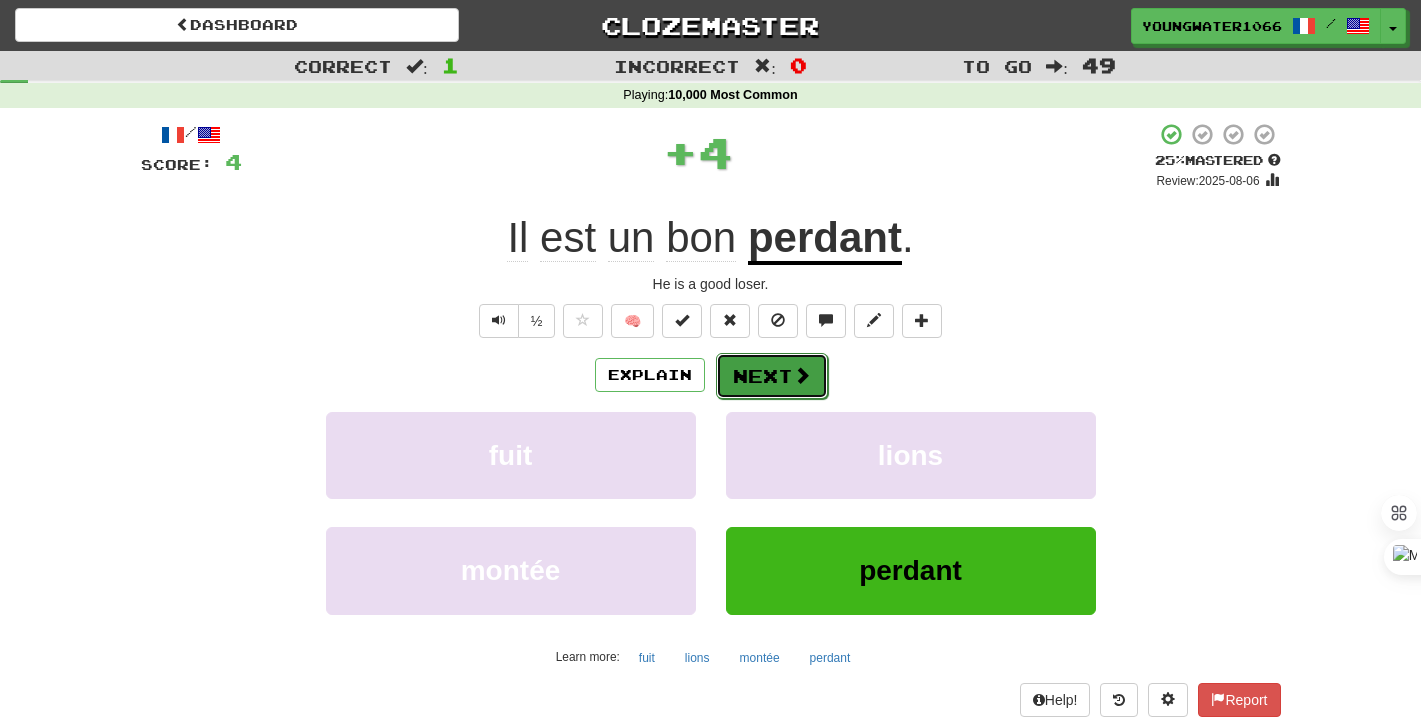 click on "Next" at bounding box center [772, 376] 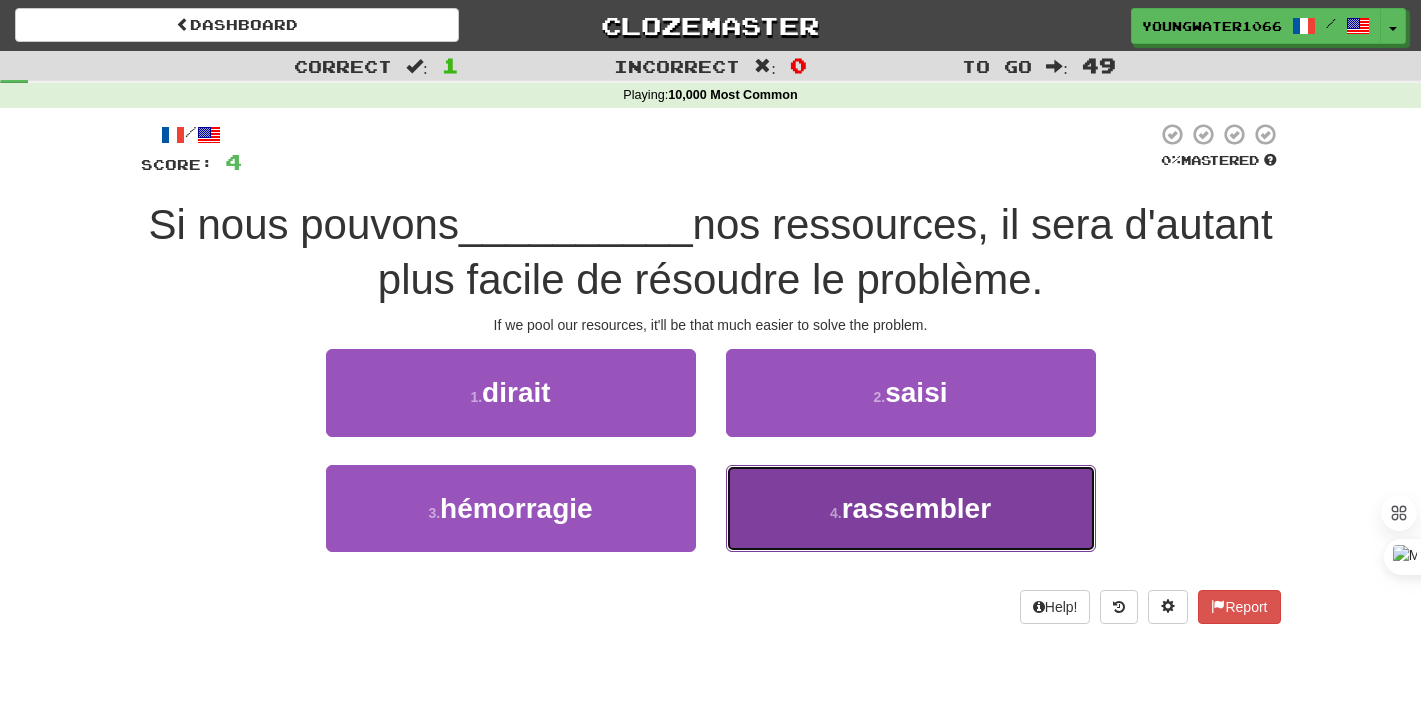 click on "4 .  rassembler" at bounding box center [911, 508] 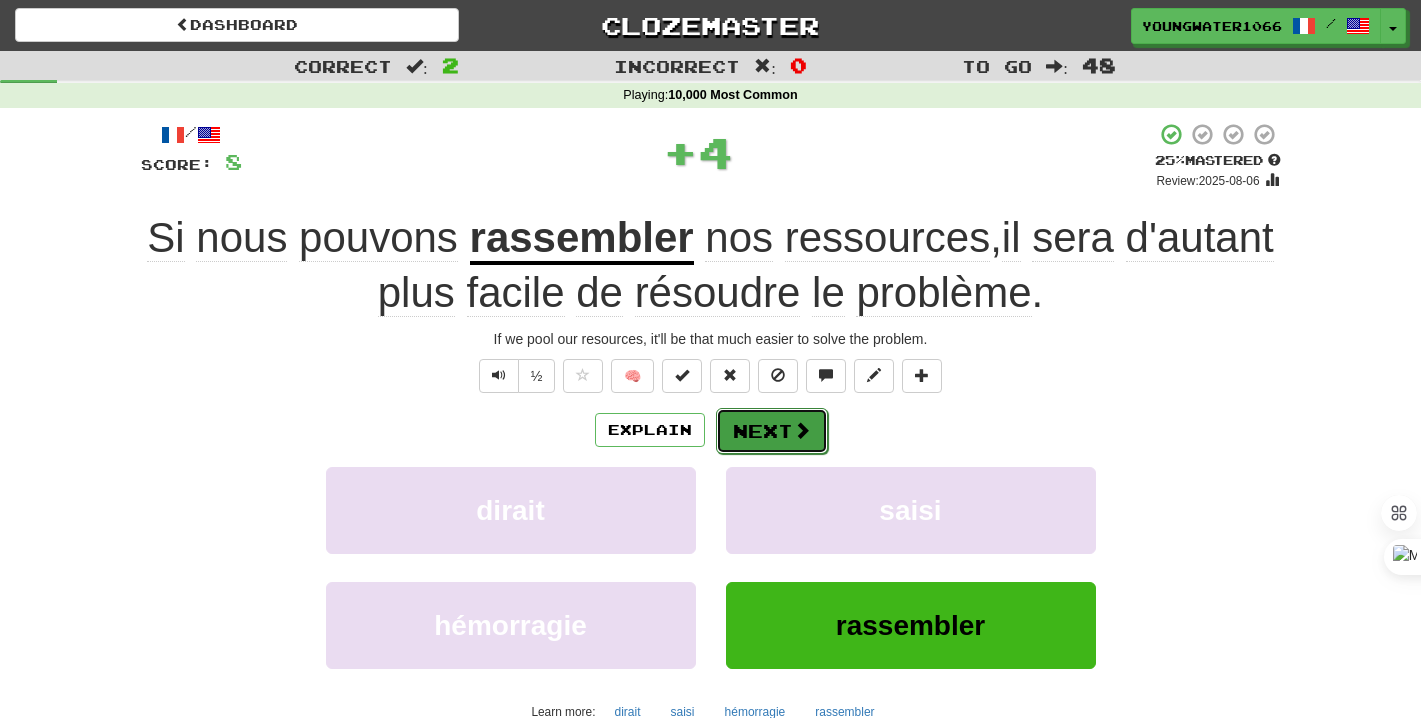 click on "Next" at bounding box center (772, 431) 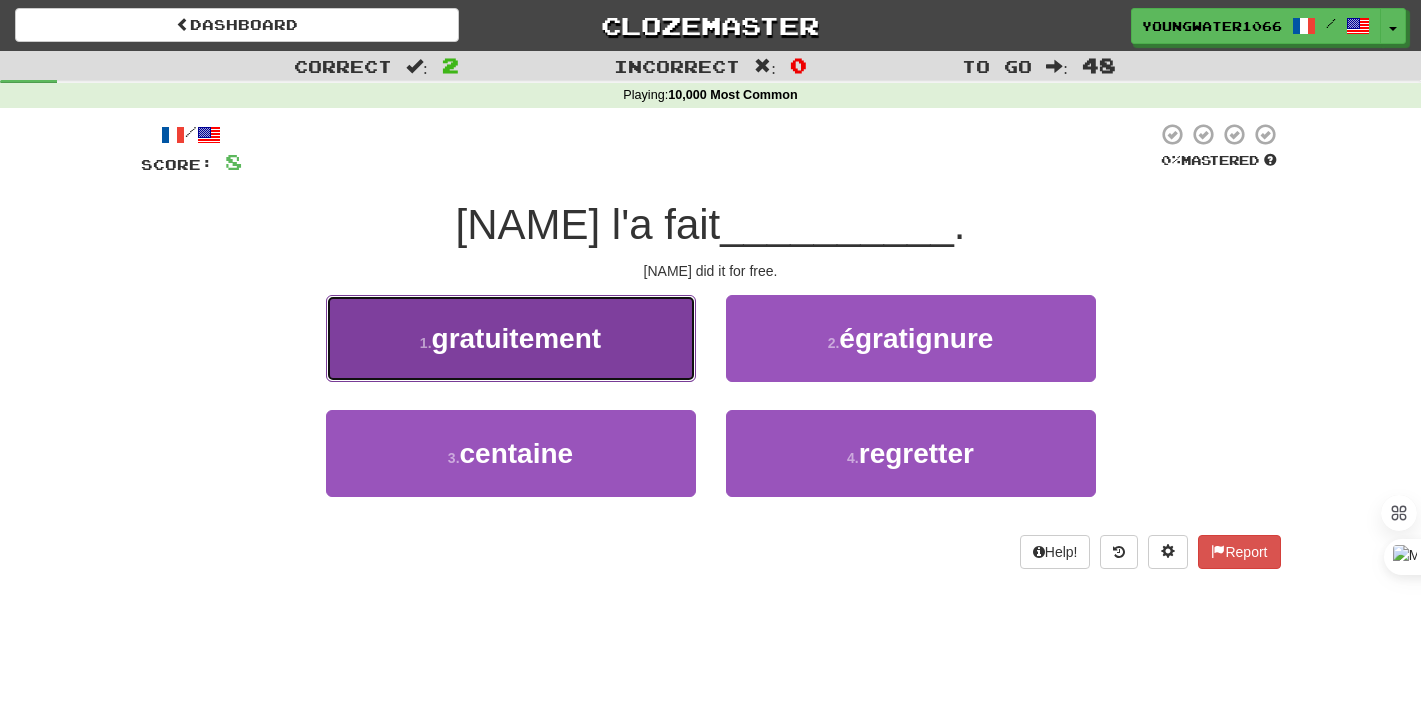 click on "1 .  gratuitement" at bounding box center [511, 338] 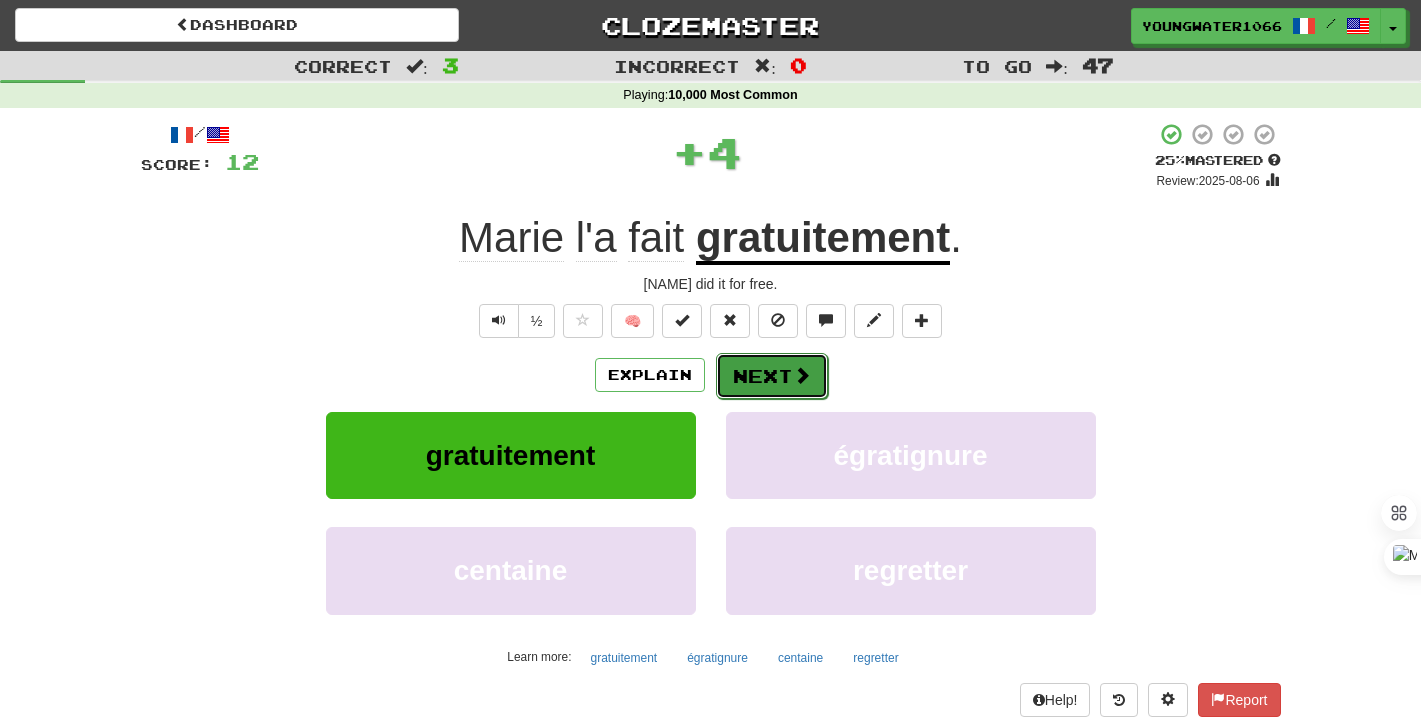 click on "Next" at bounding box center [772, 376] 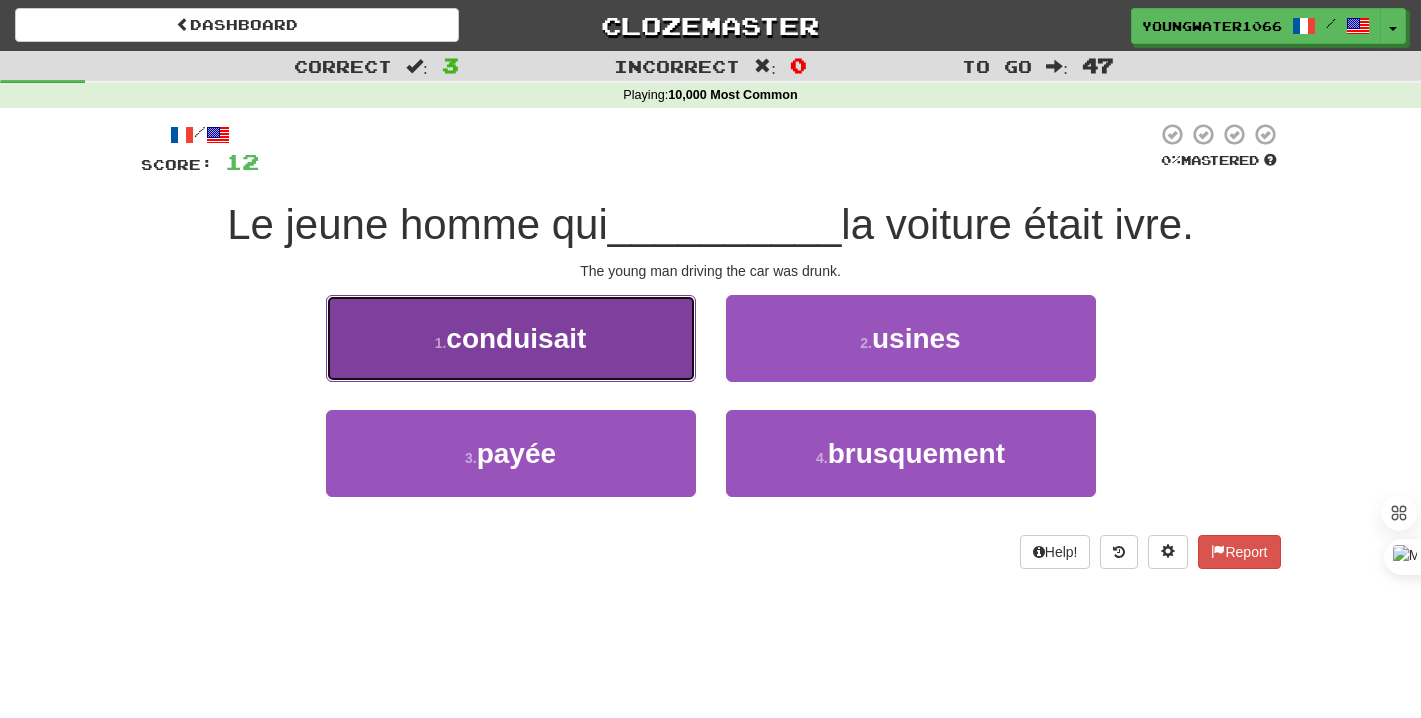 click on "1 .  conduisait" at bounding box center (511, 338) 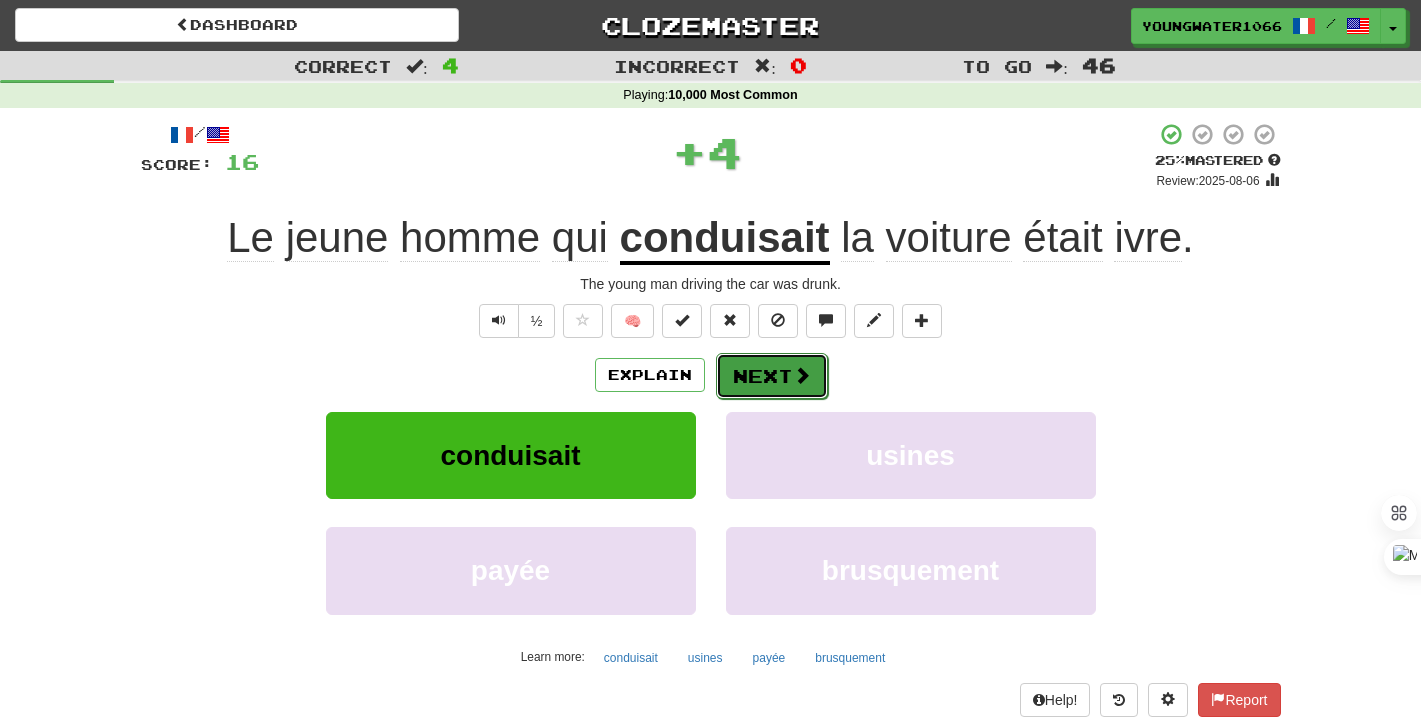 click on "Next" at bounding box center (772, 376) 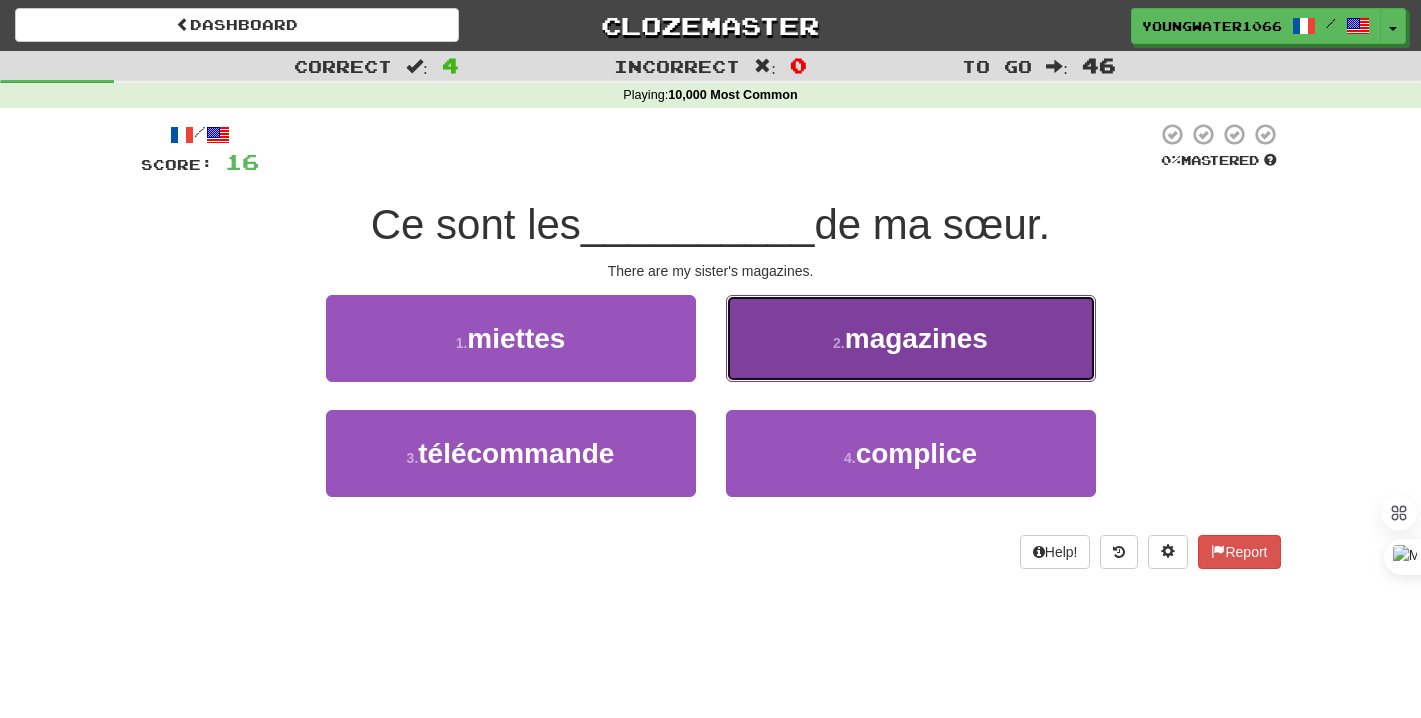 click on "2 .  magazines" at bounding box center [911, 338] 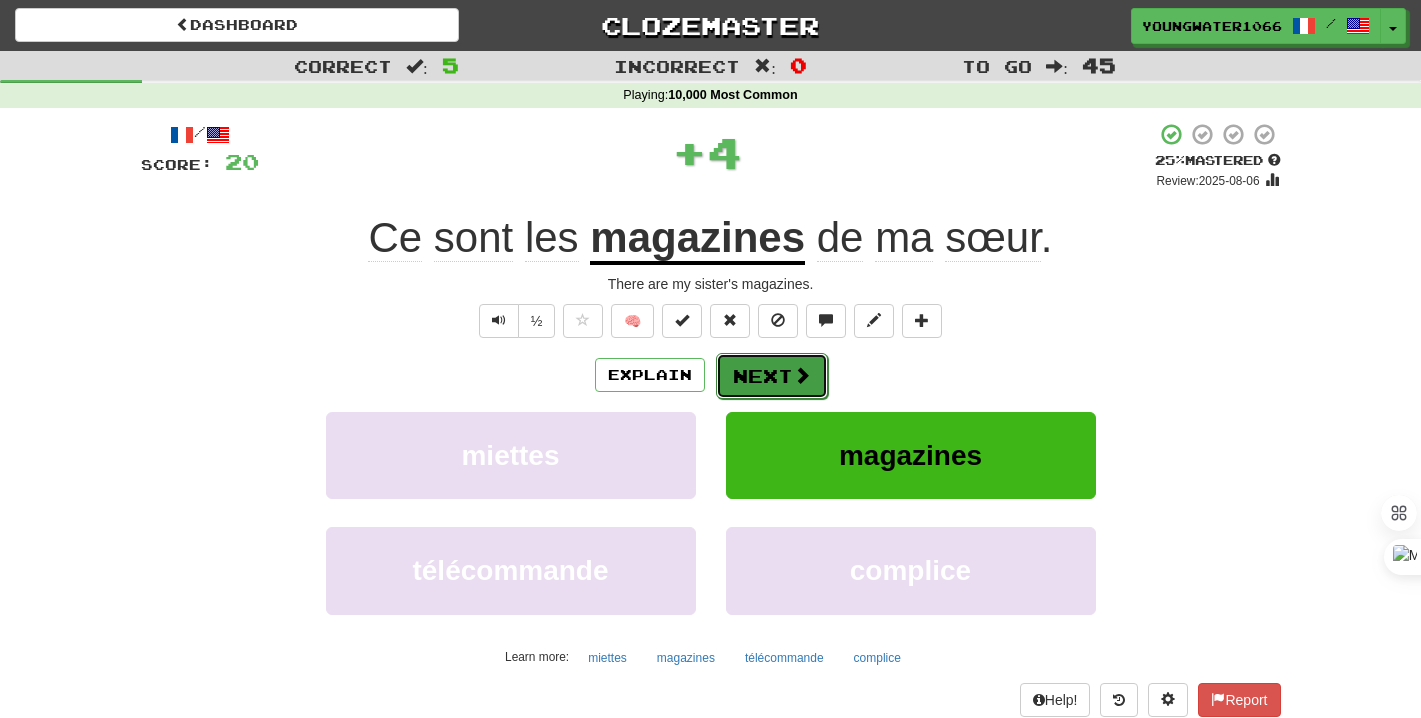 click on "Next" at bounding box center [772, 376] 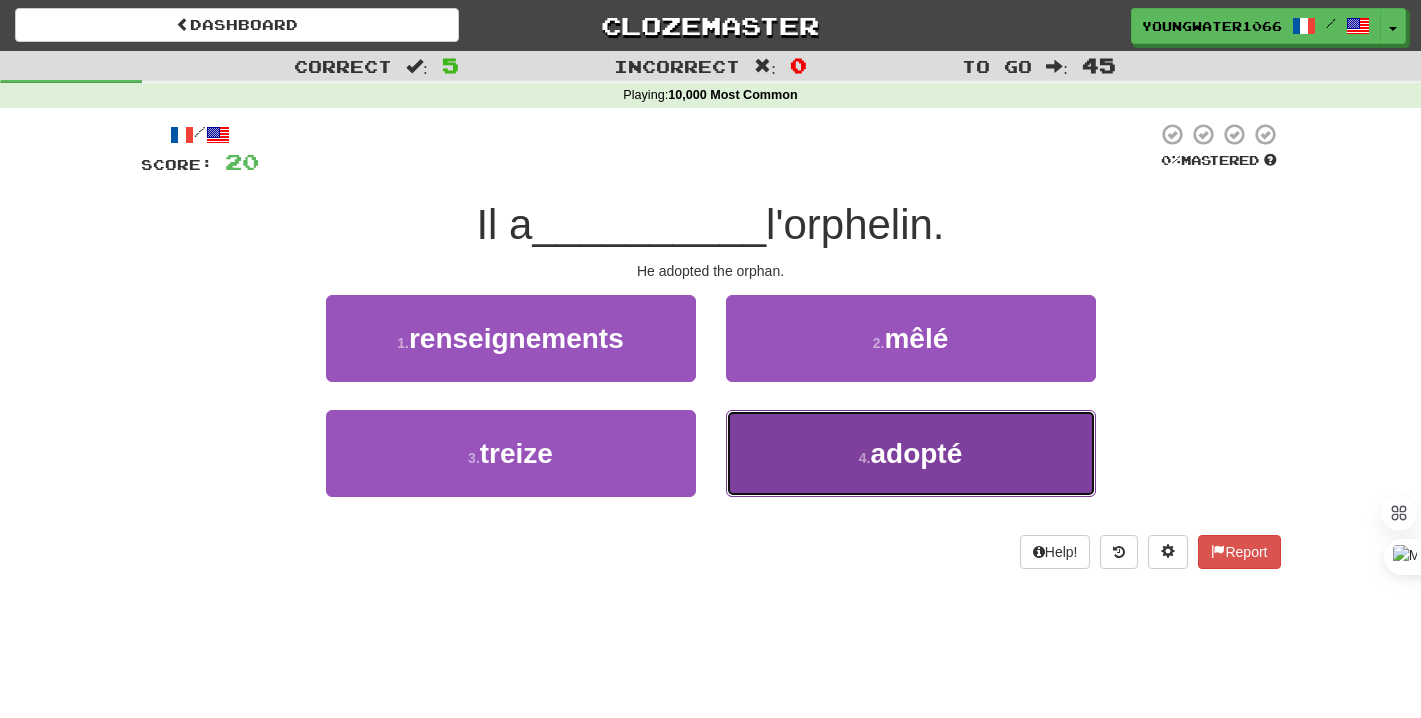 click on "4 .  adopté" at bounding box center [911, 453] 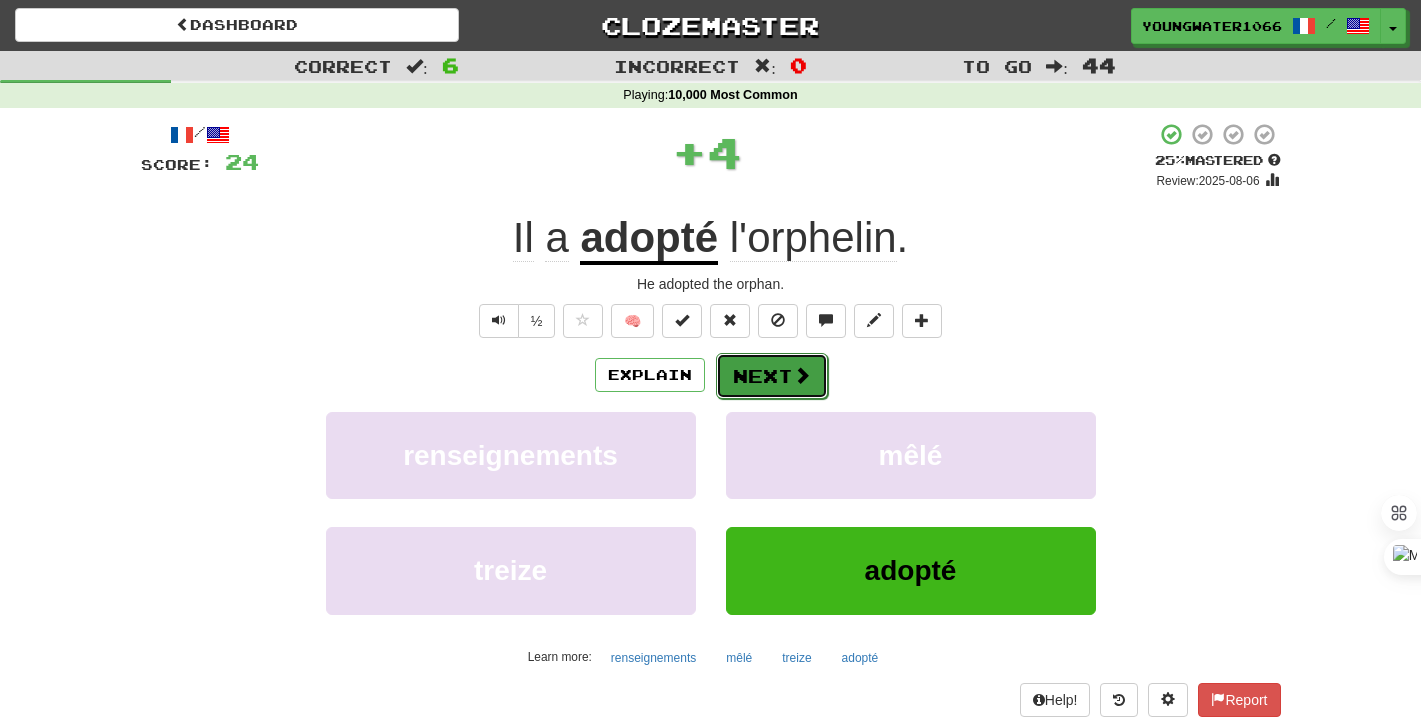click on "Next" at bounding box center (772, 376) 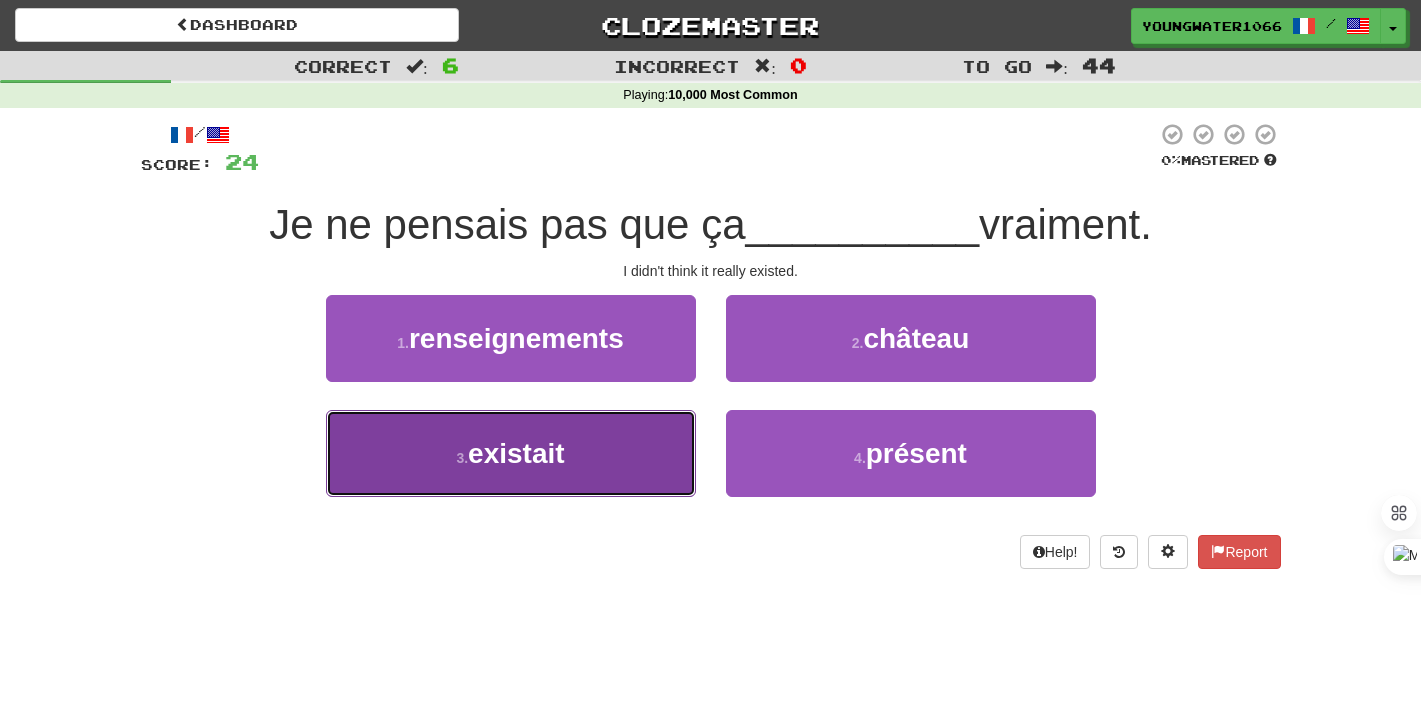 click on "existait" at bounding box center (516, 453) 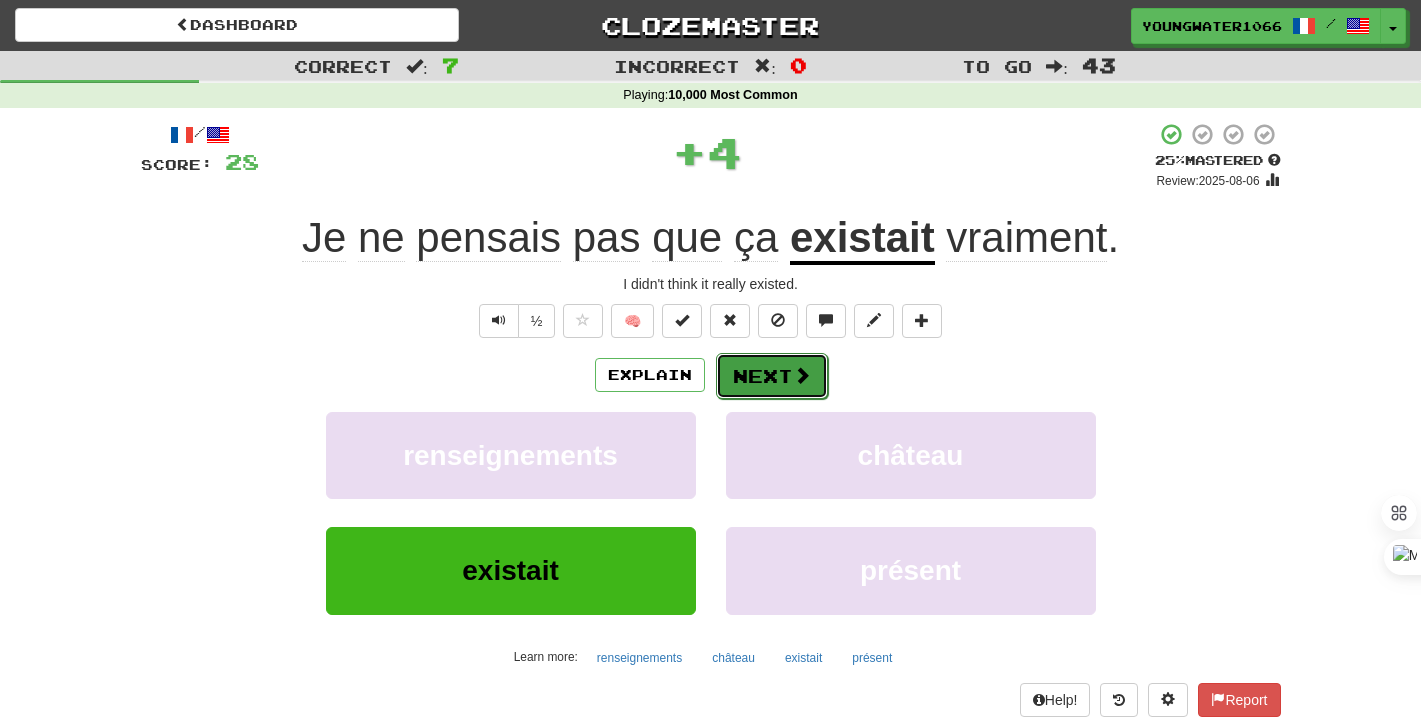 click on "Next" at bounding box center (772, 376) 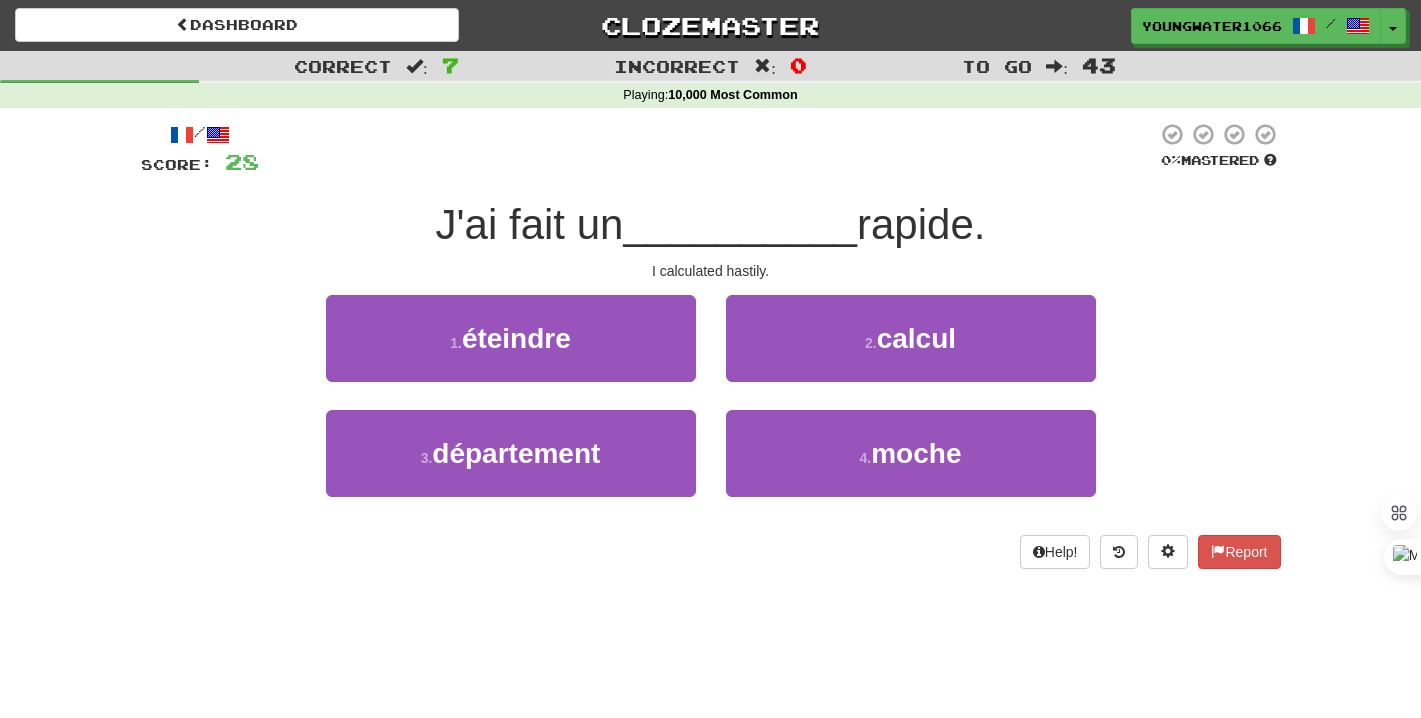 click on "2 .  calcul" at bounding box center [911, 352] 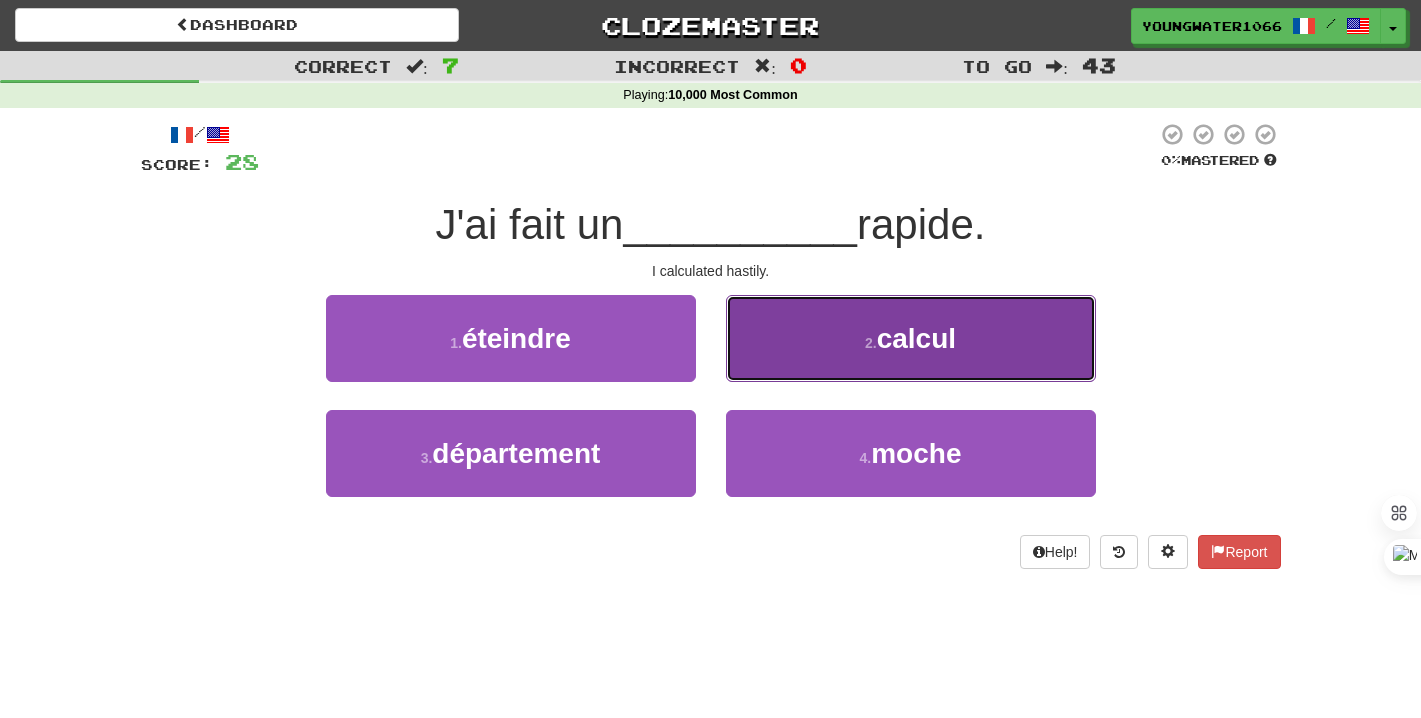 click on "2 .  calcul" at bounding box center [911, 338] 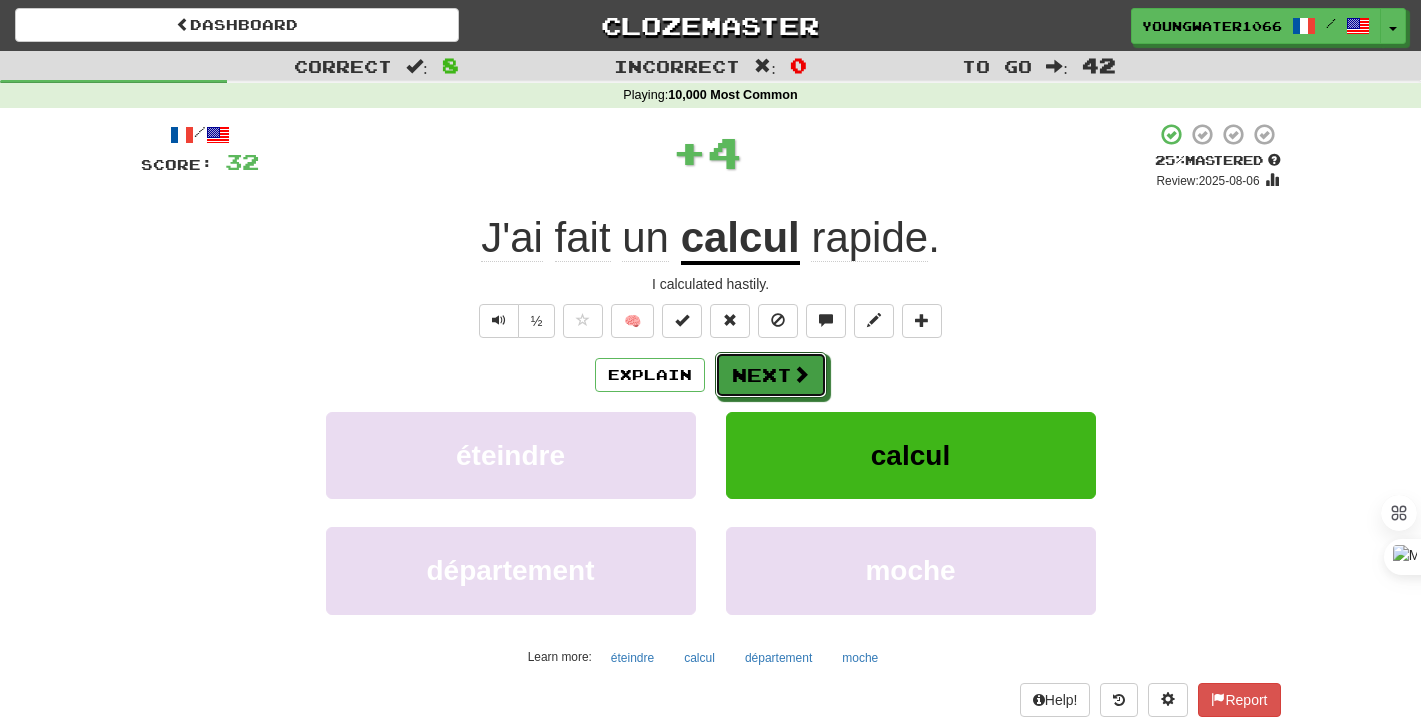 click on "Next" at bounding box center [771, 375] 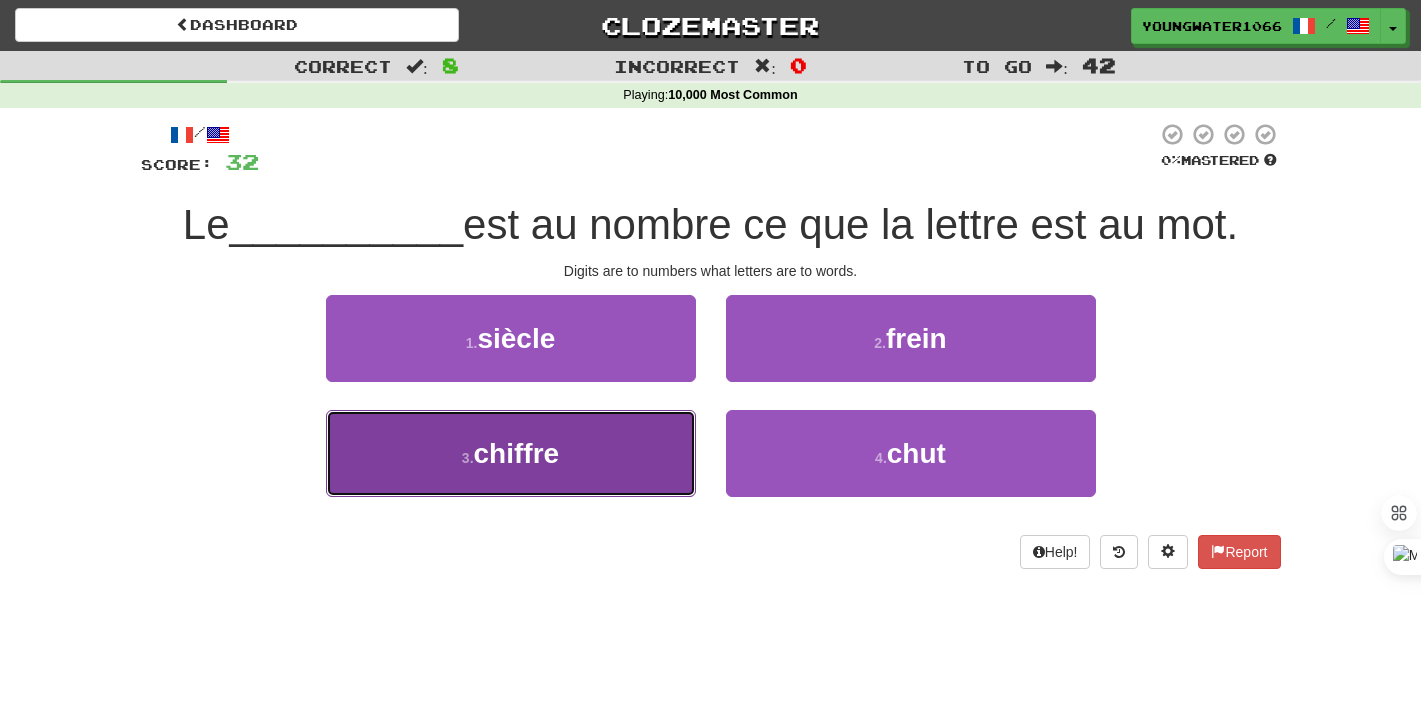 click on "3 .  chiffre" at bounding box center (511, 453) 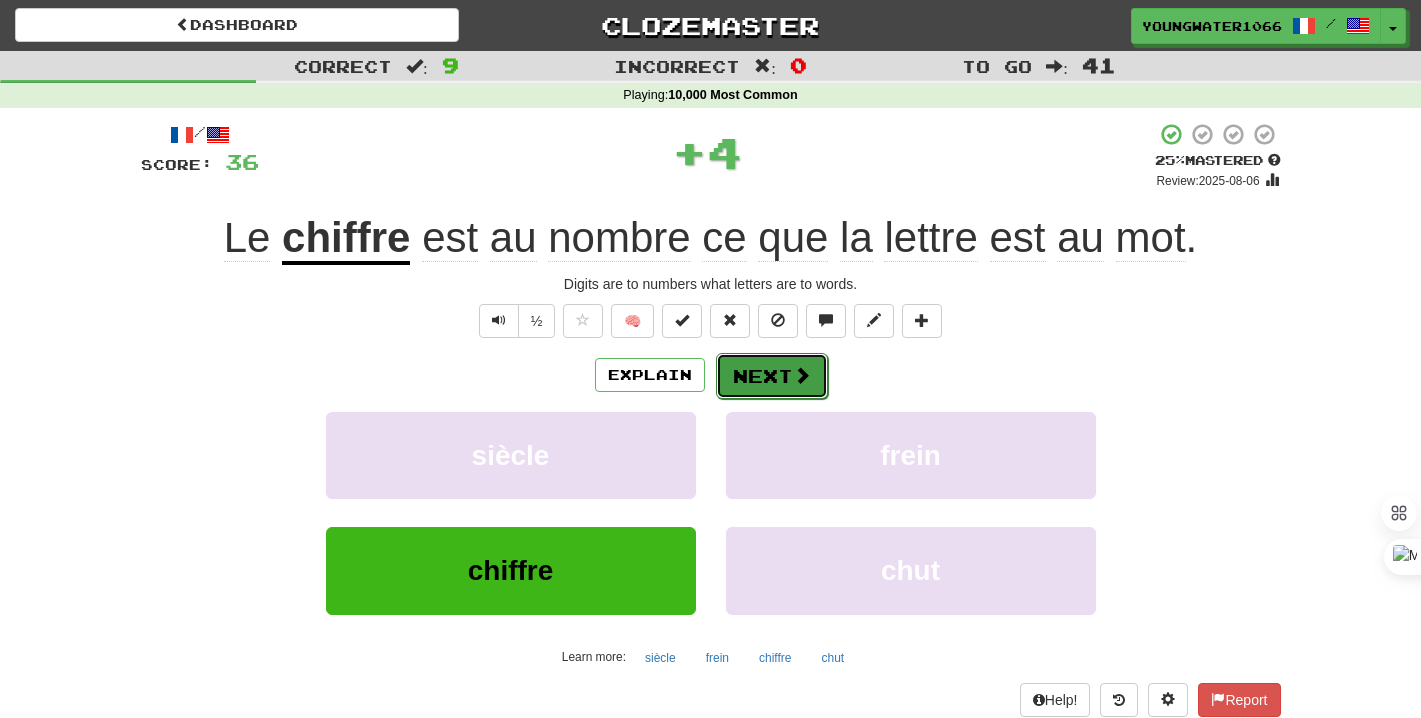 click on "Next" at bounding box center [772, 376] 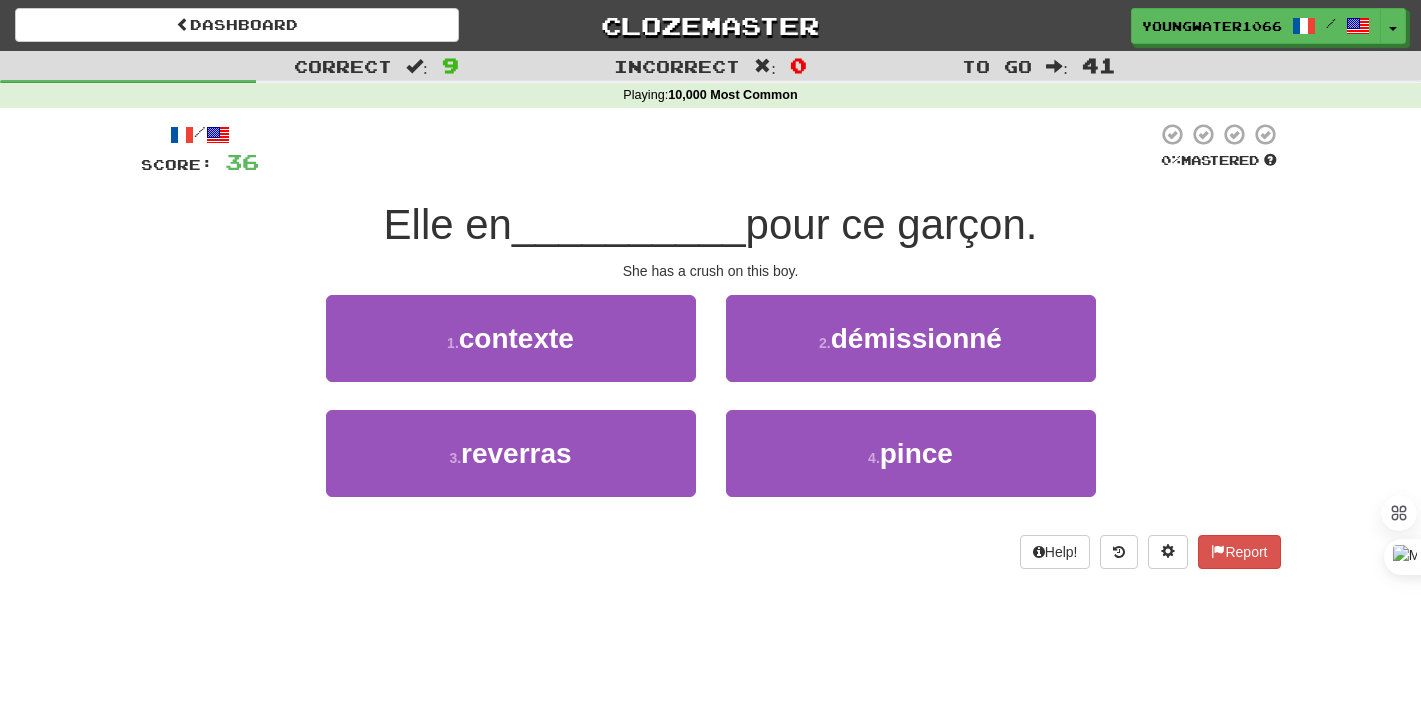 click on "4 .  pince" at bounding box center [911, 467] 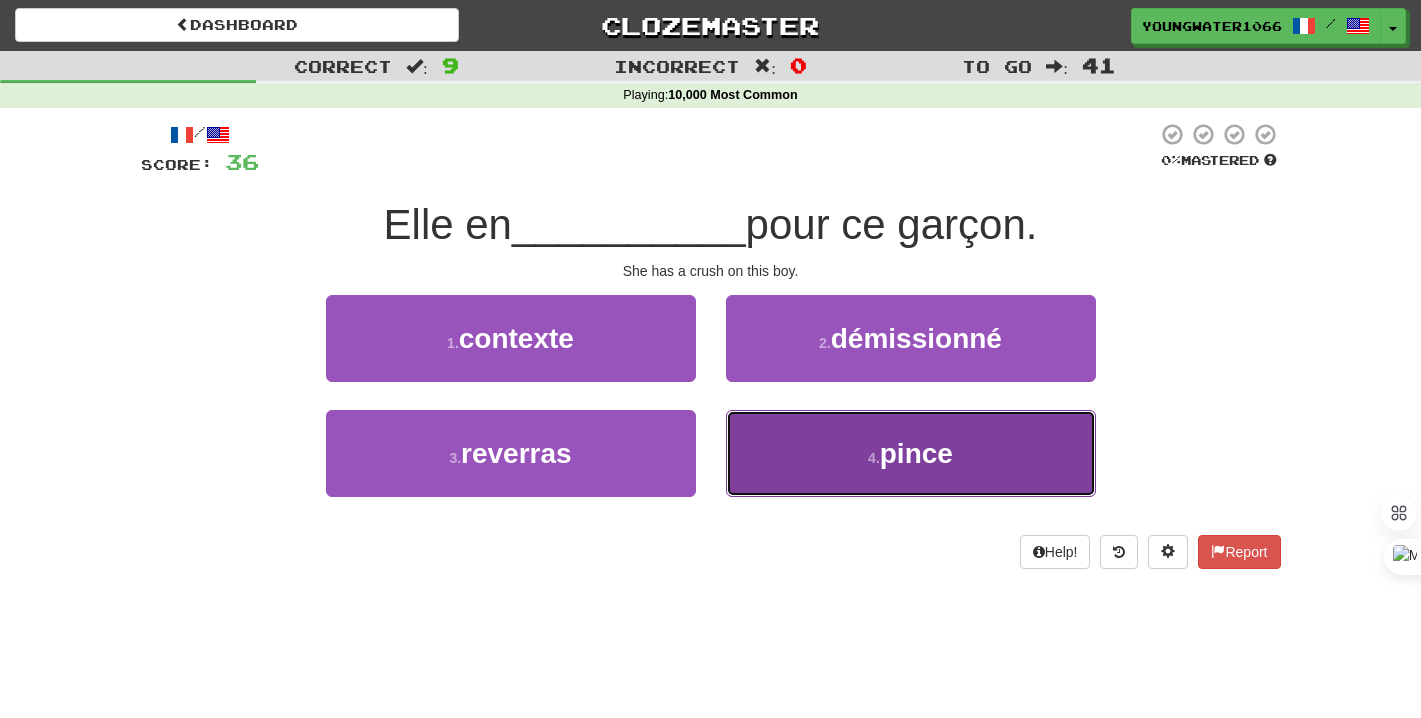click on "4 .  pince" at bounding box center (911, 453) 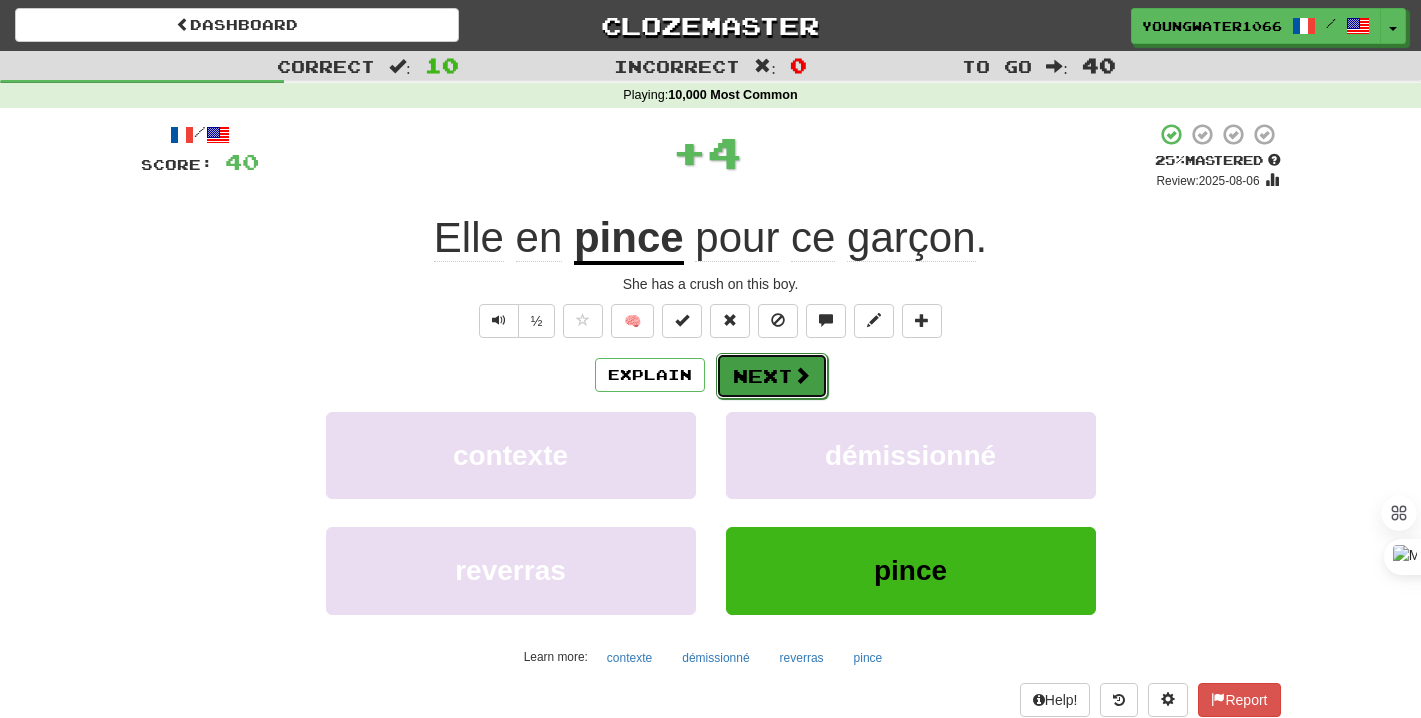 click on "Next" at bounding box center (772, 376) 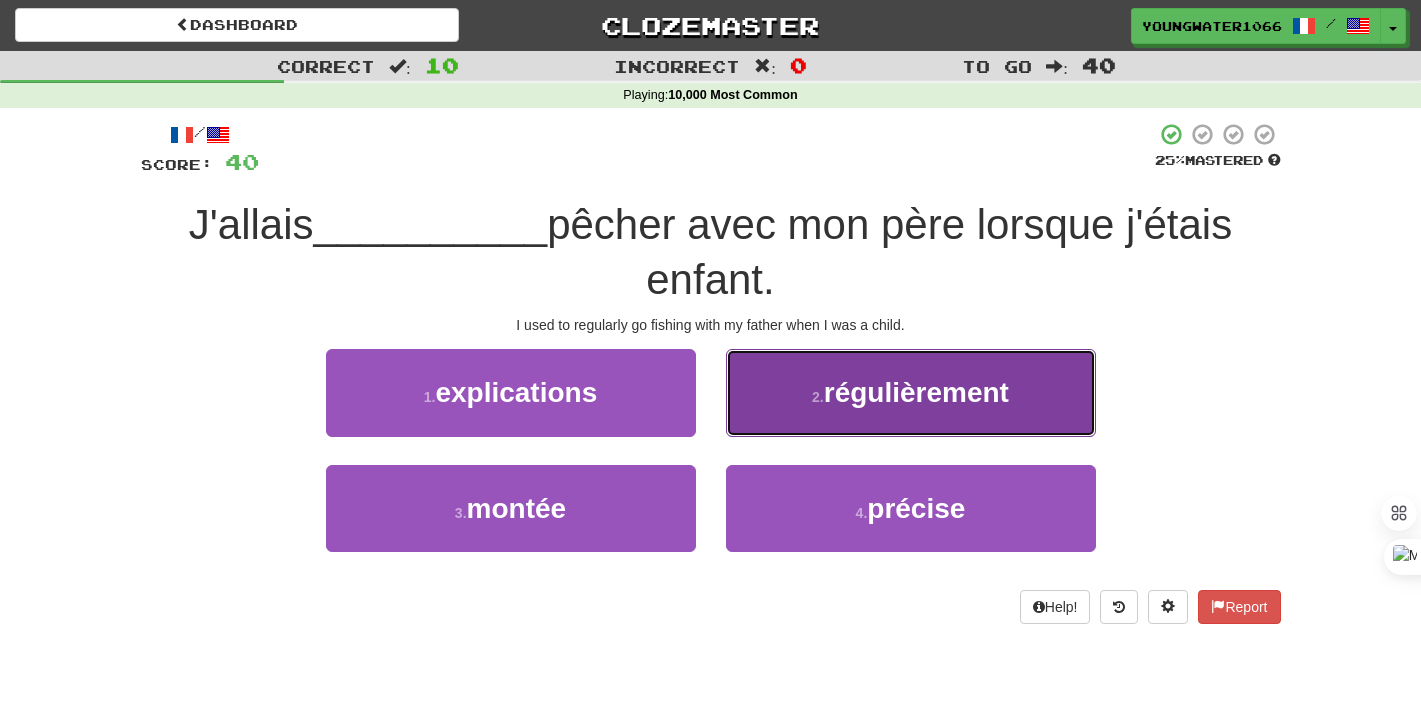 click on "2 .  régulièrement" at bounding box center (911, 392) 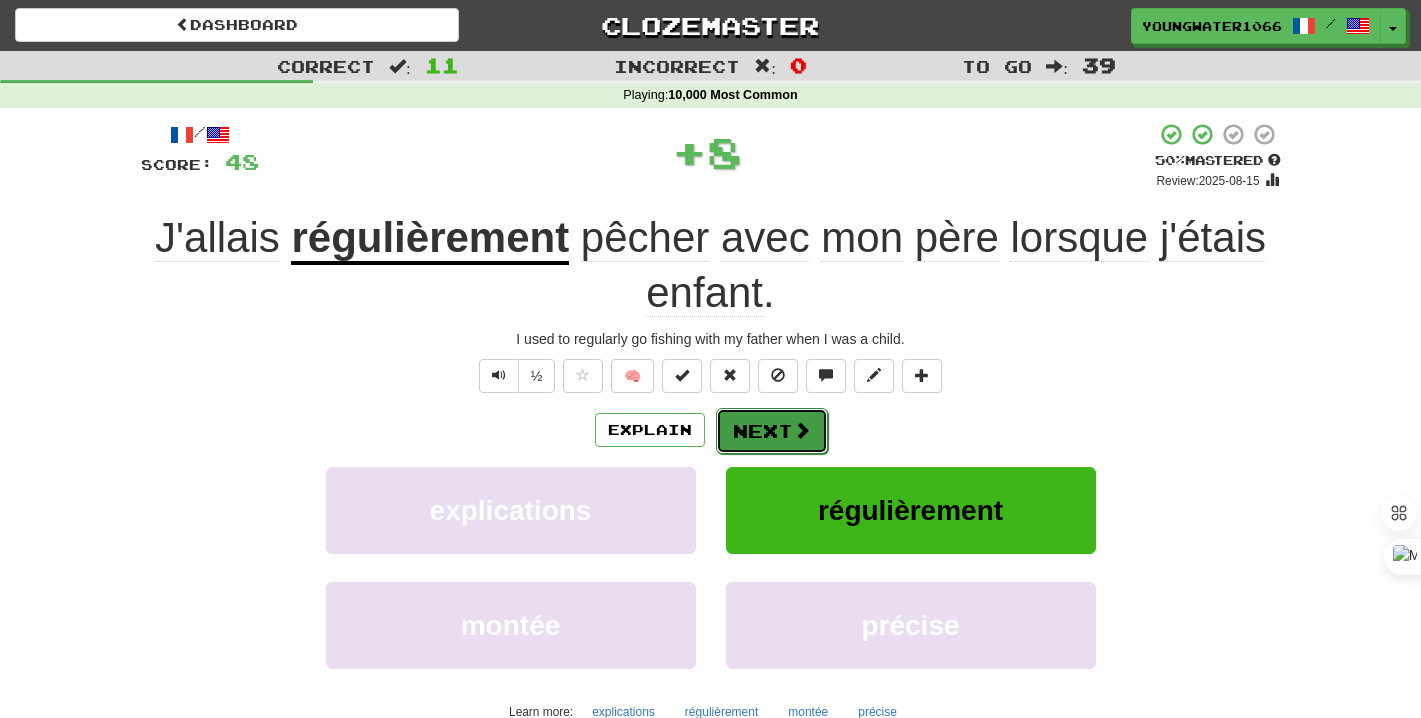 click on "Next" at bounding box center [772, 431] 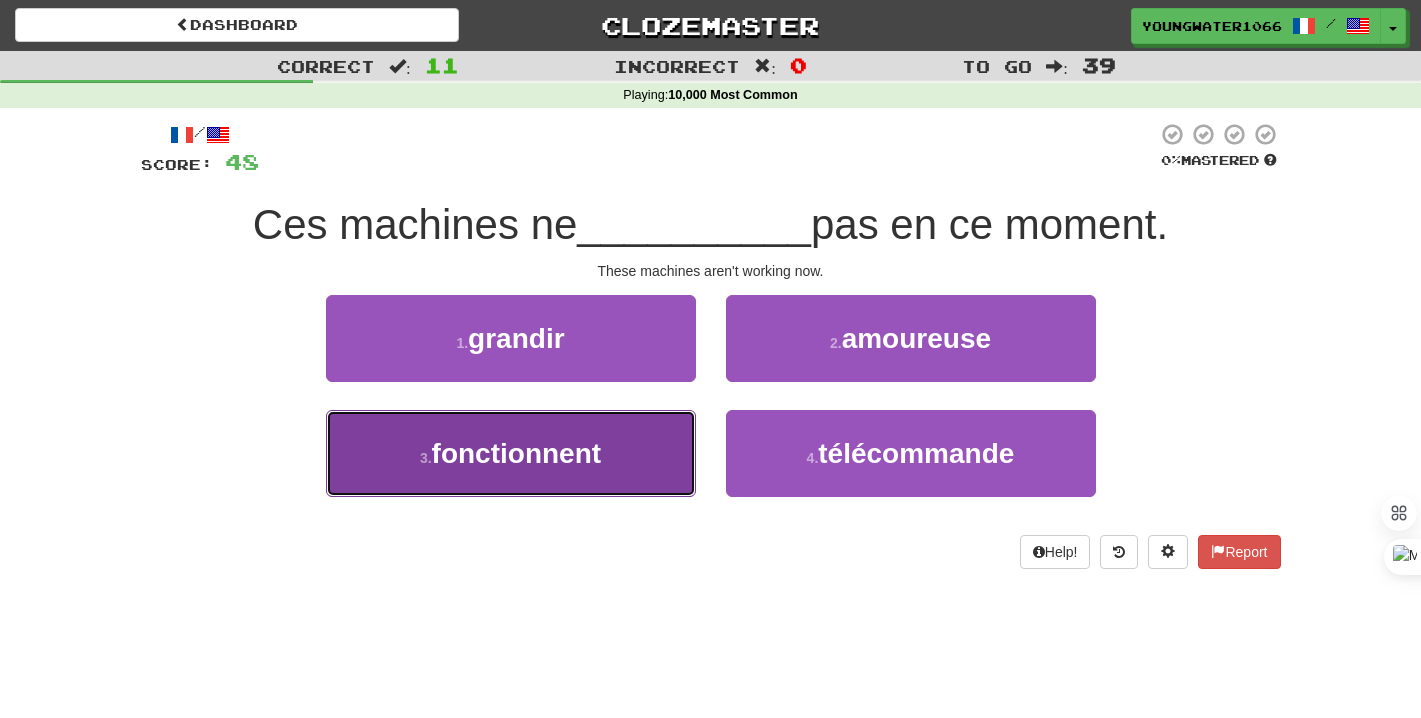 click on "3 .  fonctionnent" at bounding box center [511, 453] 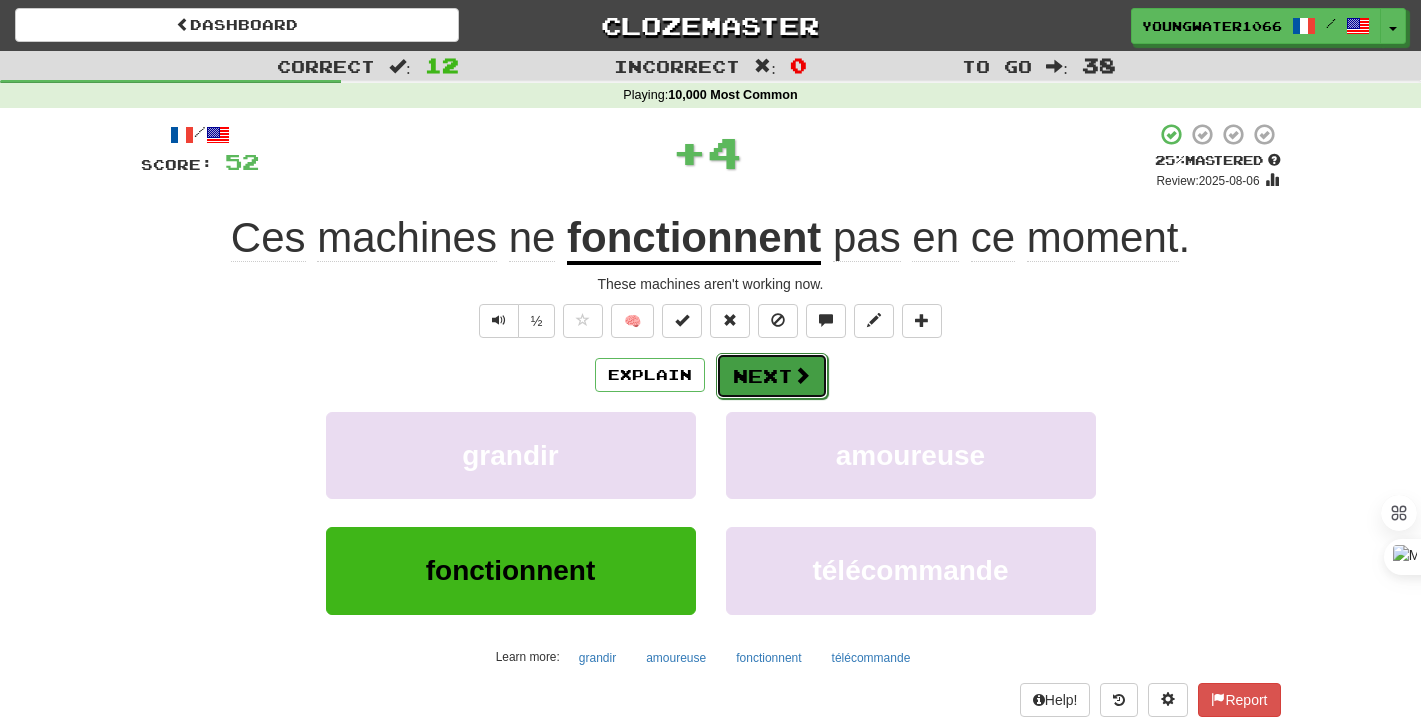 click on "Next" at bounding box center [772, 376] 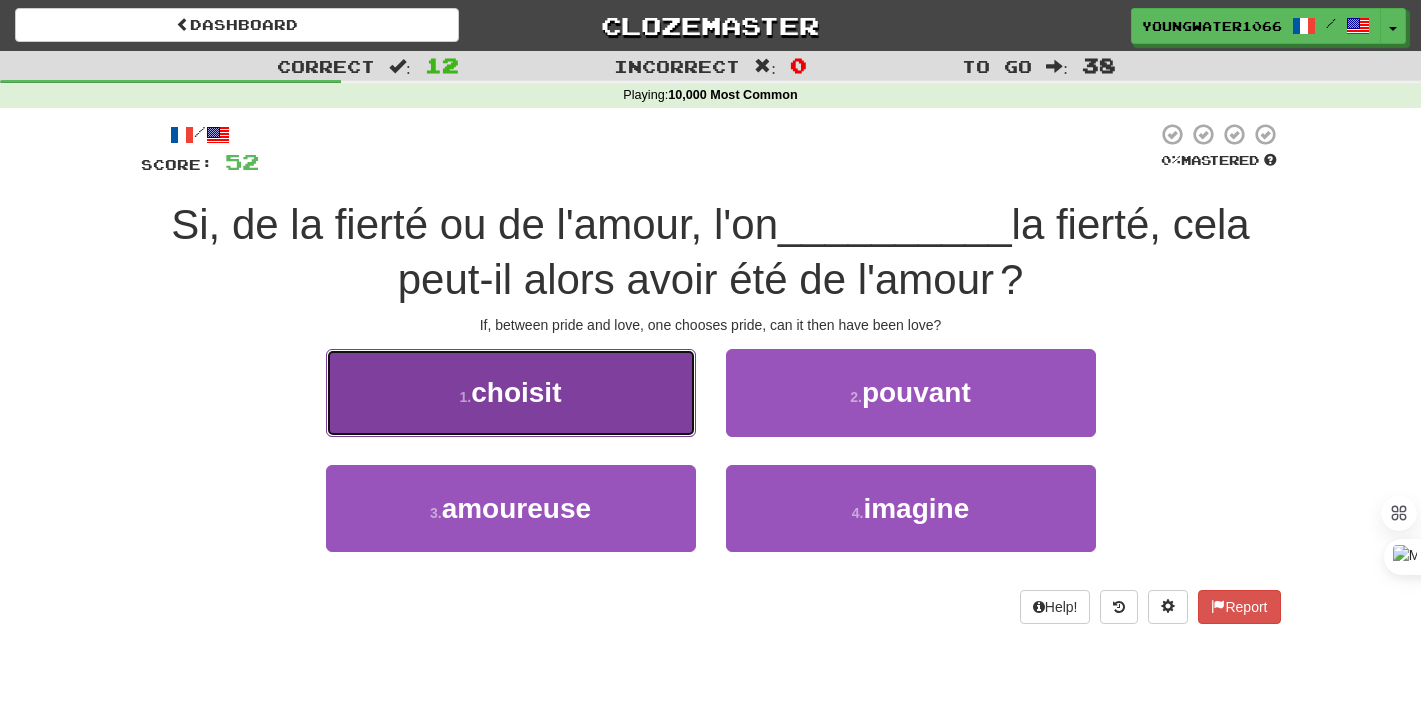 click on "1 .  choisit" at bounding box center (511, 392) 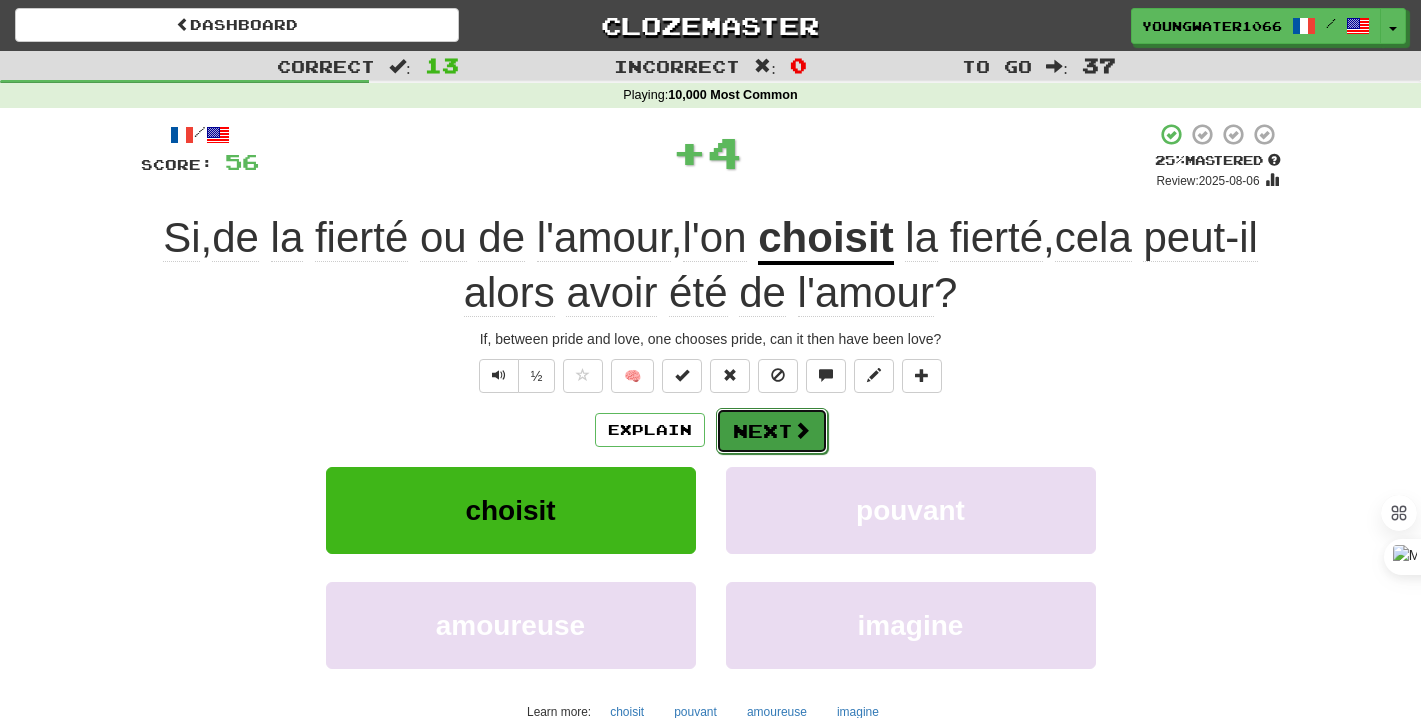 click on "Next" at bounding box center (772, 431) 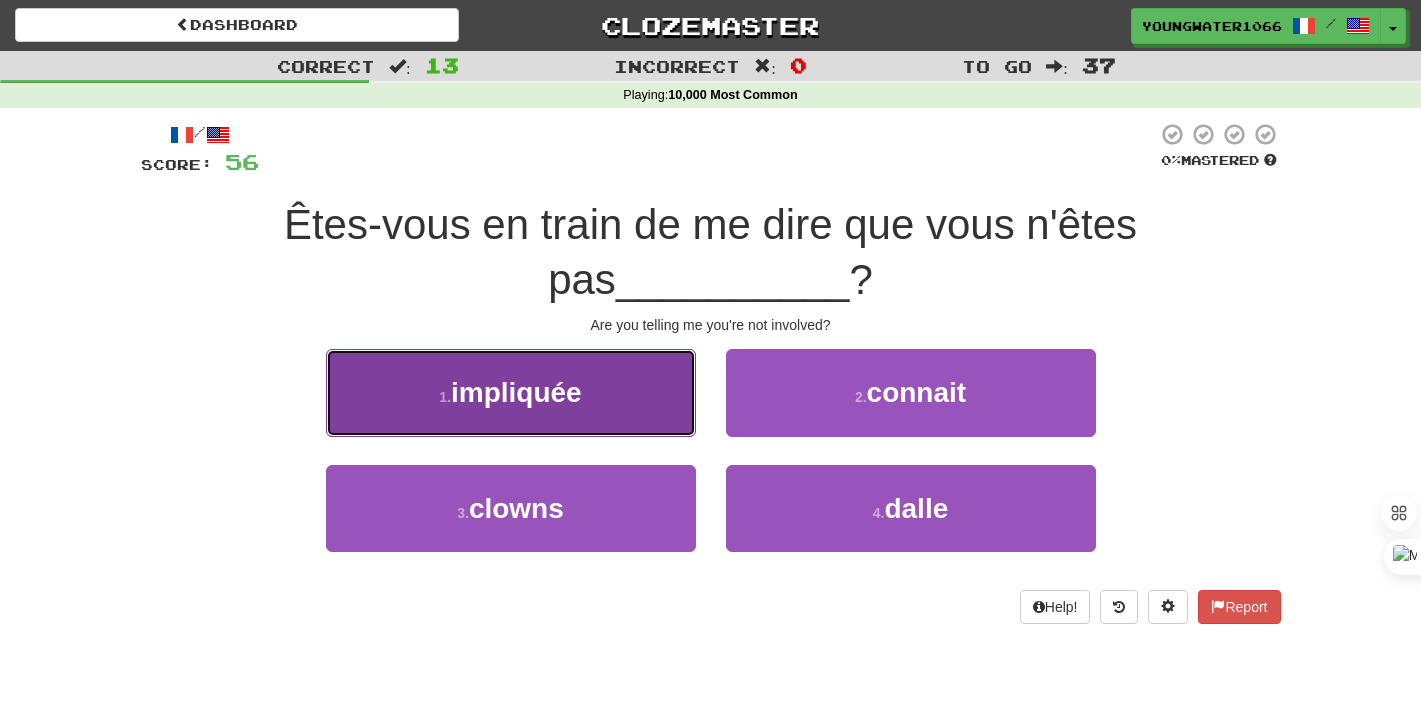 click on "1 .  impliquée" at bounding box center [511, 392] 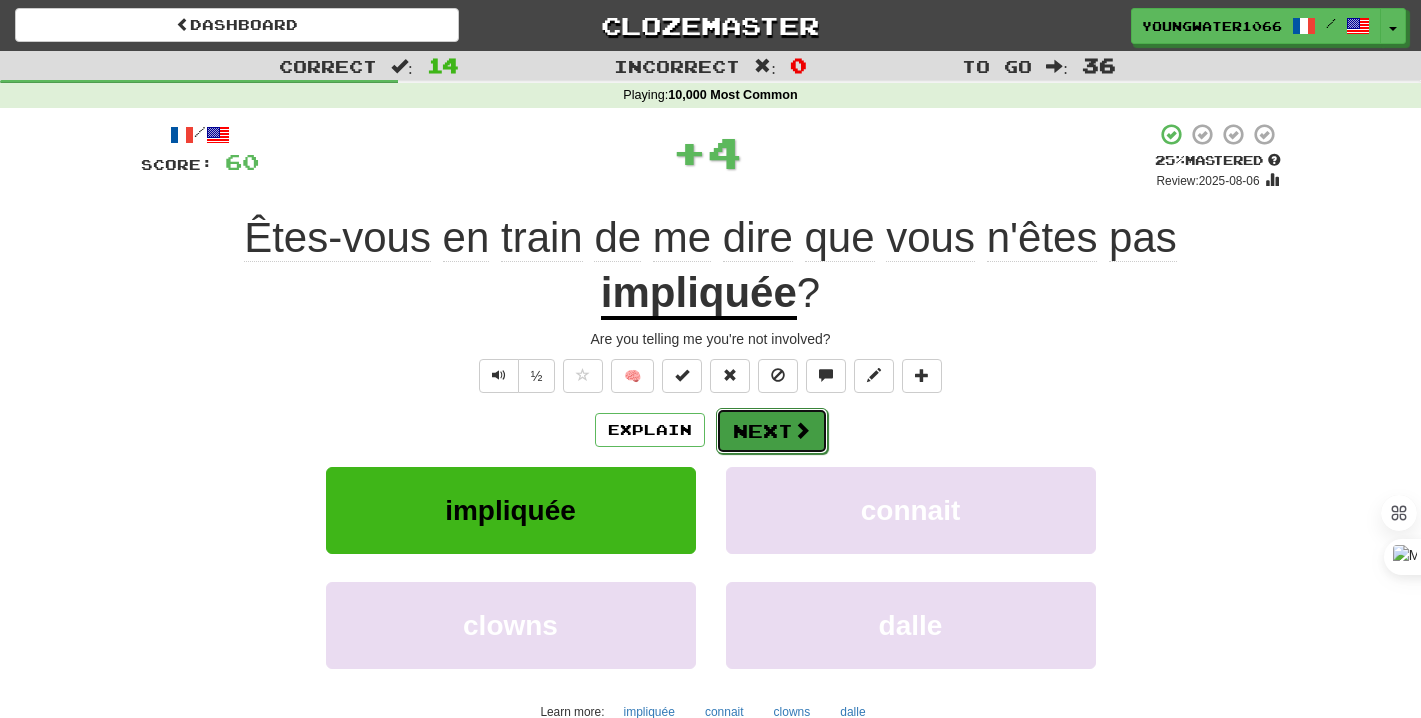click on "Next" at bounding box center (772, 431) 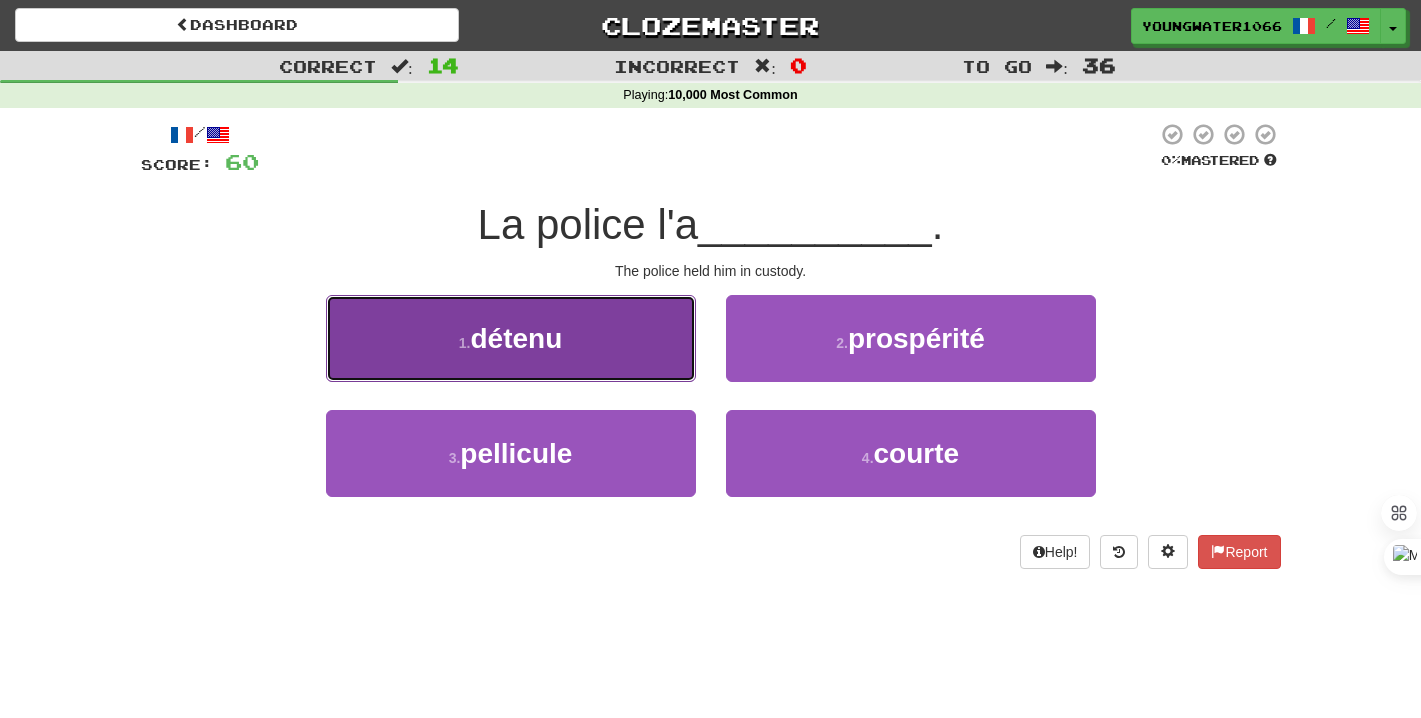 click on "1 .  détenu" at bounding box center (511, 338) 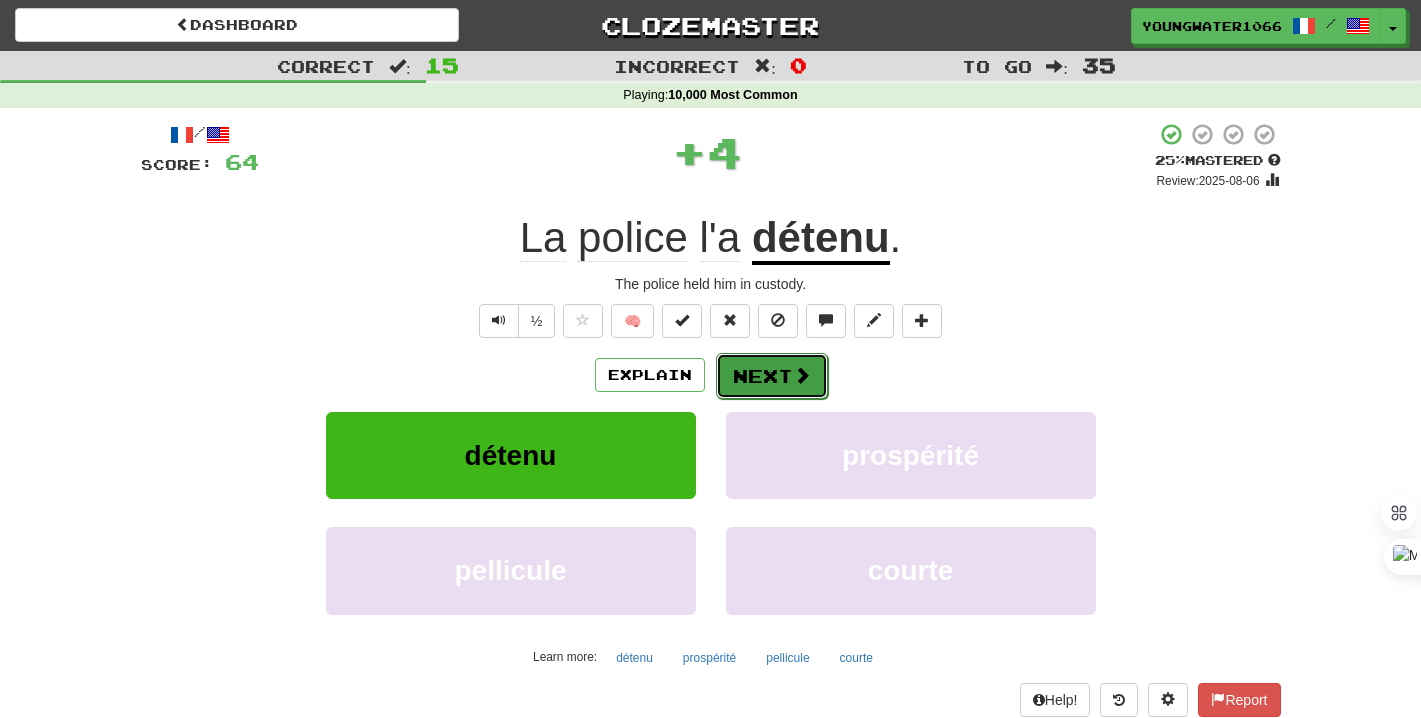 click on "Next" at bounding box center (772, 376) 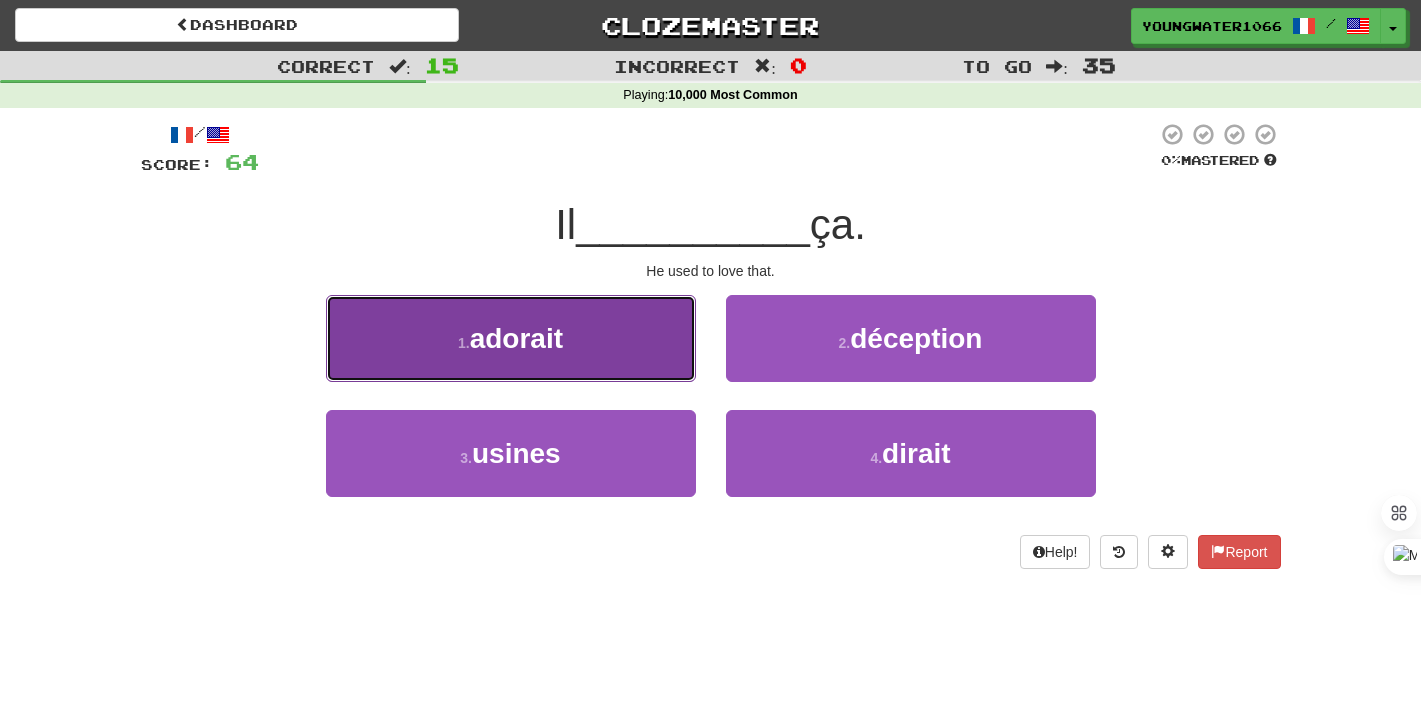 click on "1 .  adorait" at bounding box center (511, 338) 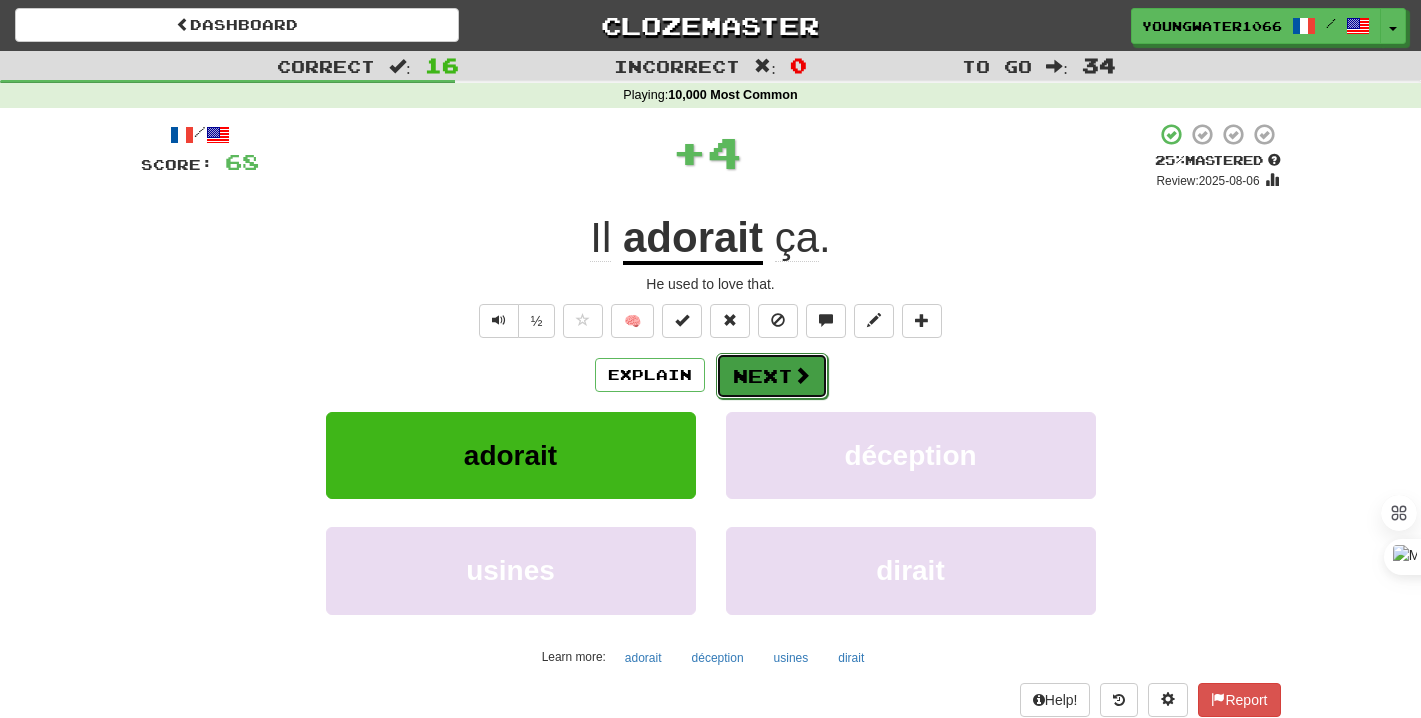 click on "Next" at bounding box center [772, 376] 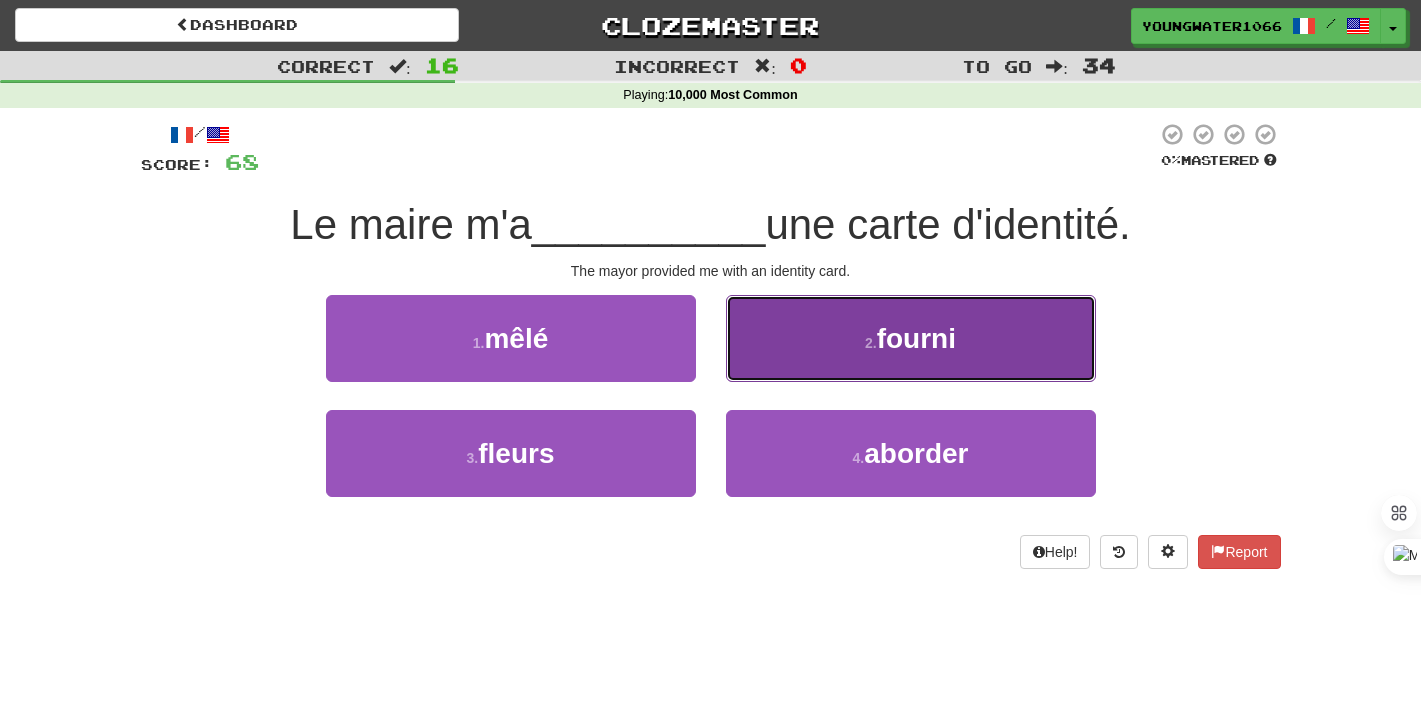 click on "2 .  fourni" at bounding box center [911, 338] 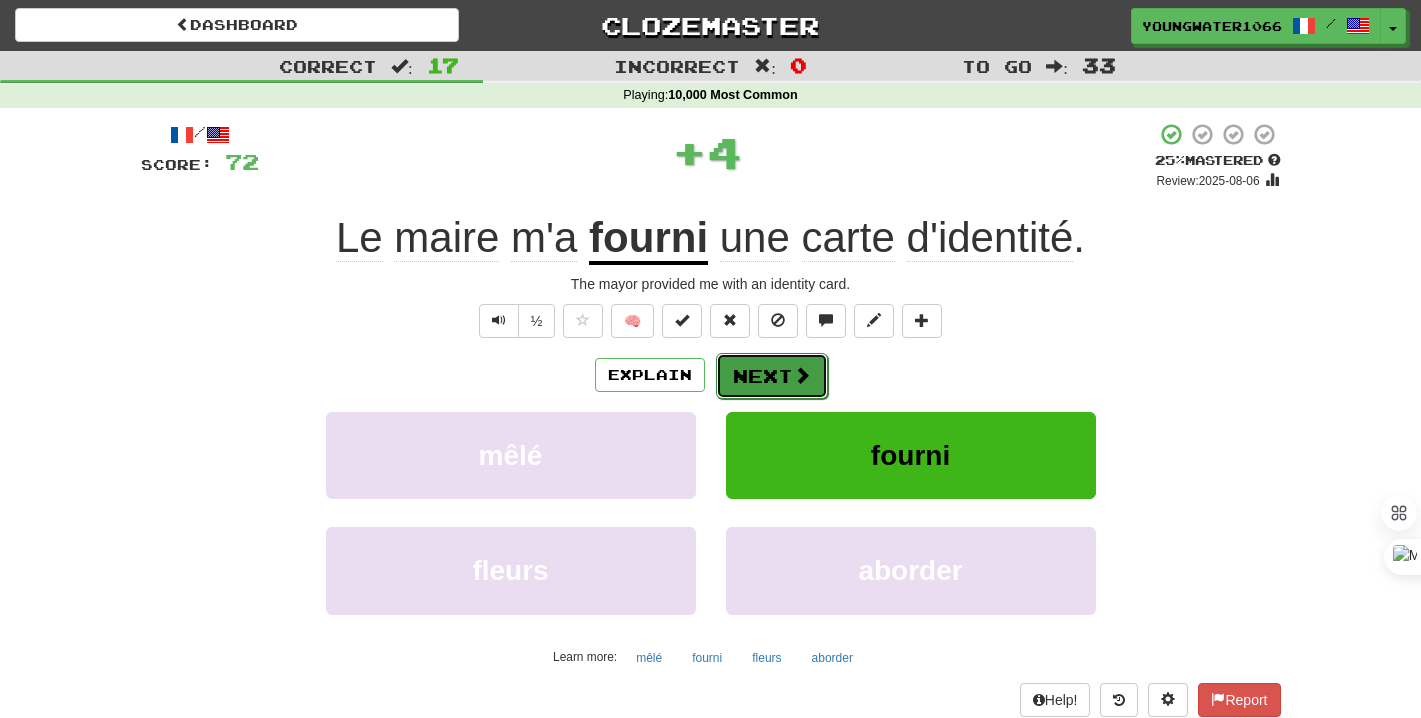 click on "Next" at bounding box center (772, 376) 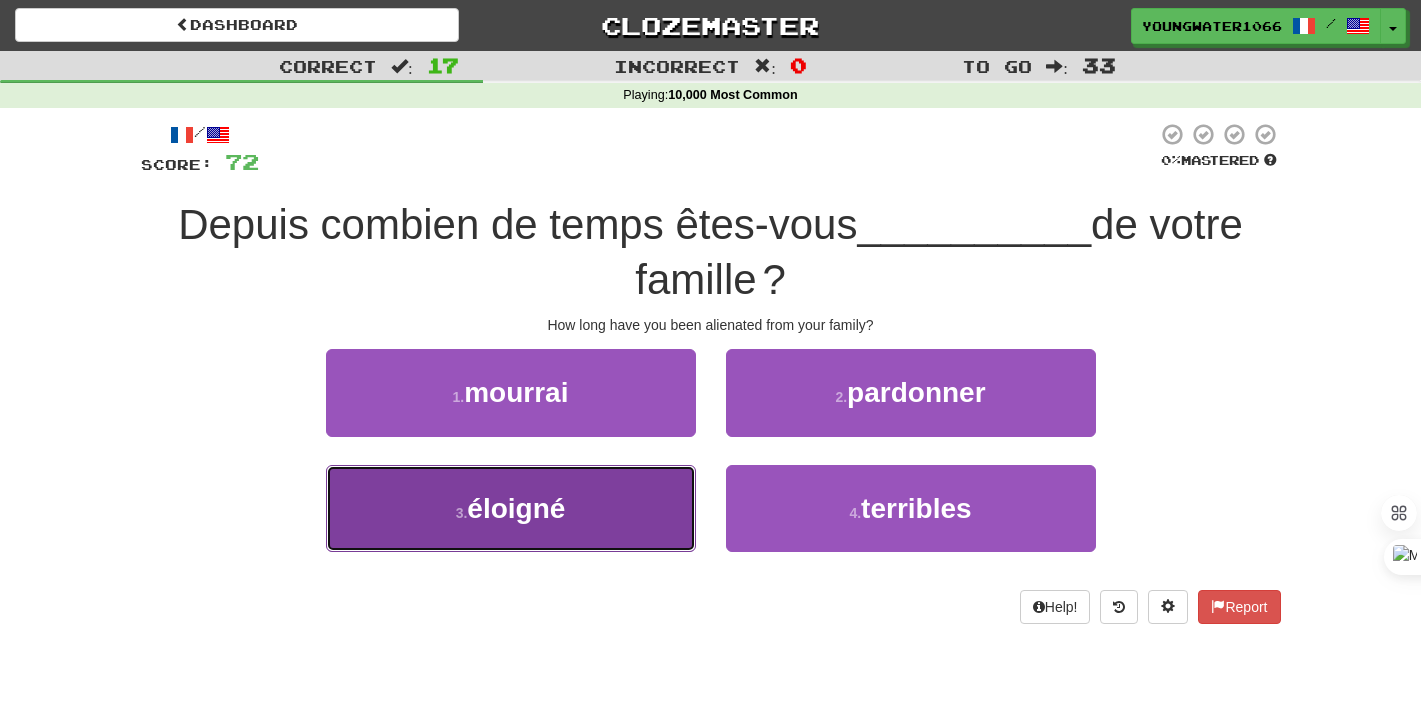 click on "3 .  éloigné" at bounding box center [511, 508] 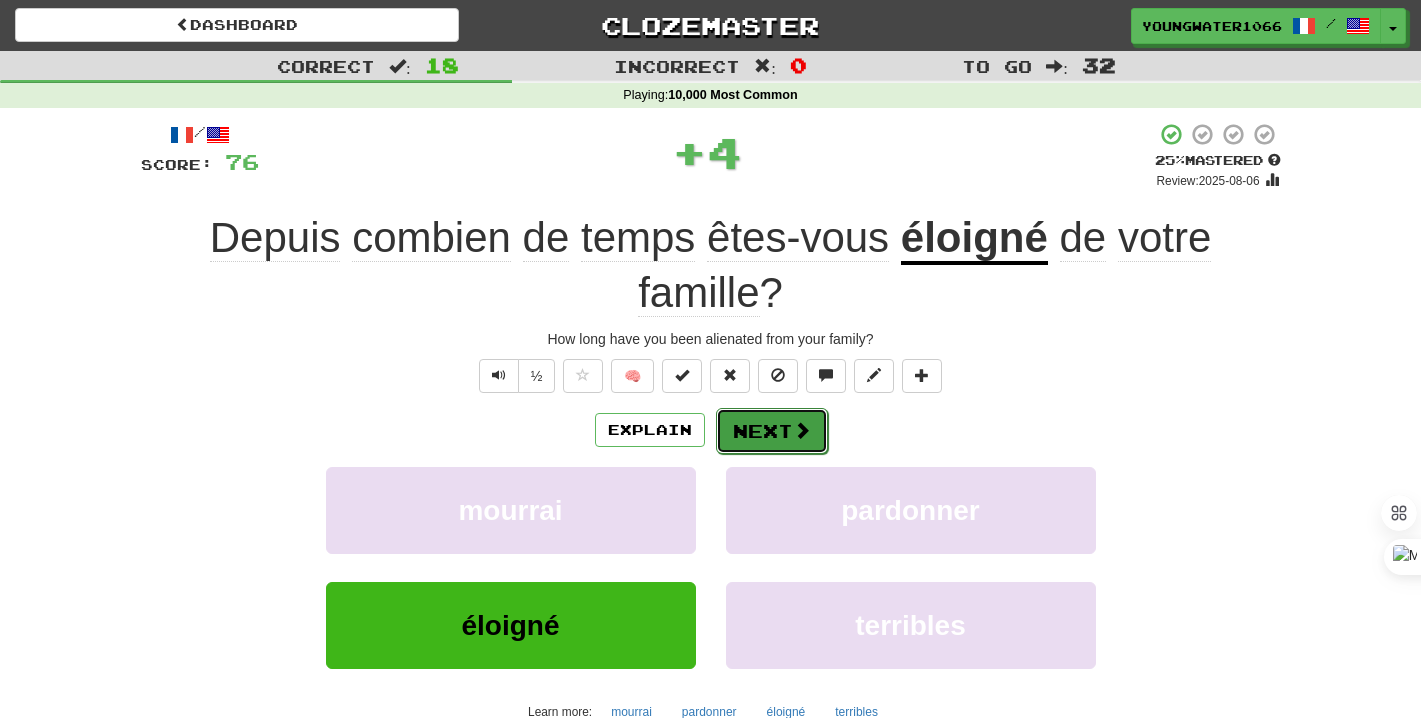 click on "Next" at bounding box center (772, 431) 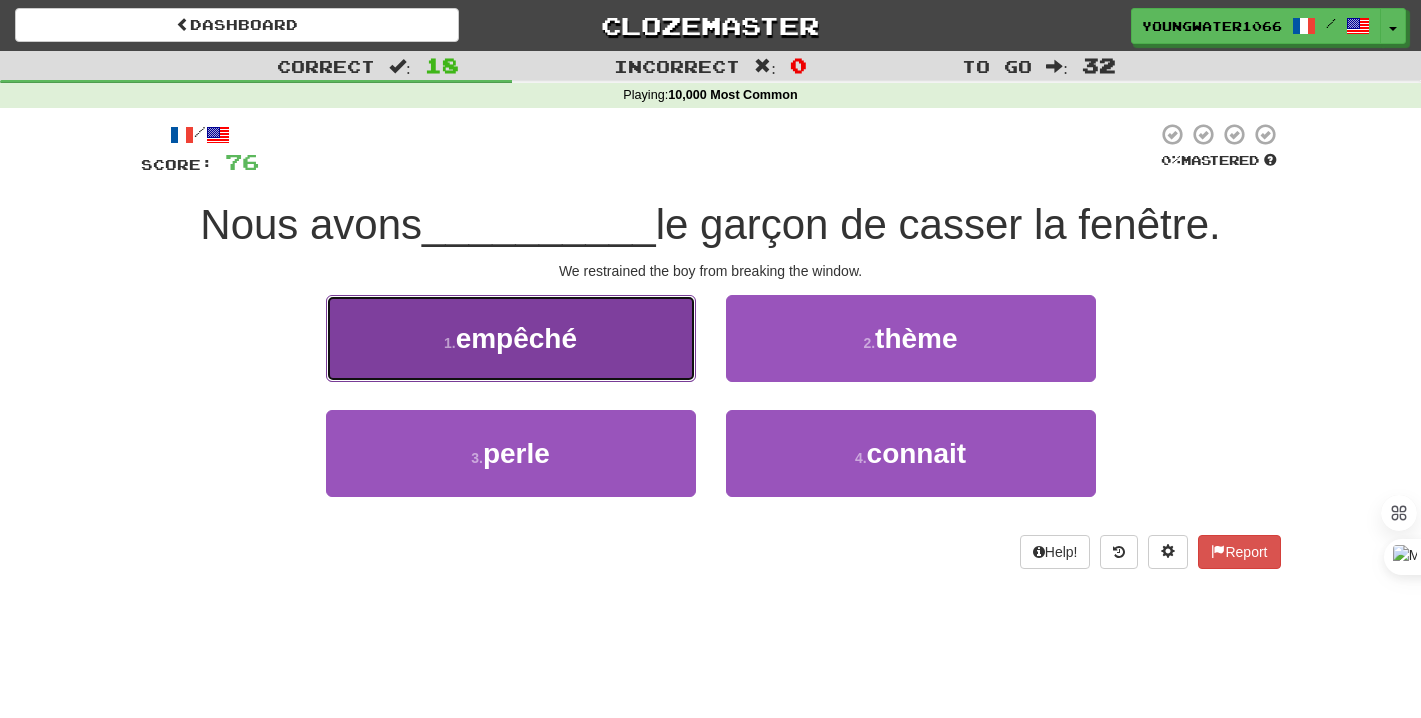 click on "1 .  empêché" at bounding box center [511, 338] 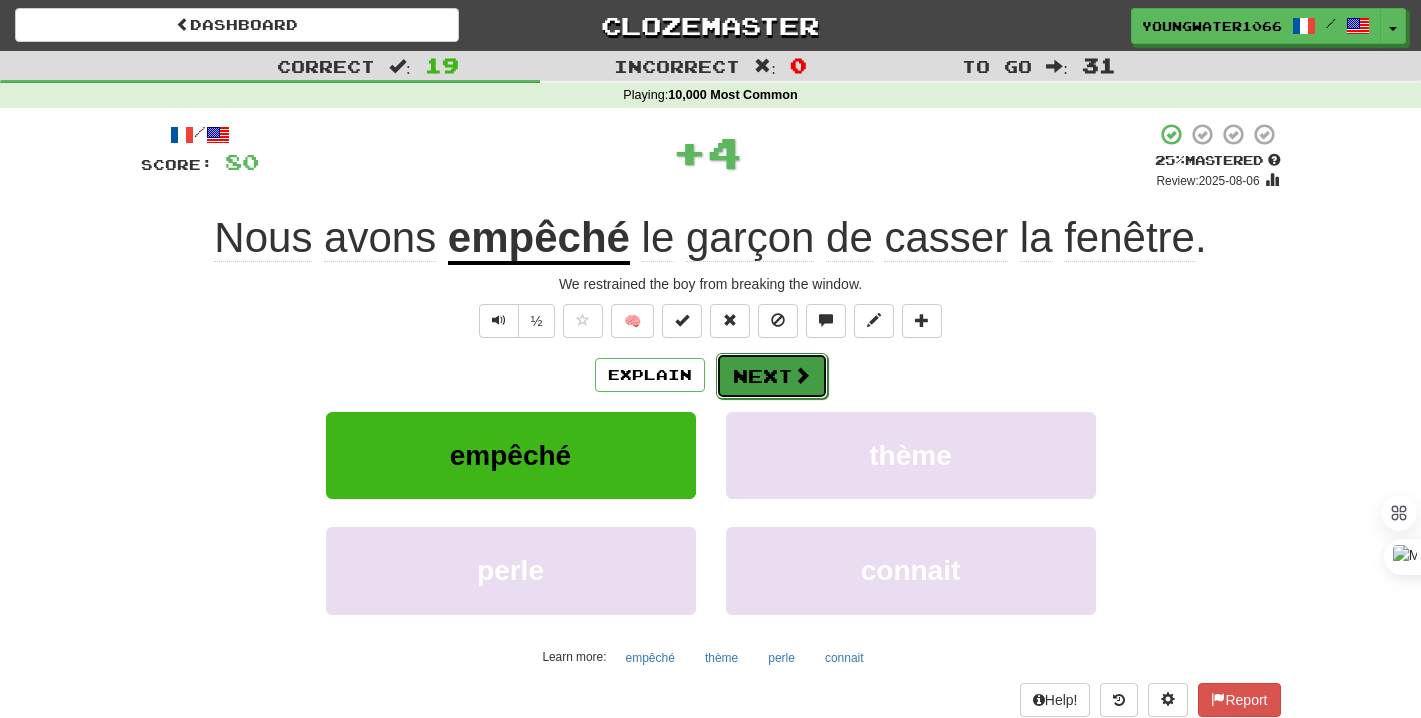 click on "Next" at bounding box center (772, 376) 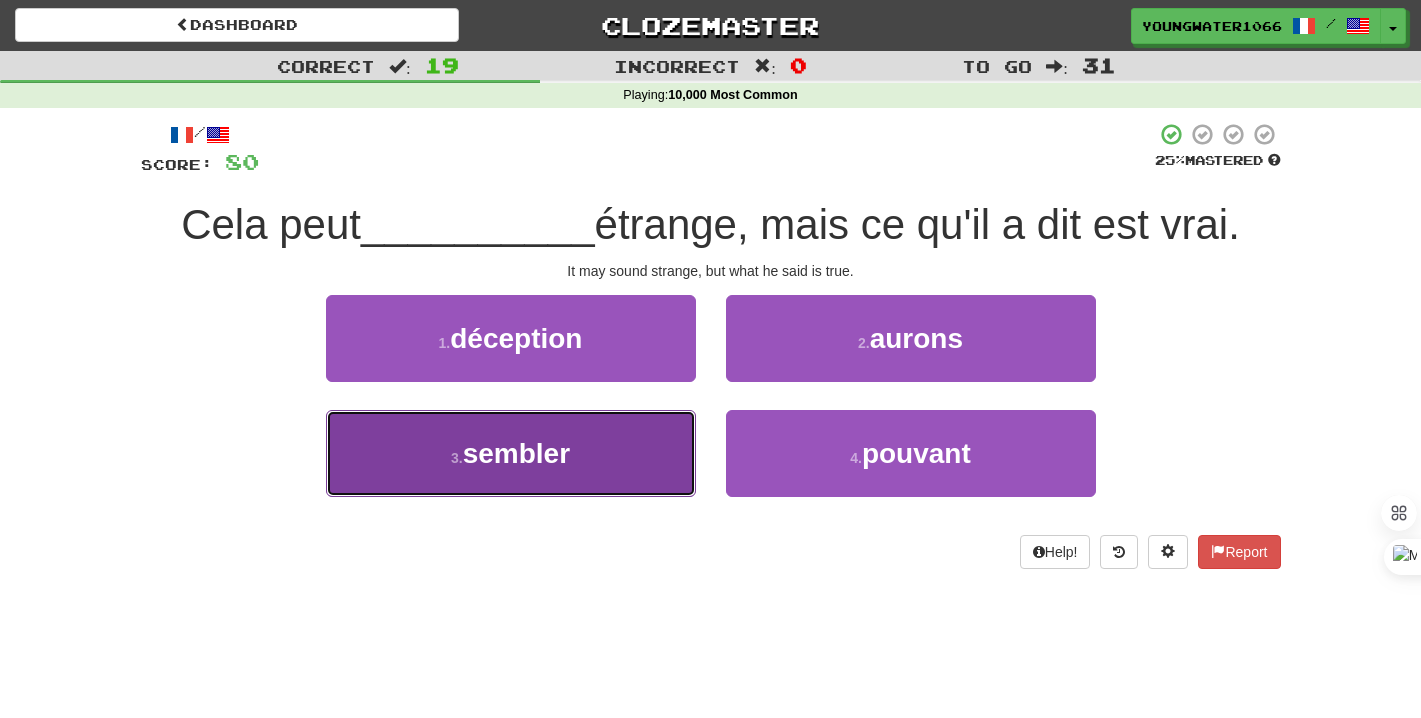 click on "3 .  sembler" at bounding box center (511, 453) 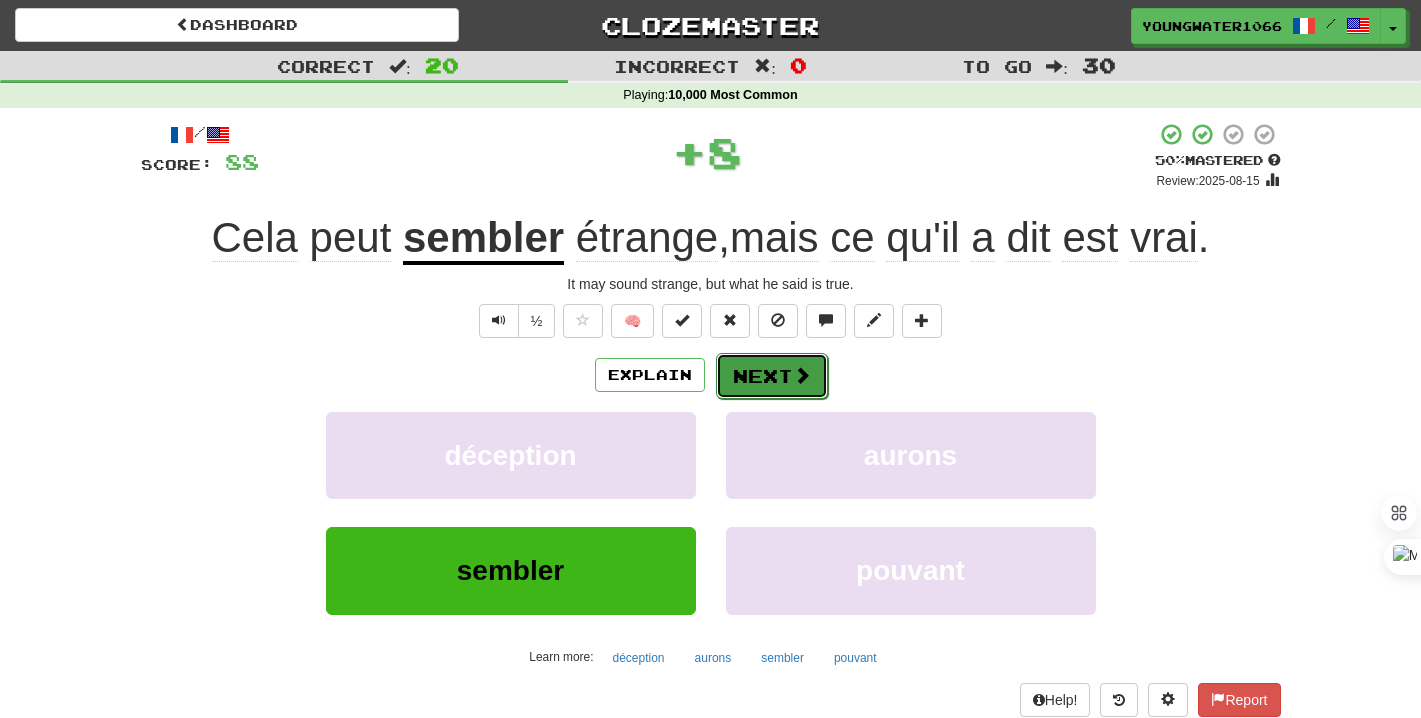 click at bounding box center [802, 375] 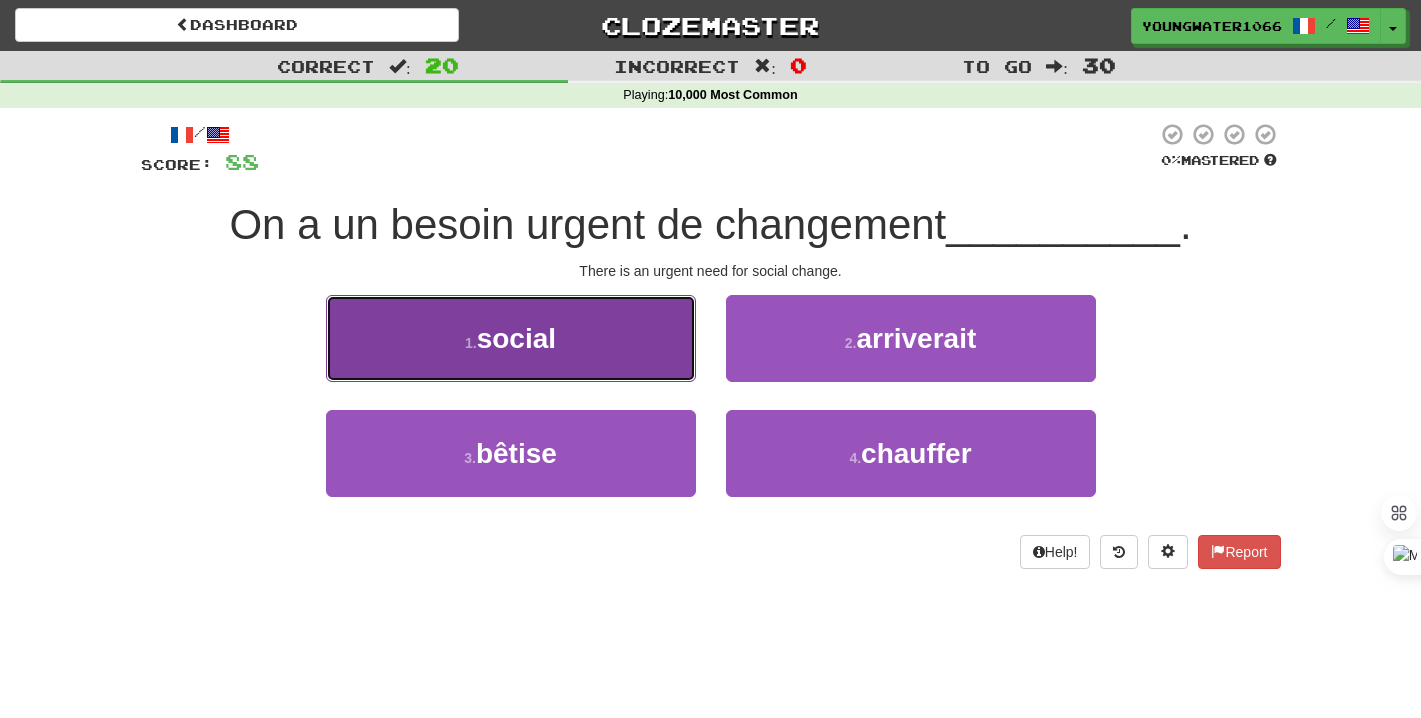 click on "1 .  social" at bounding box center [511, 338] 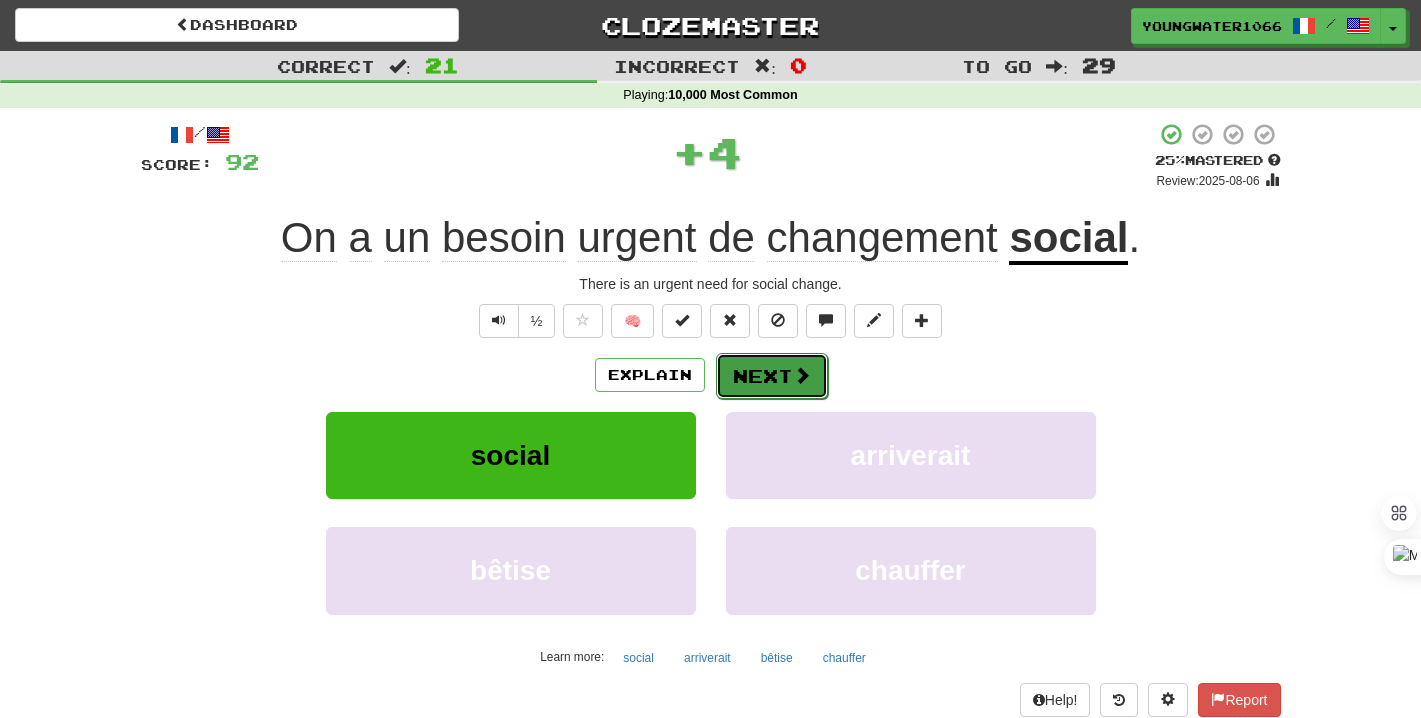 click on "Next" at bounding box center [772, 376] 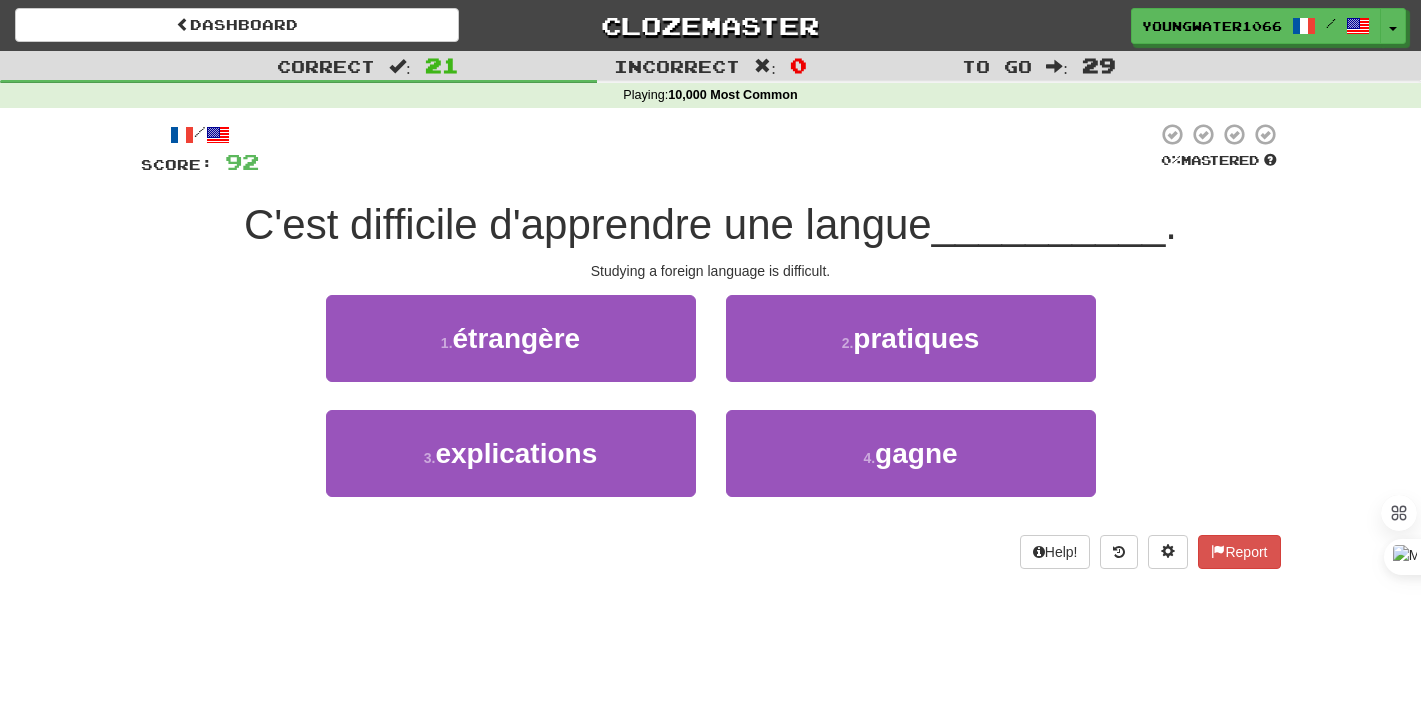 click on "1 .  étrangère" at bounding box center [511, 352] 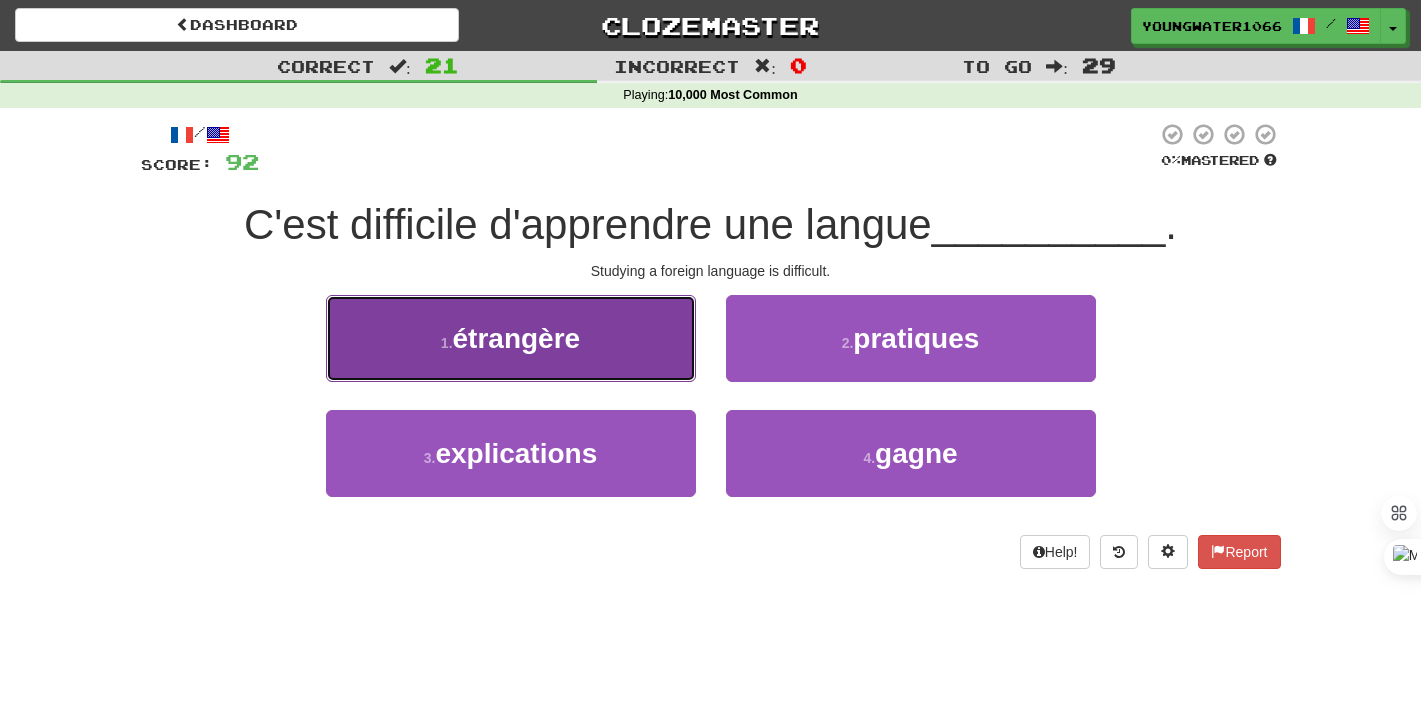 click on "1 .  étrangère" at bounding box center (511, 338) 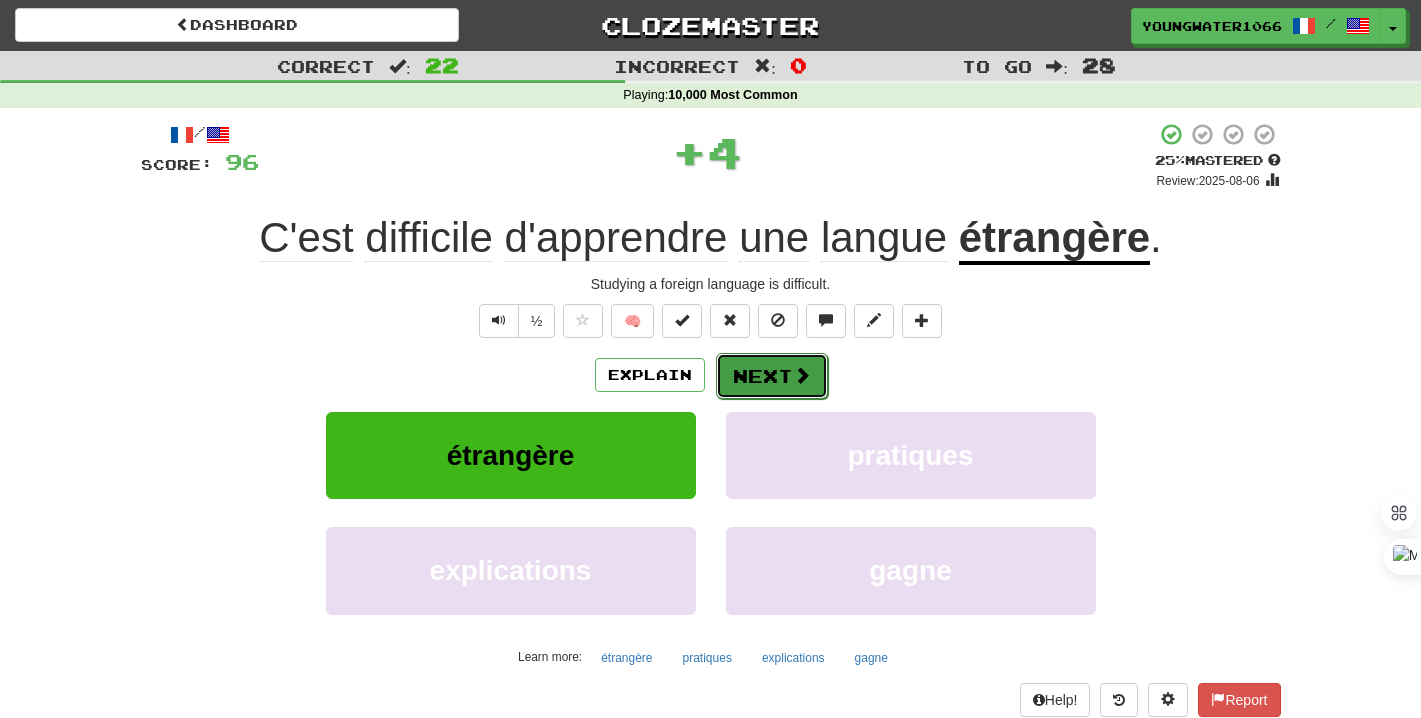 click on "Next" at bounding box center [772, 376] 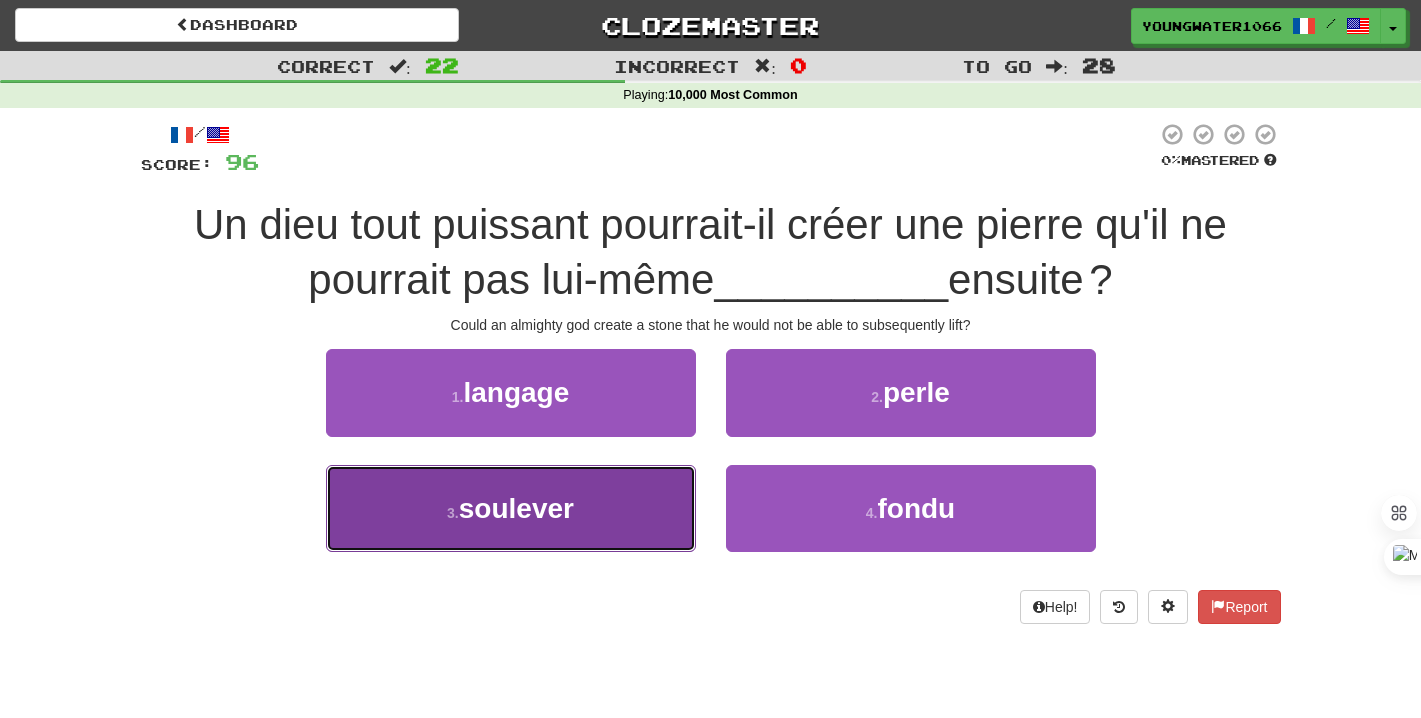 click on "3 .  soulever" at bounding box center (511, 508) 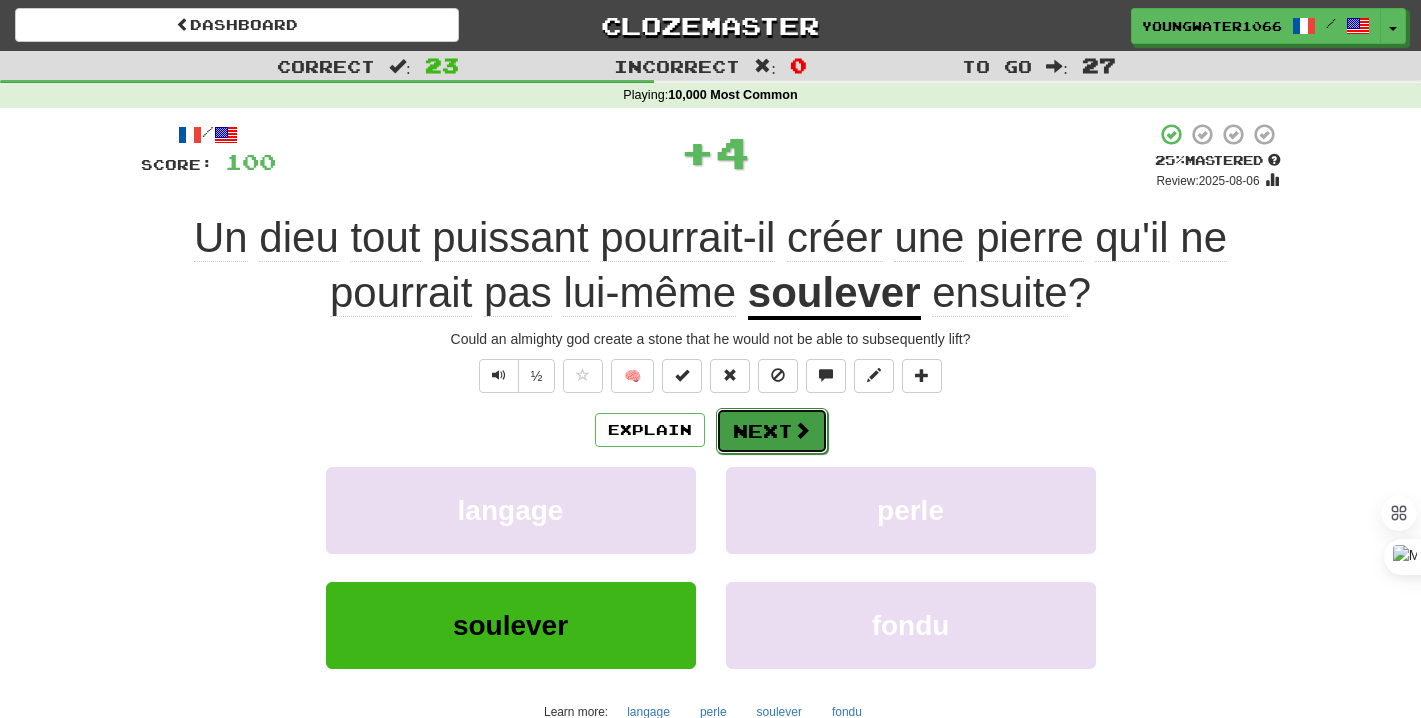 click on "Next" at bounding box center [772, 431] 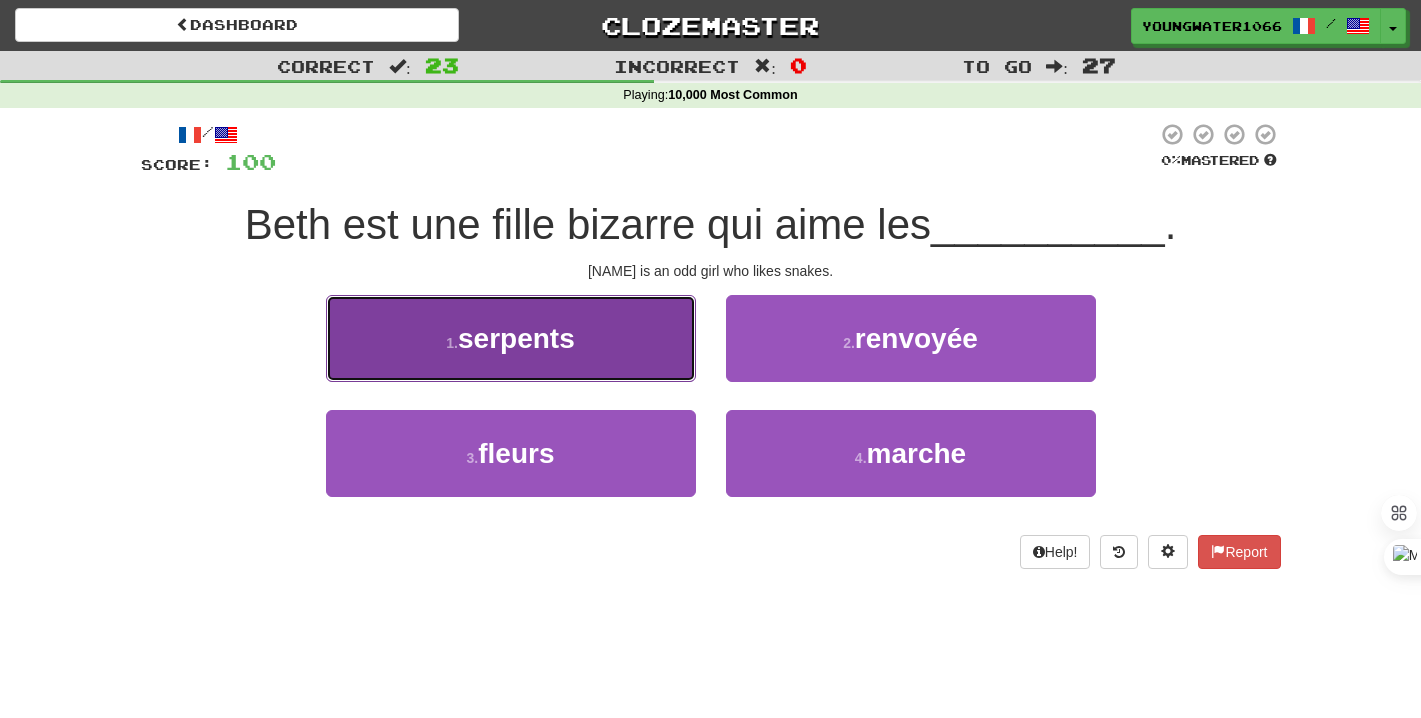 click on "1 .  serpents" at bounding box center (511, 338) 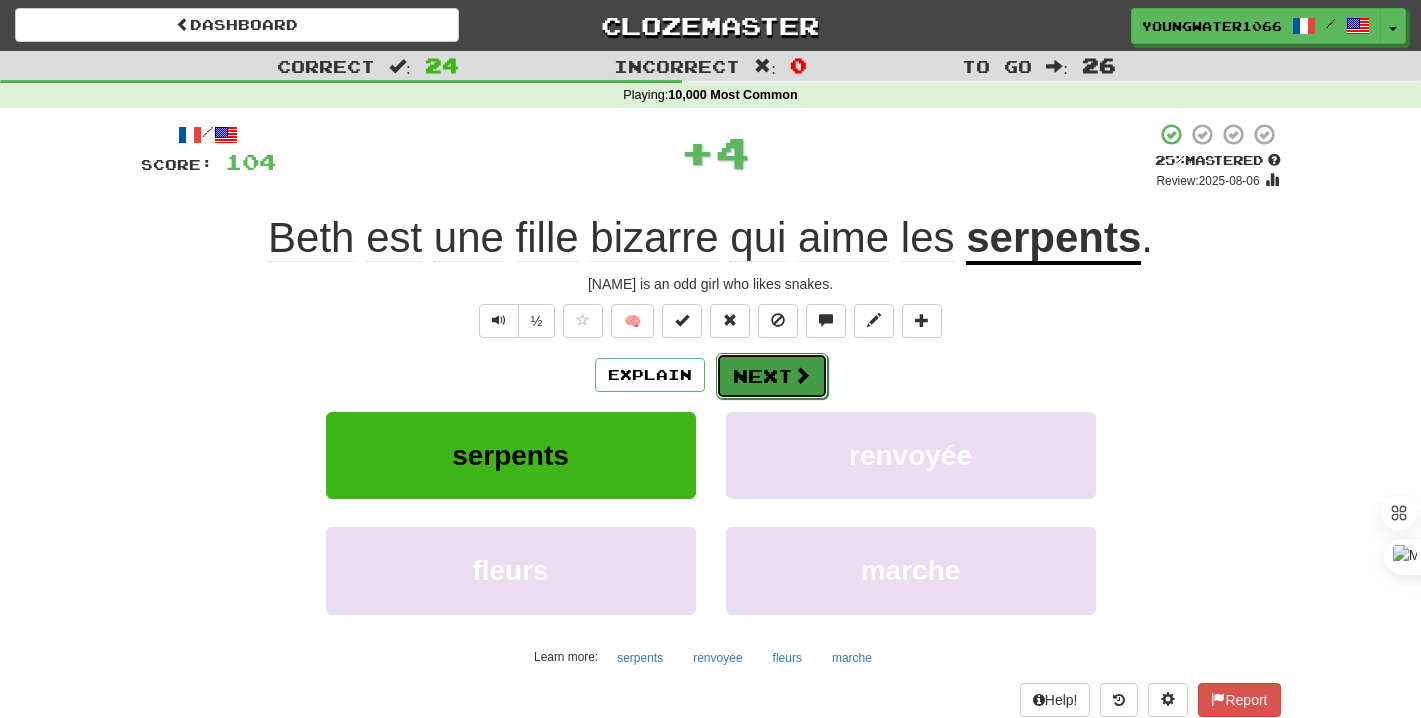 click on "Next" at bounding box center [772, 376] 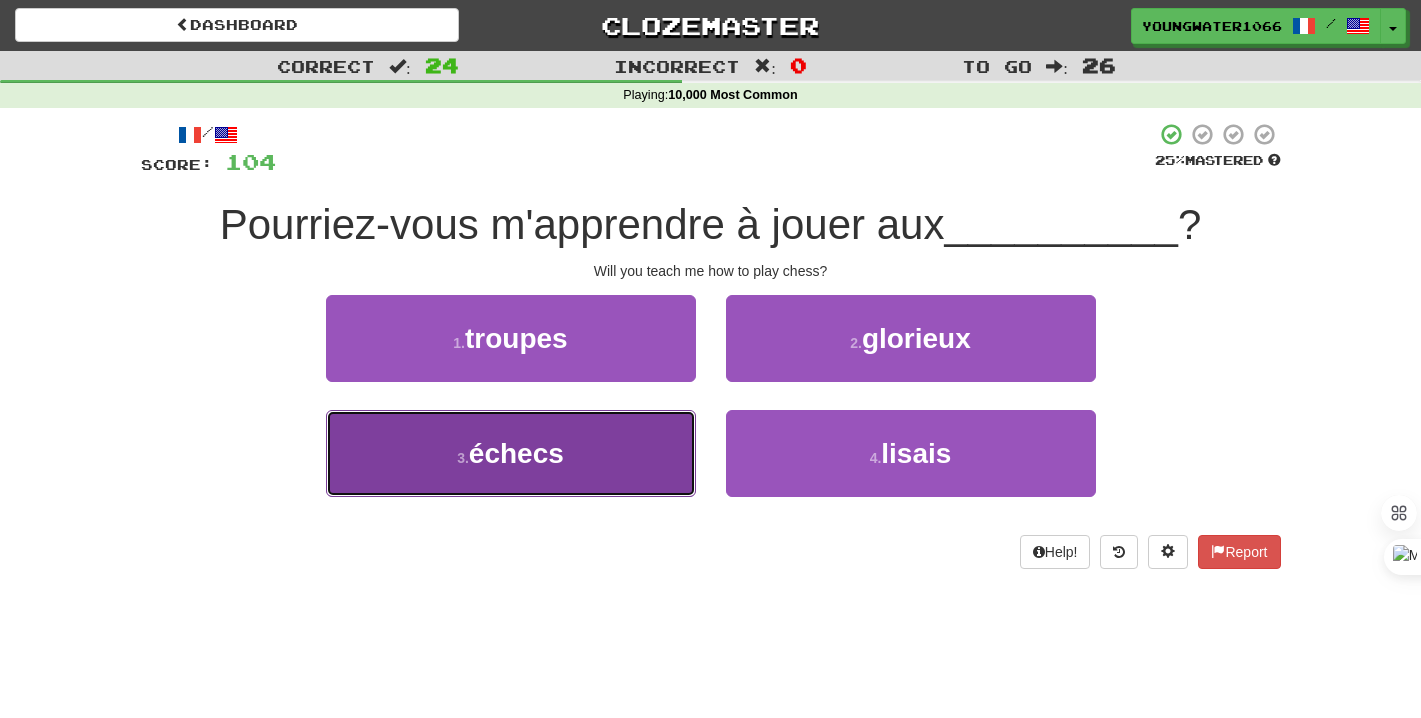 click on "3 .  échecs" at bounding box center (511, 453) 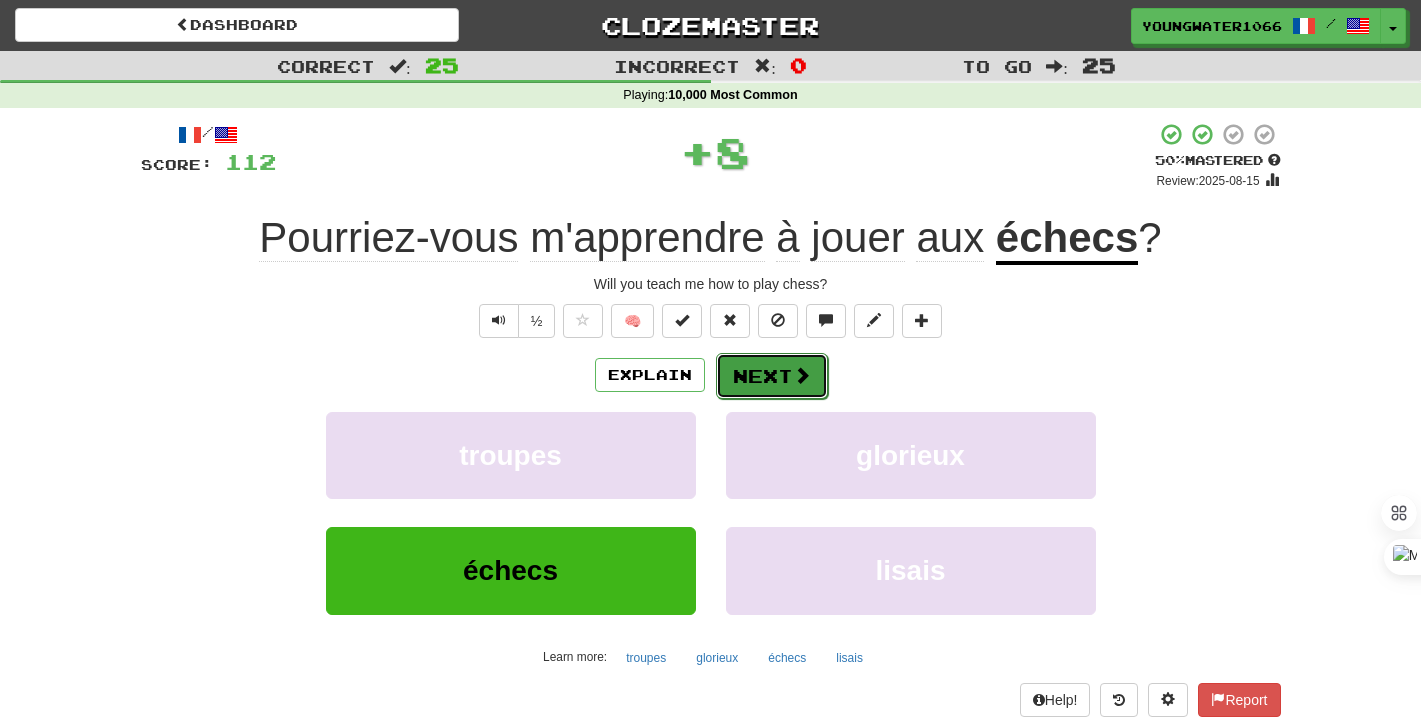 click on "Next" at bounding box center [772, 376] 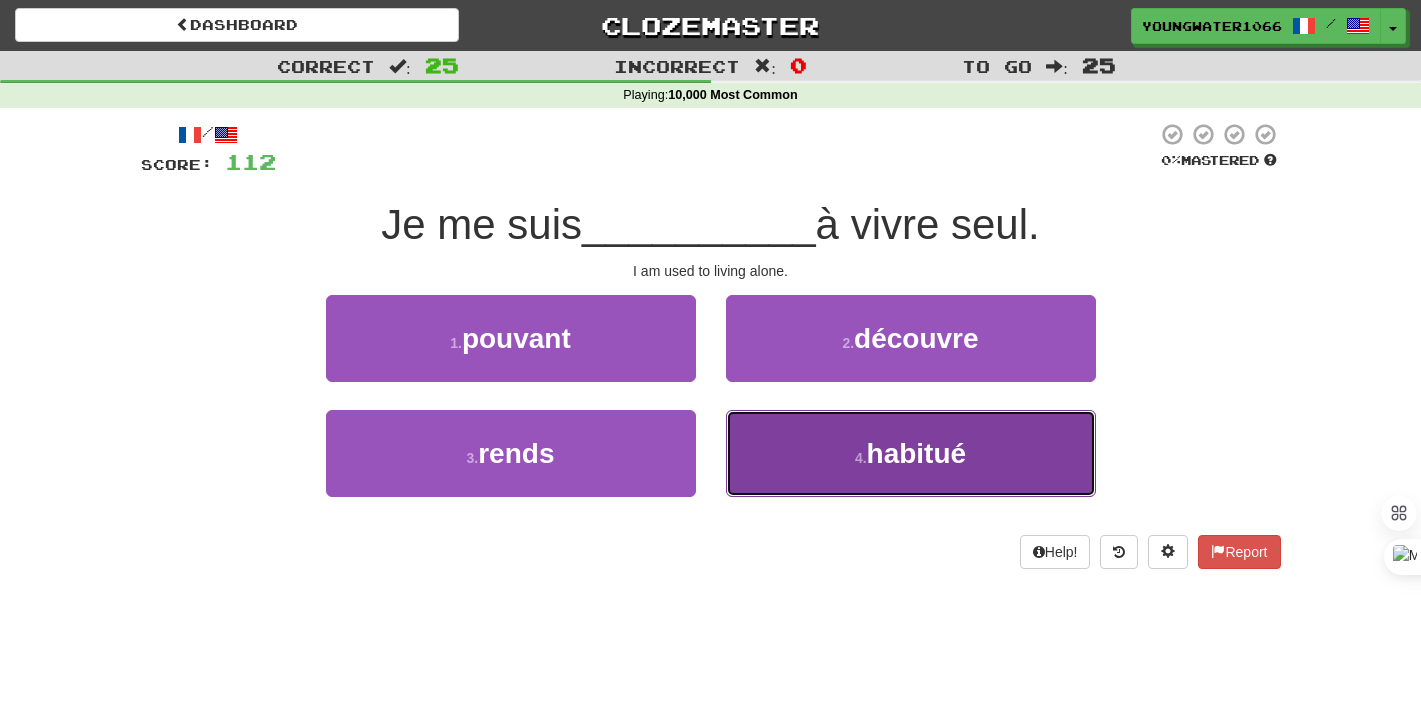 click on "4 .  habitué" at bounding box center [911, 453] 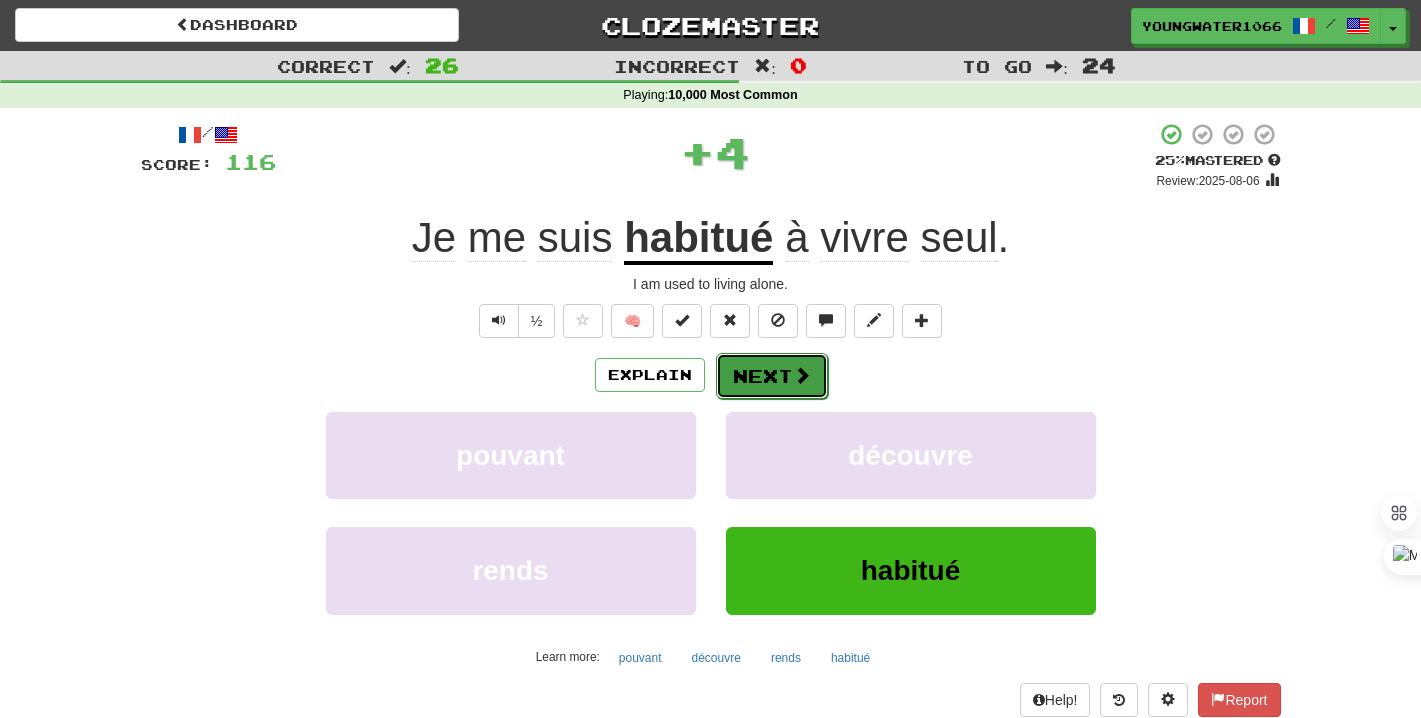 click at bounding box center (802, 375) 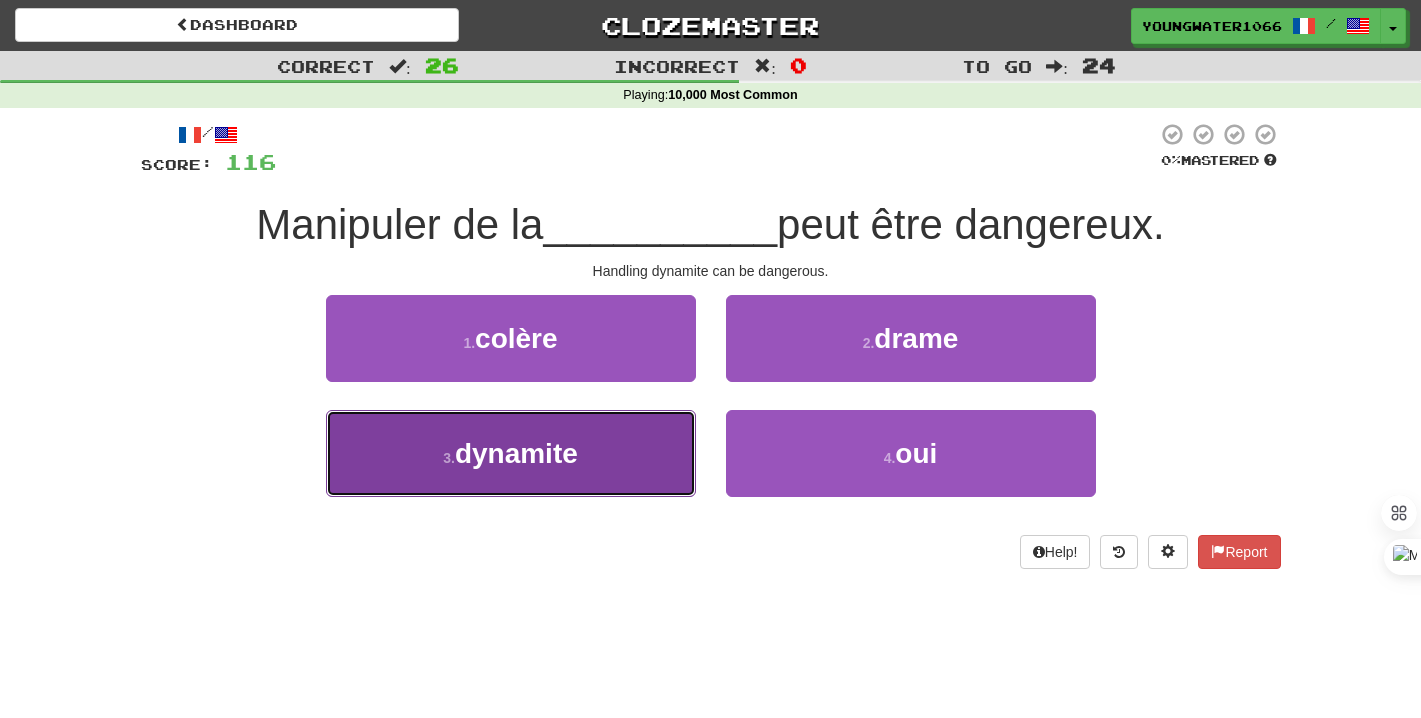 click on "dynamite" at bounding box center [516, 453] 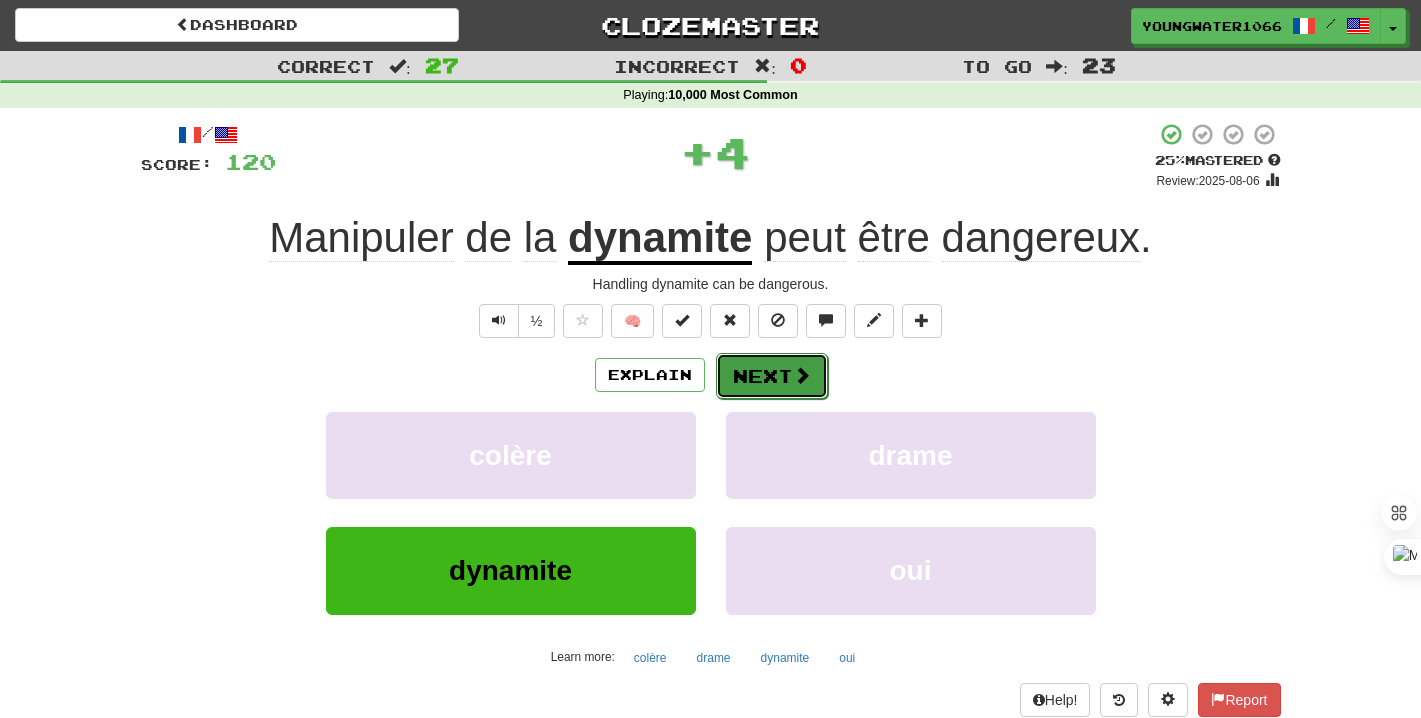 click on "Next" at bounding box center (772, 376) 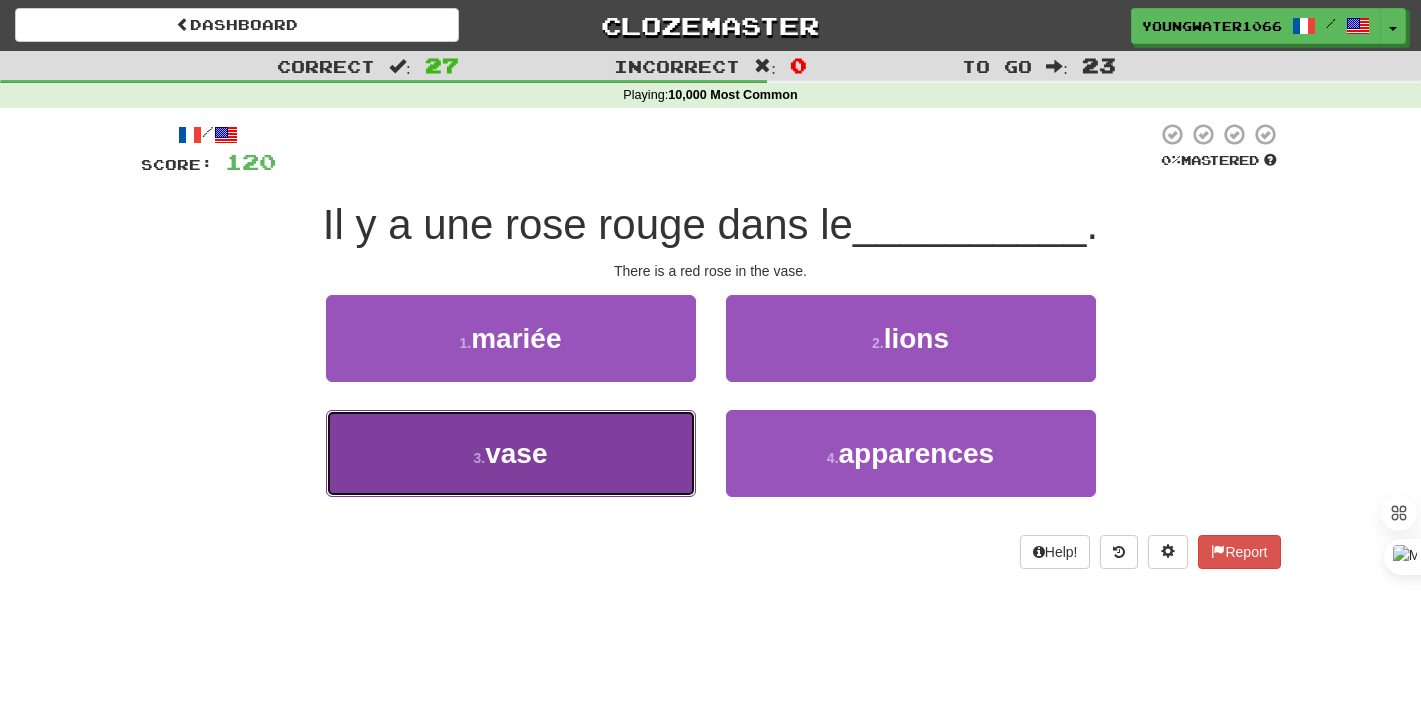 click on "3 .  vase" at bounding box center (511, 453) 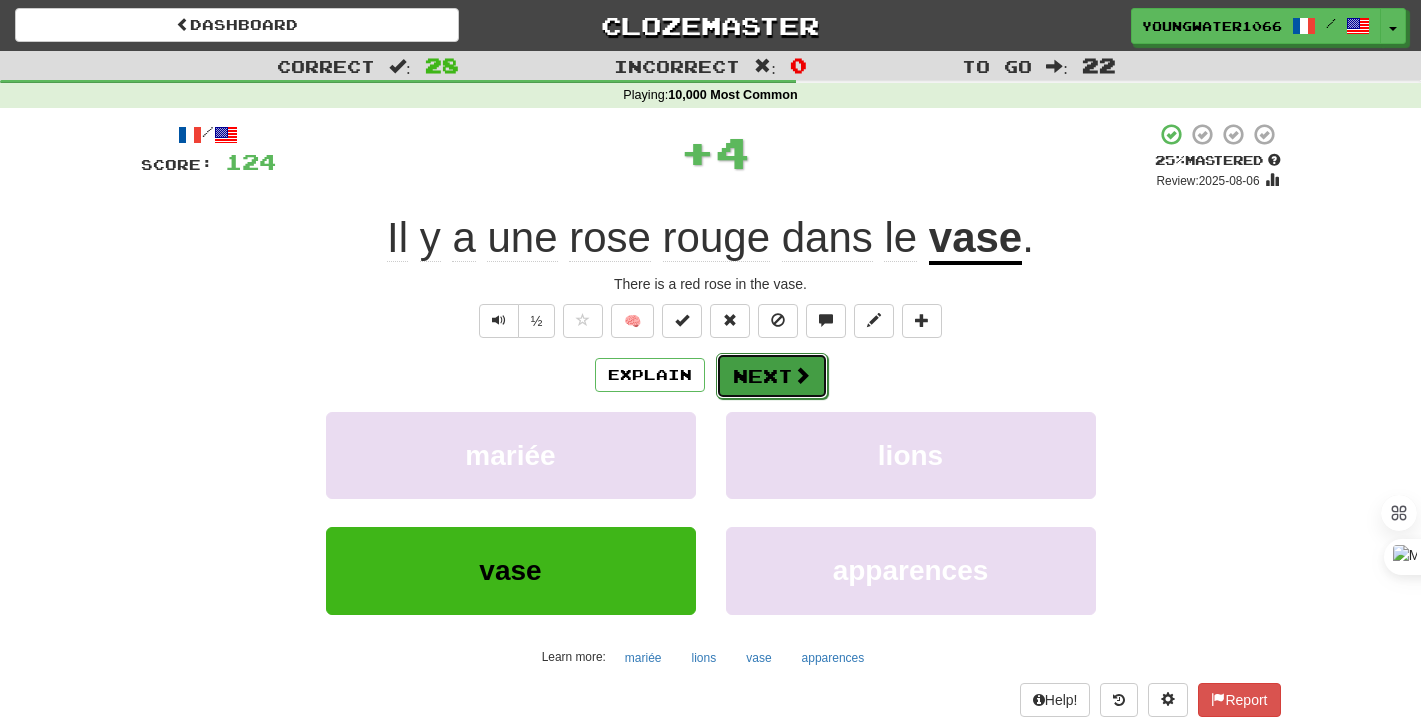 click at bounding box center (802, 375) 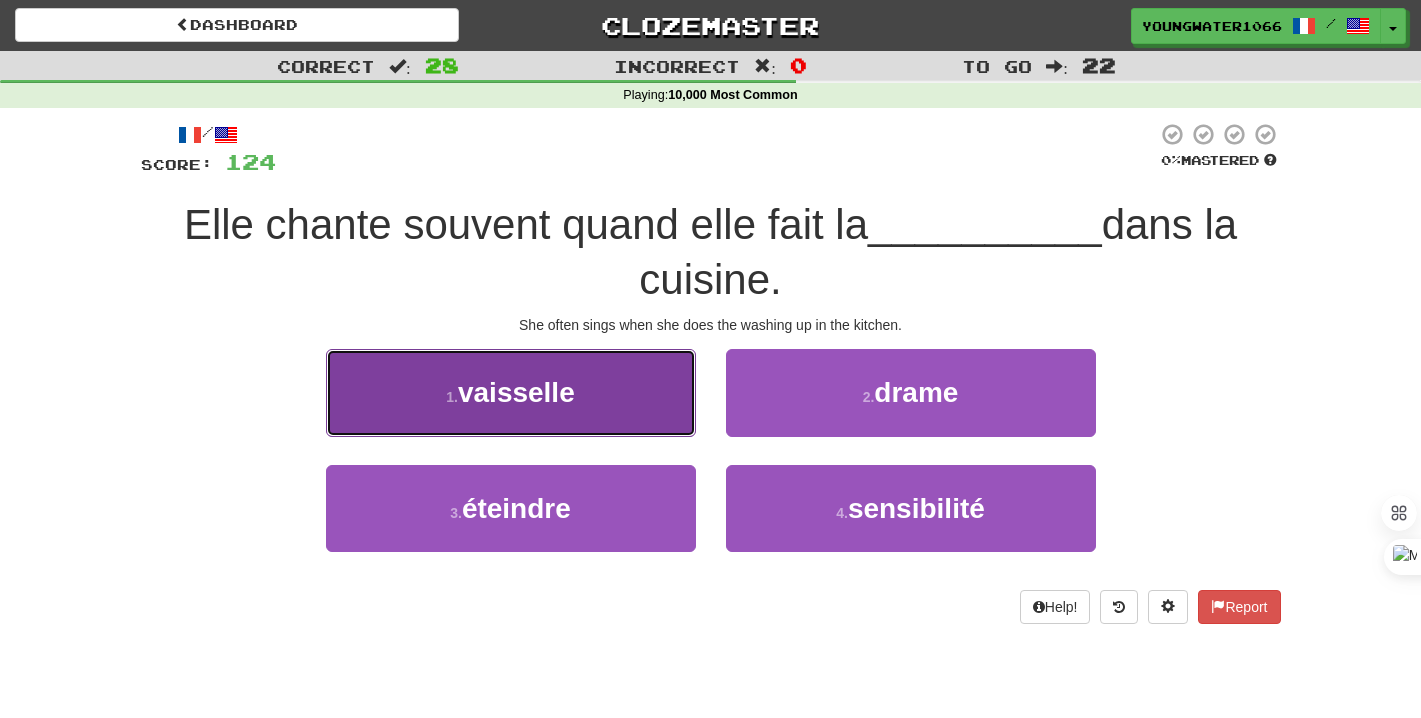click on "1 .  vaisselle" at bounding box center (511, 392) 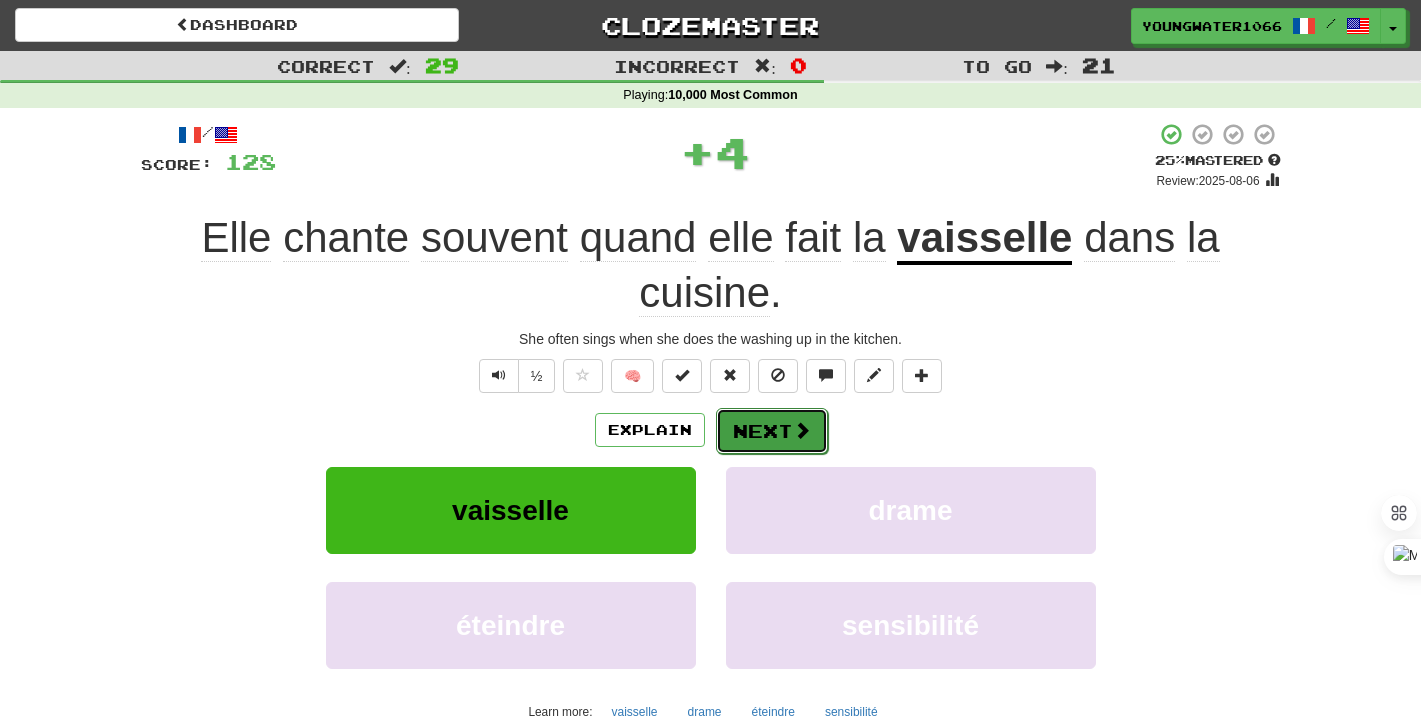 click on "Next" at bounding box center [772, 431] 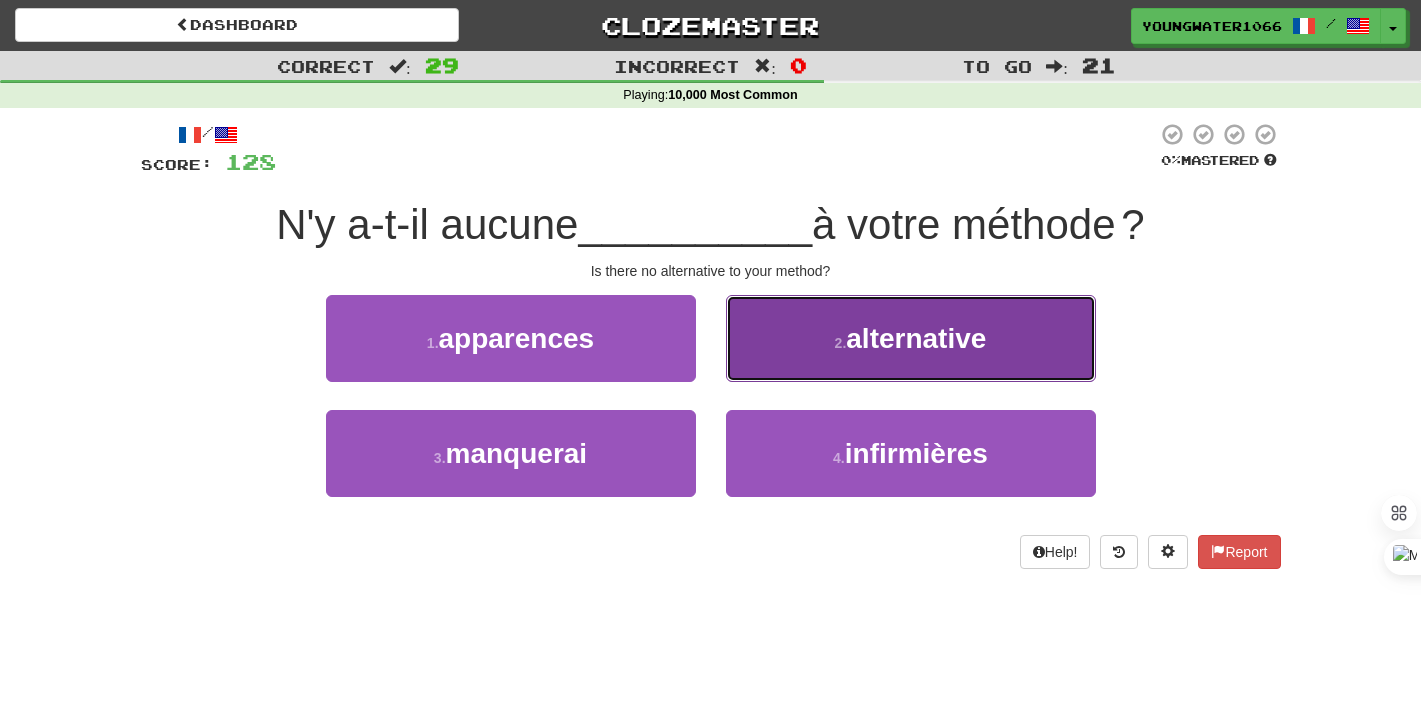 click on "2 .  alternative" at bounding box center (911, 338) 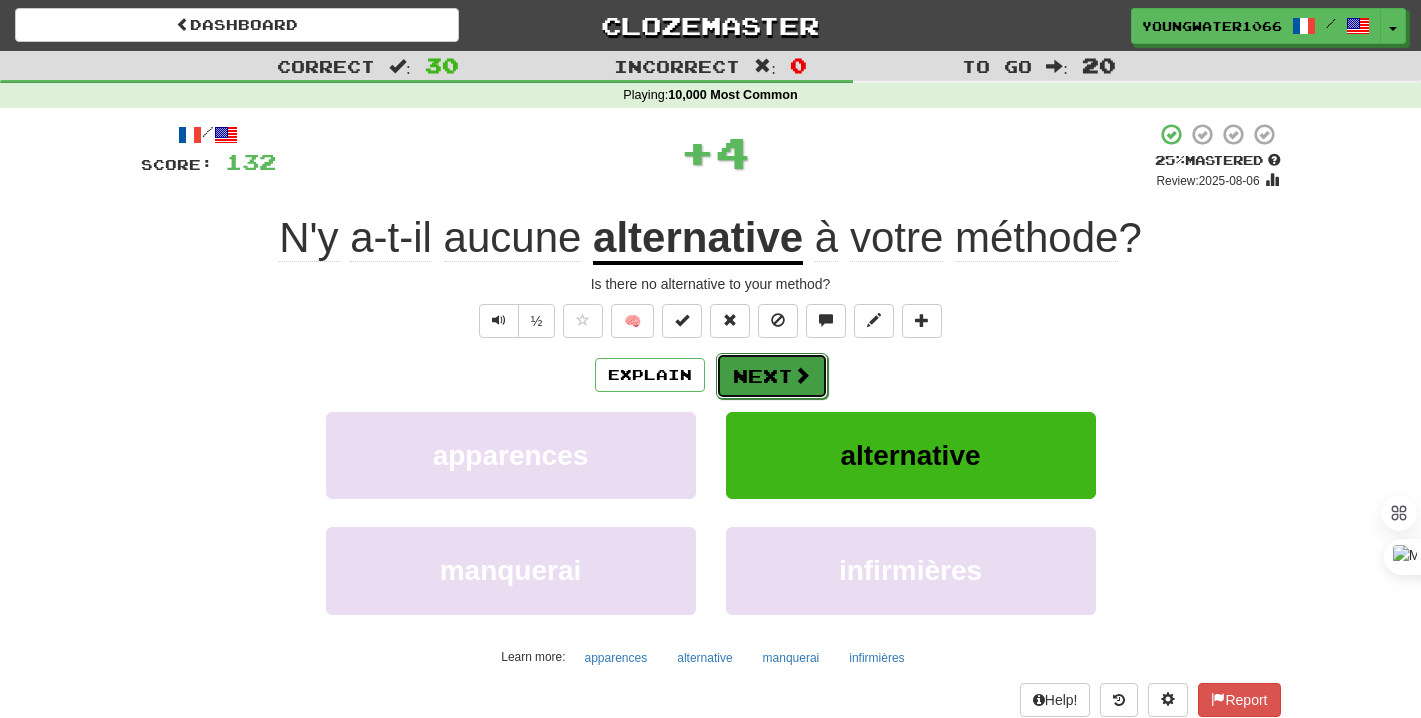 click on "Next" at bounding box center (772, 376) 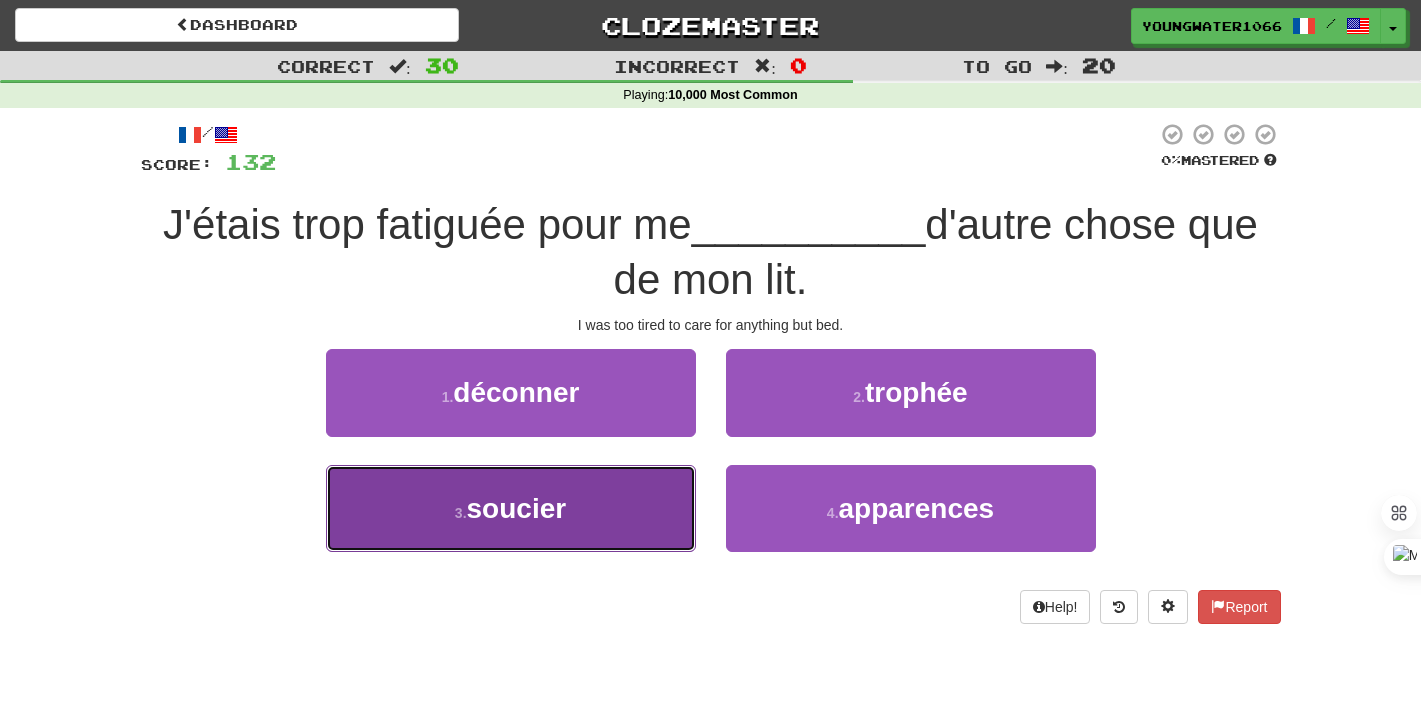 click on "soucier" at bounding box center [517, 508] 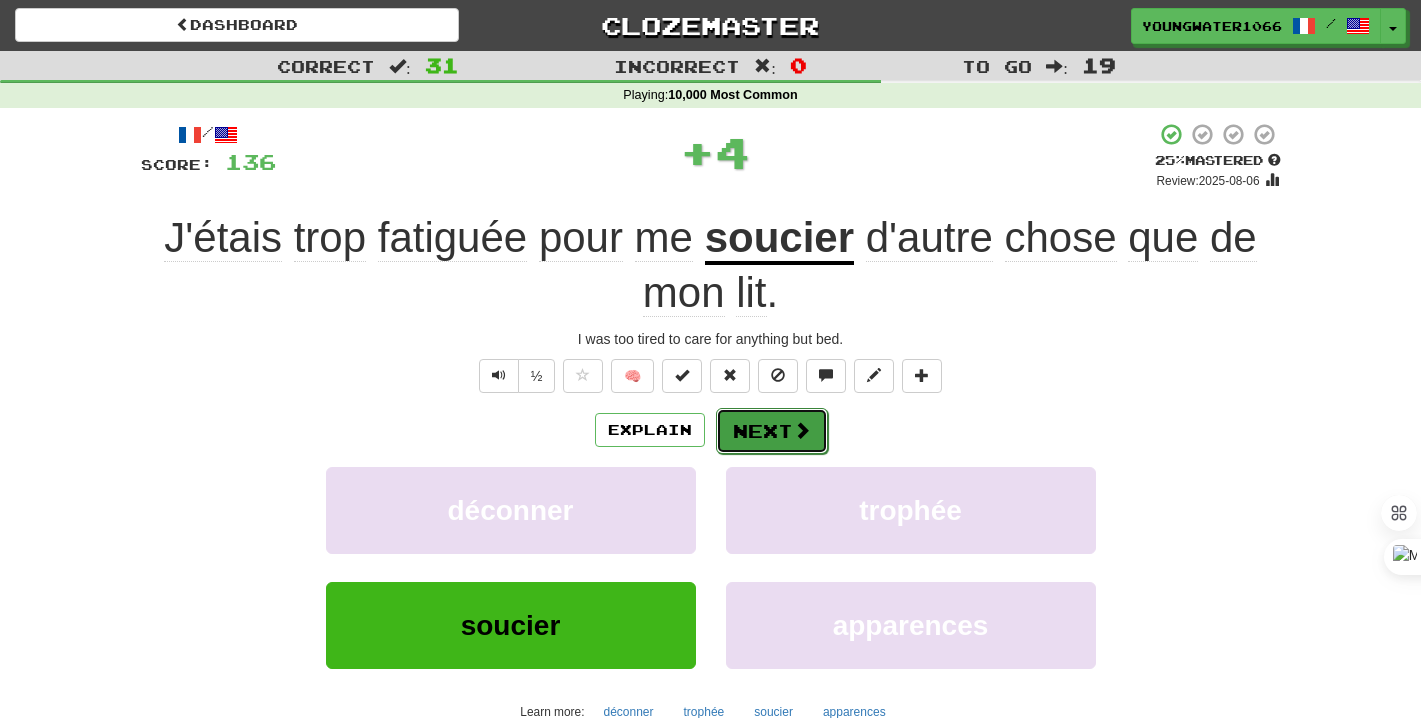 click on "Next" at bounding box center (772, 431) 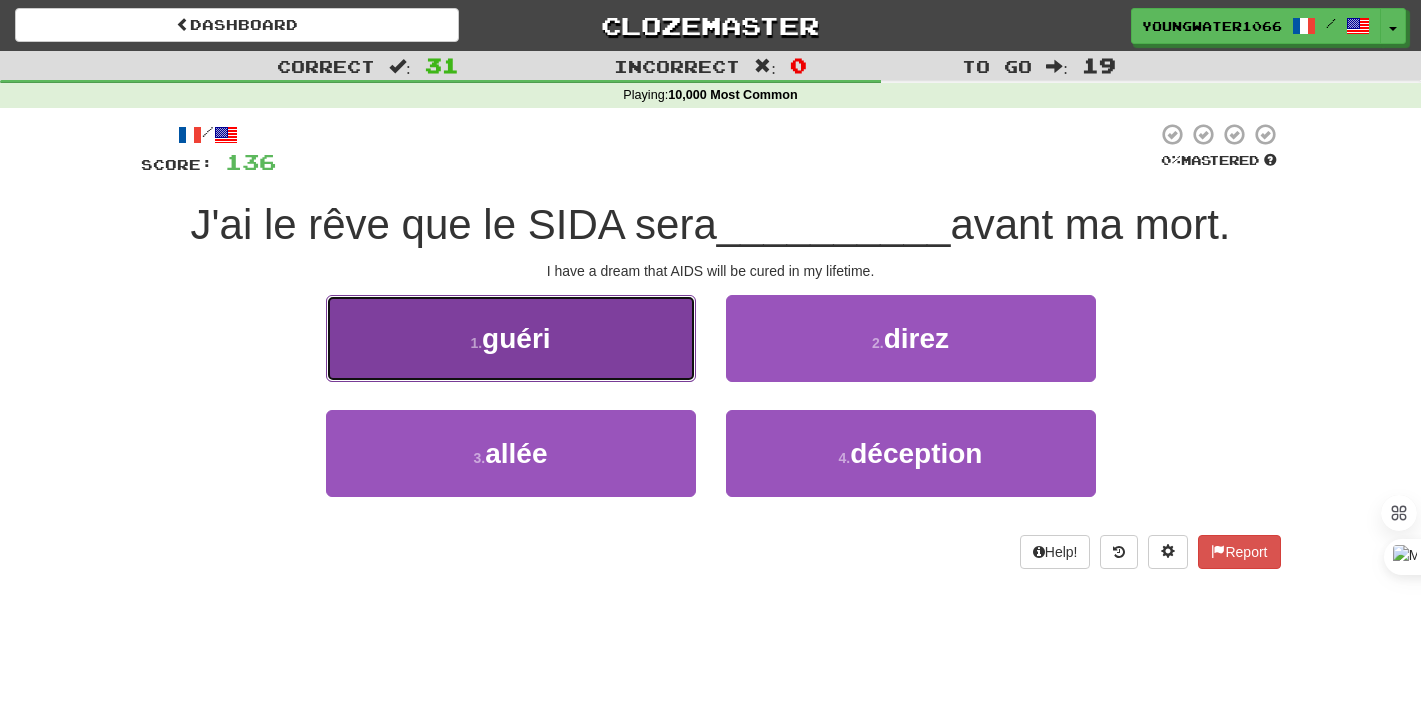 click on "1 .  guéri" at bounding box center [511, 338] 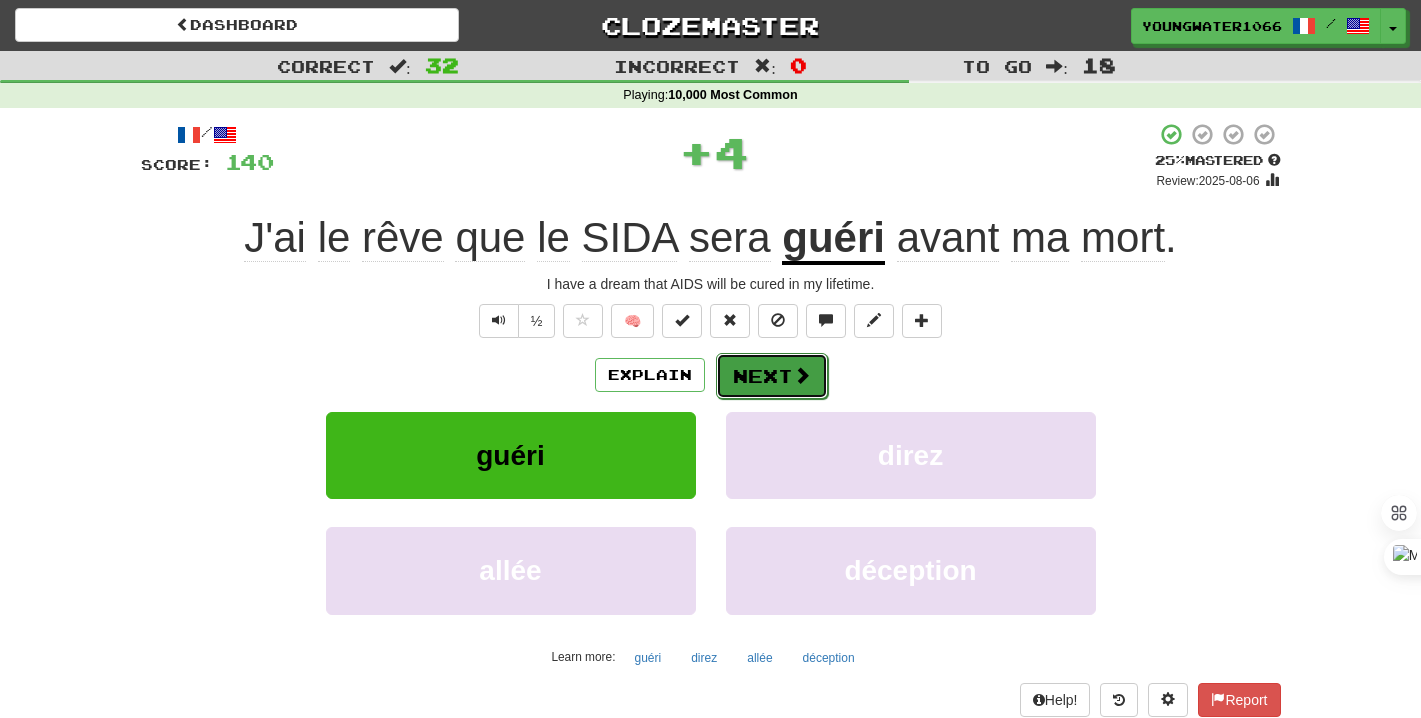 click at bounding box center (802, 375) 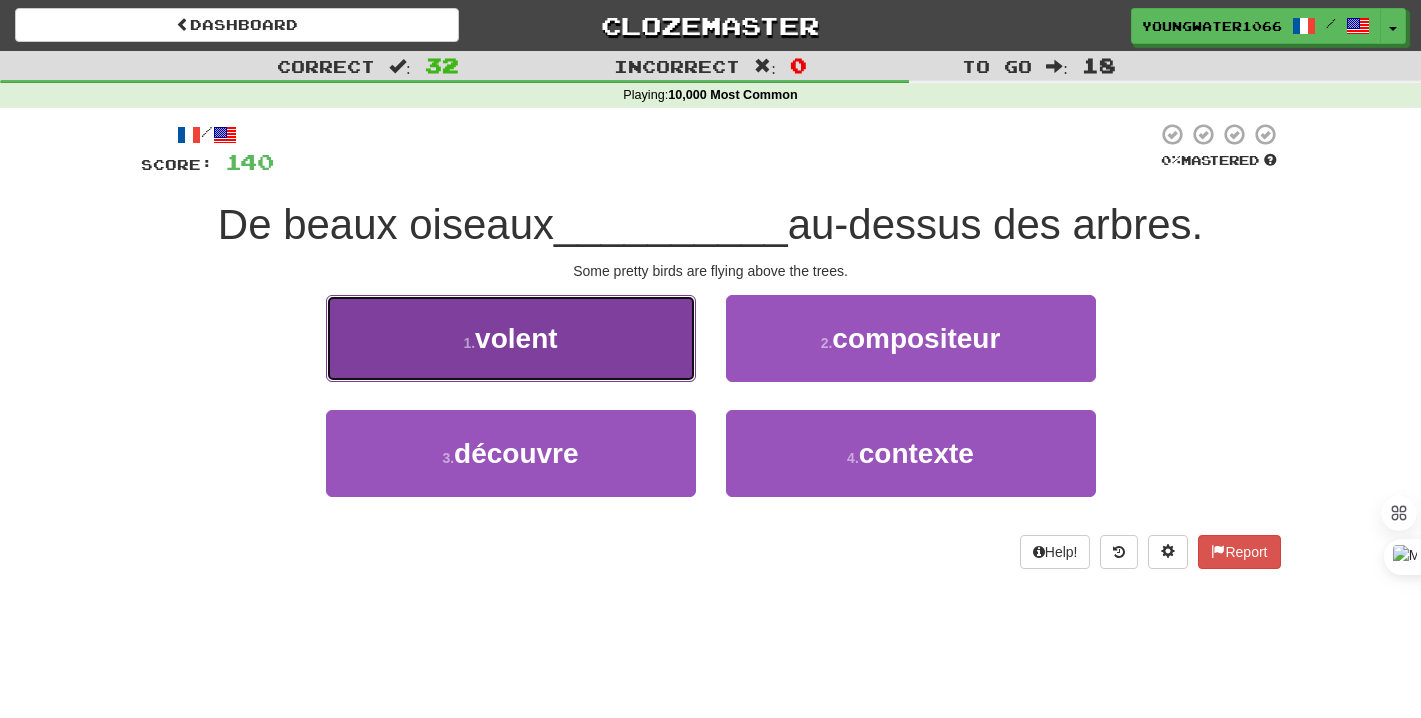 click on "1 .  volent" at bounding box center (511, 338) 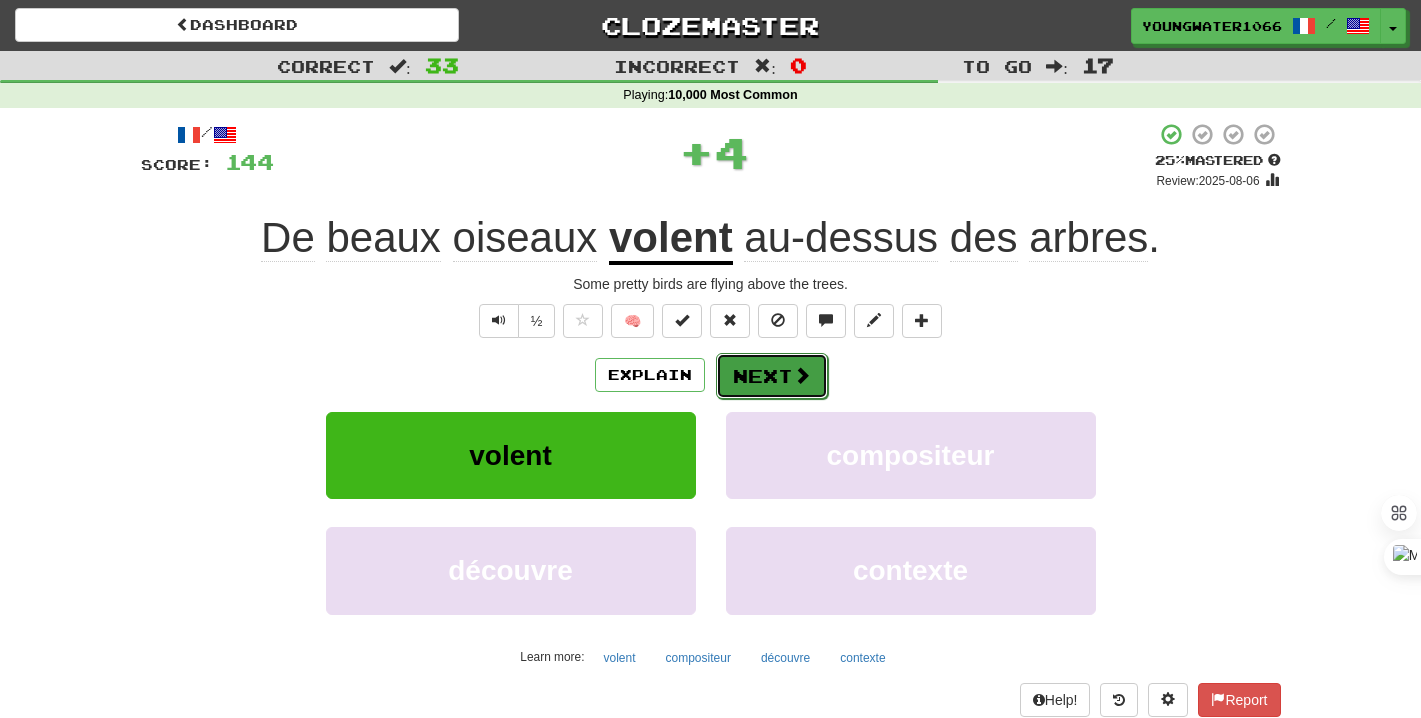 click on "Next" at bounding box center (772, 376) 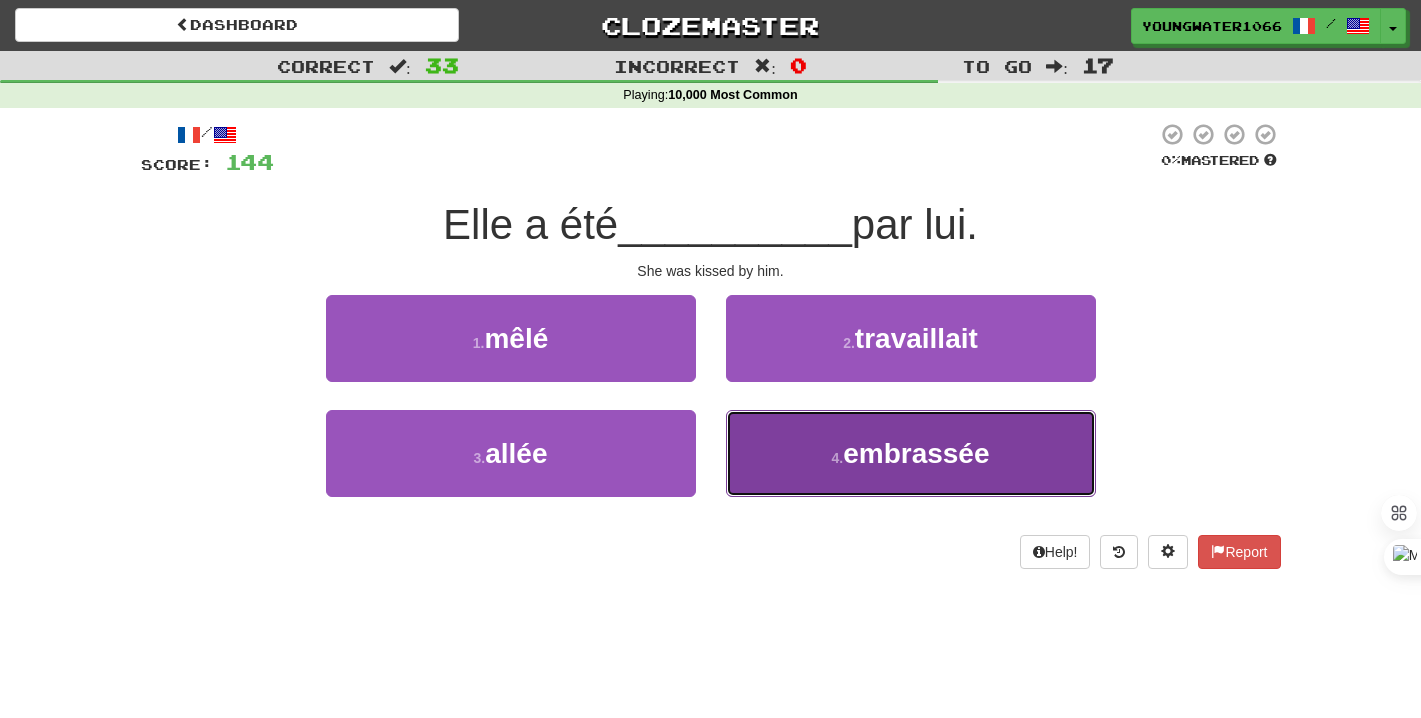 click on "4 .  embrassée" at bounding box center [911, 453] 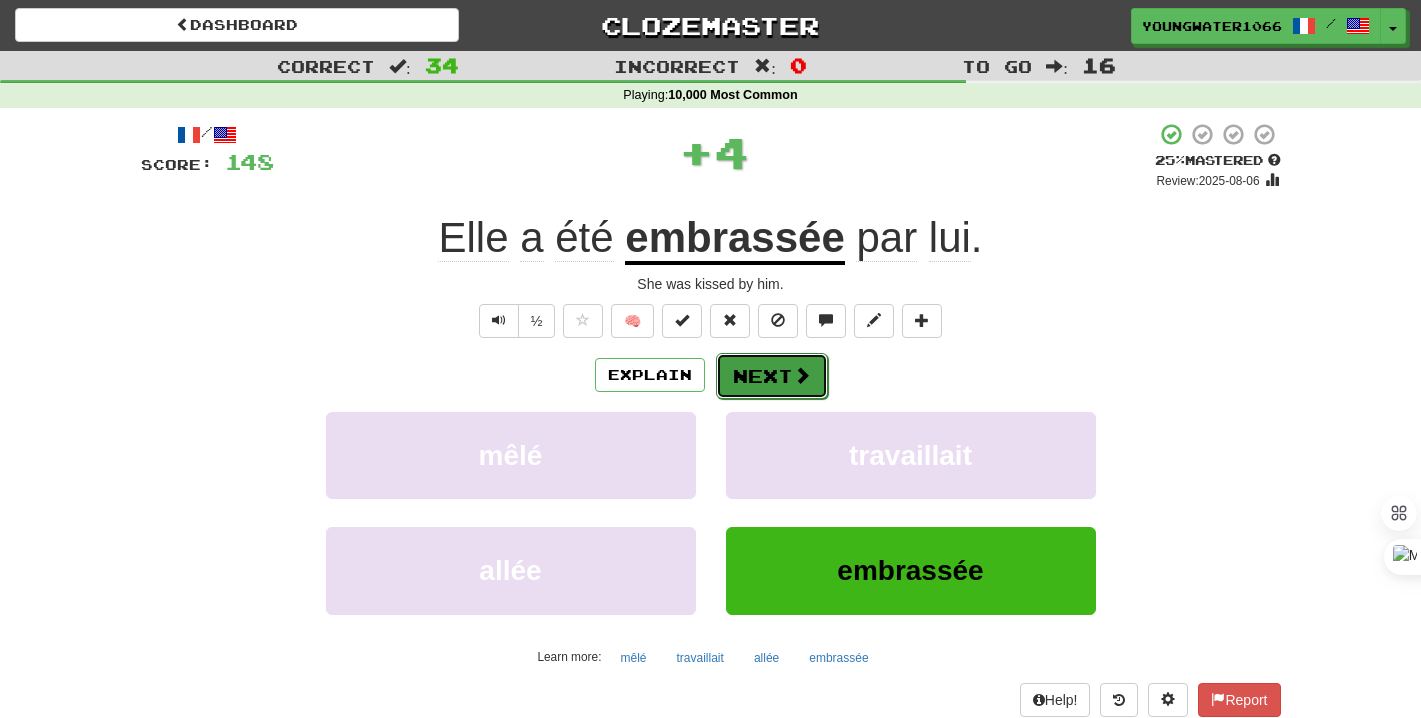 click on "Next" at bounding box center [772, 376] 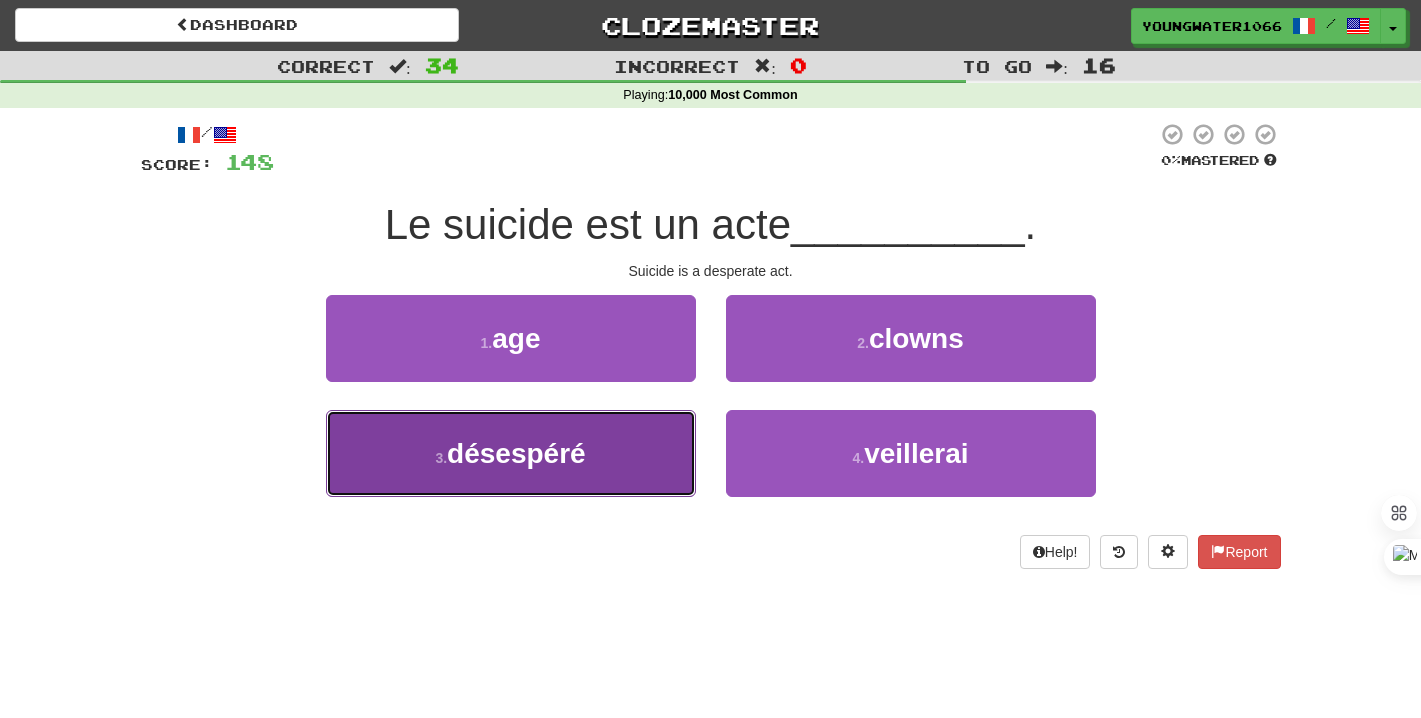 click on "3 .  désespéré" at bounding box center (511, 453) 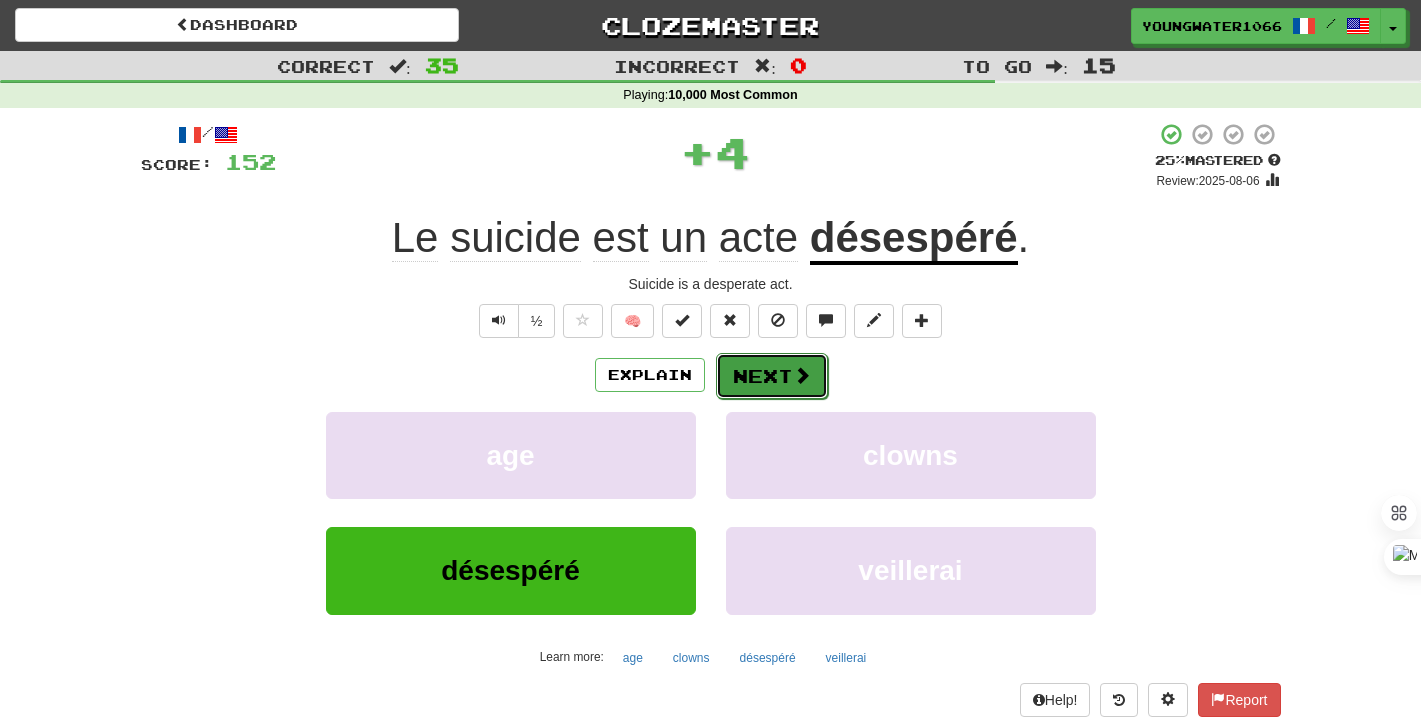 click on "Next" at bounding box center (772, 376) 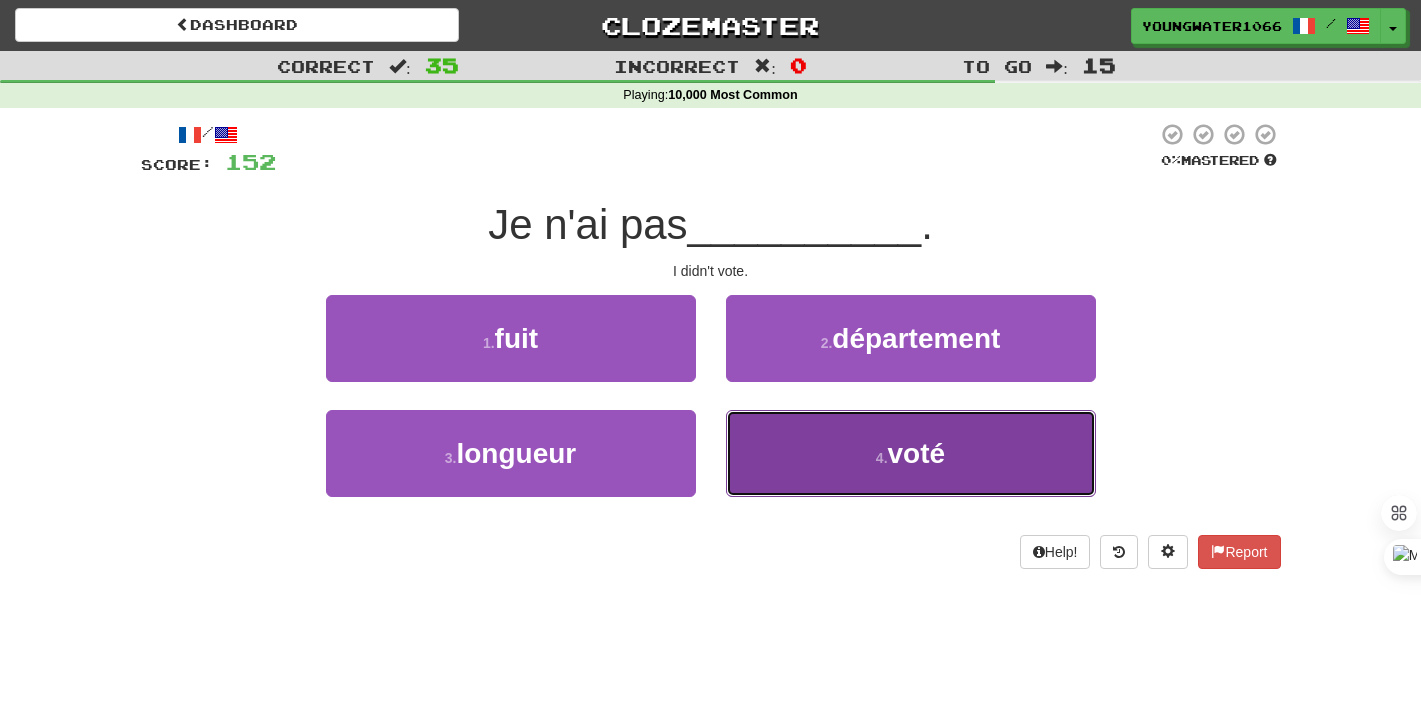 click on "4 .  voté" at bounding box center (911, 453) 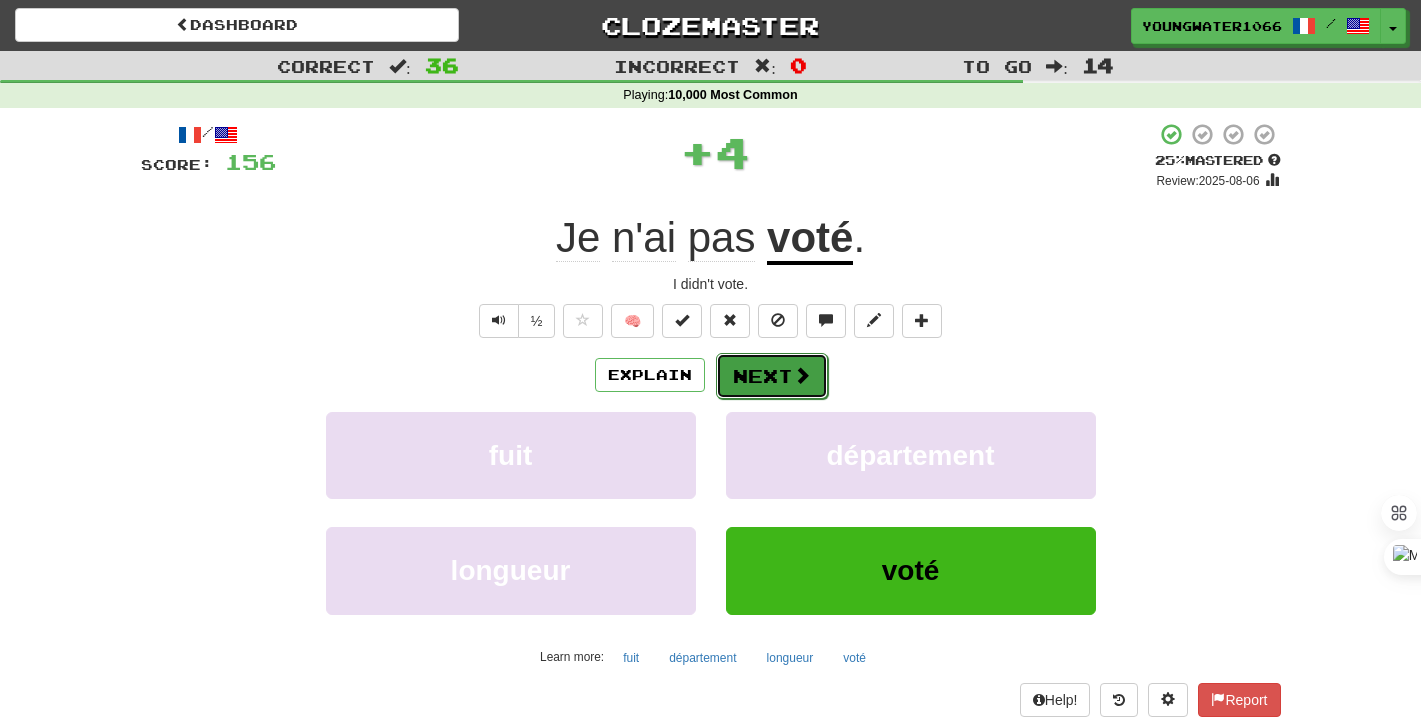 click on "Next" at bounding box center (772, 376) 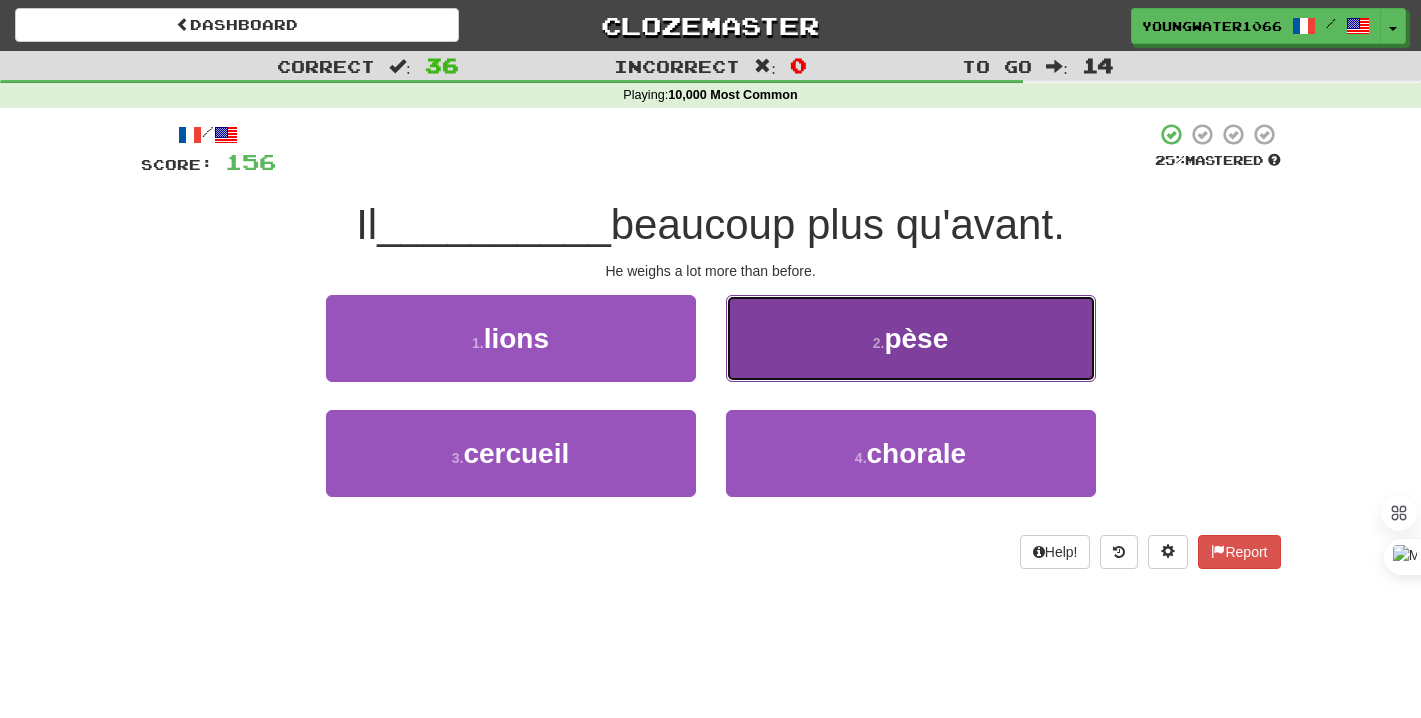 click on "2 .  pèse" at bounding box center (911, 338) 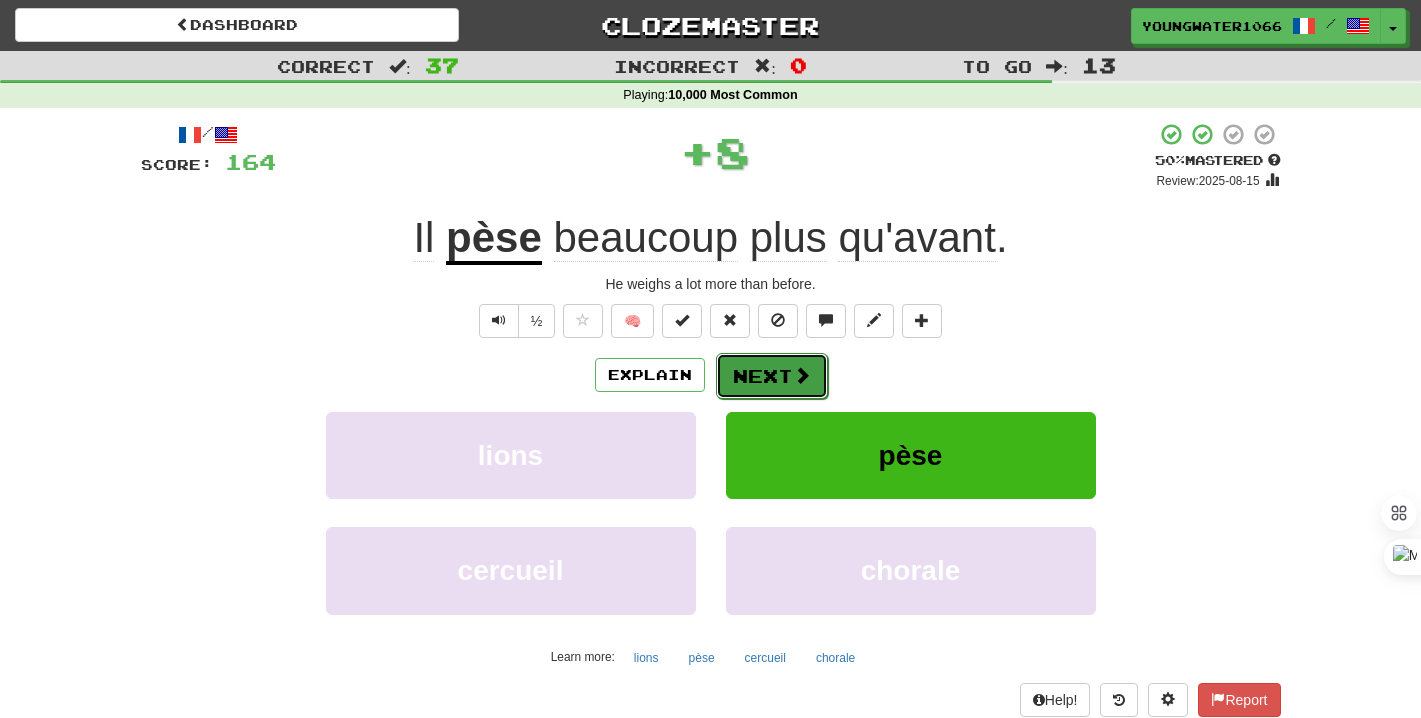 click on "Next" at bounding box center (772, 376) 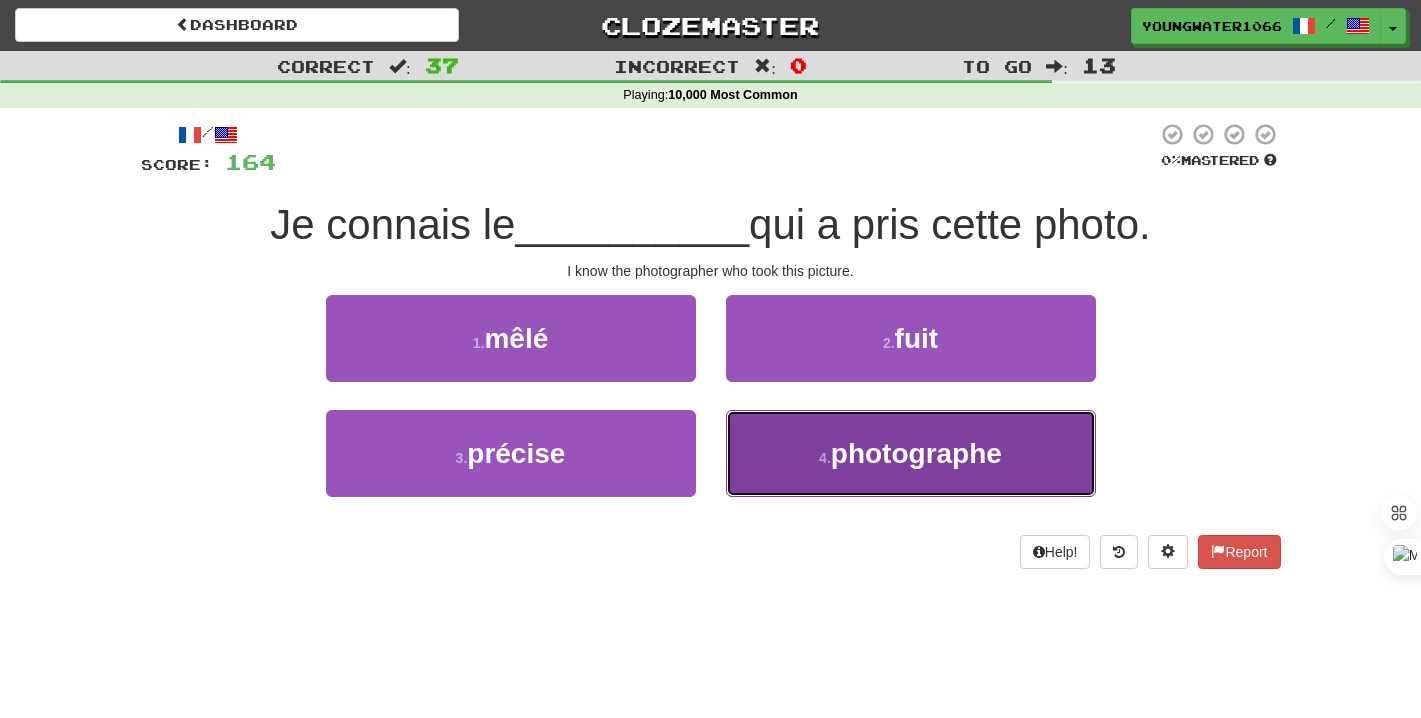 click on "4 .  photographe" at bounding box center (911, 453) 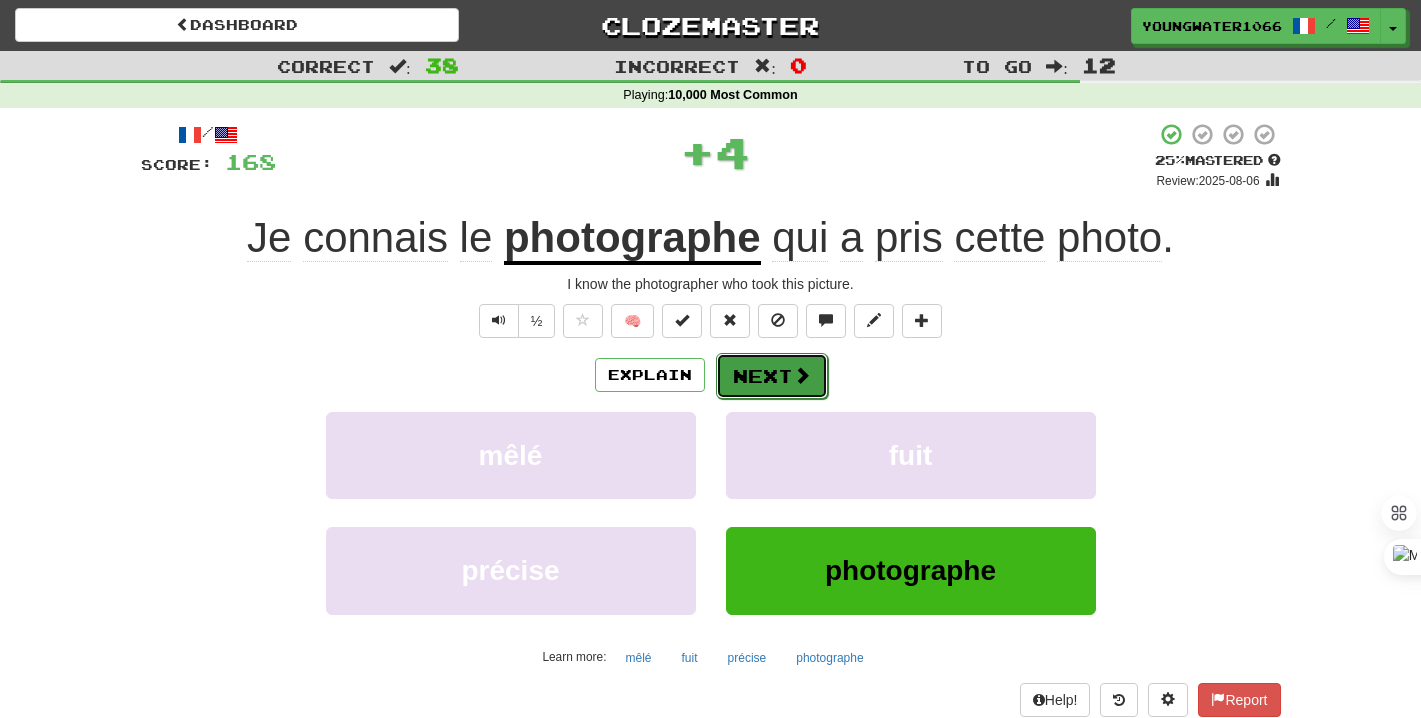 click on "Next" at bounding box center (772, 376) 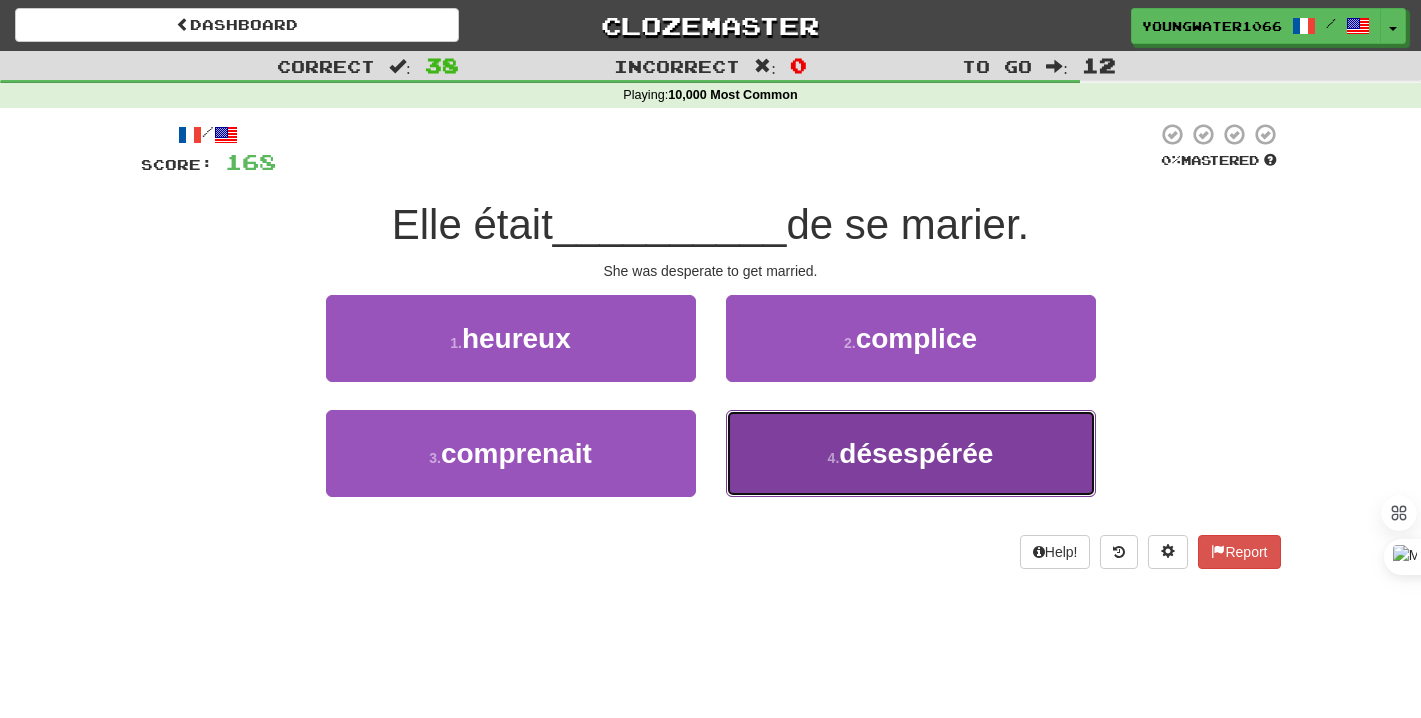 click on "4 .  désespérée" at bounding box center [911, 453] 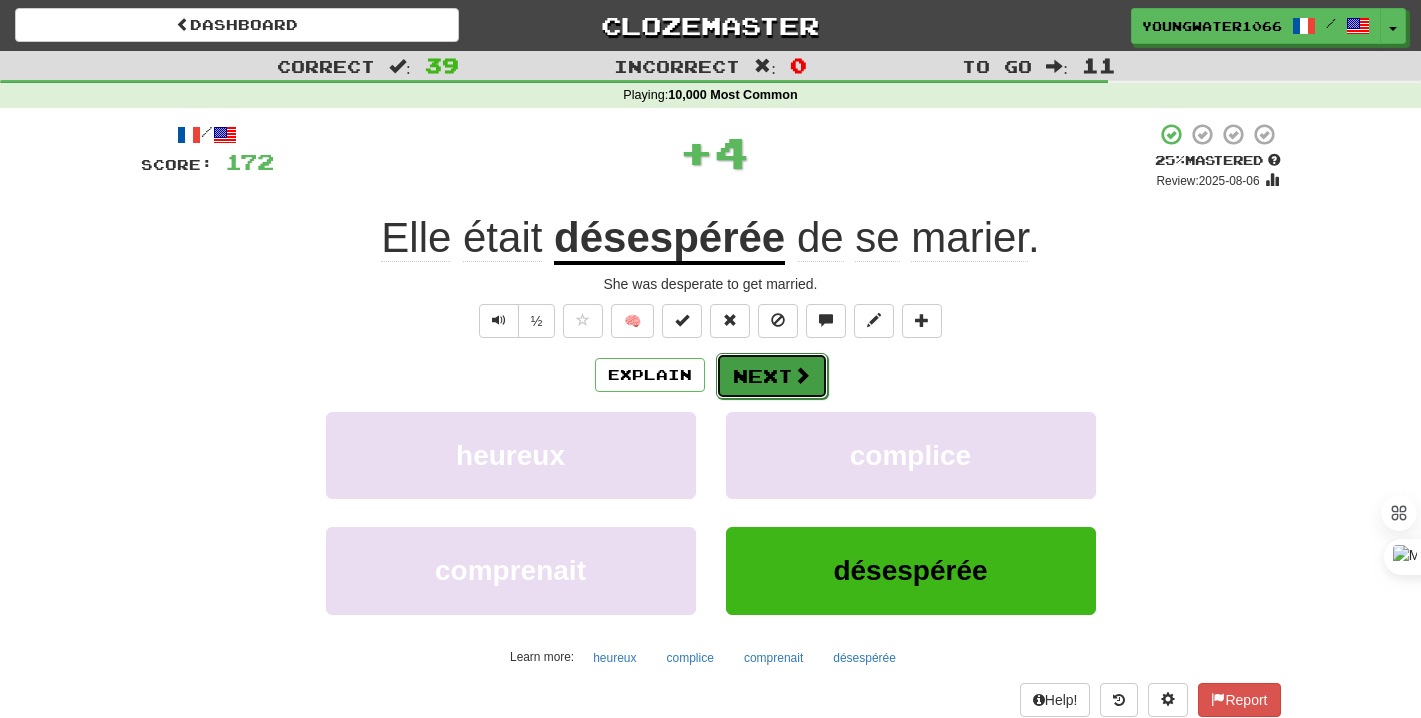 click on "Next" at bounding box center [772, 376] 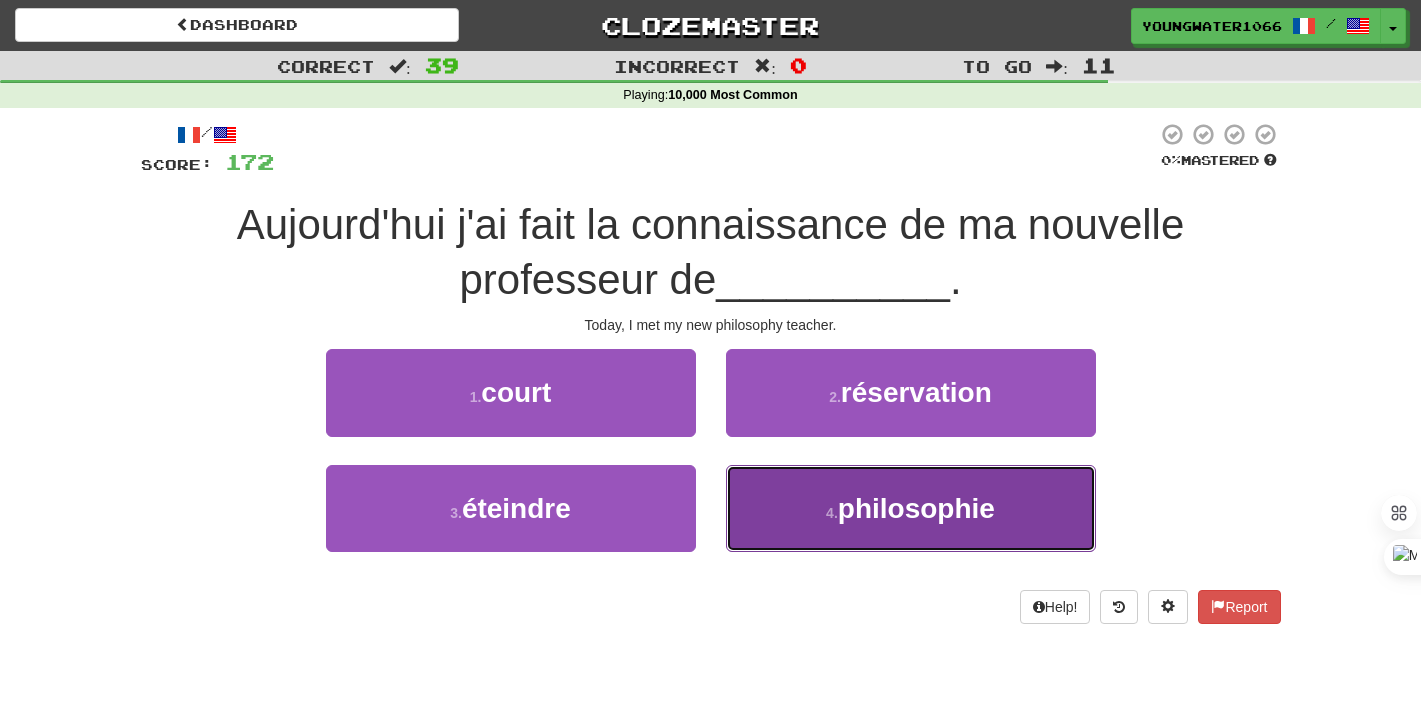 click on "4 .  philosophie" at bounding box center [911, 508] 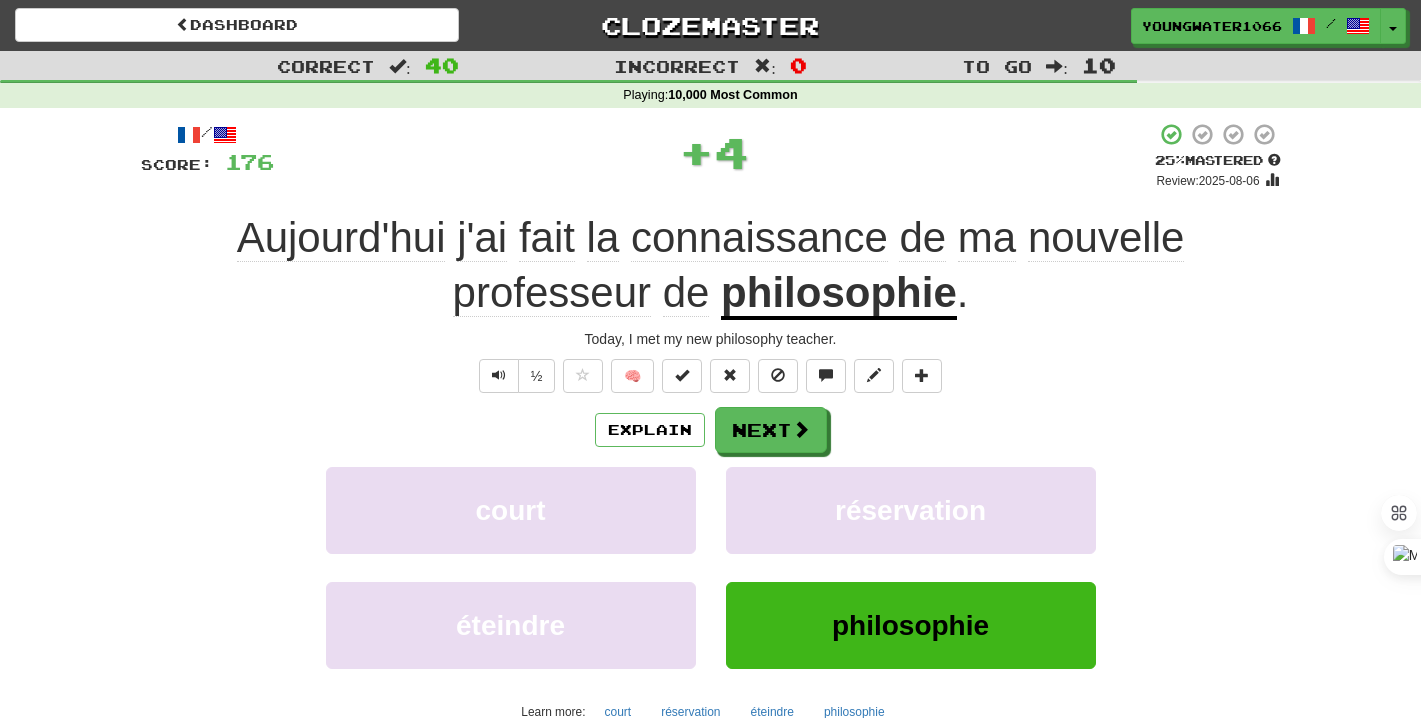 click on "/  Score:   176 + 4 25 %  Mastered Review:  2025-08-06 Aujourd'hui   j'ai   fait   la   connaissance   de   ma   nouvelle   professeur   de   philosophie . Today, I met my new philosophy teacher. ½ 🧠 Explain Next court réservation éteindre philosophie Learn more: court réservation éteindre philosophie  Help!  Report Sentence Source" at bounding box center [711, 462] 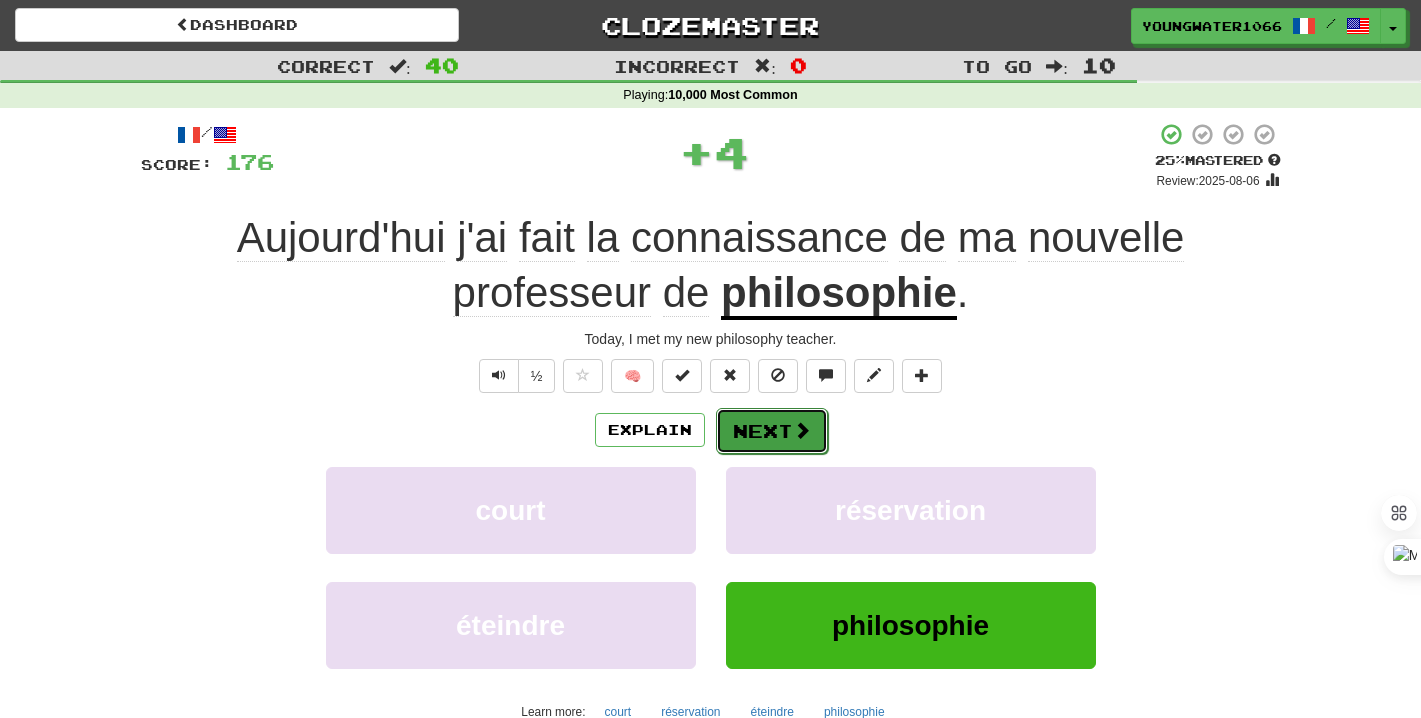click on "Next" at bounding box center [772, 431] 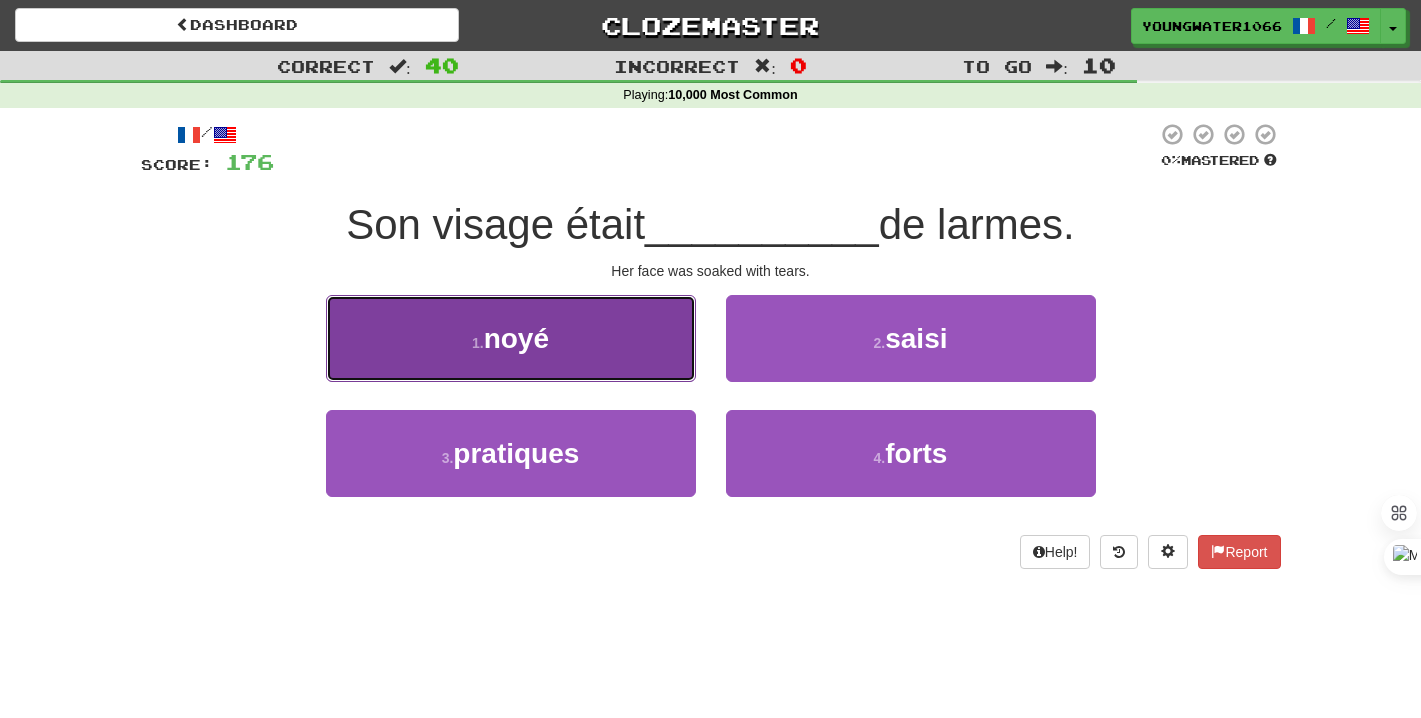 click on "1 .  noyé" at bounding box center (511, 338) 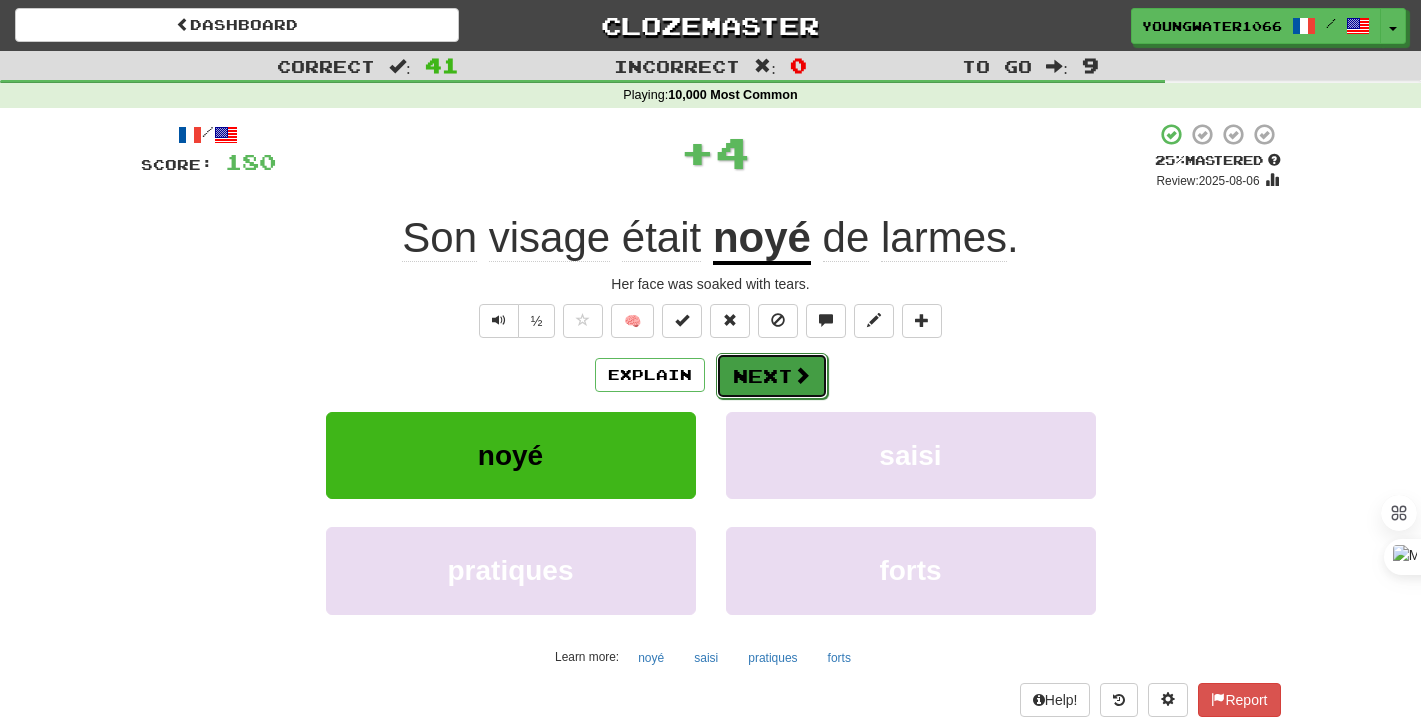 click on "Next" at bounding box center (772, 376) 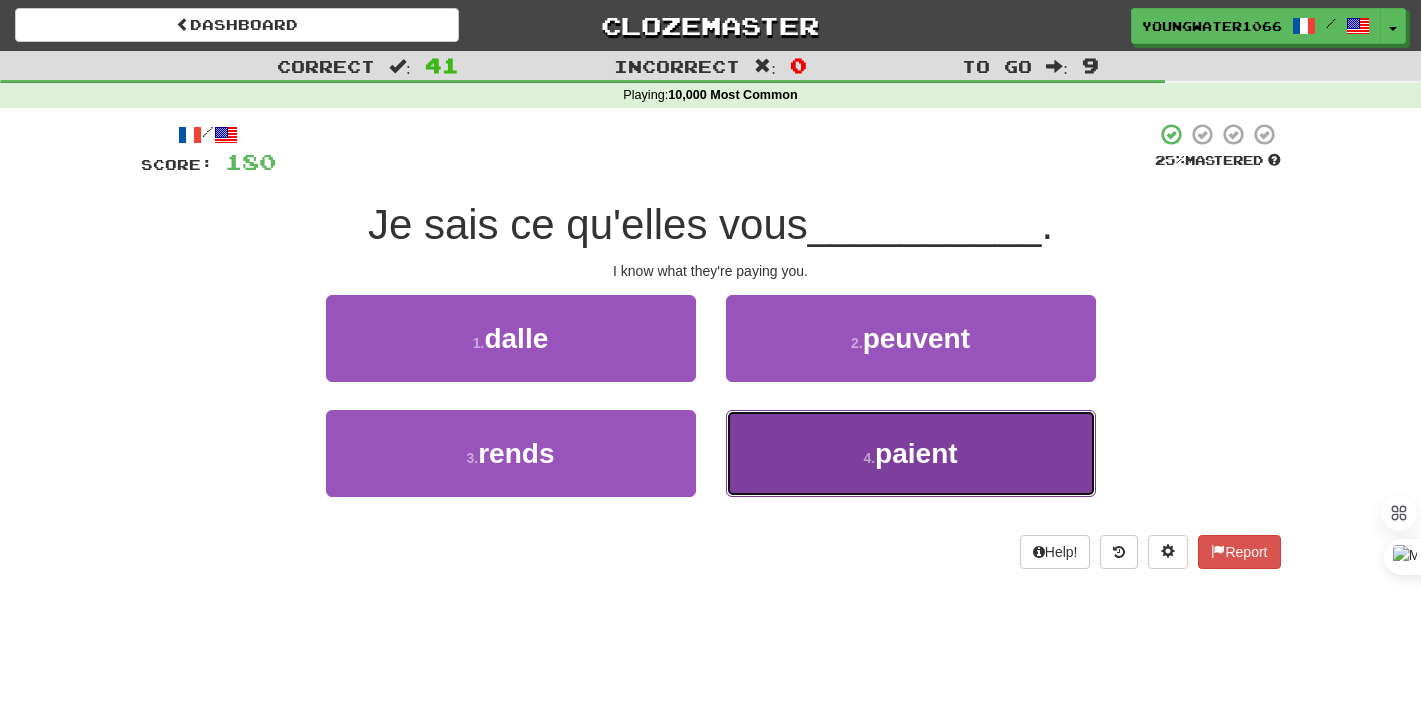 click on "4 .  paient" at bounding box center (911, 453) 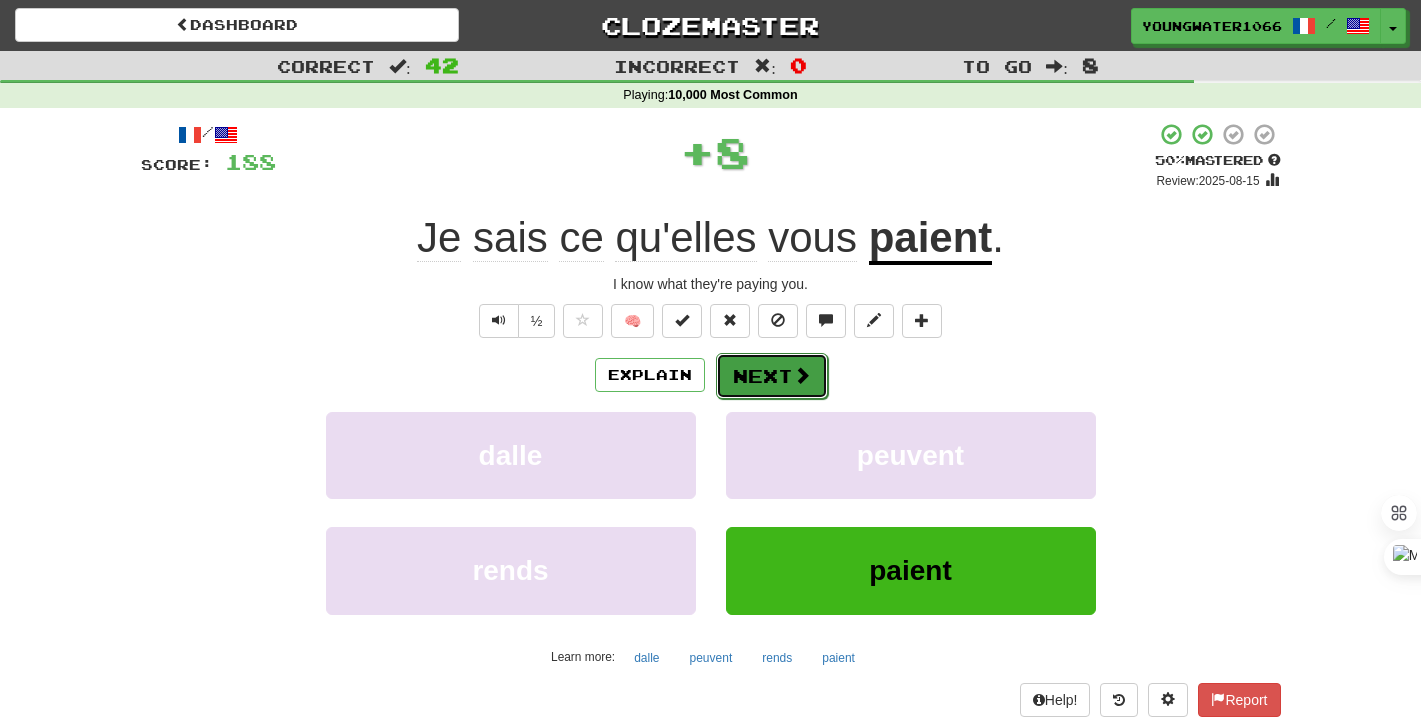 click on "Next" at bounding box center (772, 376) 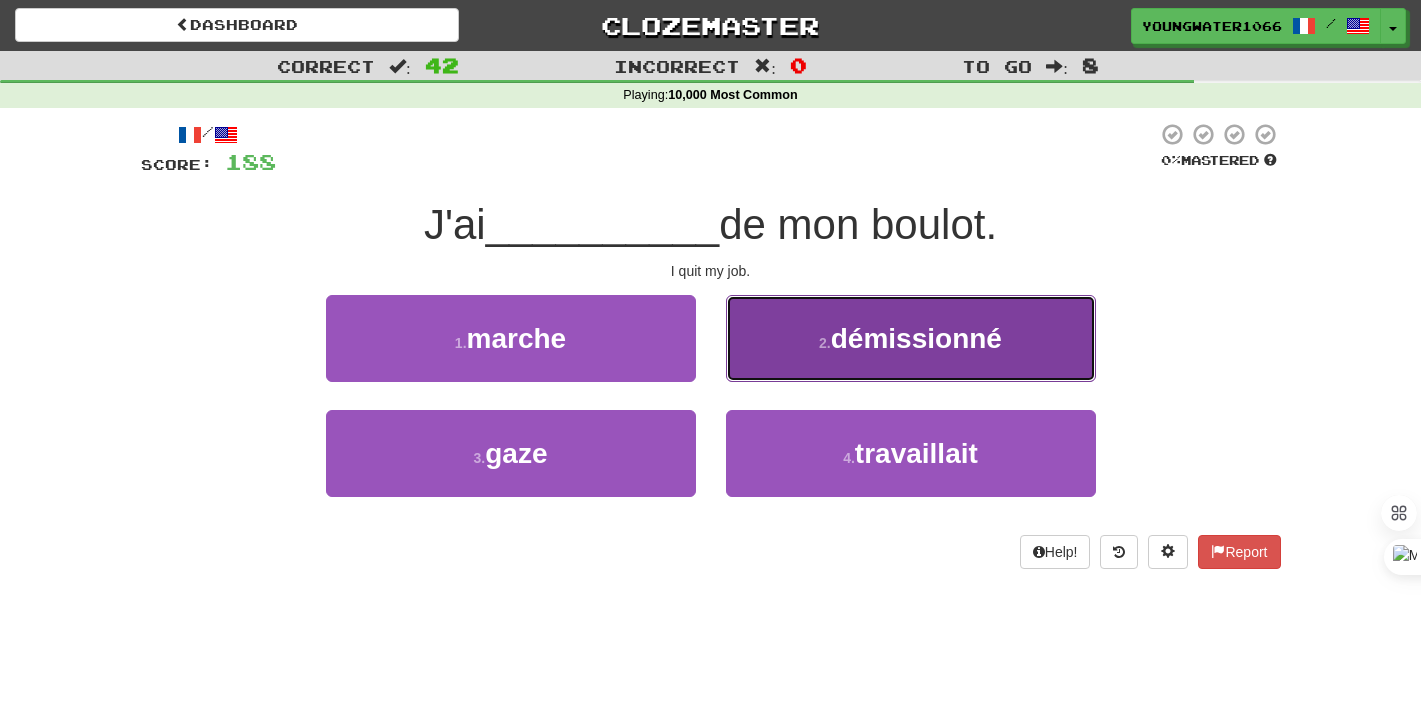 click on "2 .  démissionné" at bounding box center [911, 338] 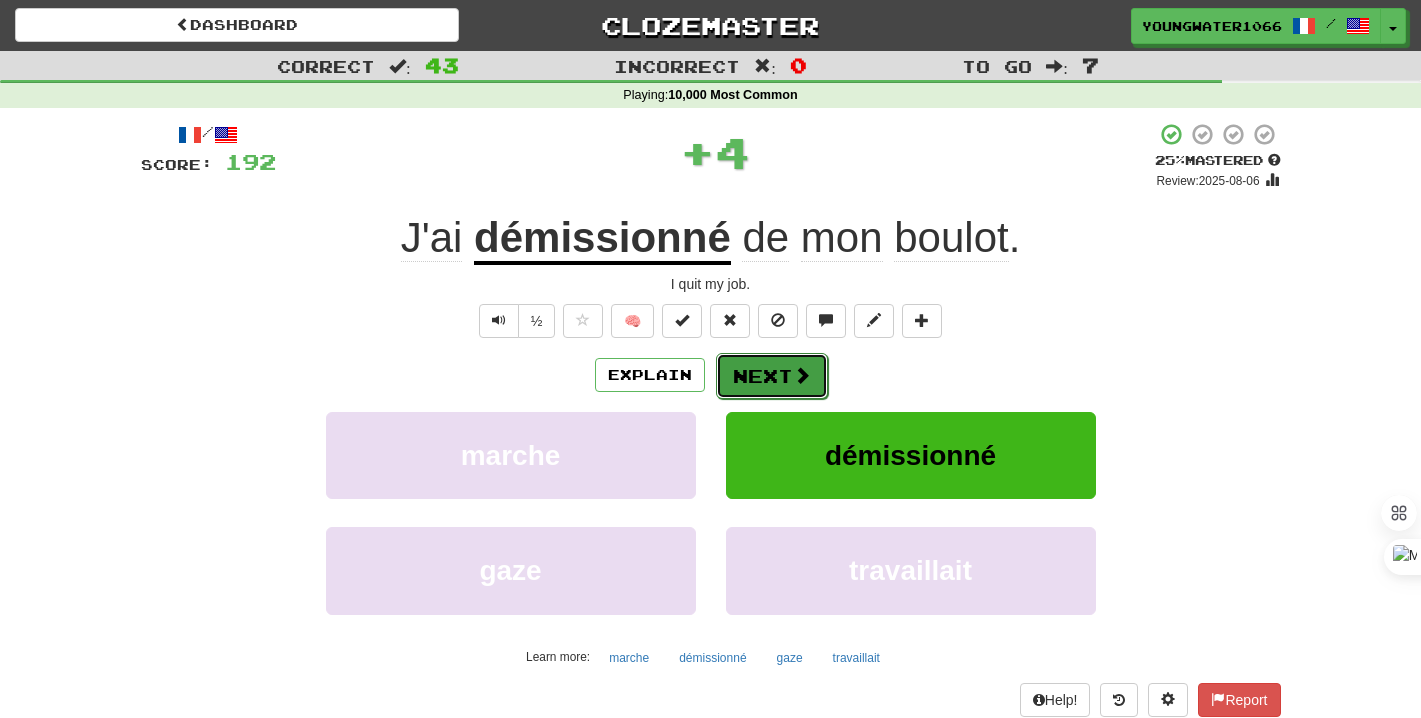 click on "Next" at bounding box center [772, 376] 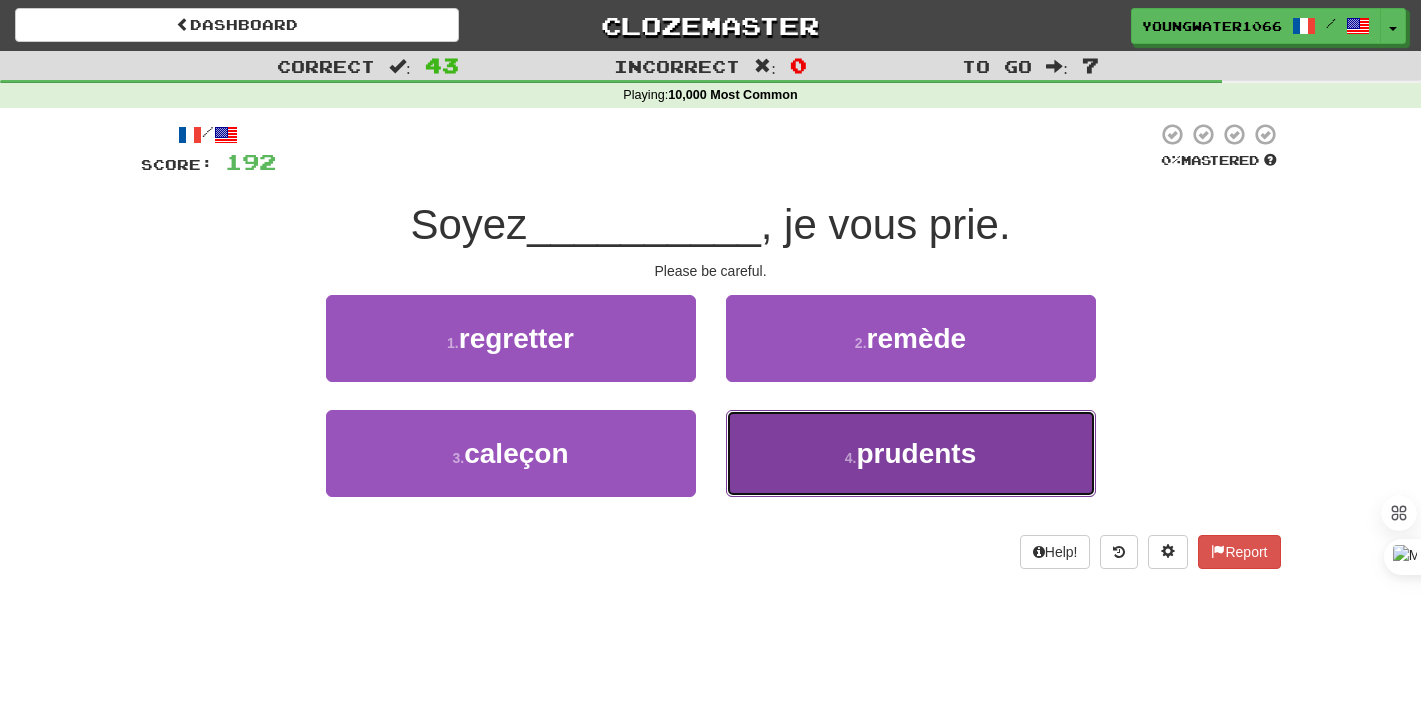 click on "4 .  prudents" at bounding box center [911, 453] 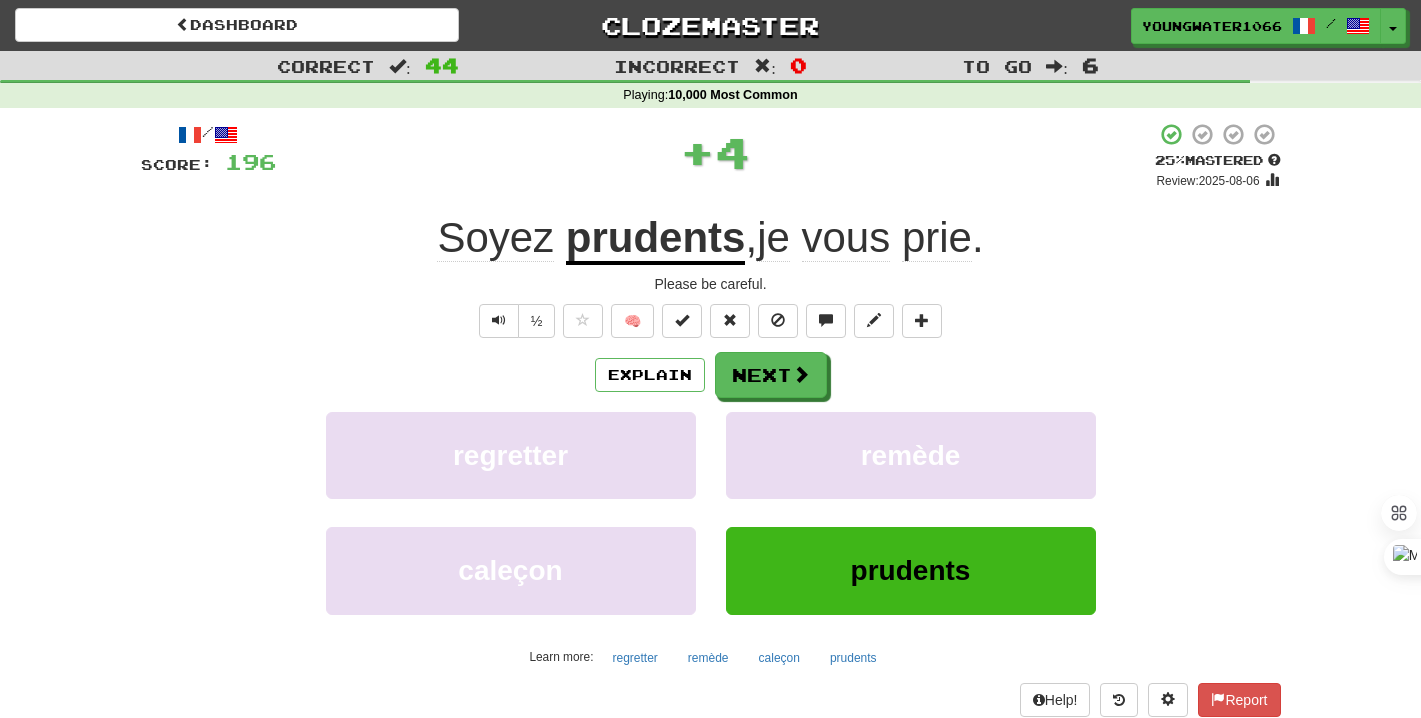 click on "Explain Next regretter remède caleçon prudents Learn more: regretter remède caleçon prudents" at bounding box center [711, 512] 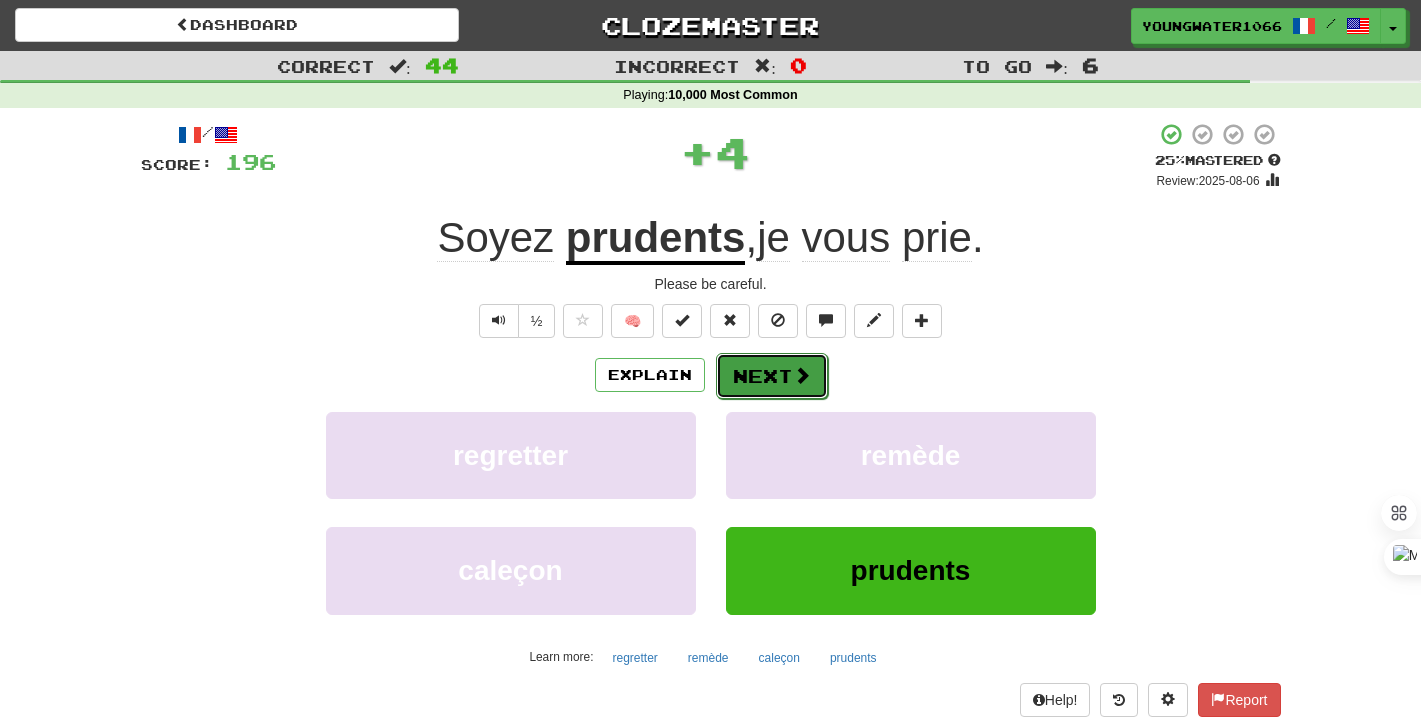 click on "Next" at bounding box center [772, 376] 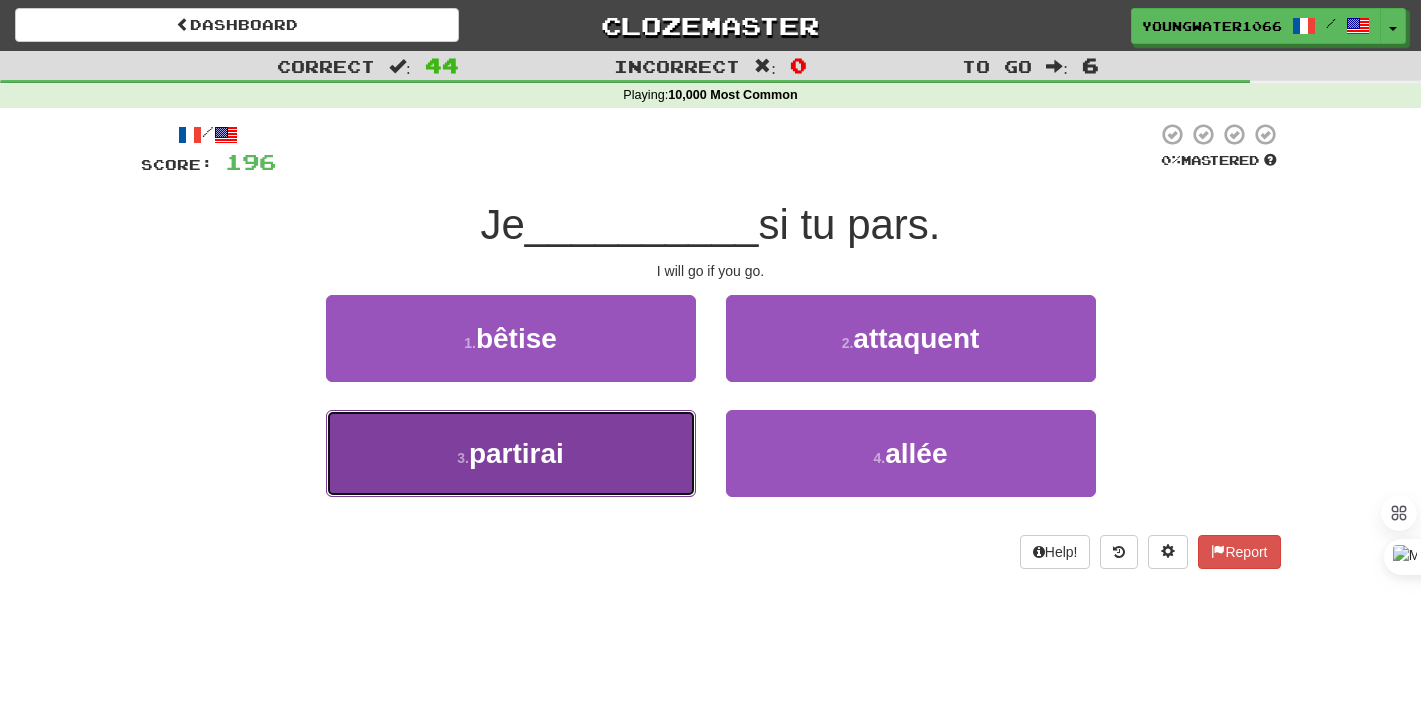 click on "3 .  partirai" at bounding box center [511, 453] 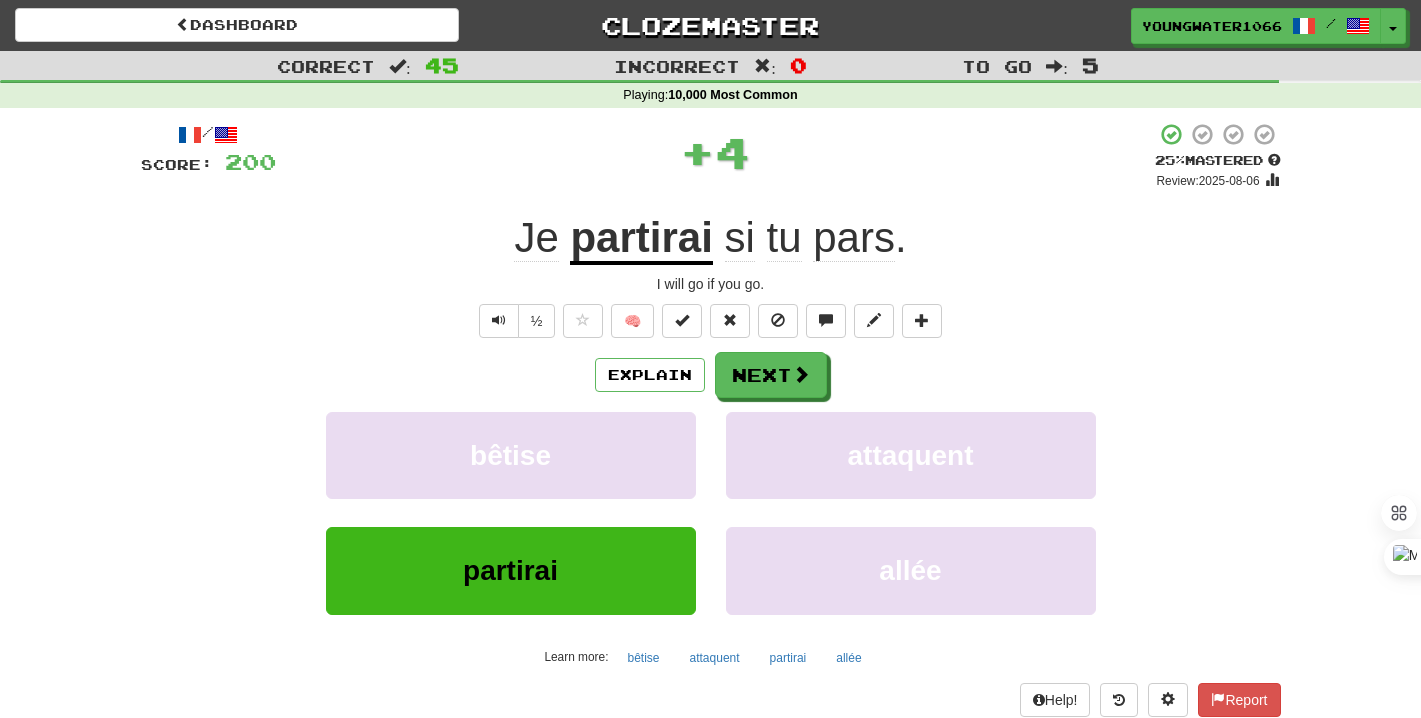 click on "Explain Next" at bounding box center [711, 375] 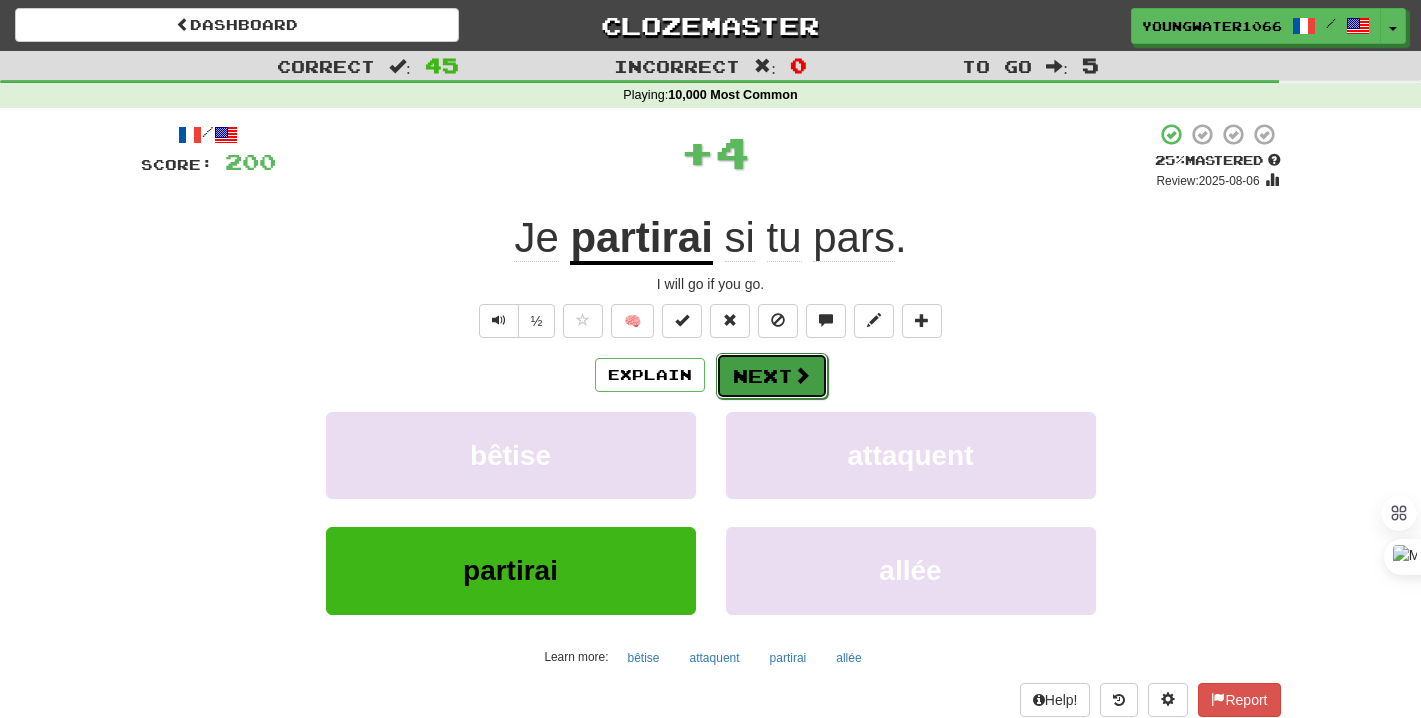 click on "Next" at bounding box center (772, 376) 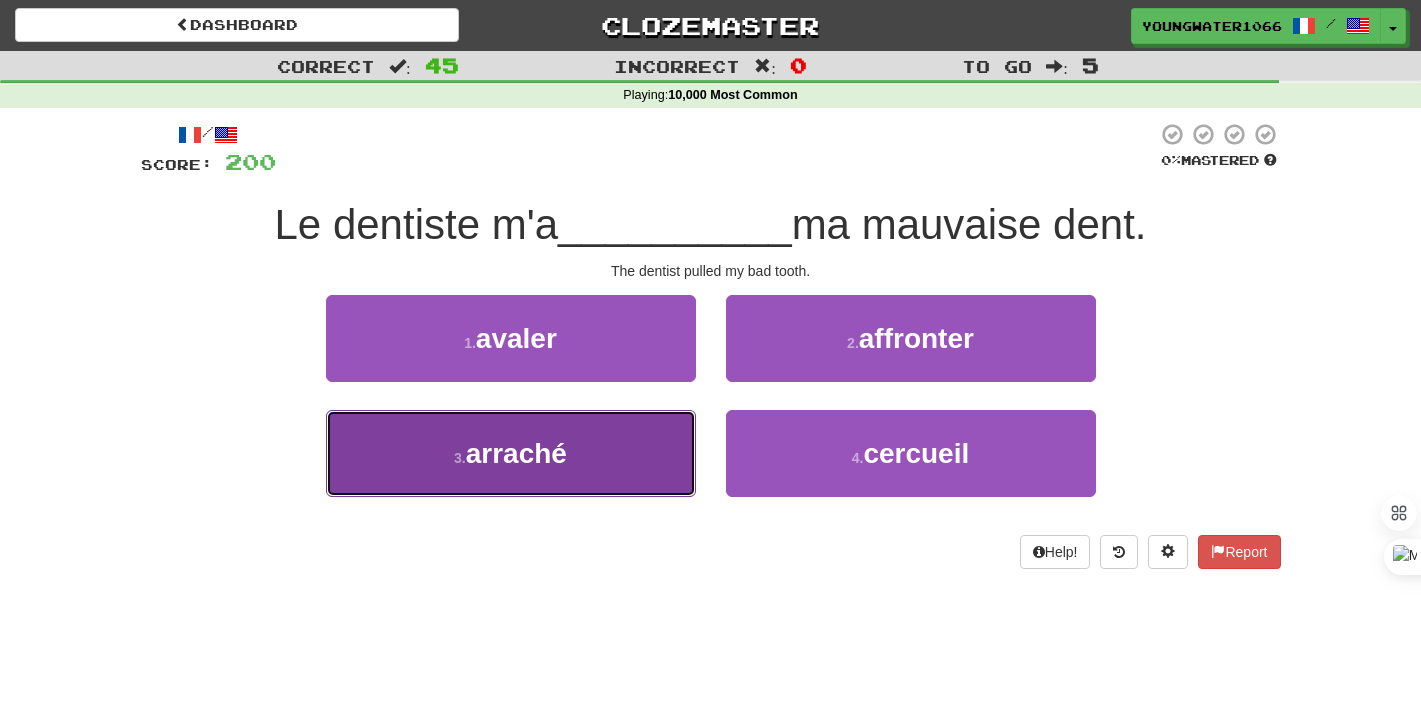 click on "3 .  arraché" at bounding box center [511, 453] 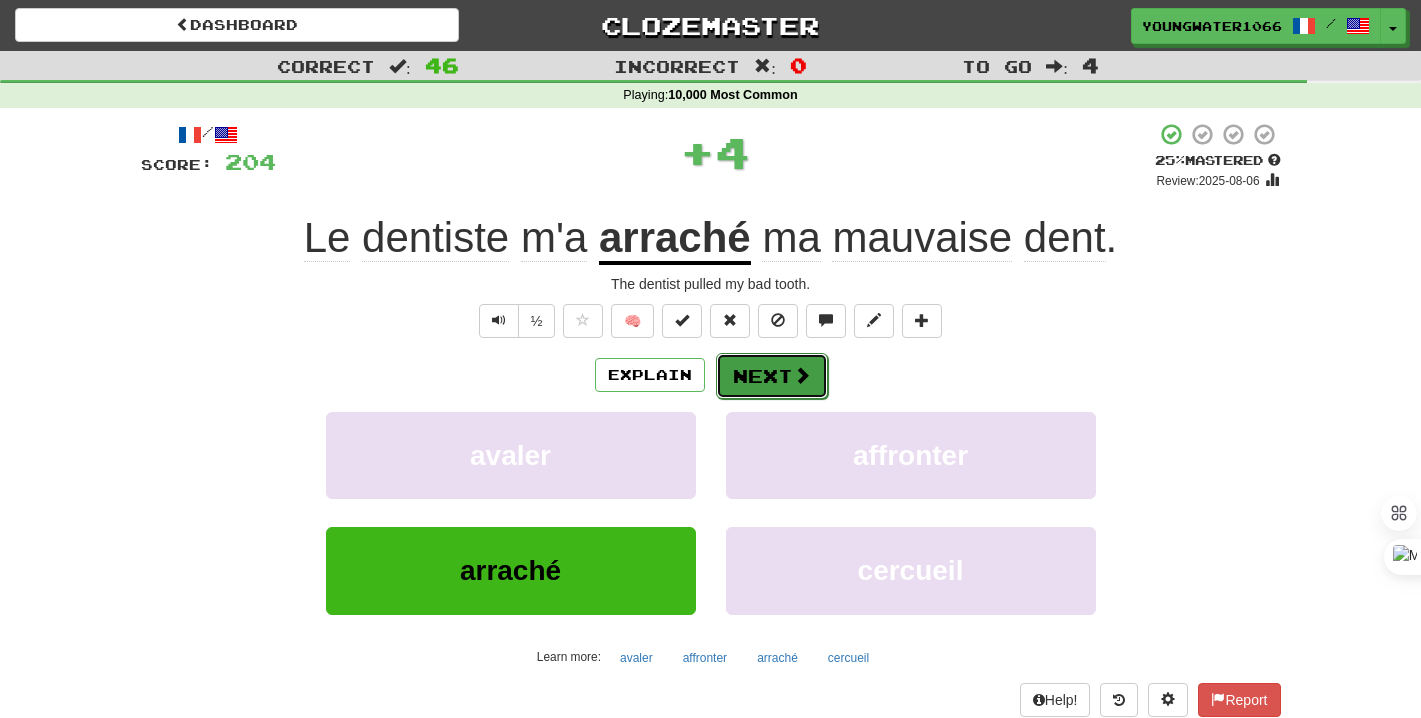 click on "Next" at bounding box center [772, 376] 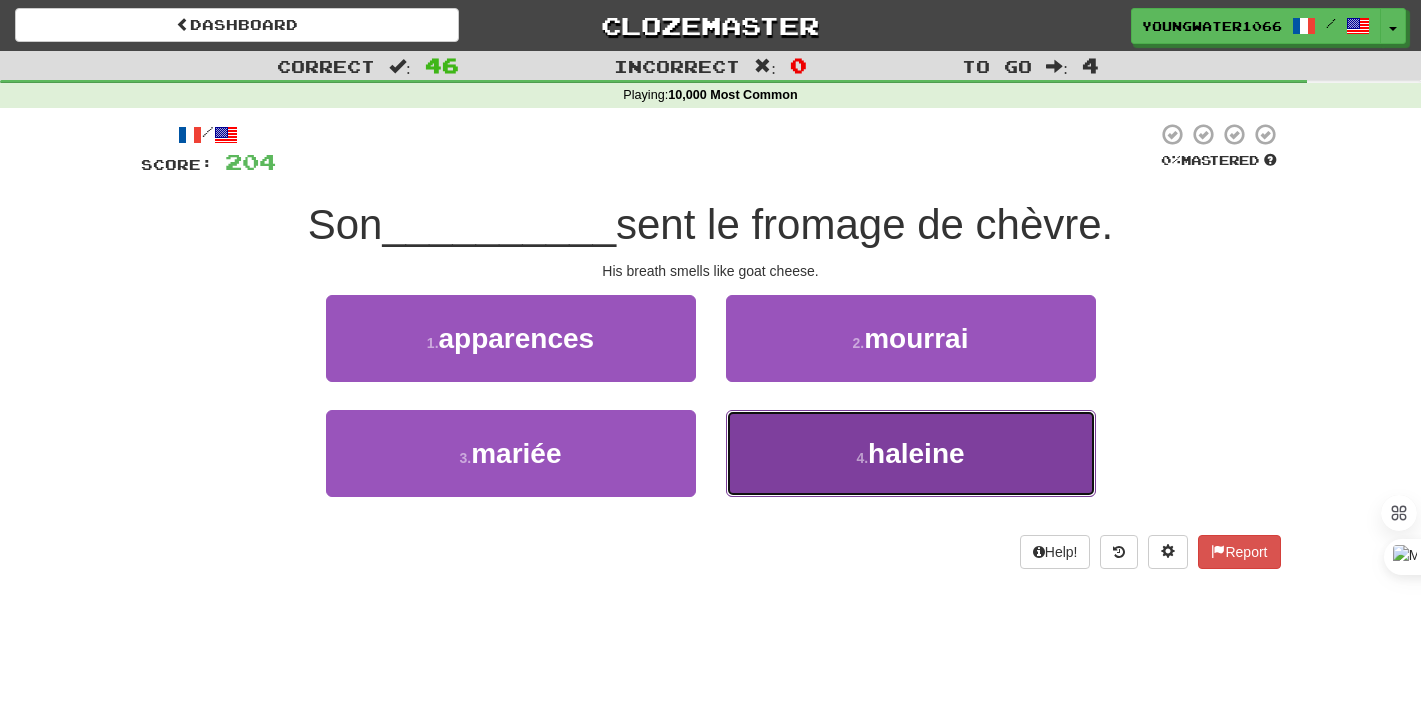 click on "4 .  haleine" at bounding box center [911, 453] 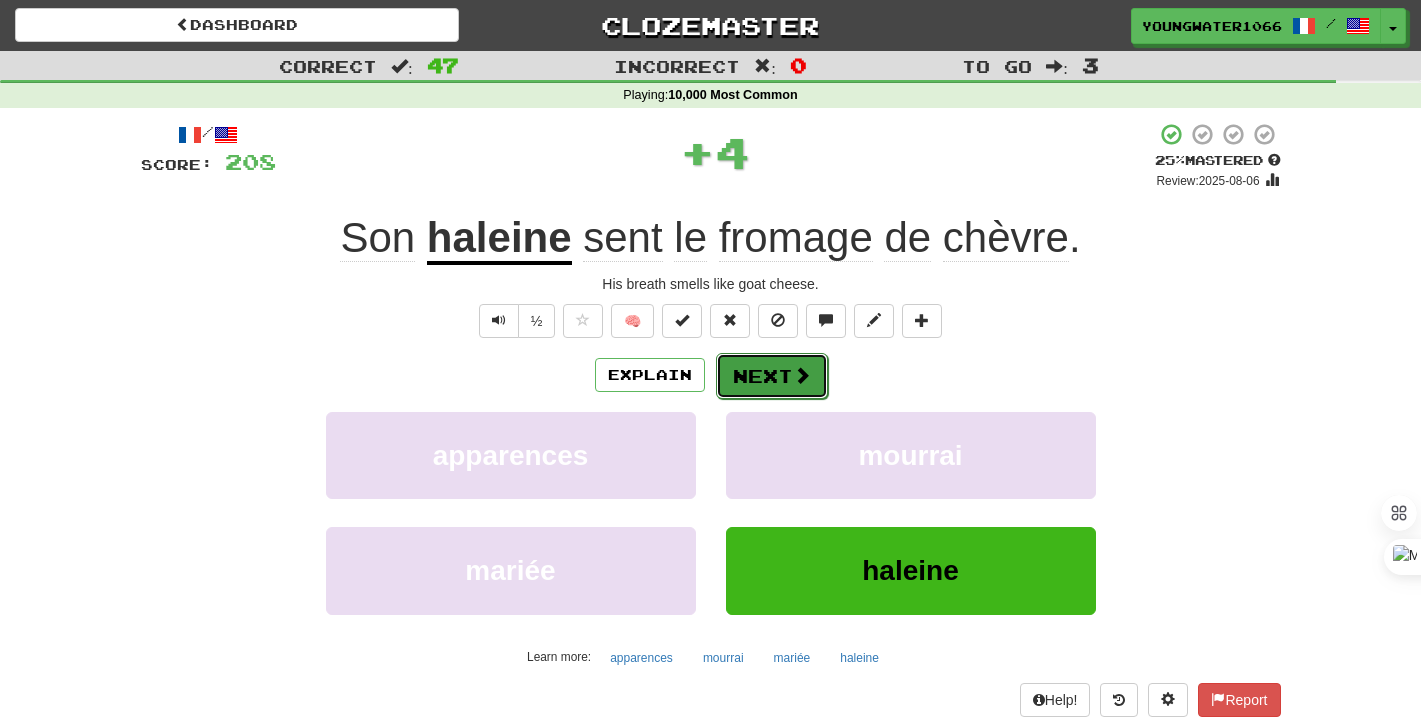 click on "Next" at bounding box center [772, 376] 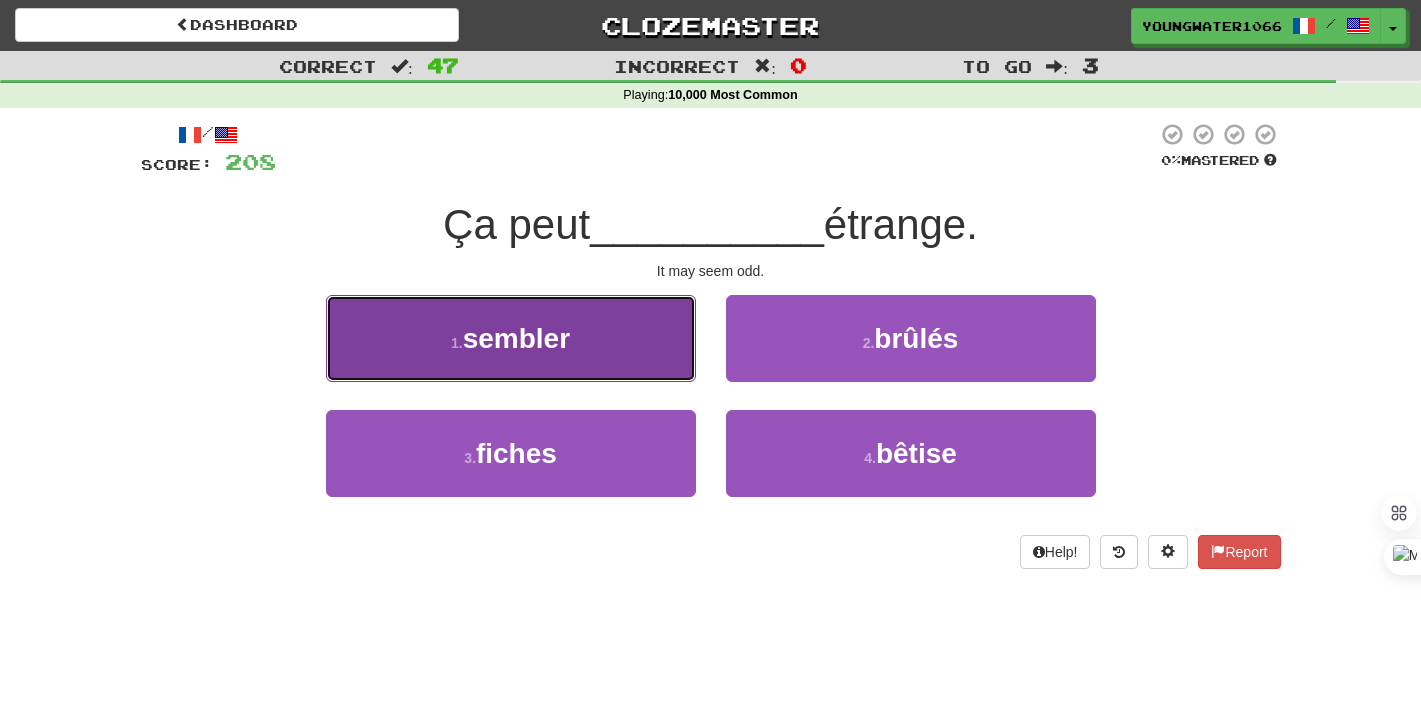 click on "1 .  sembler" at bounding box center (511, 338) 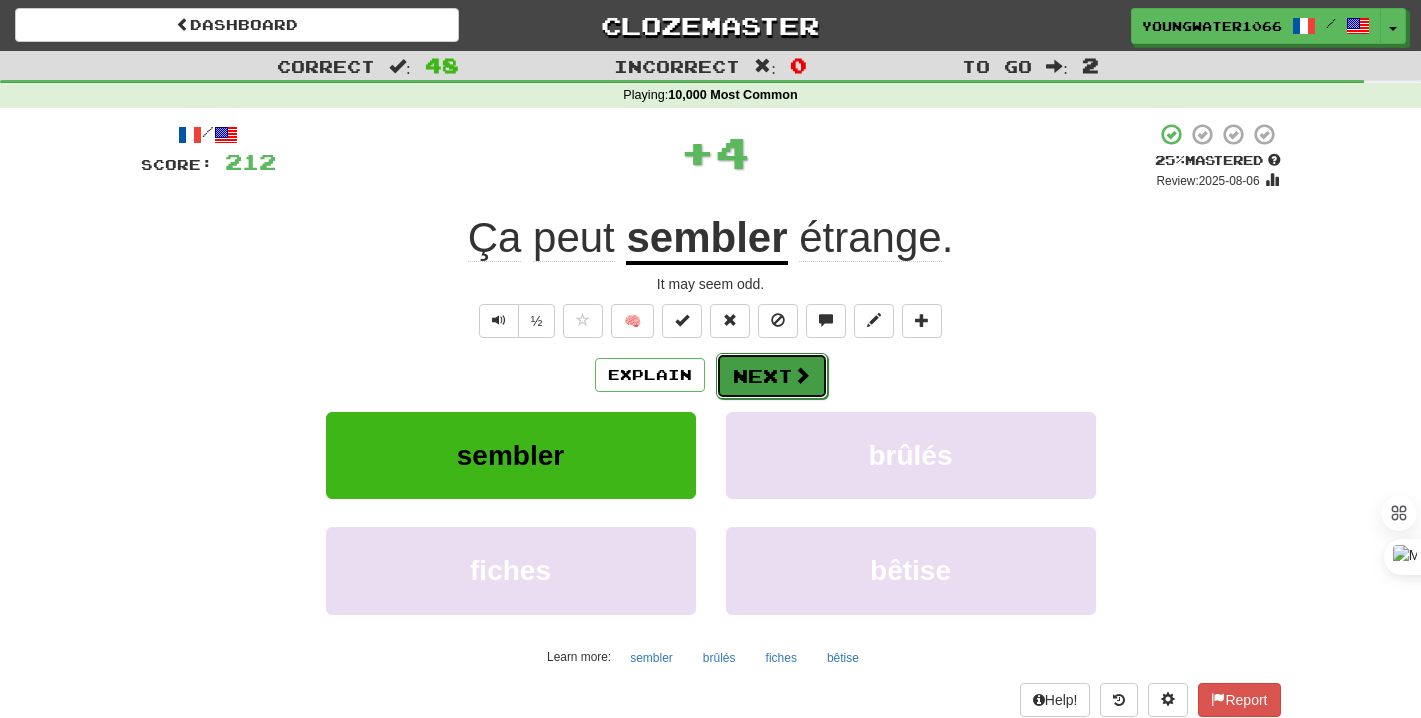 click on "Next" at bounding box center (772, 376) 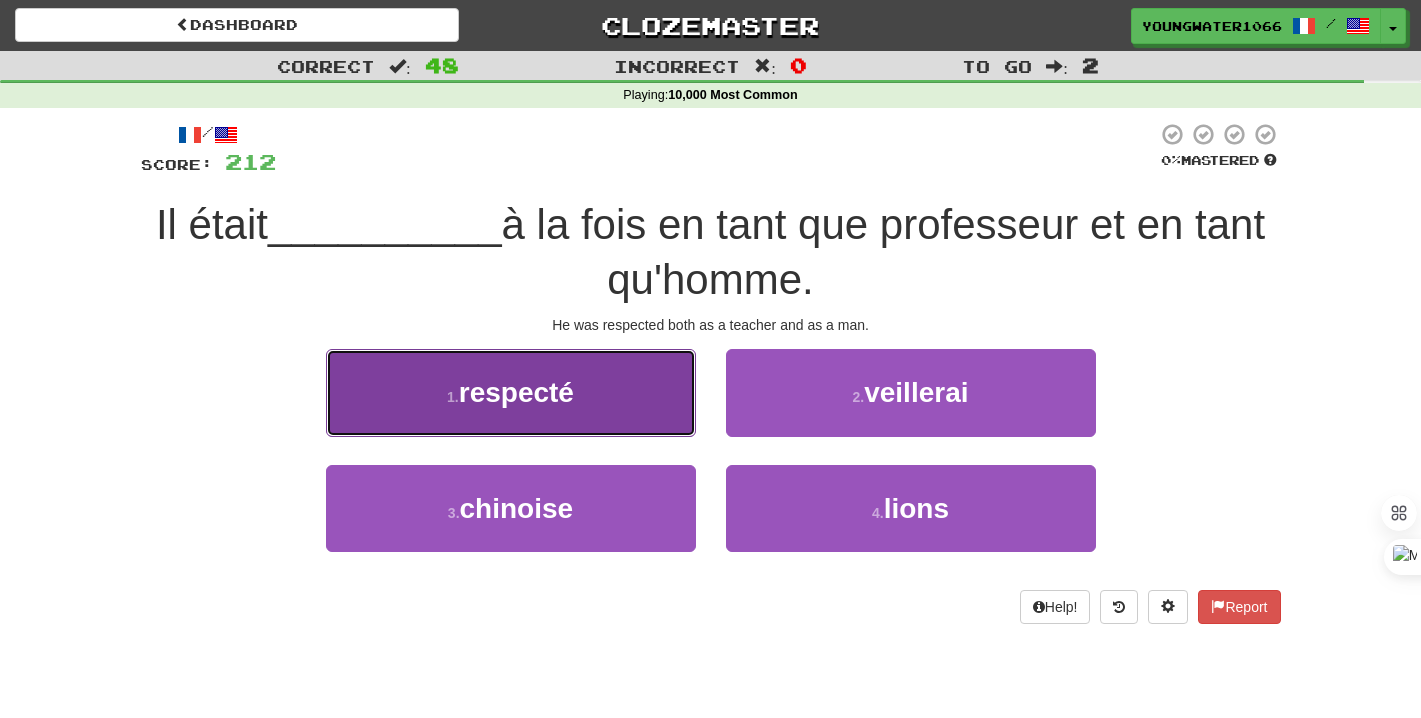 click on "1 .  respecté" at bounding box center [511, 392] 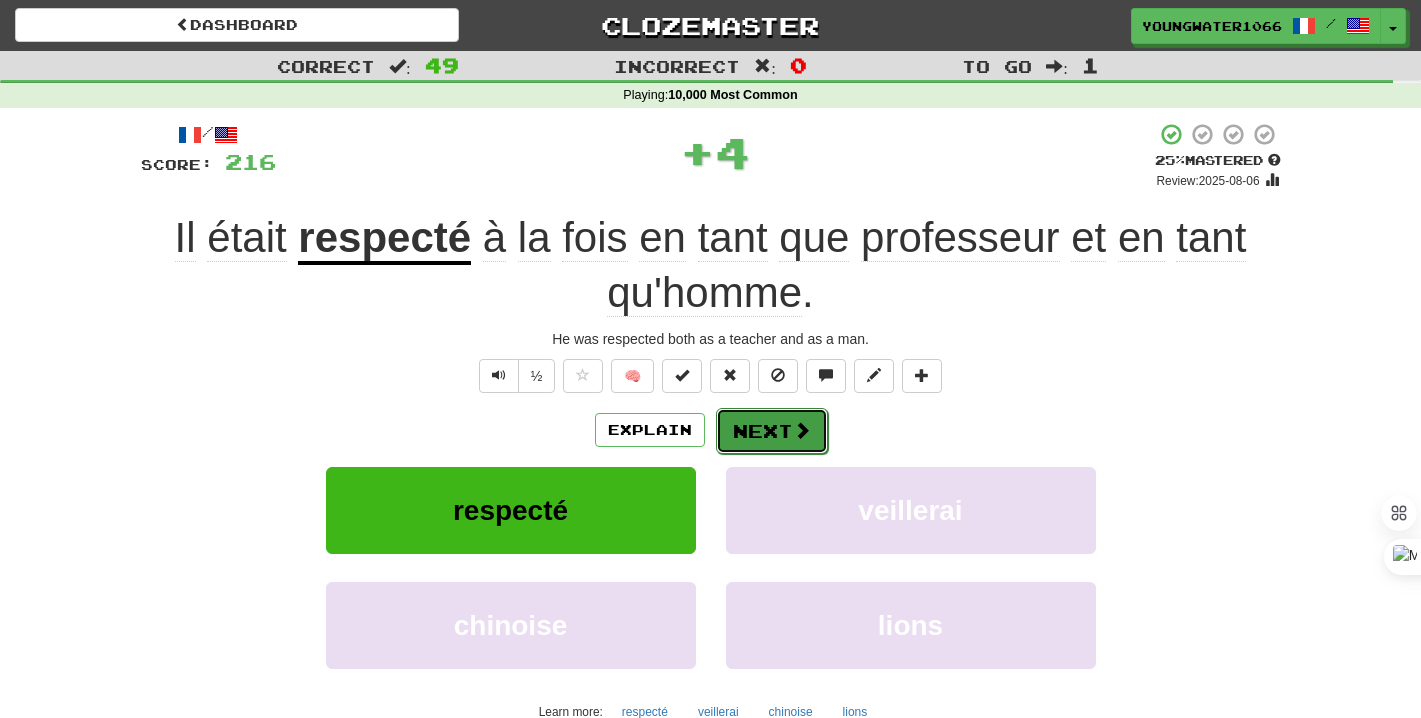 click on "Next" at bounding box center (772, 431) 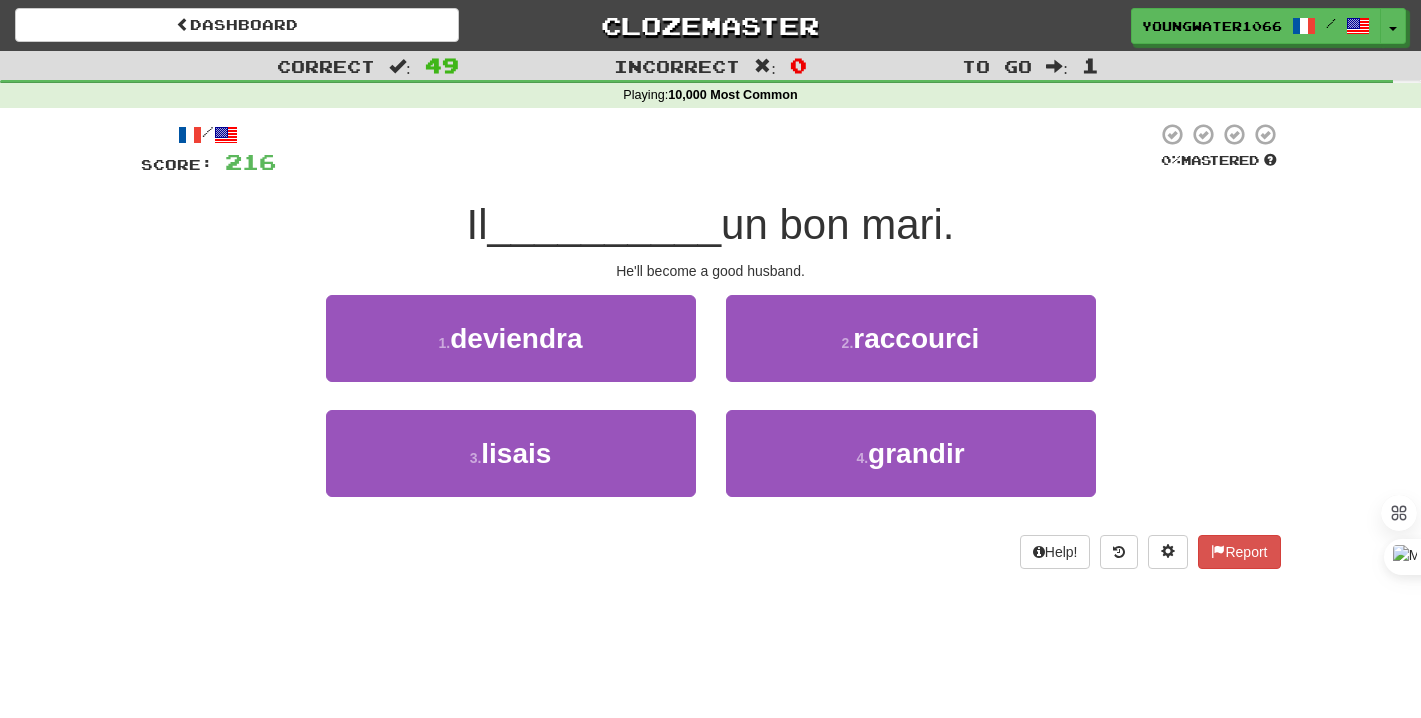 click on "1 .  deviendra" at bounding box center (511, 352) 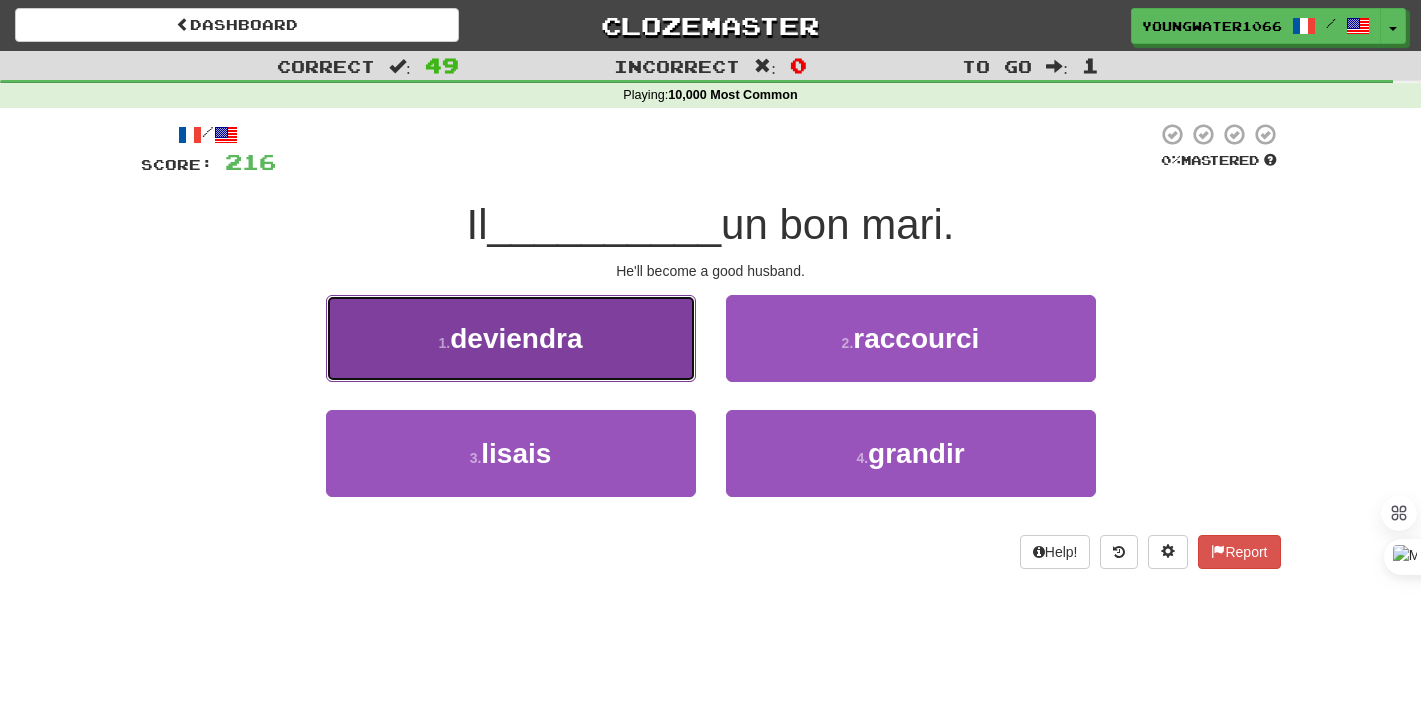 click on "1 .  deviendra" at bounding box center (511, 338) 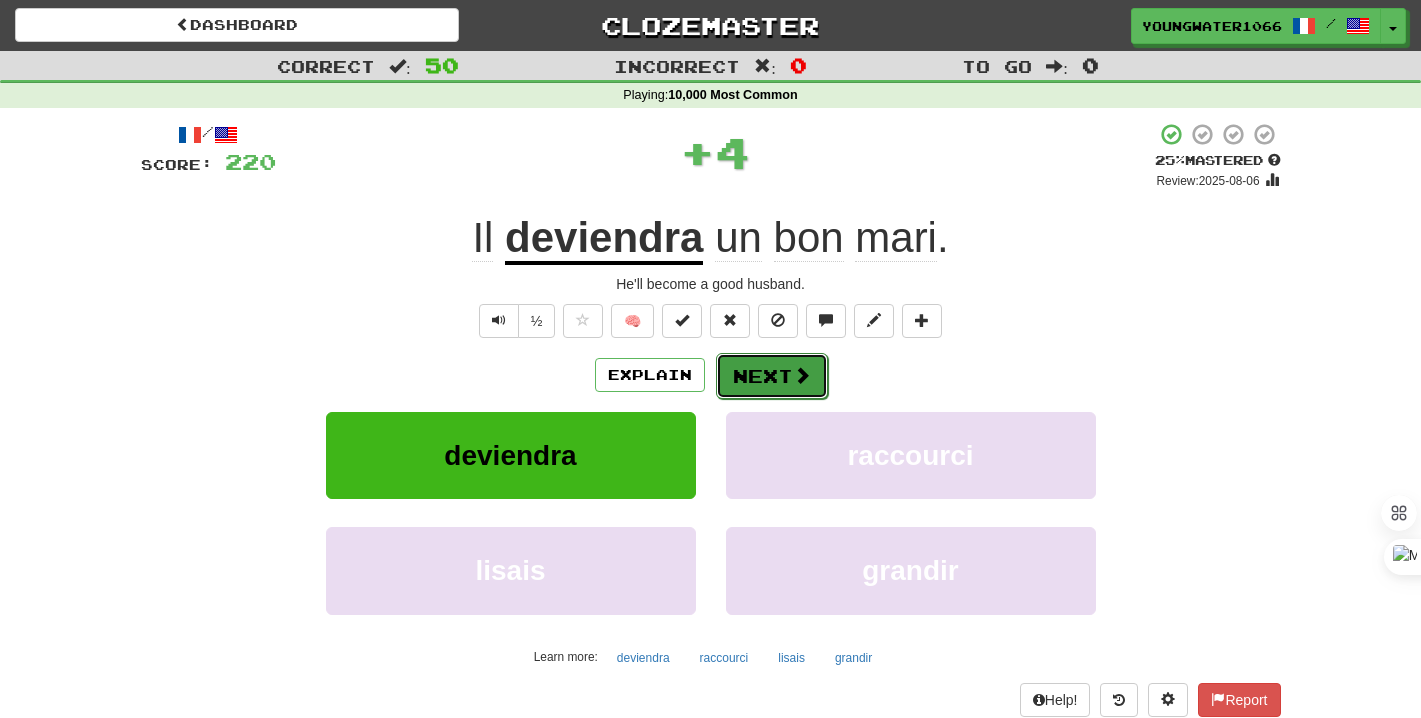 click on "Next" at bounding box center (772, 376) 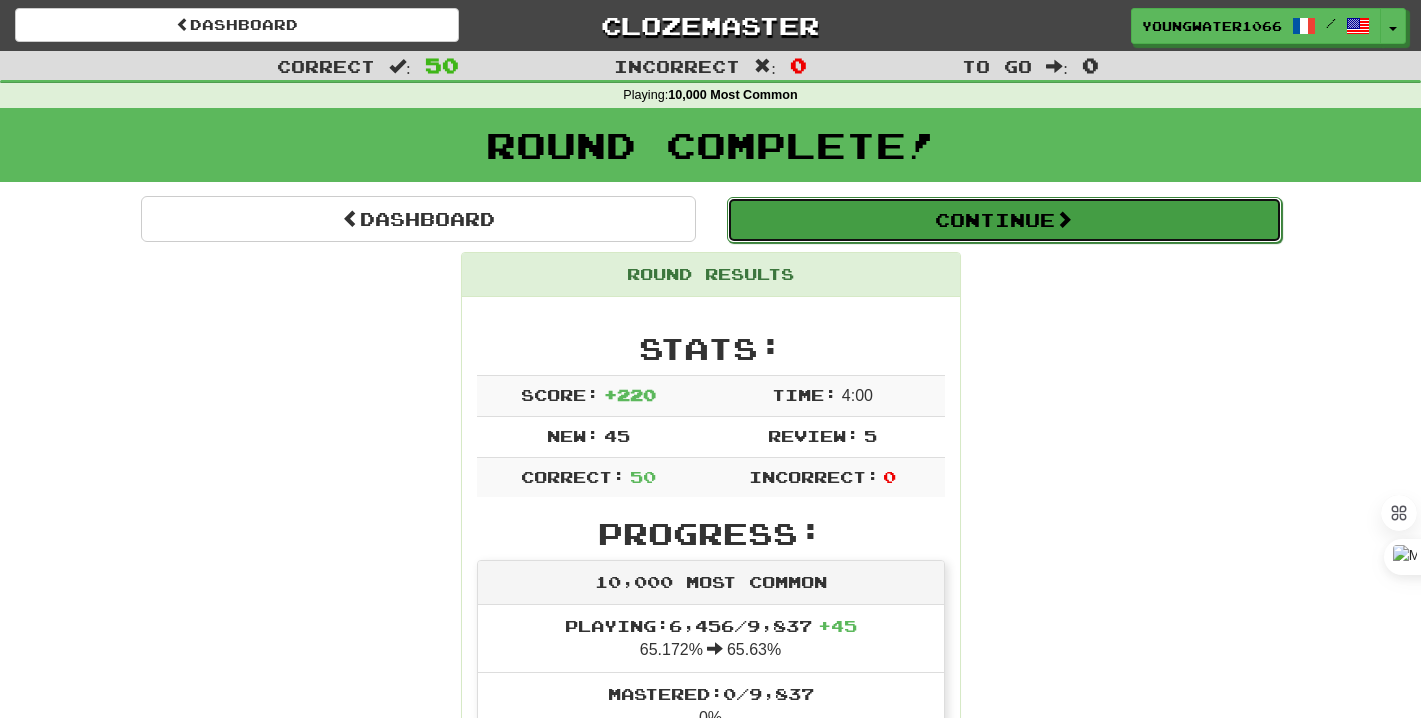 click on "Continue" at bounding box center [1004, 220] 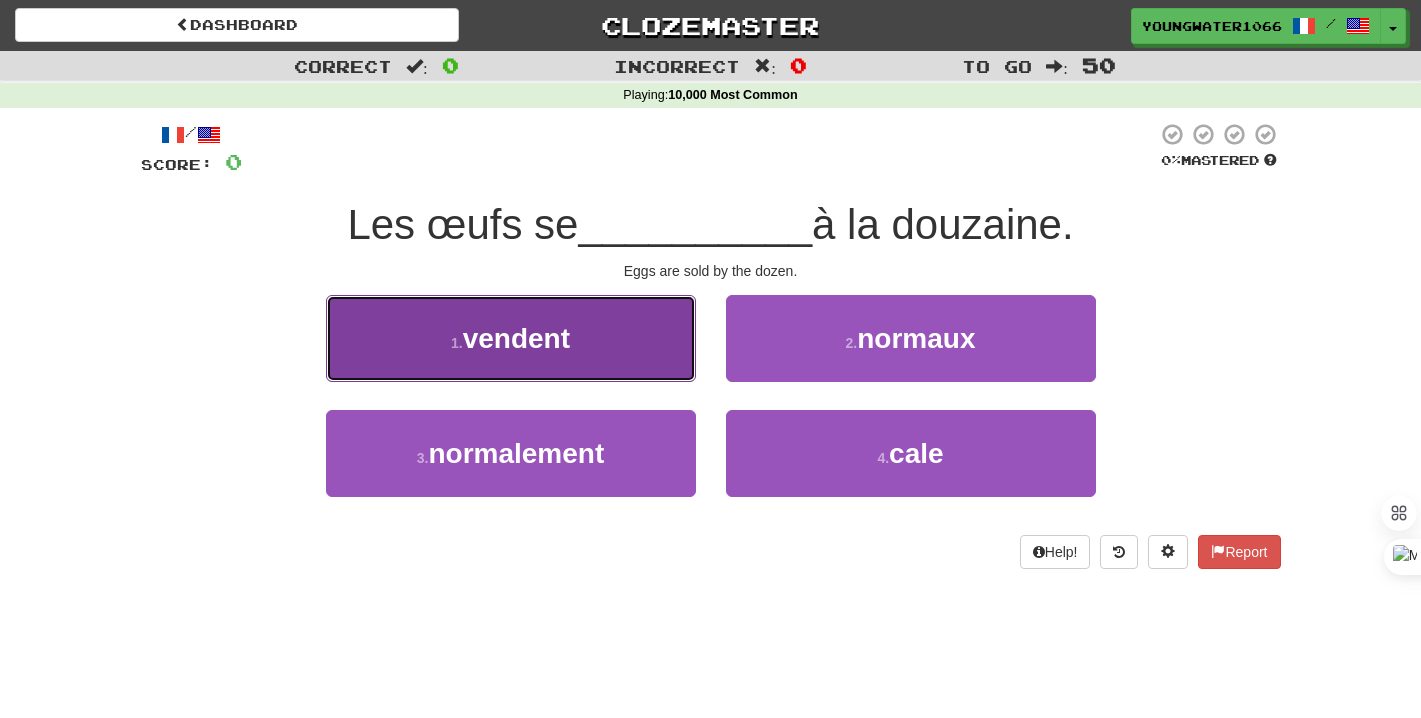 click on "1 .  vendent" at bounding box center [511, 338] 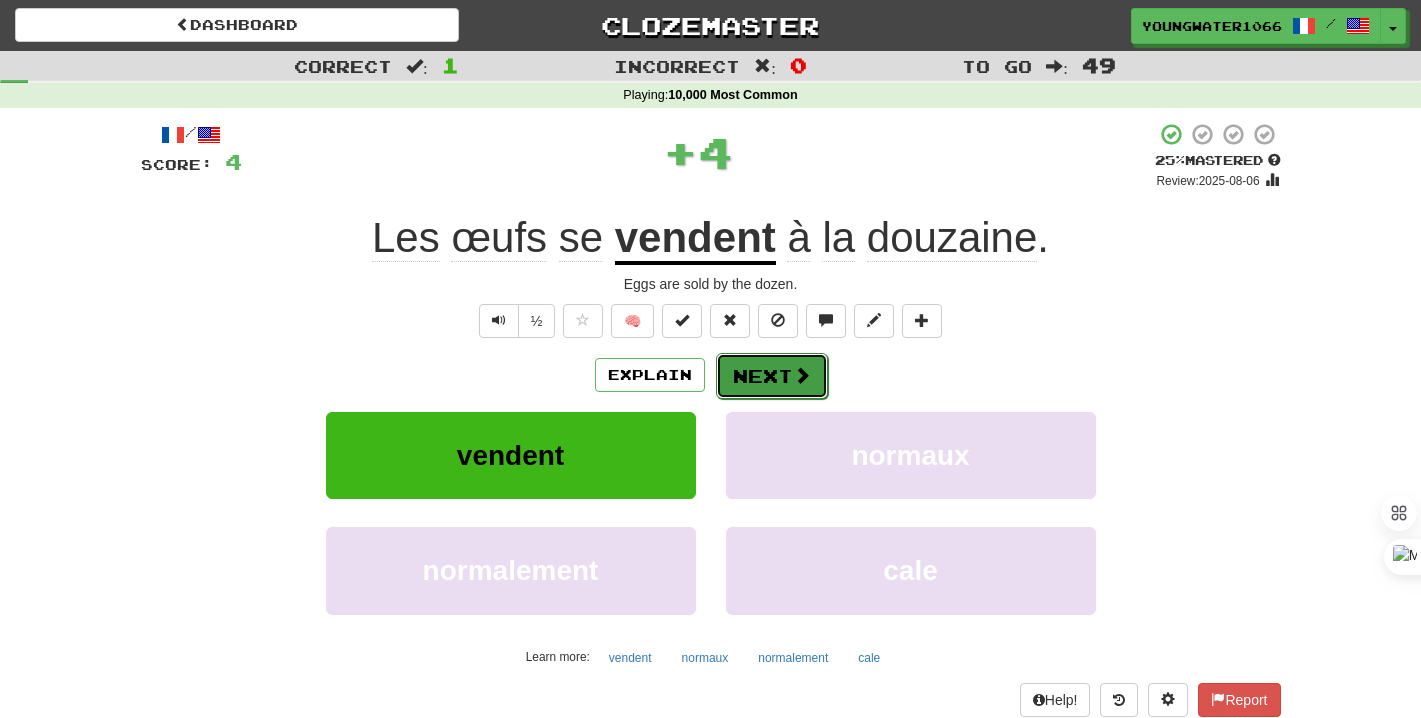 click on "Next" at bounding box center (772, 376) 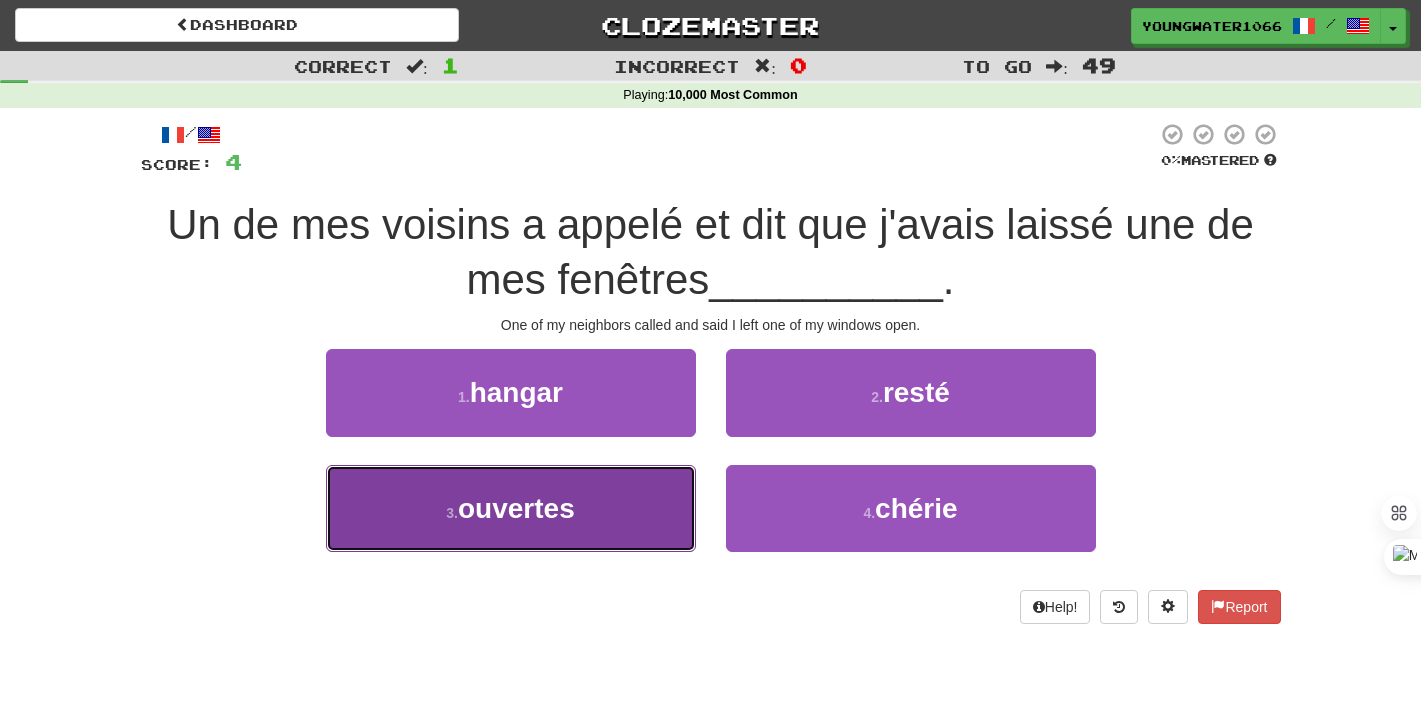 click on "3 .  ouvertes" at bounding box center [511, 508] 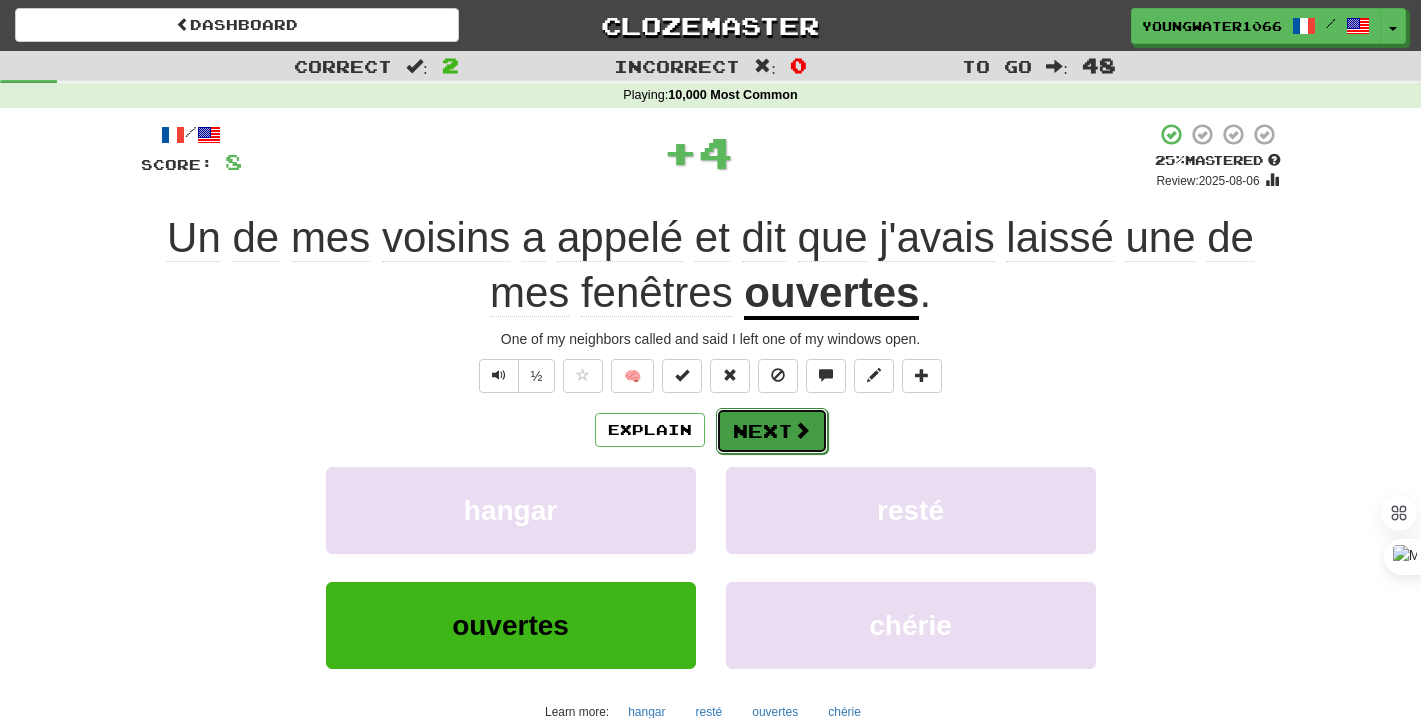 click on "Next" at bounding box center (772, 431) 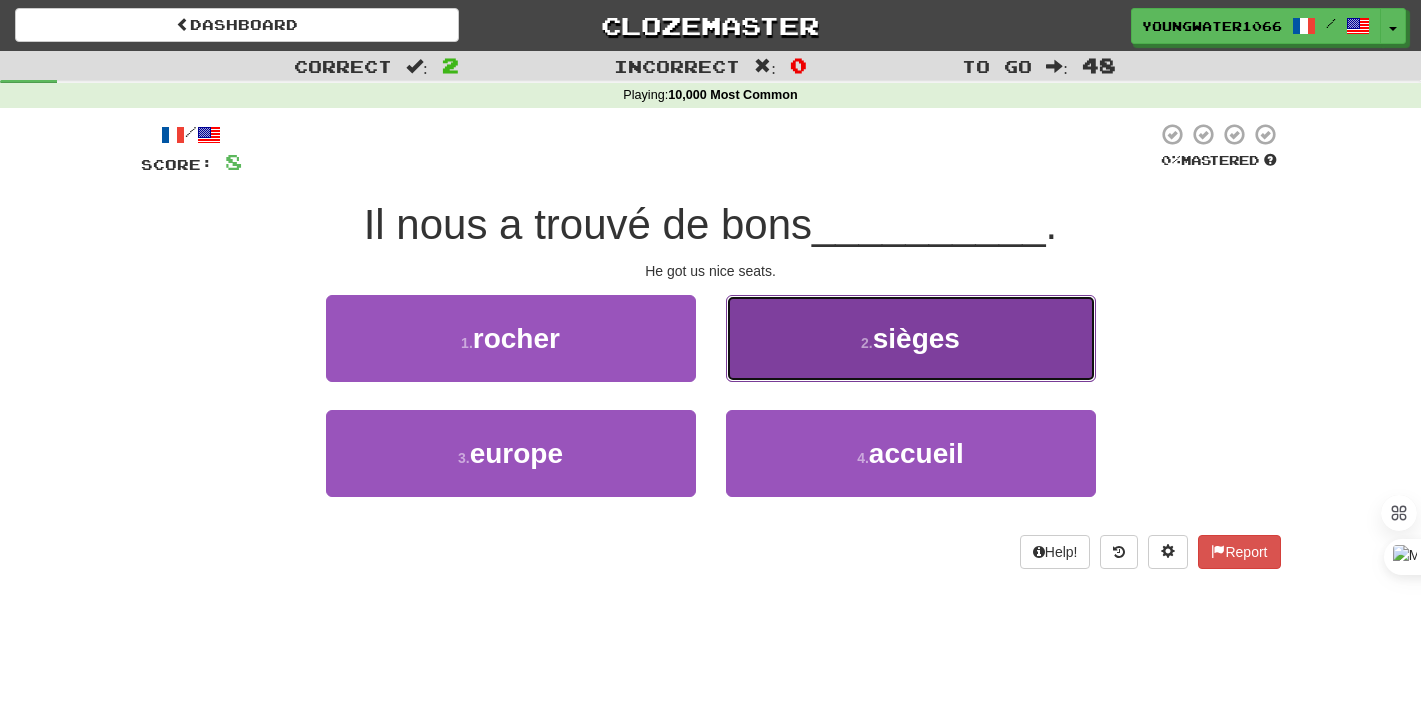 click on "2 .  sièges" at bounding box center [911, 338] 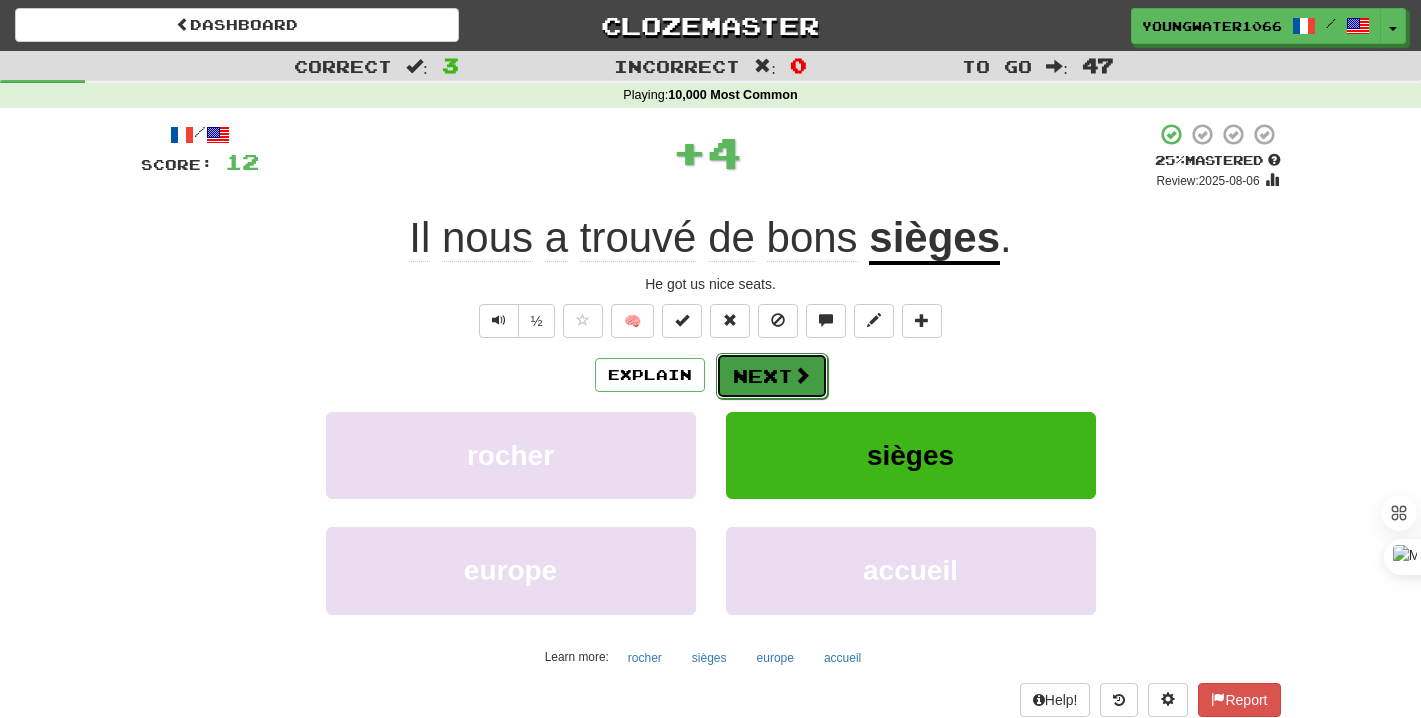 click on "Next" at bounding box center (772, 376) 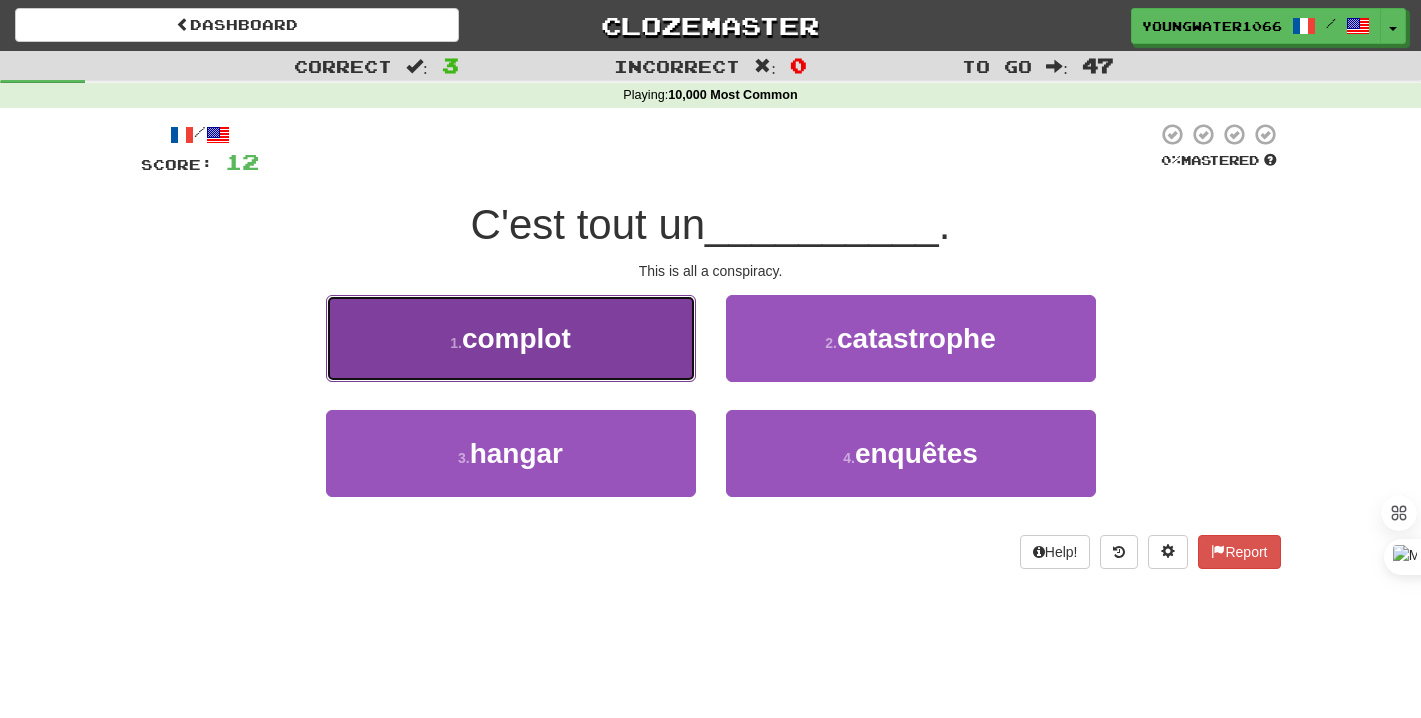 click on "1 .  complot" at bounding box center [511, 338] 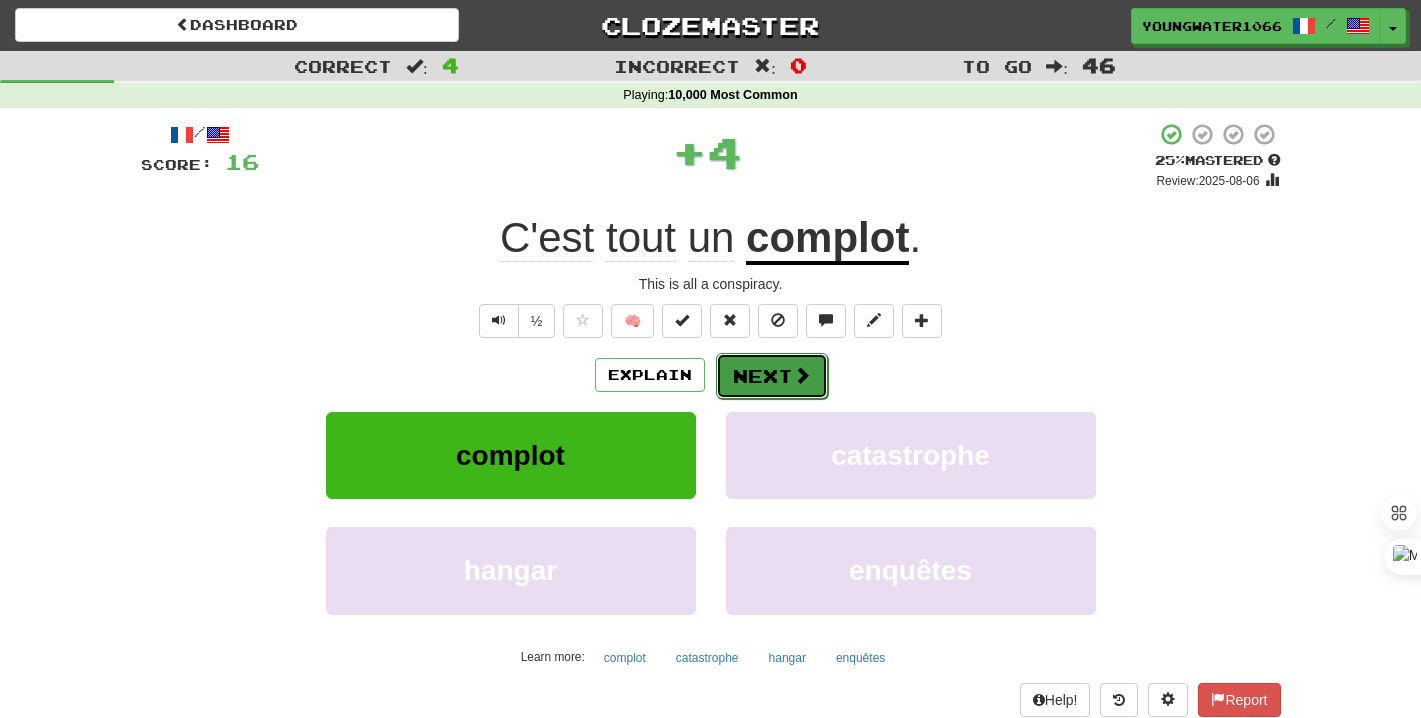 click on "Next" at bounding box center (772, 376) 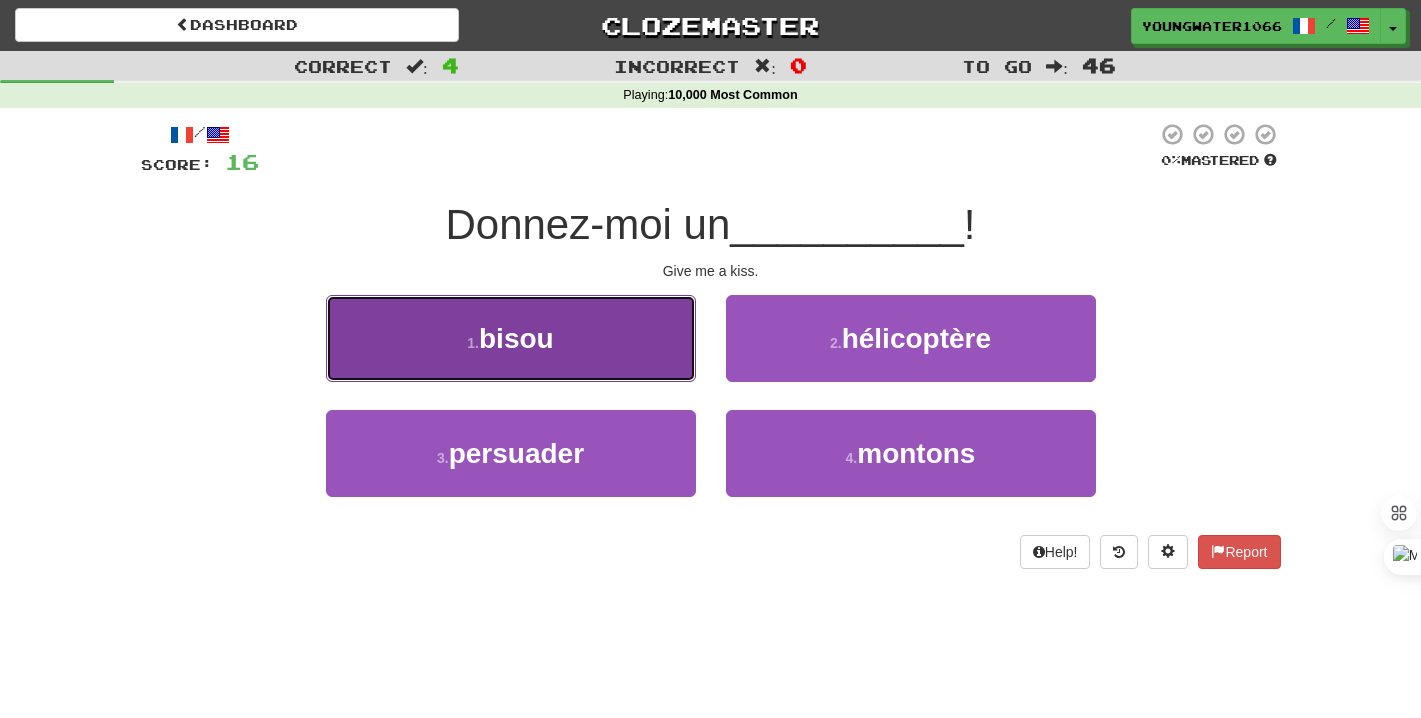 click on "1 .  bisou" at bounding box center (511, 338) 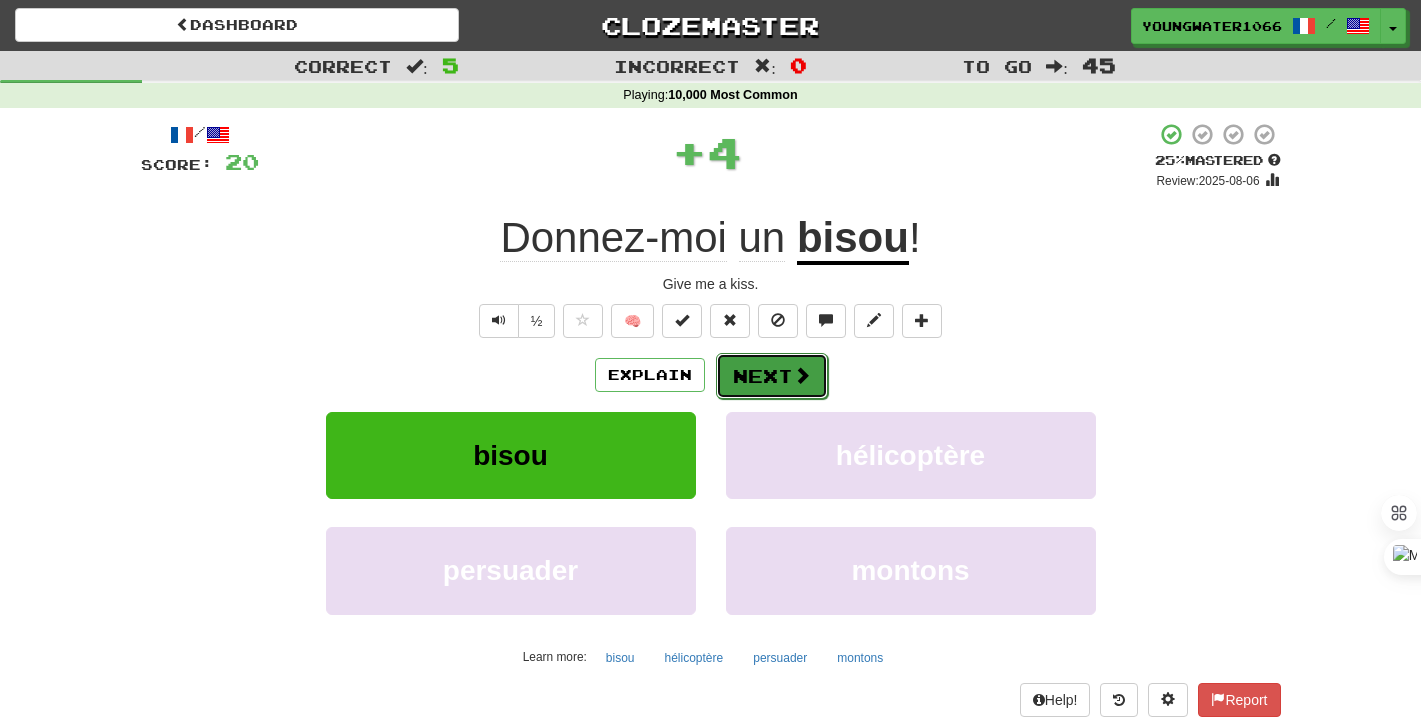 click on "Next" at bounding box center [772, 376] 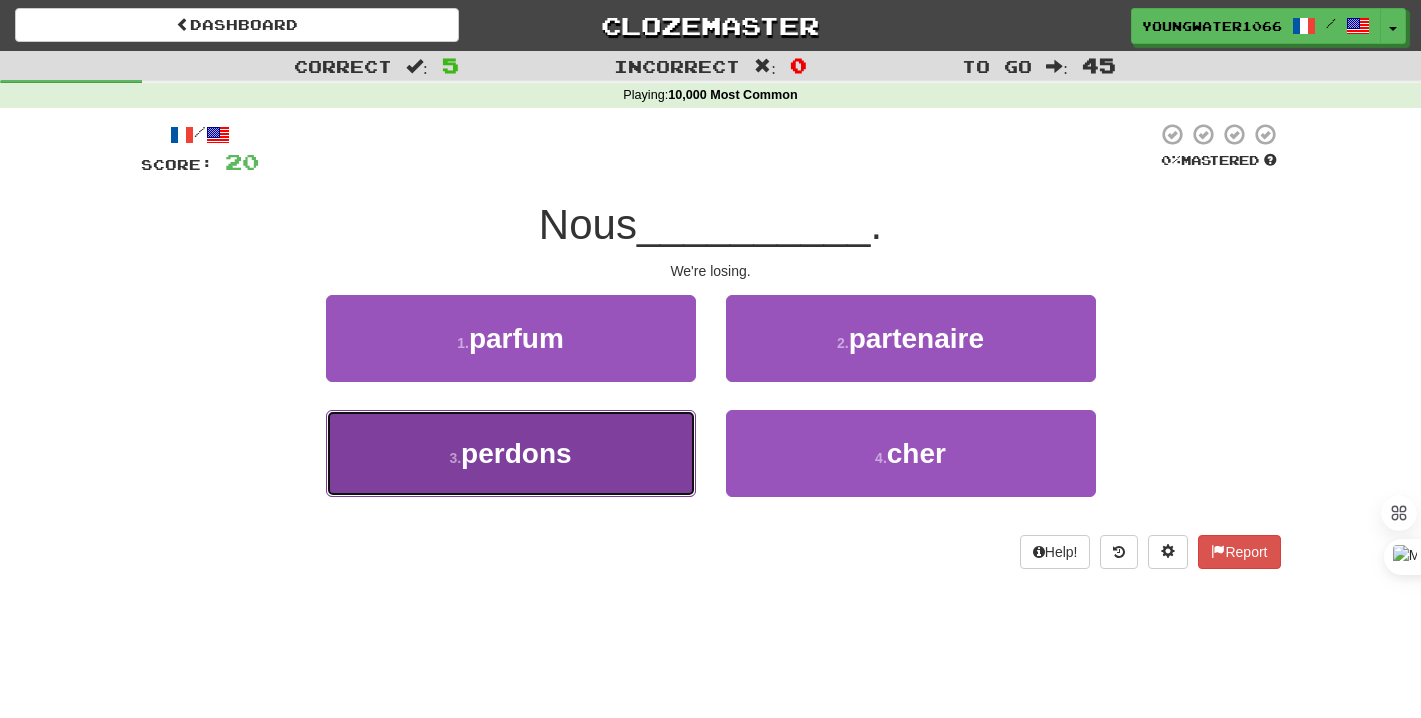 click on "3 .  perdons" at bounding box center (511, 453) 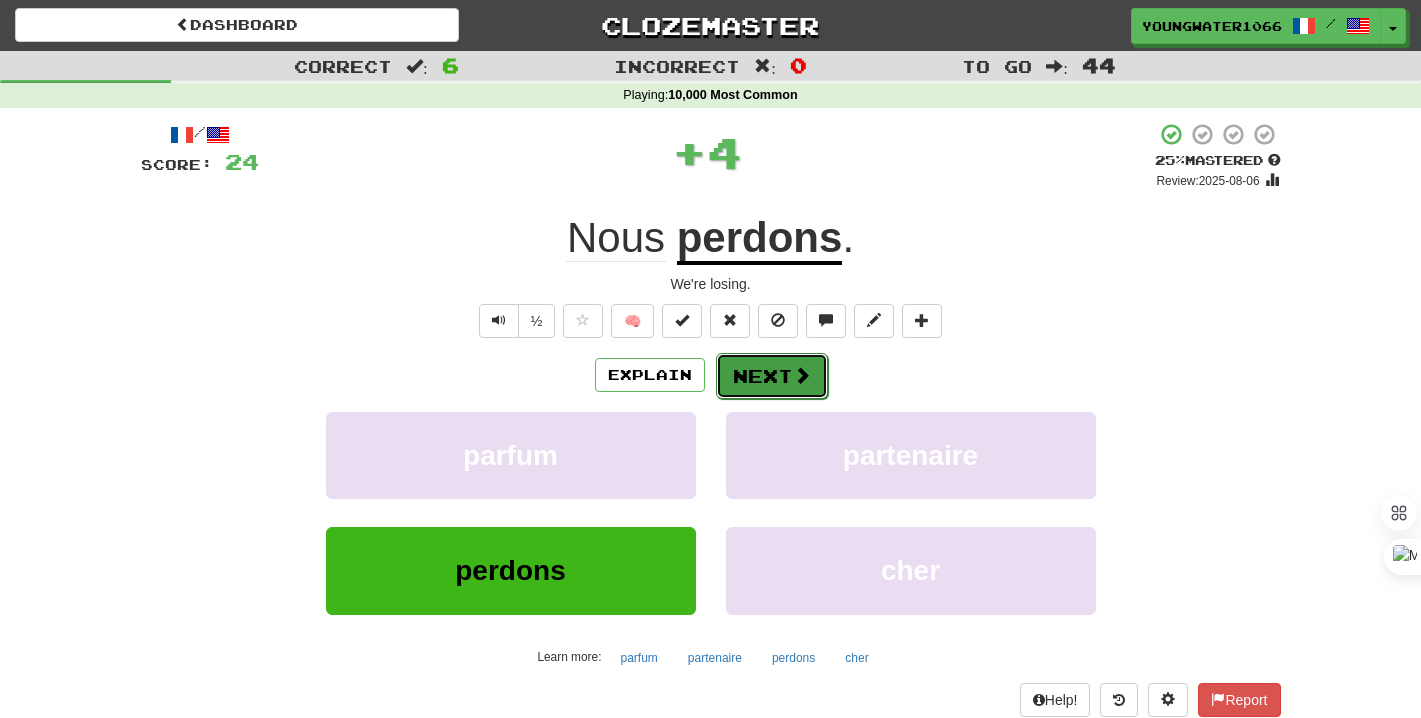 click on "Next" at bounding box center (772, 376) 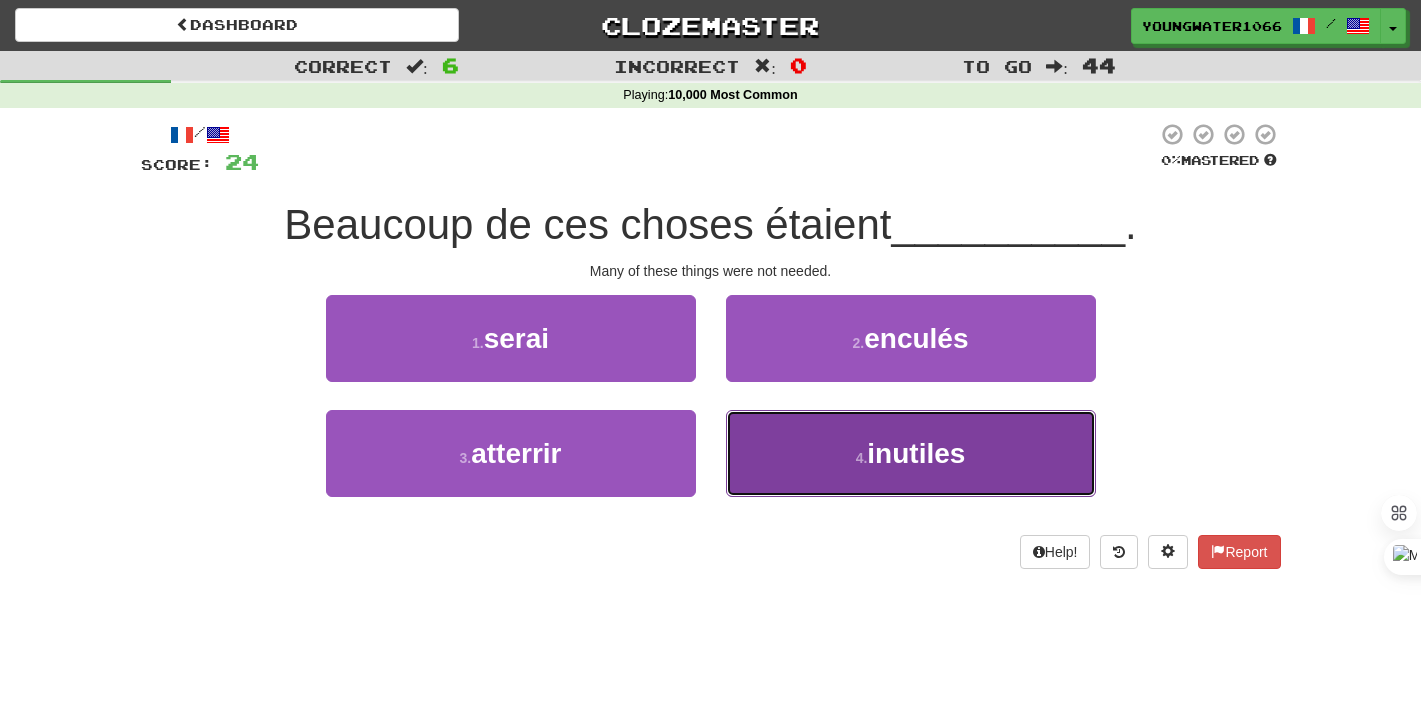 click on "4 .  inutiles" at bounding box center (911, 453) 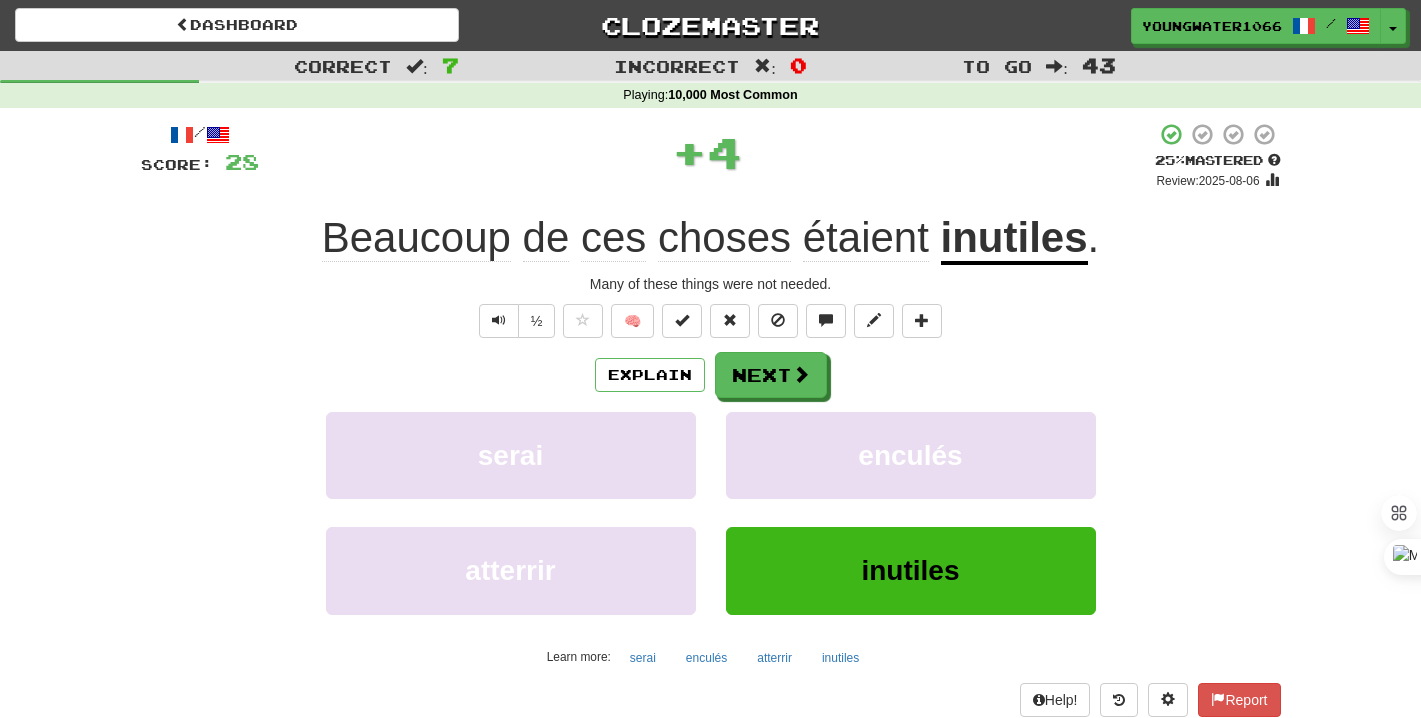 click on "Explain Next serai enculés atterrir inutiles Learn more: serai enculés atterrir inutiles" at bounding box center [711, 512] 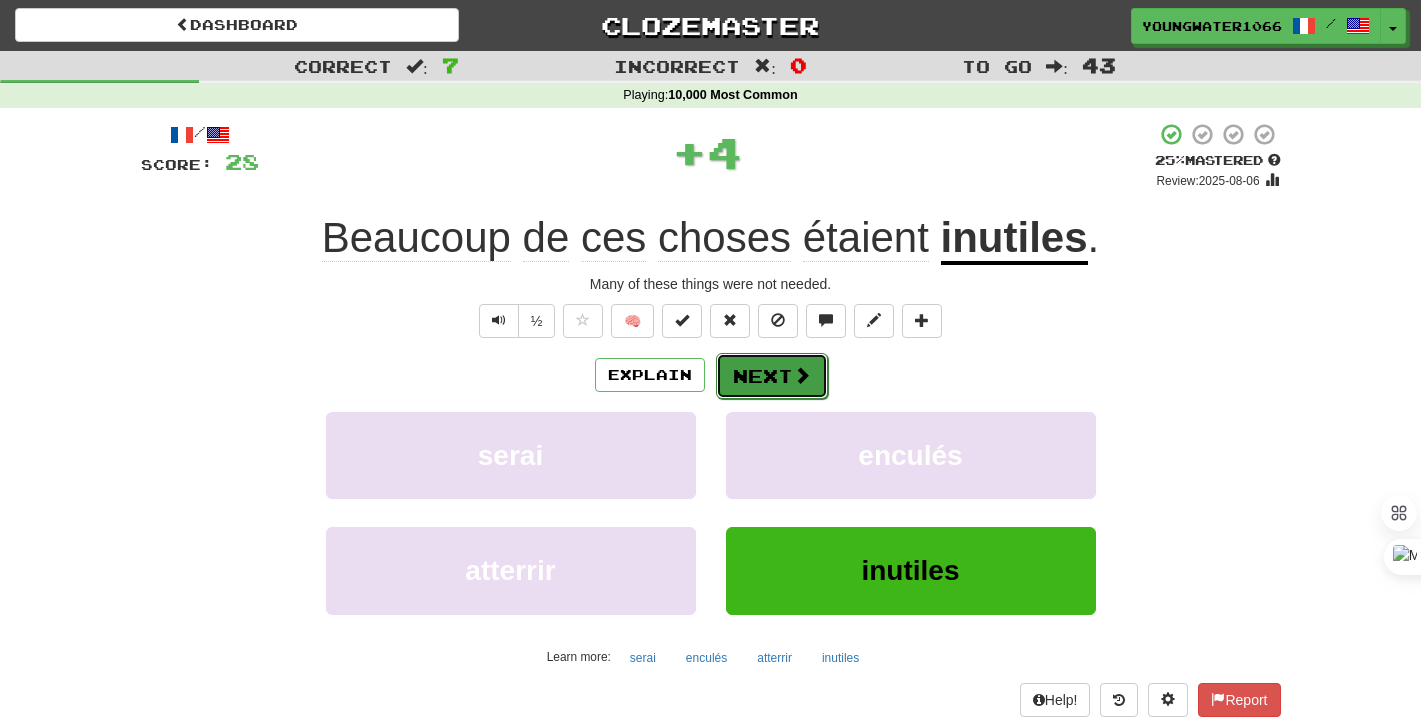 click on "Next" at bounding box center (772, 376) 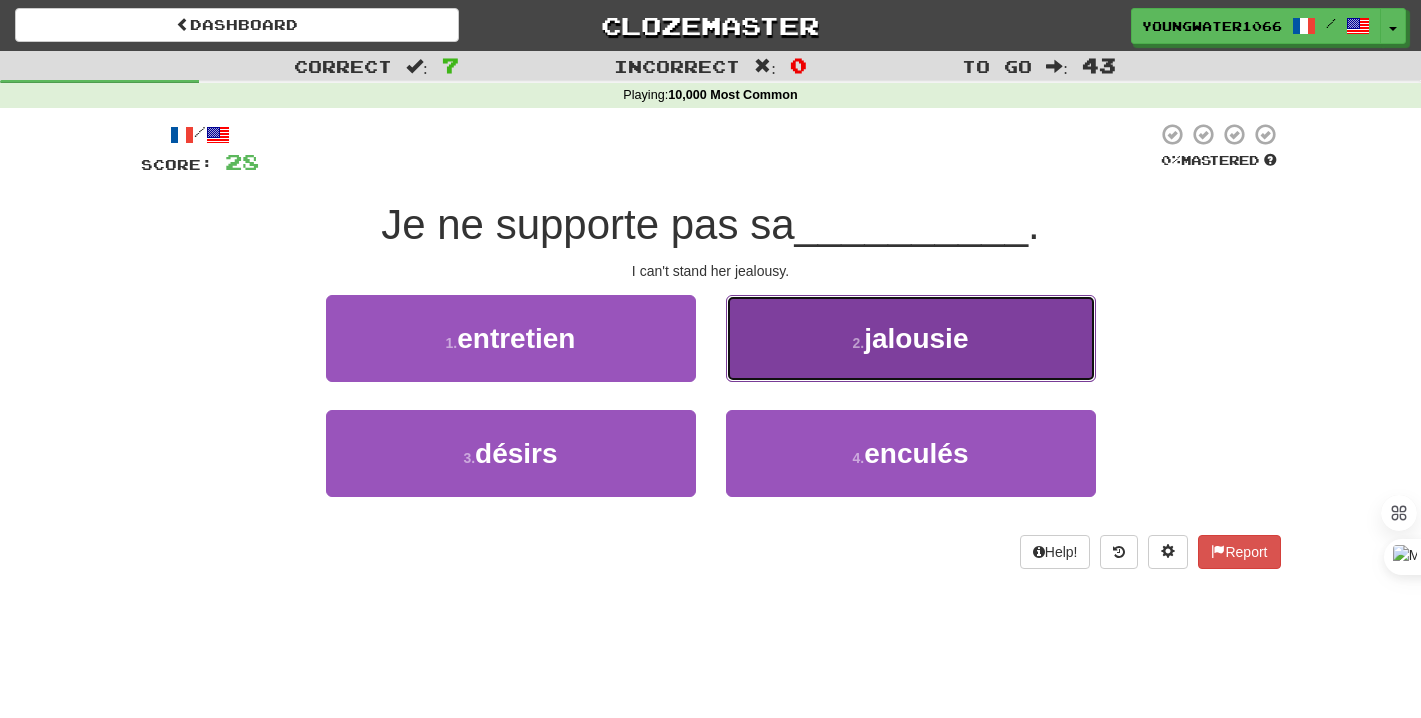 click on "2 .  jalousie" at bounding box center (911, 338) 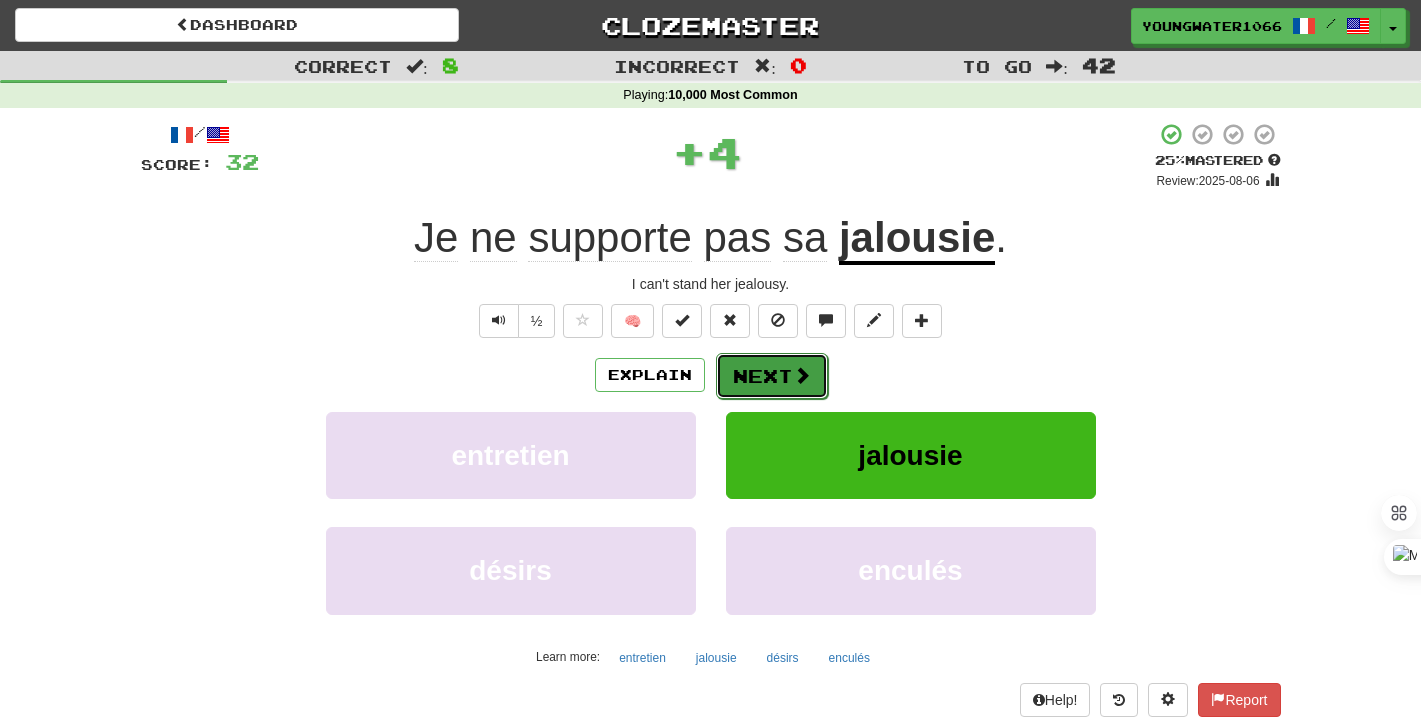 click on "Next" at bounding box center (772, 376) 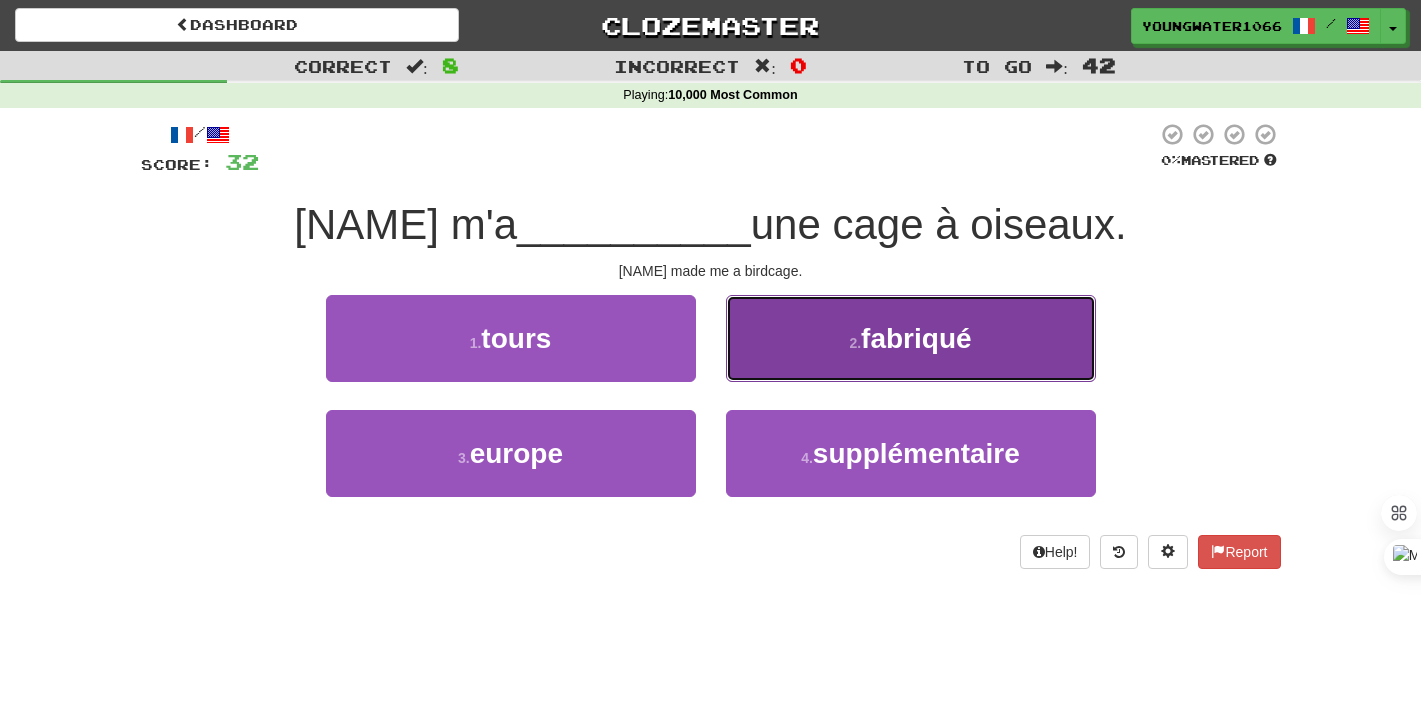 click on "2 .  fabriqué" at bounding box center [911, 338] 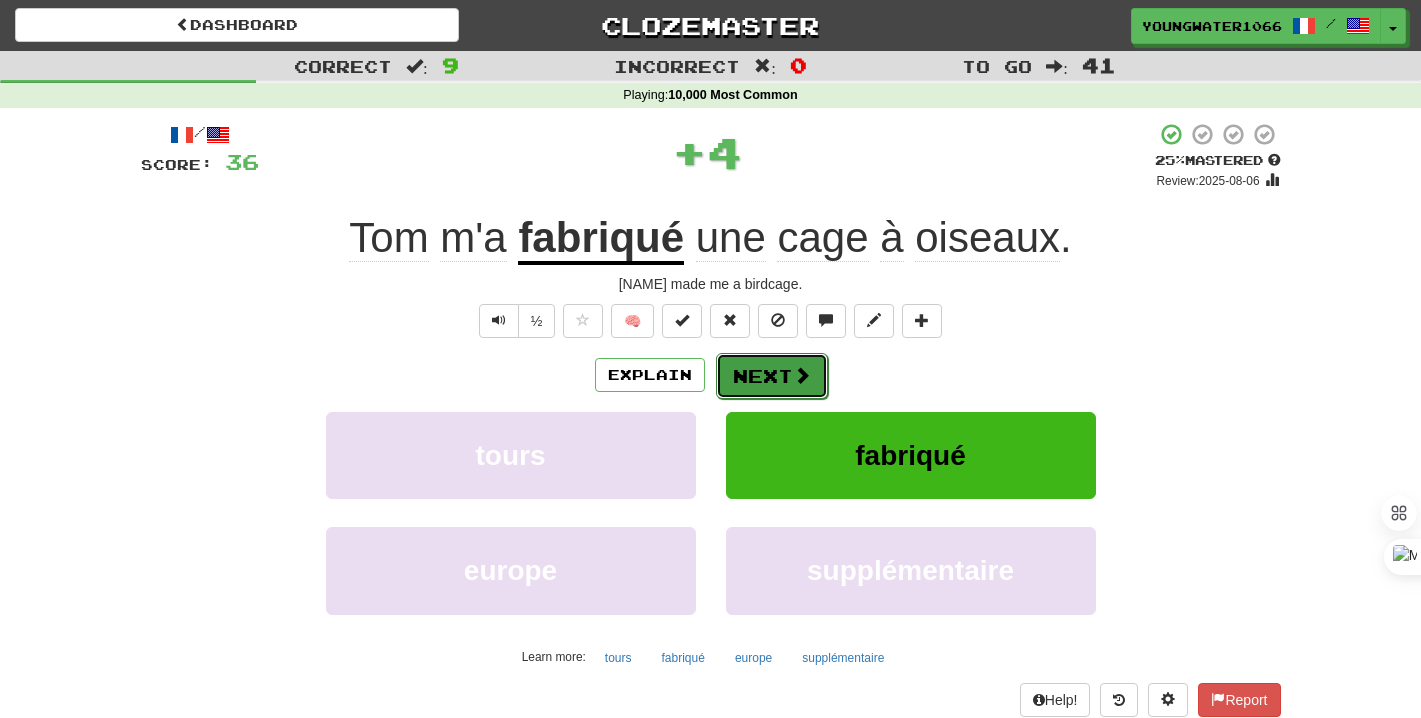 click on "Next" at bounding box center (772, 376) 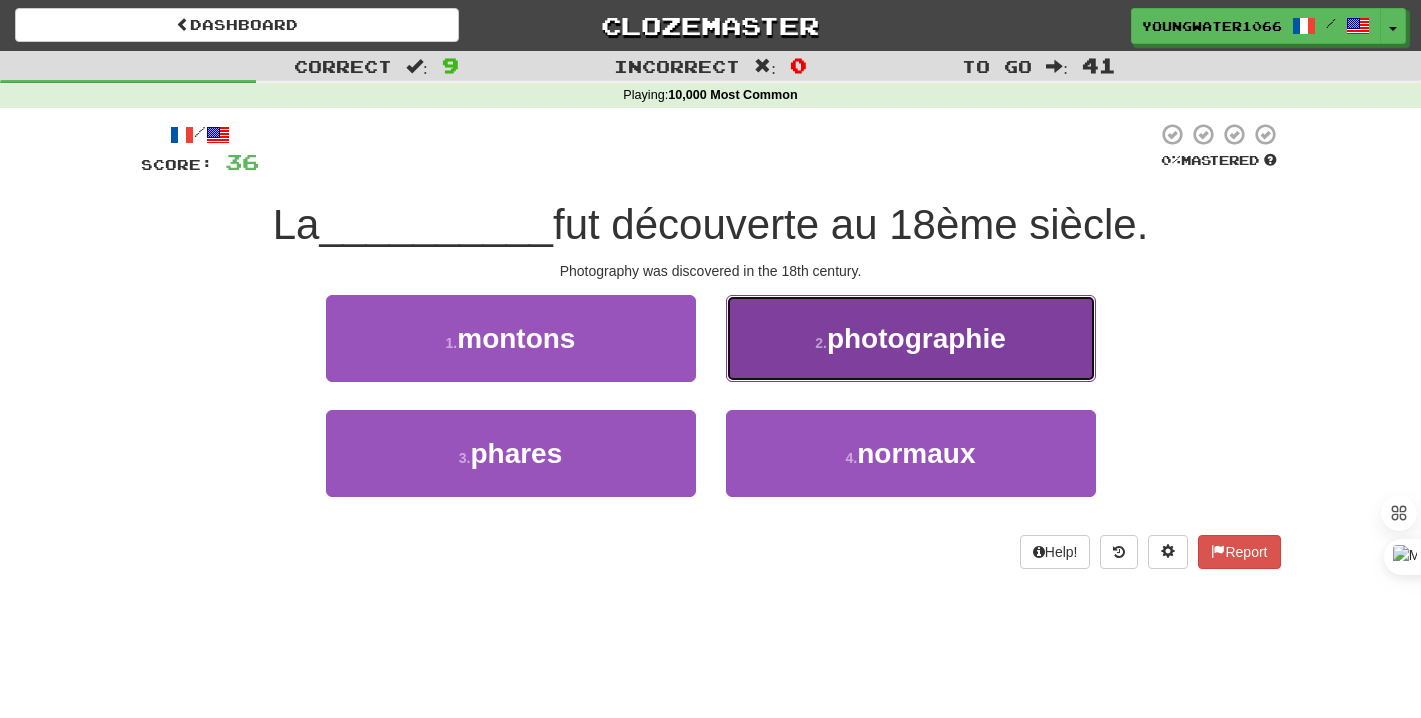 click on "2 ." at bounding box center (821, 343) 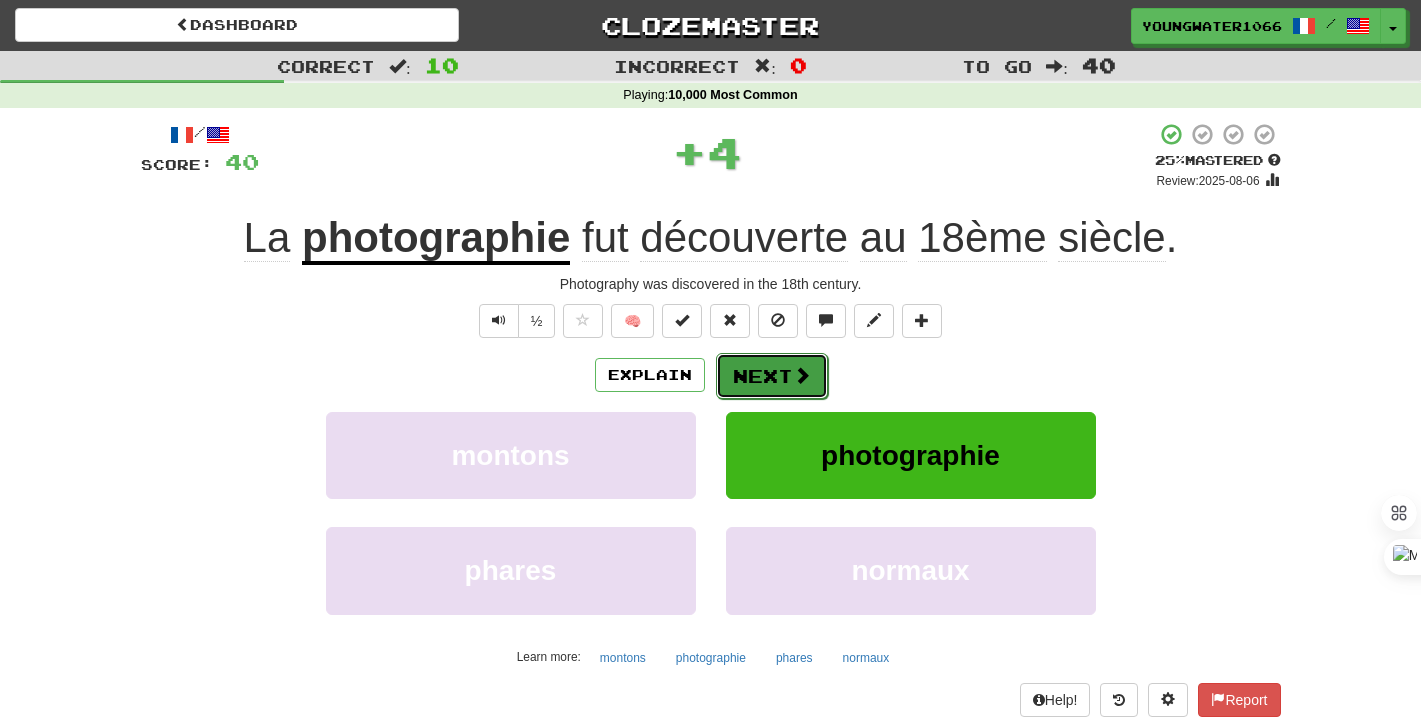 click on "Next" at bounding box center (772, 376) 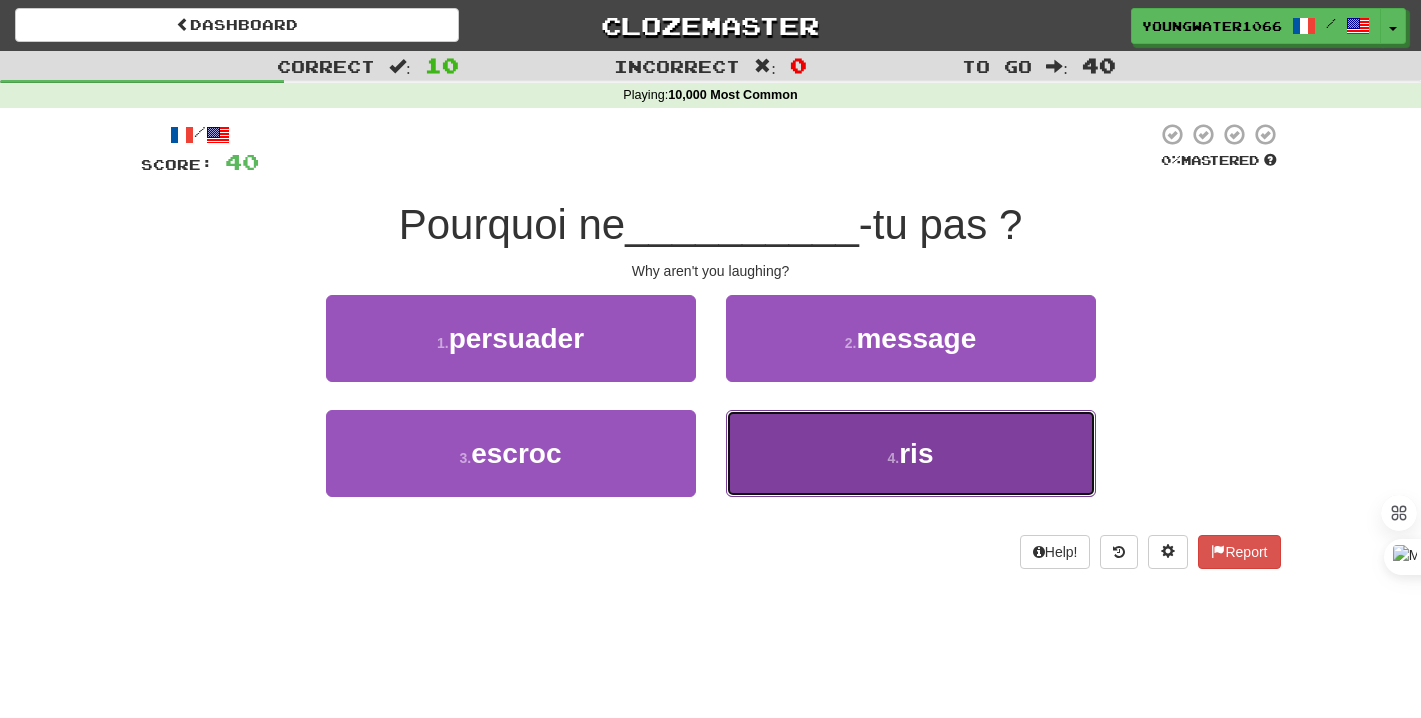 click on "4 .  ris" at bounding box center (911, 453) 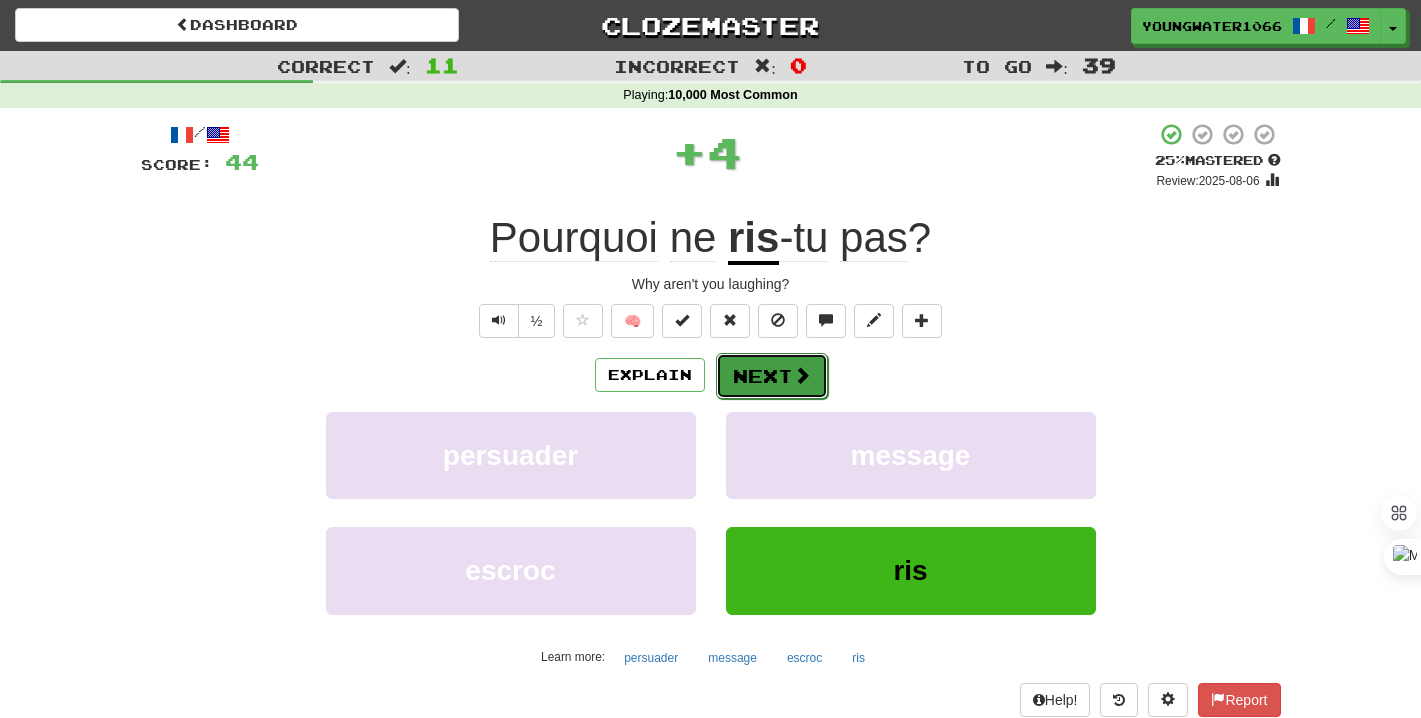 click on "Next" at bounding box center (772, 376) 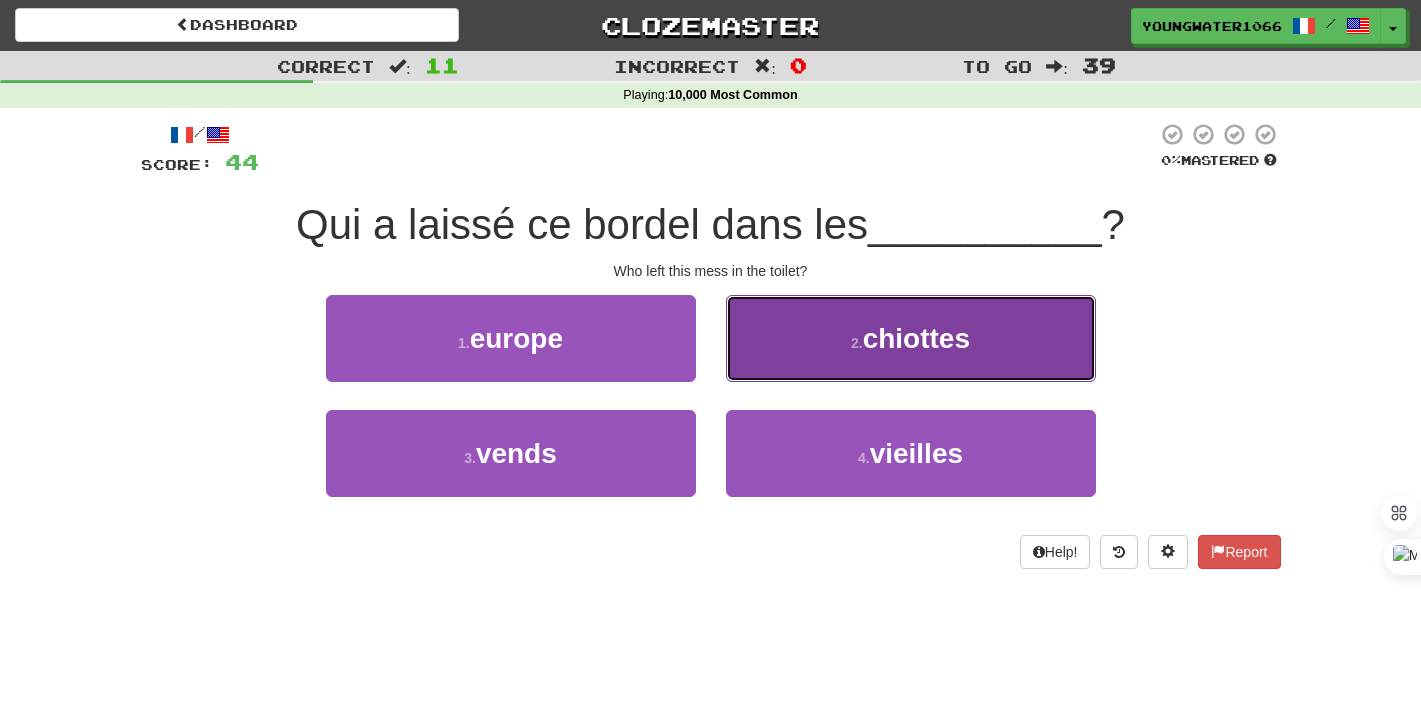 click on "2 .  chiottes" at bounding box center (911, 338) 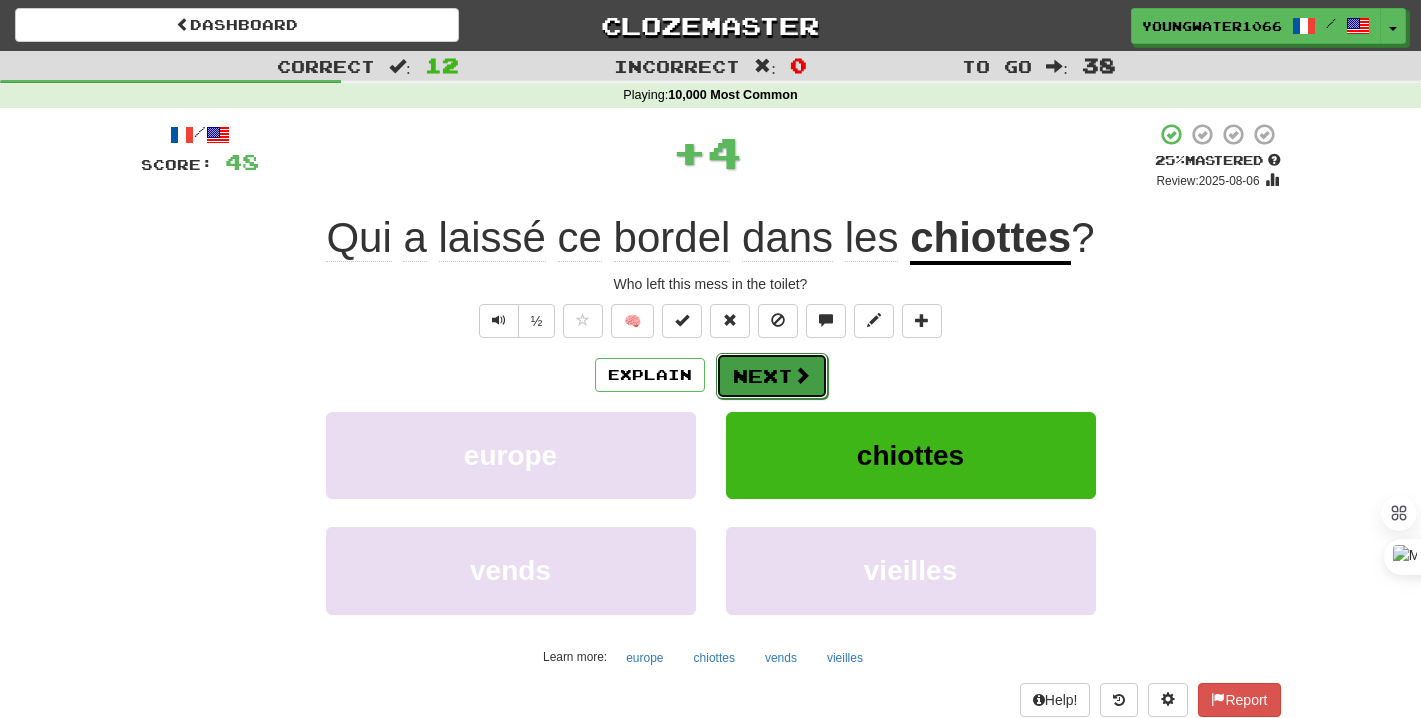 click on "Next" at bounding box center [772, 376] 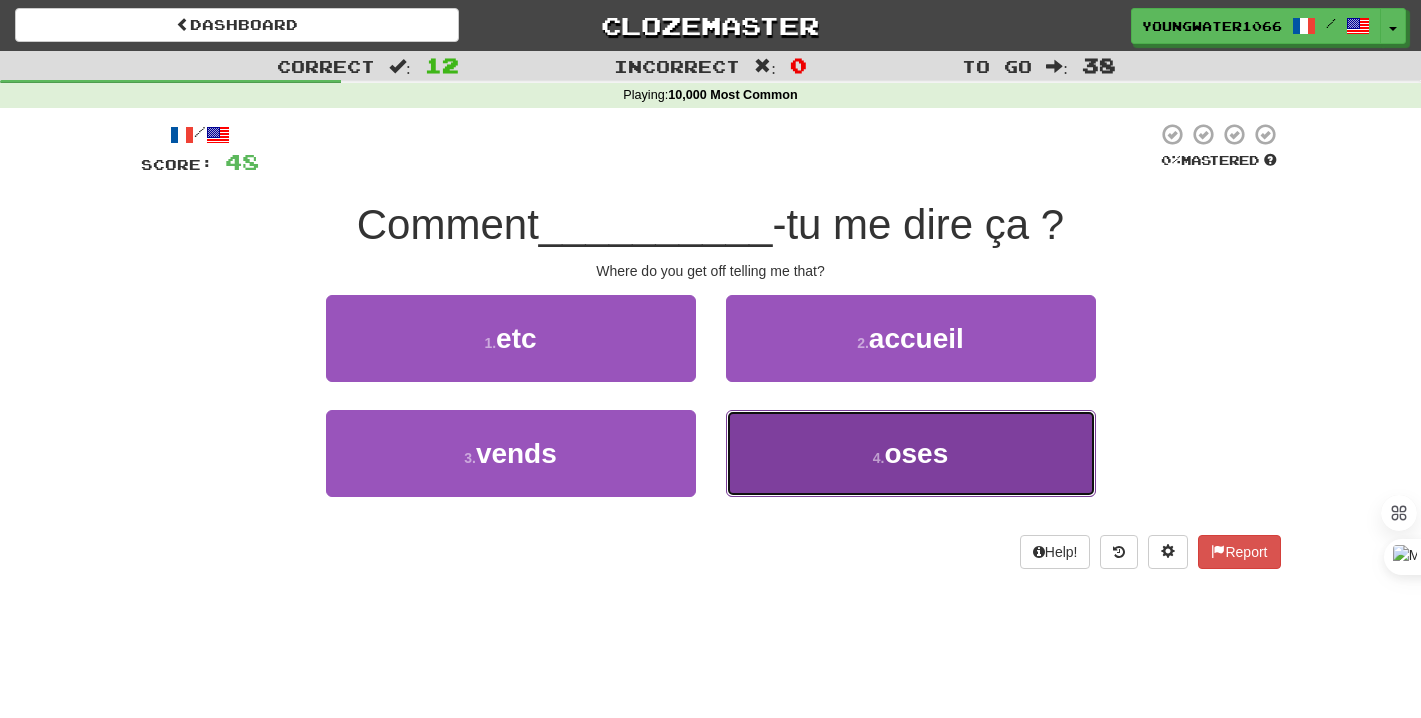 click on "4 .  oses" at bounding box center [911, 453] 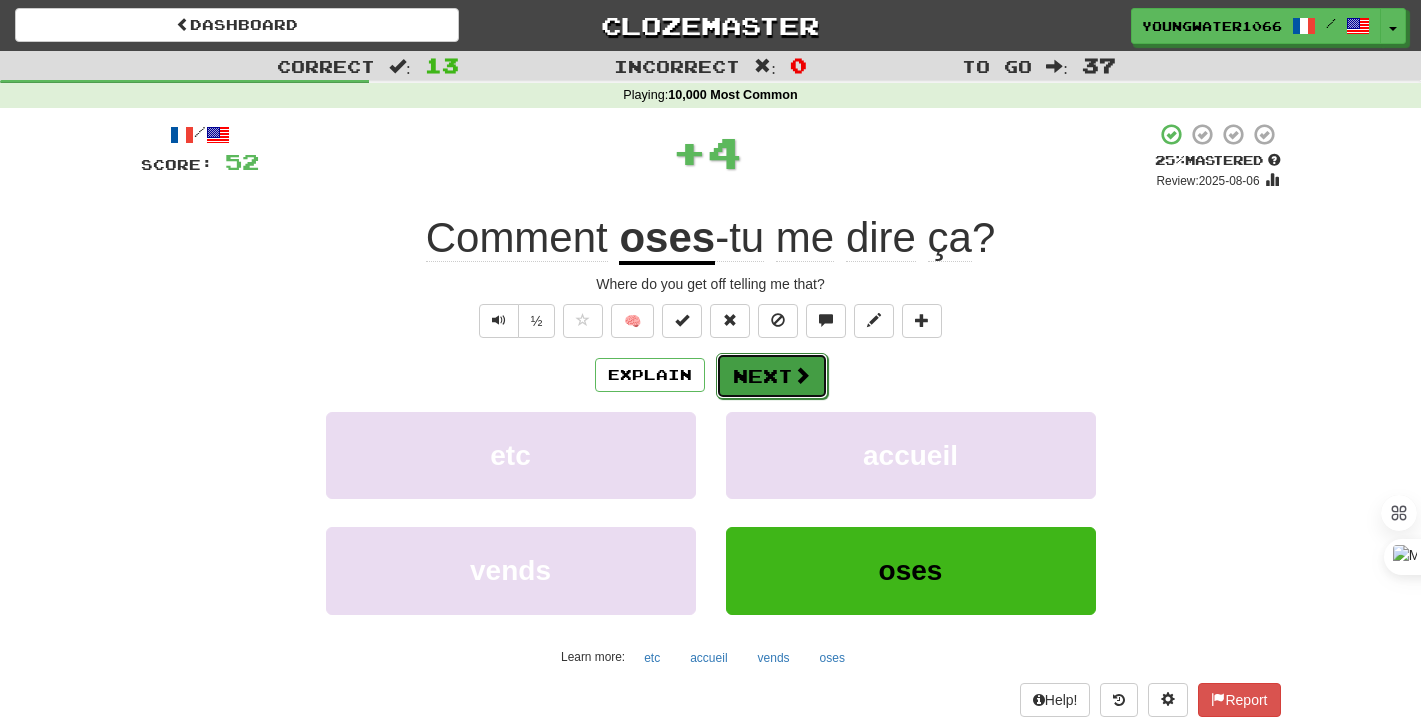 click on "Next" at bounding box center (772, 376) 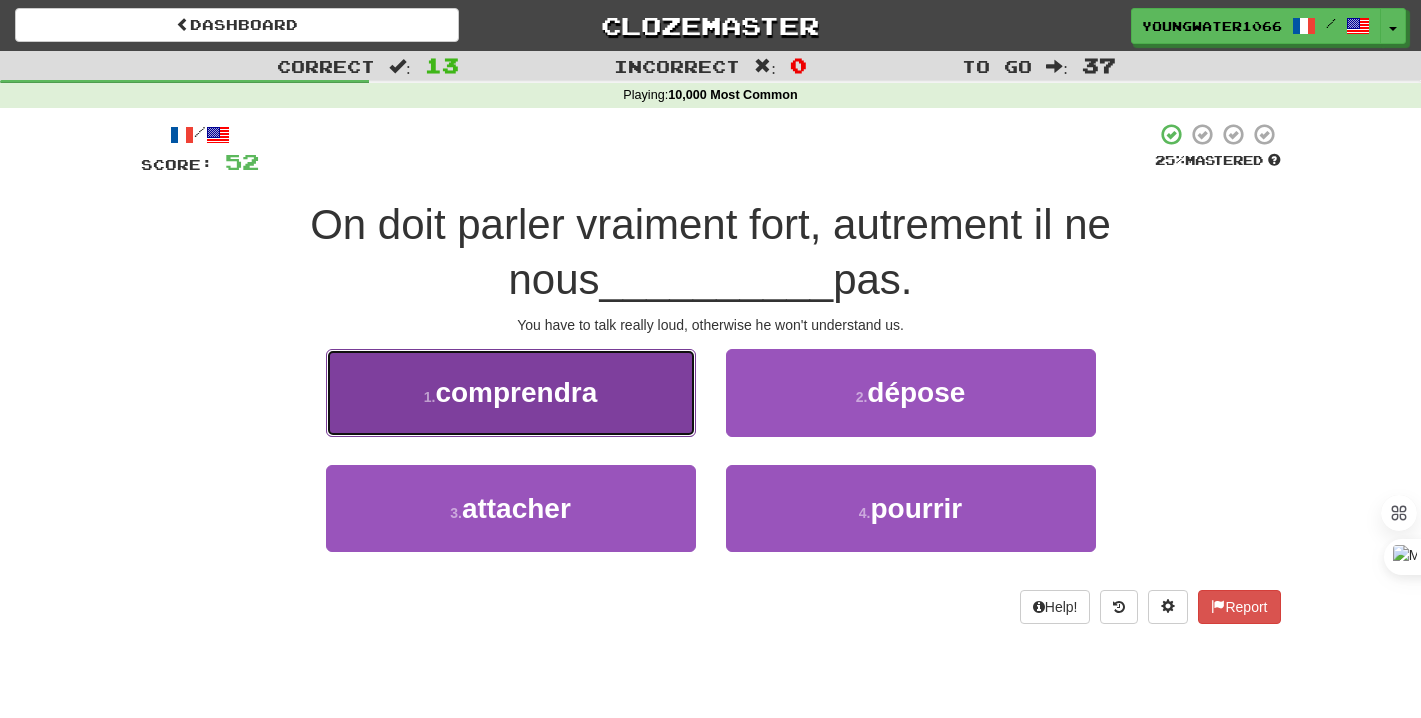 click on "1 .  comprendra" at bounding box center [511, 392] 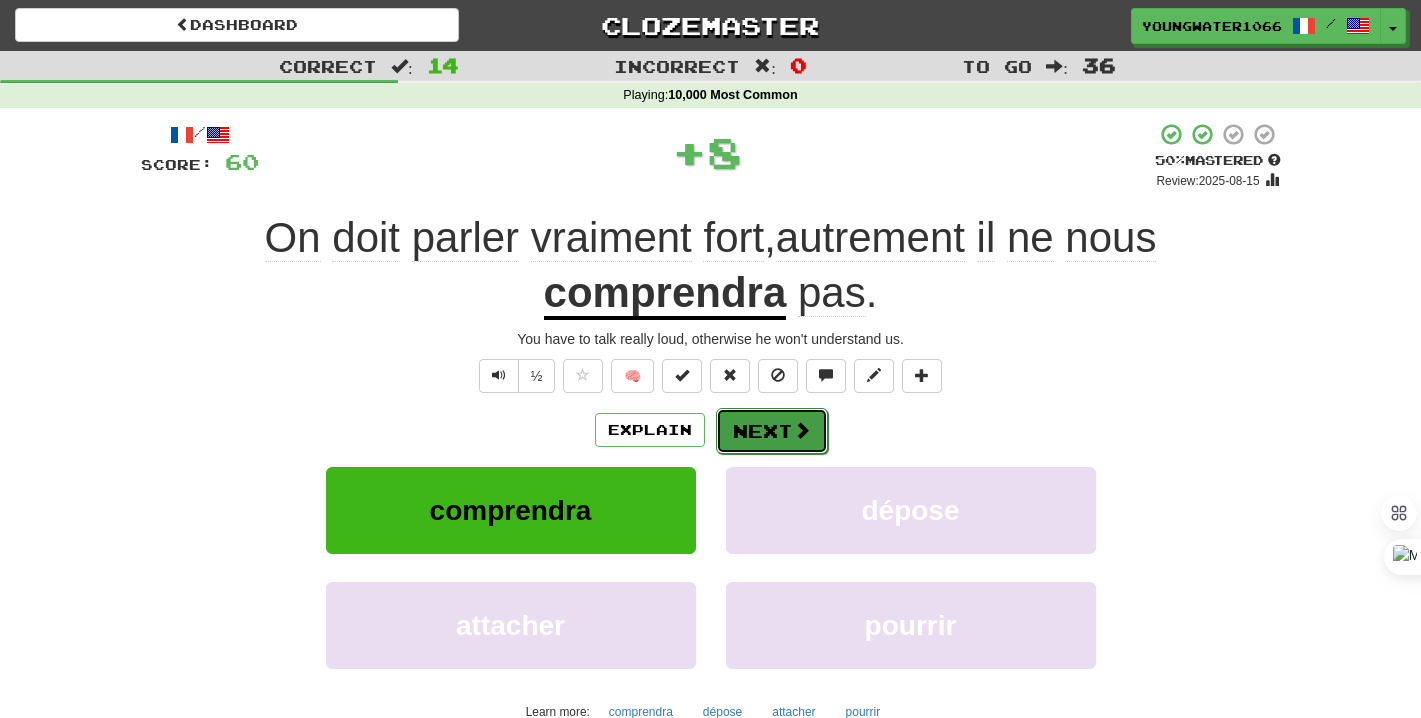click on "Next" at bounding box center (772, 431) 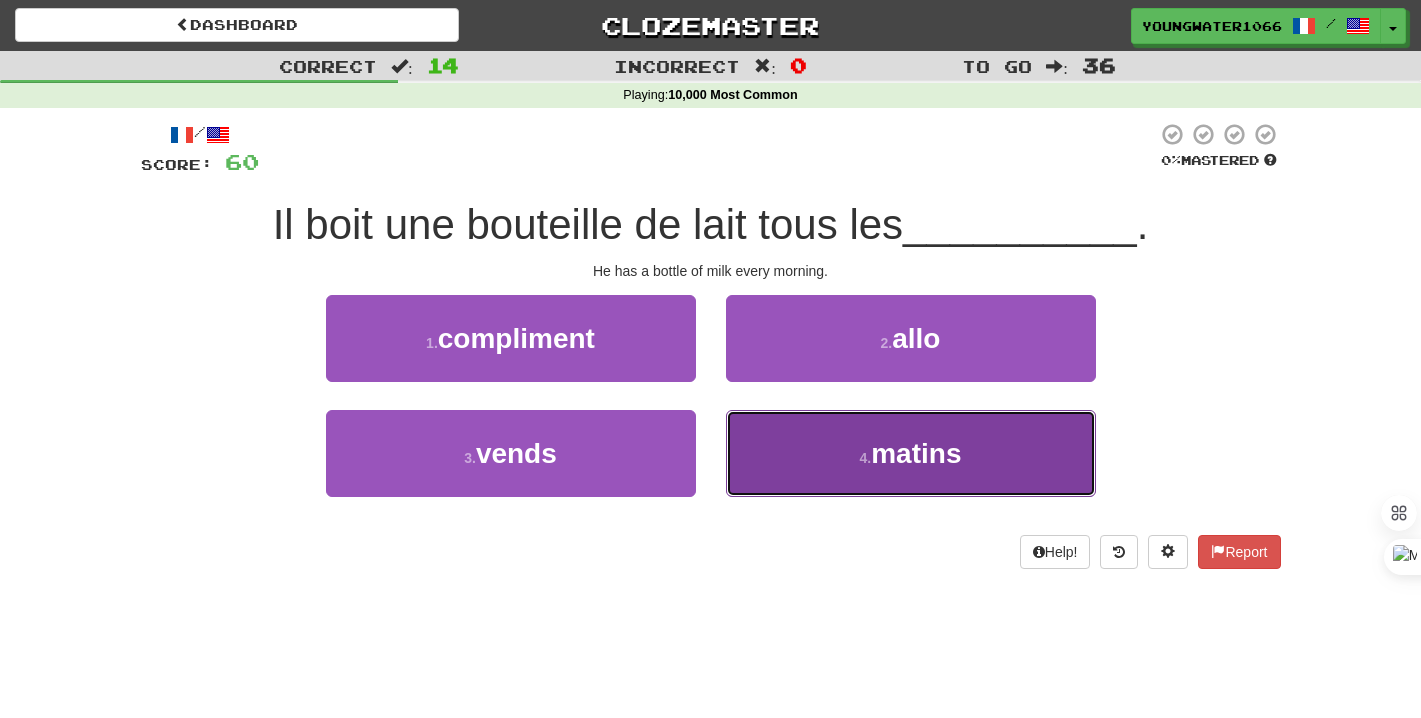 click on "4 .  matins" at bounding box center [911, 453] 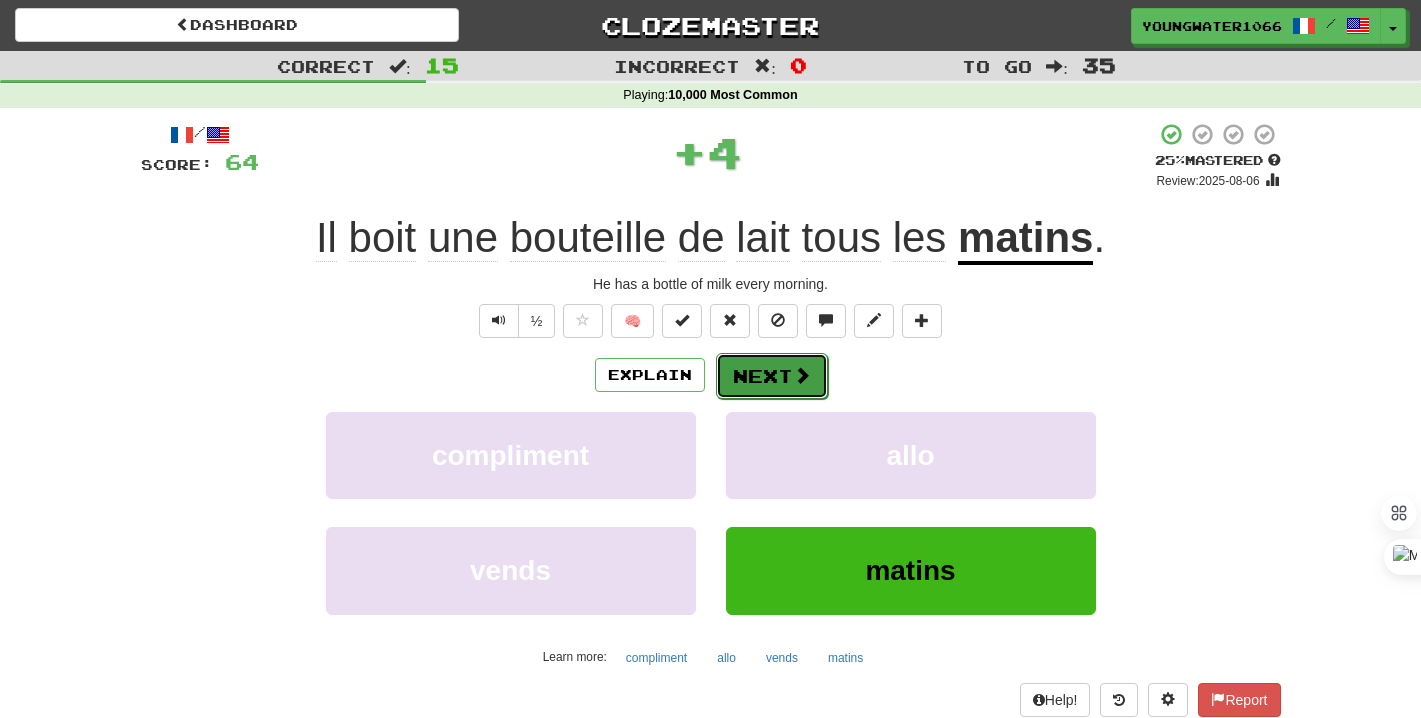click on "Next" at bounding box center (772, 376) 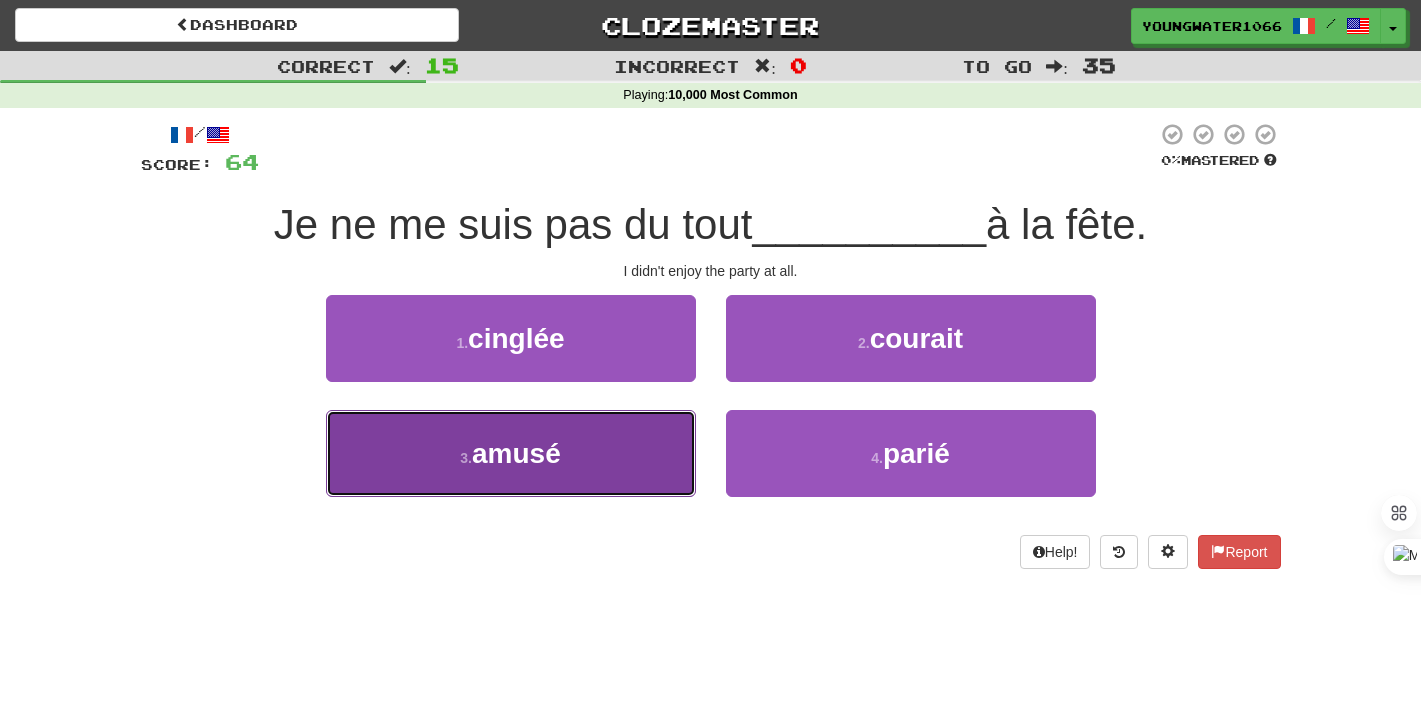 click on "3 .  amusé" at bounding box center [511, 453] 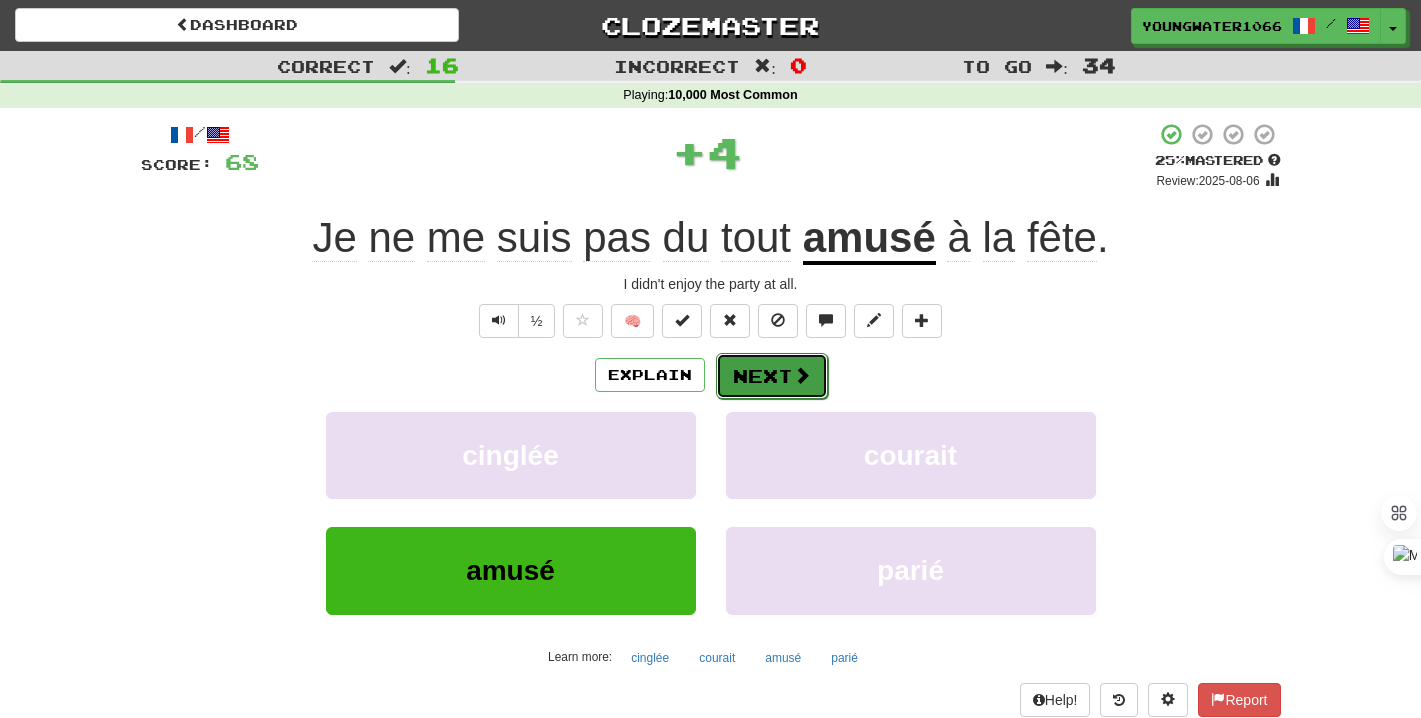 click on "Next" at bounding box center (772, 376) 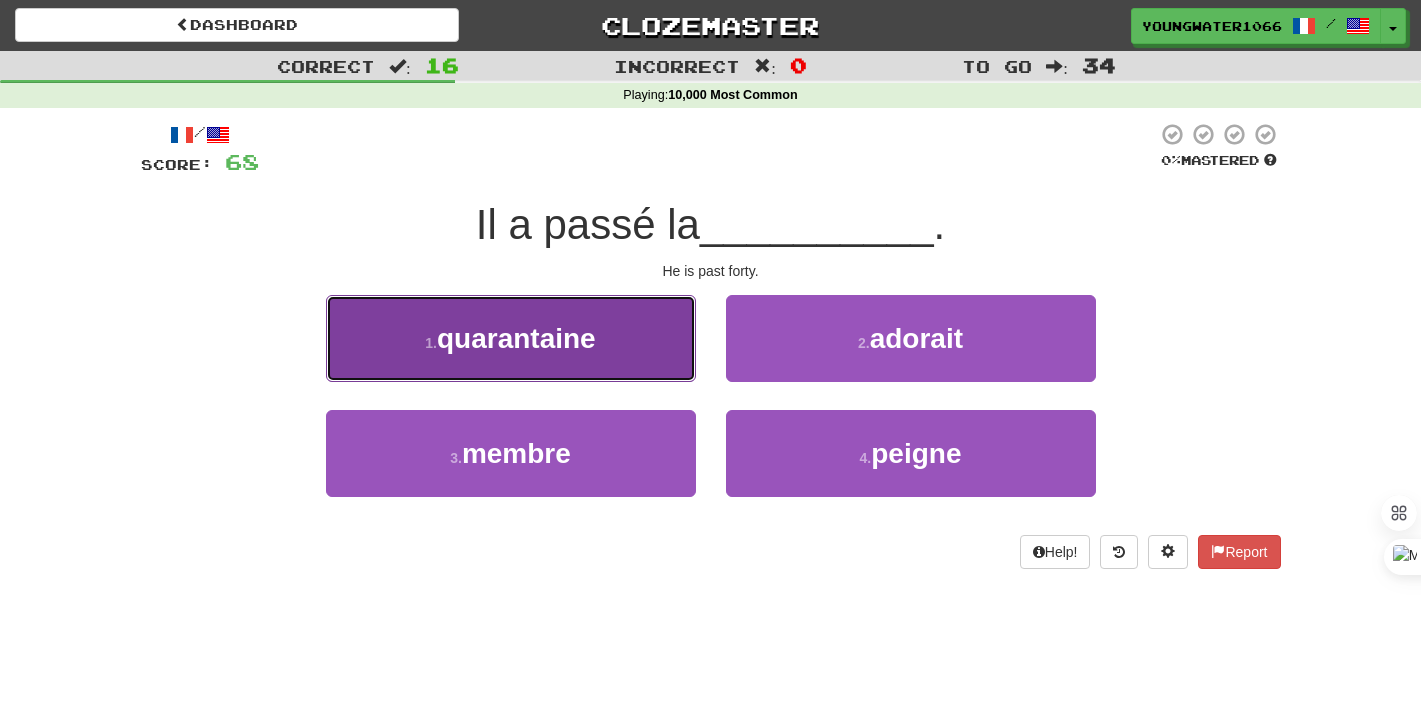 click on "1 .  quarantaine" at bounding box center [511, 338] 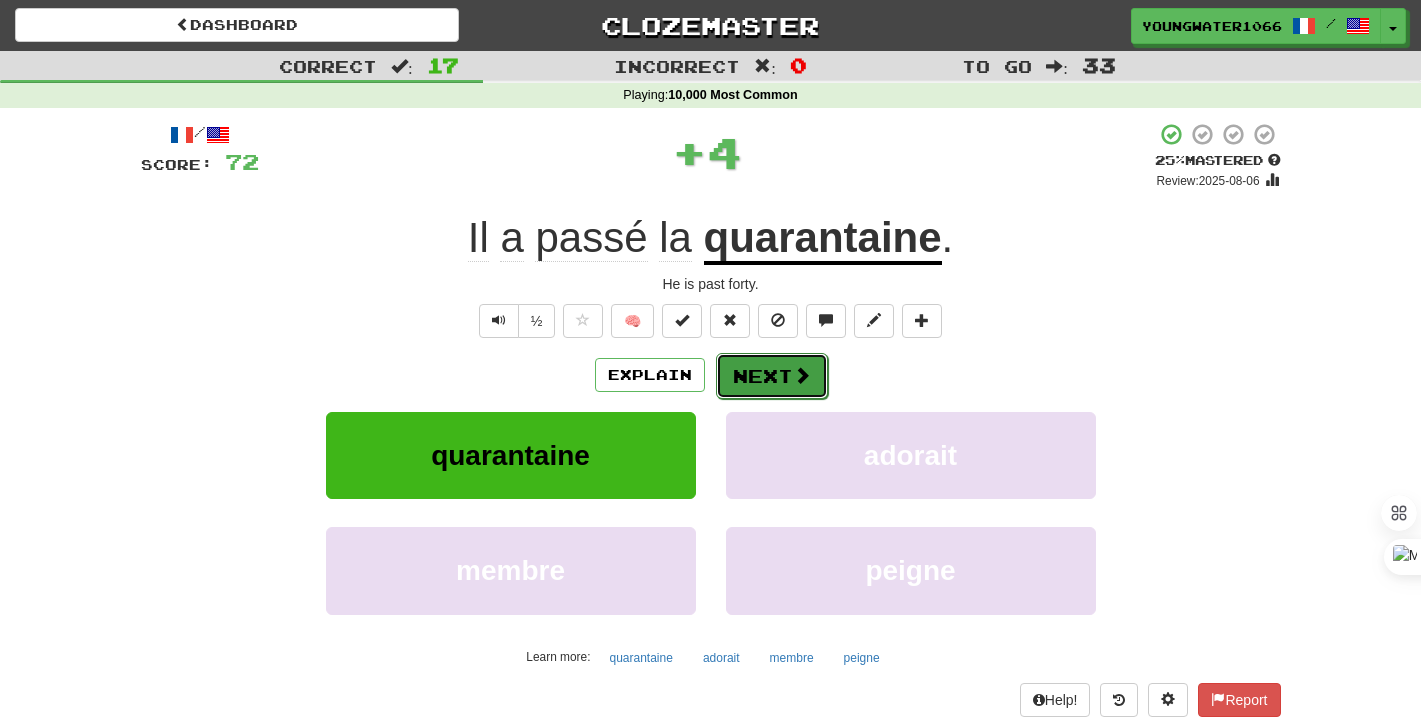 click on "Next" at bounding box center (772, 376) 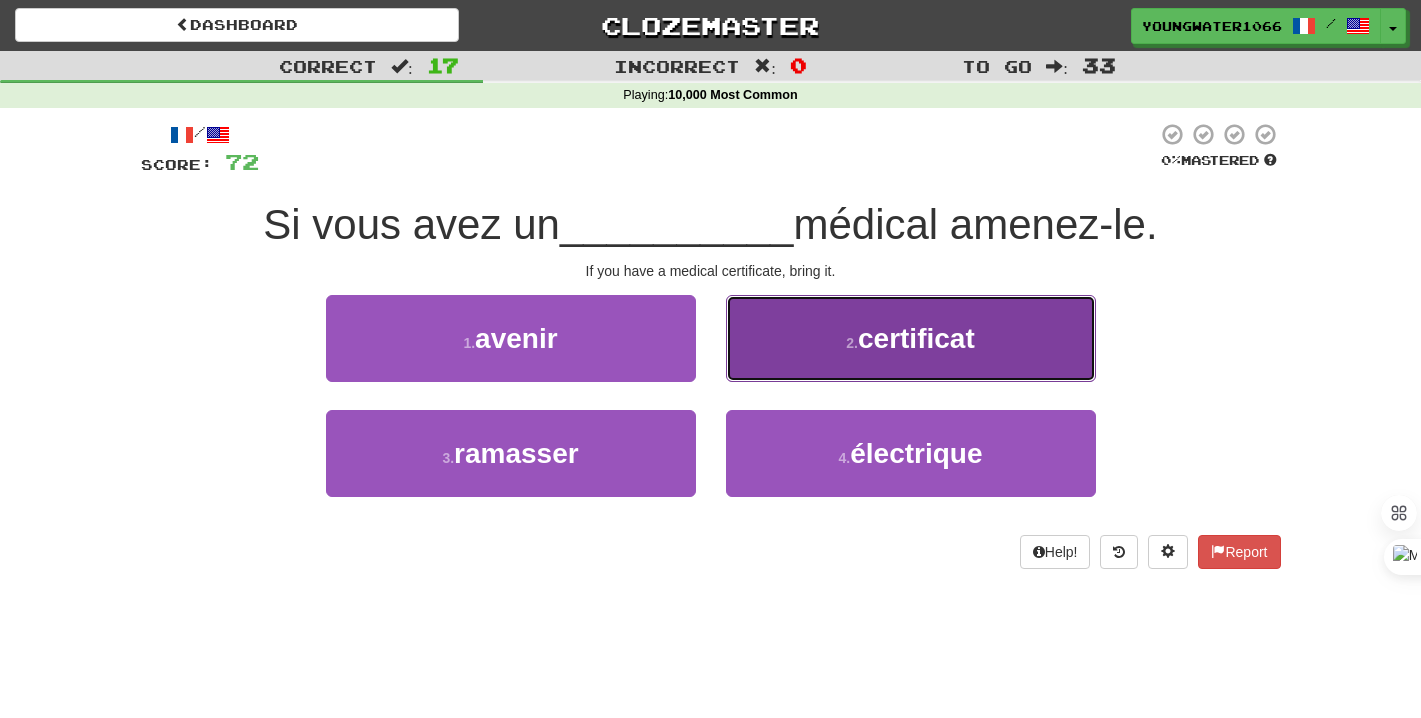click on "2 .  certificat" at bounding box center [911, 338] 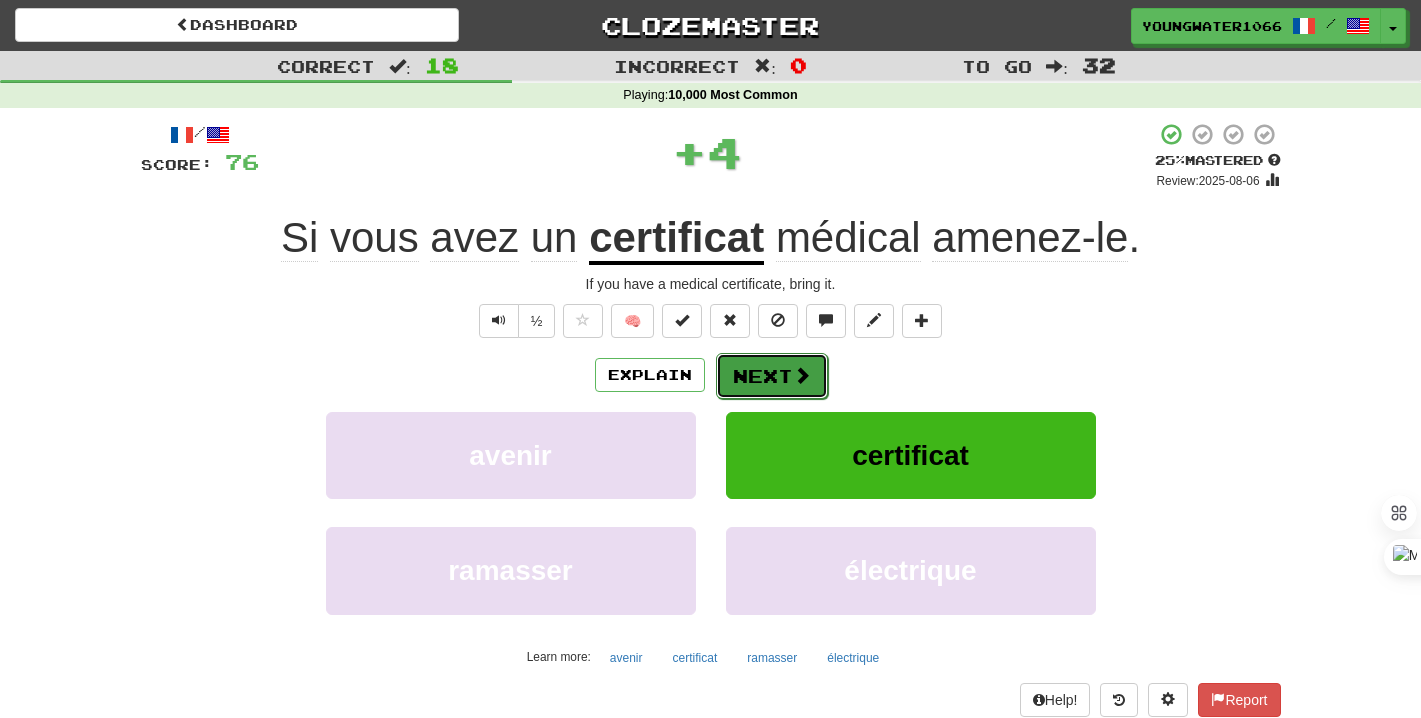 click on "Next" at bounding box center [772, 376] 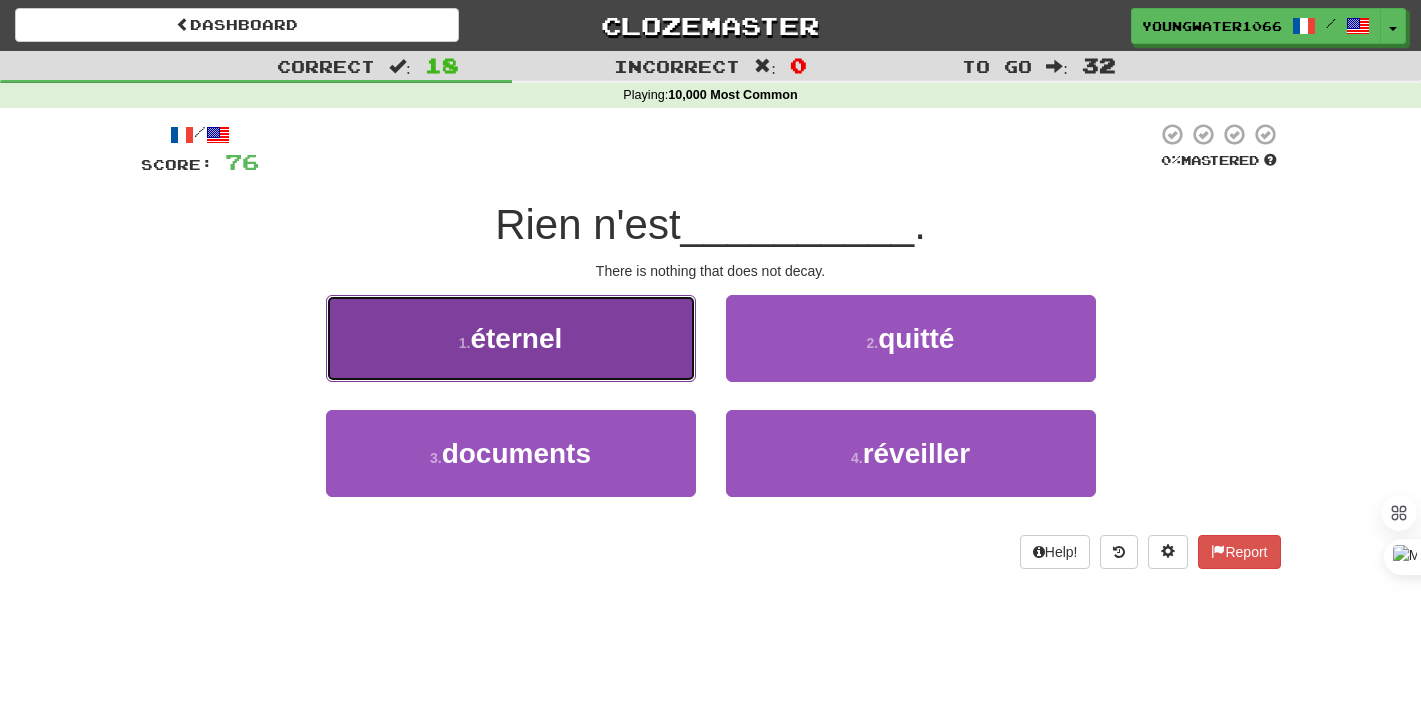 click on "1 .  éternel" at bounding box center [511, 338] 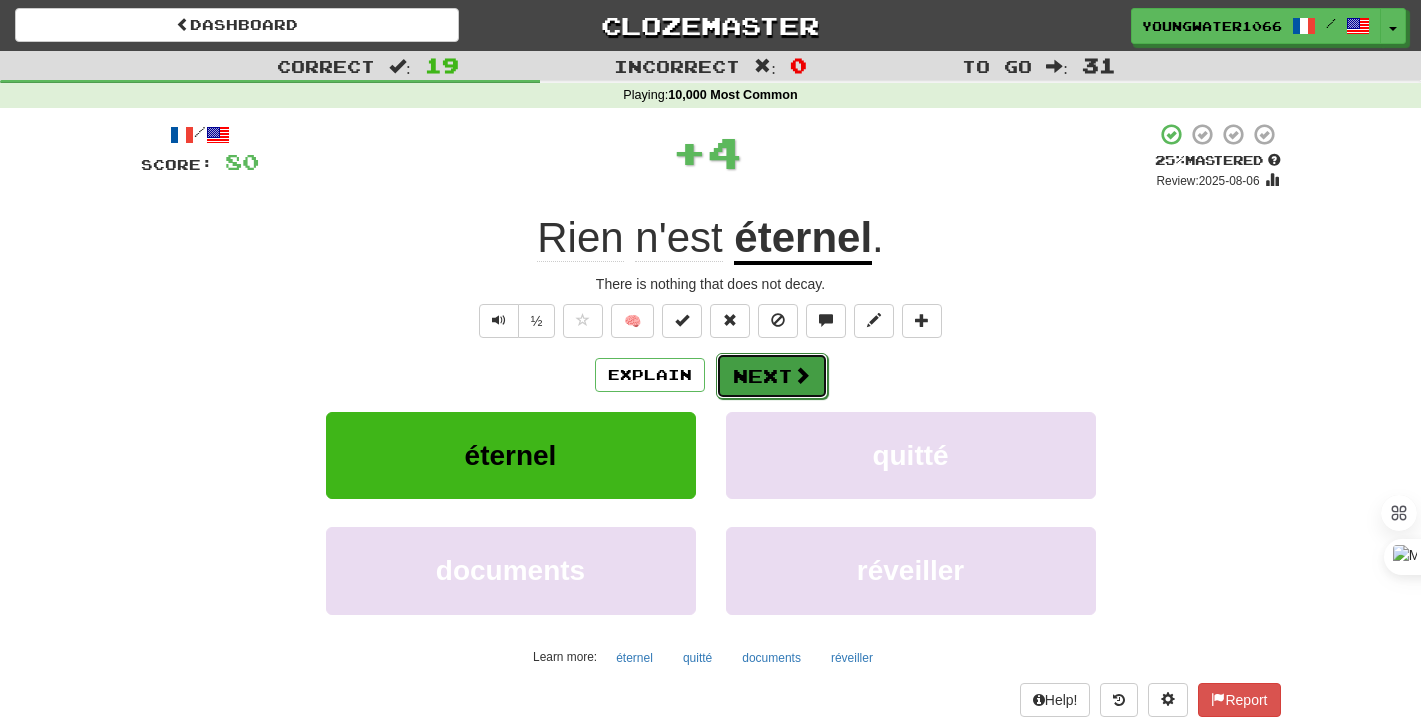 click on "Next" at bounding box center (772, 376) 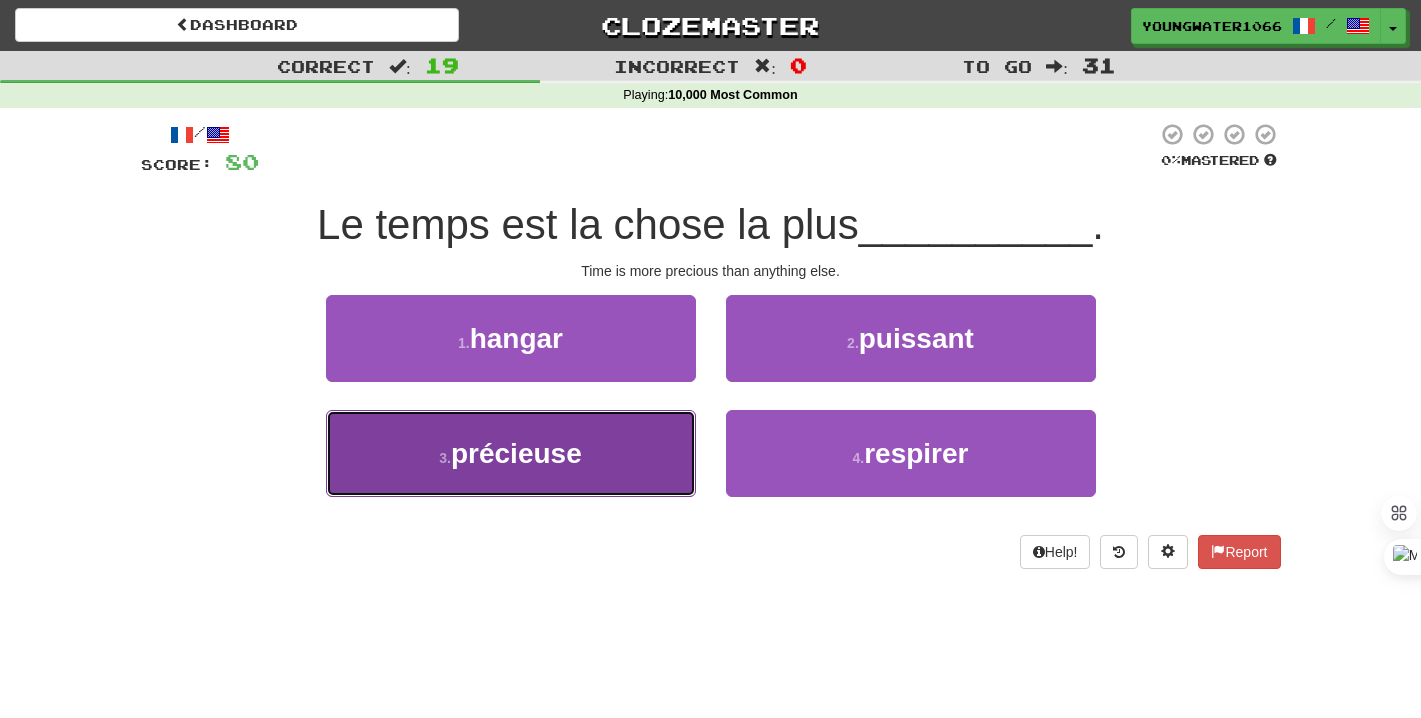 click on "3 .  précieuse" at bounding box center [511, 453] 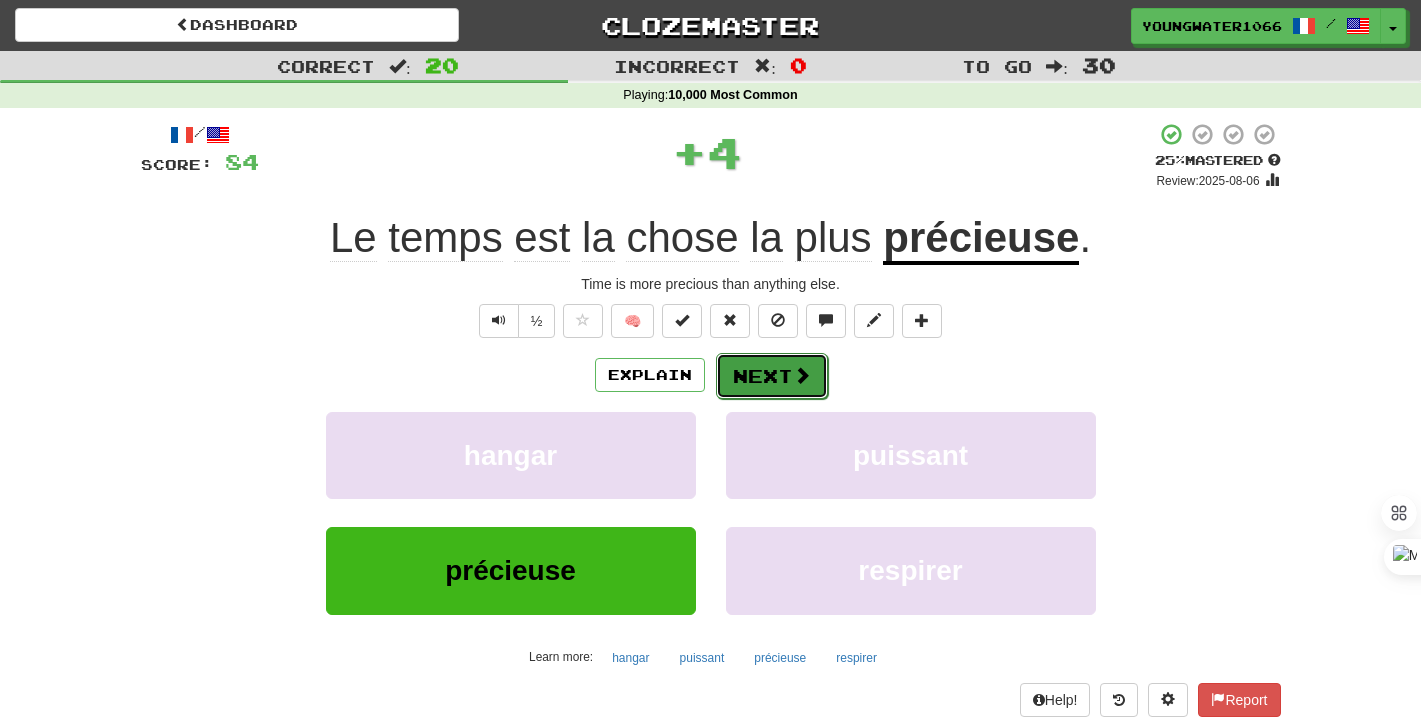 click on "Next" at bounding box center [772, 376] 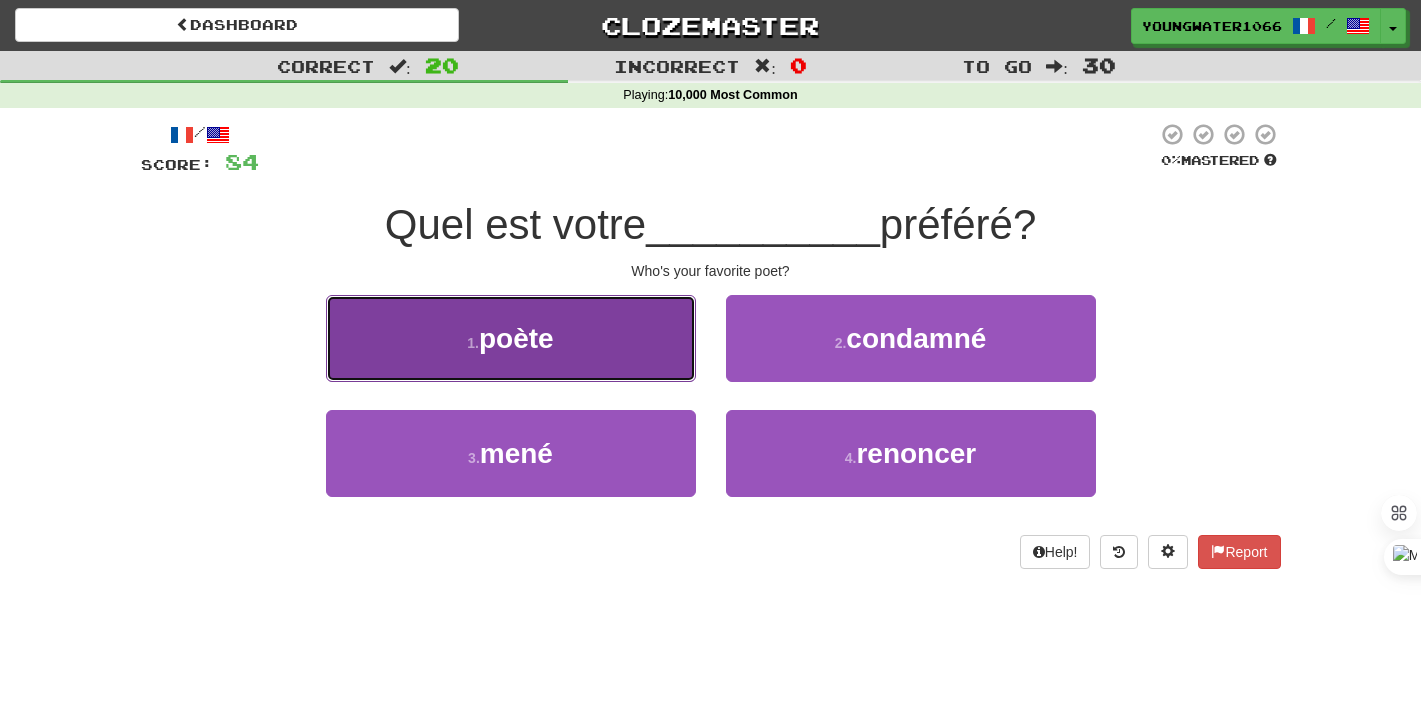 click on "1 .  poète" at bounding box center (511, 338) 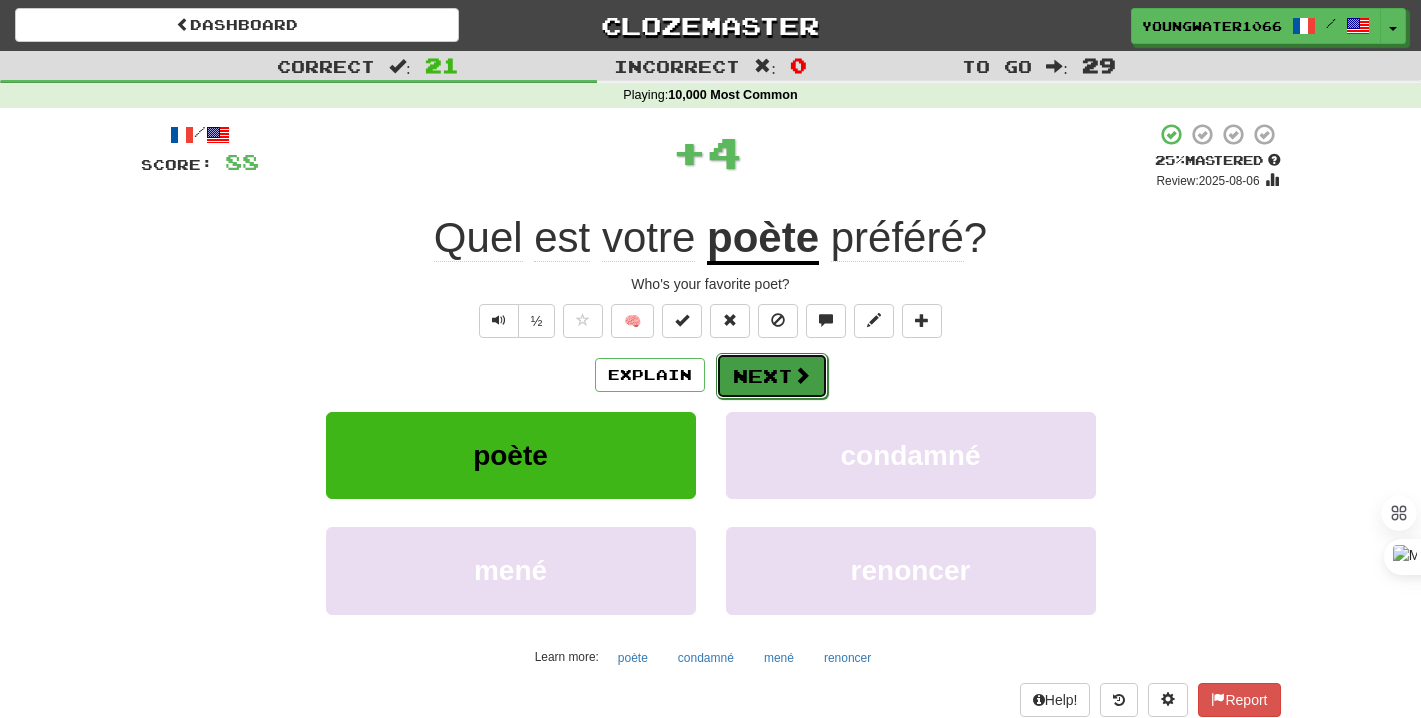 click on "Next" at bounding box center (772, 376) 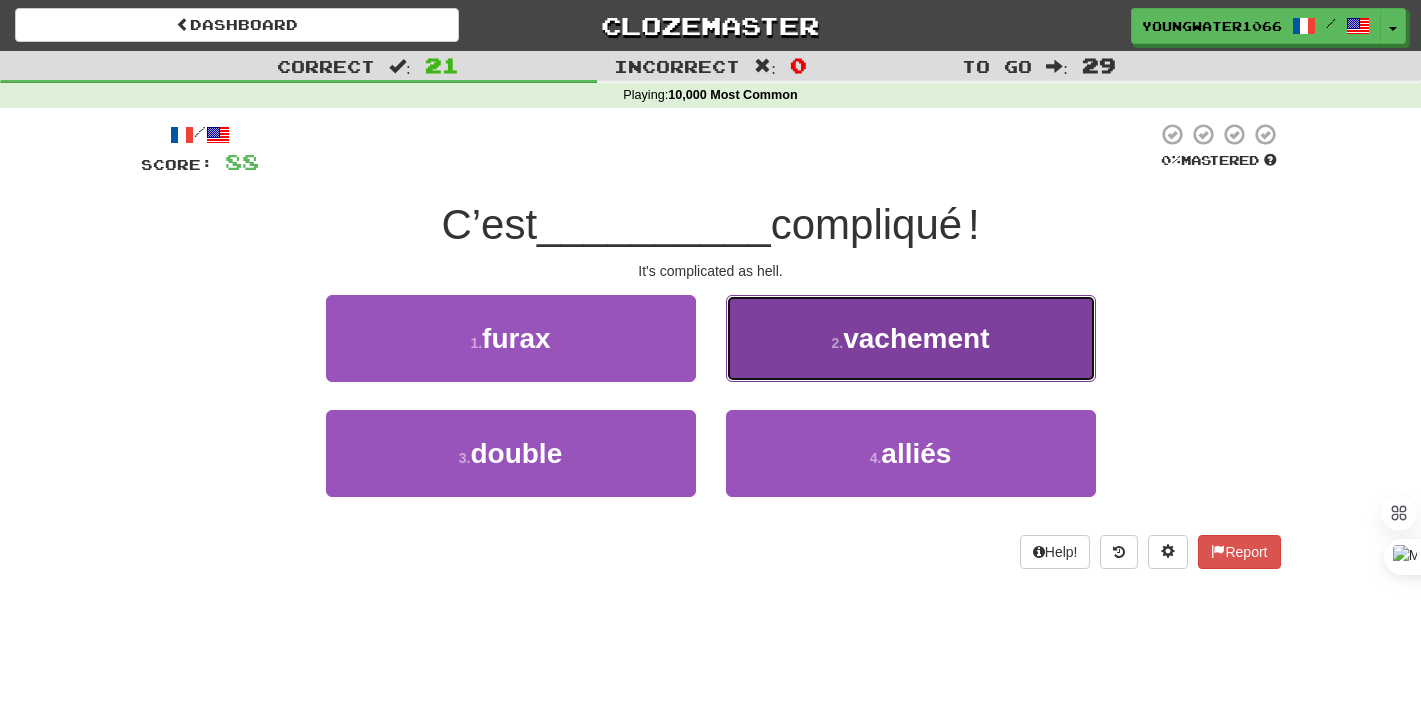 click on "2 .  vachement" at bounding box center (911, 338) 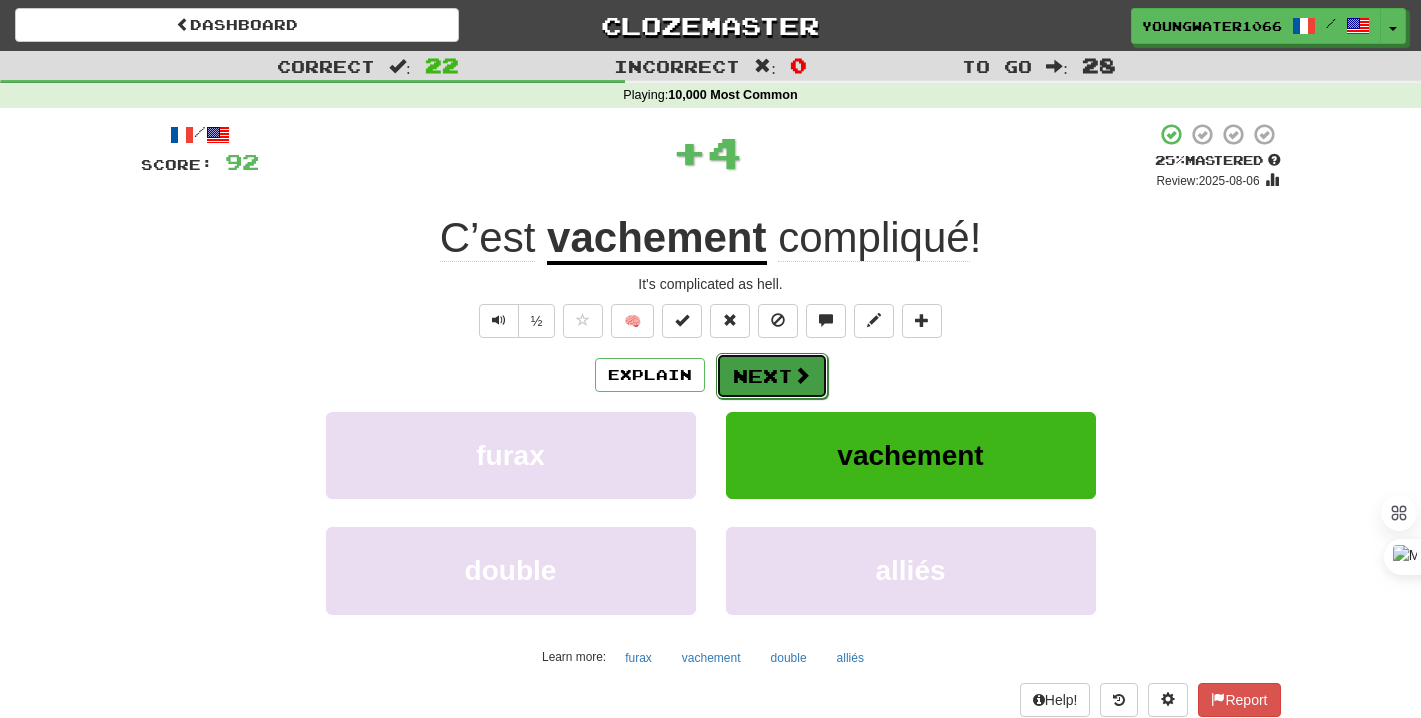 click on "Next" at bounding box center [772, 376] 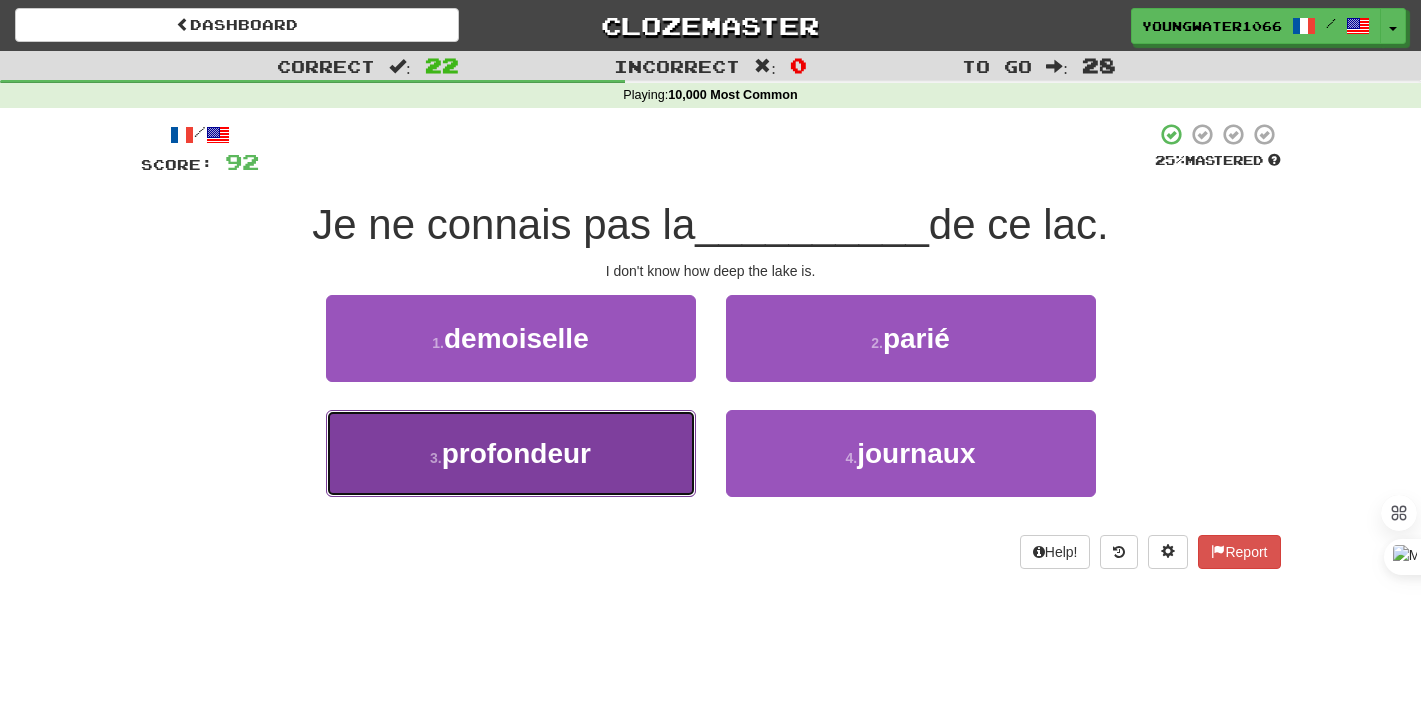 click on "3 .  profondeur" at bounding box center [511, 453] 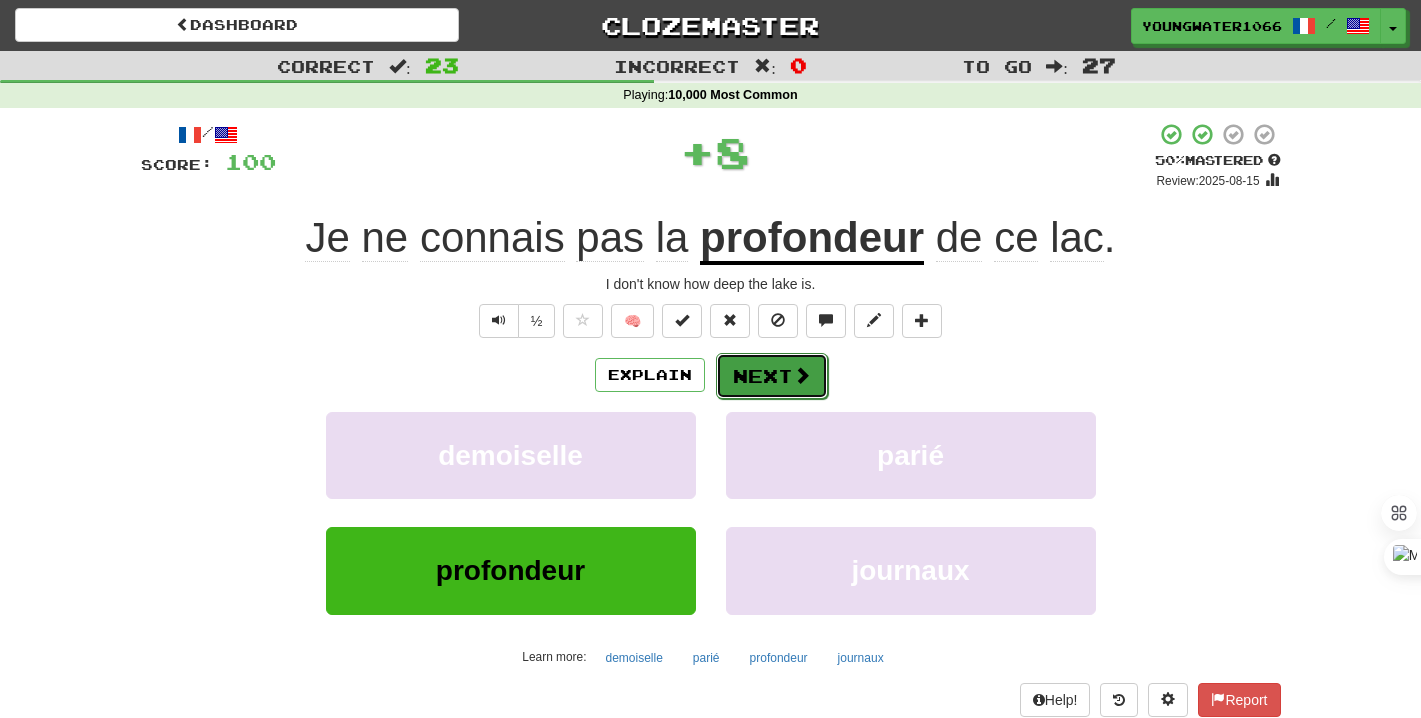 click on "Next" at bounding box center [772, 376] 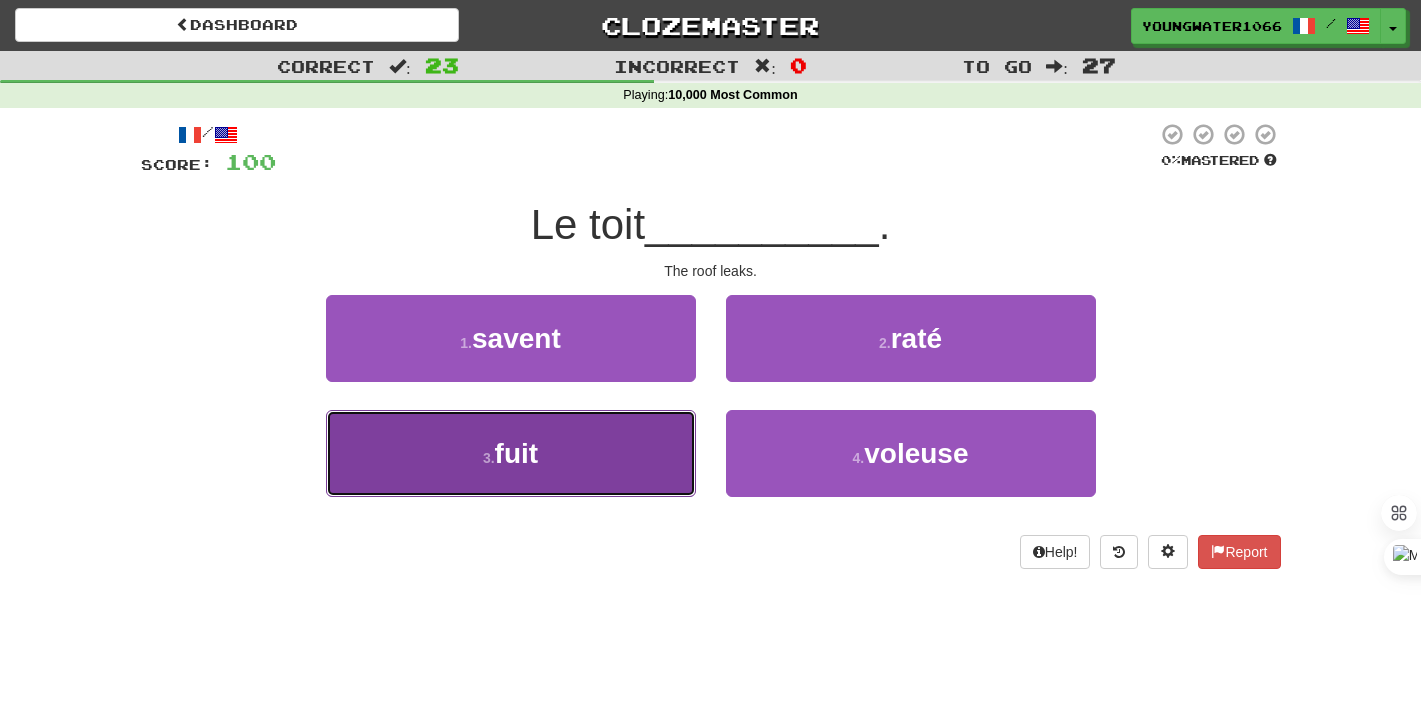 click on "3 .  fuit" at bounding box center (511, 453) 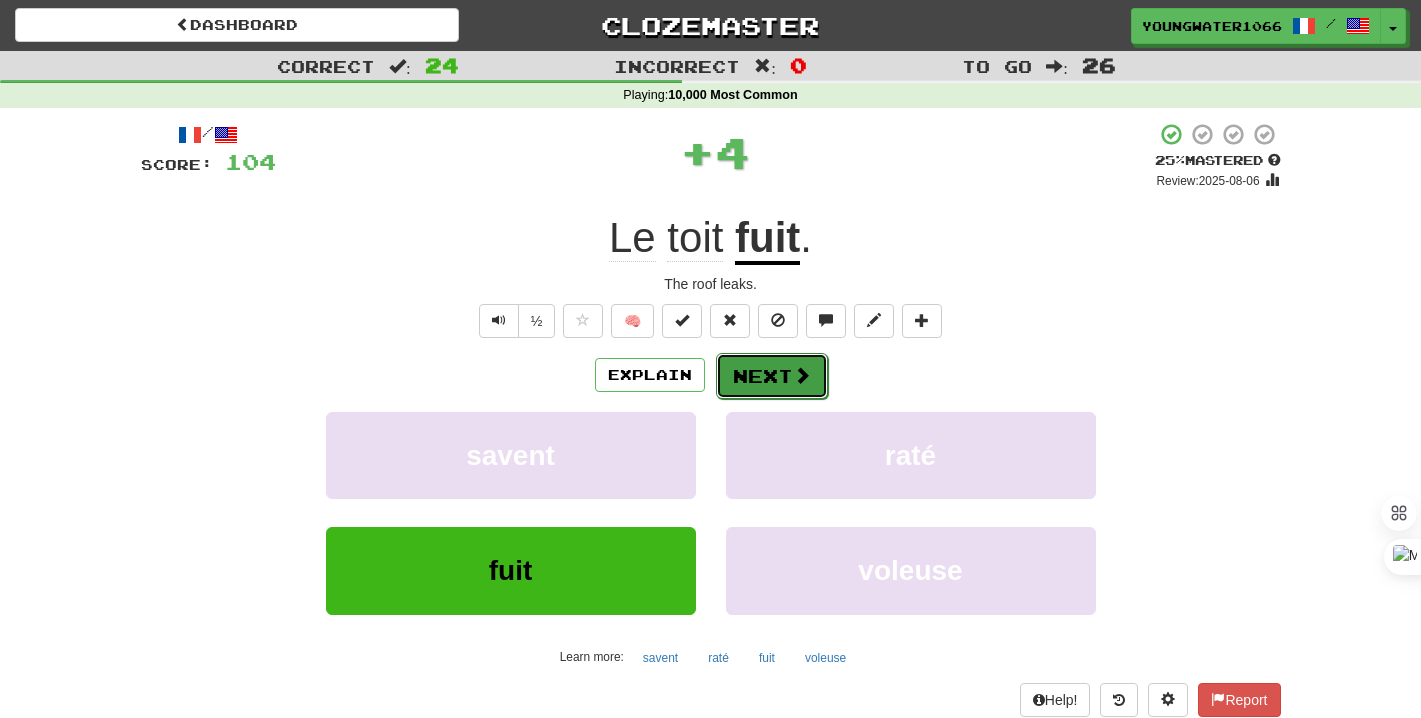 click on "Next" at bounding box center (772, 376) 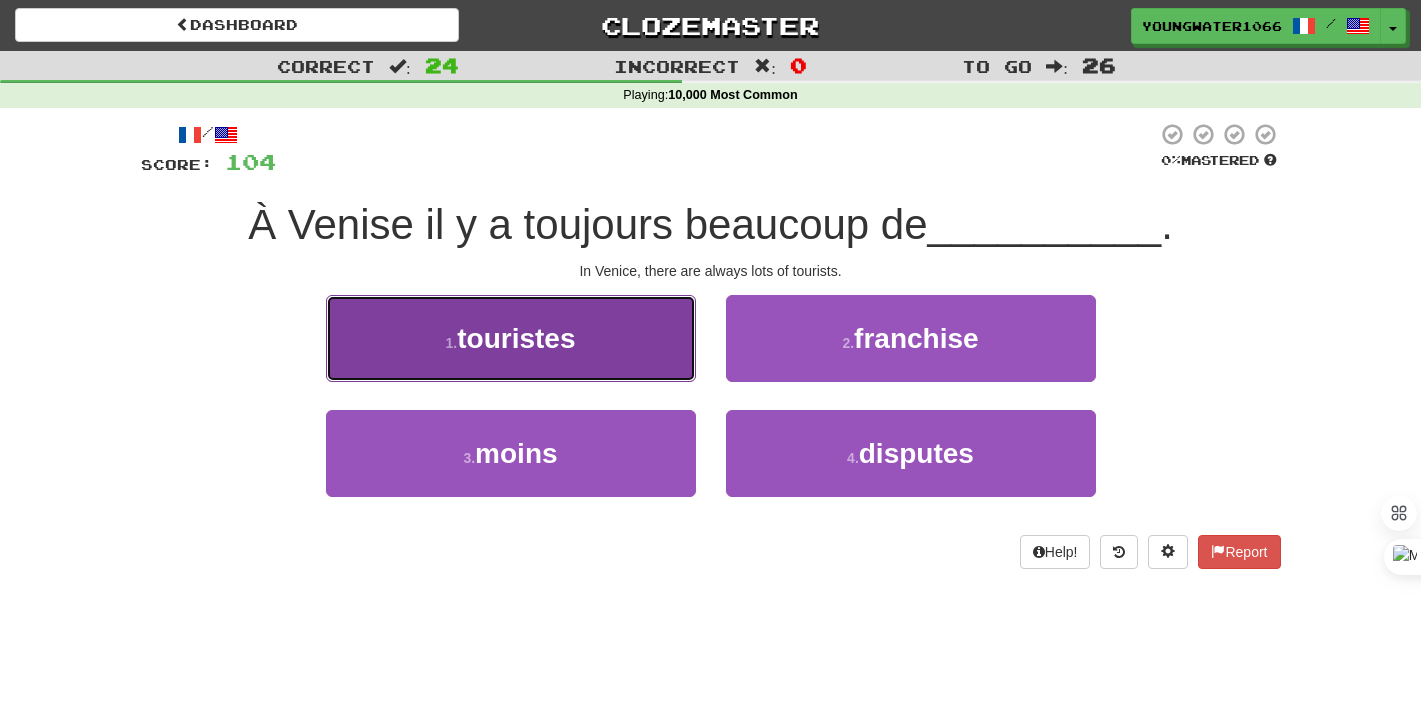 click on "1 .  touristes" at bounding box center [511, 338] 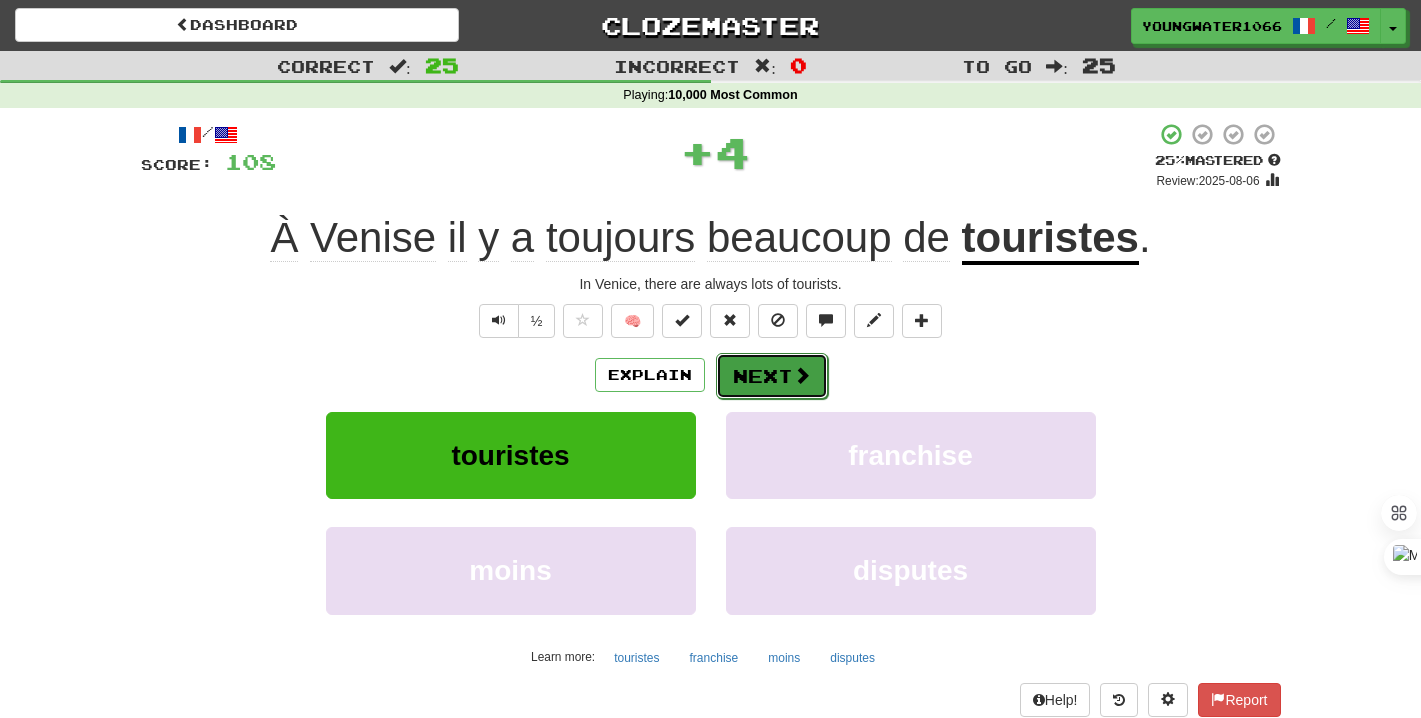 click on "Next" at bounding box center [772, 376] 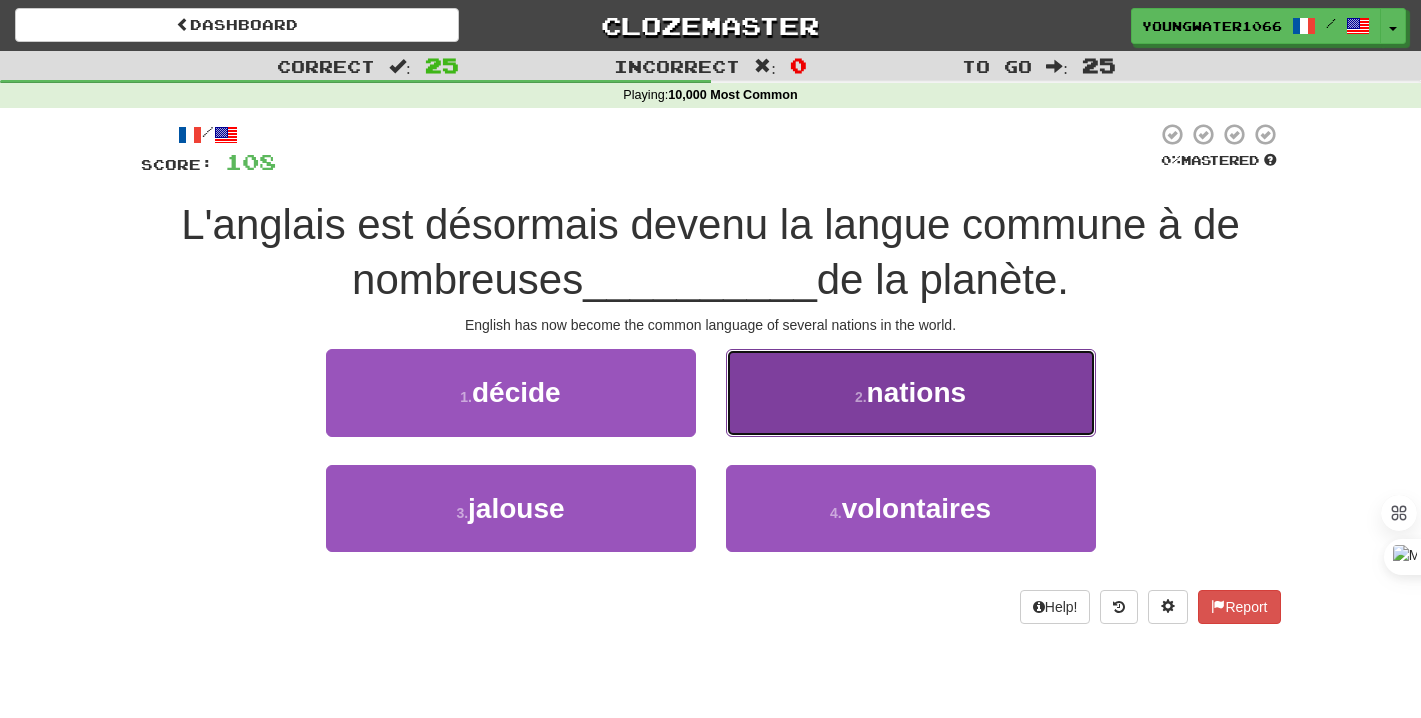 click on "2 .  nations" at bounding box center (911, 392) 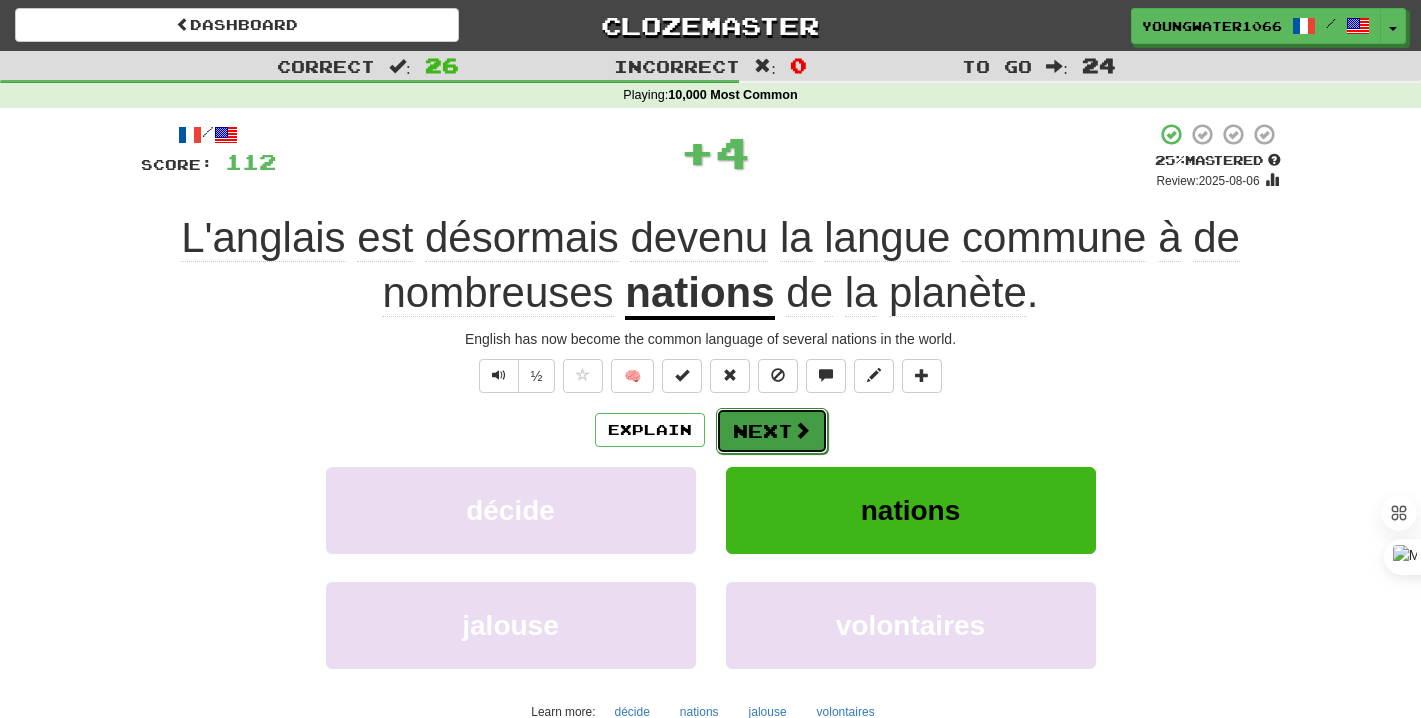 click on "Next" at bounding box center (772, 431) 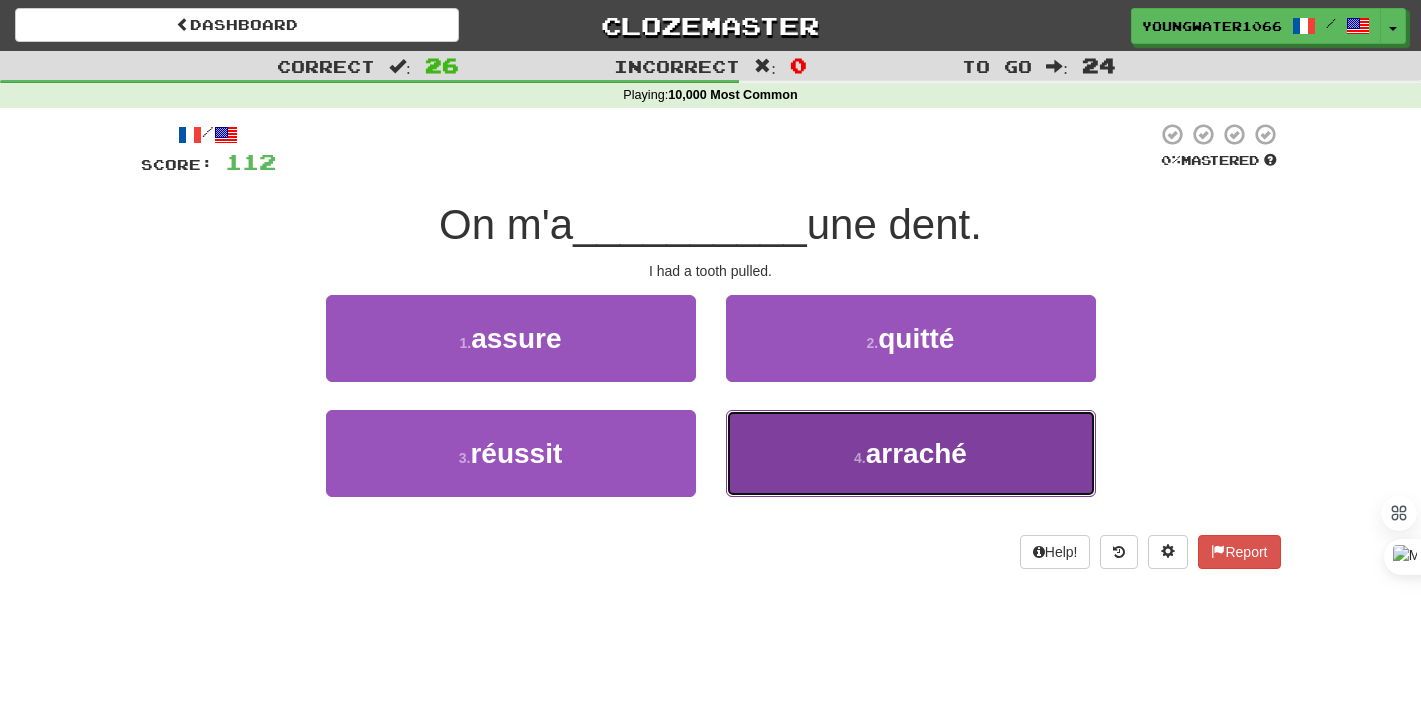 click on "4 .  arraché" at bounding box center (911, 453) 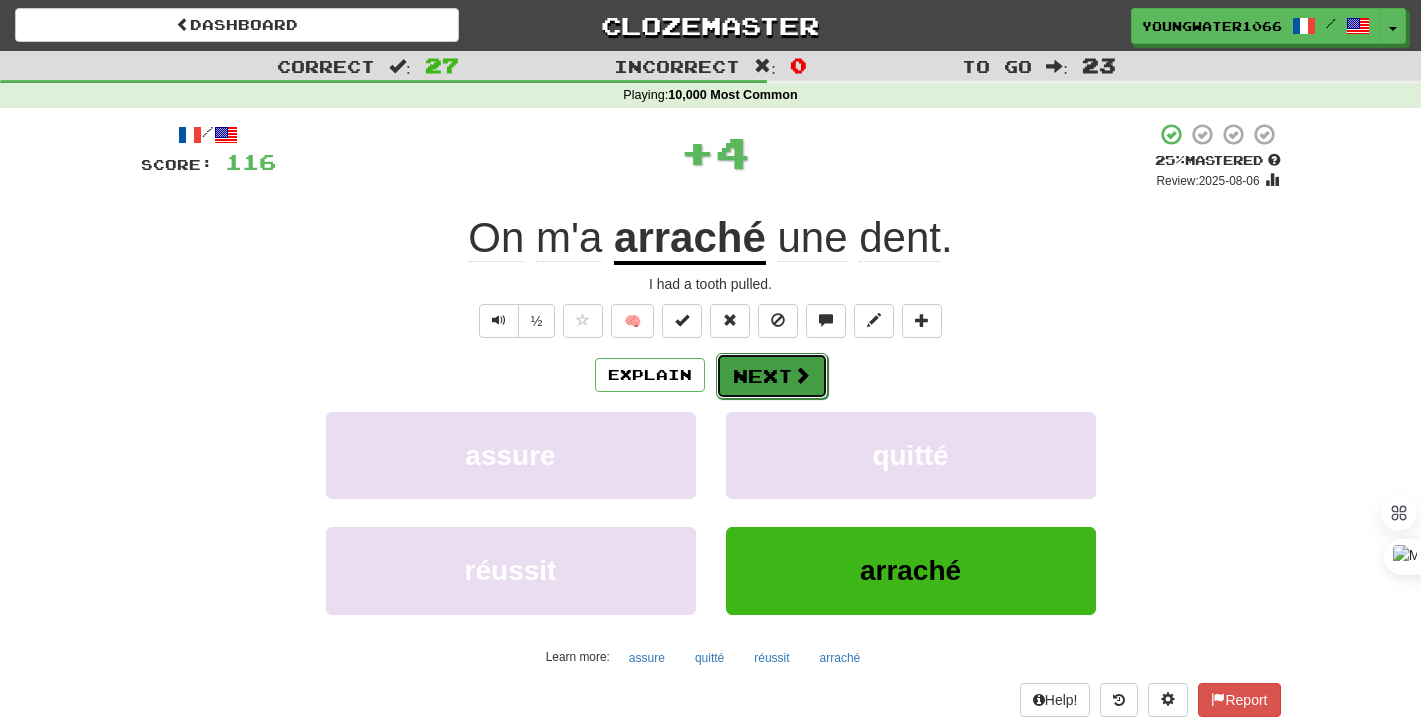 click on "Next" at bounding box center (772, 376) 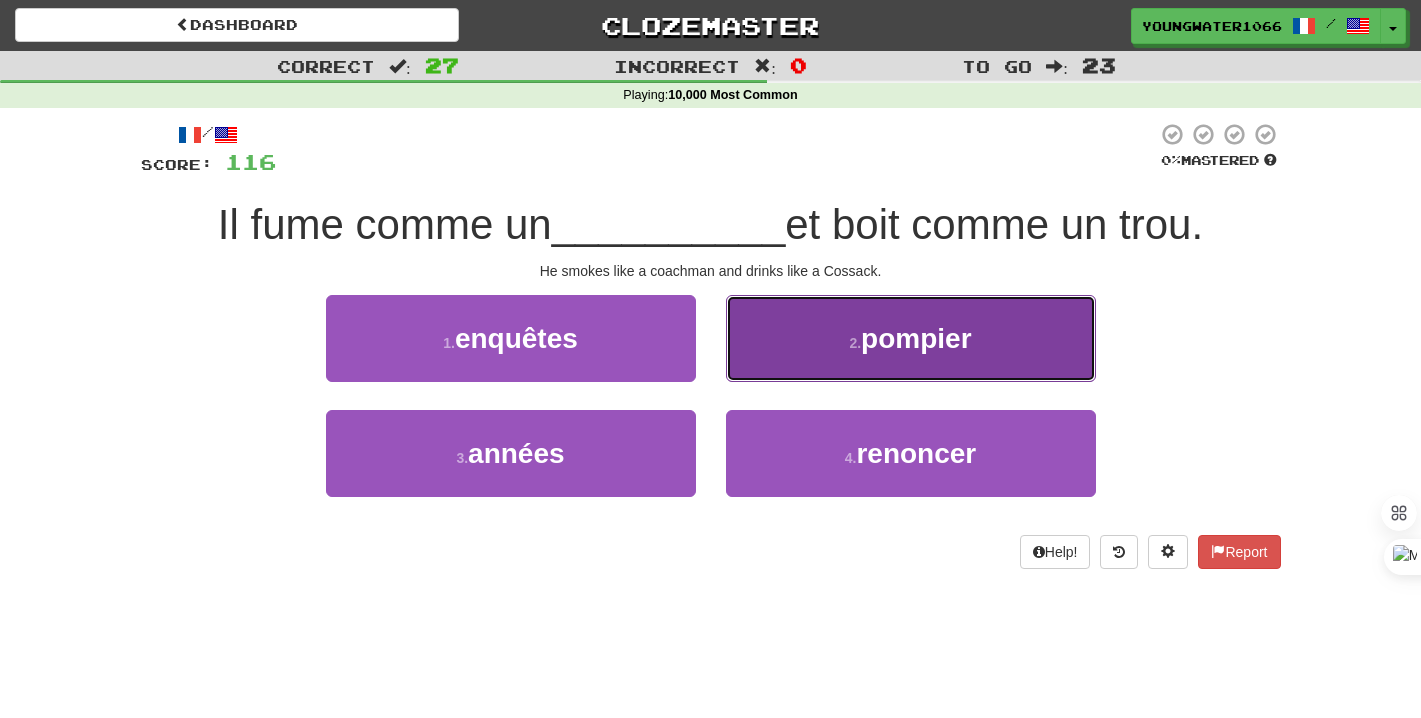 click on "2 .  pompier" at bounding box center [911, 338] 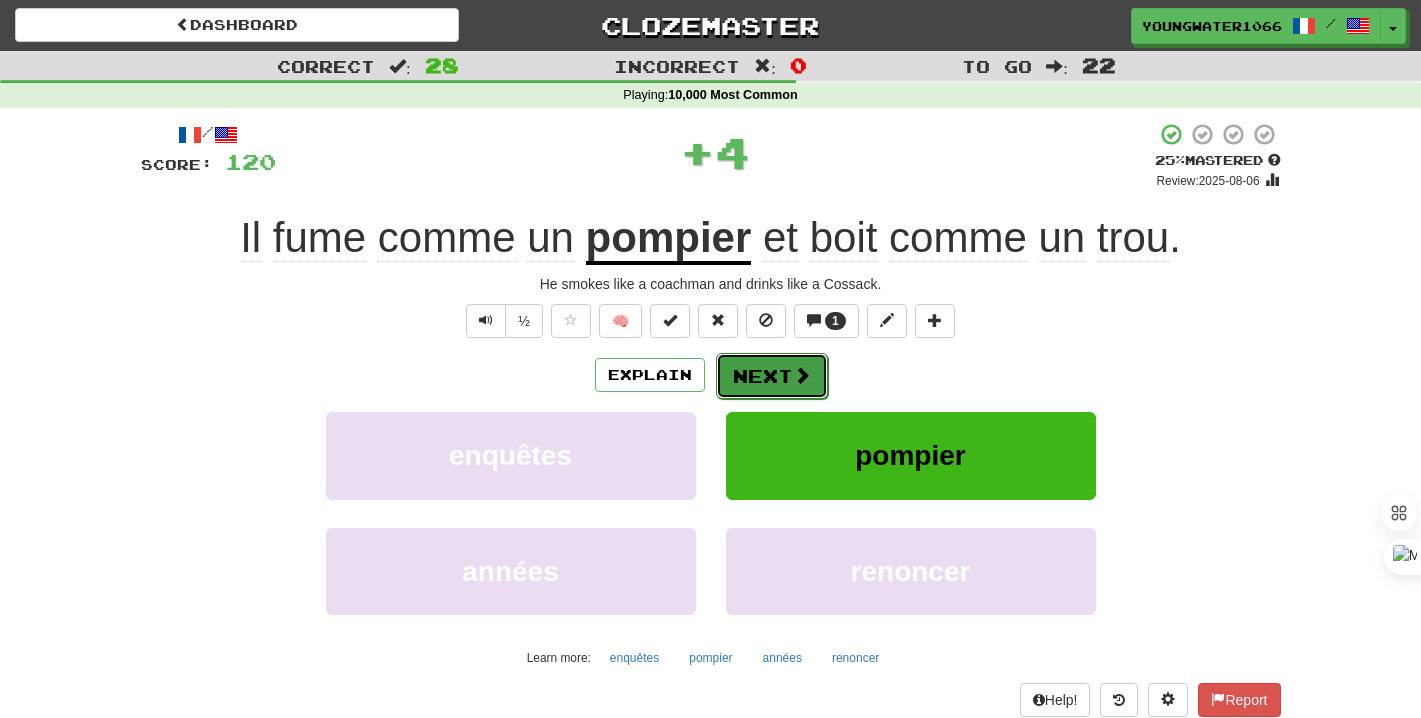click on "Next" at bounding box center (772, 376) 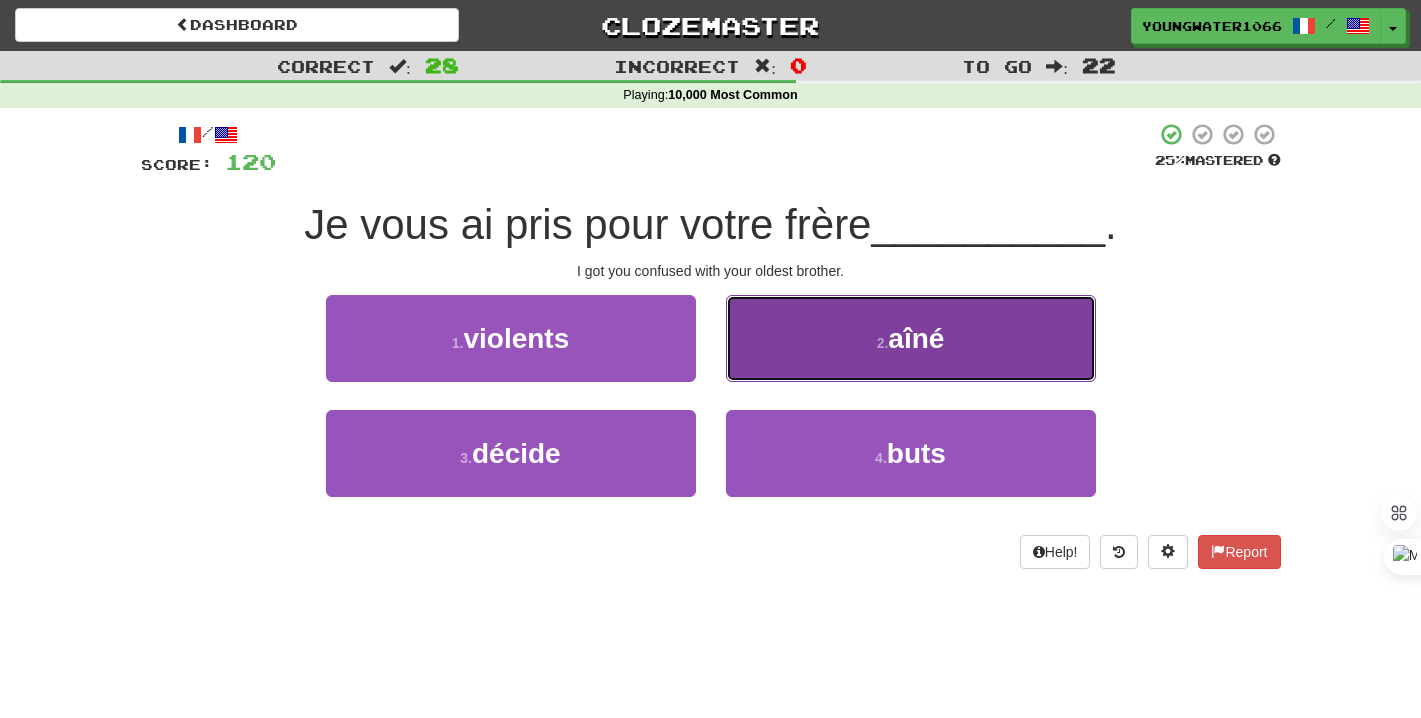 click on "2 .  aîné" at bounding box center (911, 338) 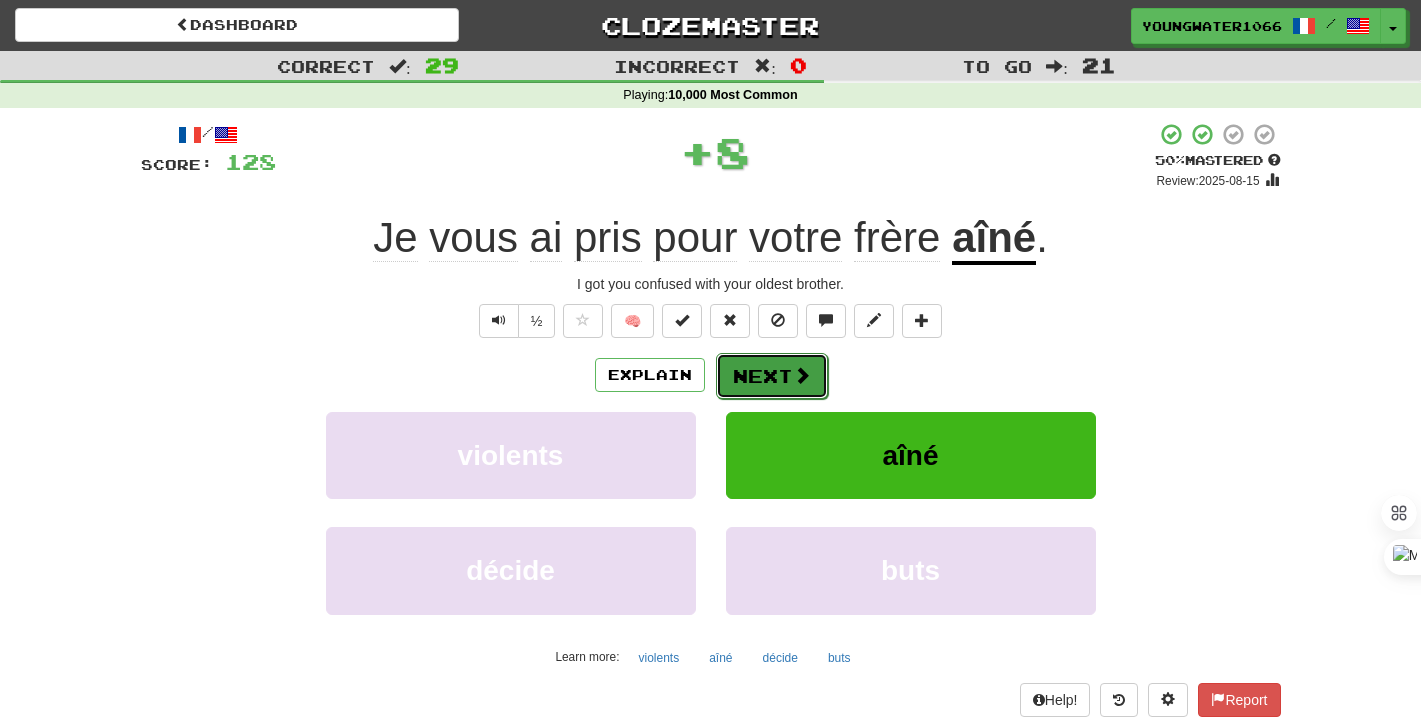 click on "Next" at bounding box center [772, 376] 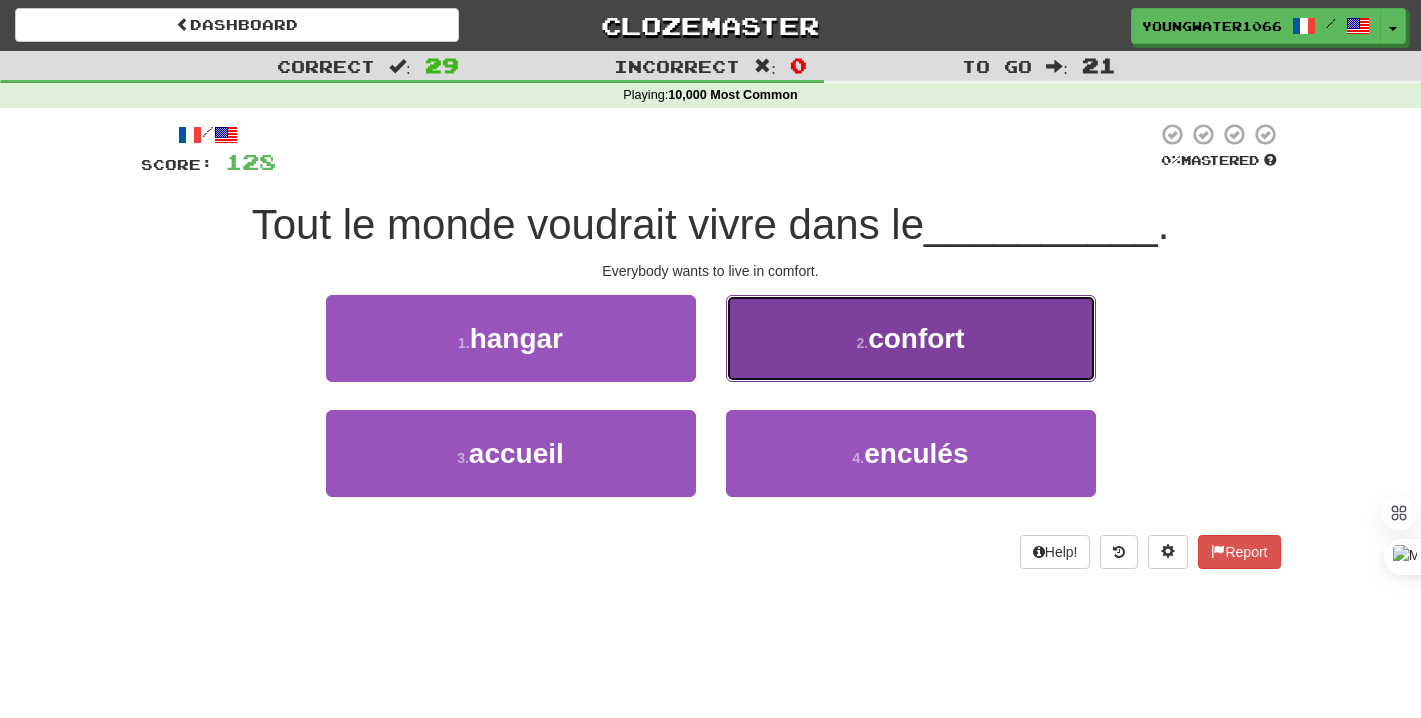 click on "2 .  confort" at bounding box center [911, 338] 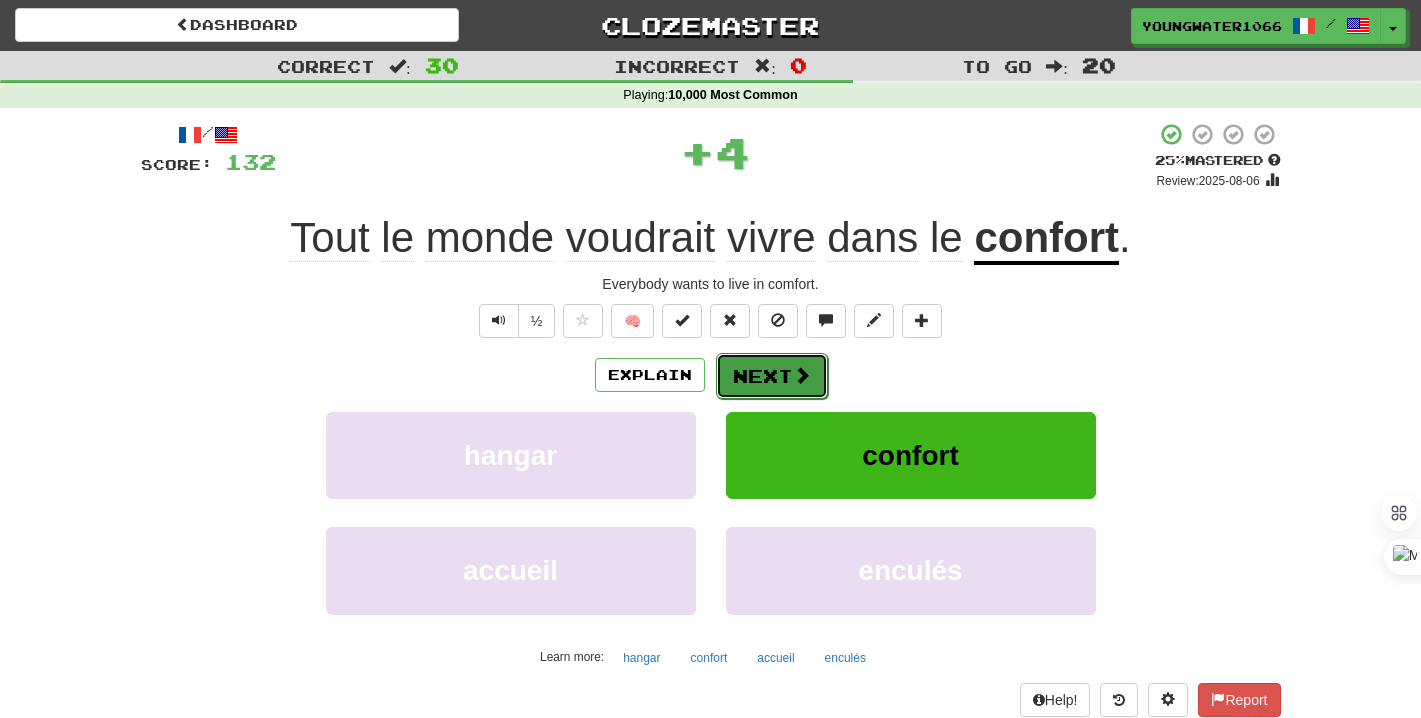 click on "Next" at bounding box center (772, 376) 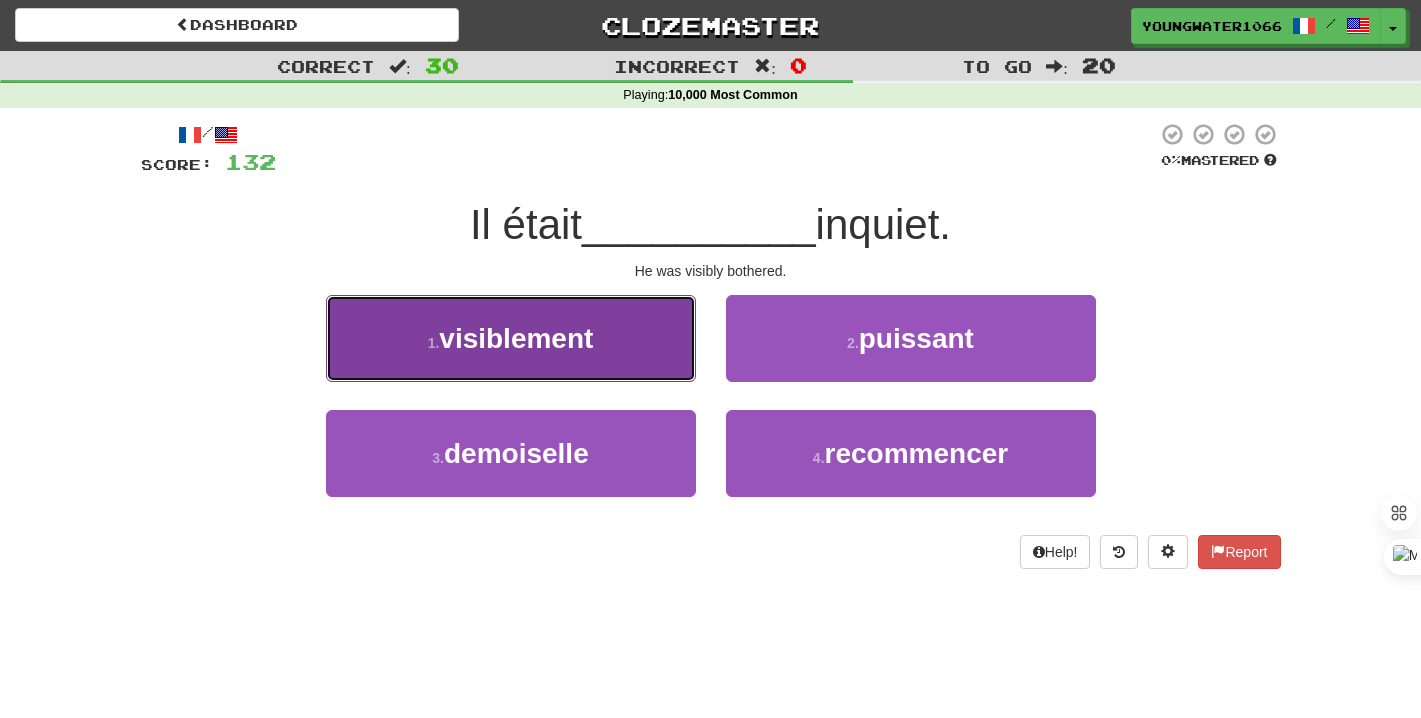 click on "1 .  visiblement" at bounding box center (511, 338) 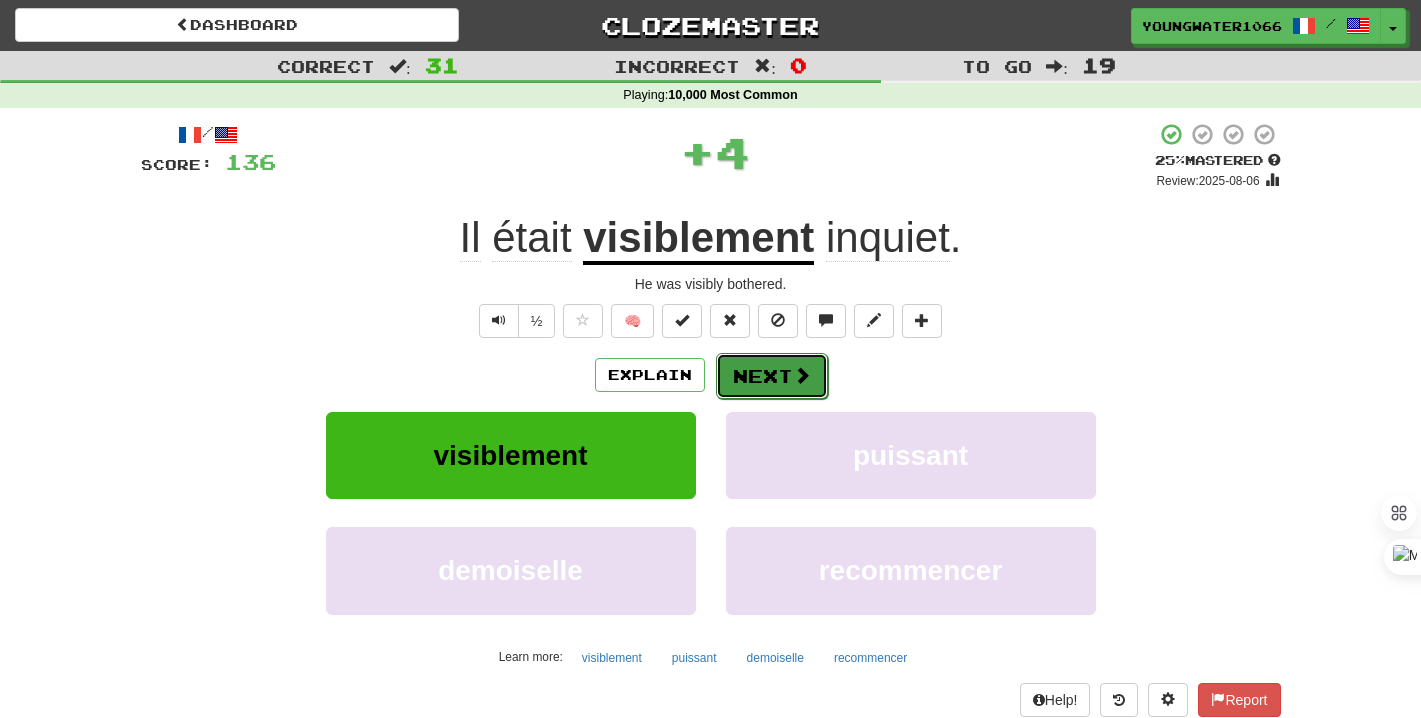click on "Next" at bounding box center (772, 376) 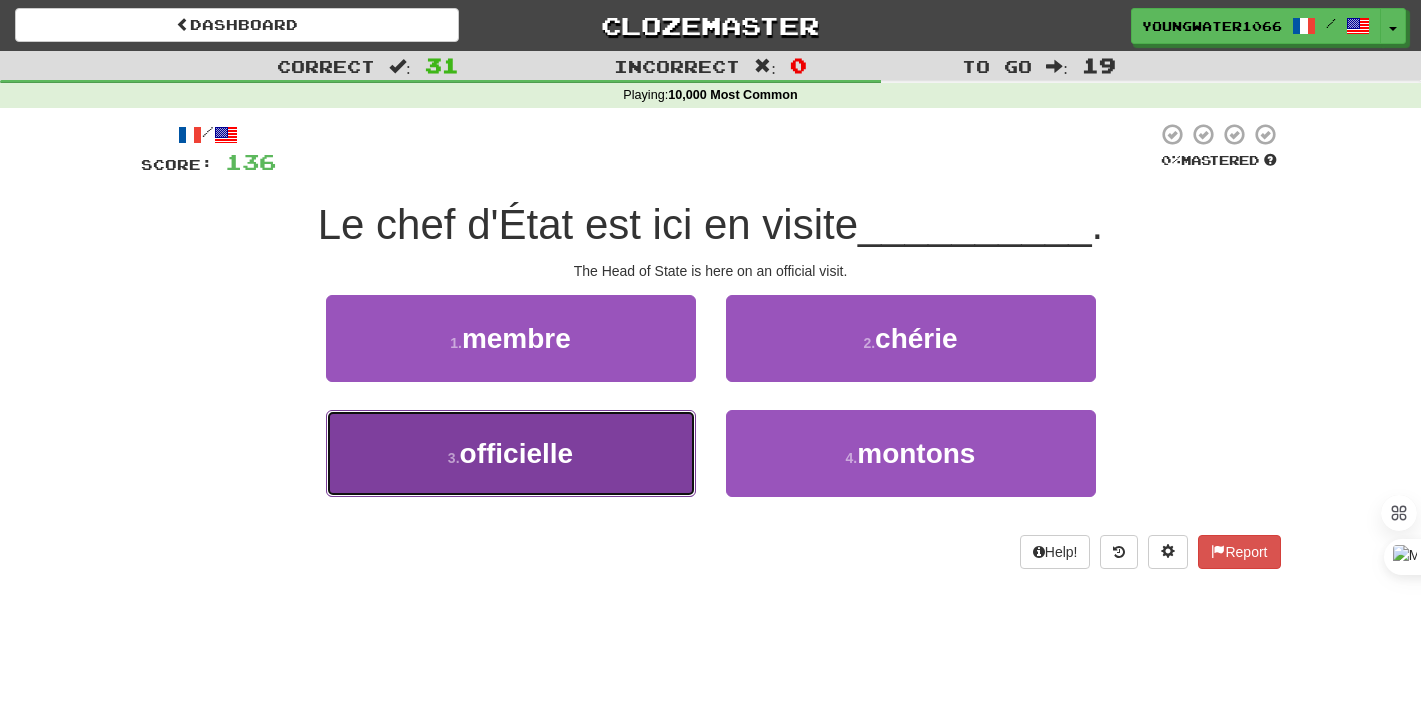 click on "3 .  officielle" at bounding box center [511, 453] 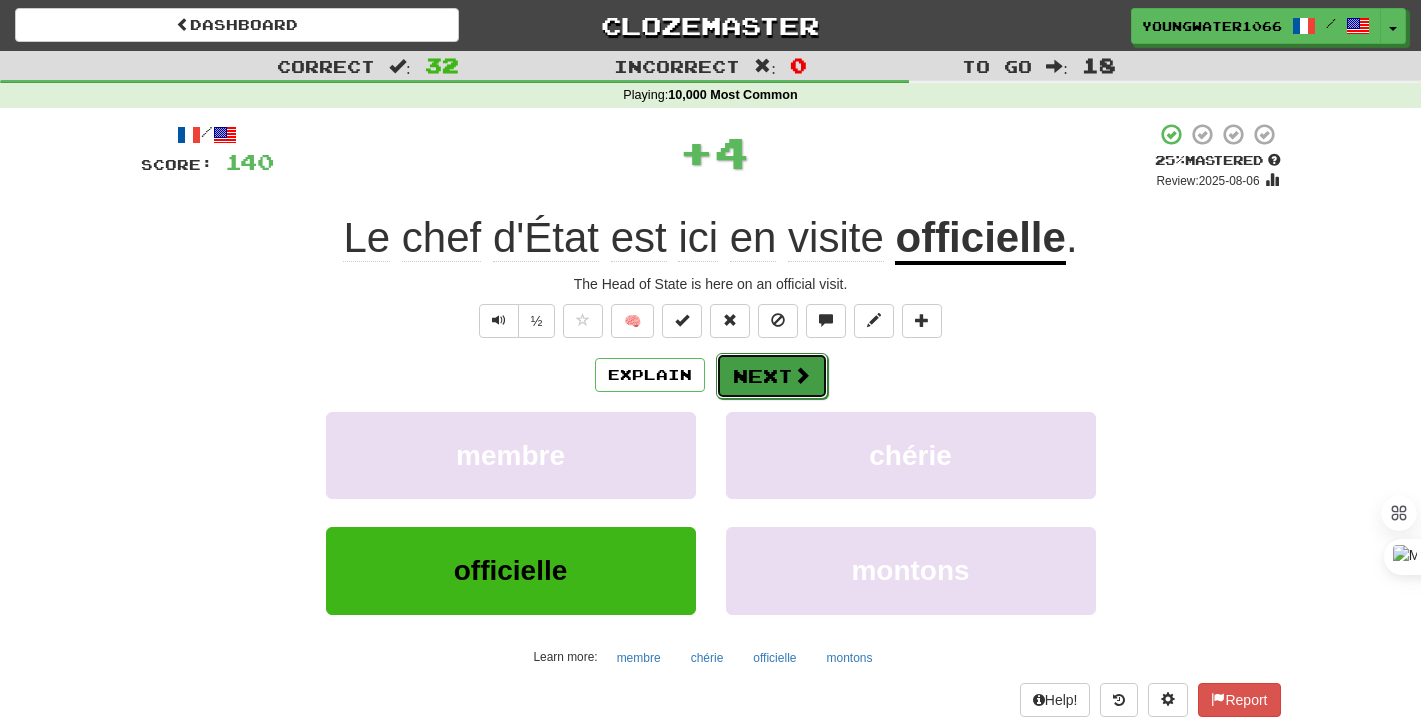 click on "Next" at bounding box center [772, 376] 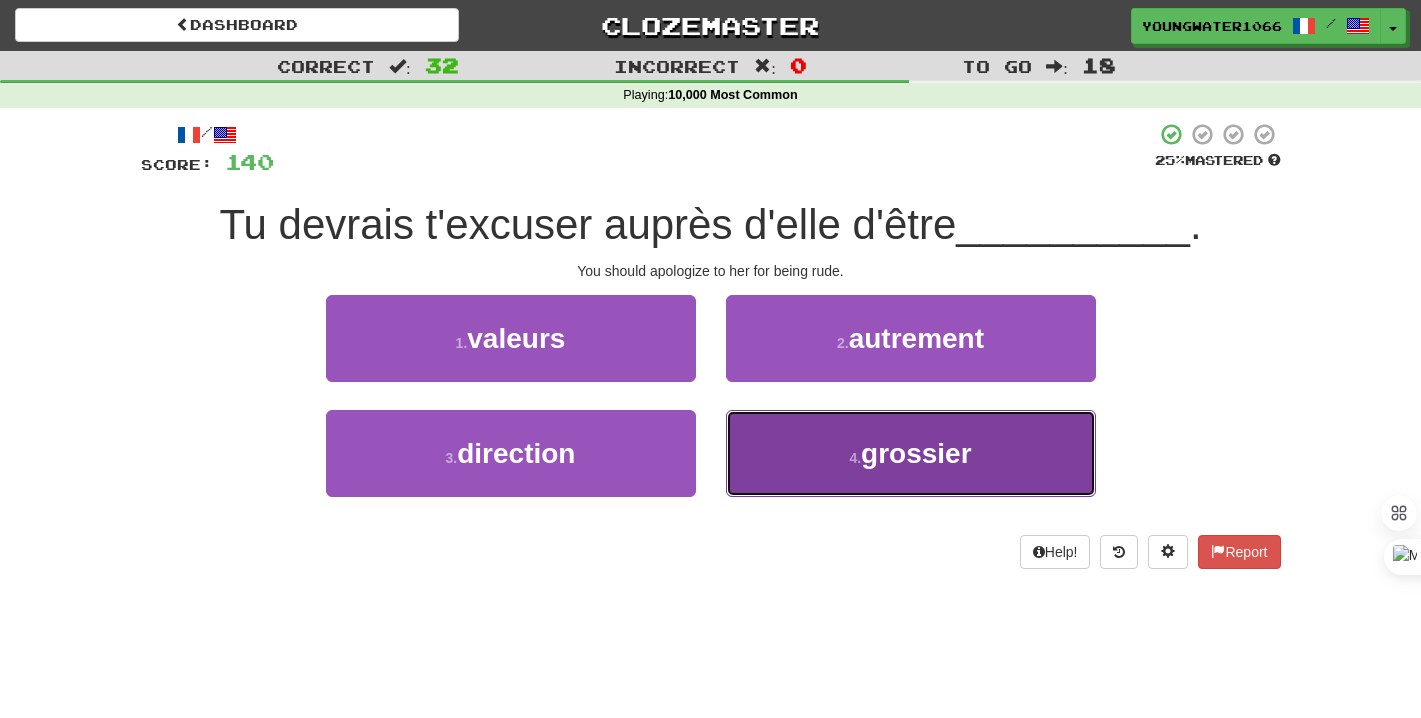 click on "4 .  grossier" at bounding box center (911, 453) 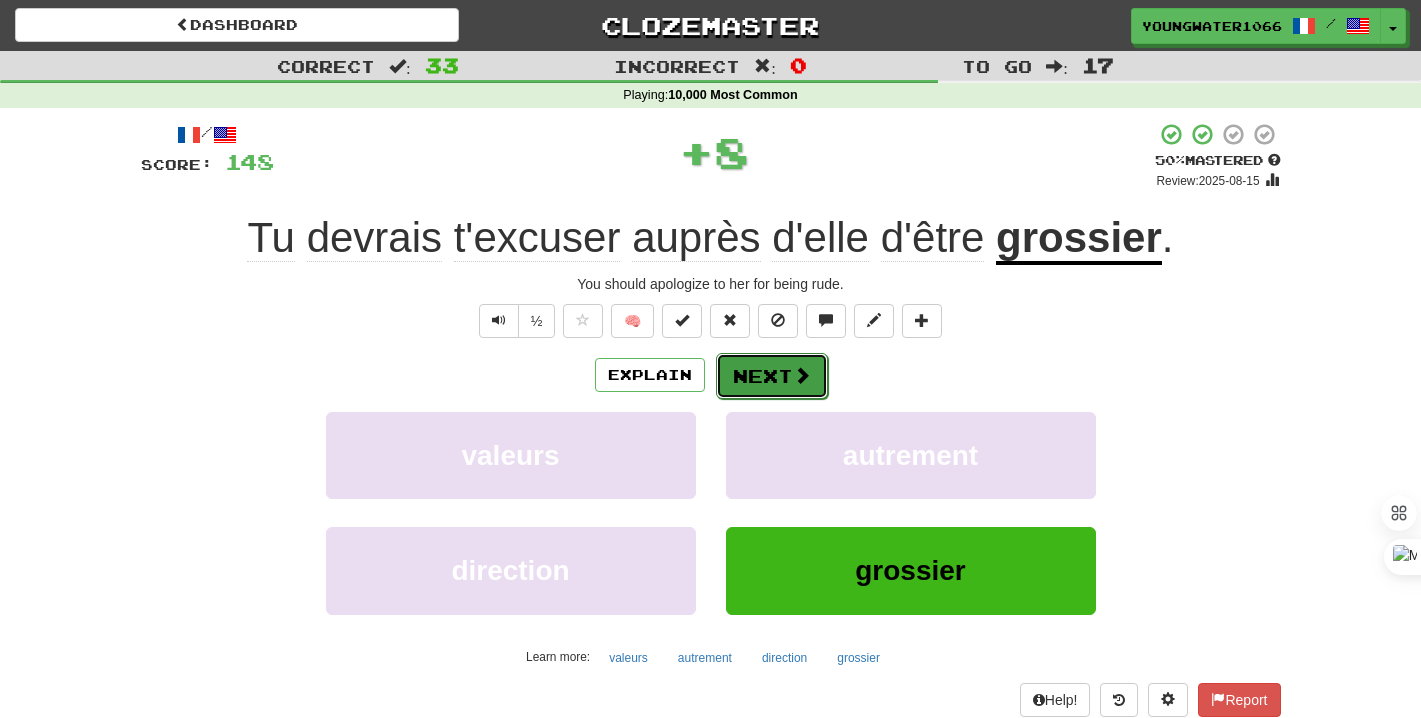 click on "Next" at bounding box center (772, 376) 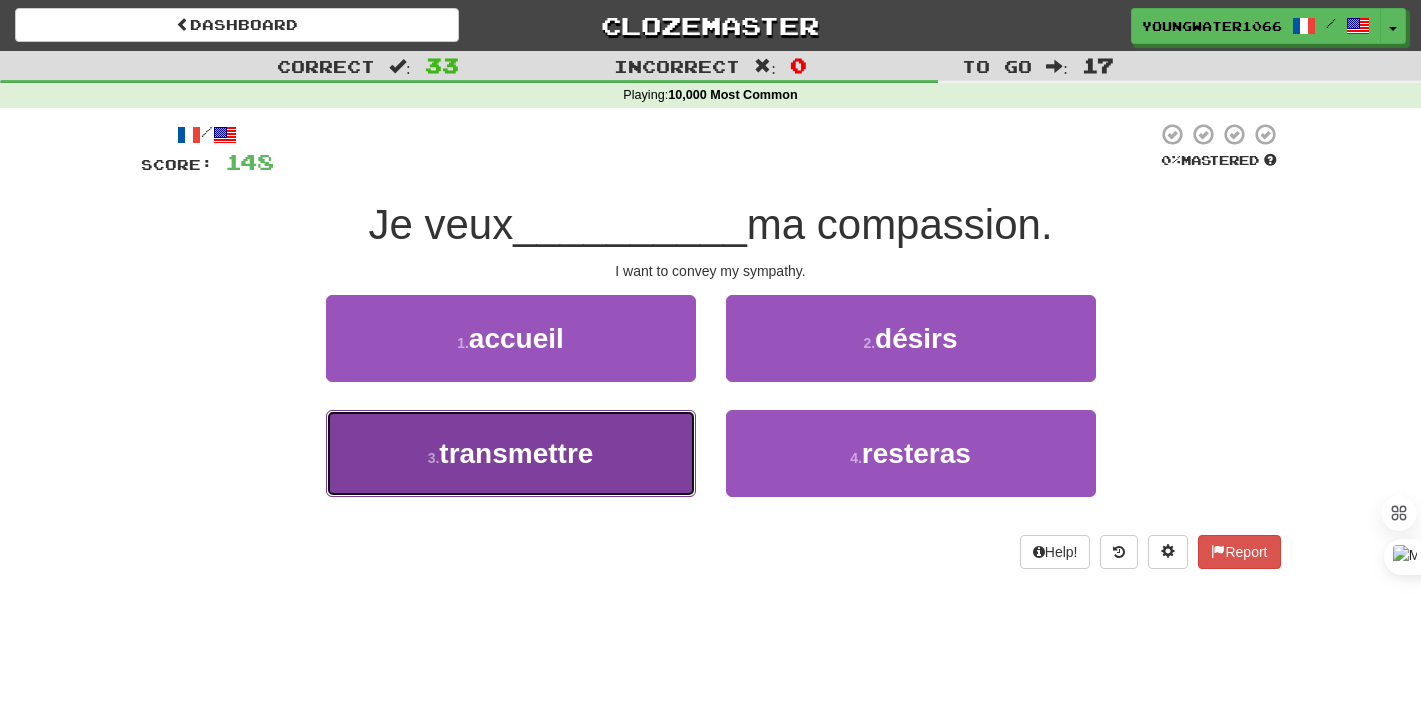 click on "3 .  transmettre" at bounding box center [511, 453] 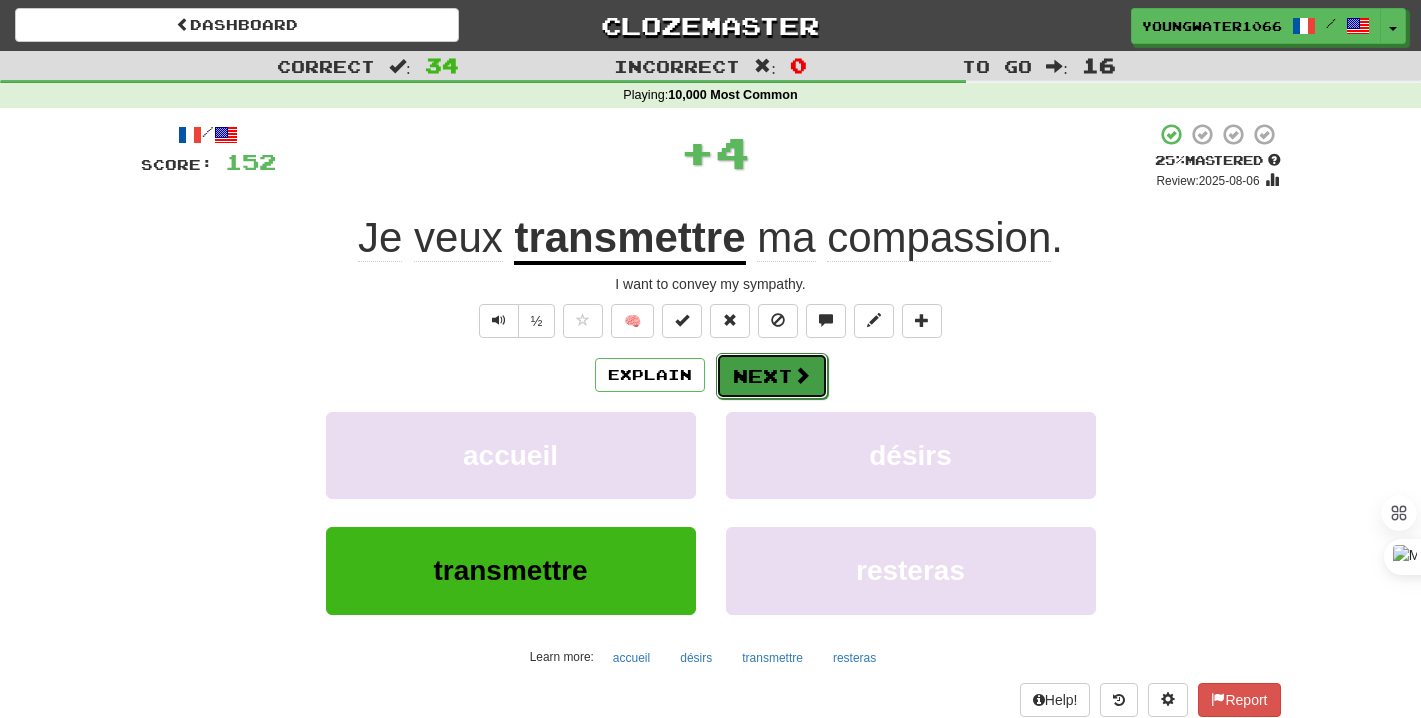 click on "Next" at bounding box center [772, 376] 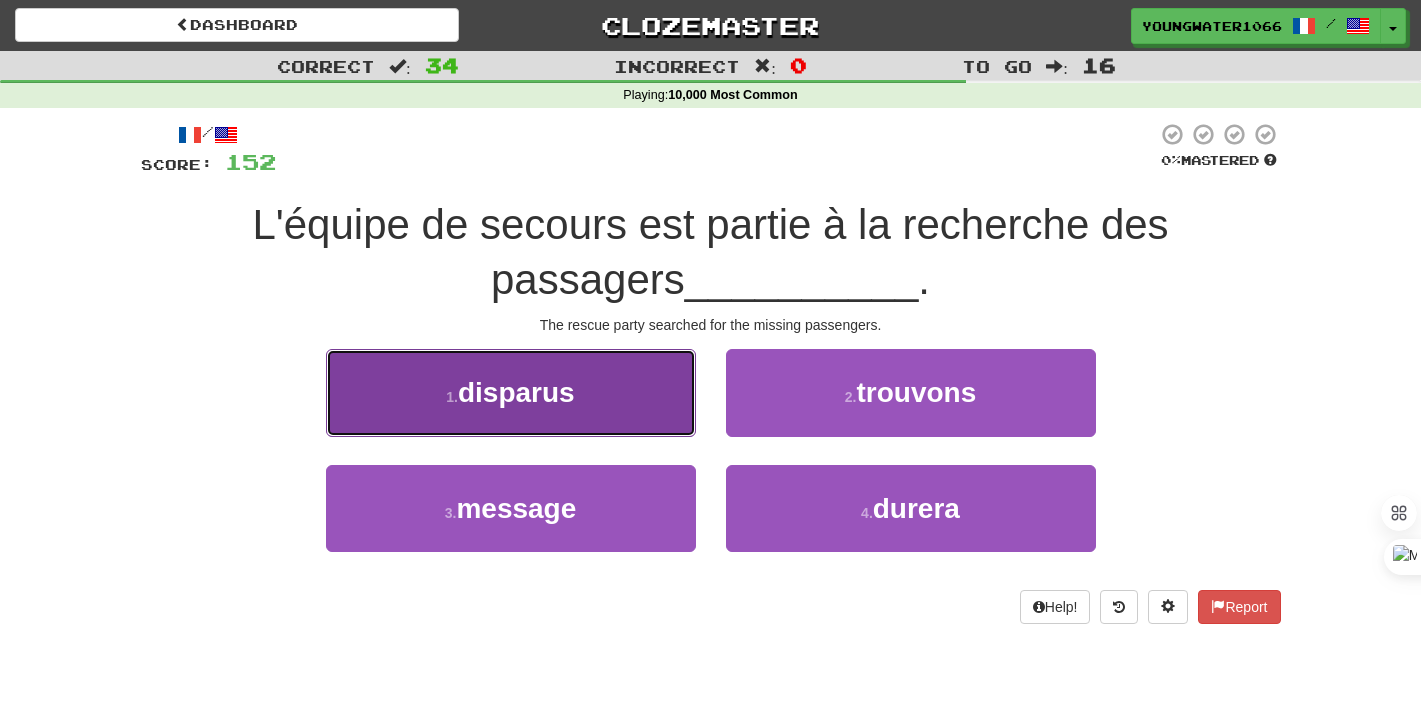 click on "1 .  disparus" at bounding box center (511, 392) 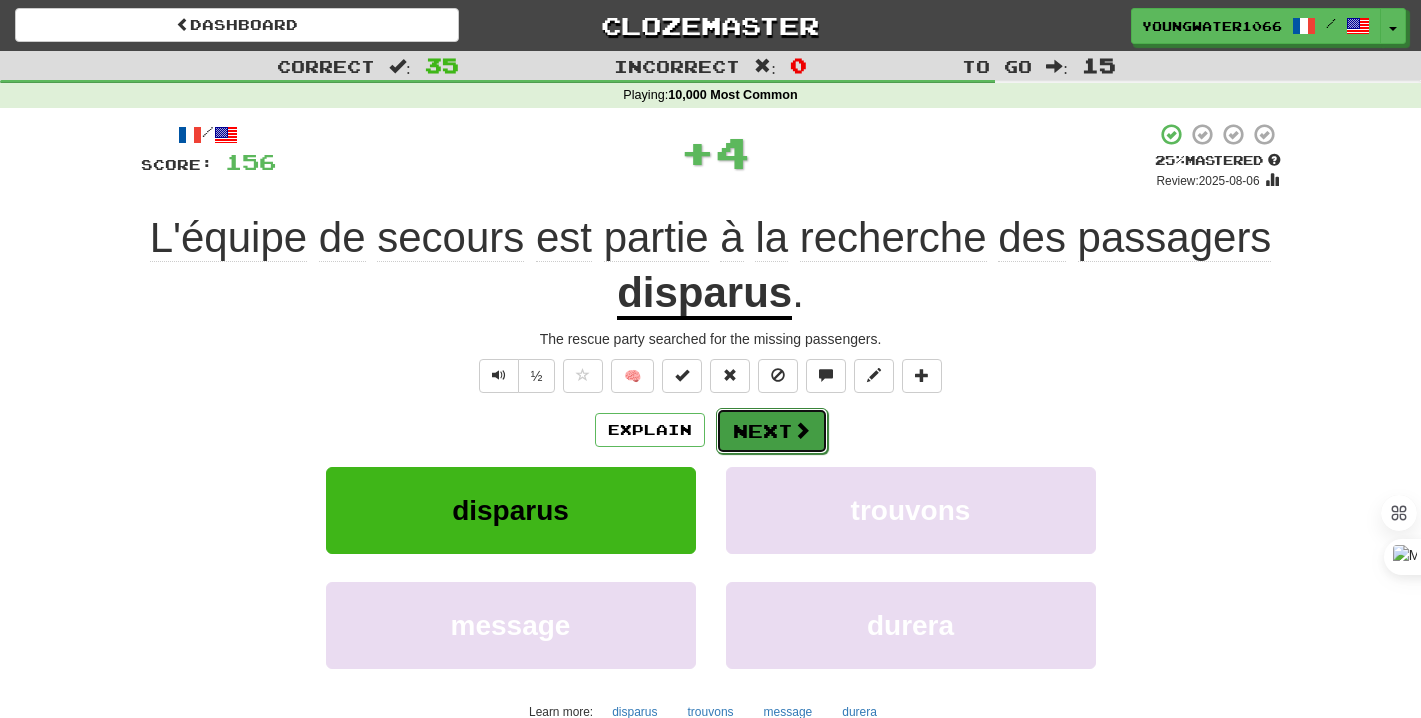 click on "Next" at bounding box center (772, 431) 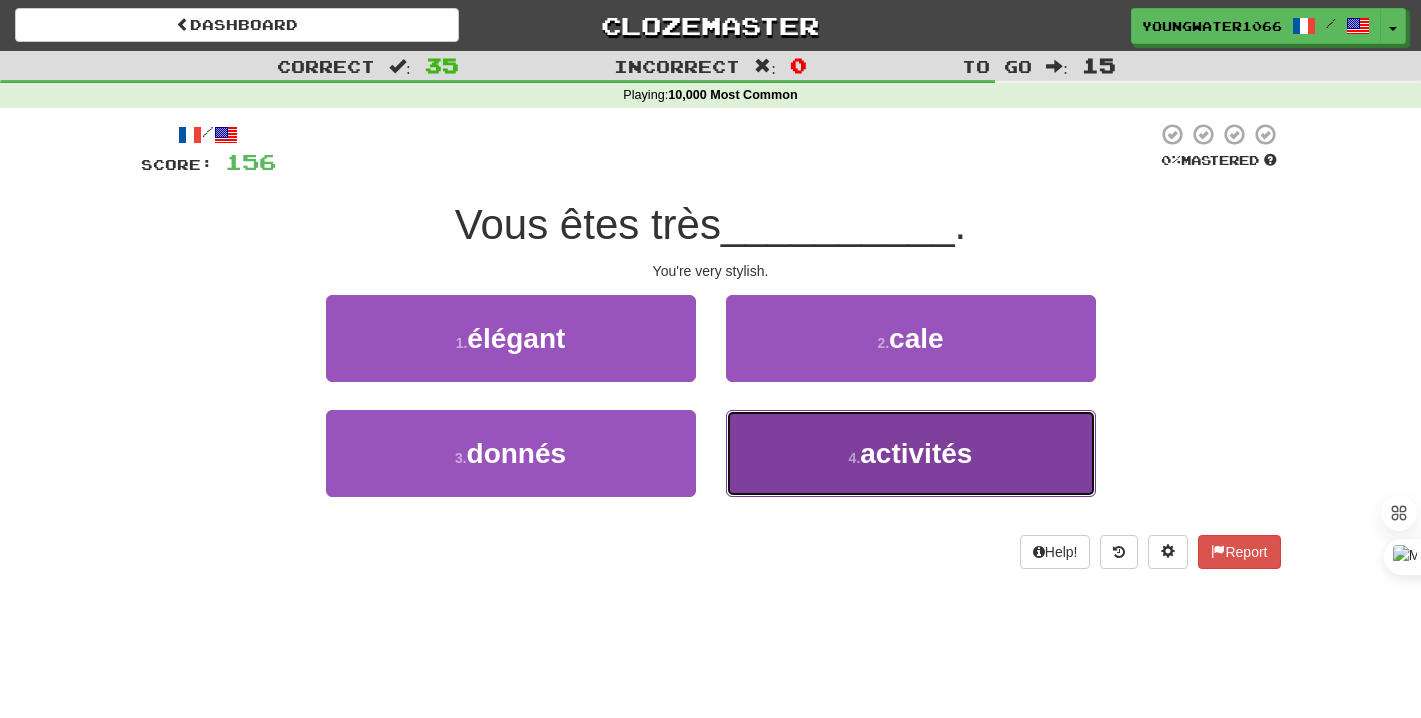 click on "4 .  activités" at bounding box center (911, 453) 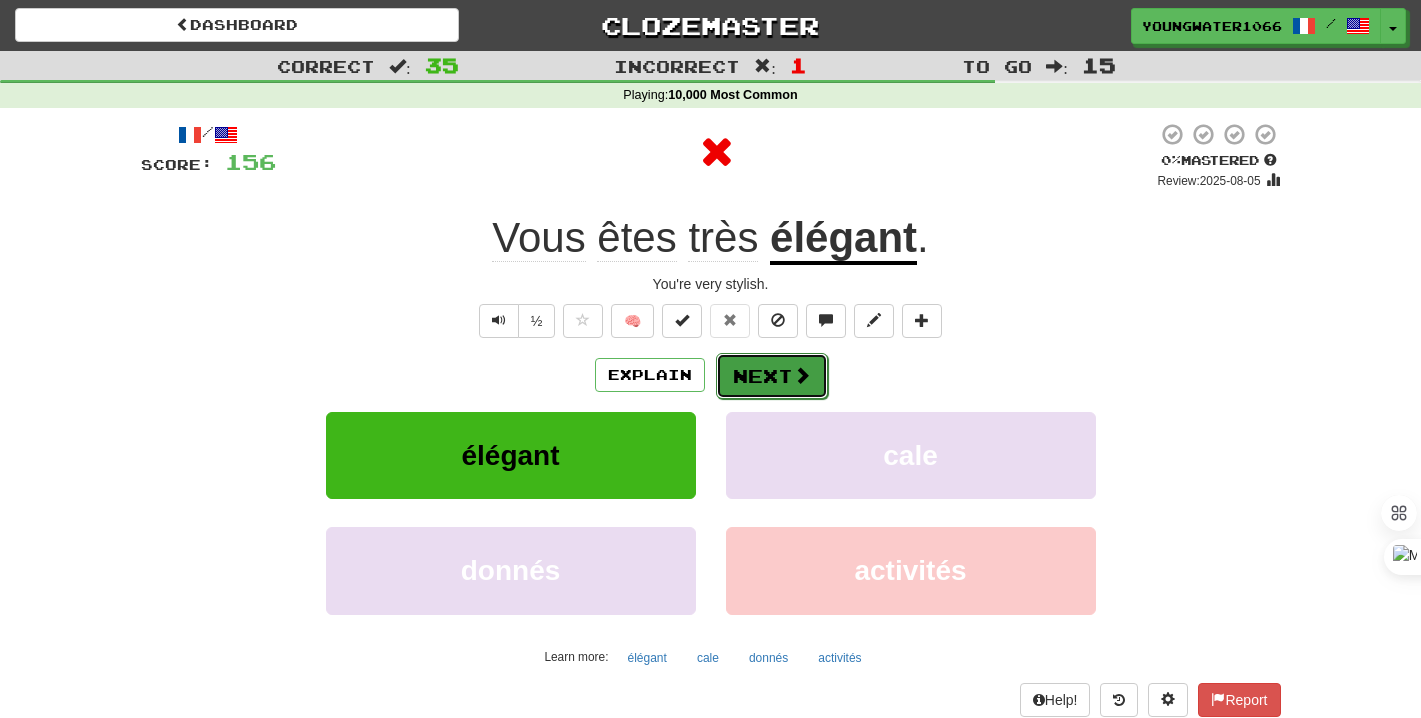 click on "Next" at bounding box center [772, 376] 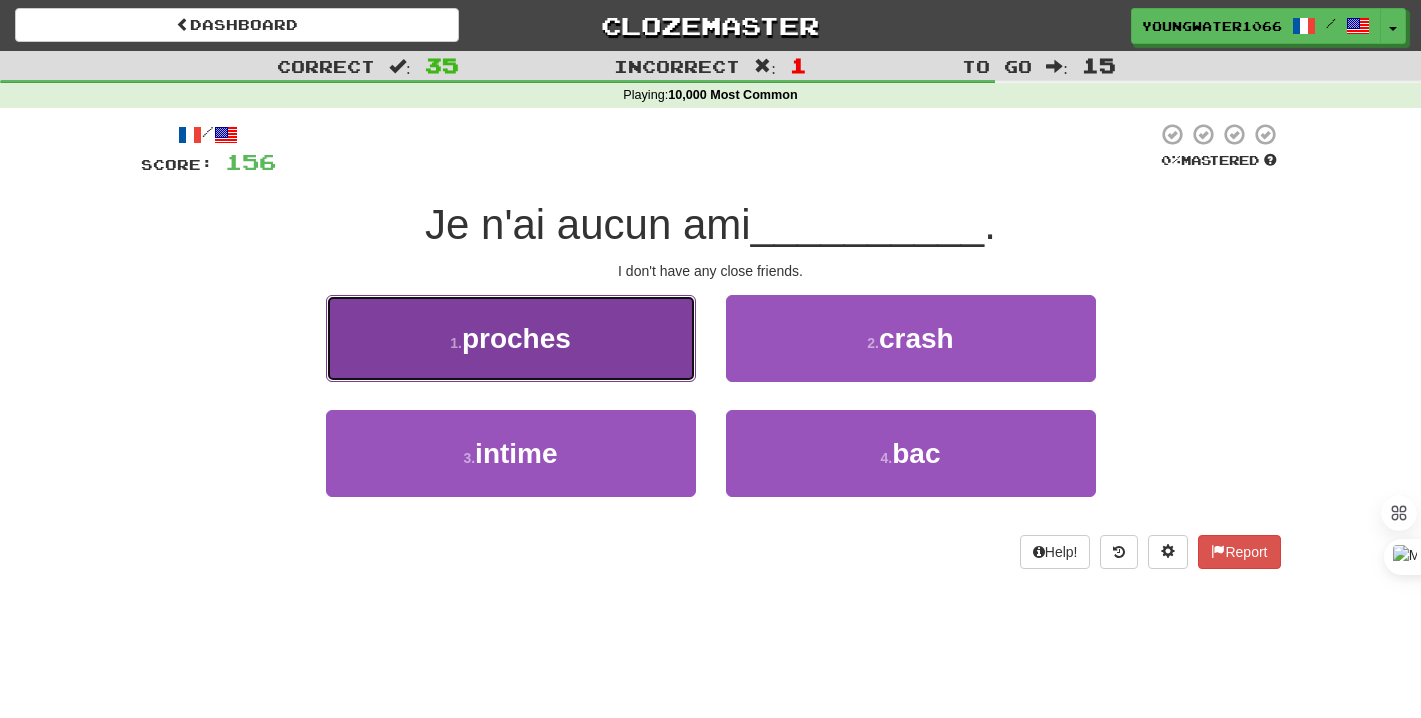 click on "1 .  proches" at bounding box center (511, 338) 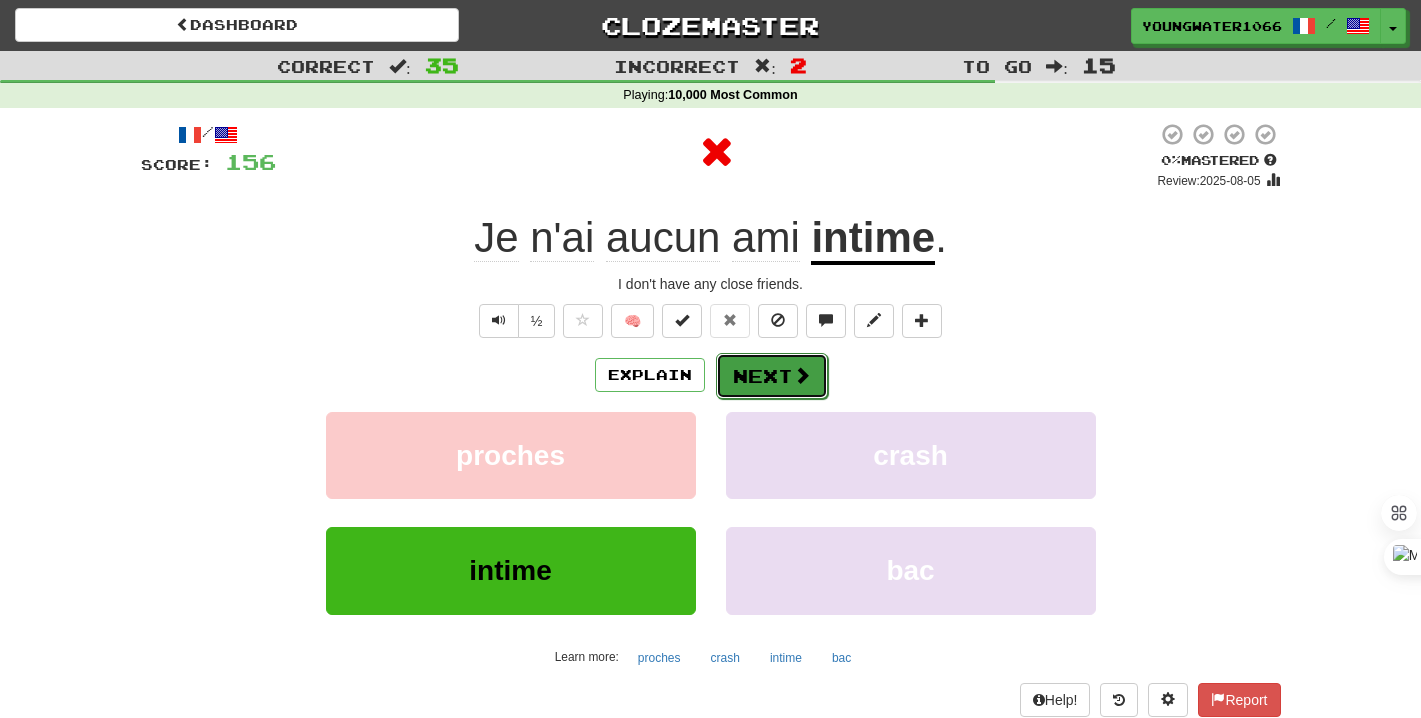 click on "Next" at bounding box center [772, 376] 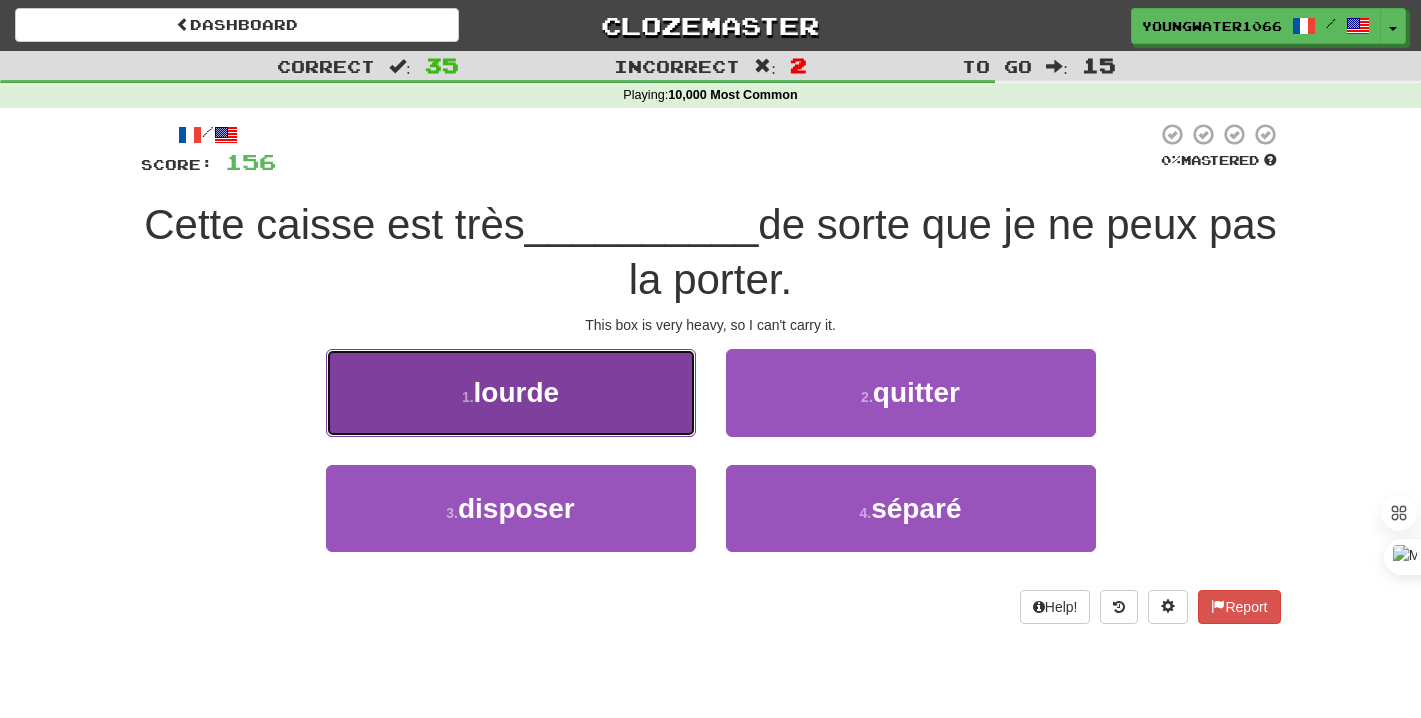 click on "1 .  lourde" at bounding box center (511, 392) 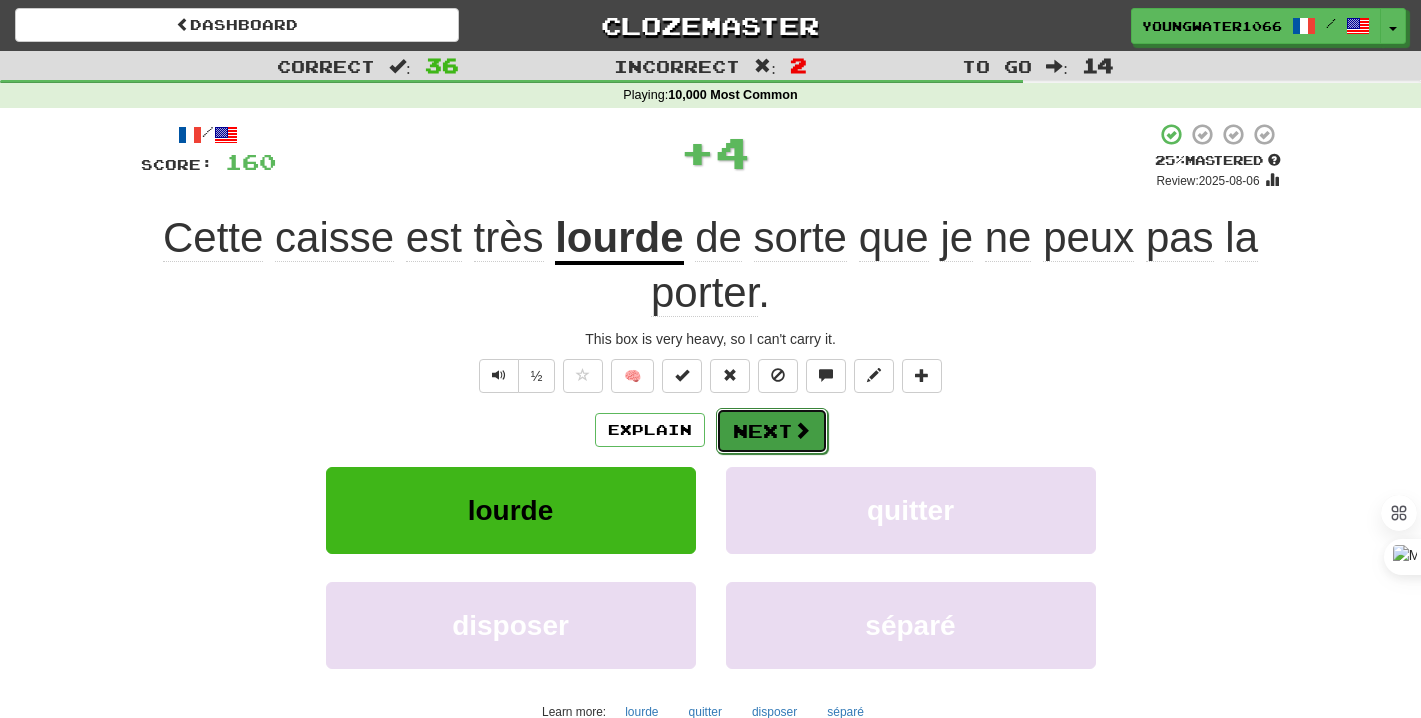 click on "Next" at bounding box center (772, 431) 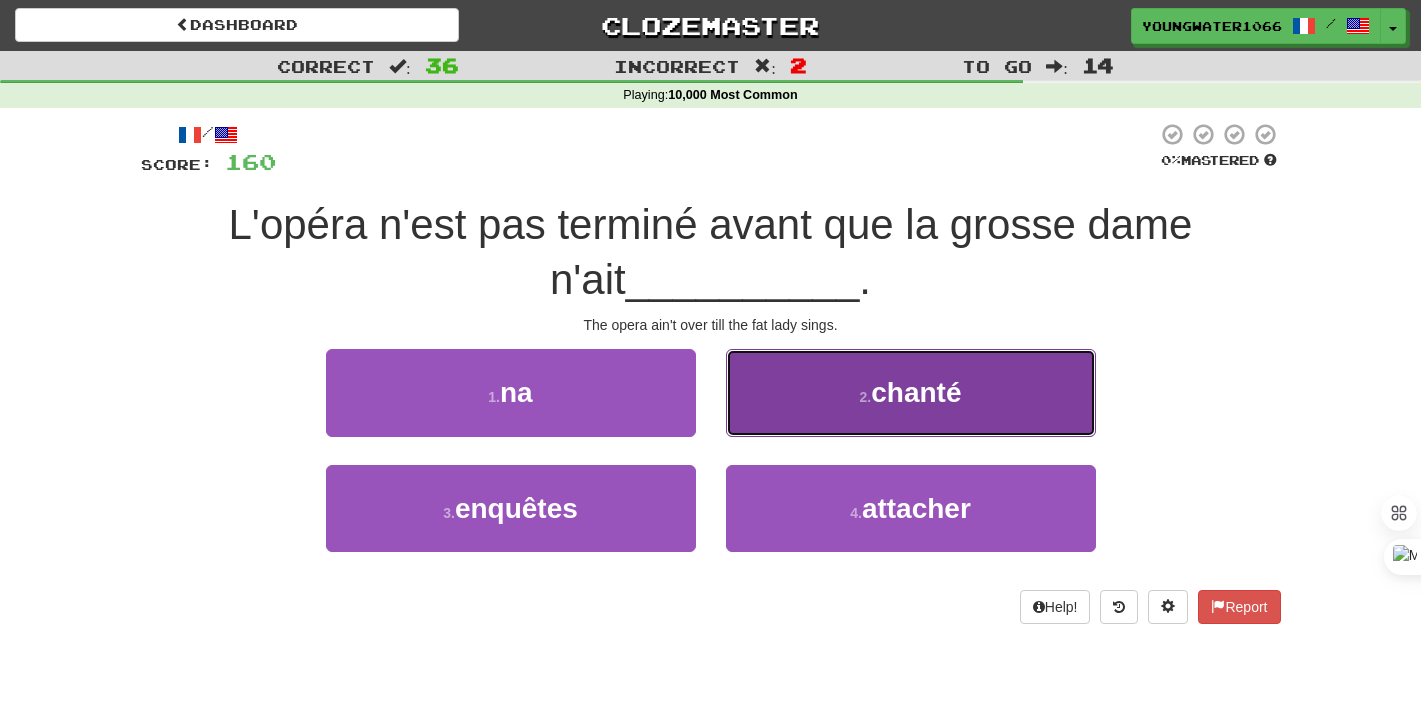 click on "2 .  chanté" at bounding box center (911, 392) 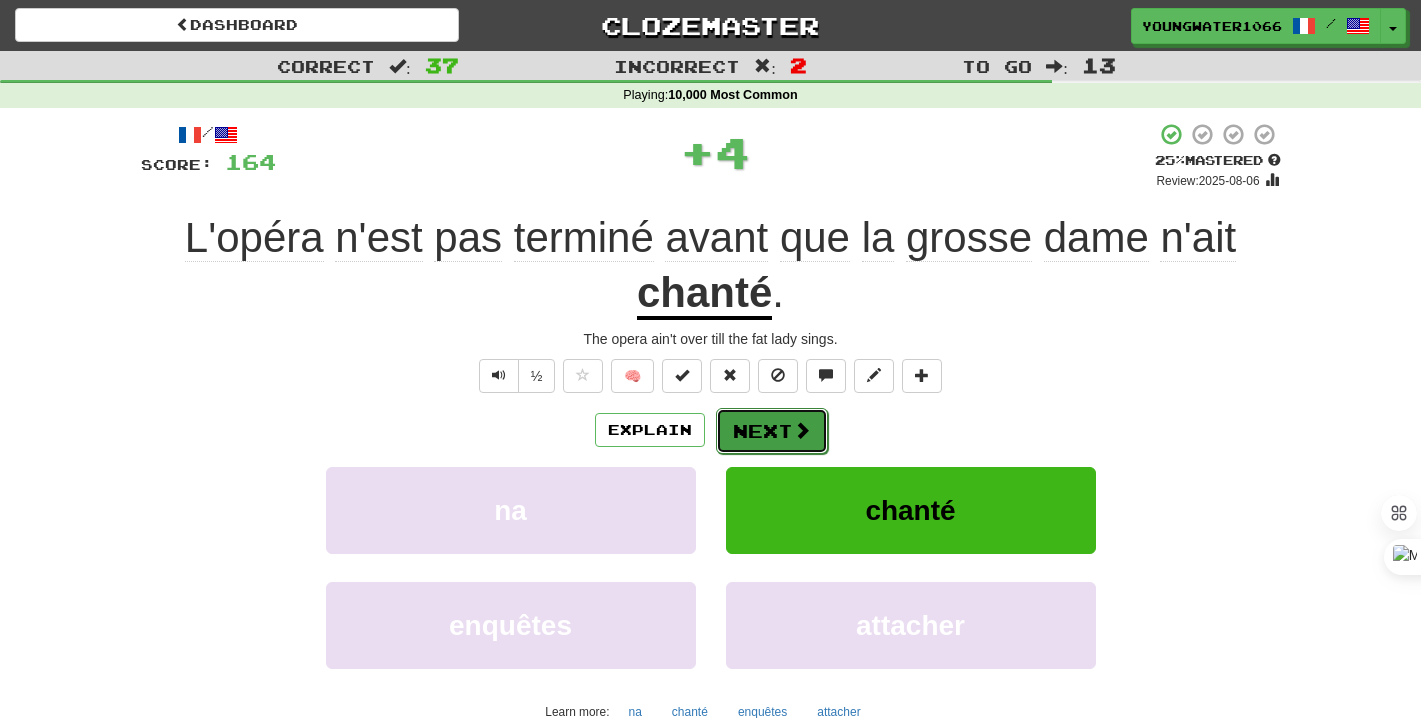 click on "Next" at bounding box center (772, 431) 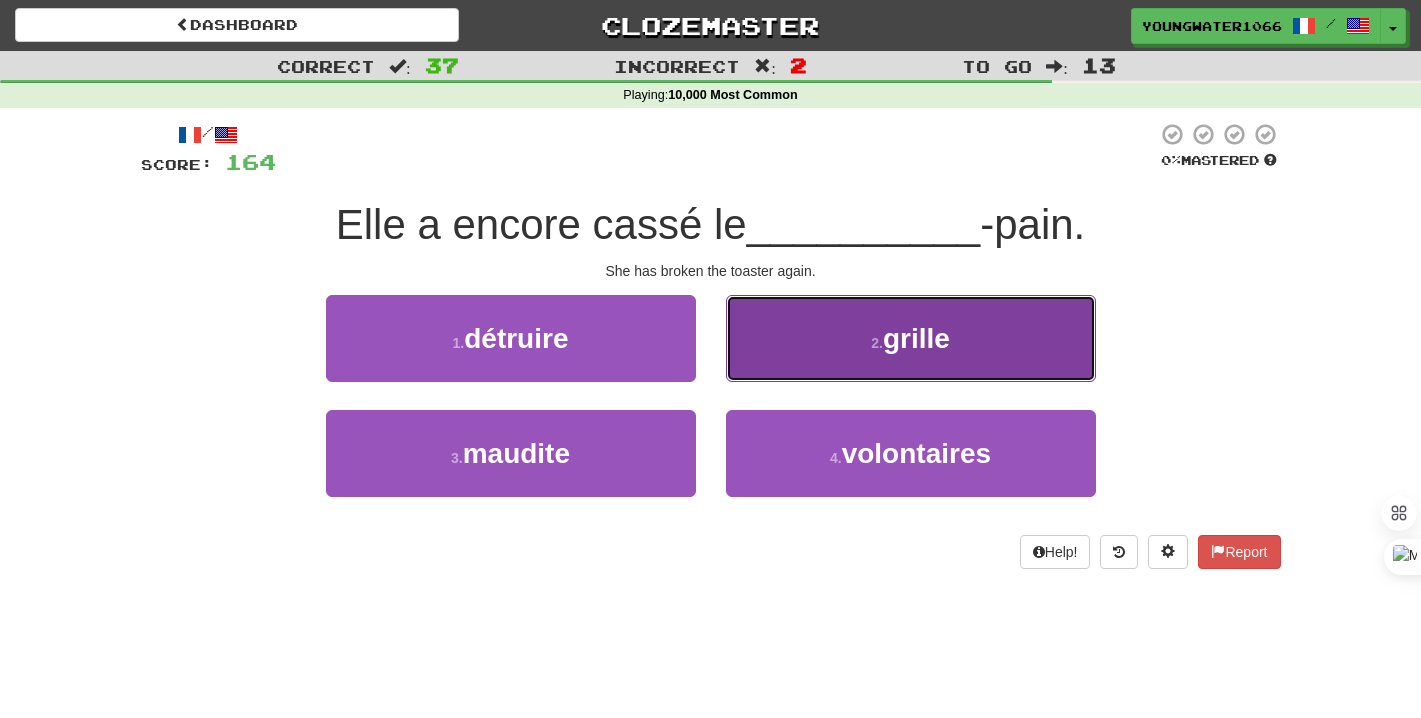 click on "2 .  grille" at bounding box center [911, 338] 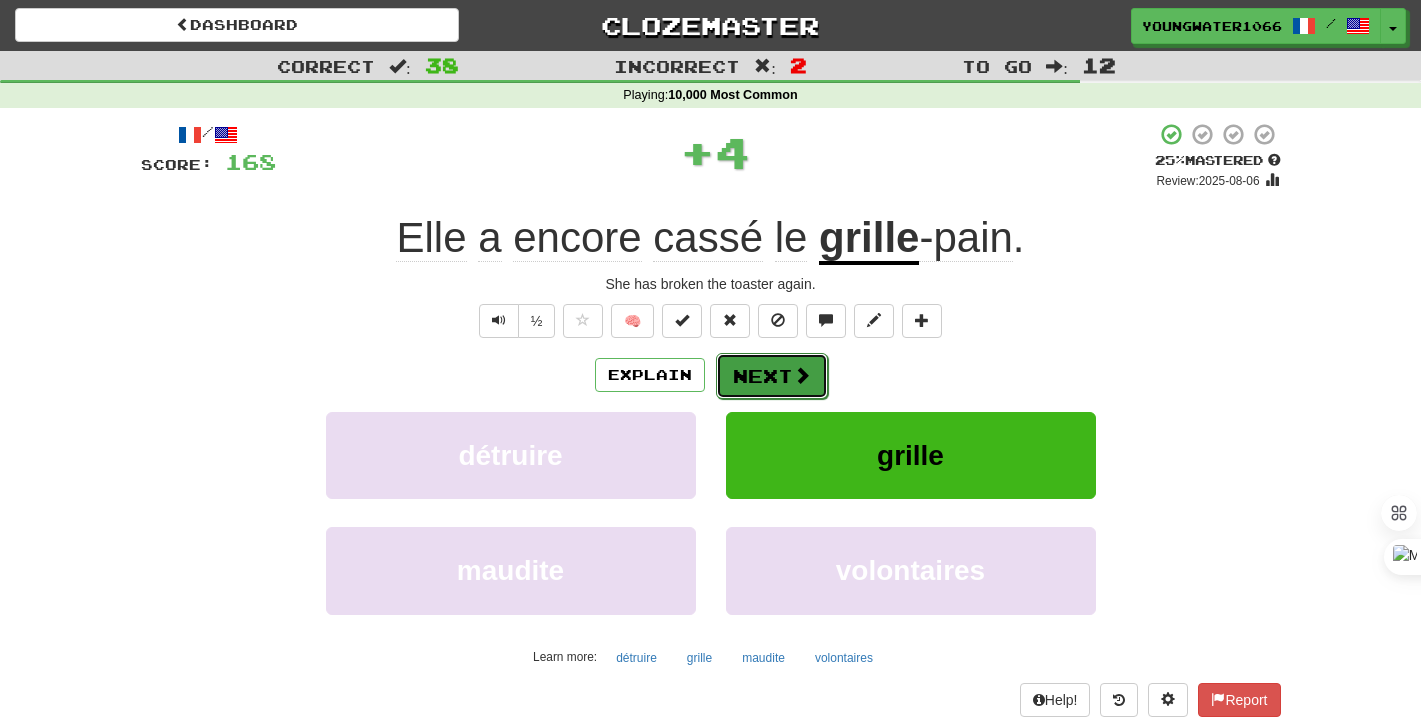 click on "Next" at bounding box center (772, 376) 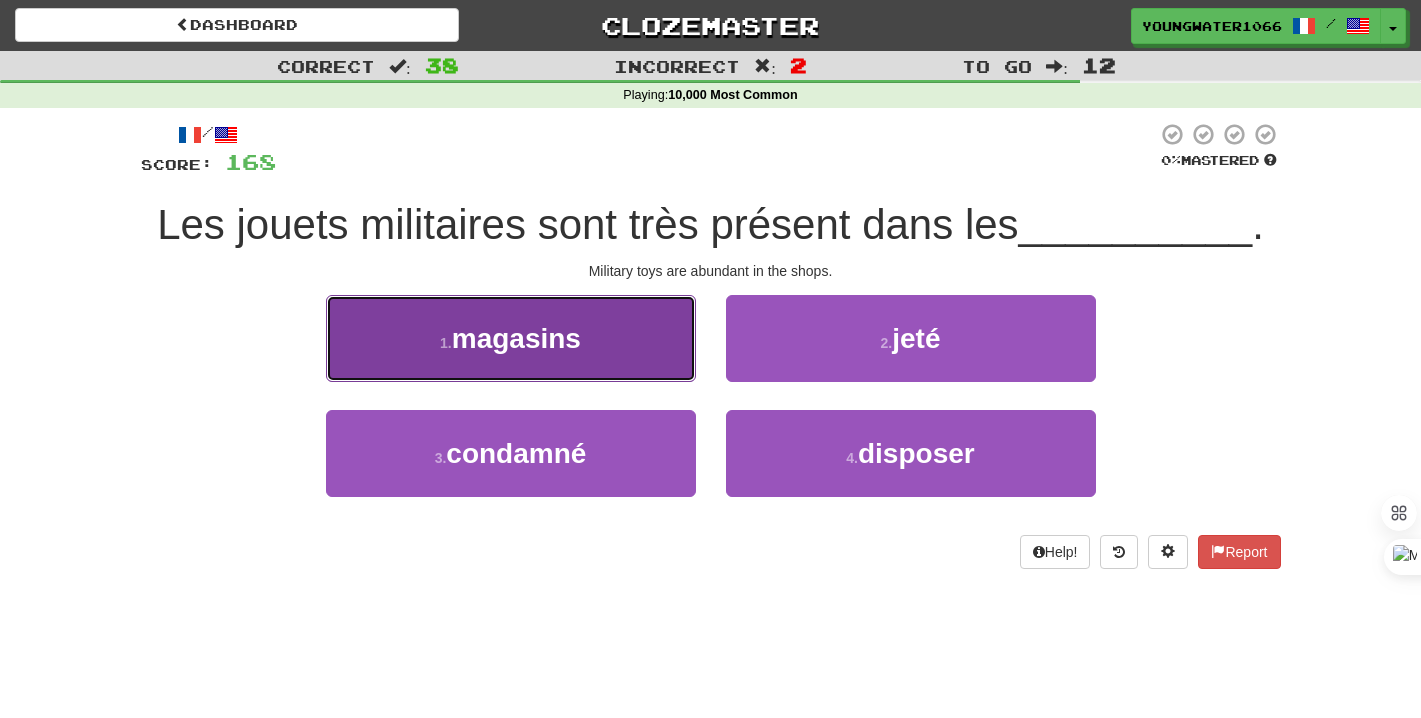 click on "1 .  magasins" at bounding box center (511, 338) 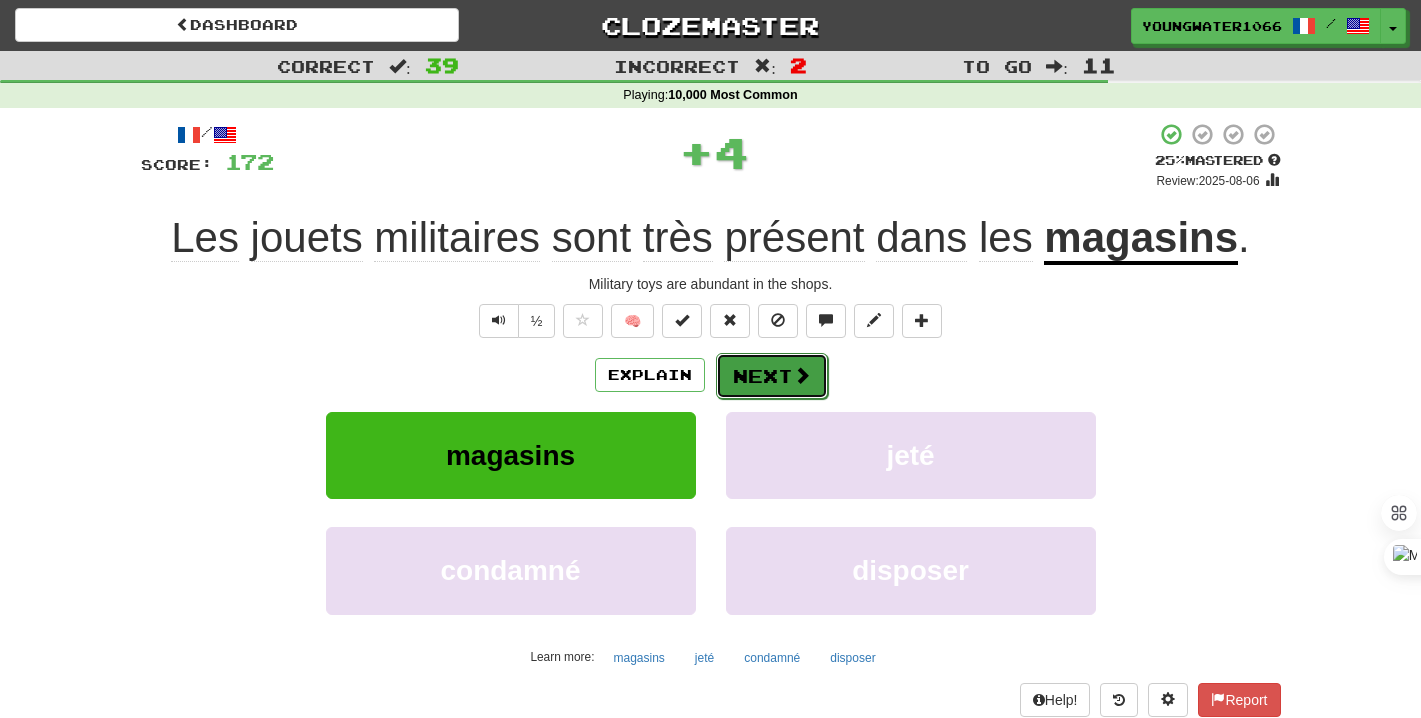 click on "Next" at bounding box center [772, 376] 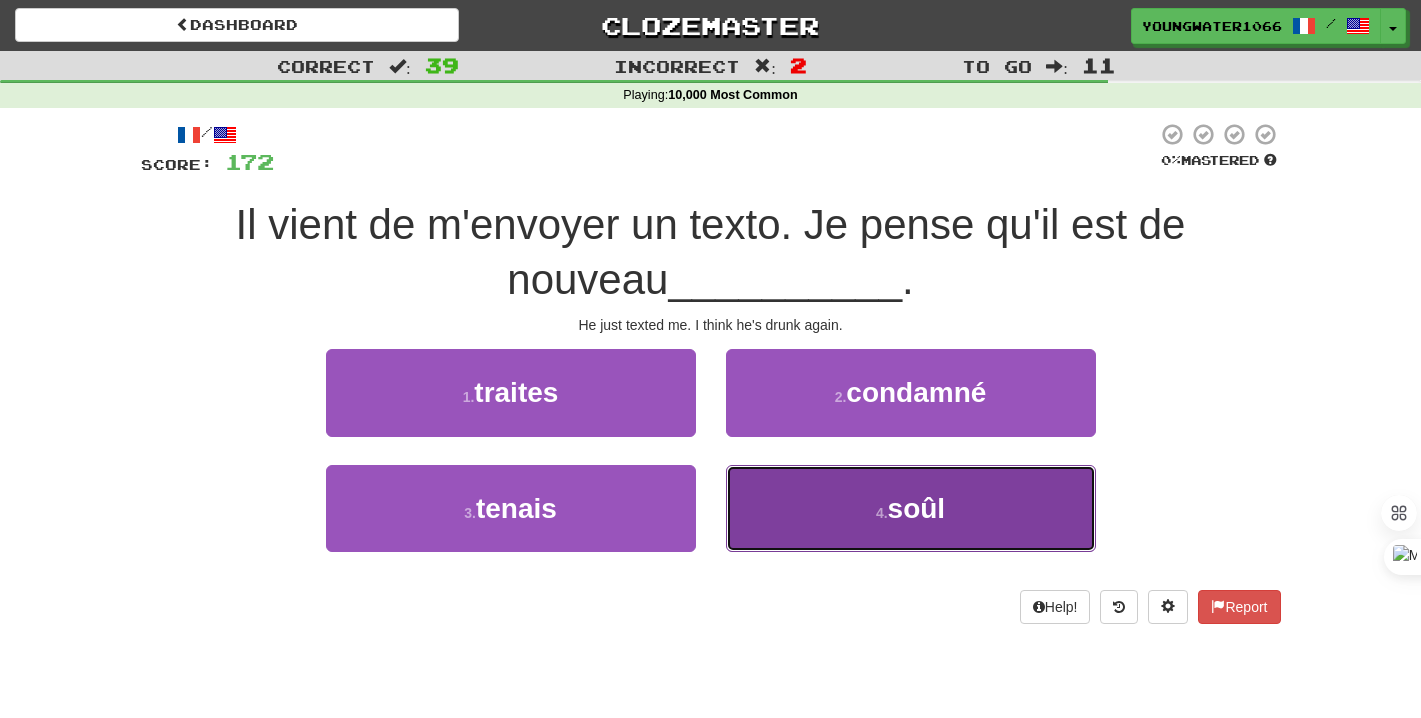 click on "4 .  soûl" at bounding box center (911, 508) 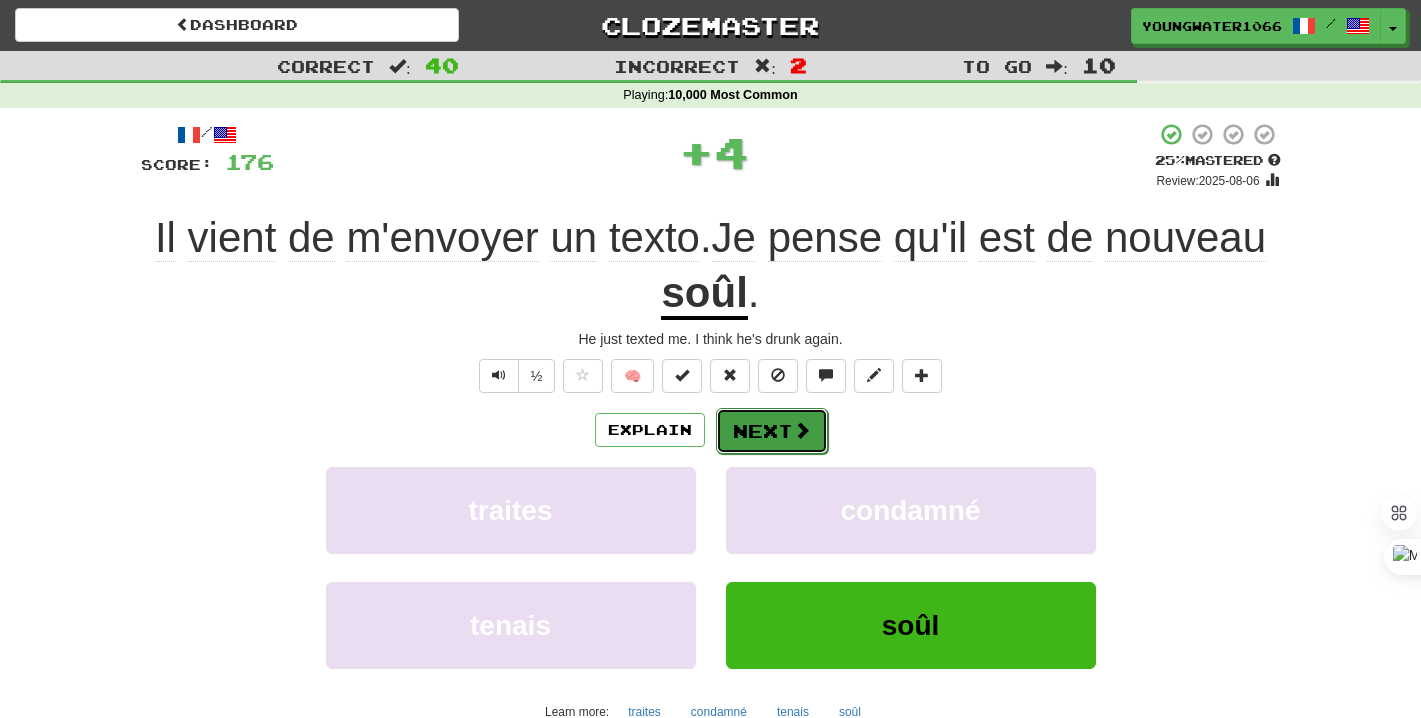click on "Next" at bounding box center (772, 431) 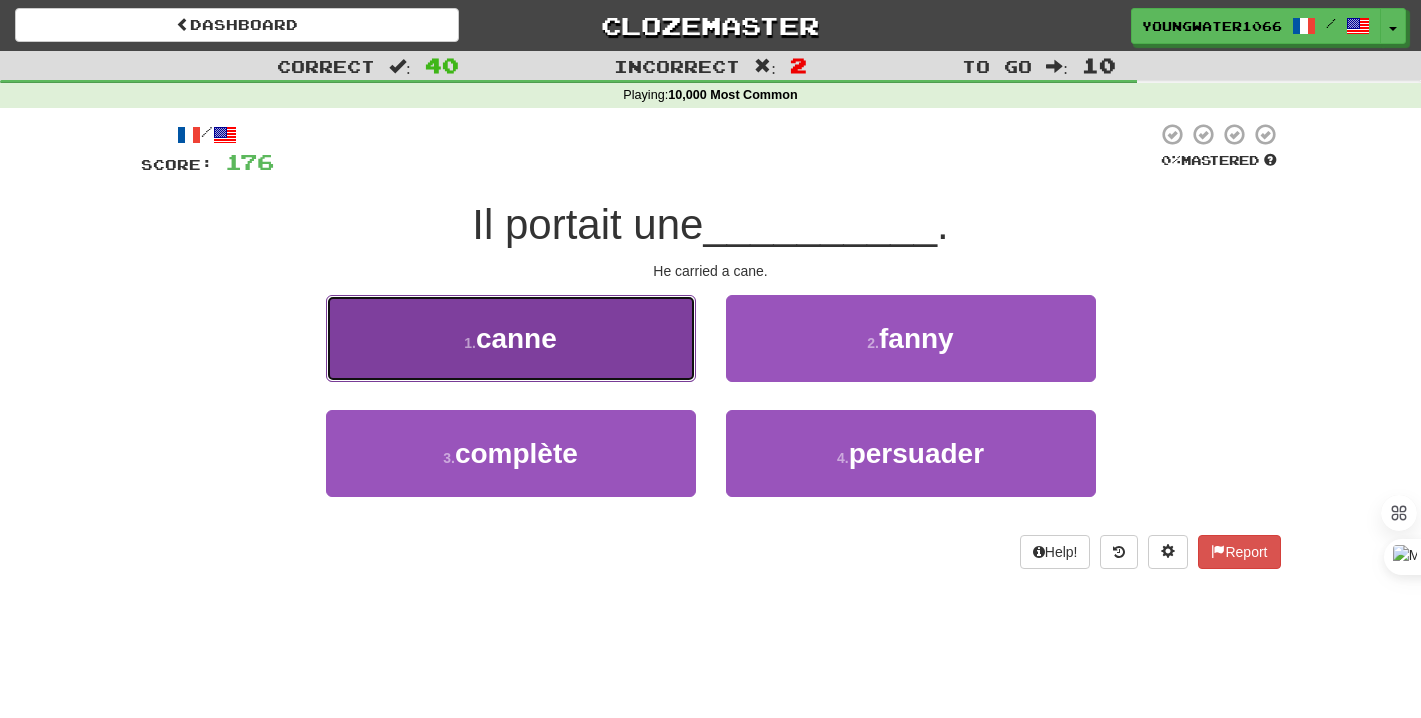 click on "1 .  canne" at bounding box center [511, 338] 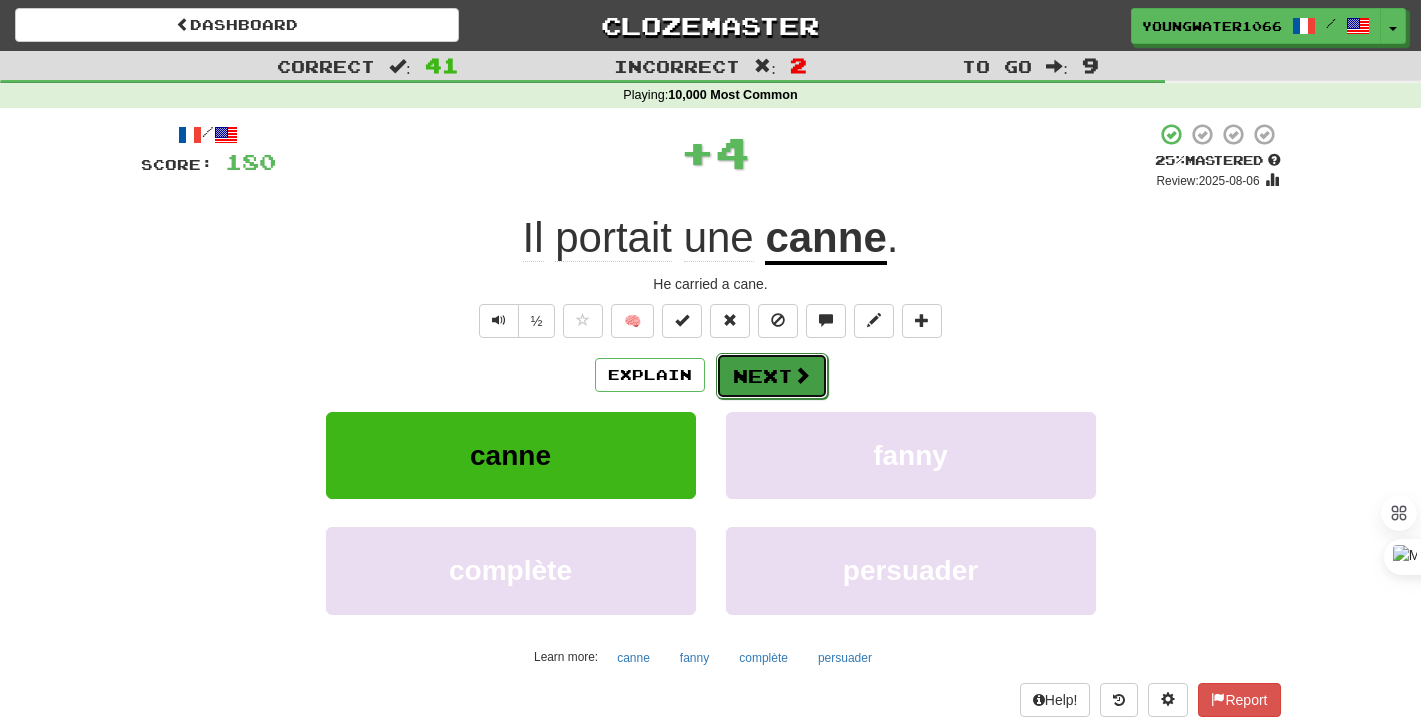 click on "Next" at bounding box center (772, 376) 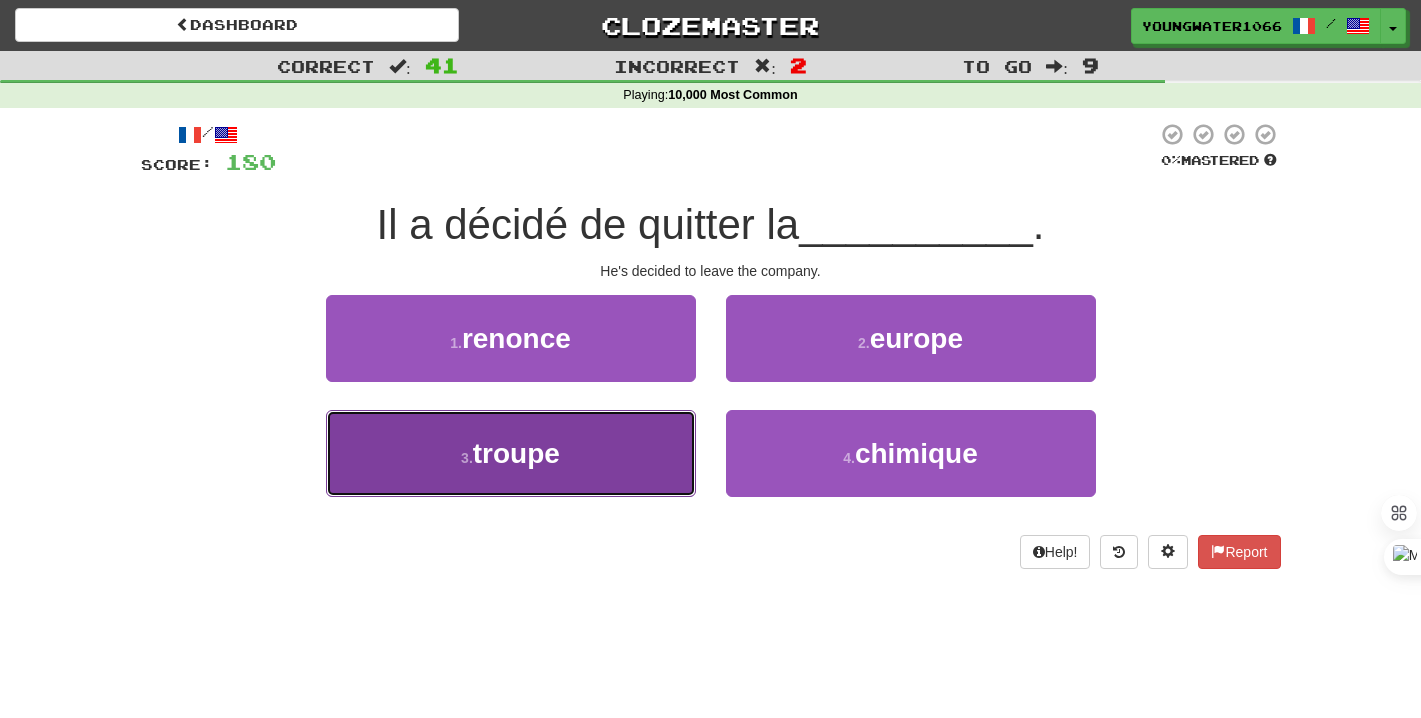 click on "3 .  troupe" at bounding box center [511, 453] 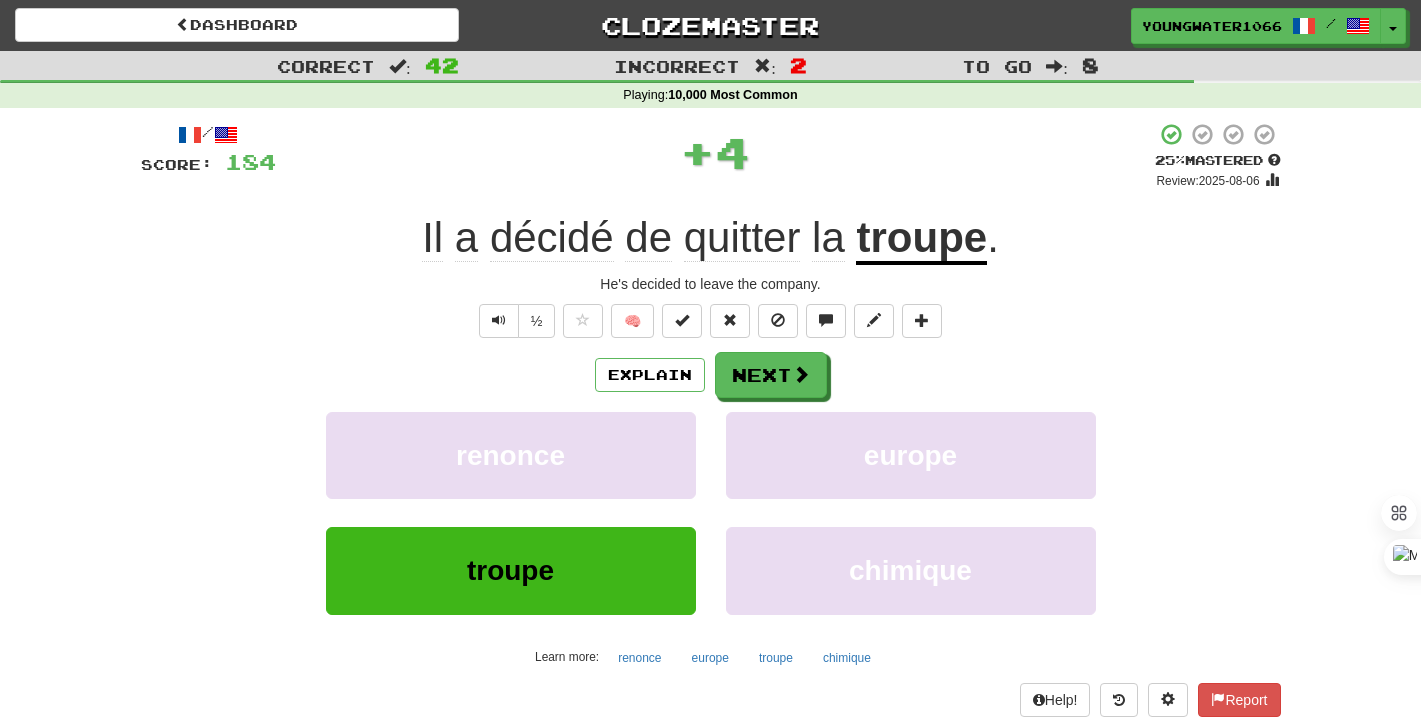 click on "Explain Next renonce europe troupe chimique Learn more: renonce europe troupe chimique" at bounding box center [711, 512] 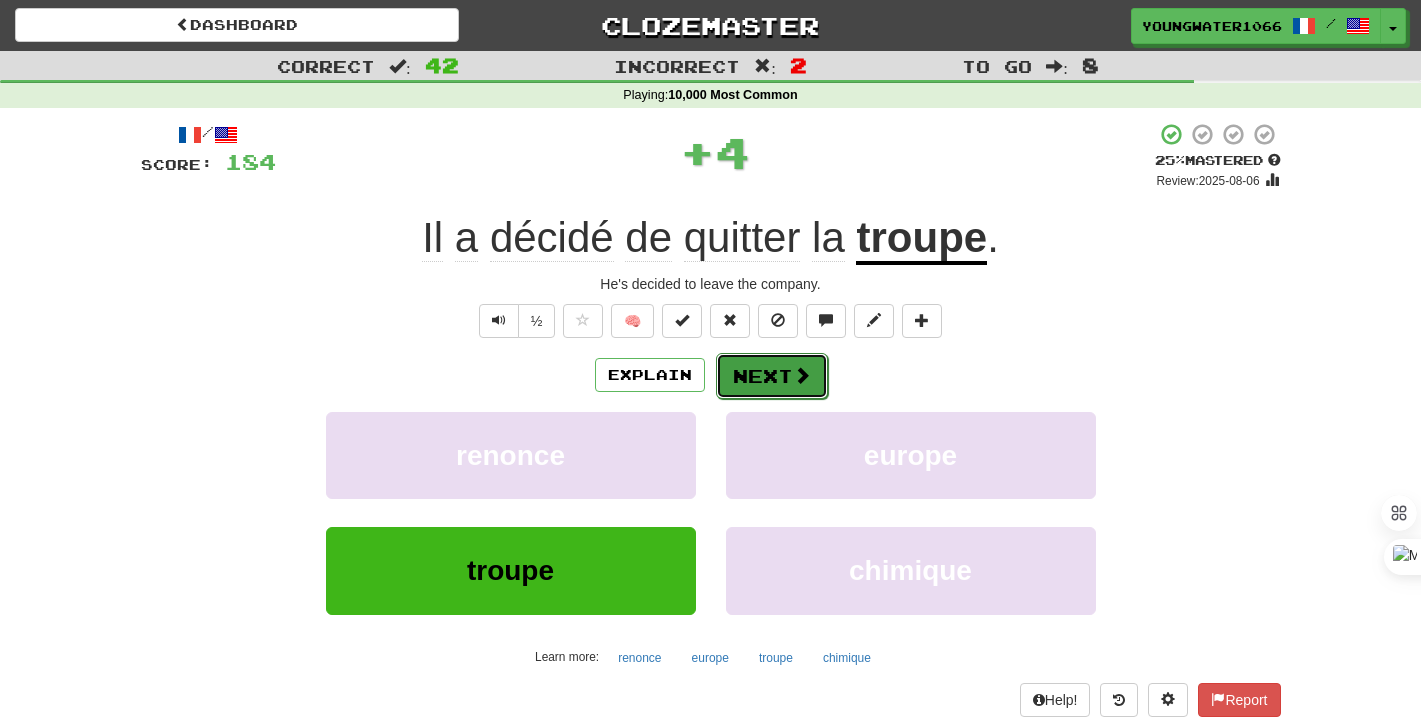 click on "Next" at bounding box center [772, 376] 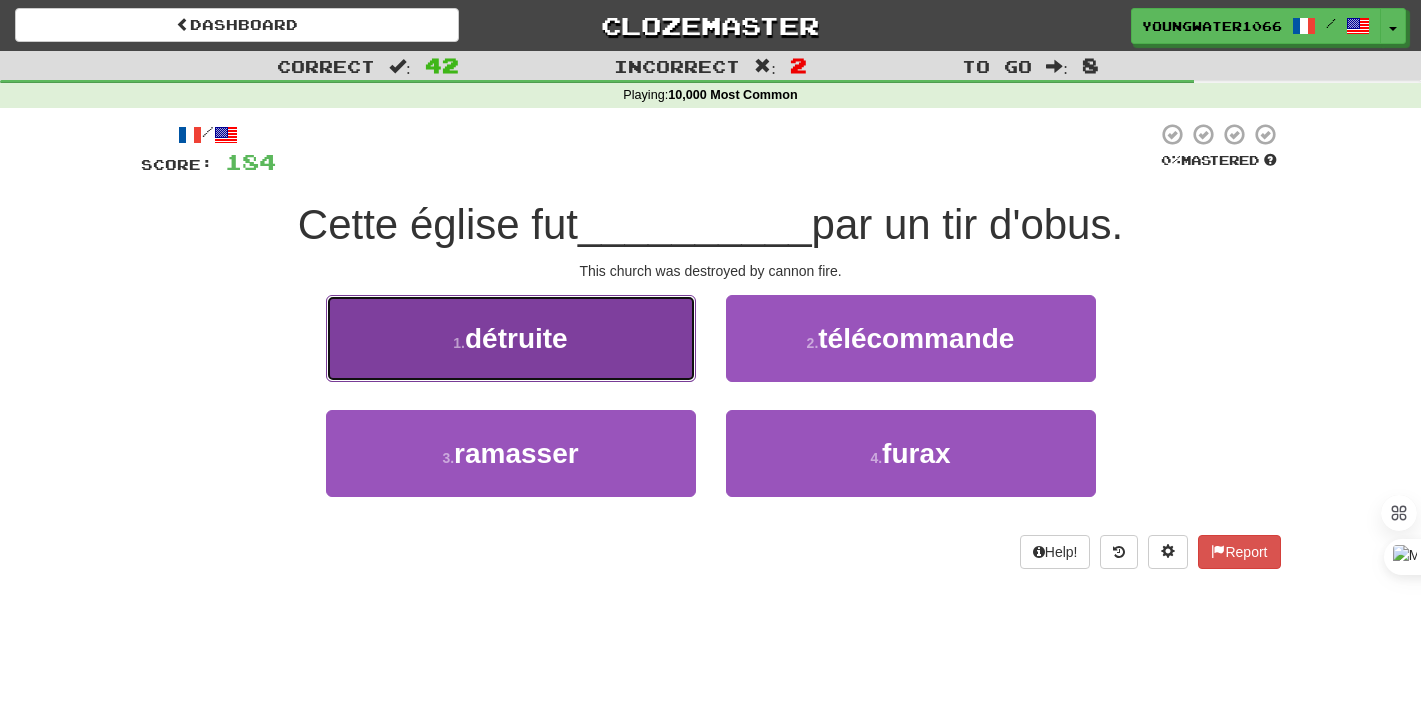 click on "1 .  détruite" at bounding box center (511, 338) 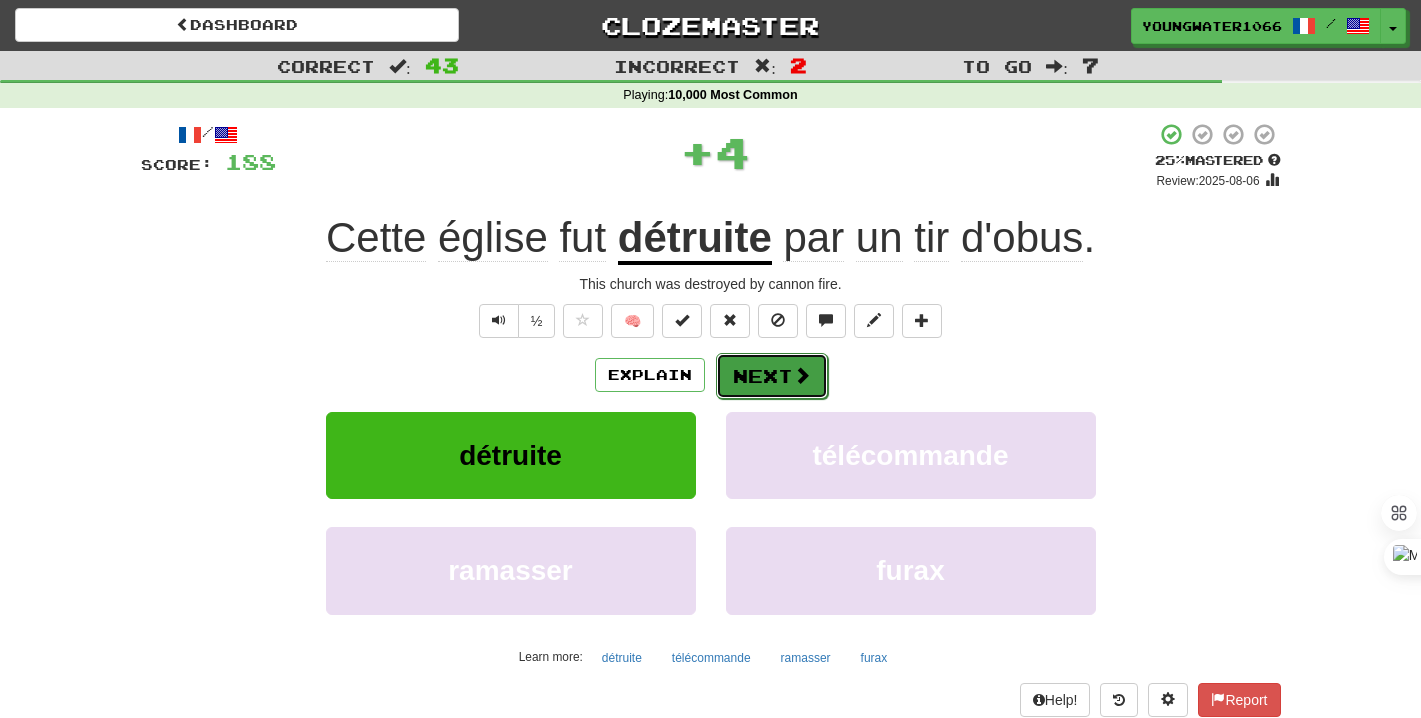 click on "Next" at bounding box center [772, 376] 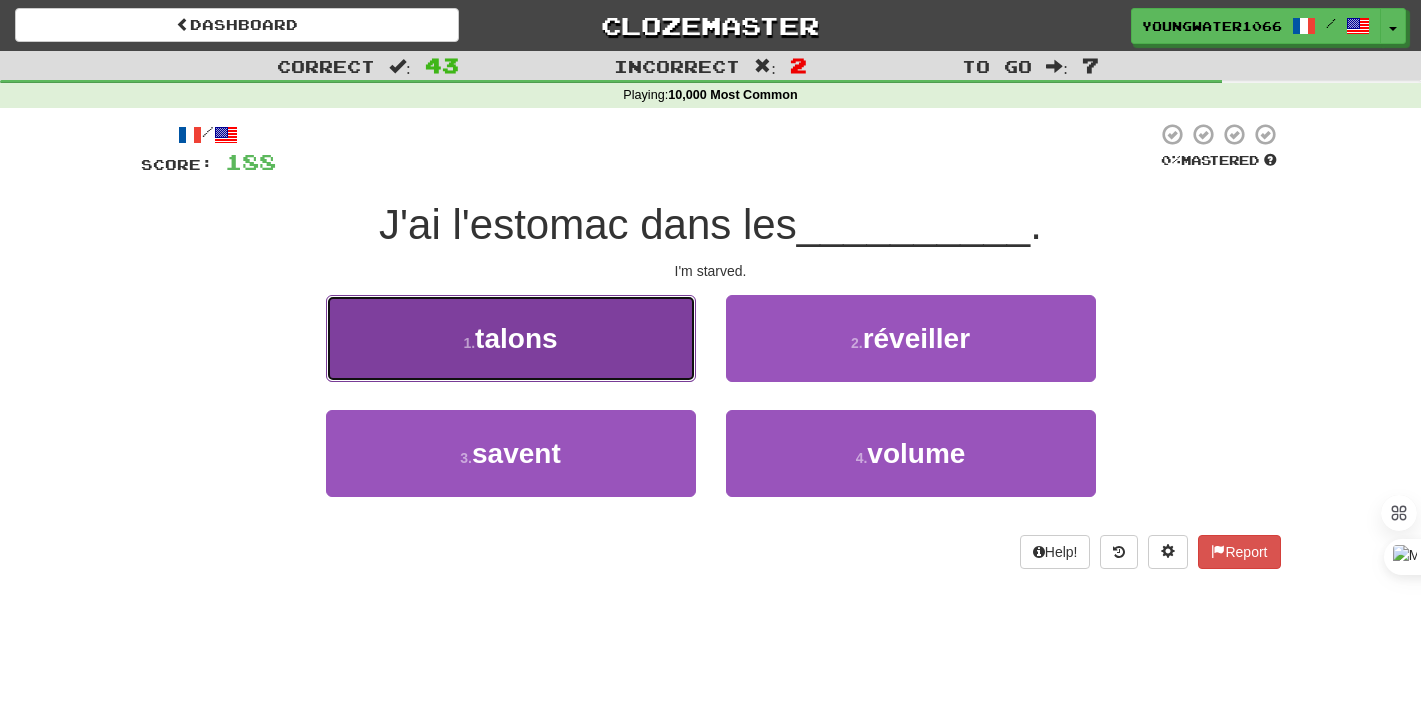 click on "1 .  talons" at bounding box center (511, 338) 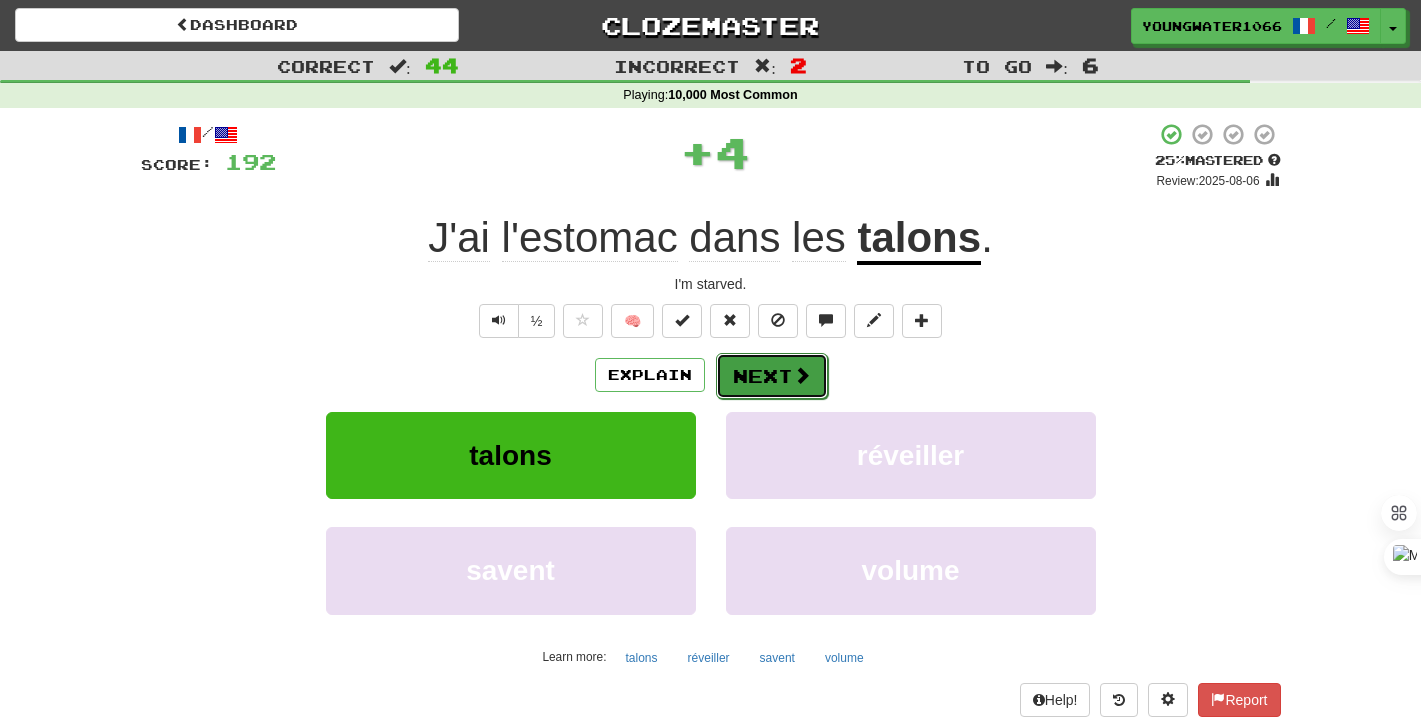 click on "Next" at bounding box center (772, 376) 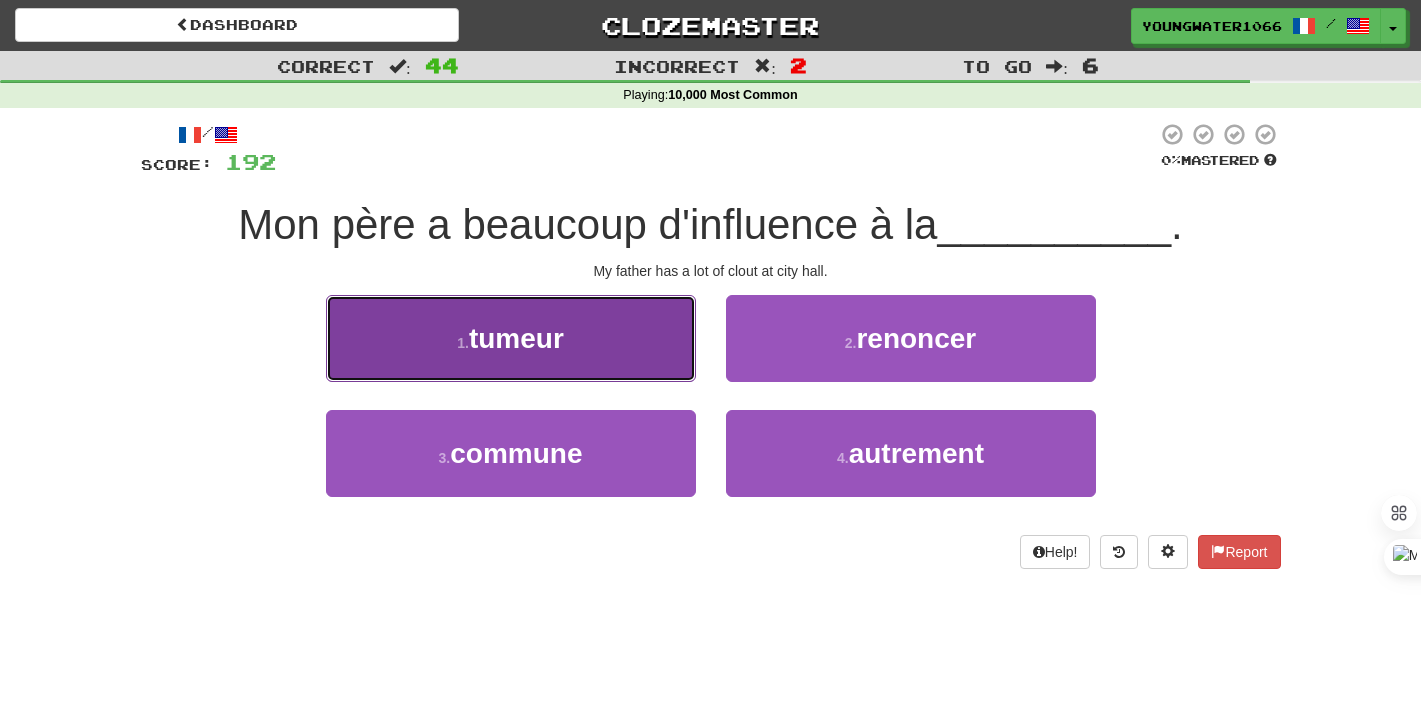 click on "1 .  tumeur" at bounding box center [511, 338] 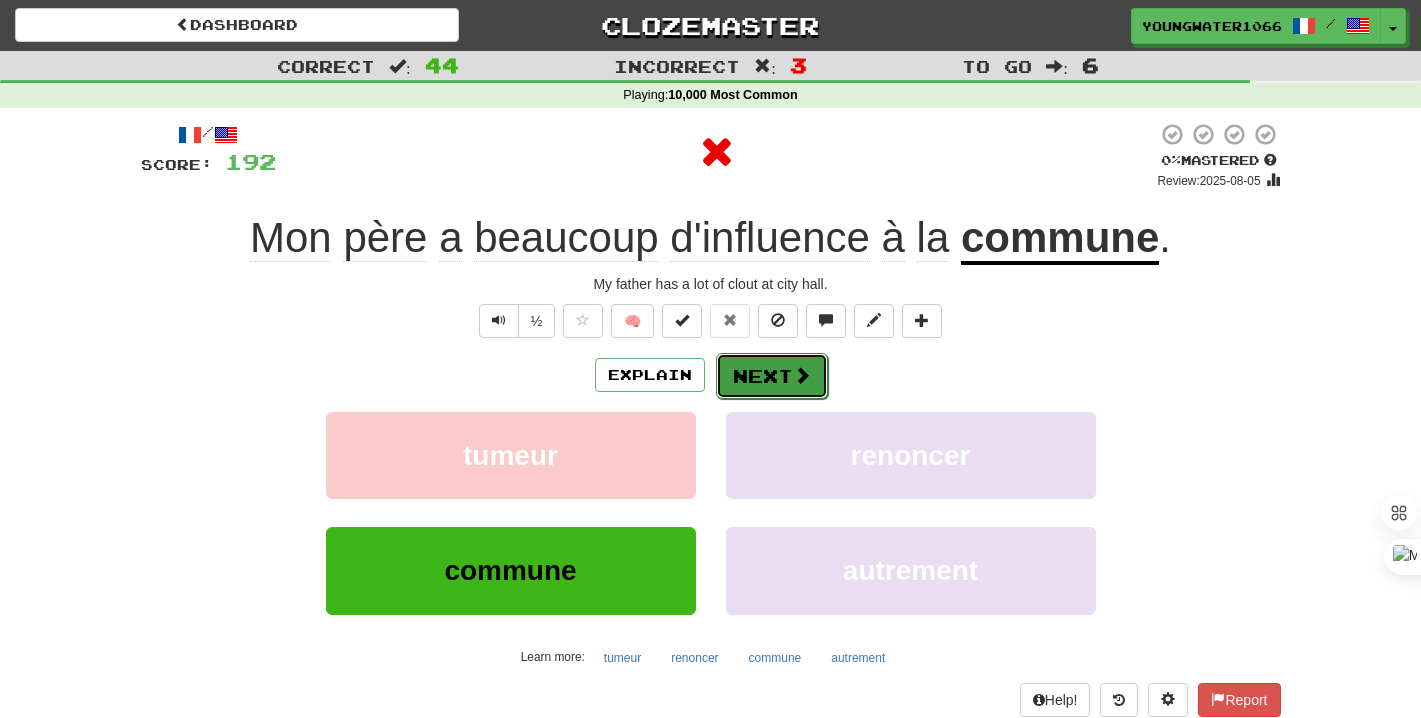 click on "Next" at bounding box center (772, 376) 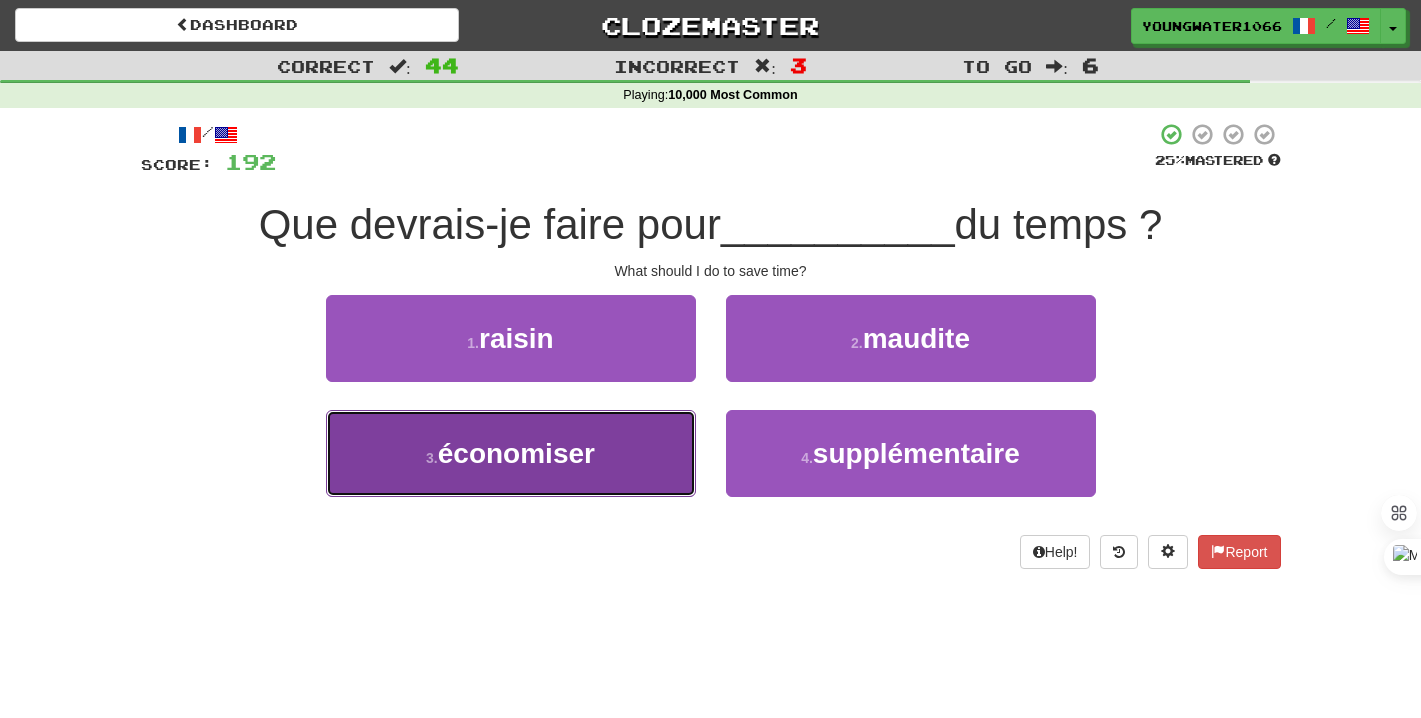 click on "3 .  économiser" at bounding box center [511, 453] 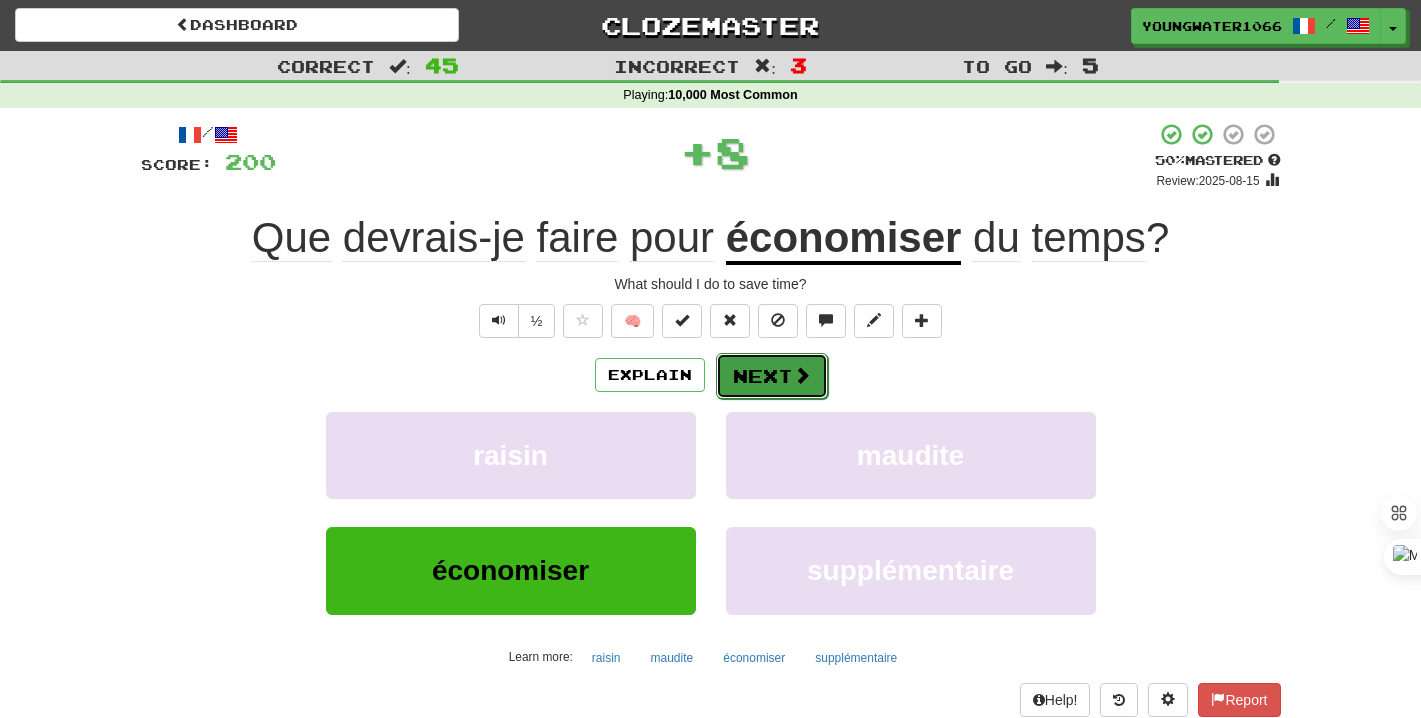 click on "Next" at bounding box center [772, 376] 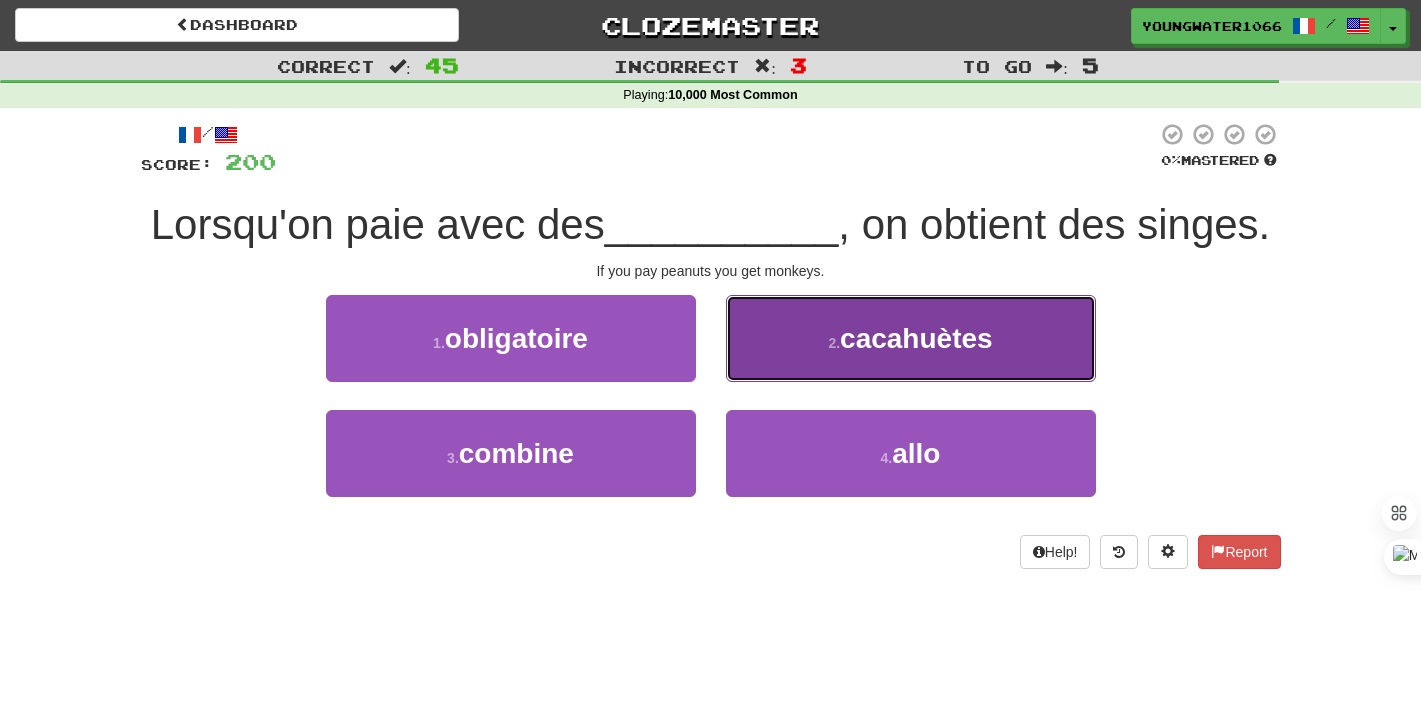 click on "2 .  cacahuètes" at bounding box center [911, 338] 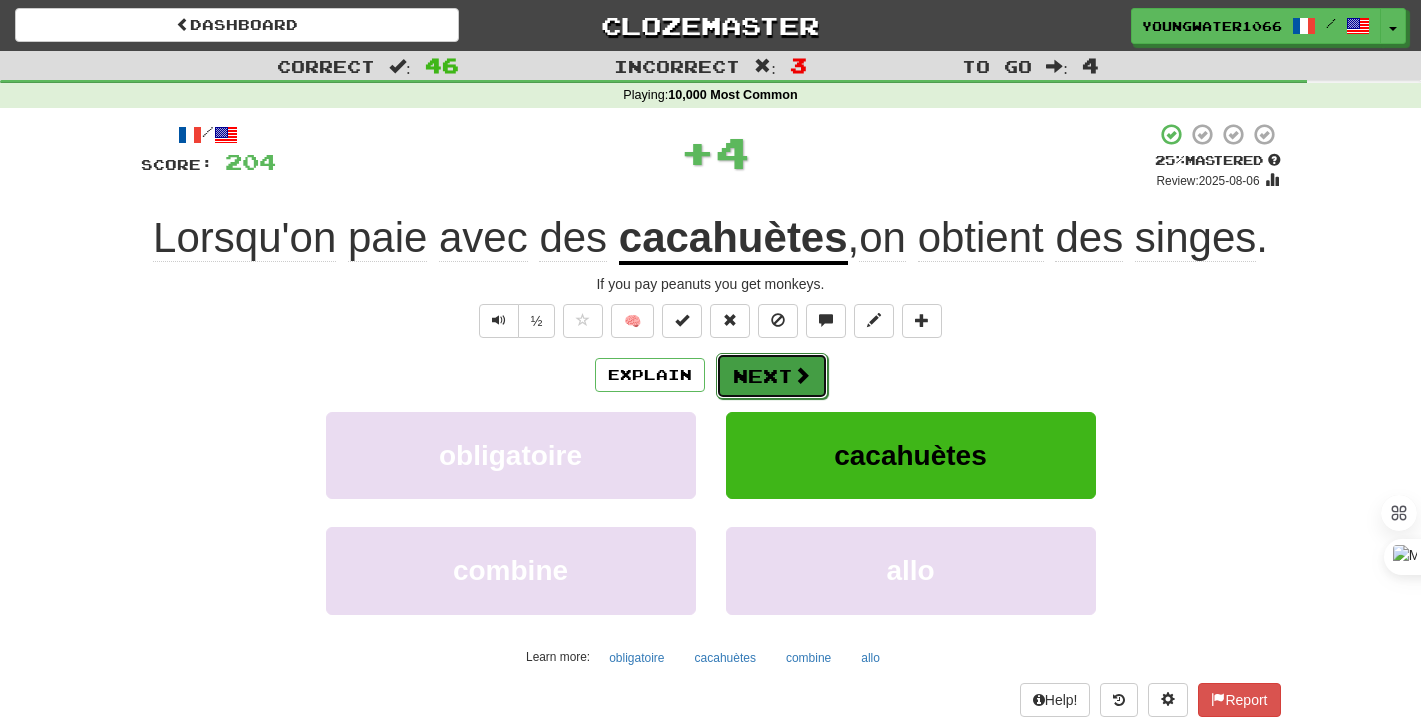 click on "Next" at bounding box center (772, 376) 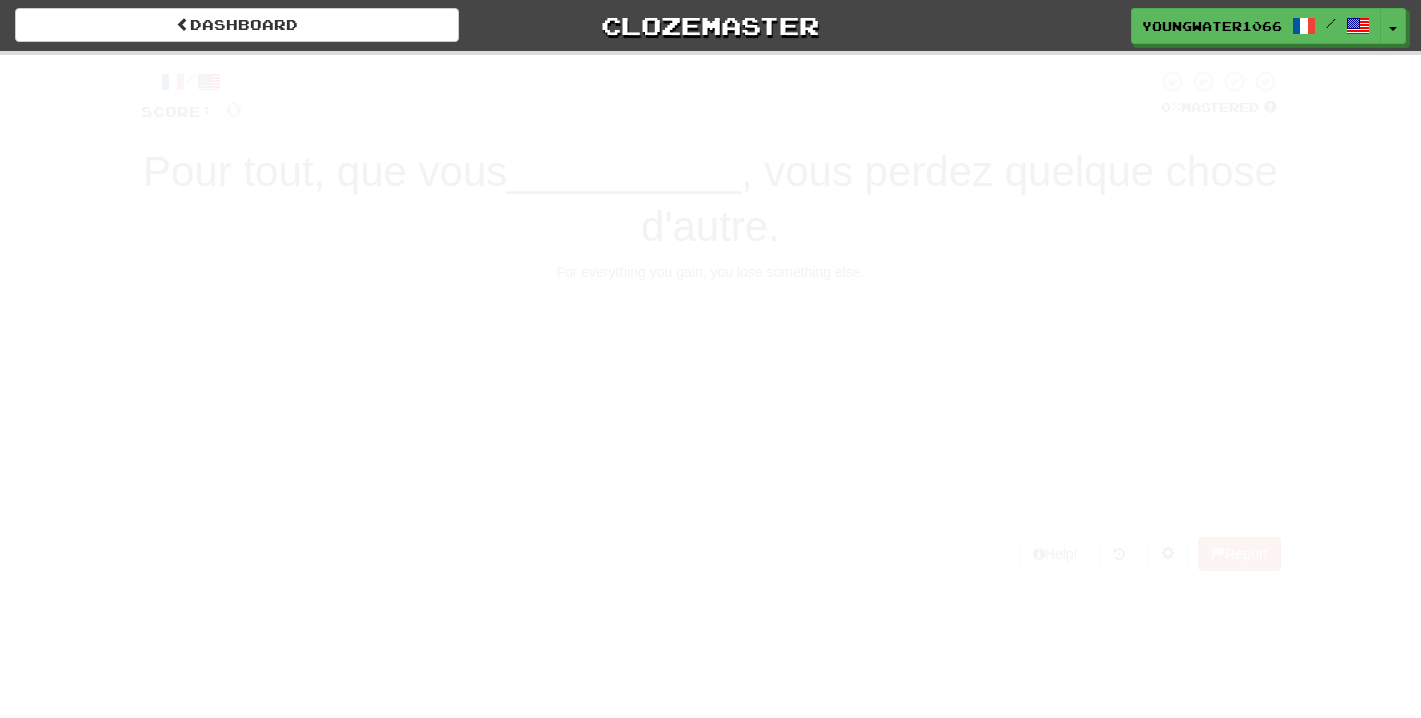 scroll, scrollTop: 0, scrollLeft: 0, axis: both 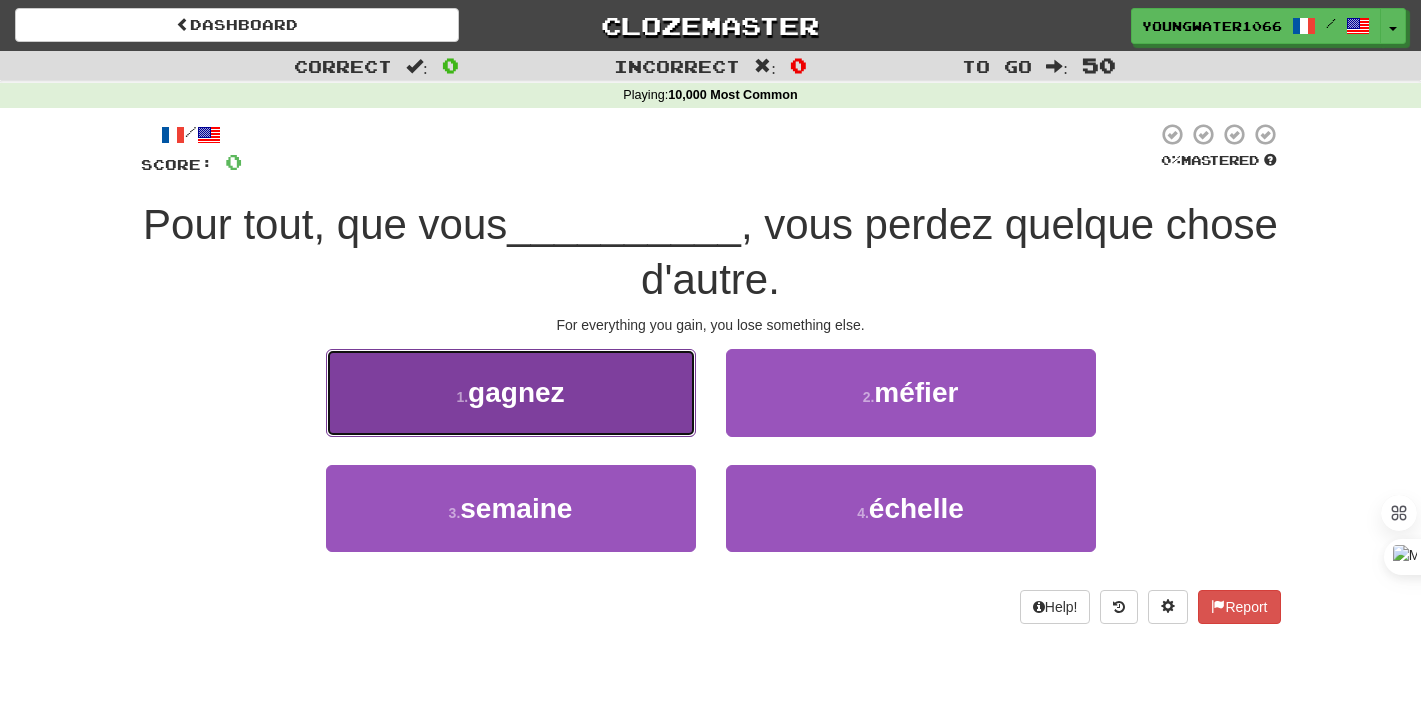 click on "1 .  gagnez" at bounding box center [511, 392] 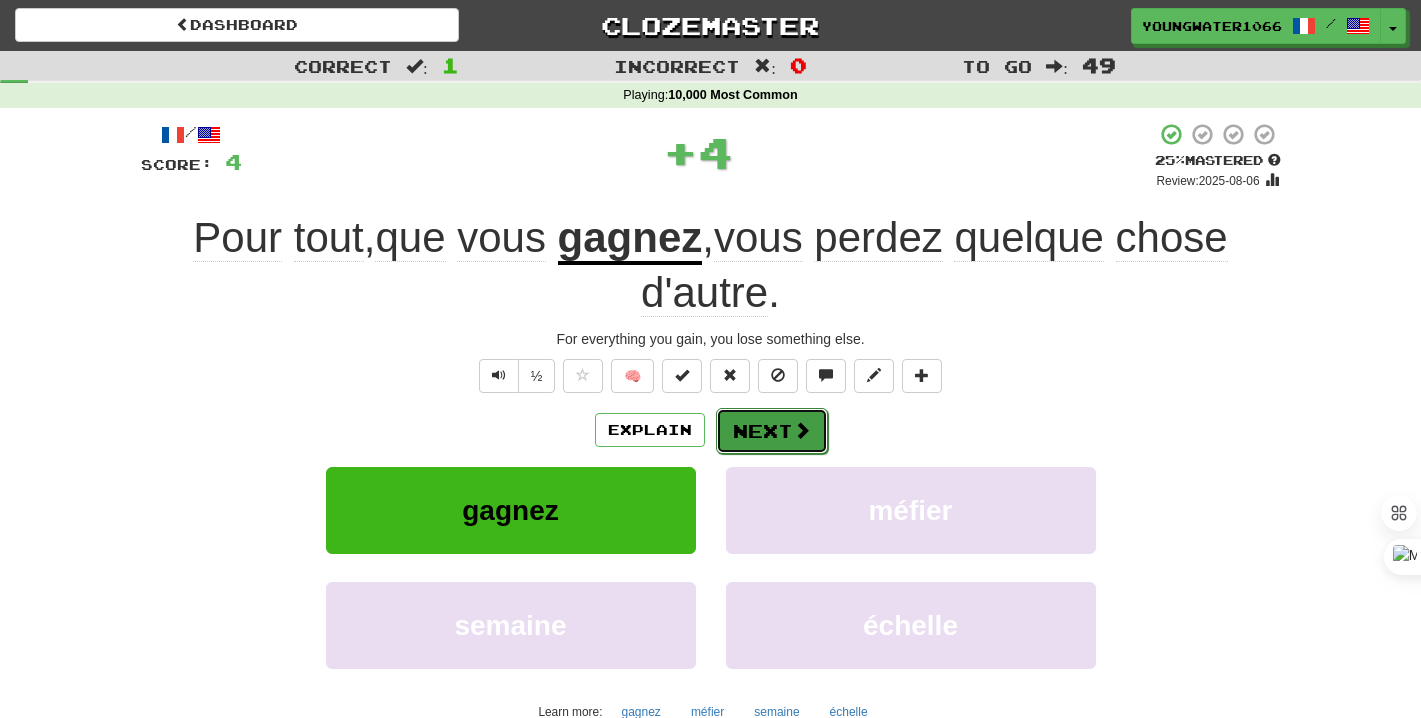 click at bounding box center (802, 430) 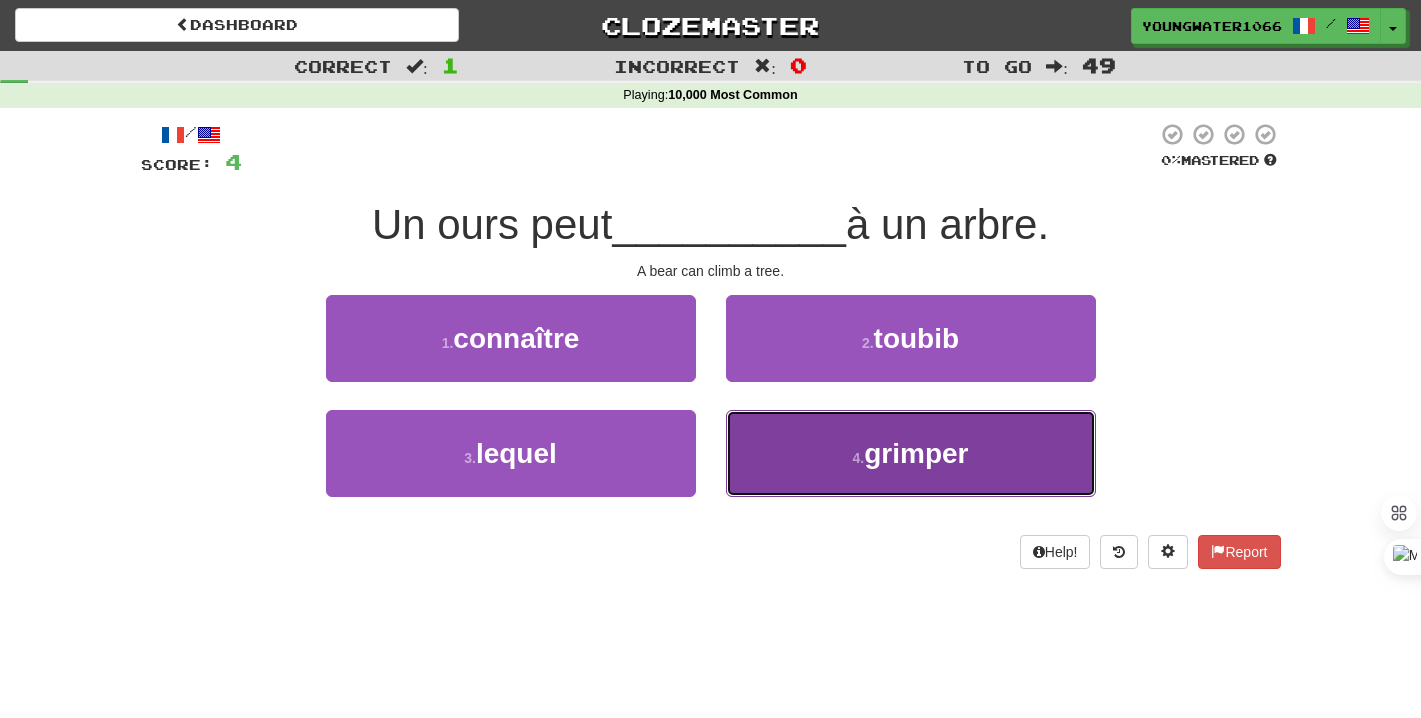 click on "4 .  grimper" at bounding box center [911, 453] 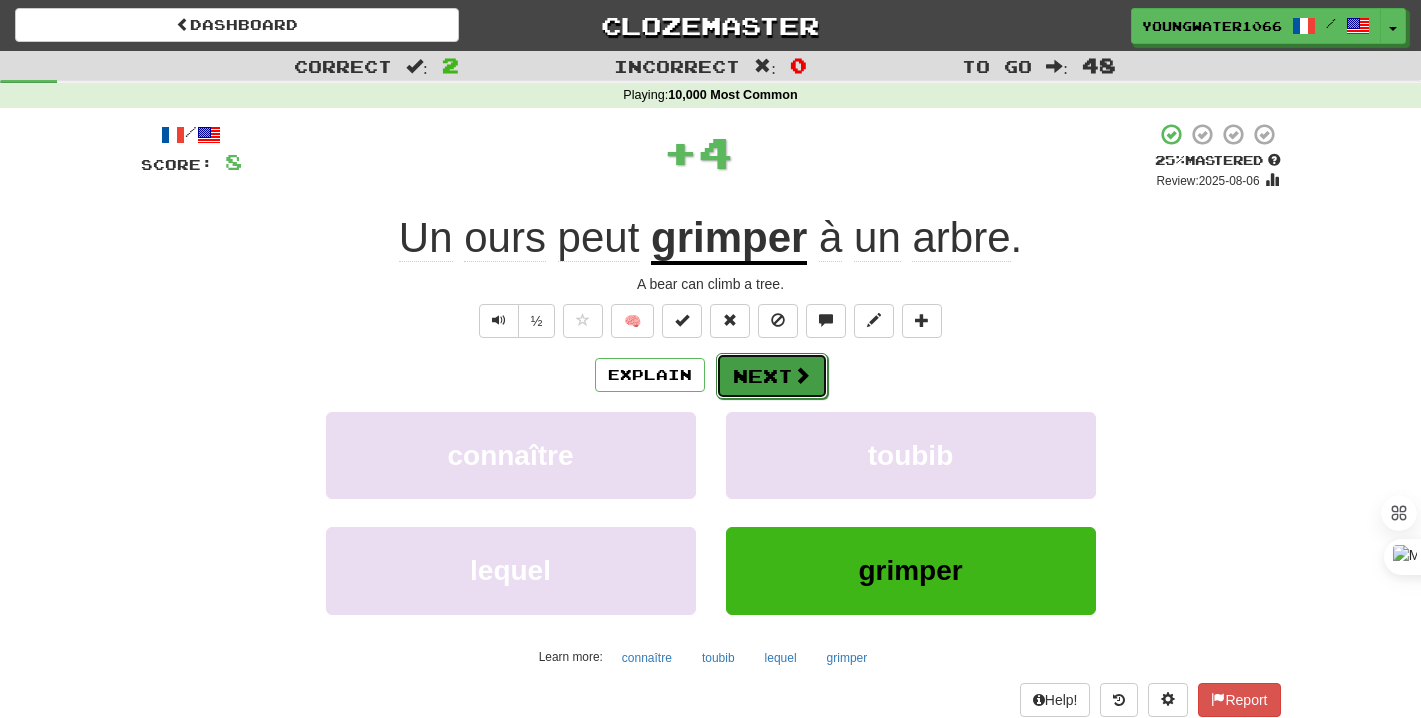 click on "Next" at bounding box center [772, 376] 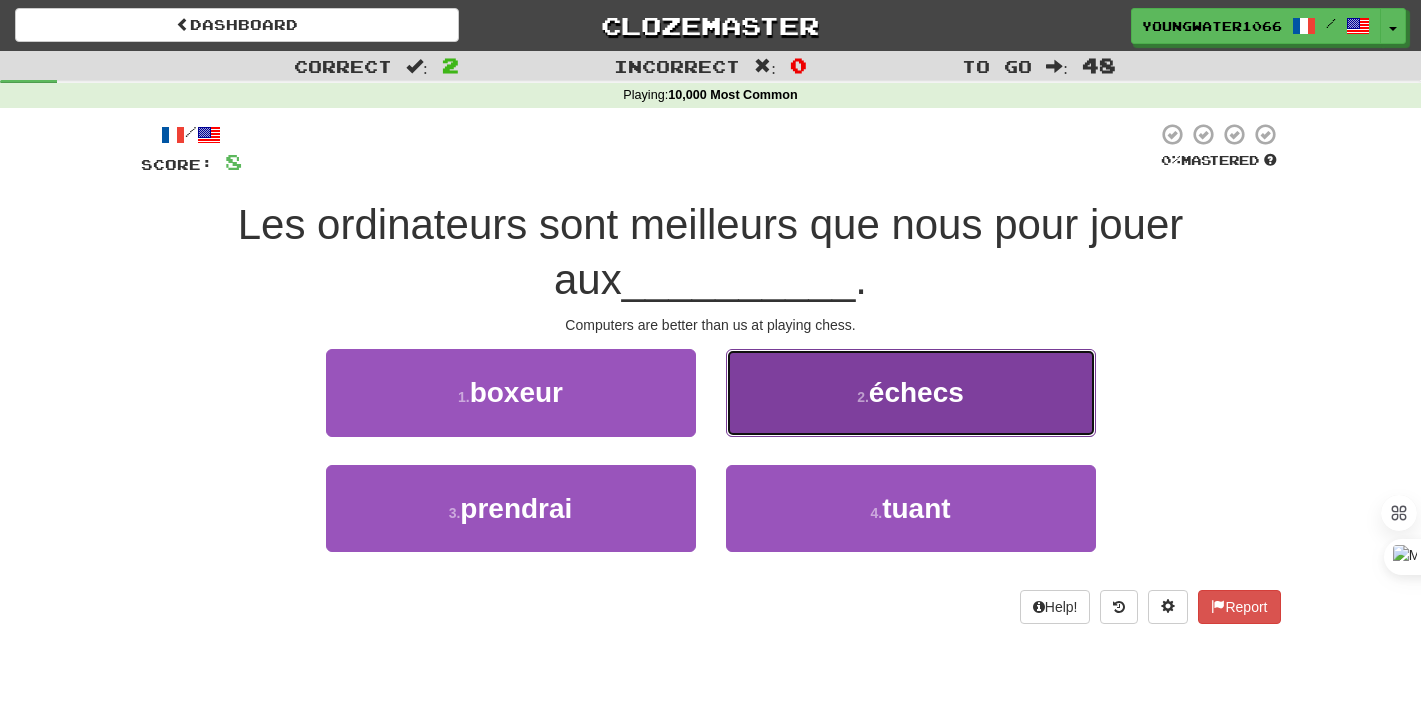 click on "échecs" at bounding box center [916, 392] 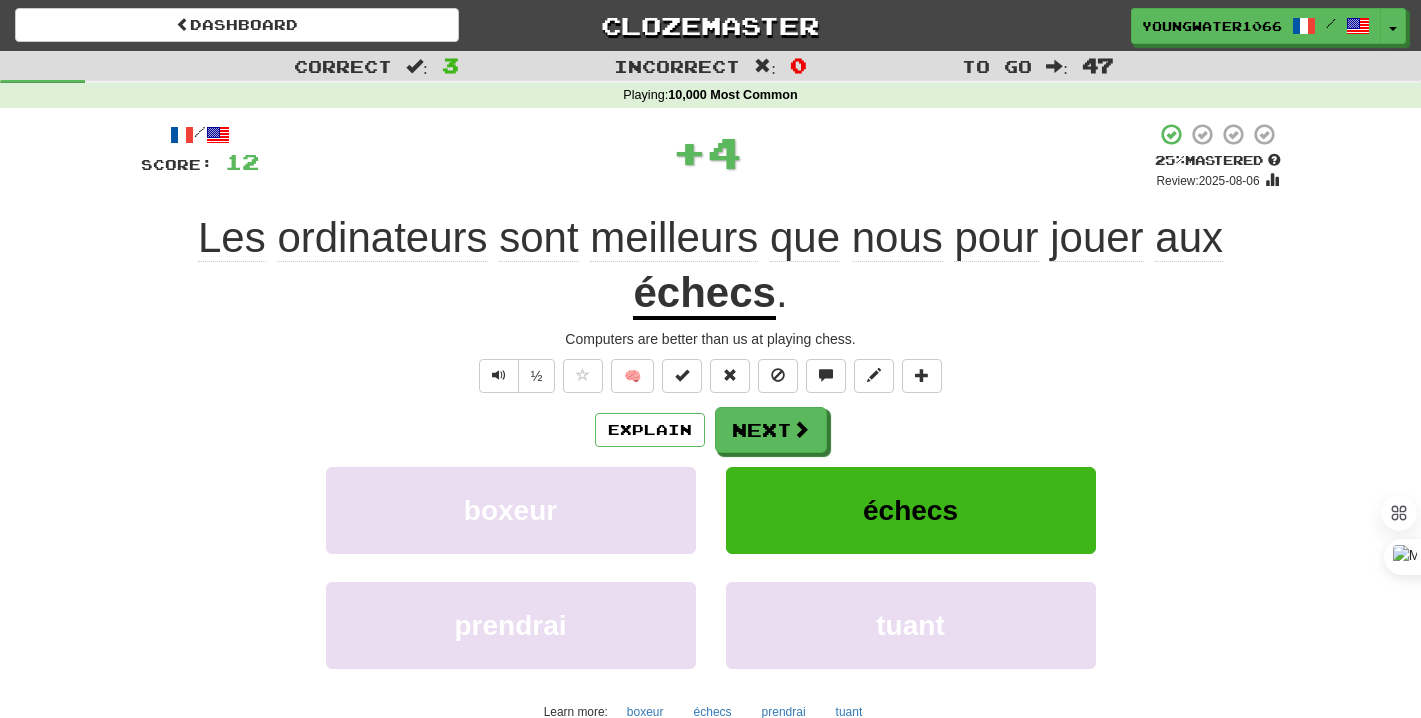 click on "/  Score:   12 + 4 25 %  Mastered Review:  2025-08-06 Les   ordinateurs   sont   meilleurs   que   nous   pour   jouer   aux   échecs . Computers are better than us at playing chess. ½ 🧠 Explain Next boxeur échecs prendrai tuant Learn more: boxeur échecs prendrai tuant  Help!  Report Sentence Source" at bounding box center [711, 462] 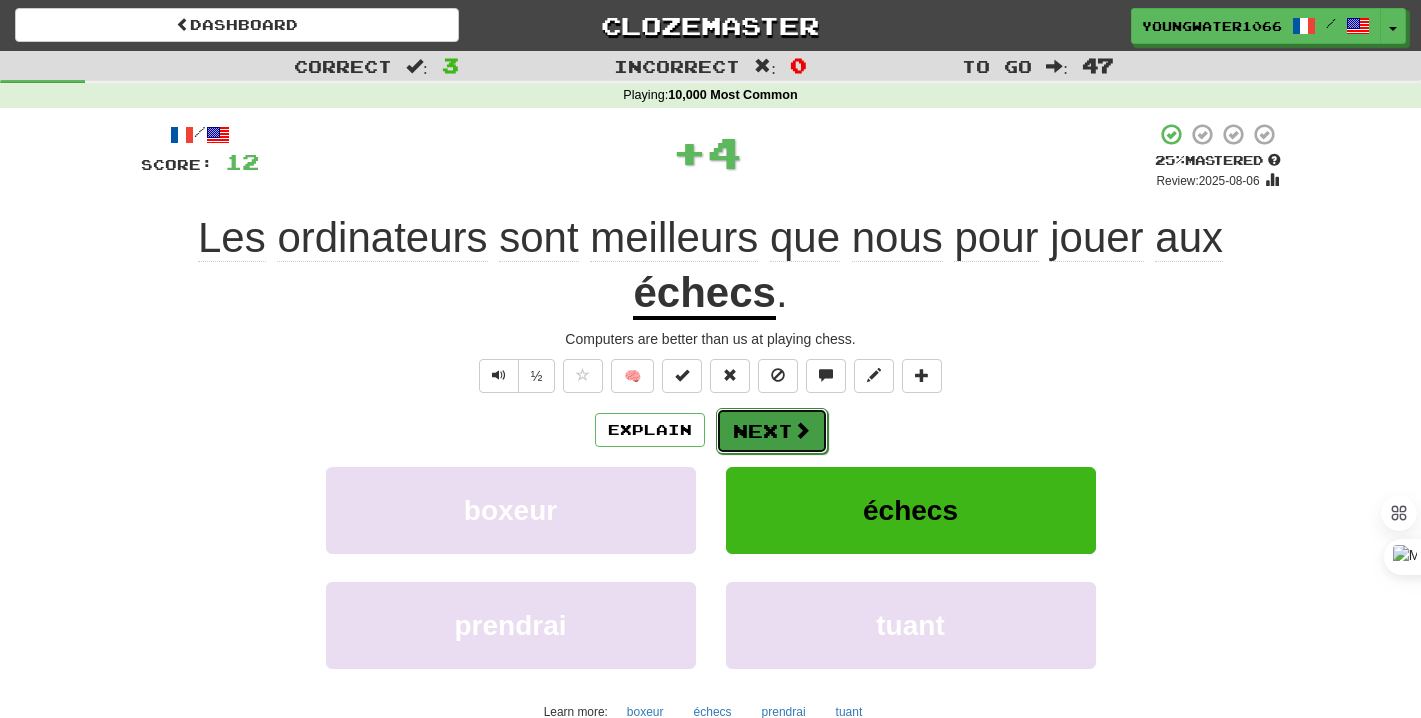 click on "Next" at bounding box center (772, 431) 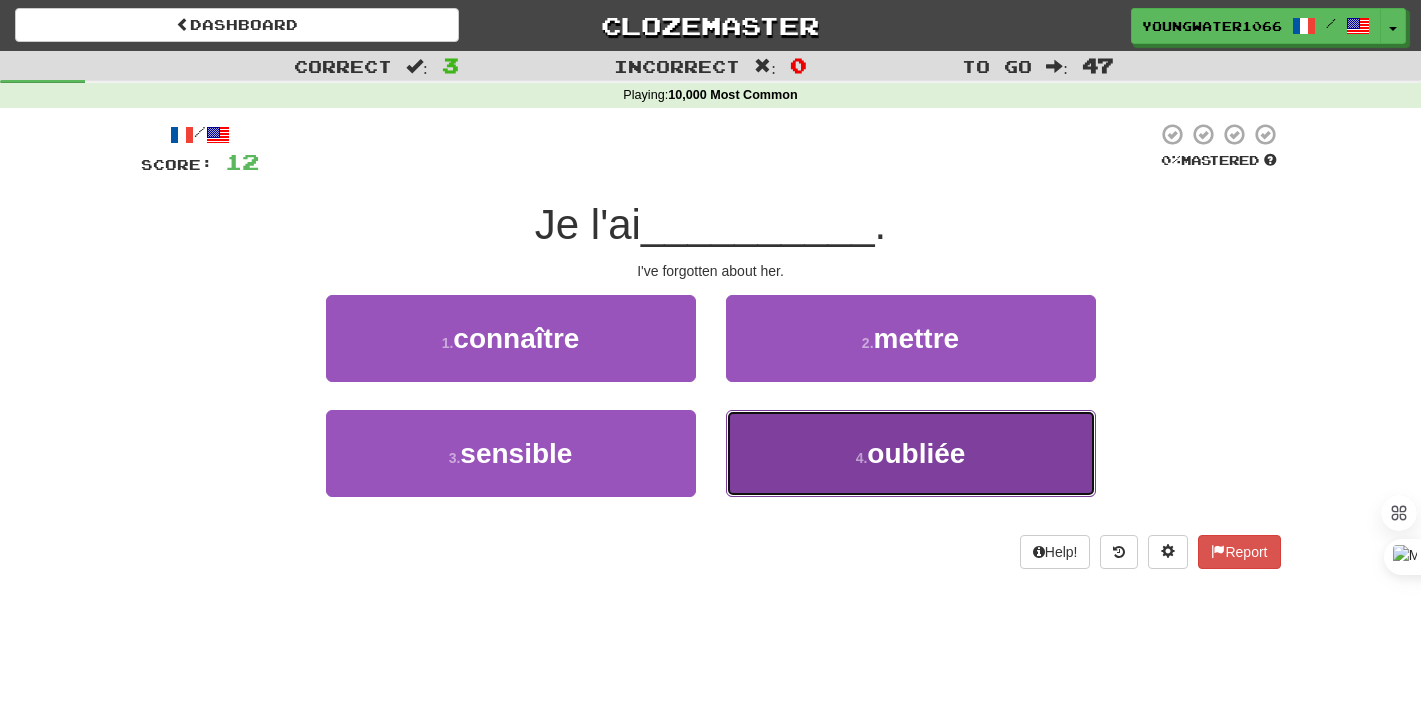 click on "4 .  oubliée" at bounding box center (911, 453) 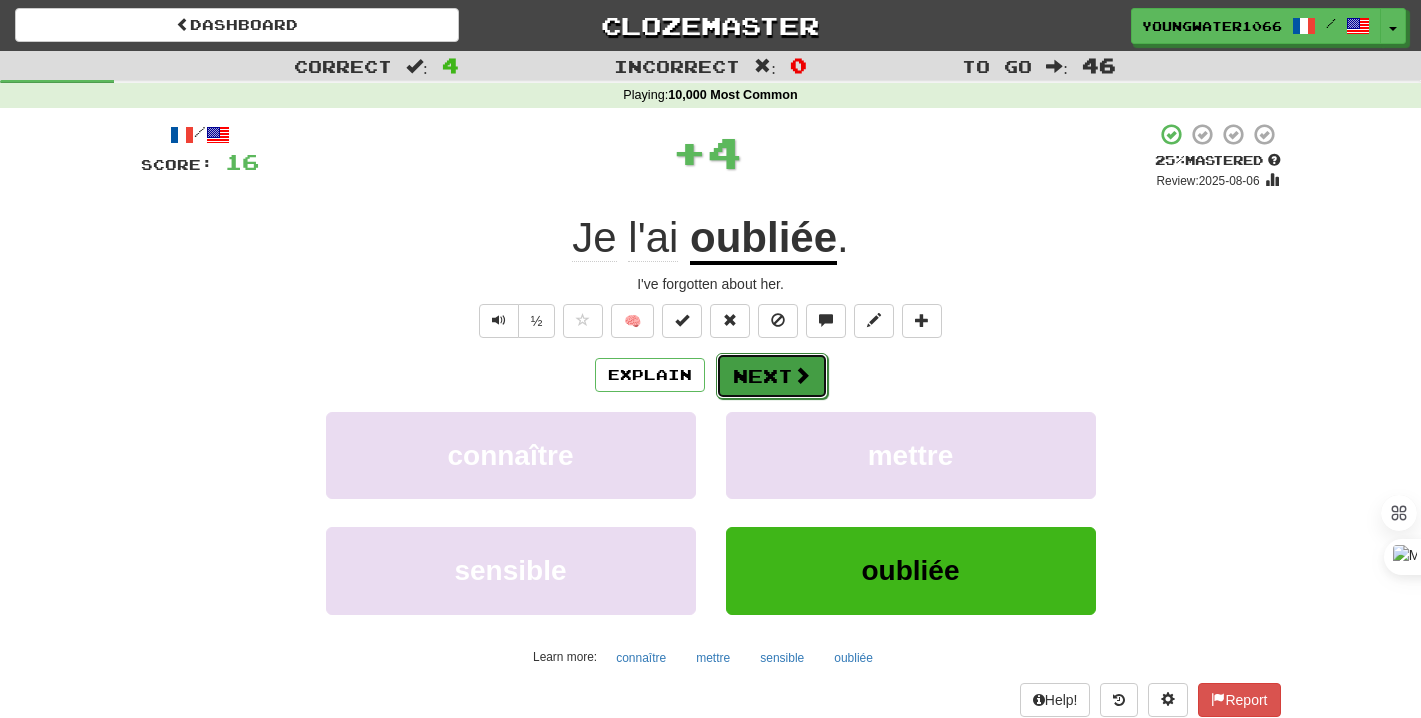 click on "Next" at bounding box center (772, 376) 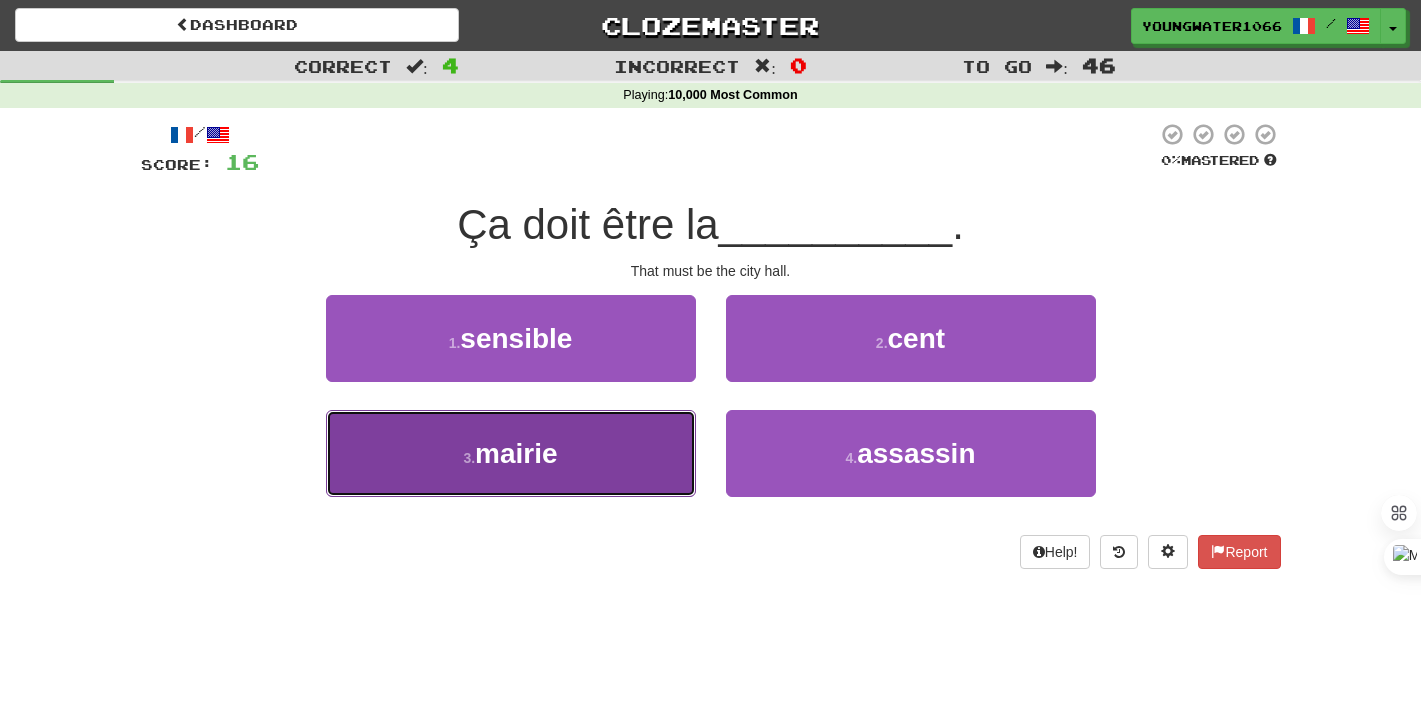 click on "3 .  mairie" at bounding box center [511, 453] 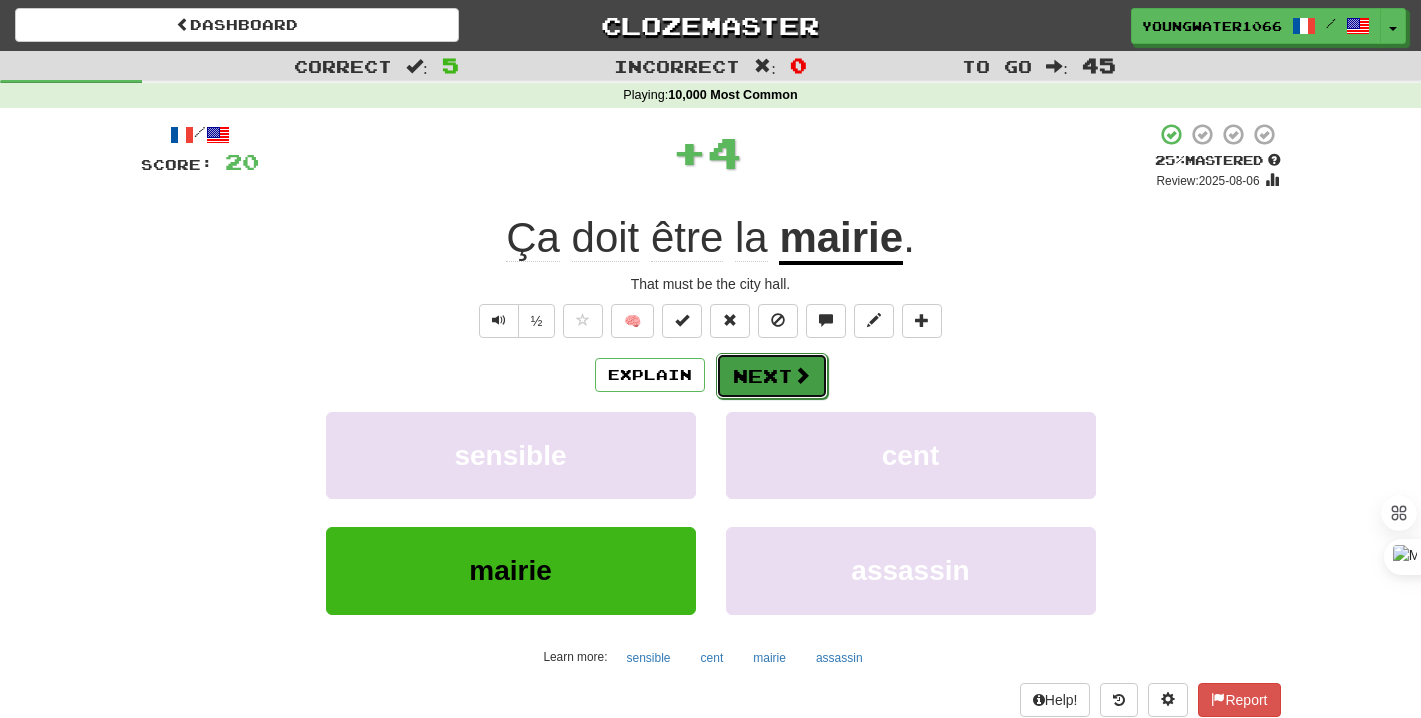 click on "Next" at bounding box center [772, 376] 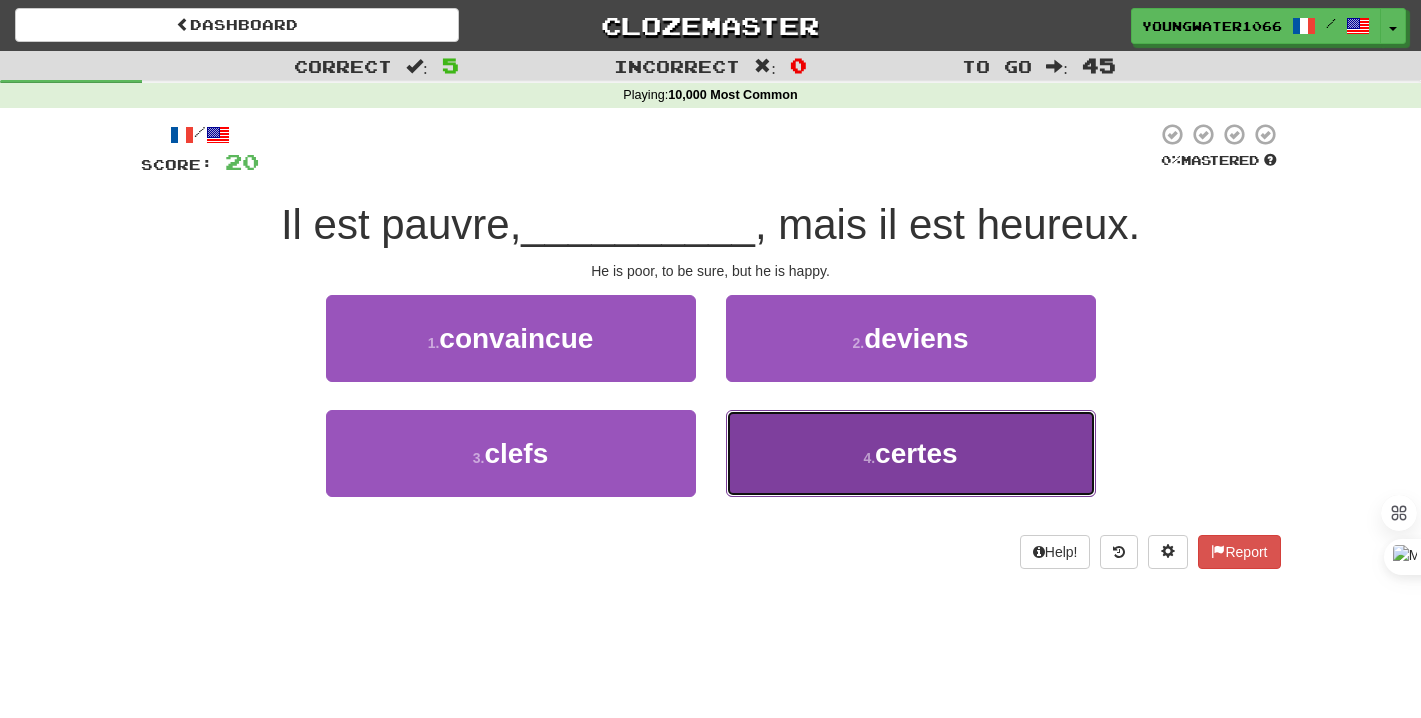click on "4 .  certes" at bounding box center [911, 453] 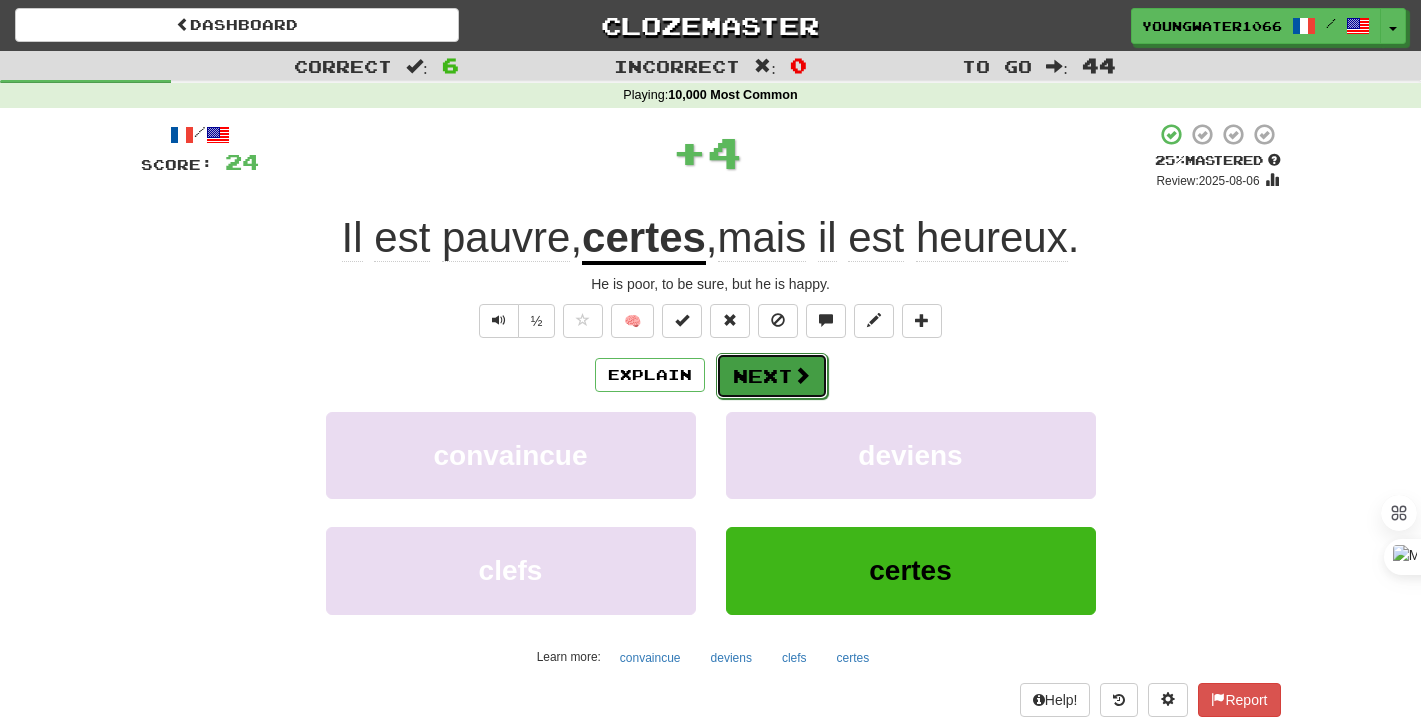 click on "Next" at bounding box center (772, 376) 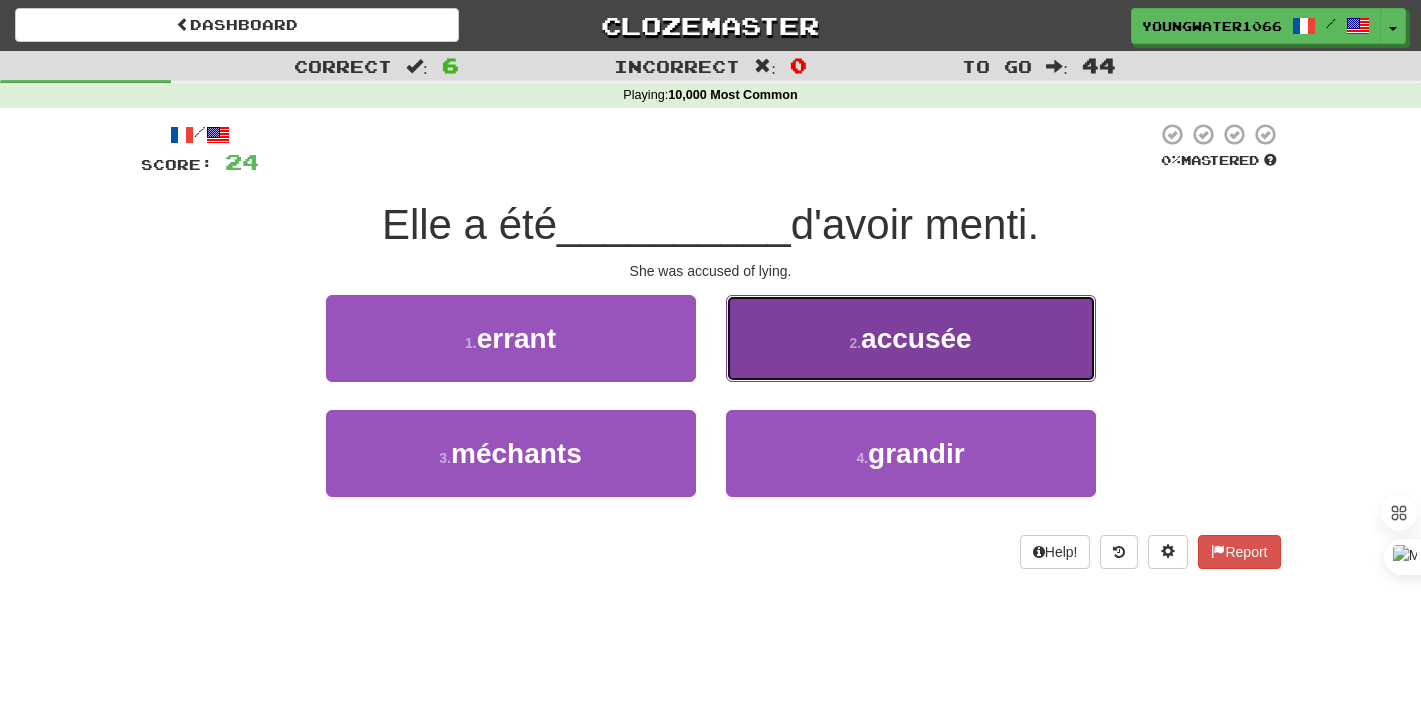 click on "2 .  accusée" at bounding box center [911, 338] 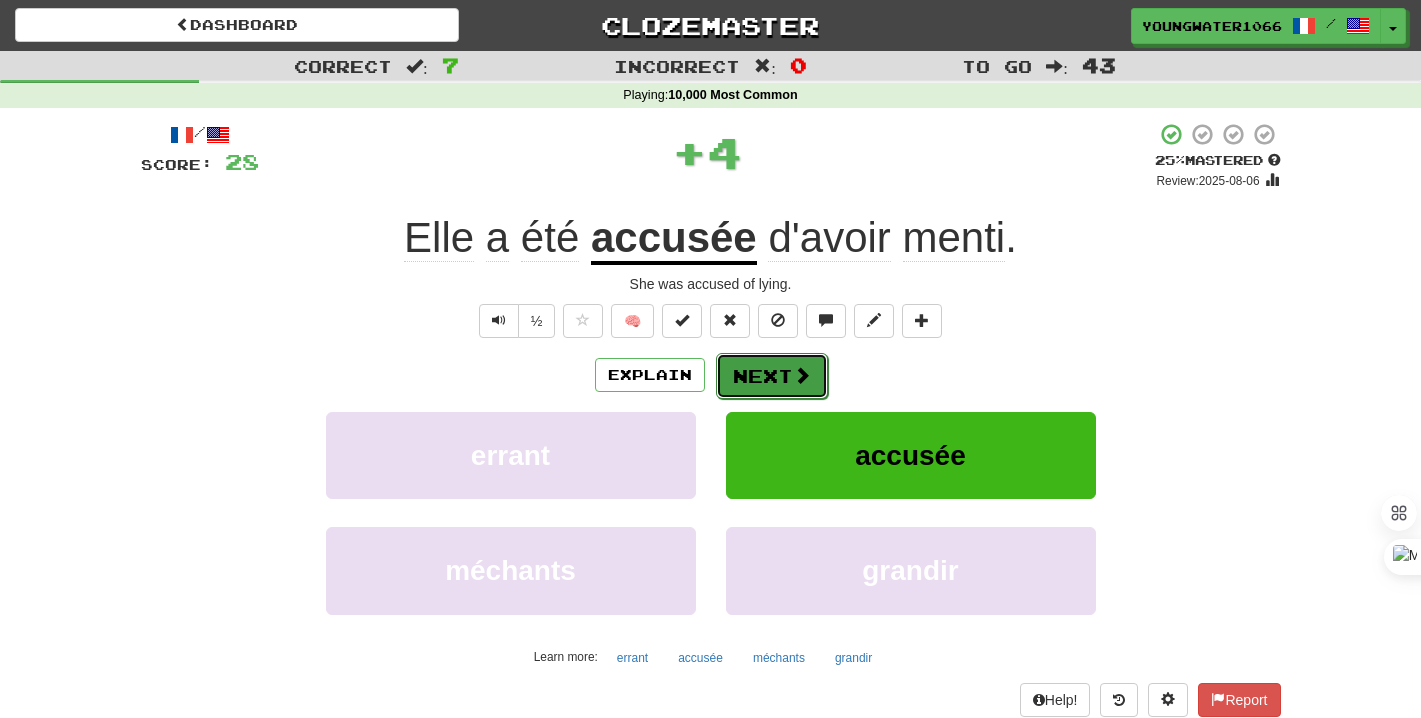 click on "Next" at bounding box center [772, 376] 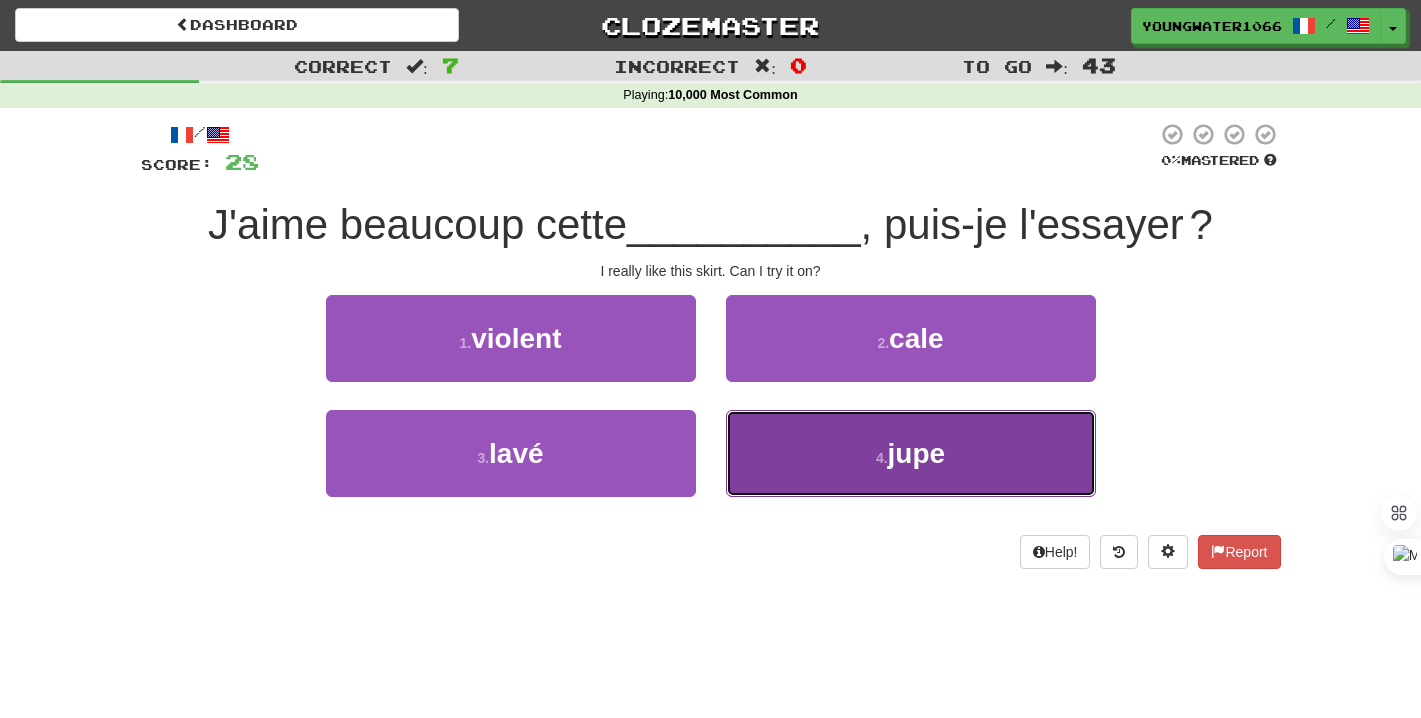 click on "4 .  jupe" at bounding box center [911, 453] 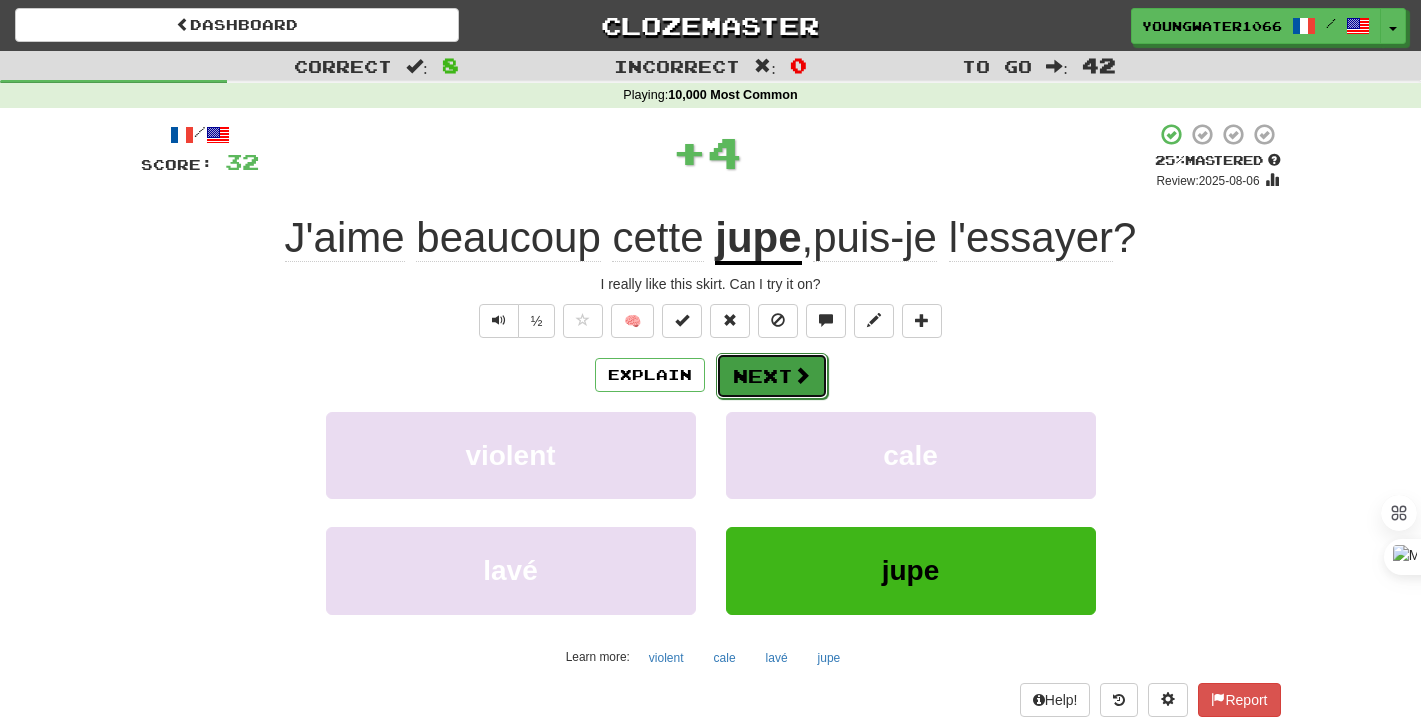click on "Next" at bounding box center [772, 376] 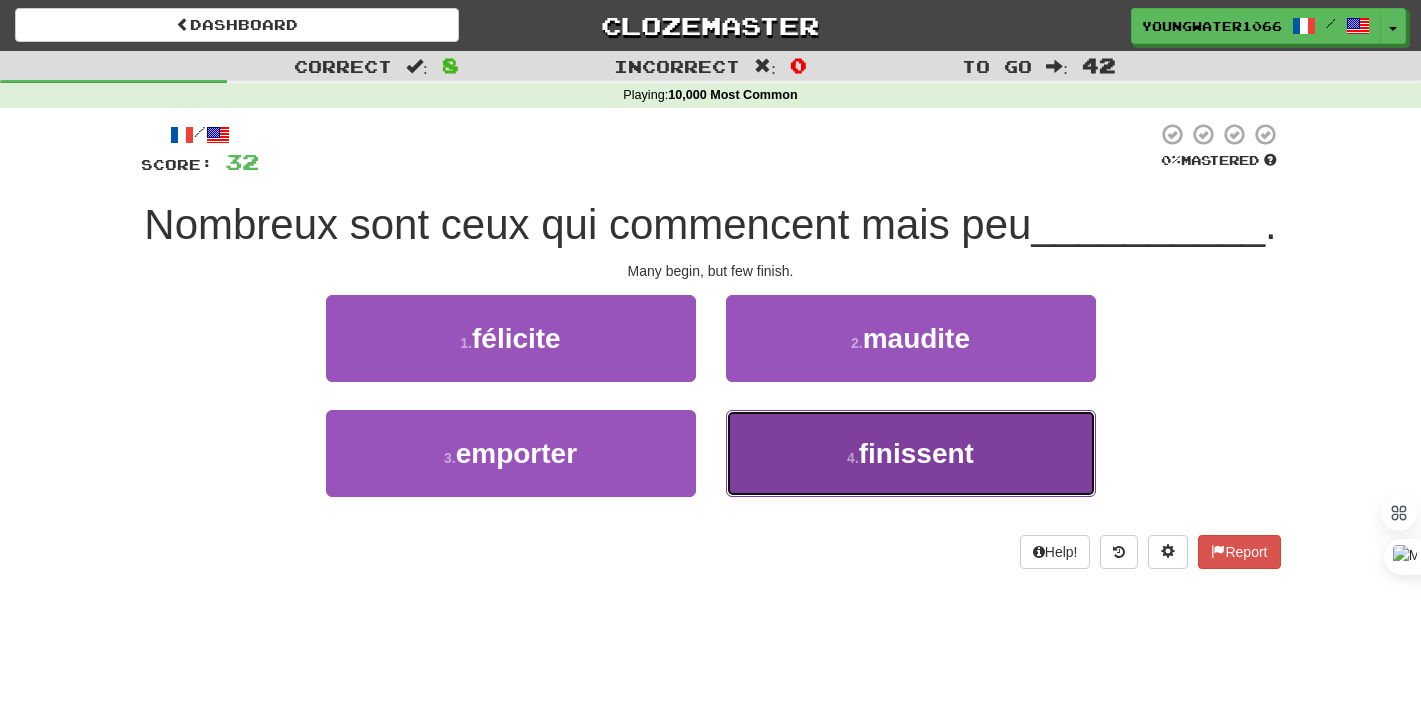 click on "4 .  finissent" at bounding box center (911, 453) 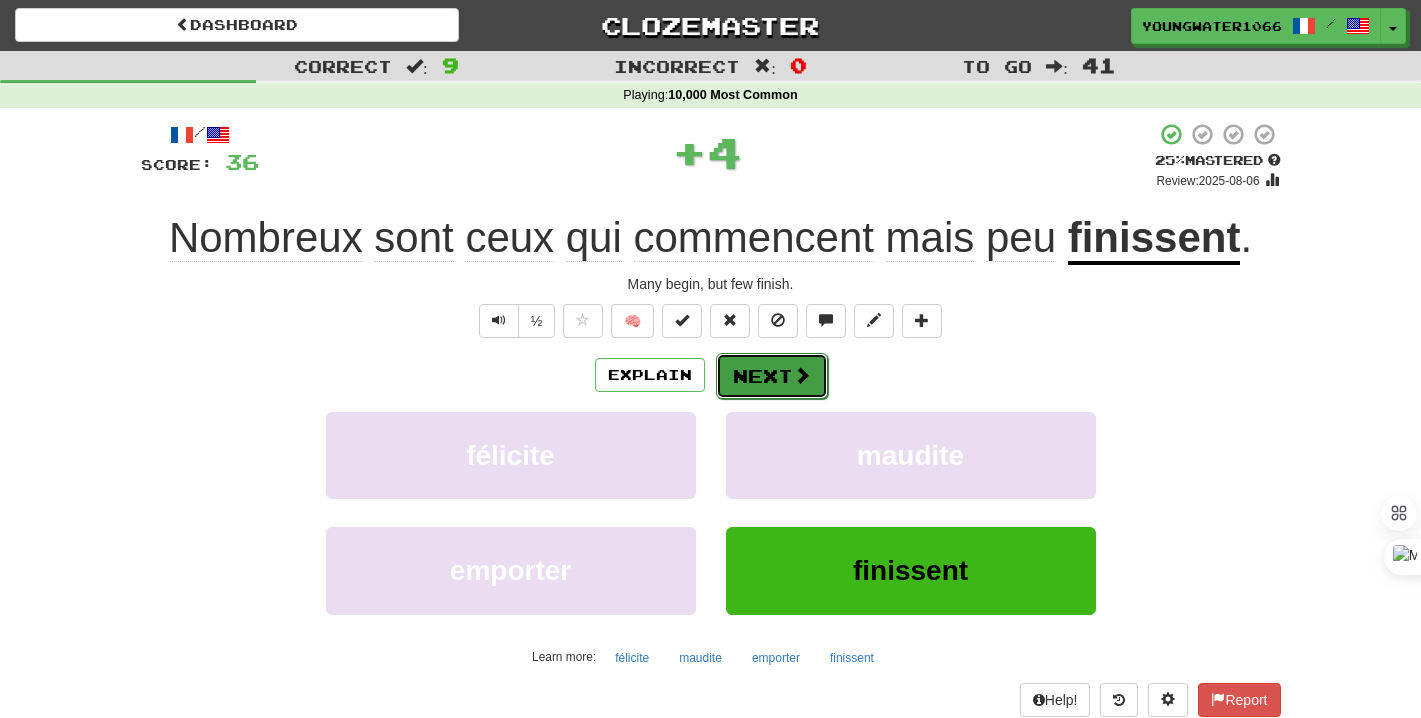 click on "Next" at bounding box center [772, 376] 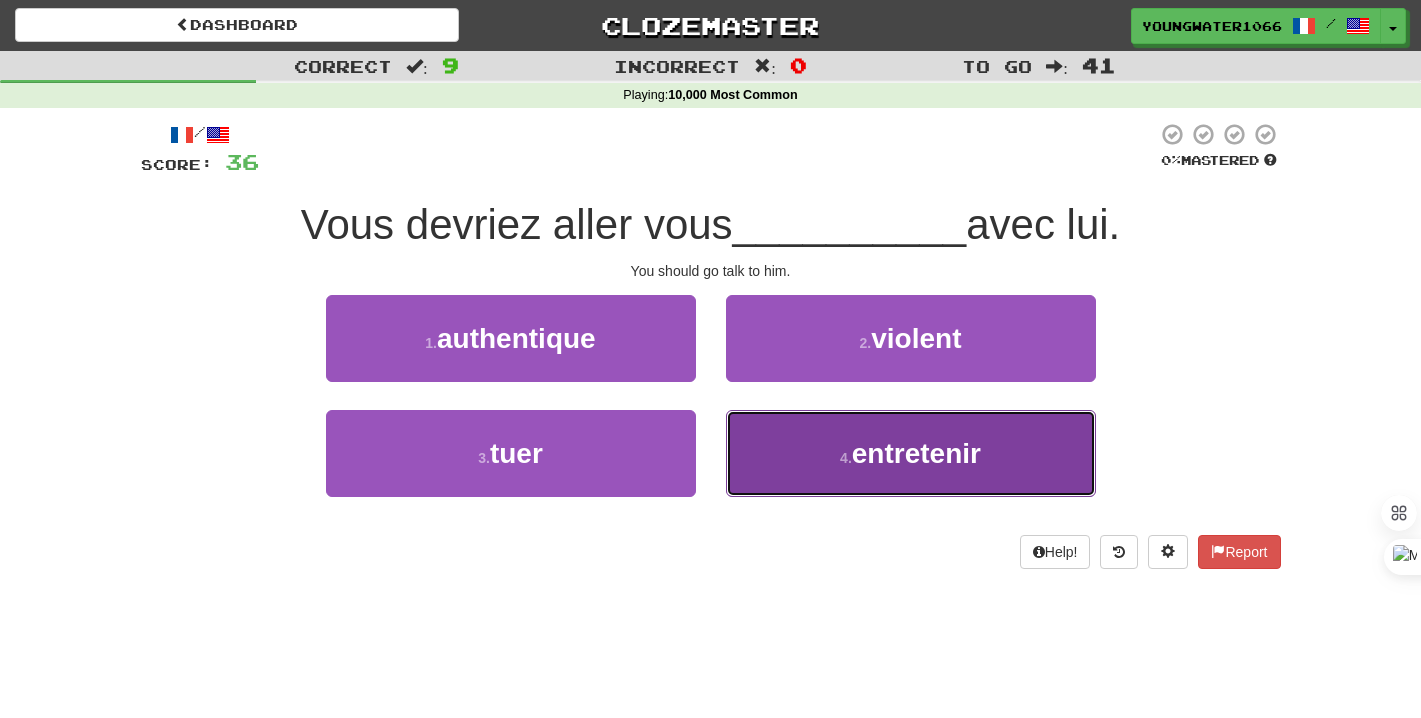 click on "4 .  entretenir" at bounding box center [911, 453] 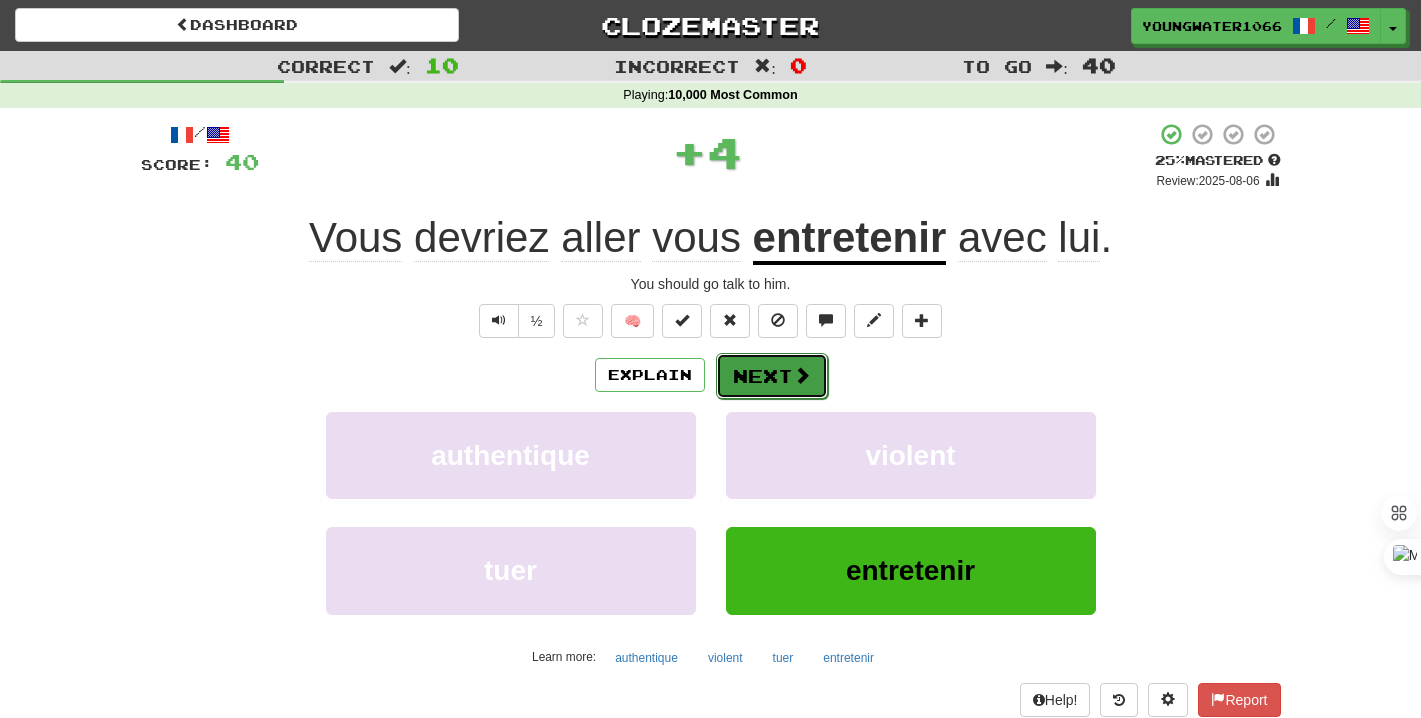click on "Next" at bounding box center (772, 376) 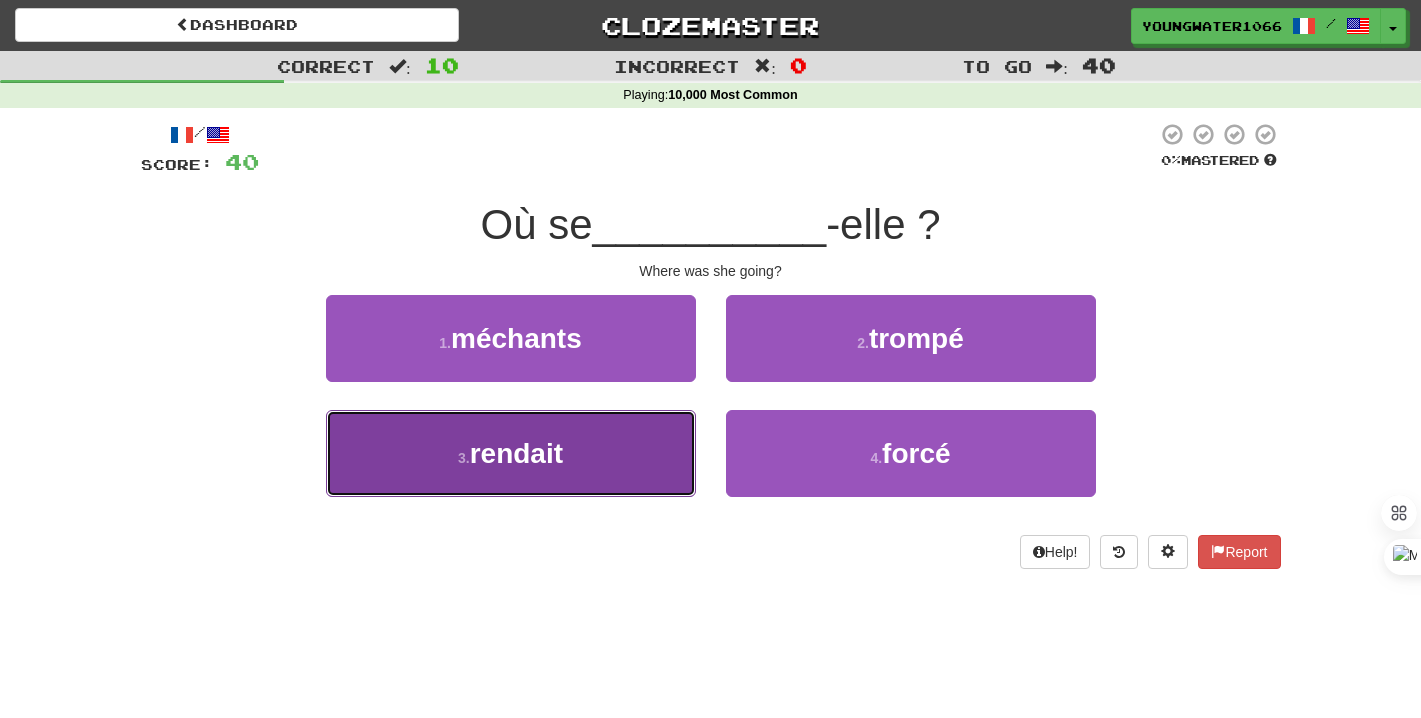 click on "3 .  rendait" at bounding box center (511, 453) 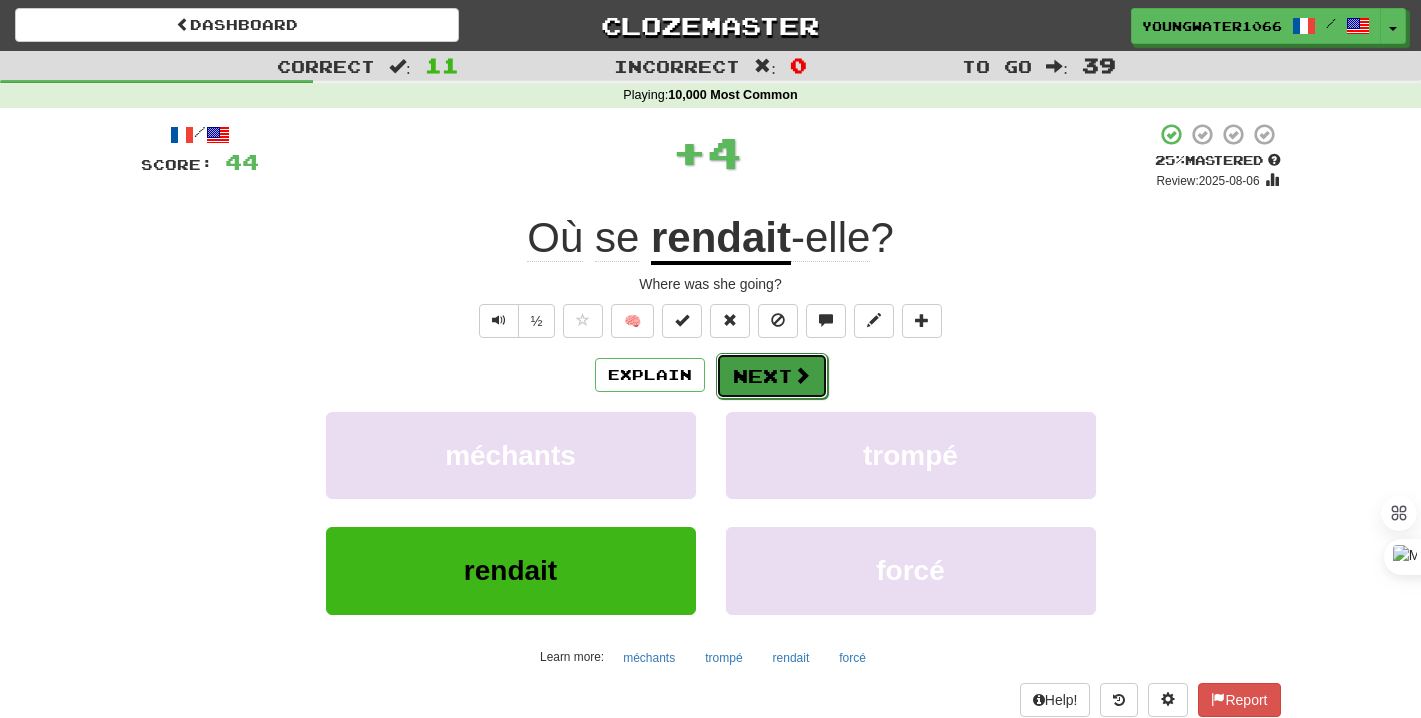 click on "Next" at bounding box center [772, 376] 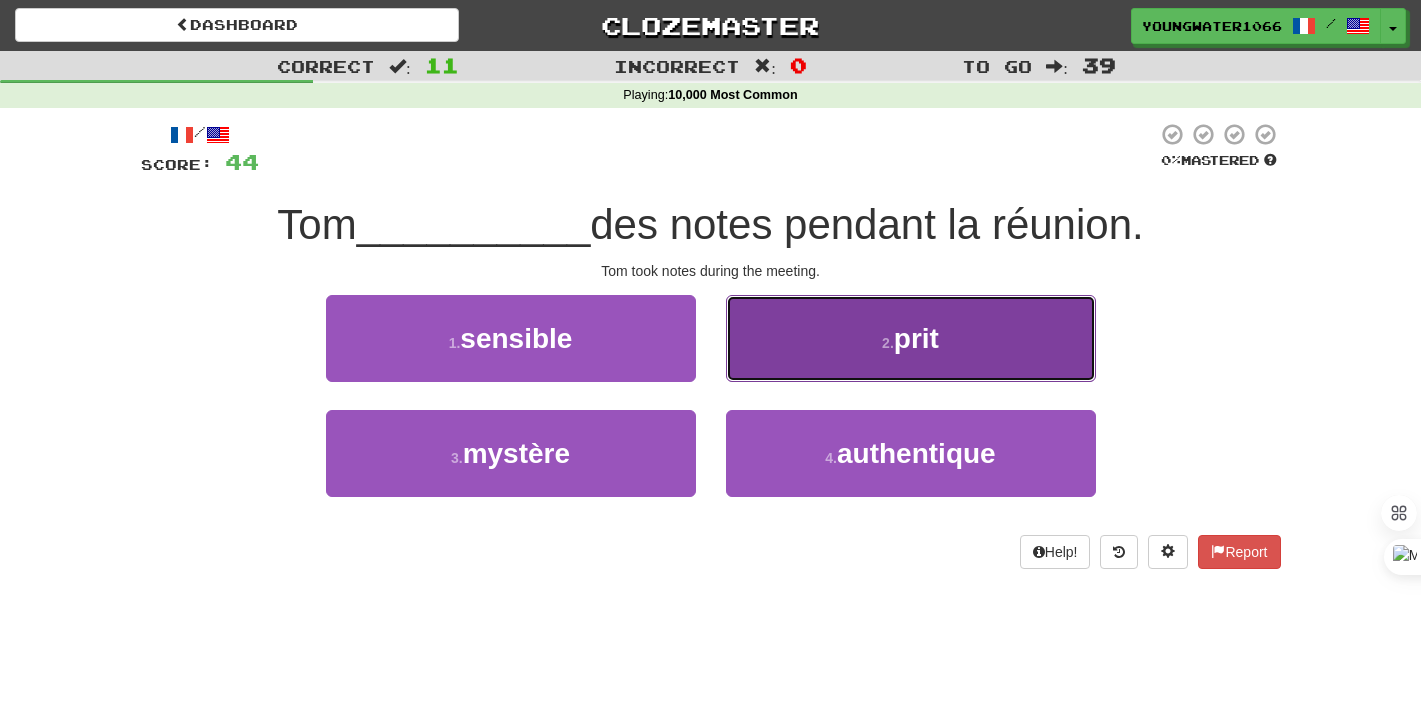 click on "2 .  prit" at bounding box center [911, 338] 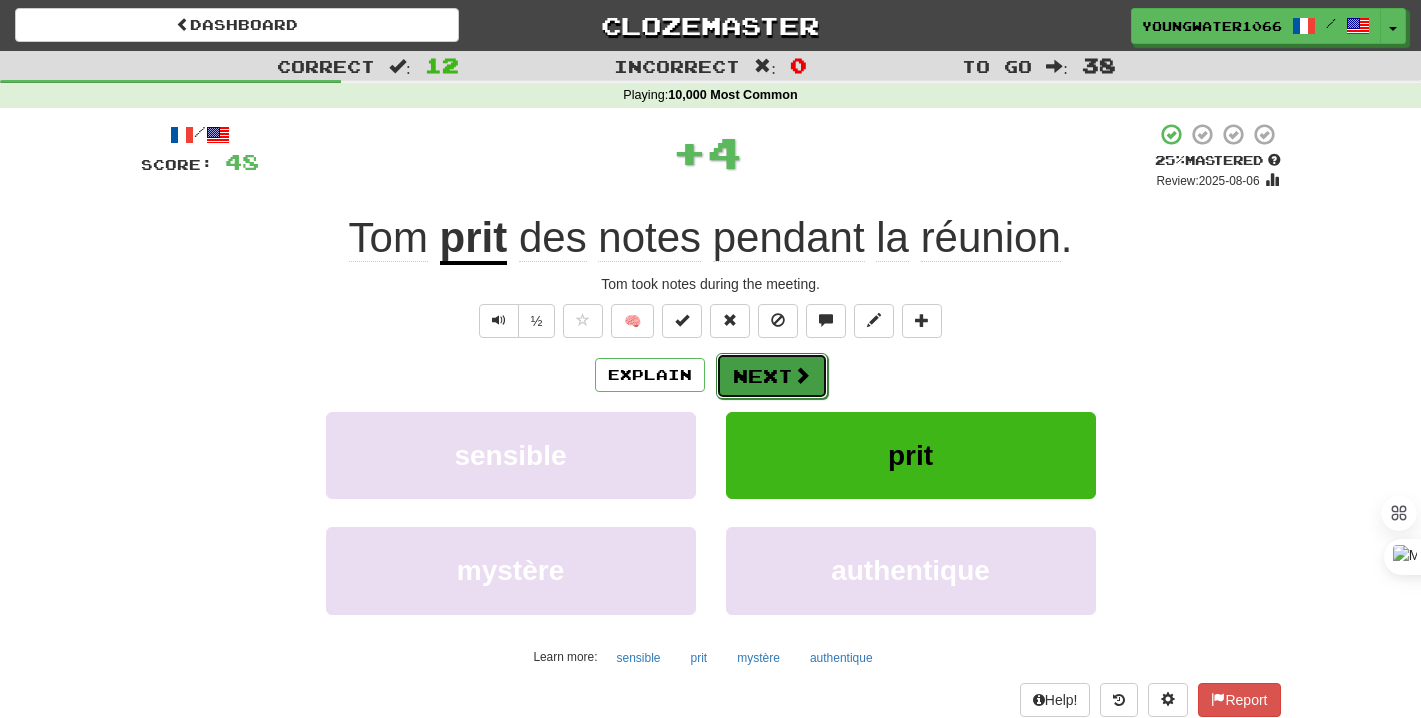 click on "Next" at bounding box center (772, 376) 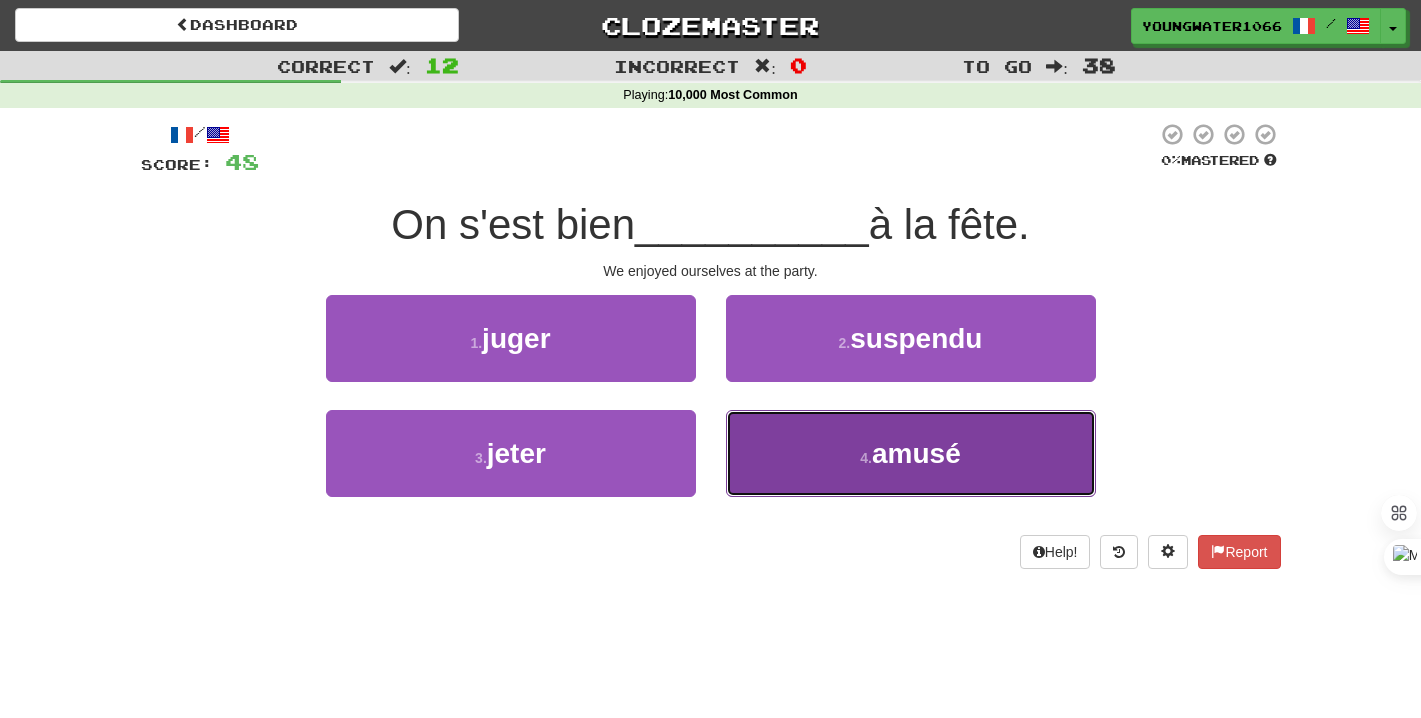 click on "4 .  amusé" at bounding box center [911, 453] 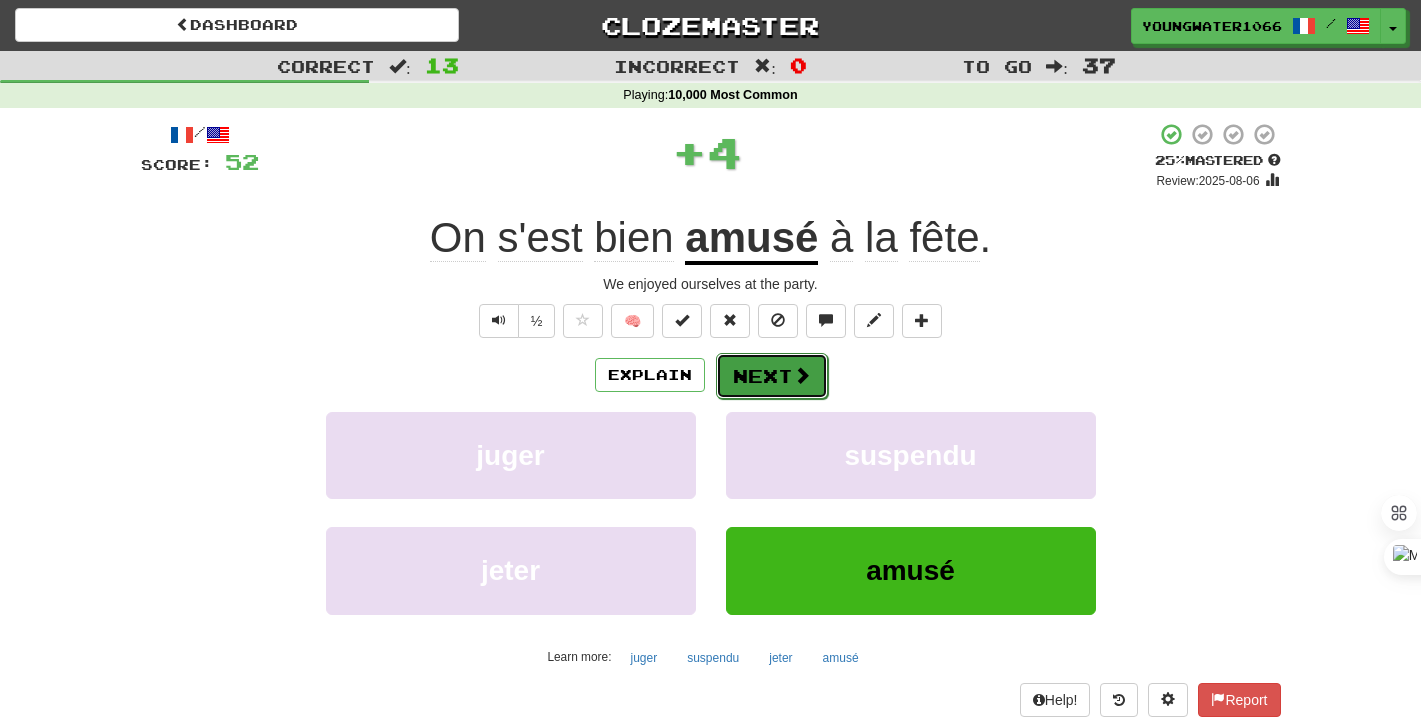 click on "Next" at bounding box center (772, 376) 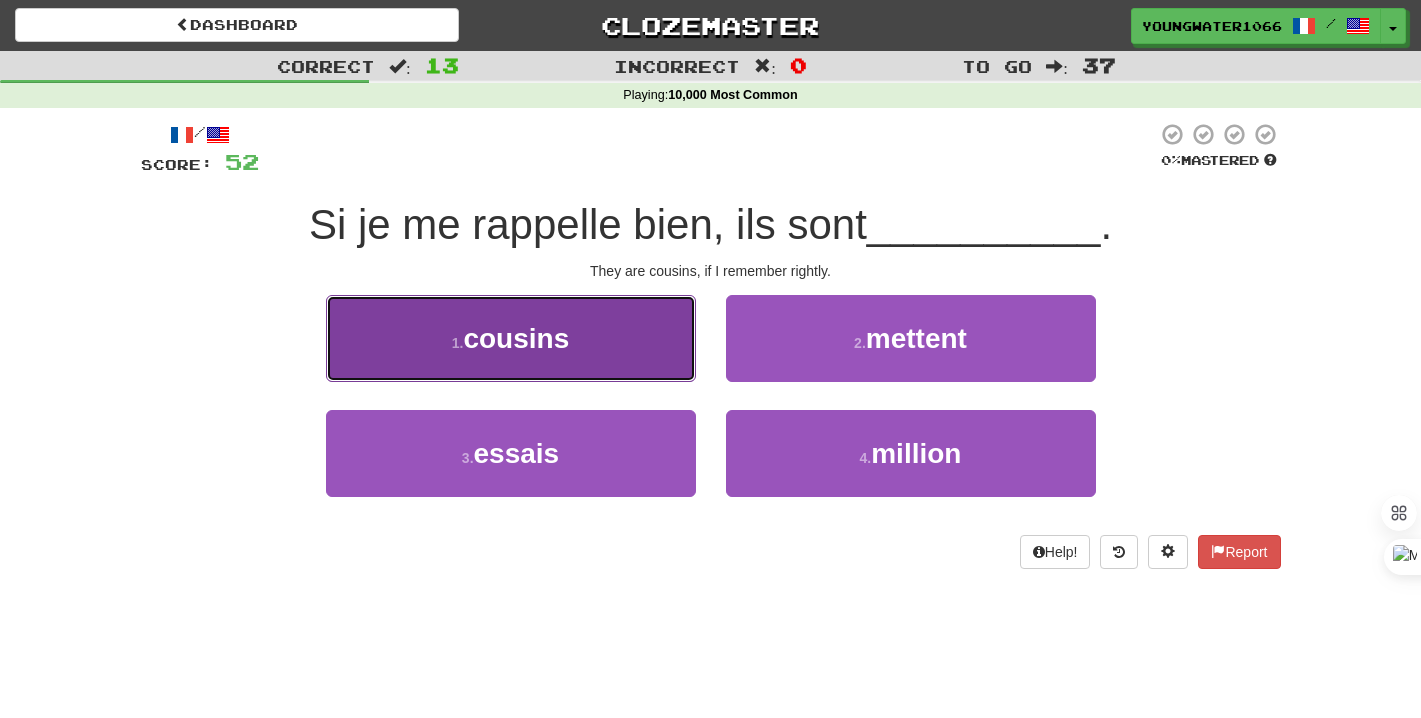 click on "1 .  cousins" at bounding box center [511, 338] 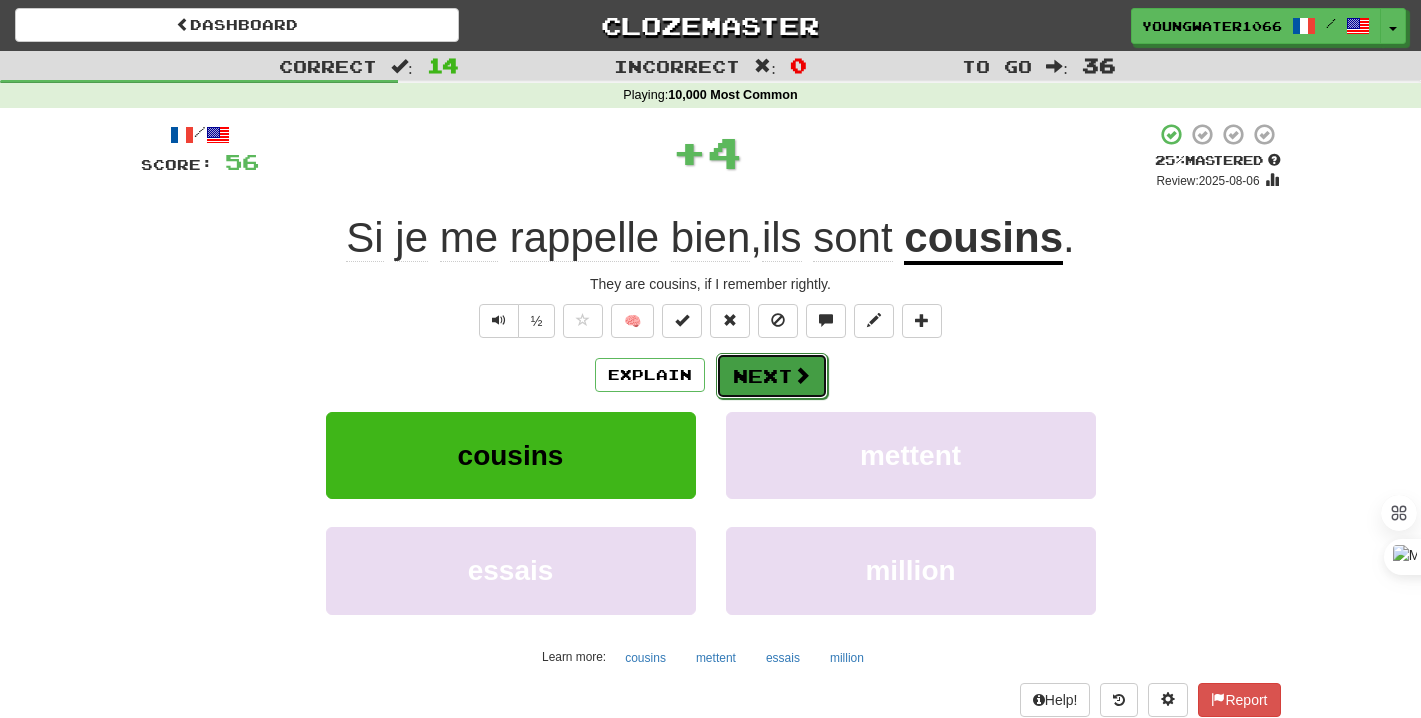 click on "Next" at bounding box center [772, 376] 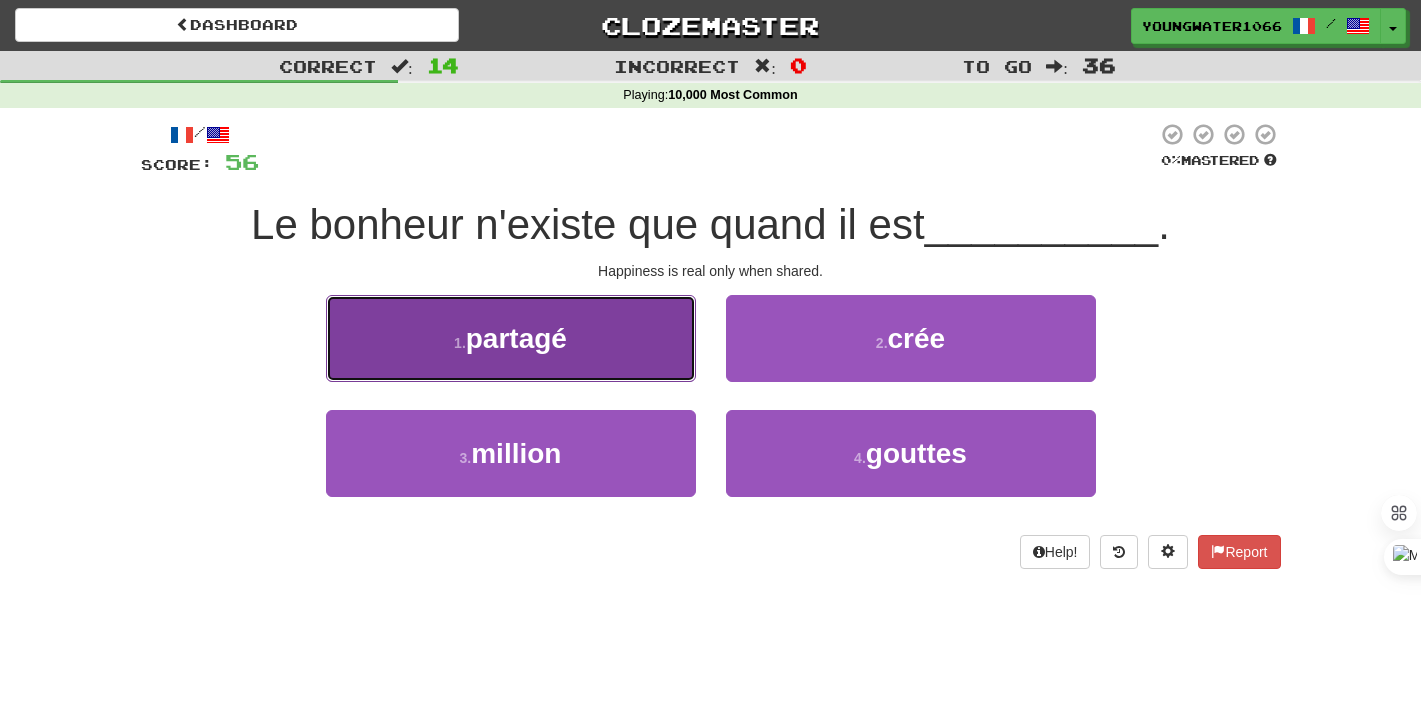 click on "1 .  partagé" at bounding box center [511, 338] 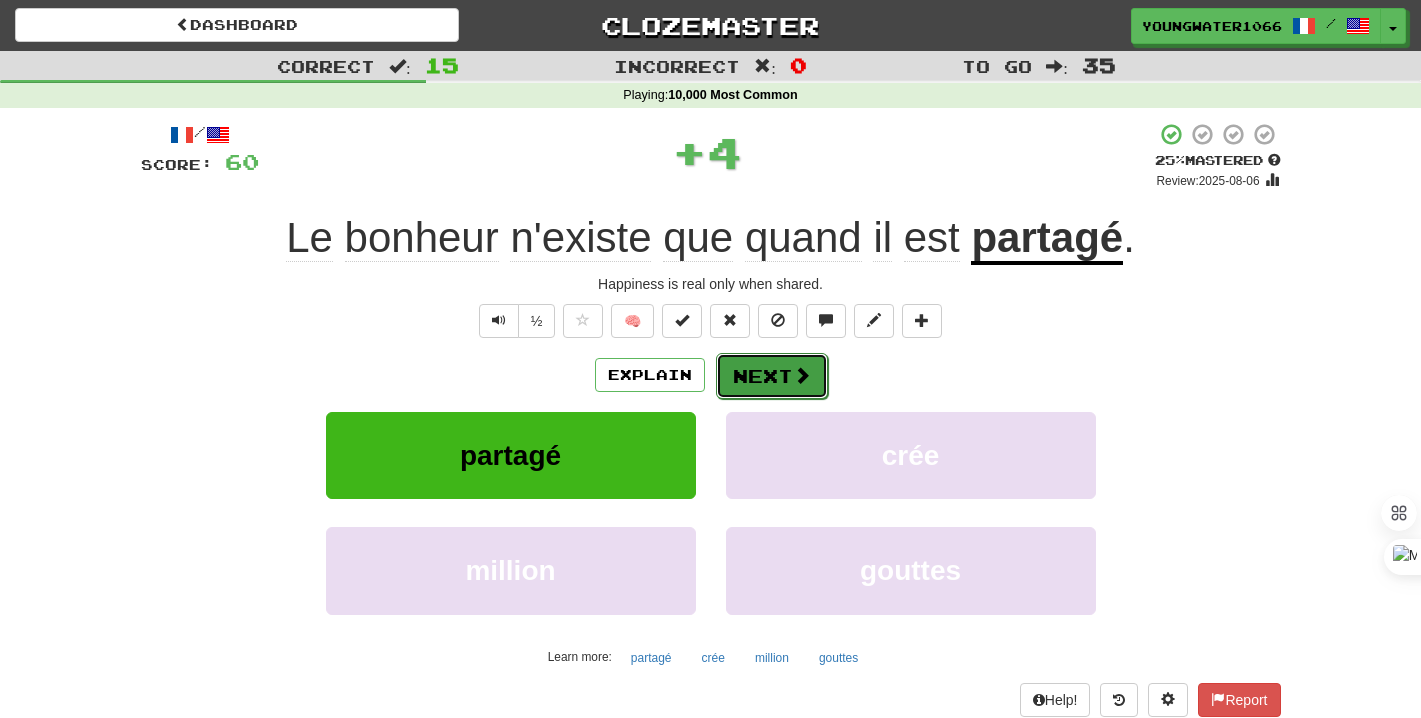 click on "Next" at bounding box center [772, 376] 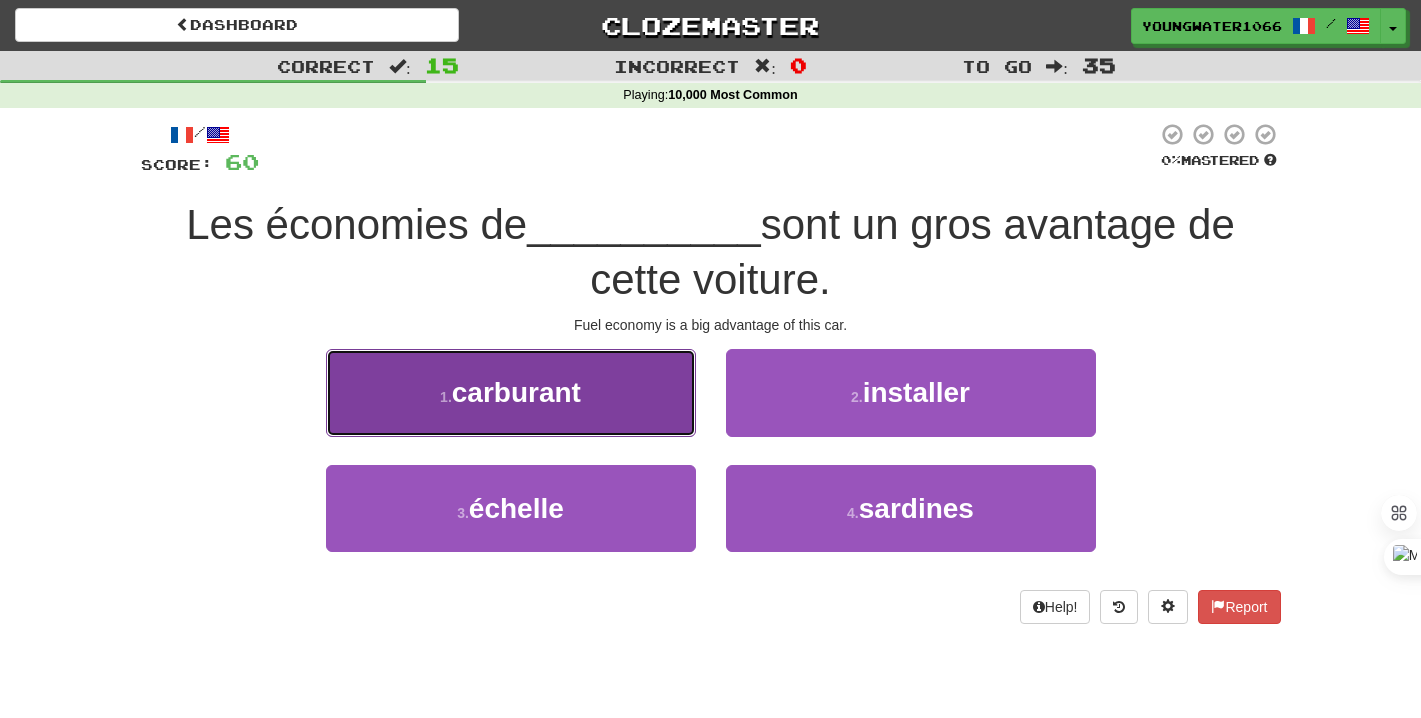 click on "1 .  carburant" at bounding box center (511, 392) 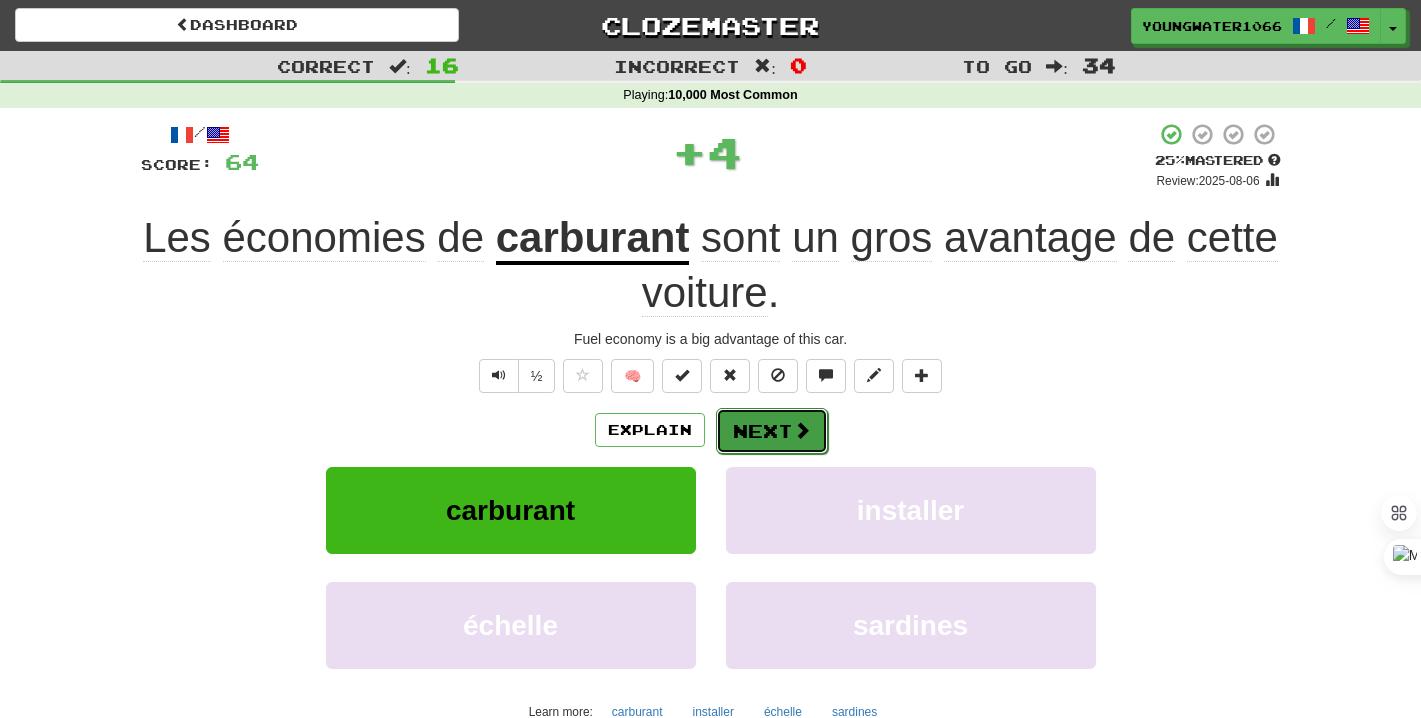 click on "Next" at bounding box center [772, 431] 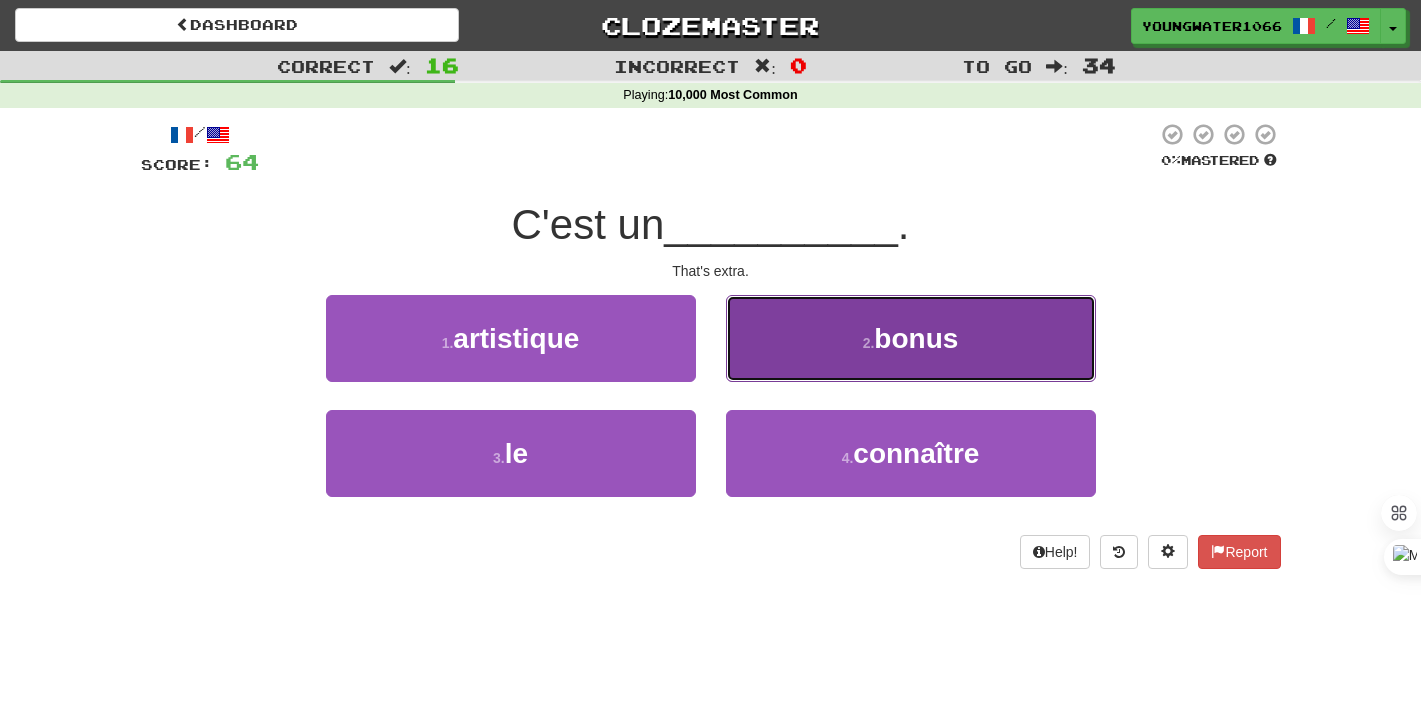 click on "2 .  bonus" at bounding box center (911, 338) 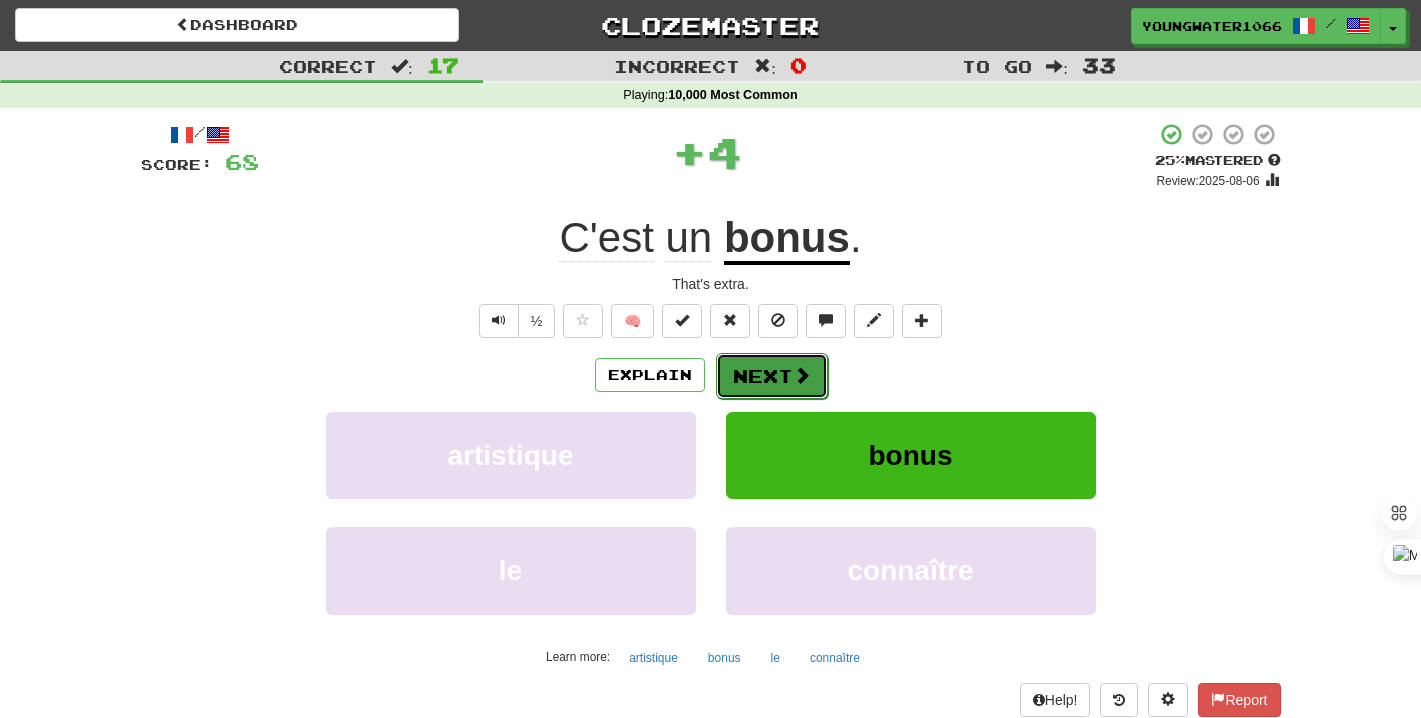 click on "Next" at bounding box center [772, 376] 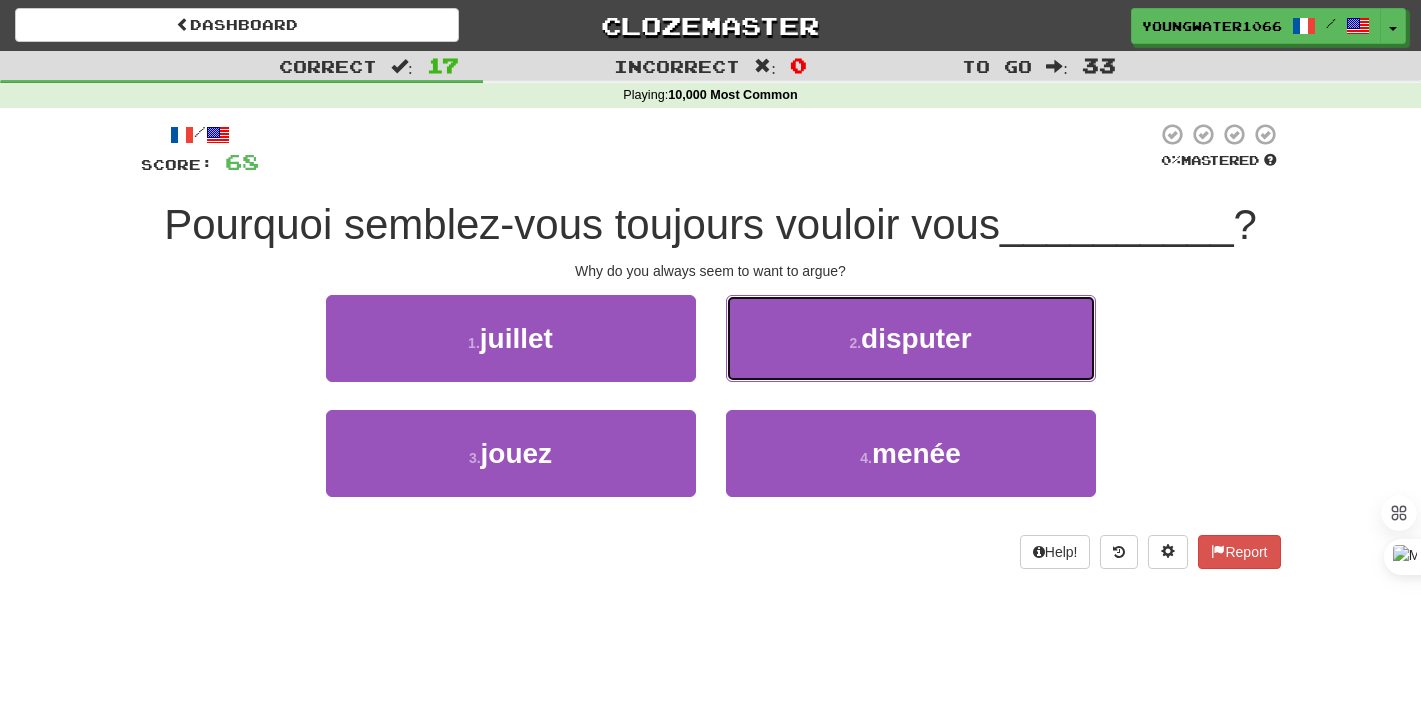 click on "2 .  disputer" at bounding box center (911, 338) 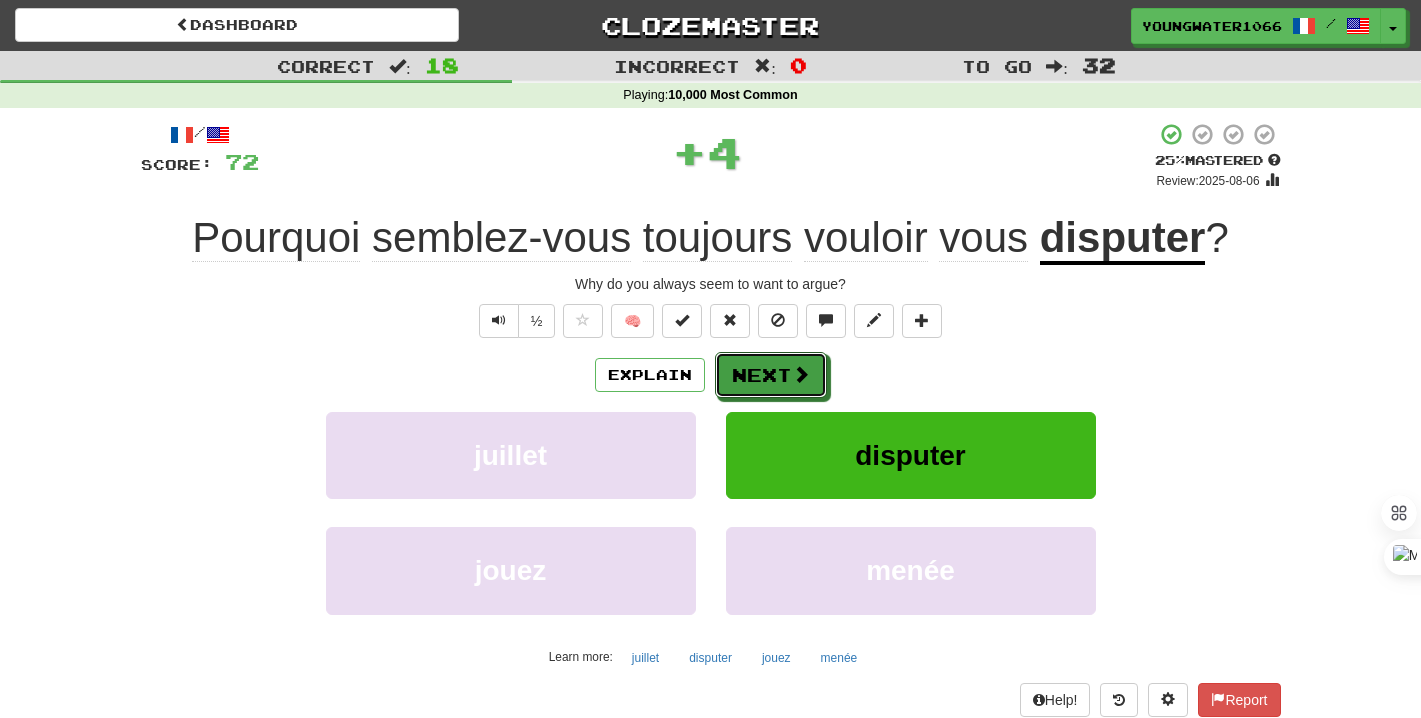 click on "Next" at bounding box center (771, 375) 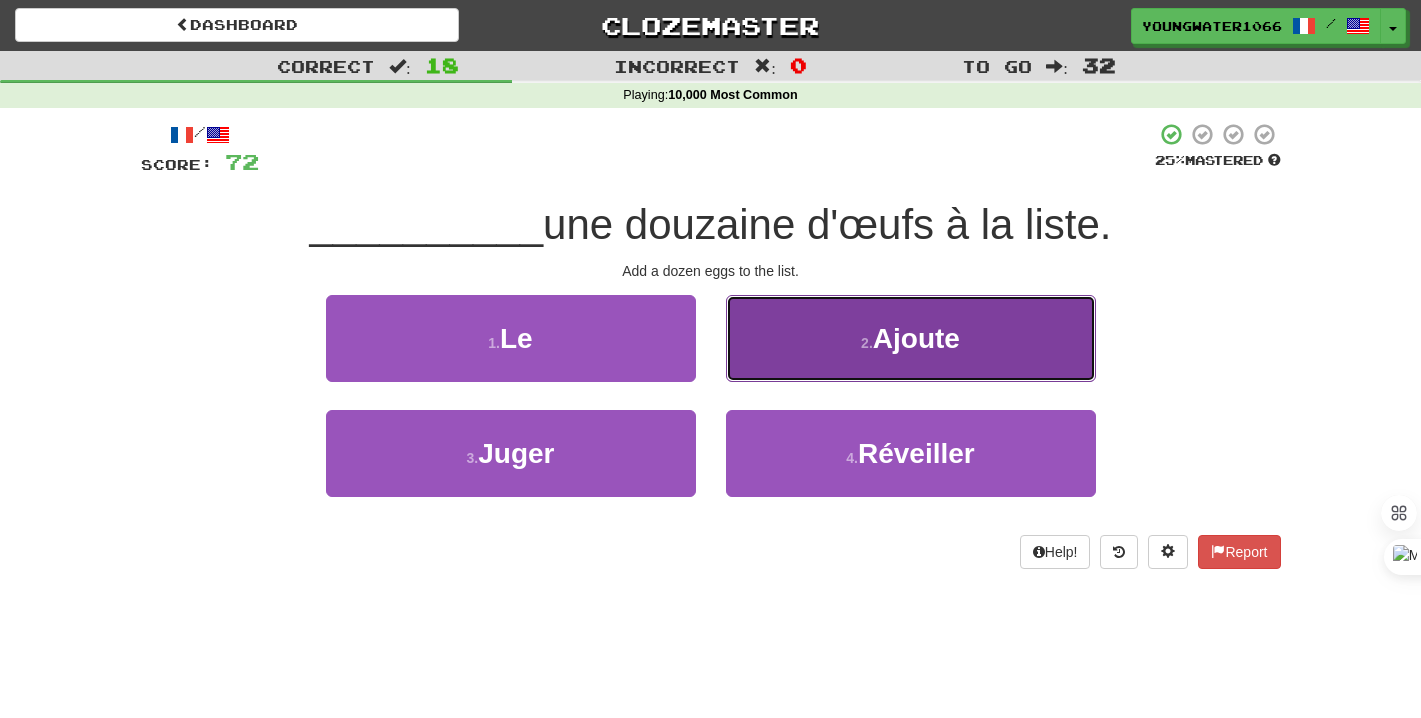 click on "2 .  Ajoute" at bounding box center (911, 338) 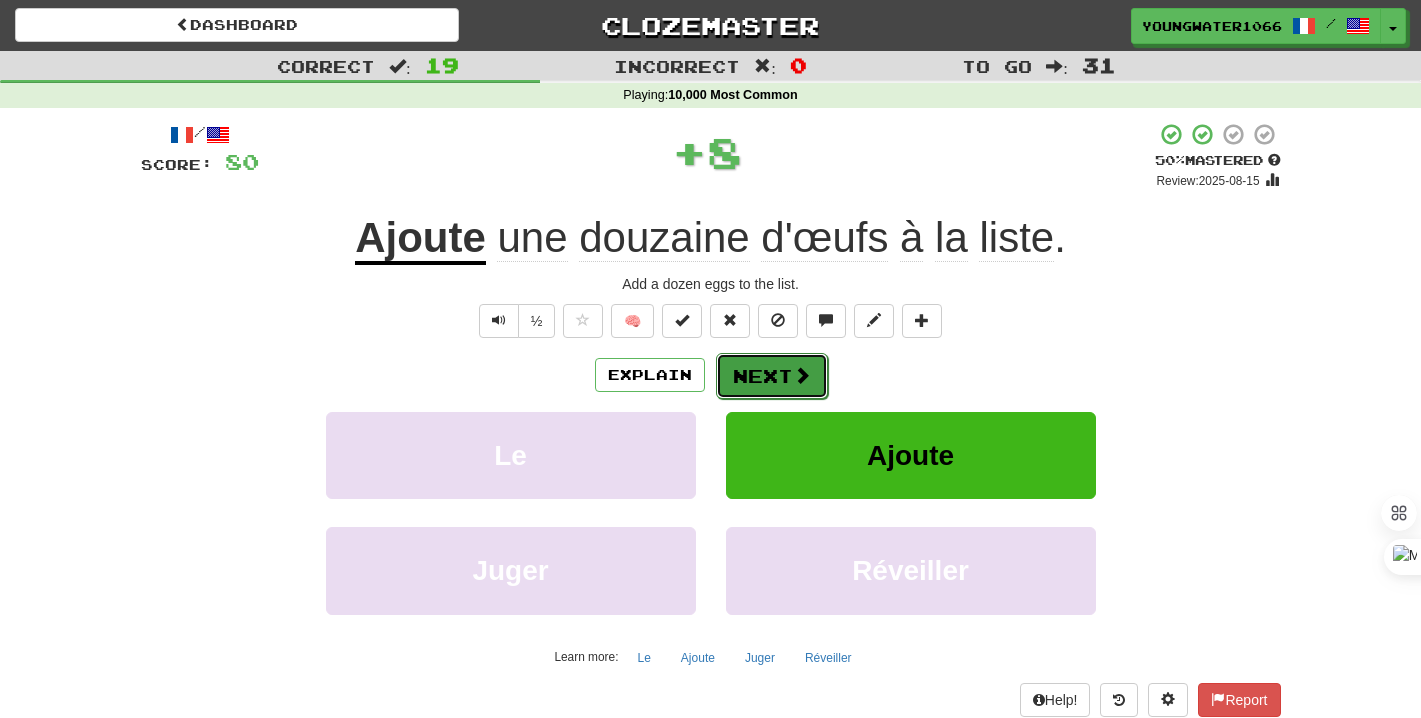 click on "Next" at bounding box center (772, 376) 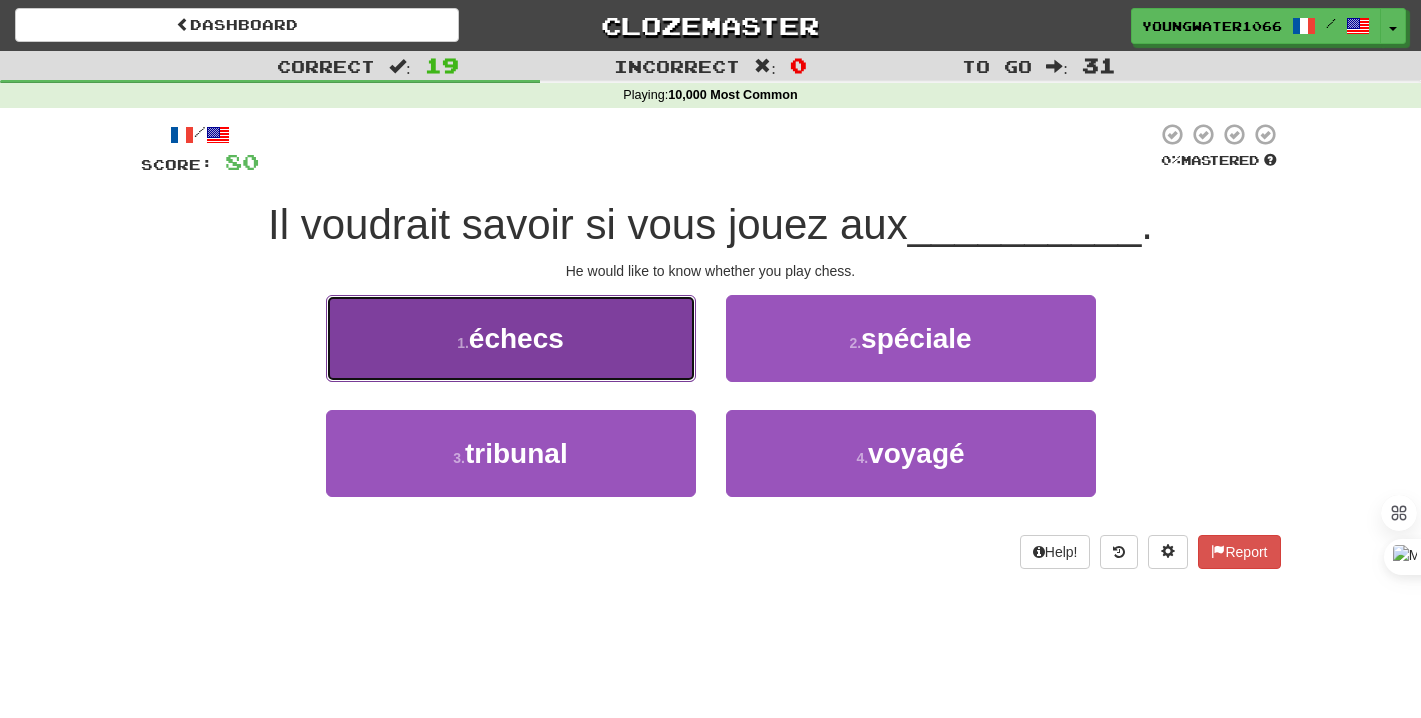 click on "1 .  échecs" at bounding box center (511, 338) 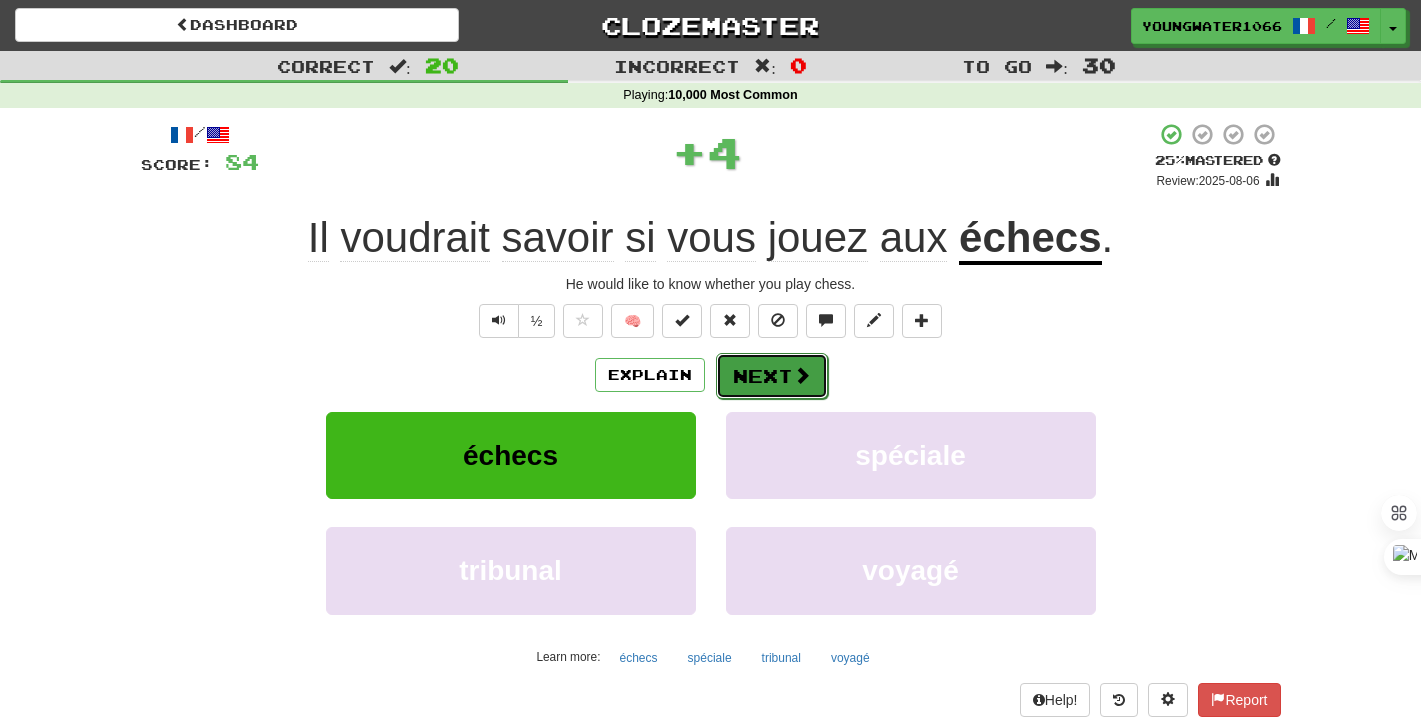 click on "Next" at bounding box center (772, 376) 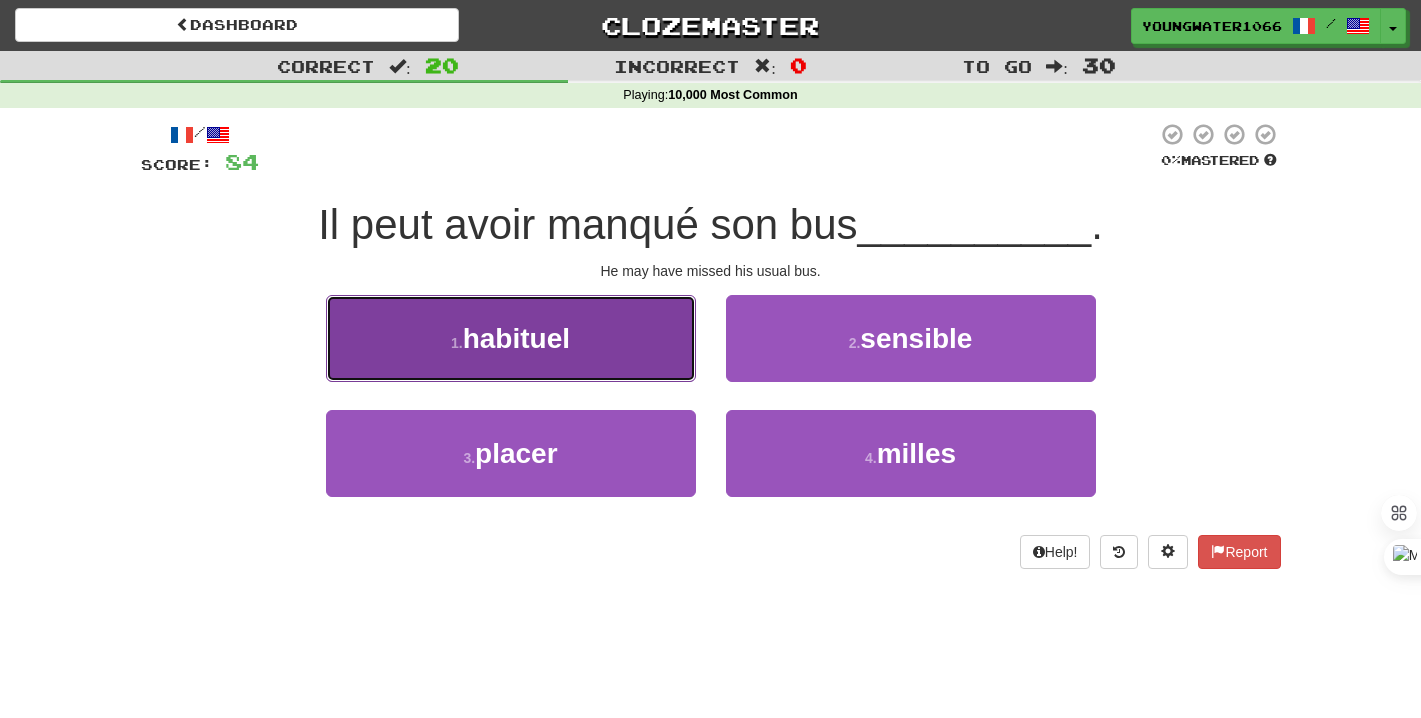 click on "1 .  habituel" at bounding box center [511, 338] 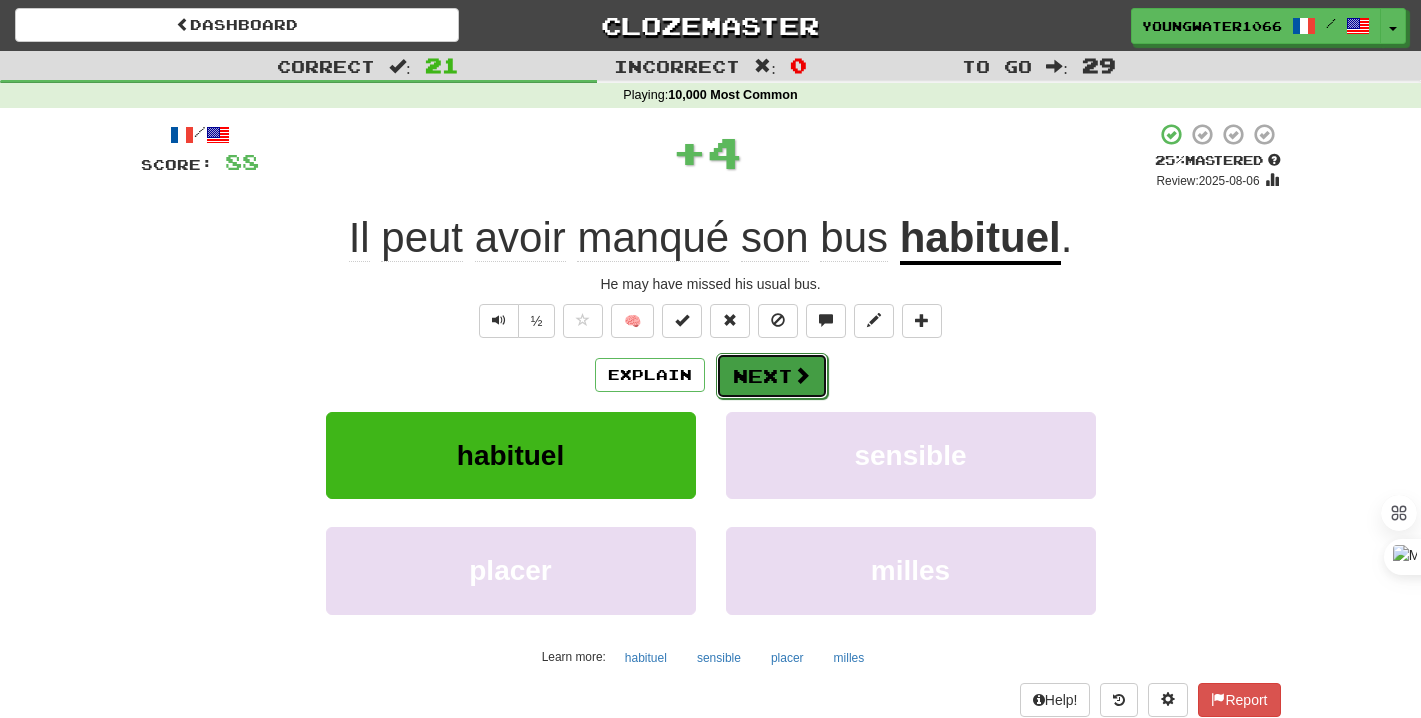 click on "Next" at bounding box center [772, 376] 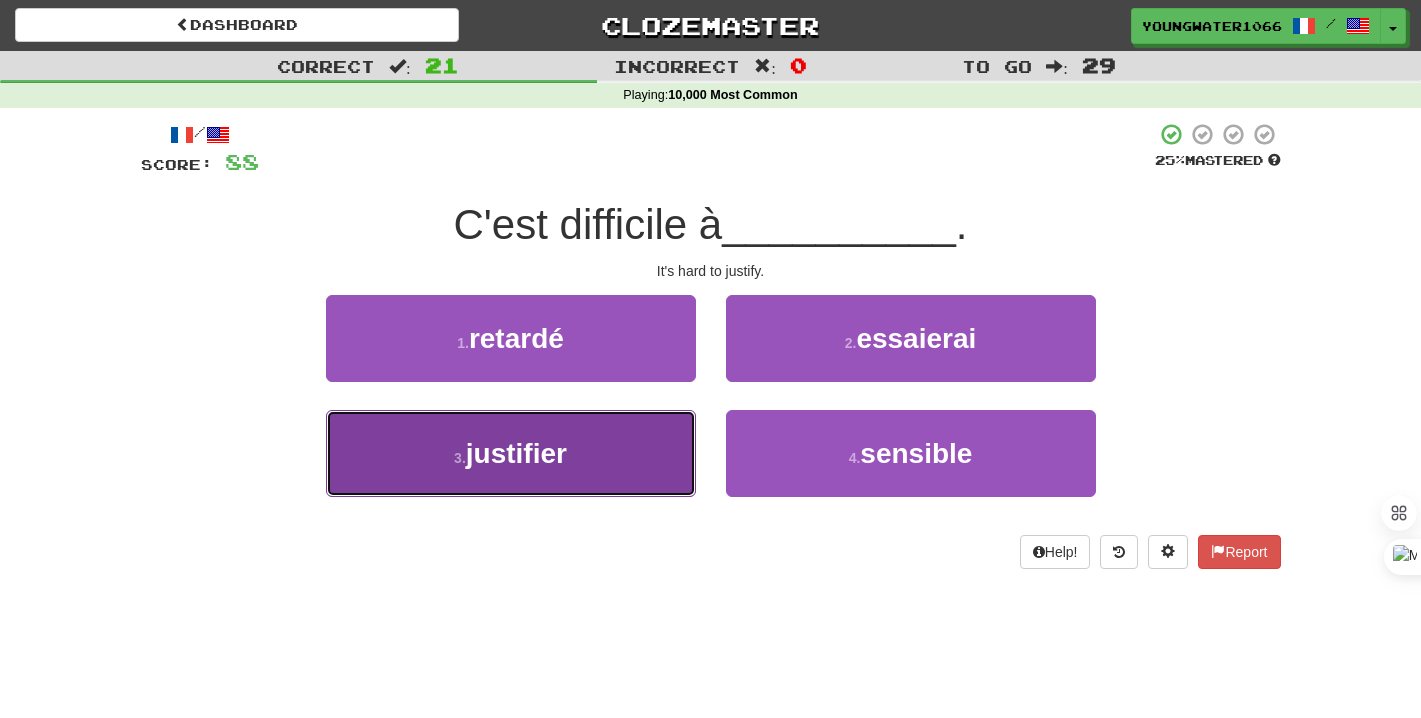 click on "3 .  justifier" at bounding box center (511, 453) 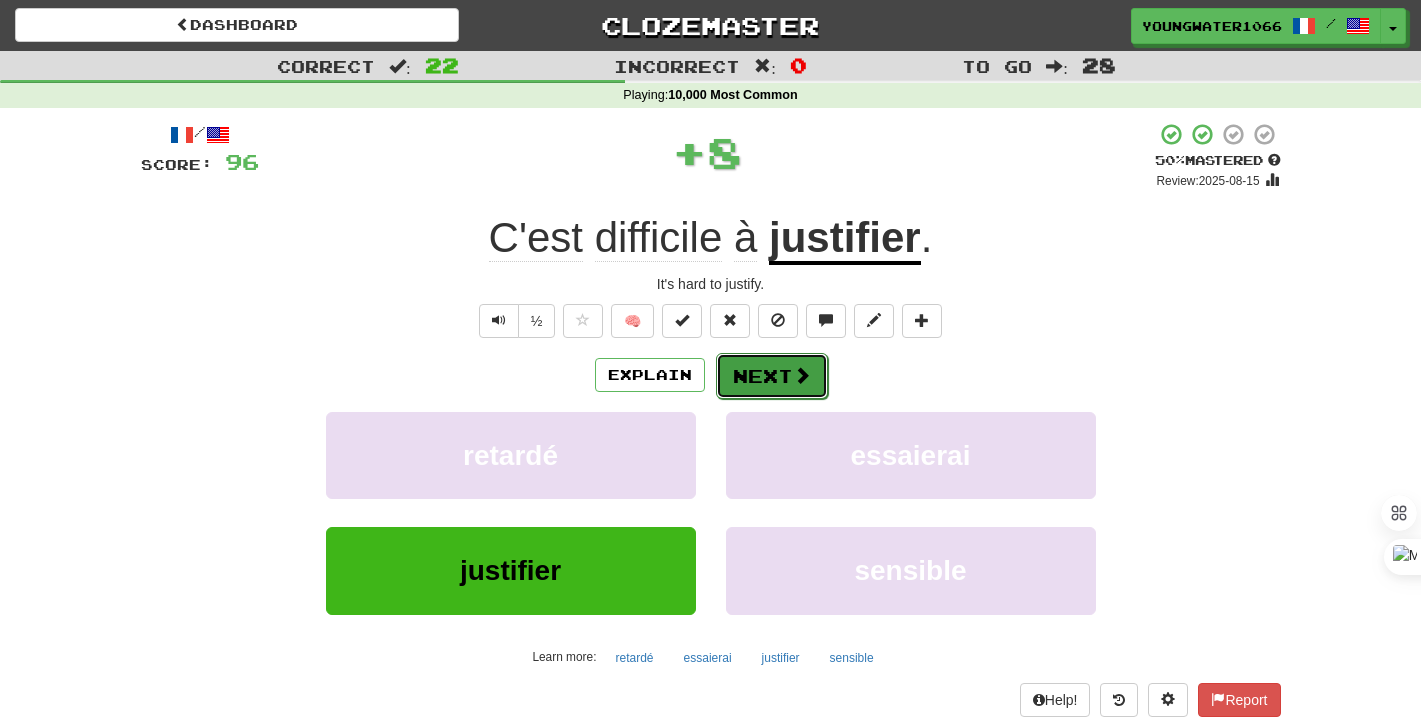 click on "Next" at bounding box center (772, 376) 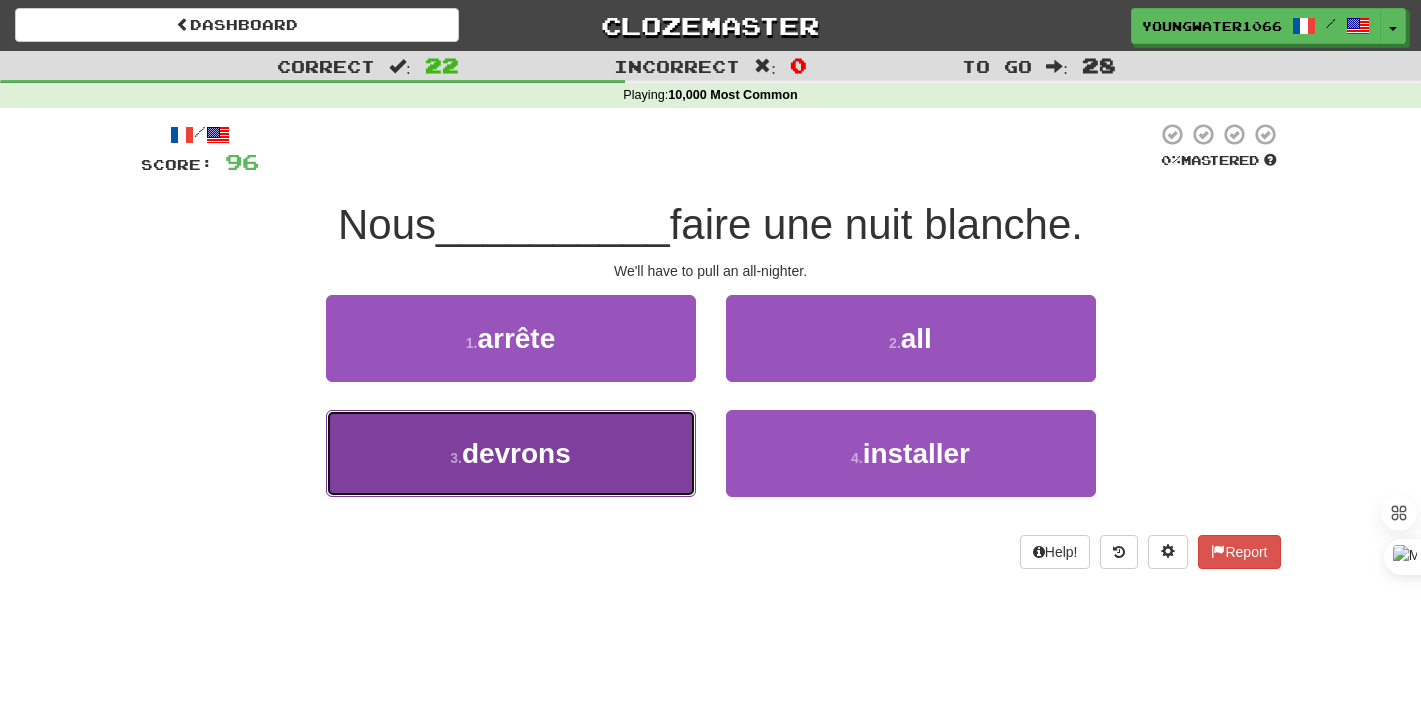 click on "3 .  devrons" at bounding box center [511, 453] 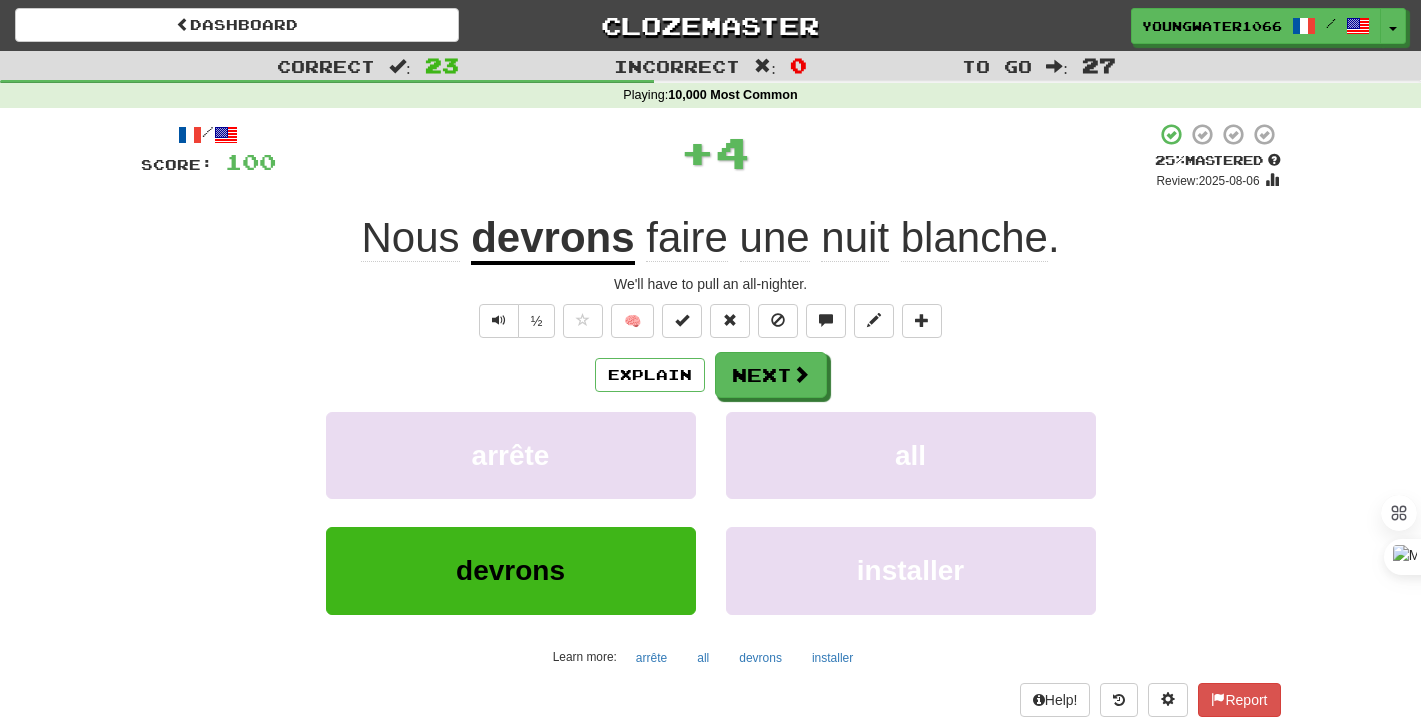 click on "Explain Next arrête all devrons installer Learn more: arrête all devrons installer" at bounding box center (711, 512) 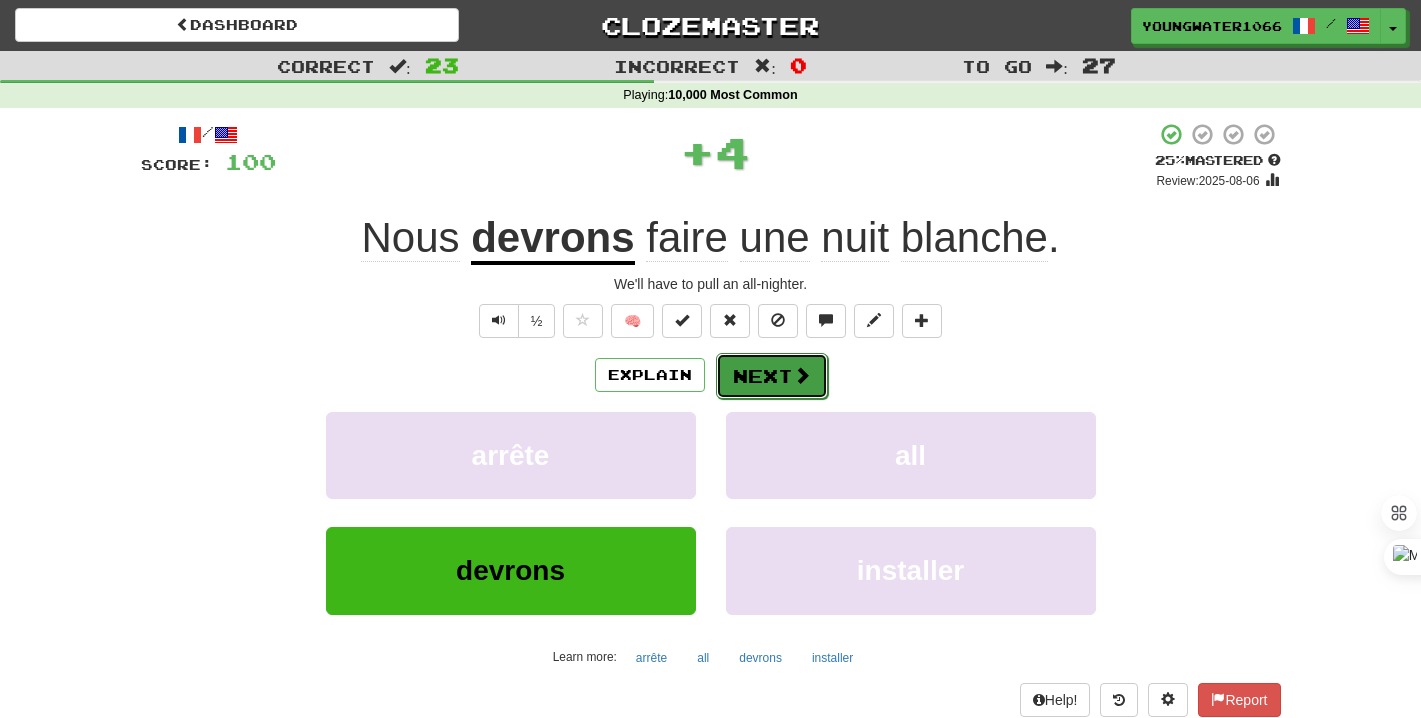 click on "Next" at bounding box center [772, 376] 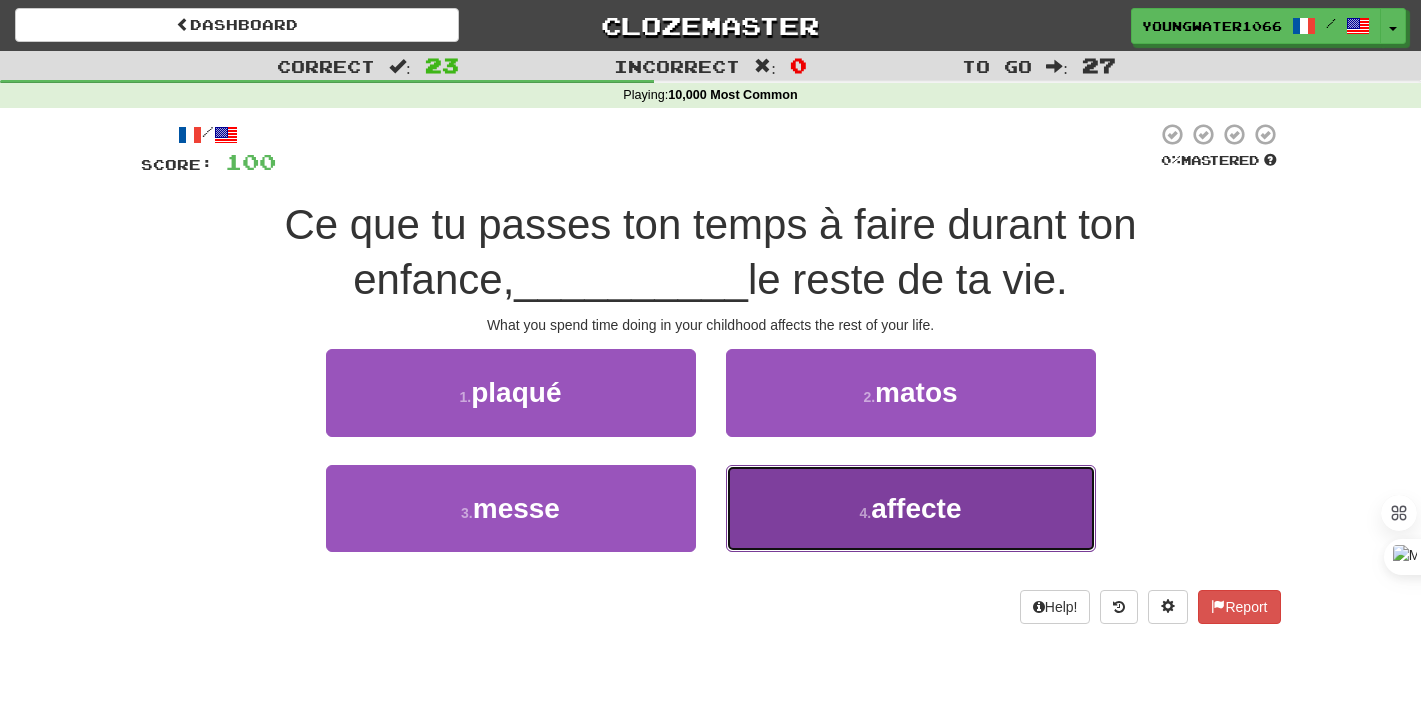 click on "4 .  affecte" at bounding box center [911, 508] 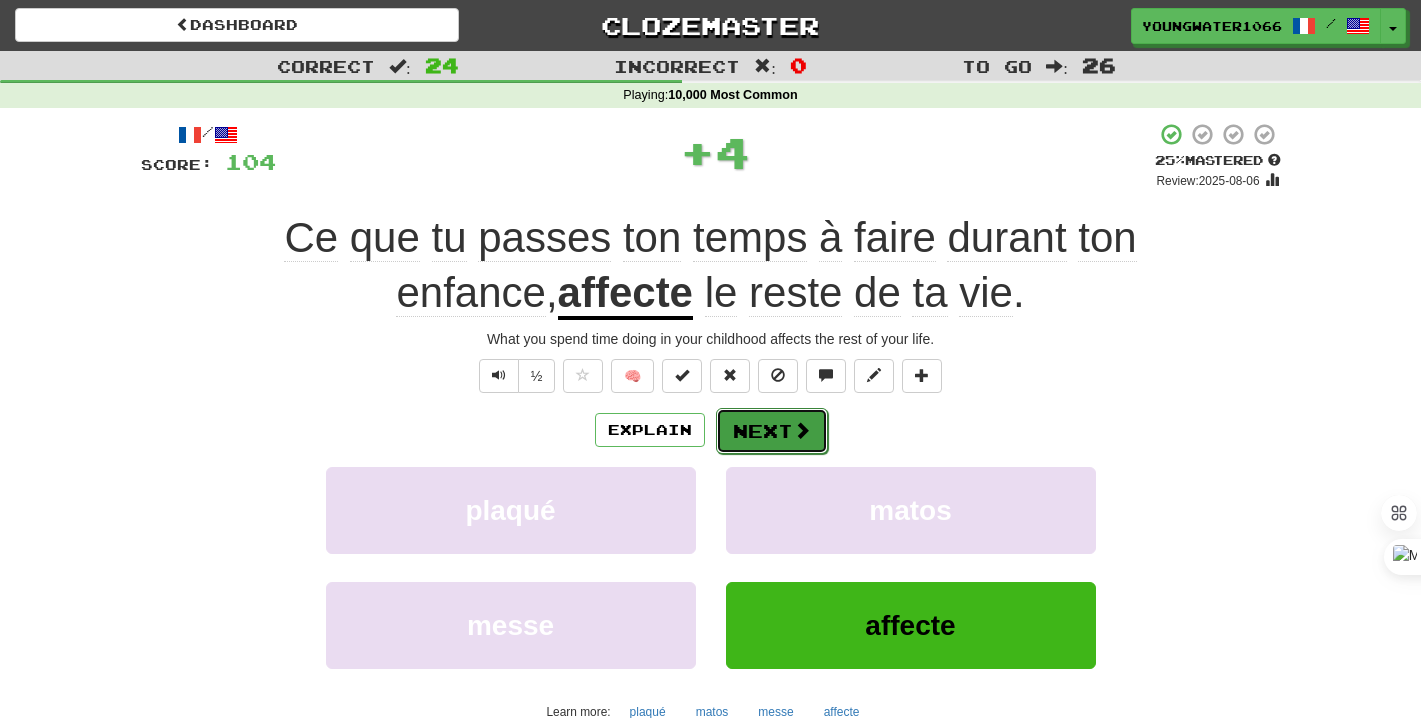 click on "Next" at bounding box center (772, 431) 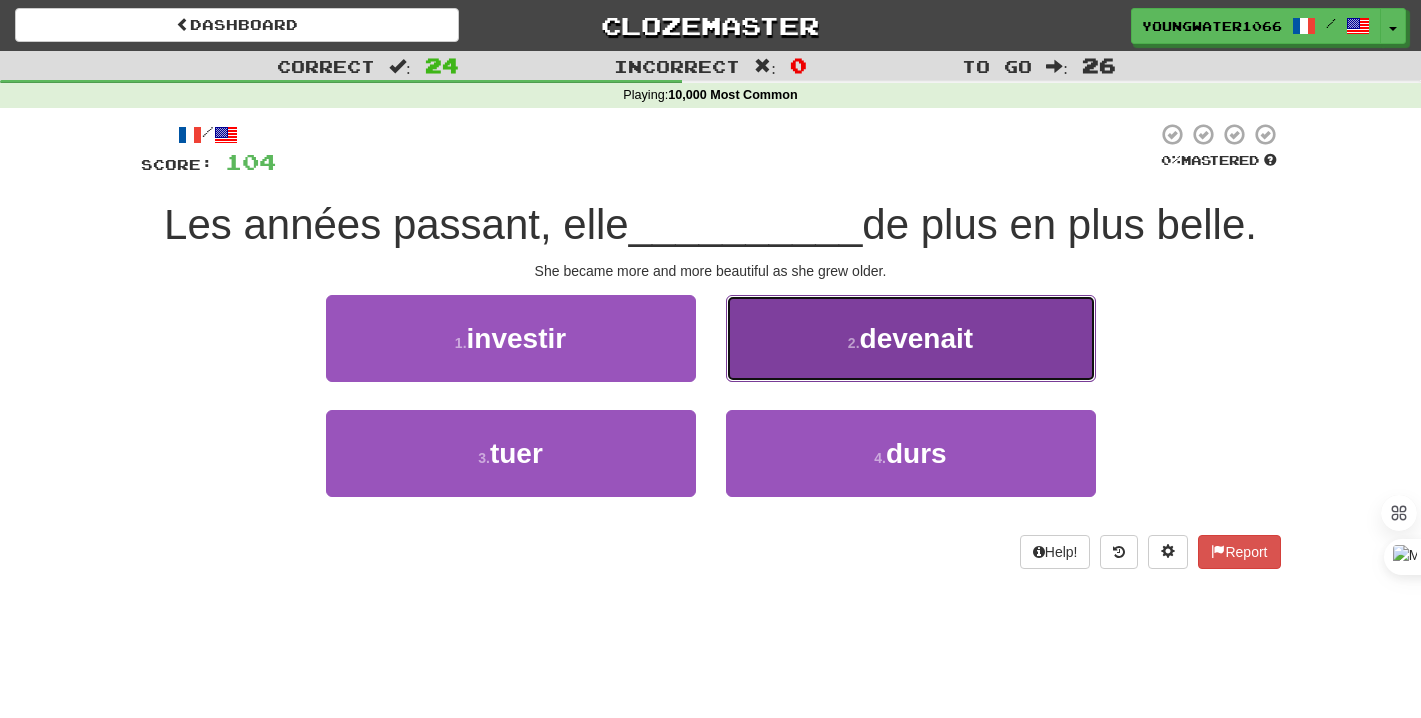 click on "2 .  devenait" at bounding box center (911, 338) 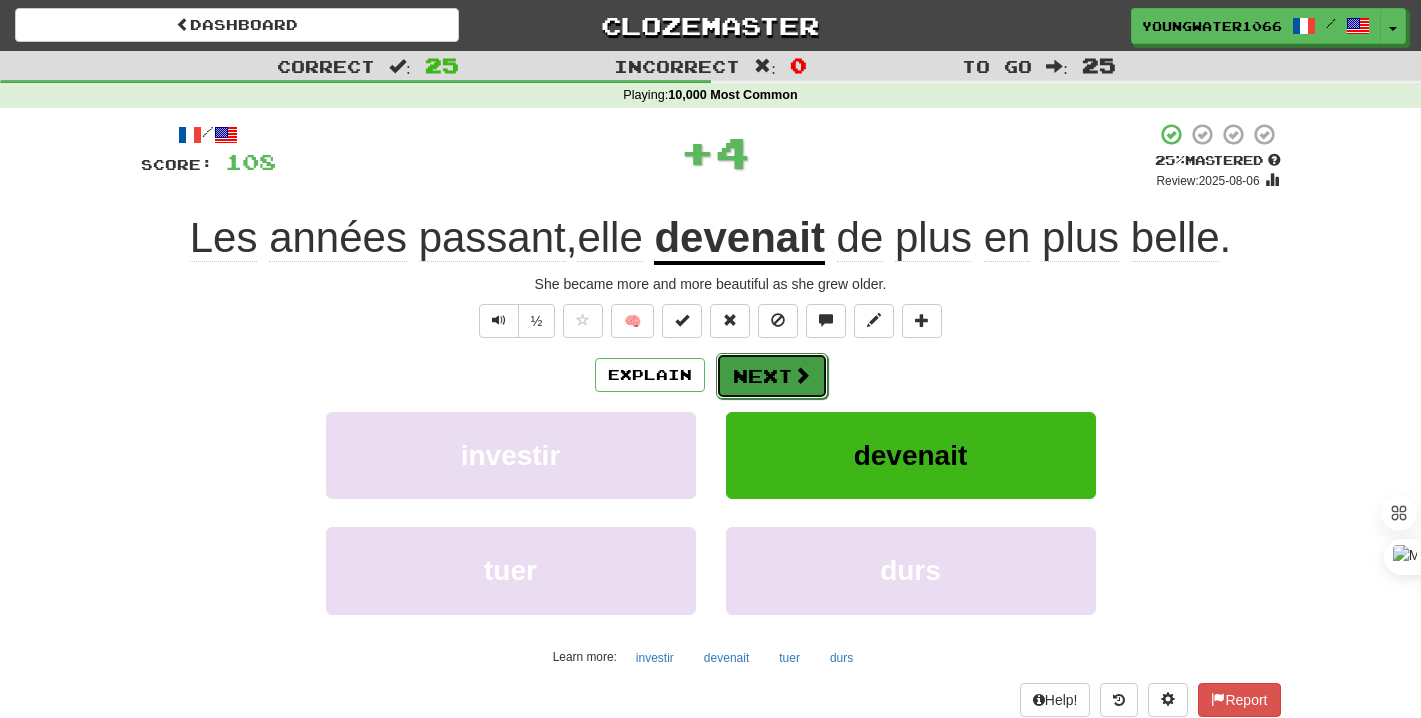 click on "Next" at bounding box center [772, 376] 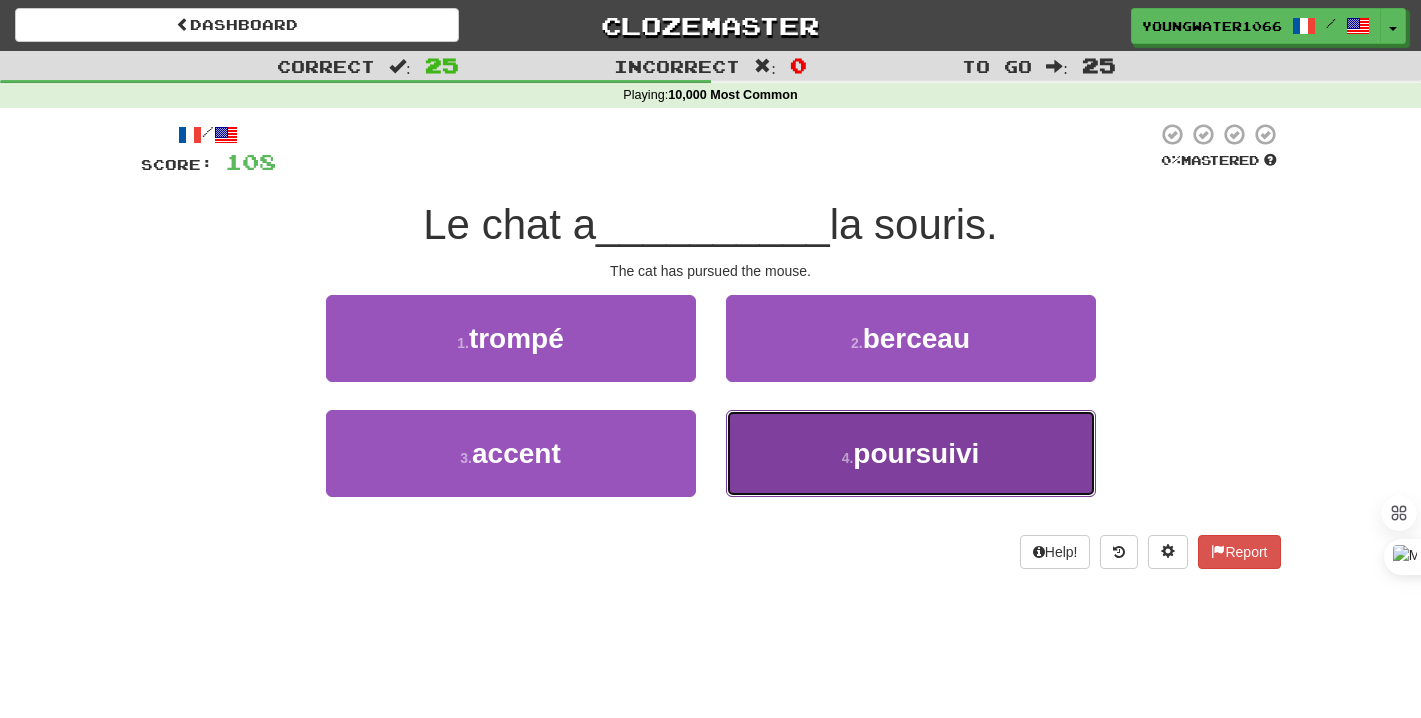 click on "4 .  poursuivi" at bounding box center (911, 453) 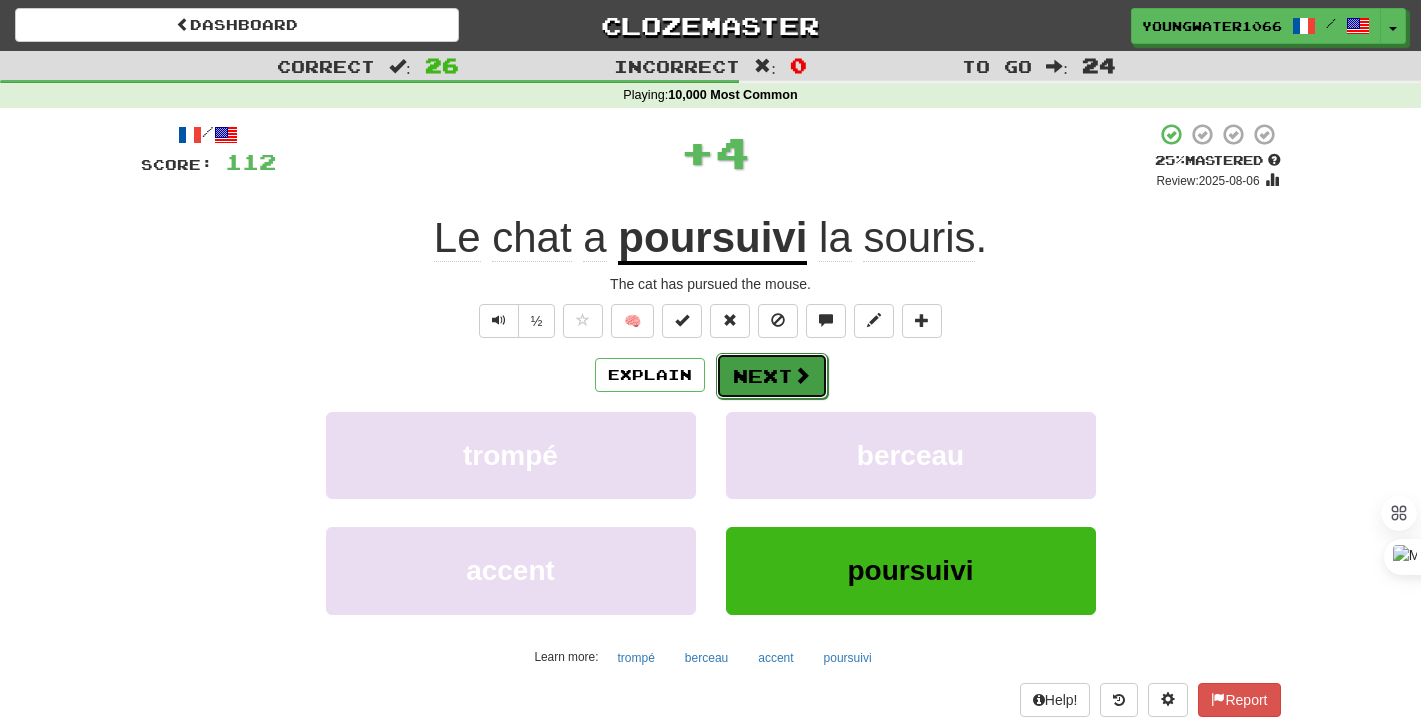 click on "Next" at bounding box center [772, 376] 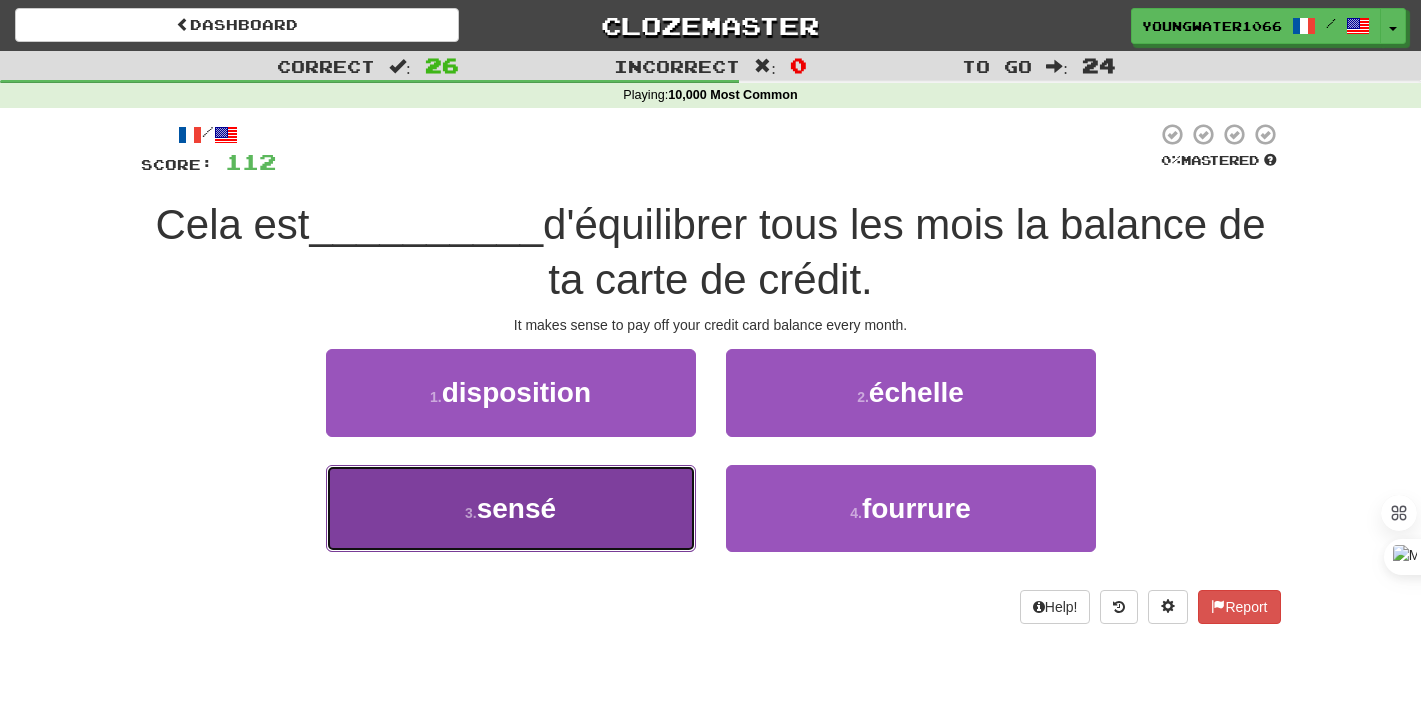 click on "3 .  sensé" at bounding box center (511, 508) 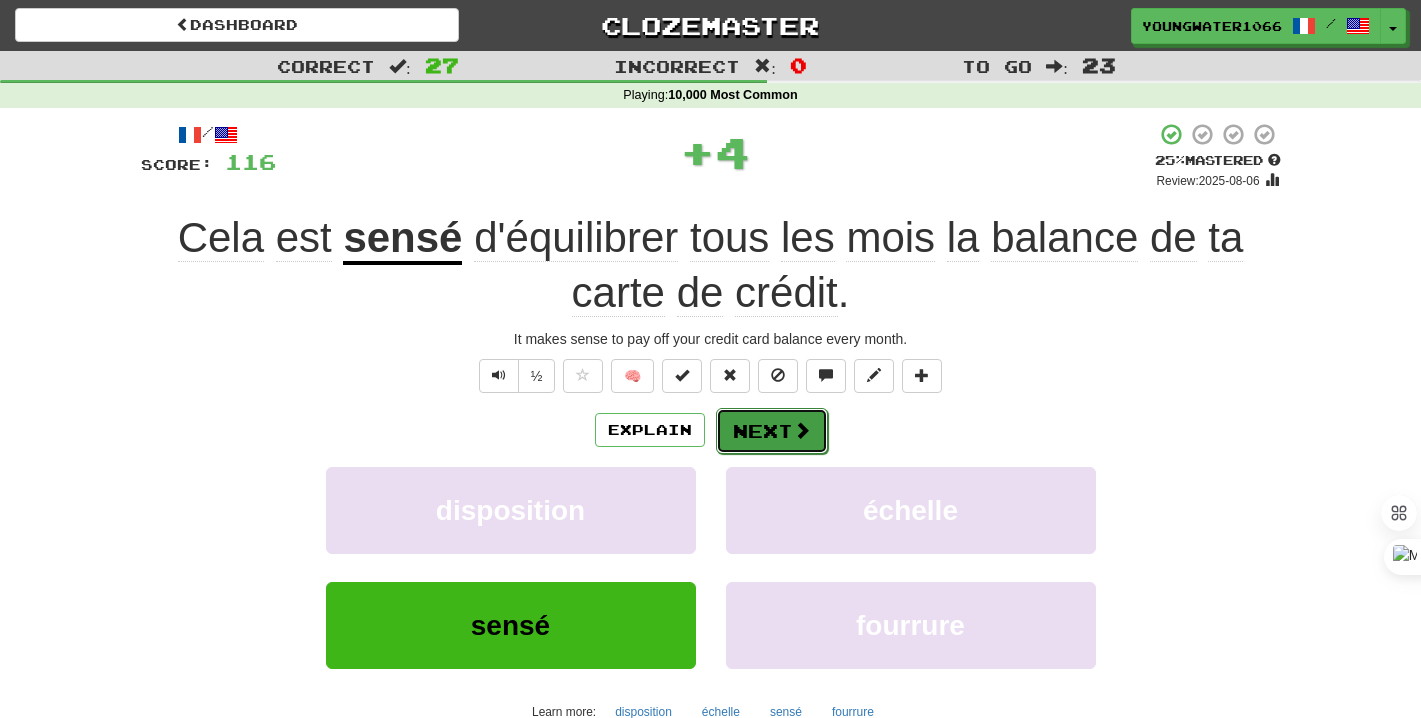 click on "Next" at bounding box center [772, 431] 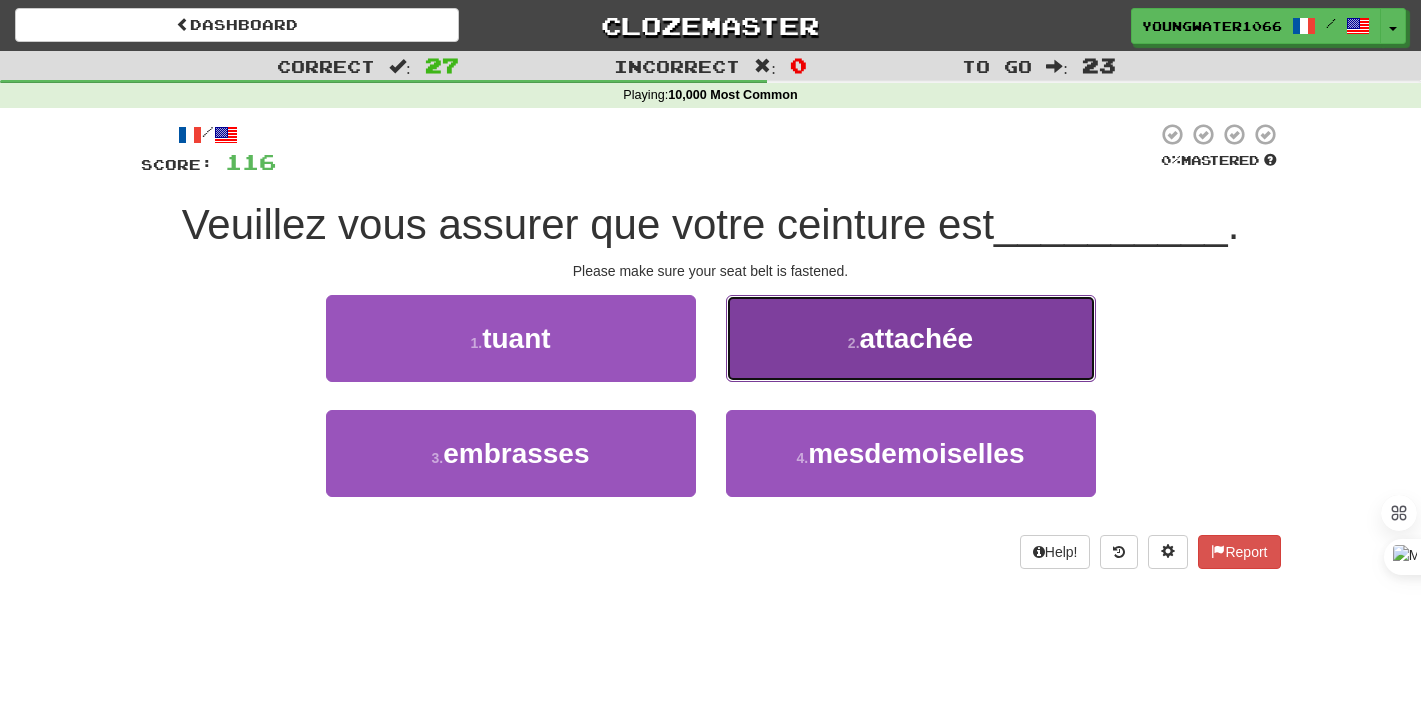 click on "2 .  attachée" at bounding box center (911, 338) 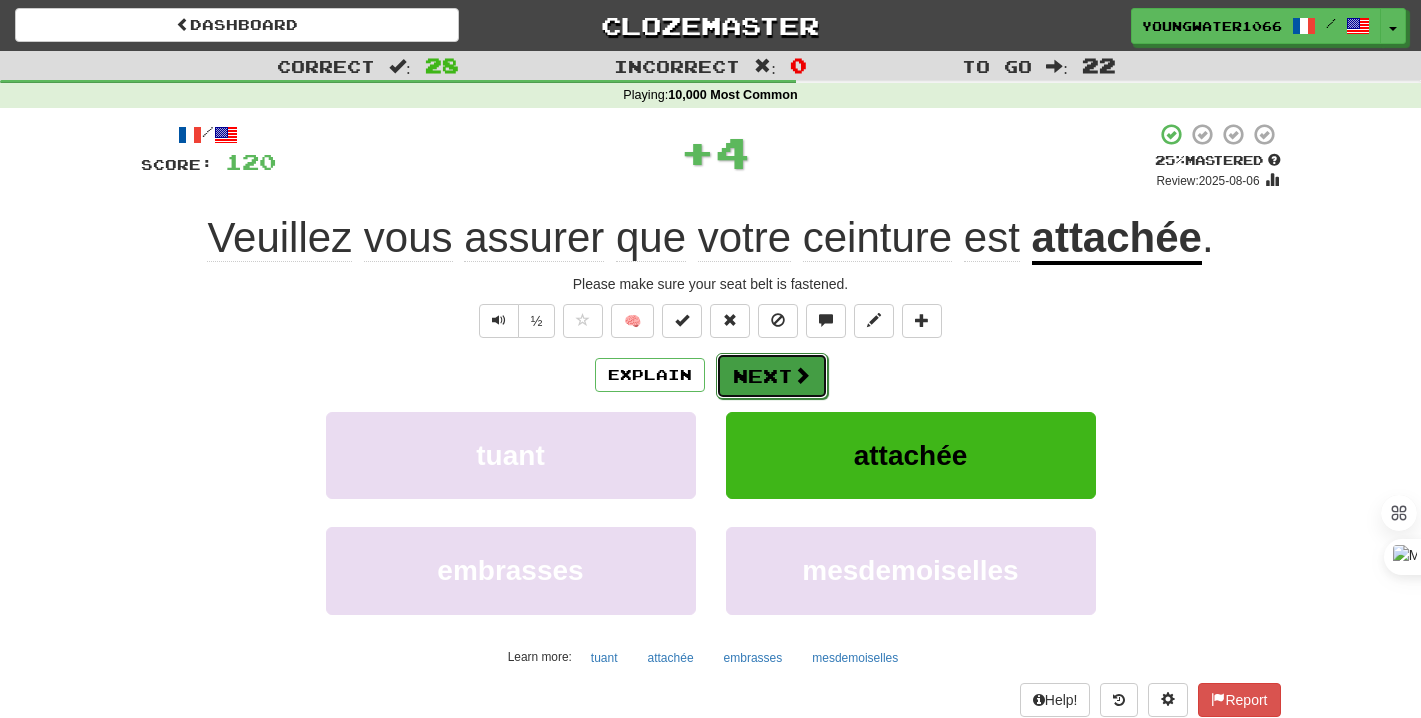 click on "Next" at bounding box center (772, 376) 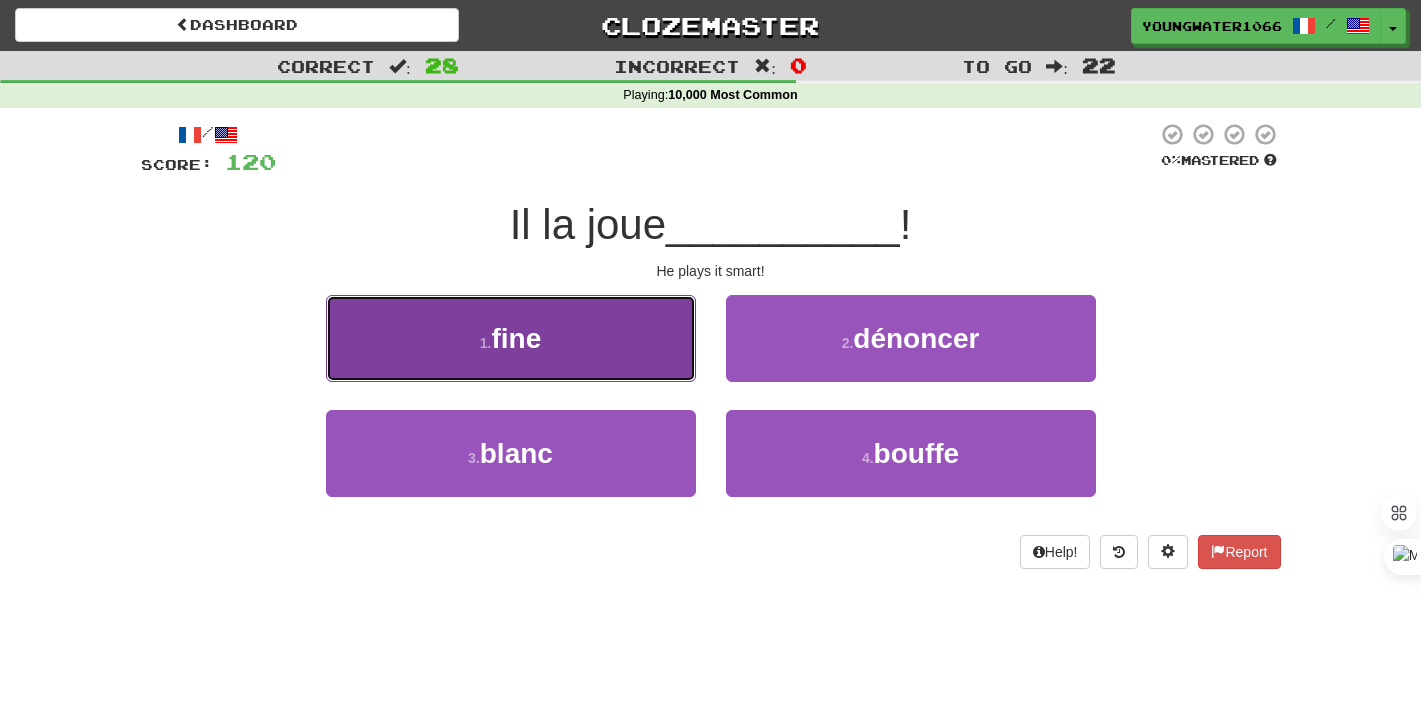 click on "1 .  fine" at bounding box center [511, 338] 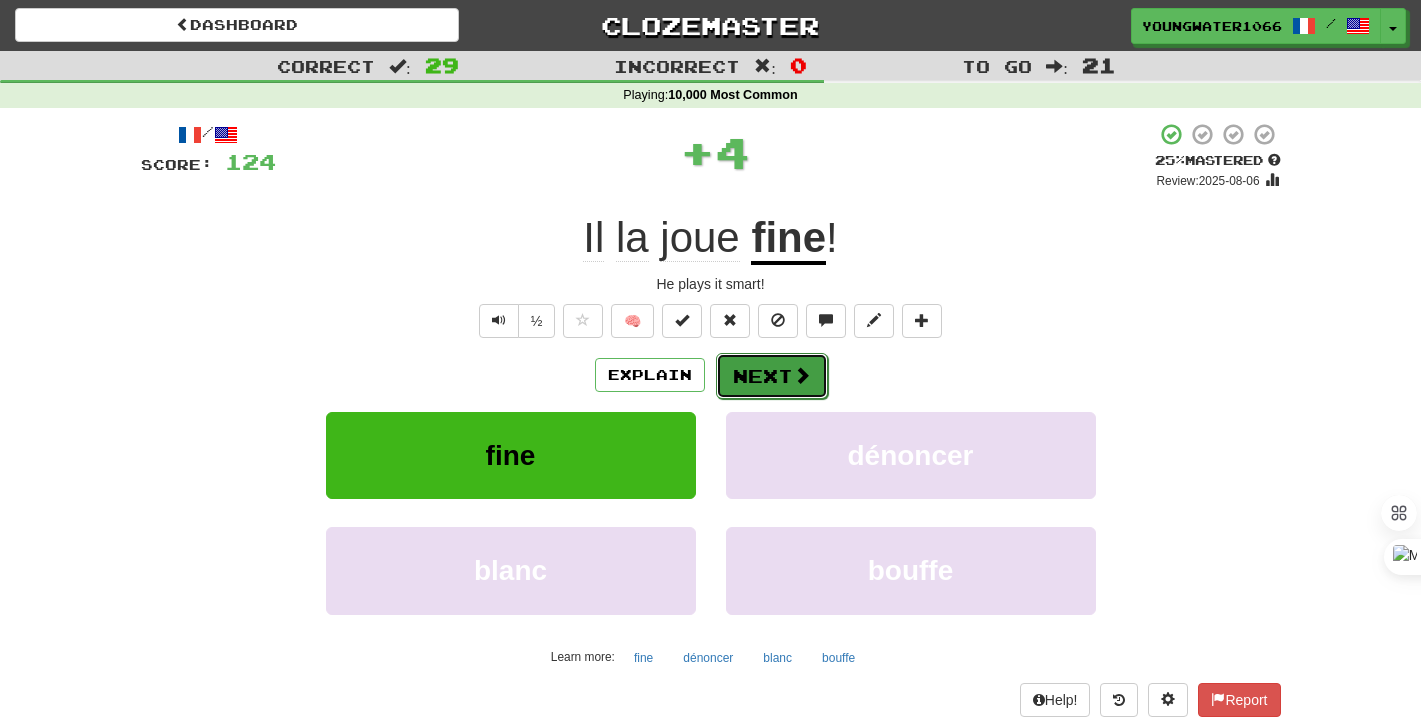 click on "Next" at bounding box center (772, 376) 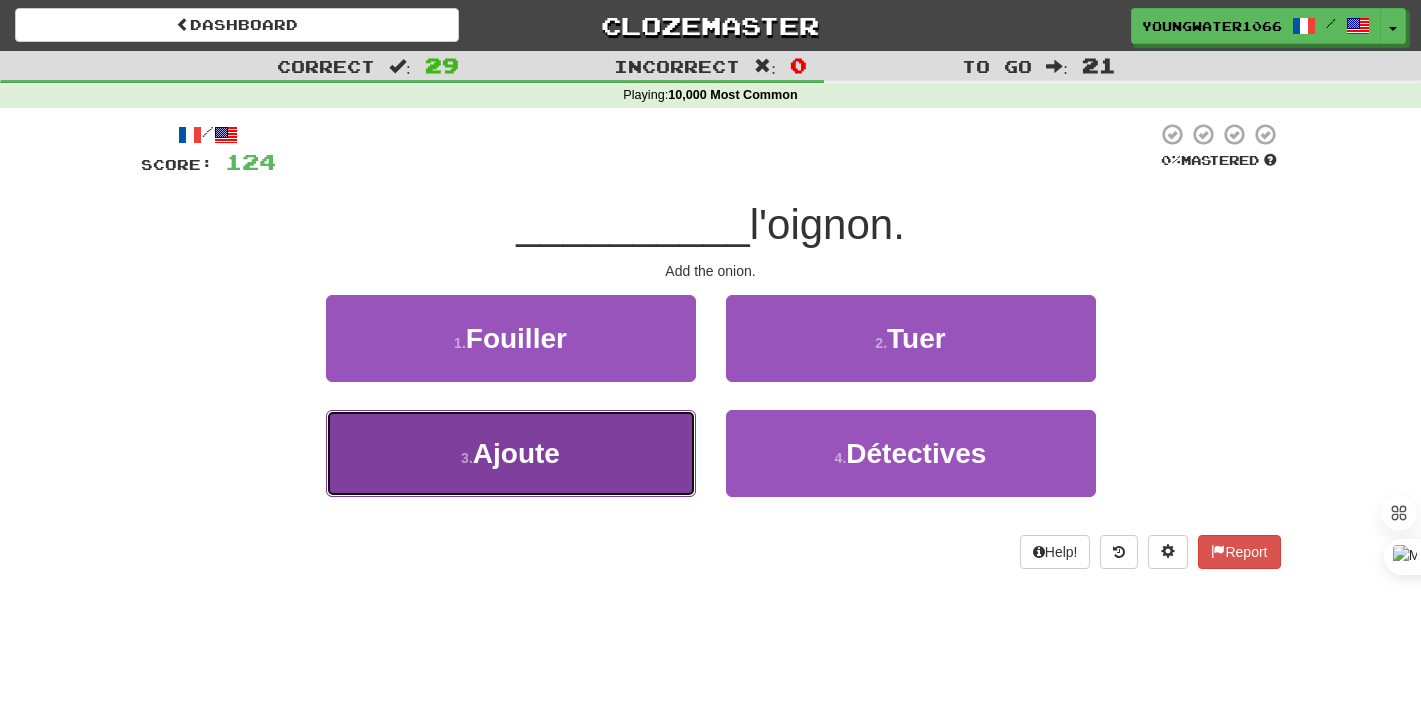 click on "3 .  Ajoute" at bounding box center (511, 453) 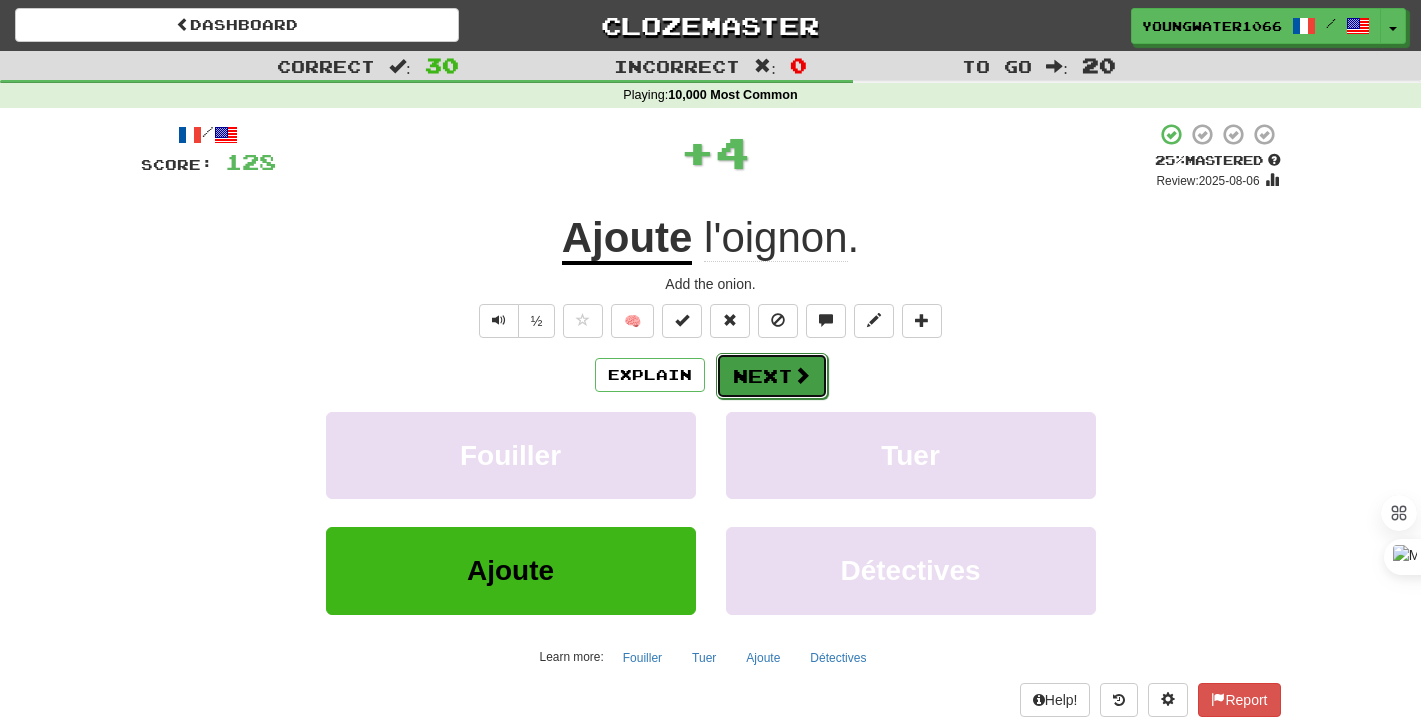 click on "Next" at bounding box center [772, 376] 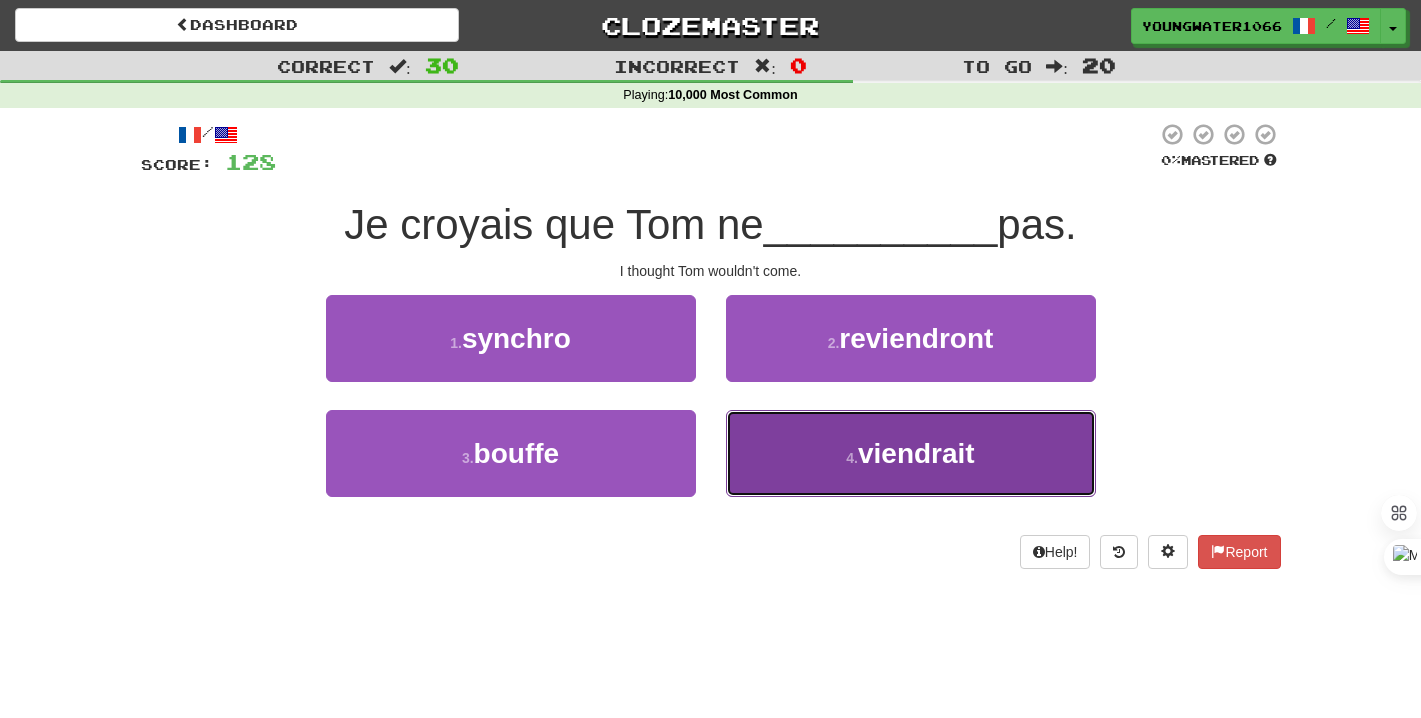 click on "4 .  viendrait" at bounding box center (911, 453) 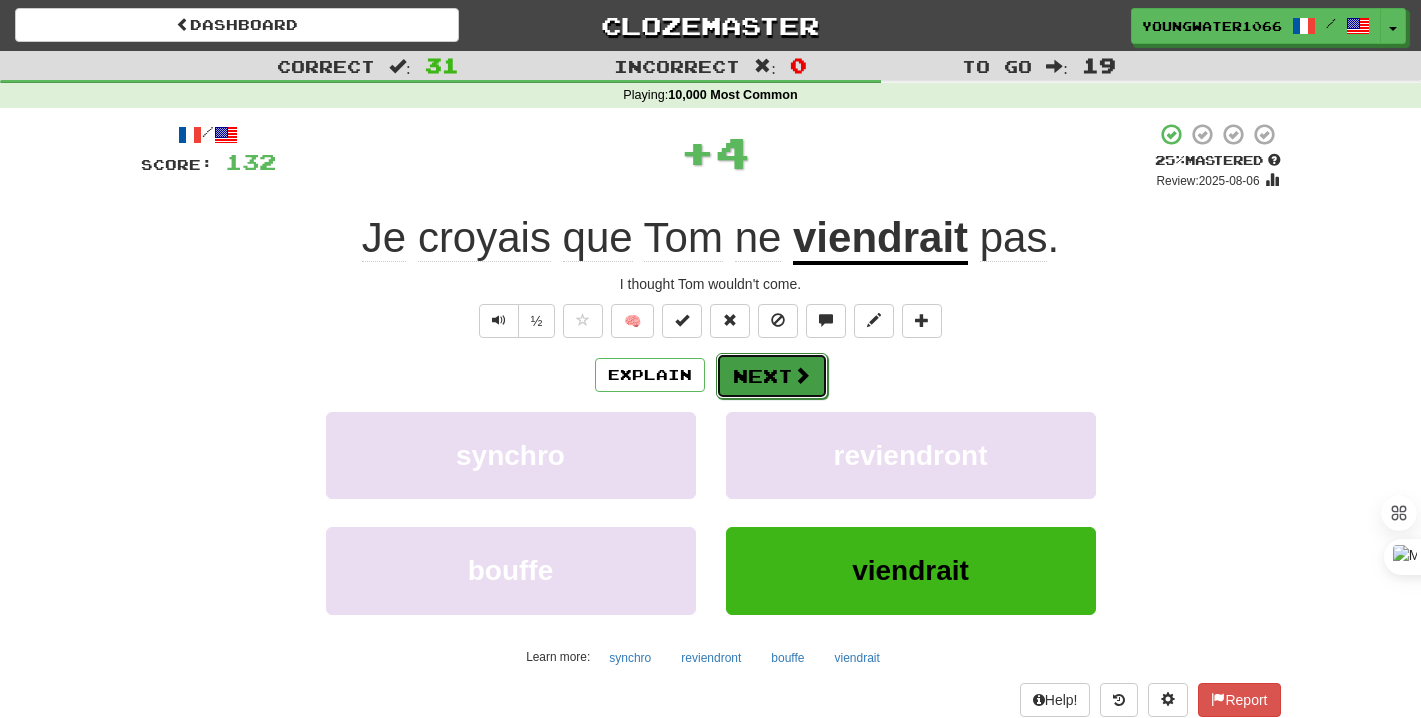 click on "Next" at bounding box center [772, 376] 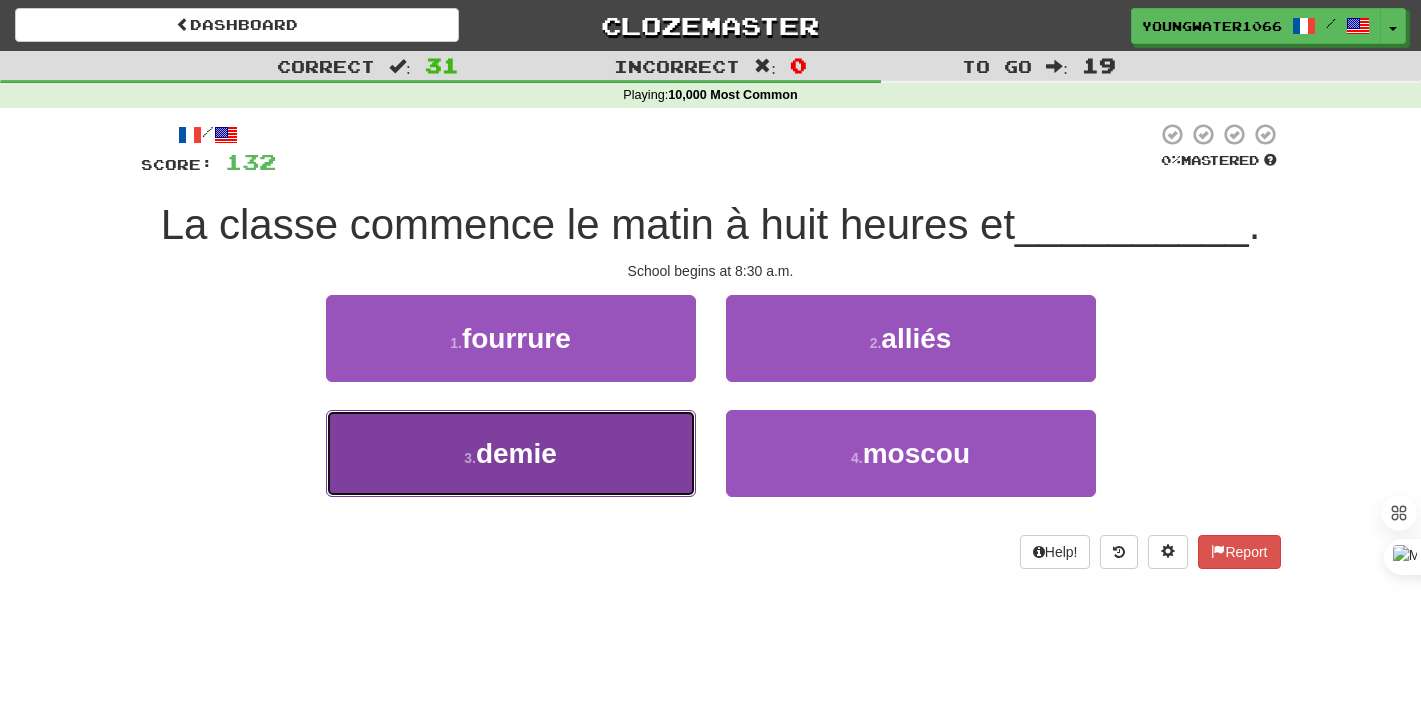 click on "3 .  demie" at bounding box center (511, 453) 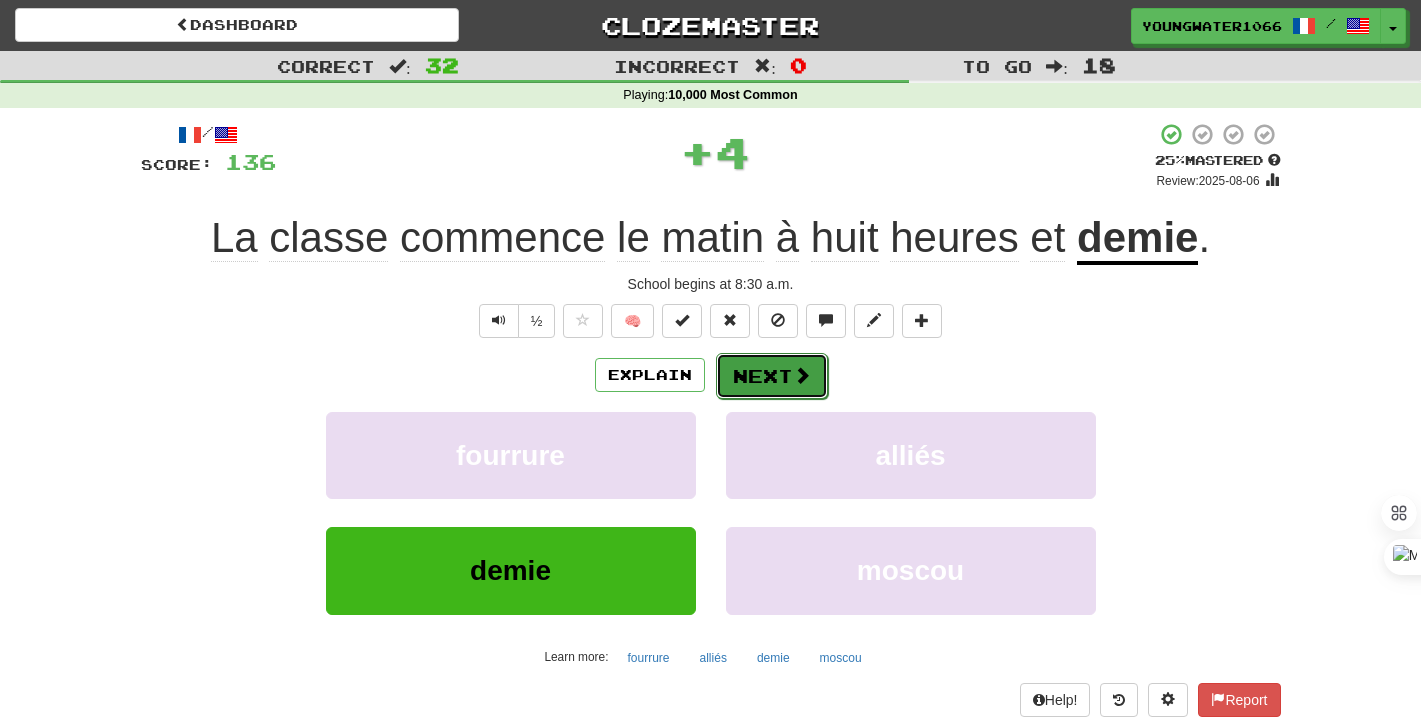 click at bounding box center [802, 375] 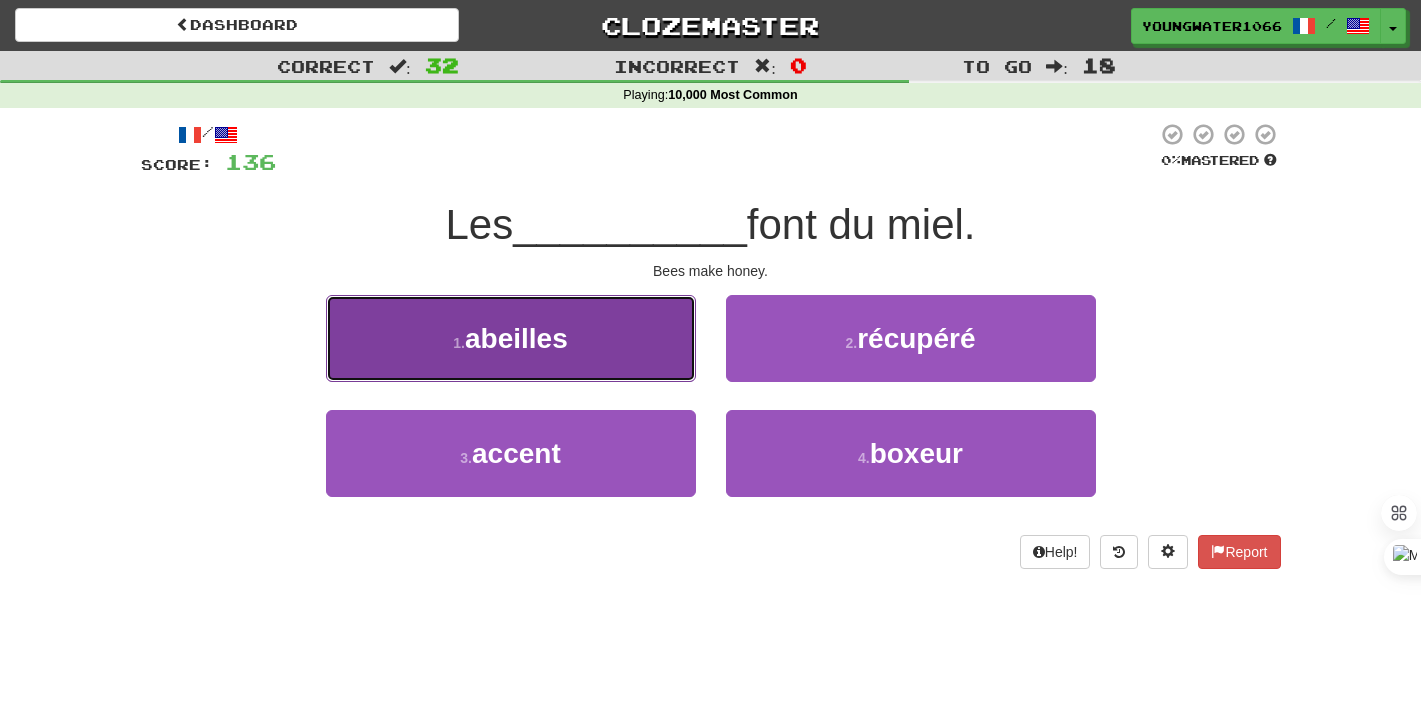 click on "1 .  abeilles" at bounding box center [511, 338] 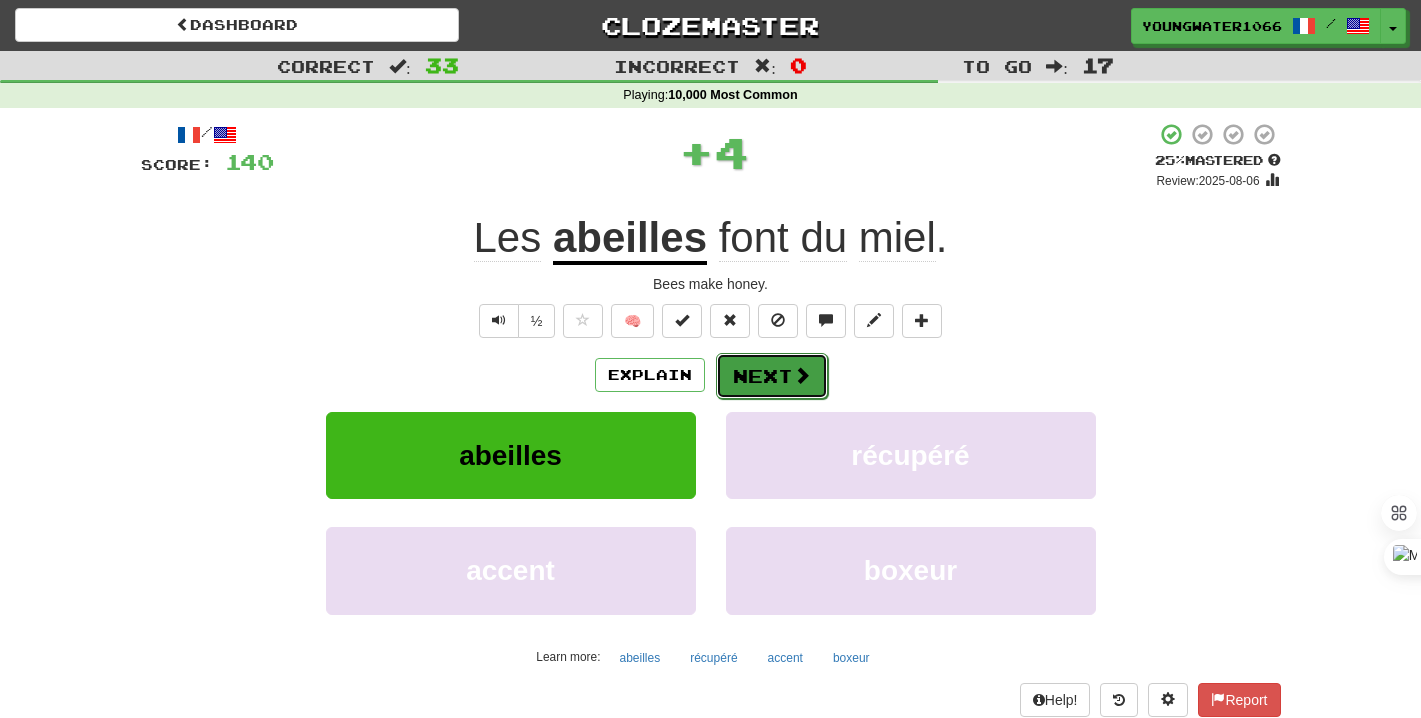 click on "Next" at bounding box center [772, 376] 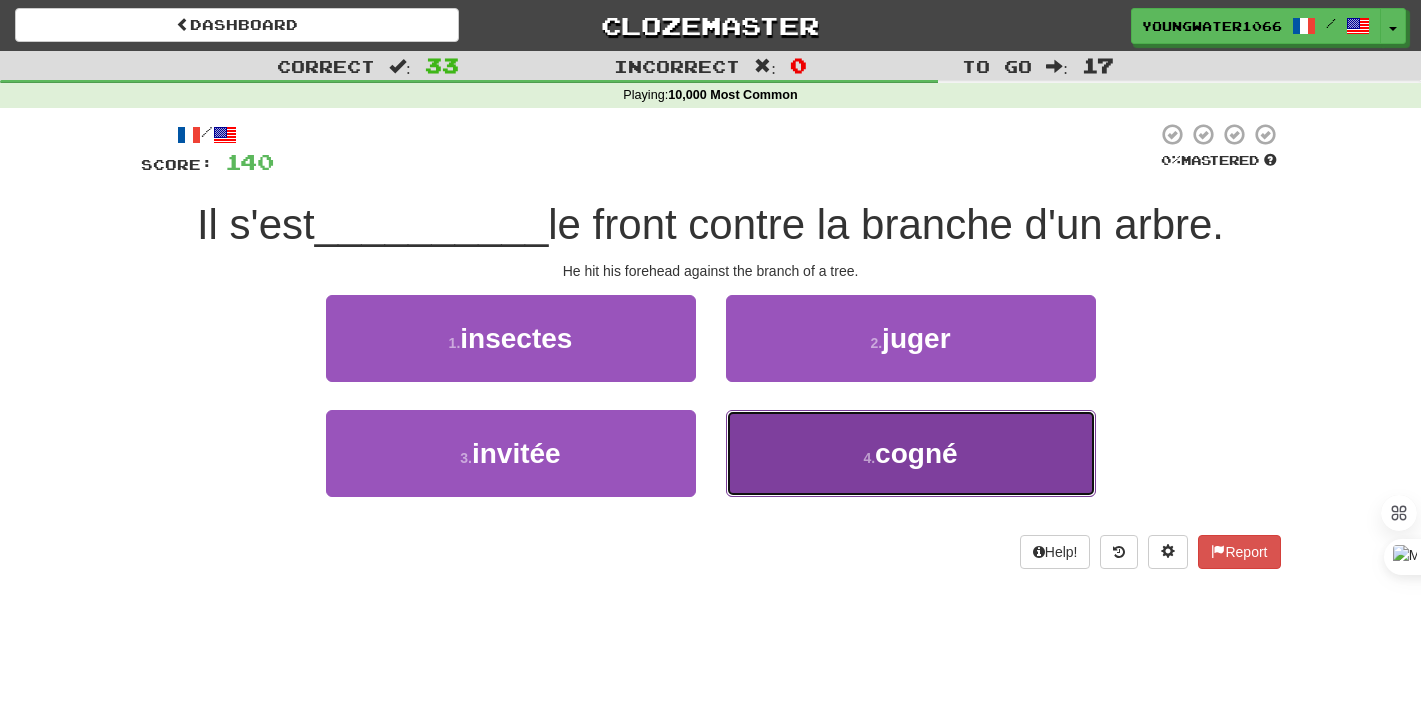 click on "4 .  cogné" at bounding box center [911, 453] 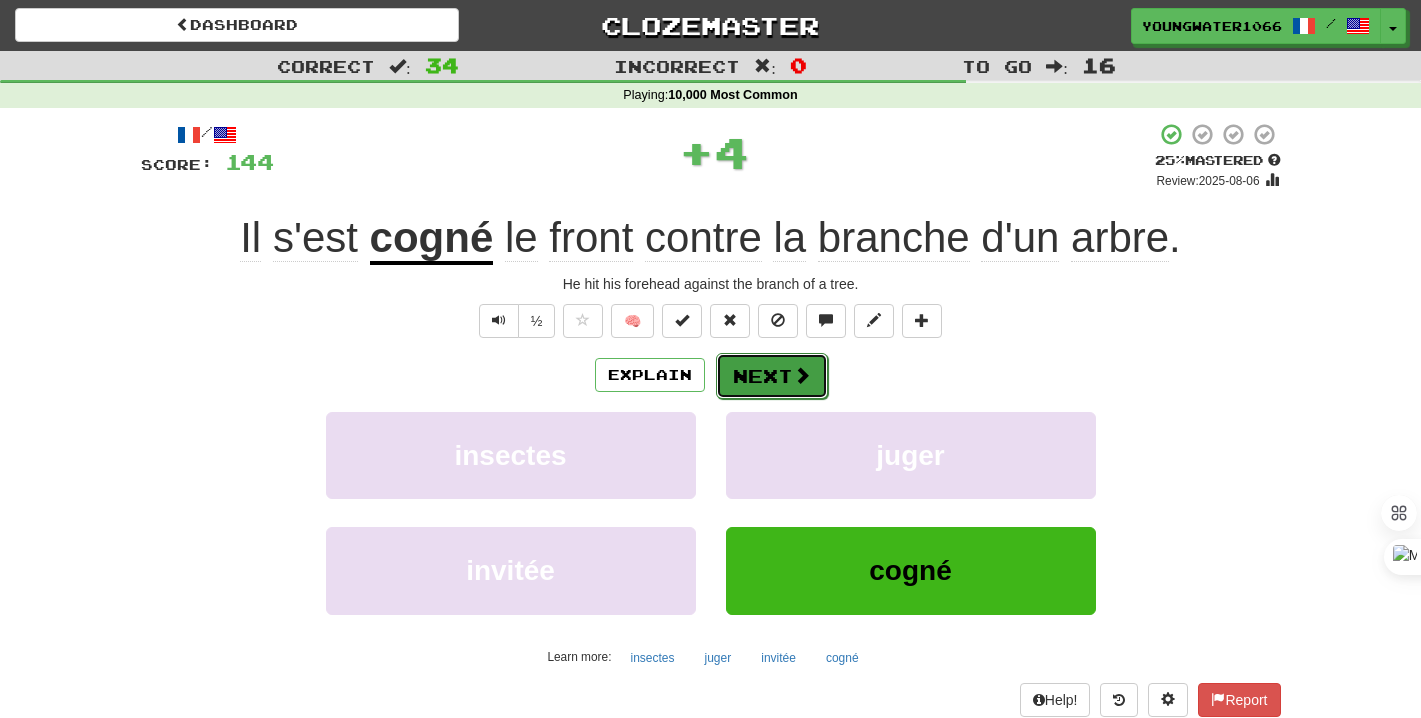 click on "Next" at bounding box center [772, 376] 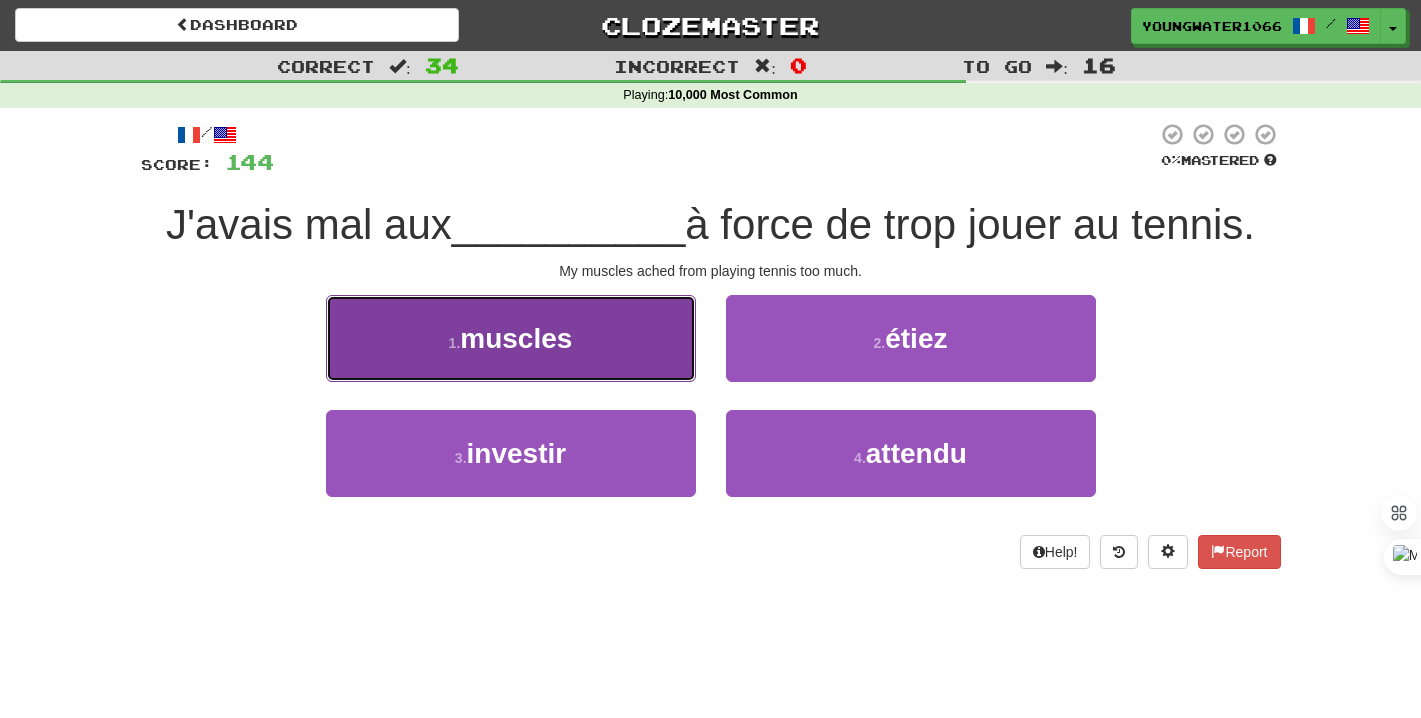 click on "1 .  muscles" at bounding box center [511, 338] 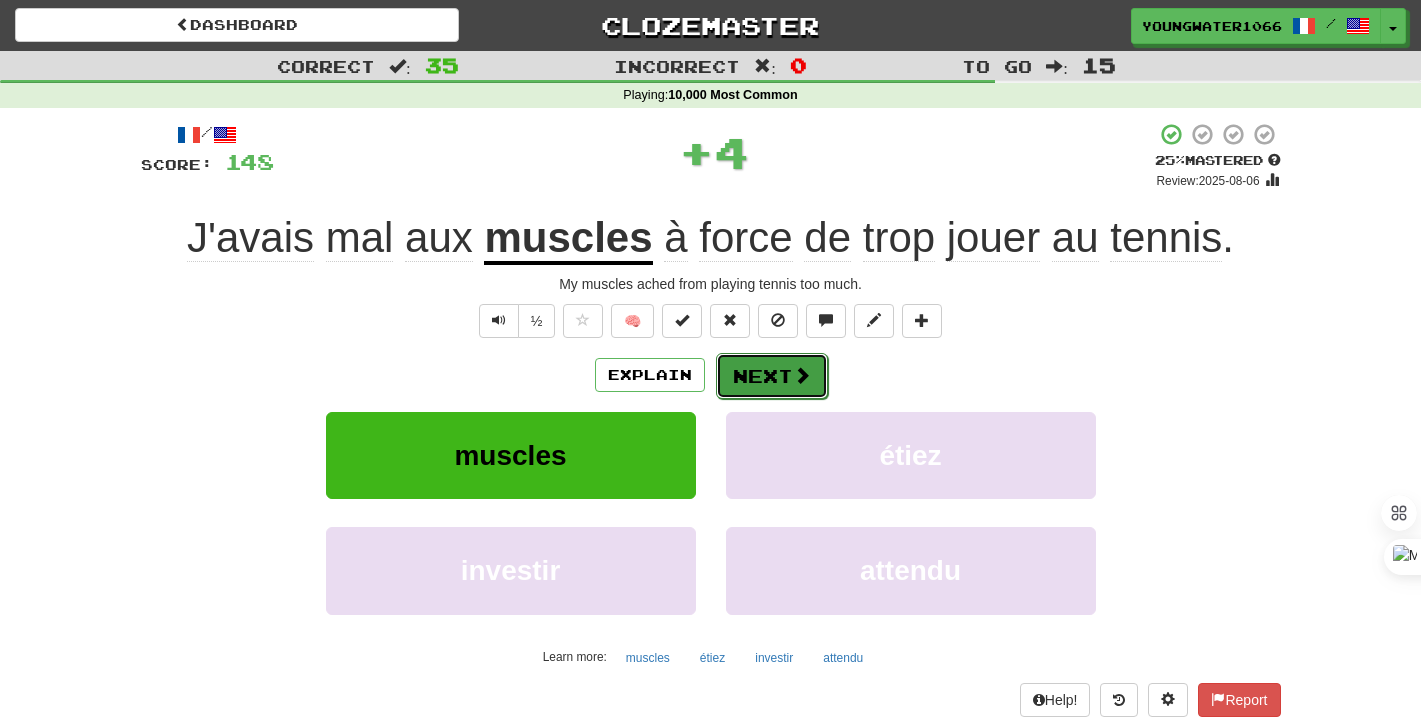 click on "Next" at bounding box center [772, 376] 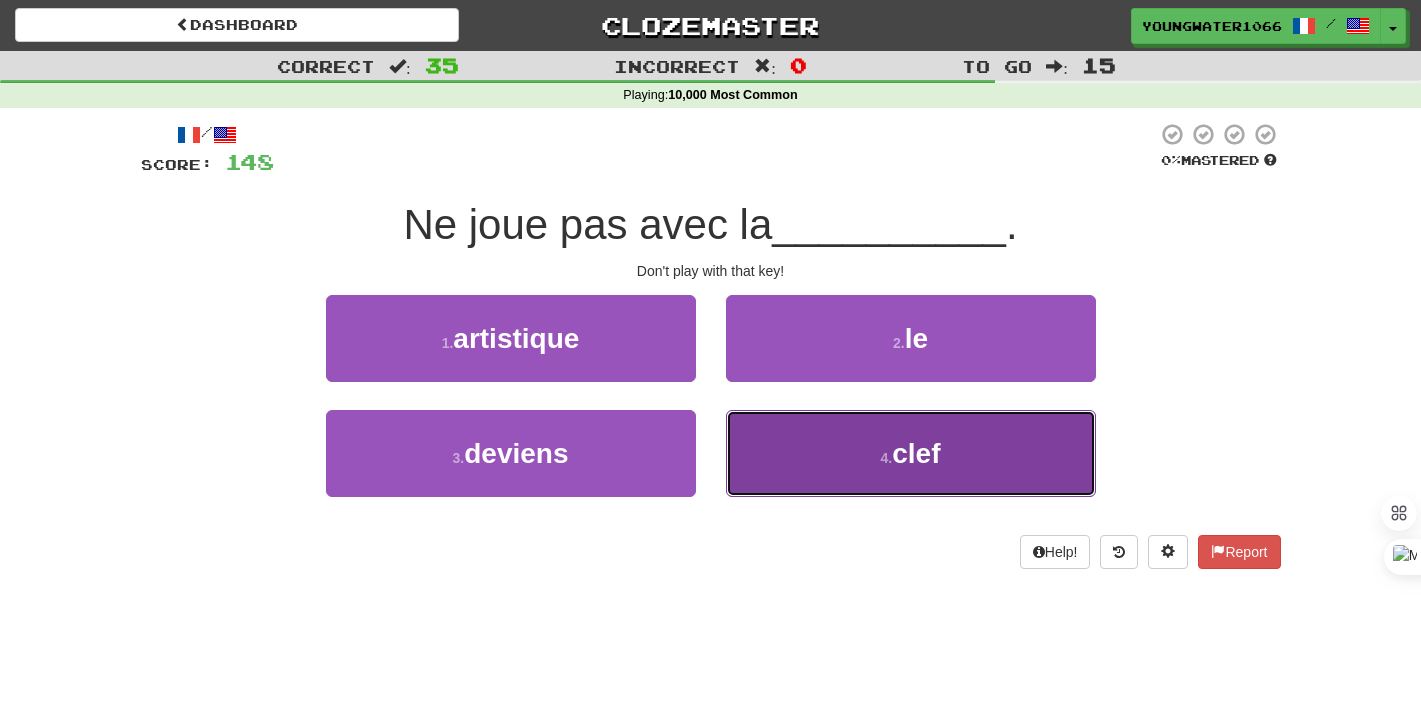 click on "4 .  clef" at bounding box center [911, 453] 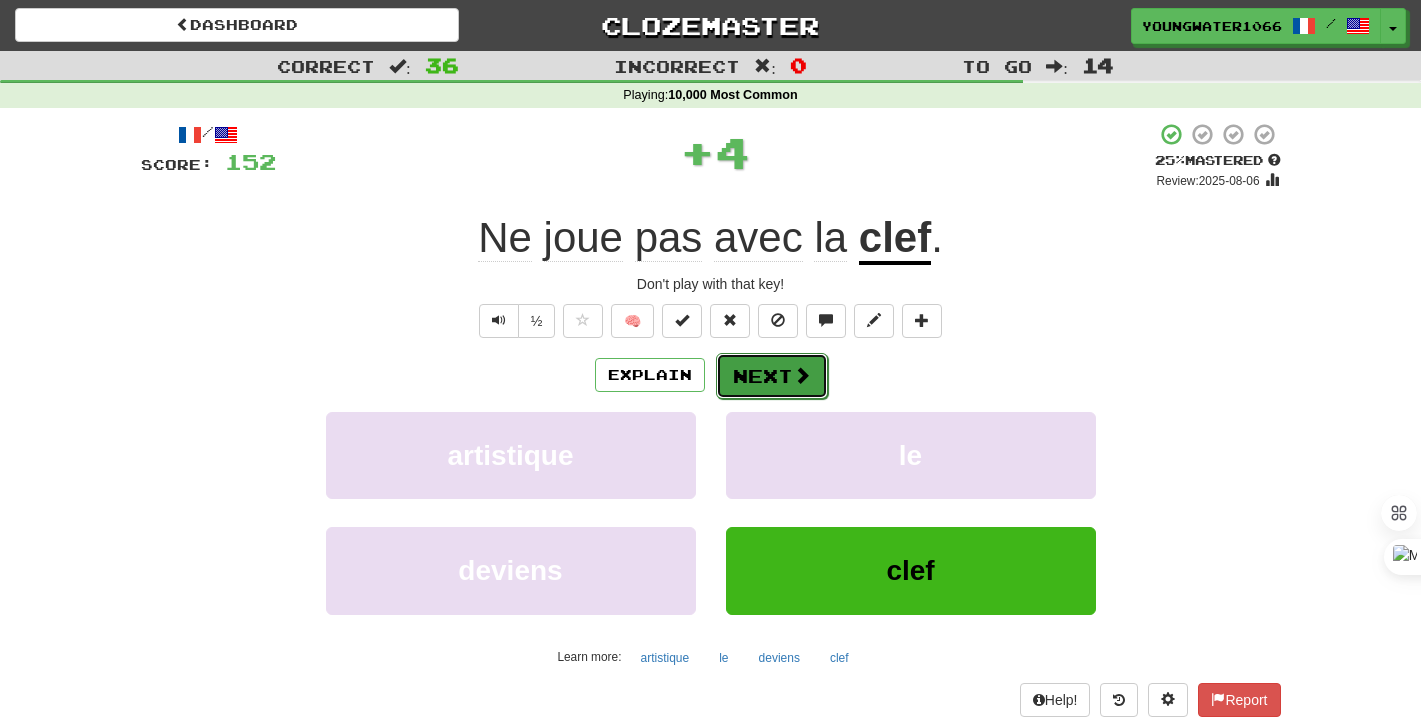click on "Next" at bounding box center (772, 376) 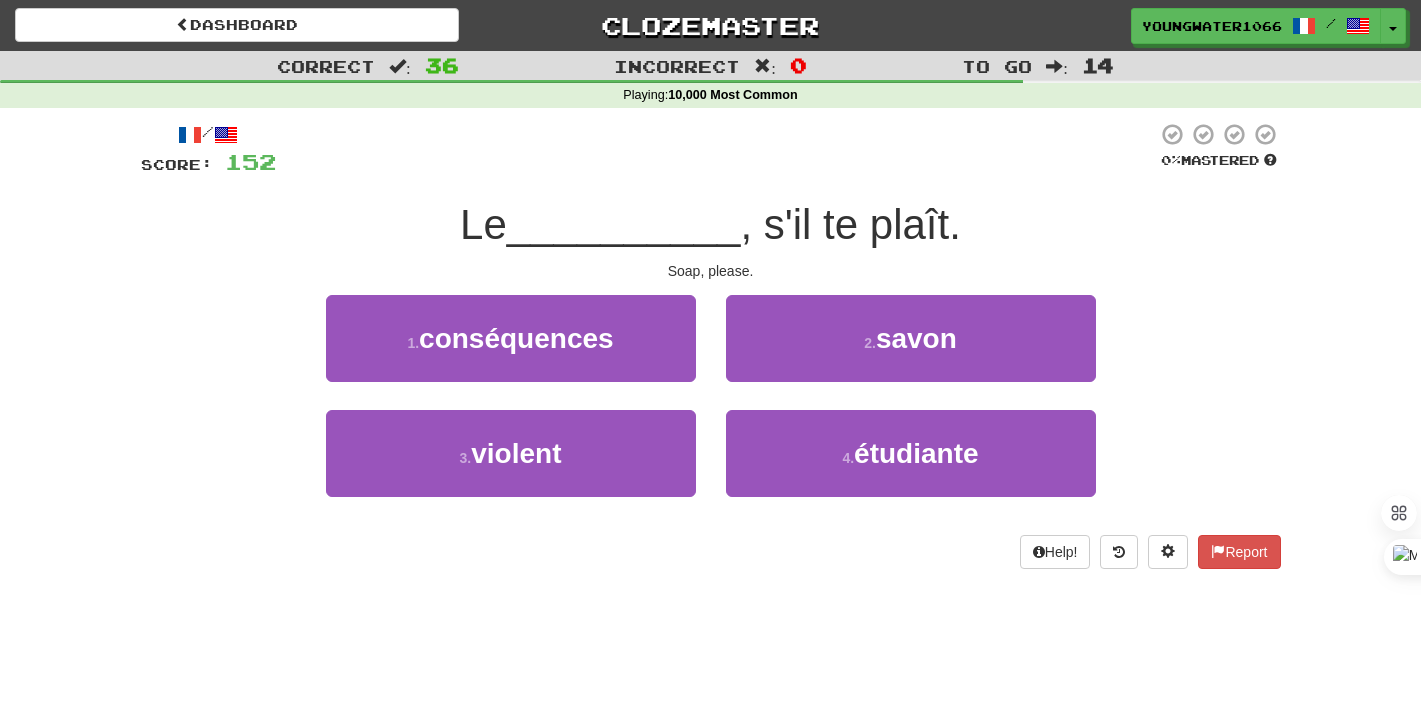 click on "2 .  savon" at bounding box center (911, 352) 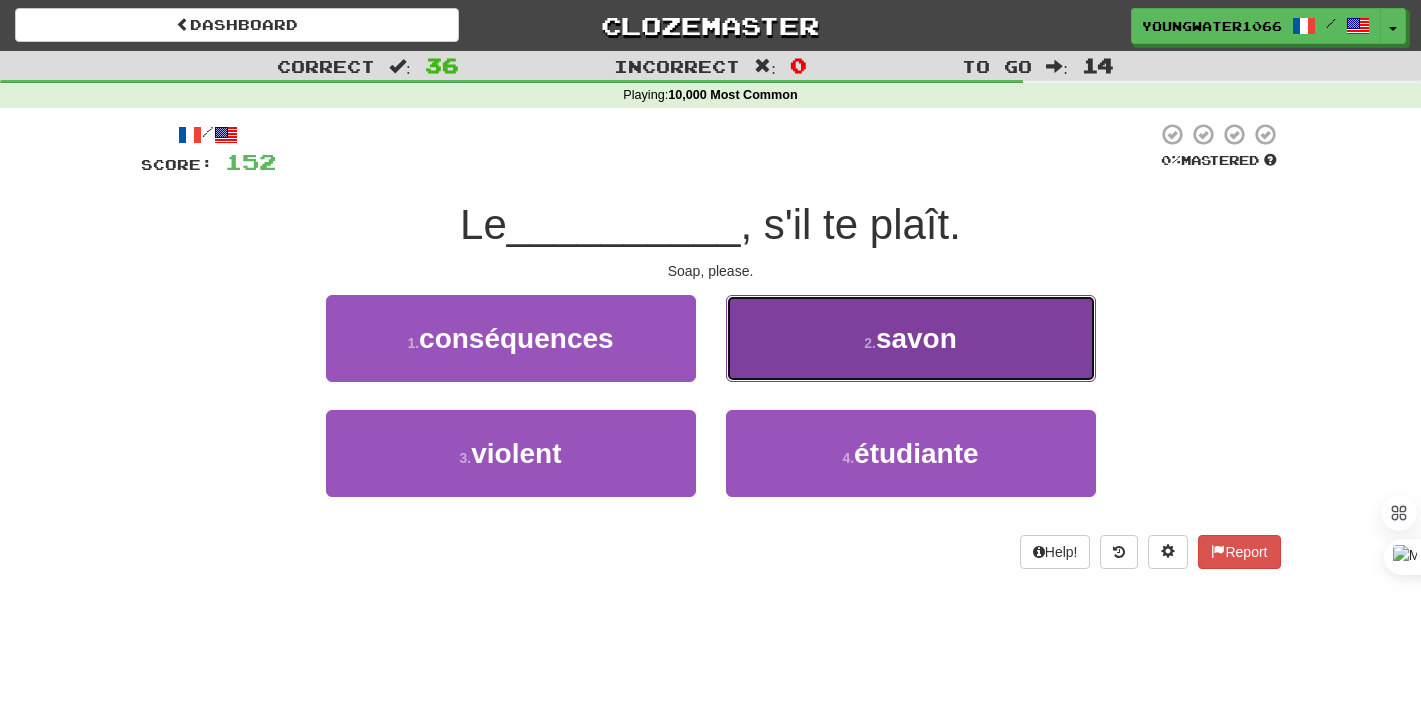 click on "2 .  savon" at bounding box center (911, 338) 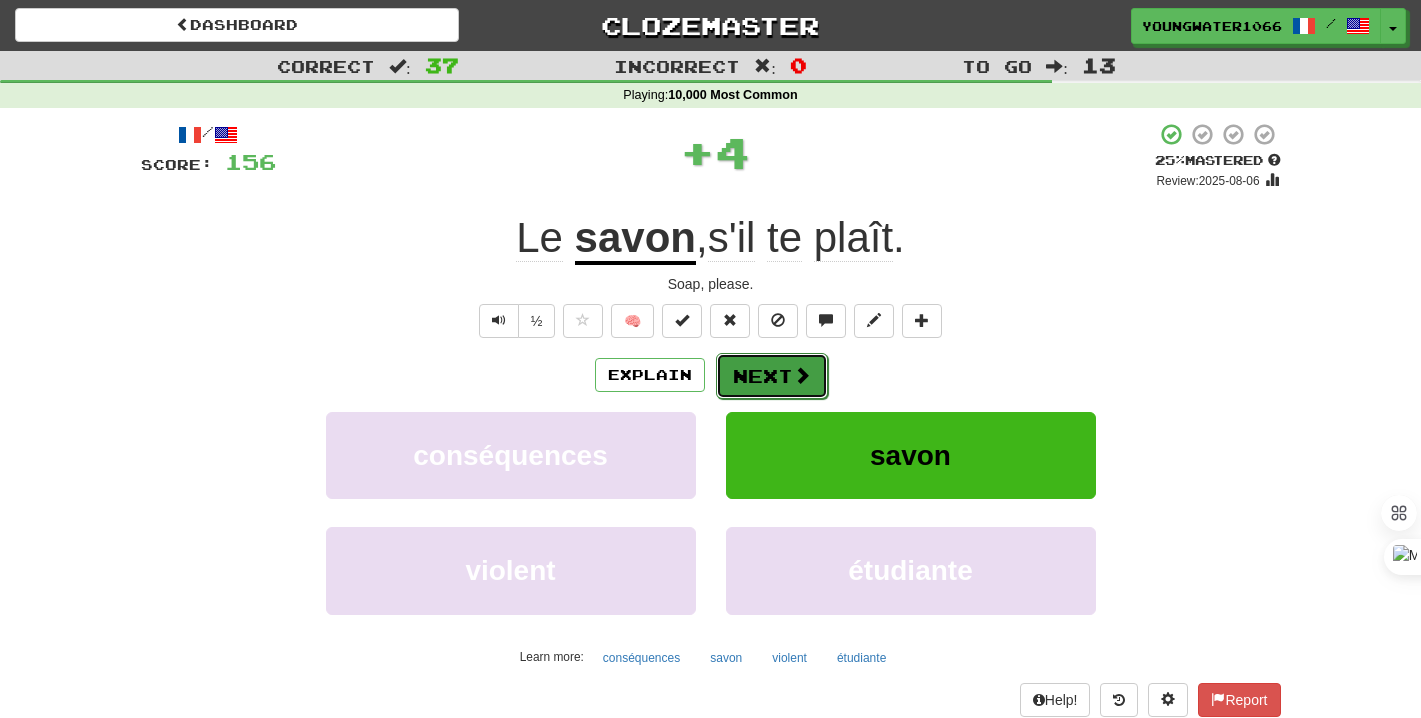 click on "Next" at bounding box center [772, 376] 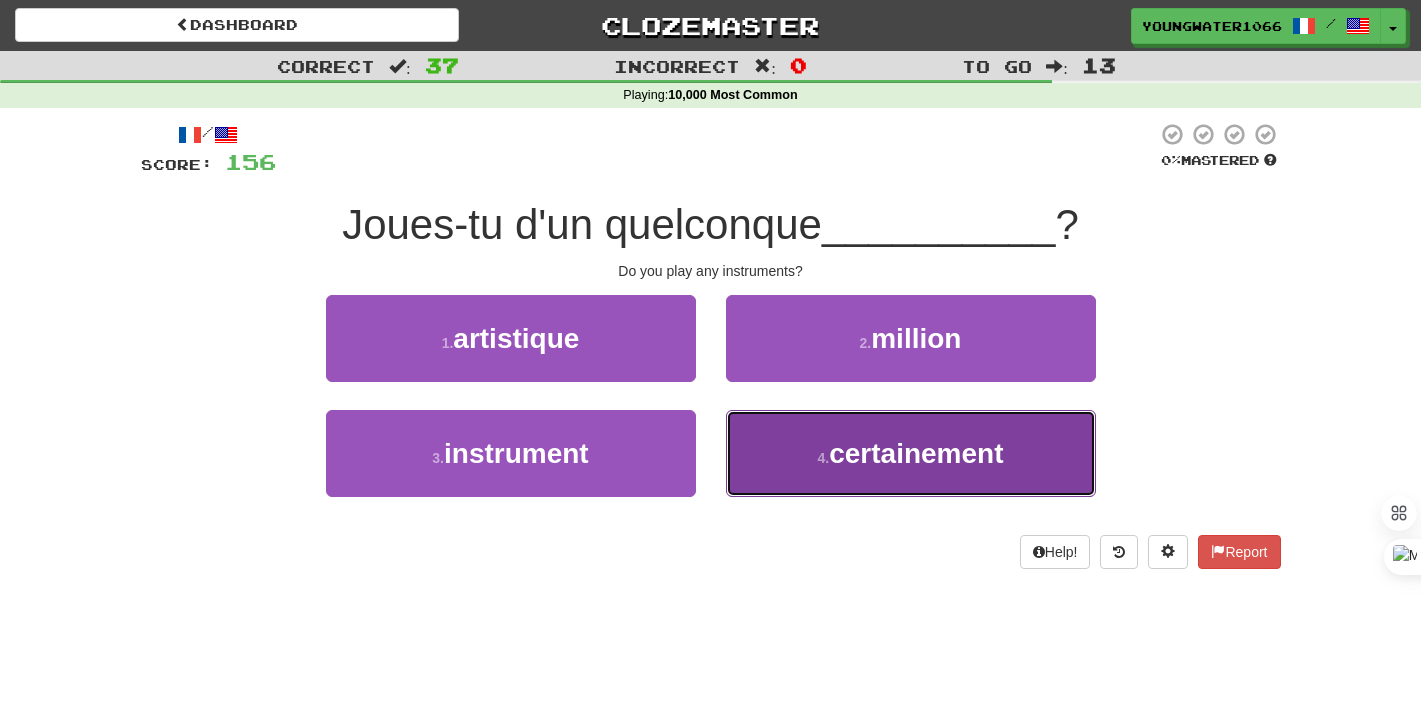 click on "4 .  certainement" at bounding box center [911, 453] 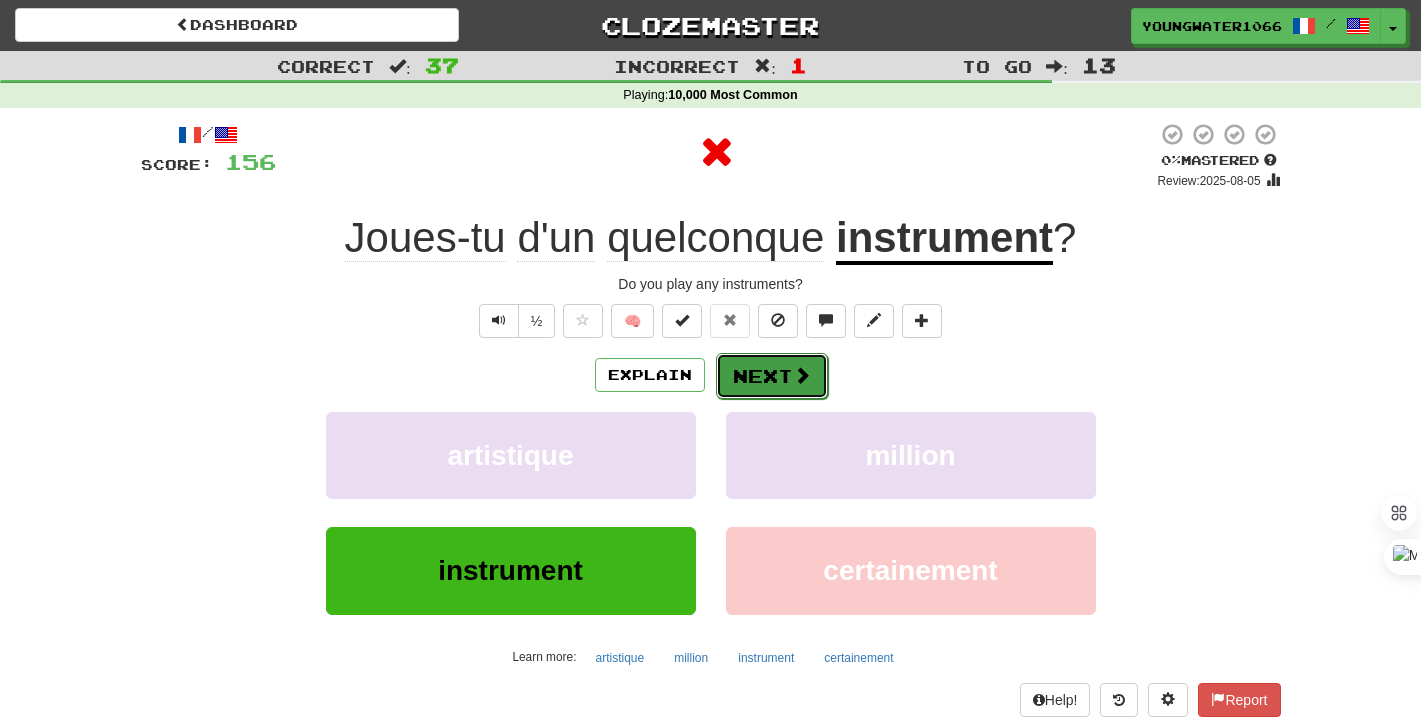 click on "Next" at bounding box center (772, 376) 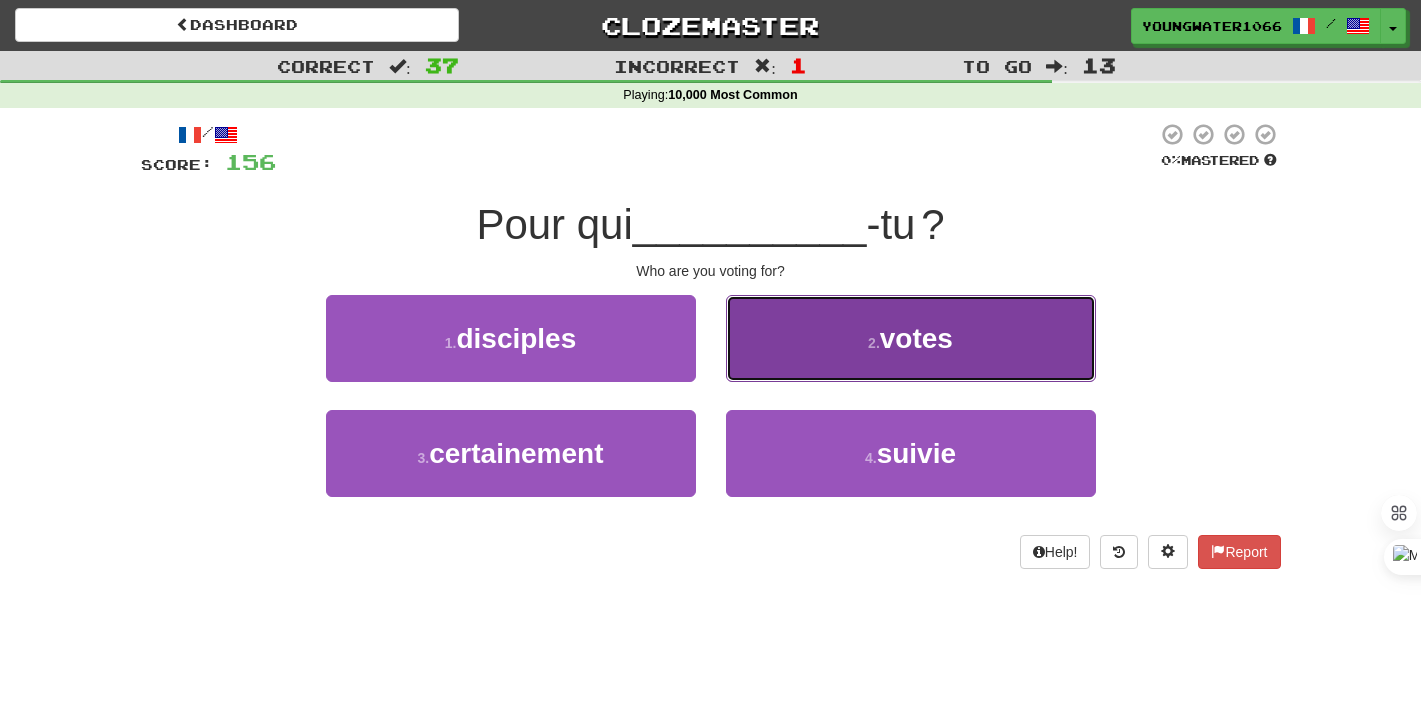 click on "2 .  votes" at bounding box center (911, 338) 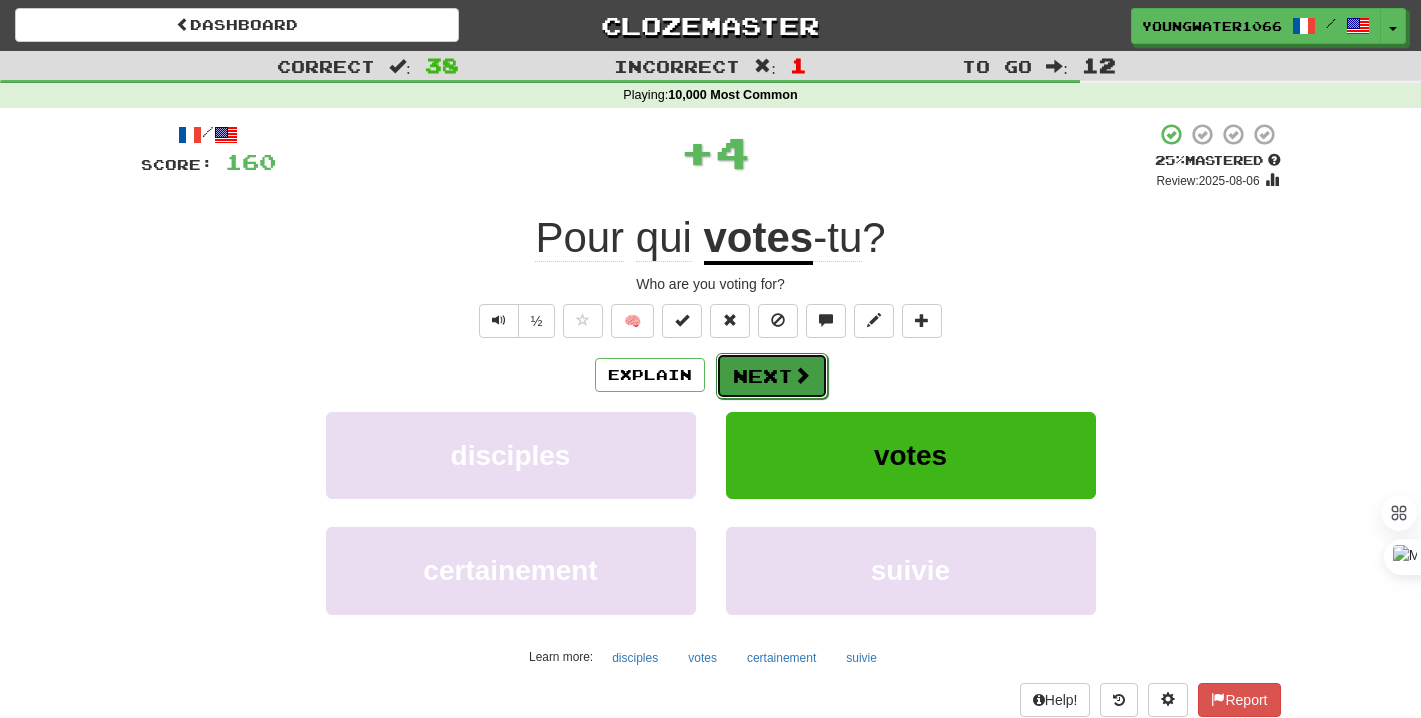 click on "Next" at bounding box center (772, 376) 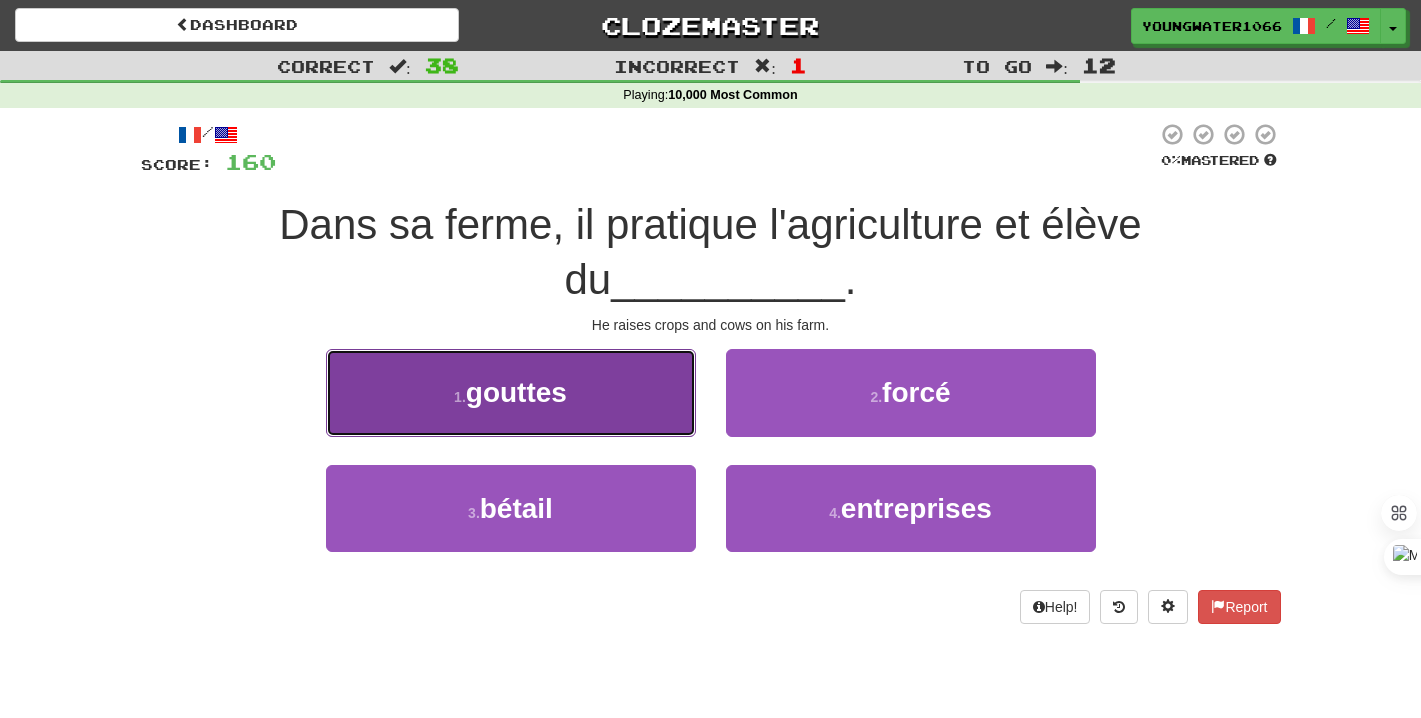 click on "1 .  gouttes" at bounding box center (511, 392) 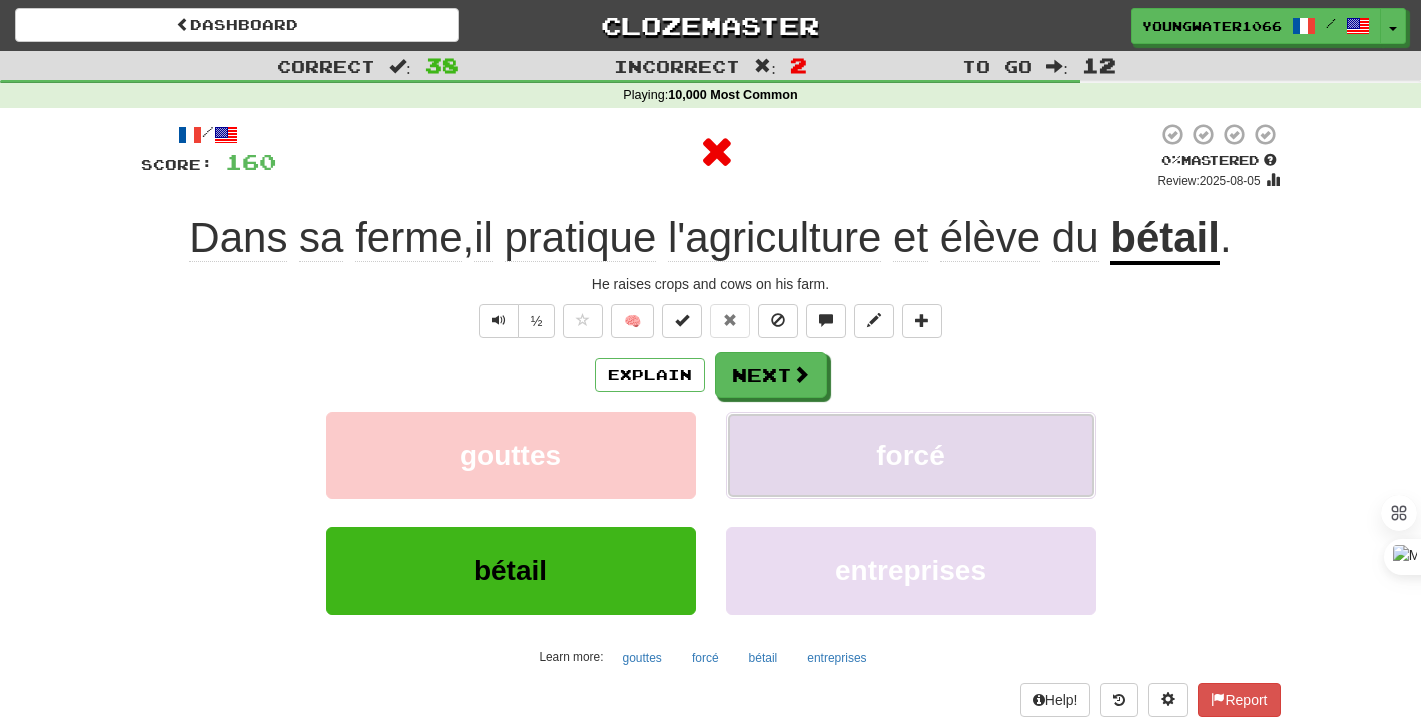 click on "forcé" at bounding box center (911, 455) 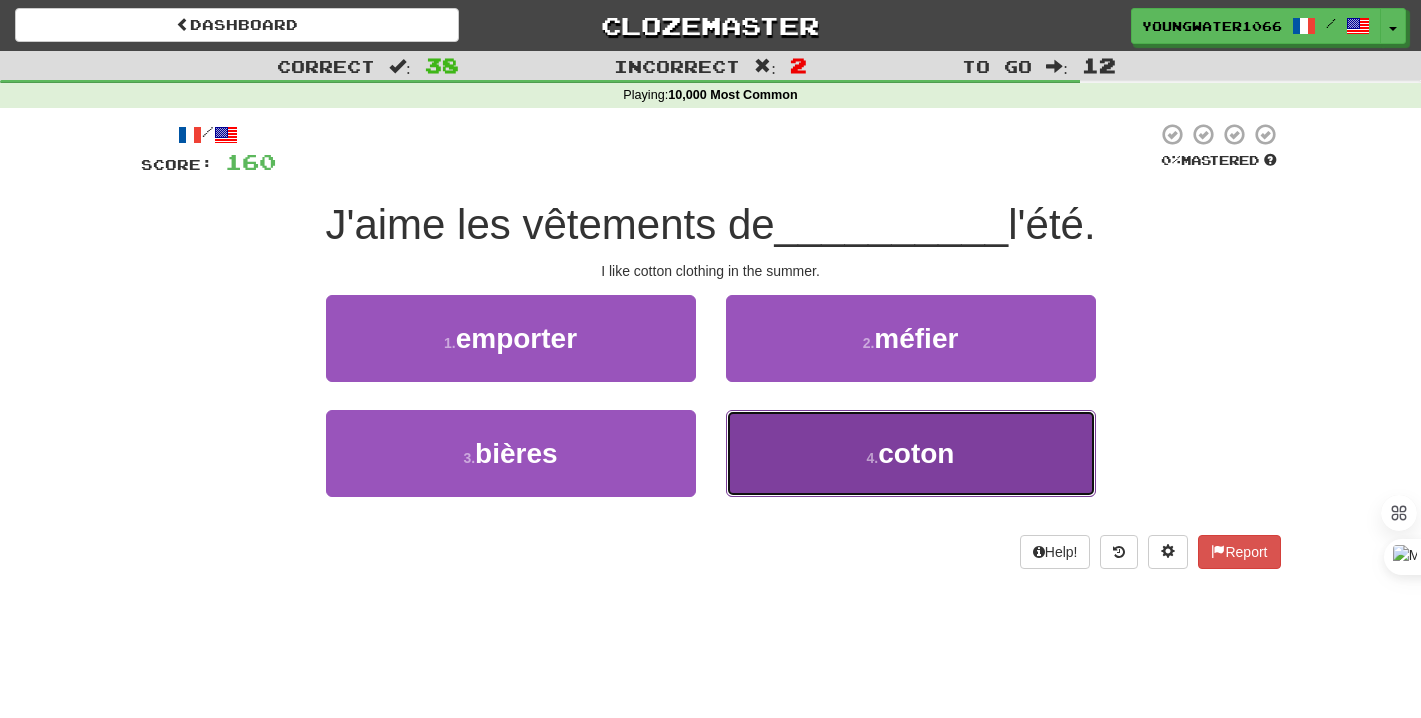 click on "4 .  coton" at bounding box center (911, 453) 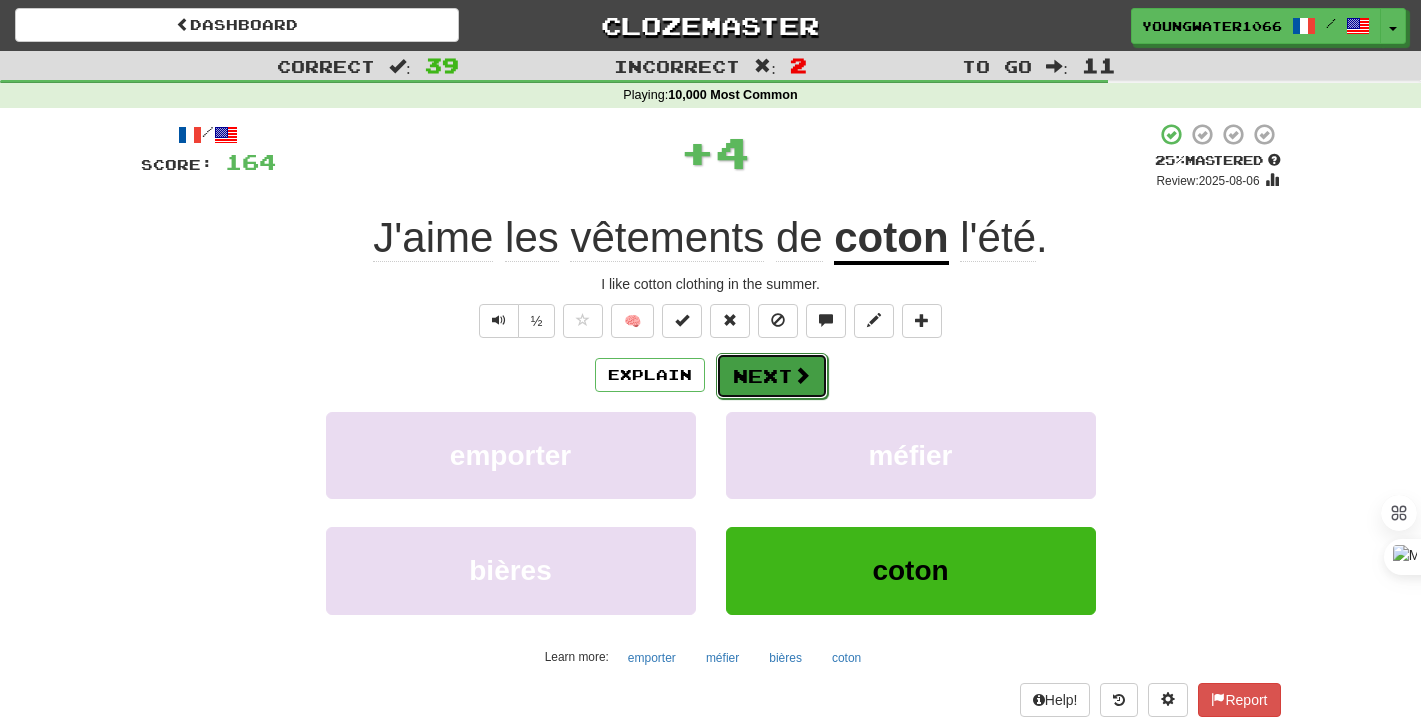 click on "Next" at bounding box center [772, 376] 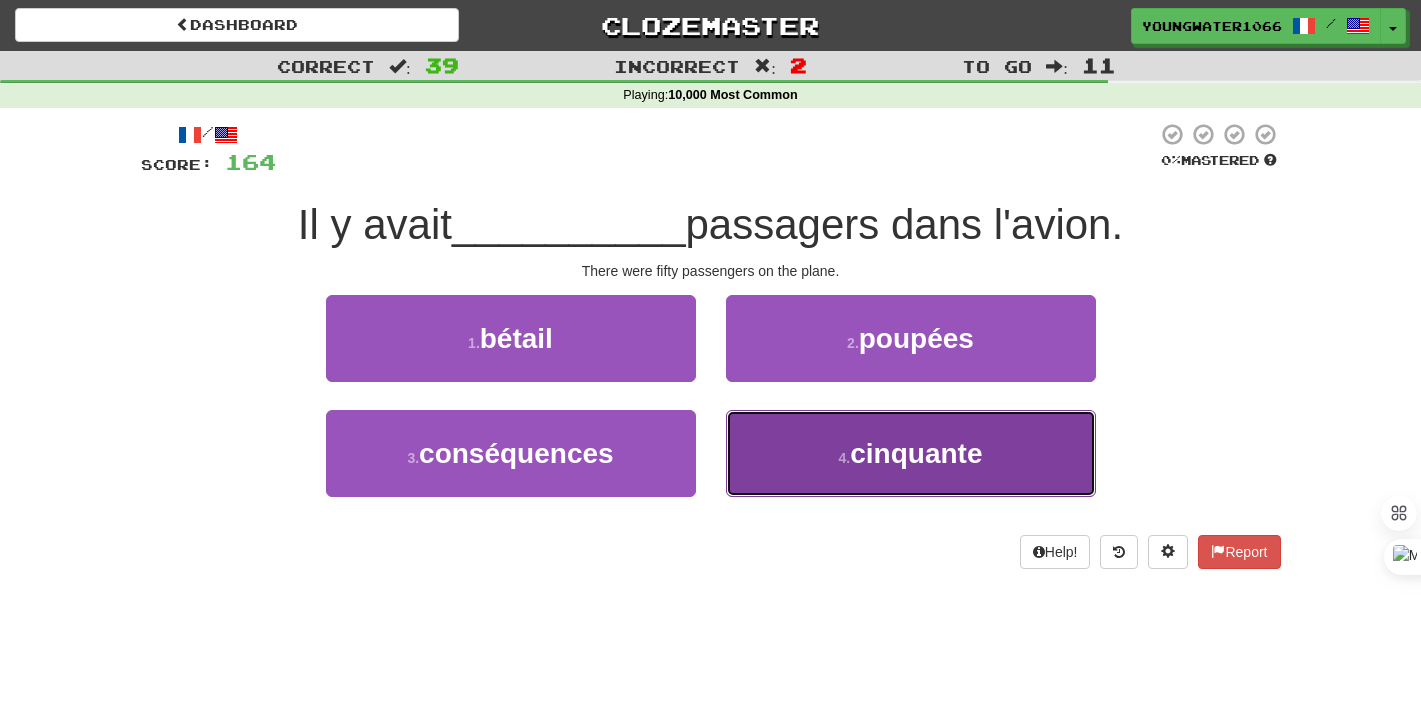 click on "4 .  cinquante" at bounding box center (911, 453) 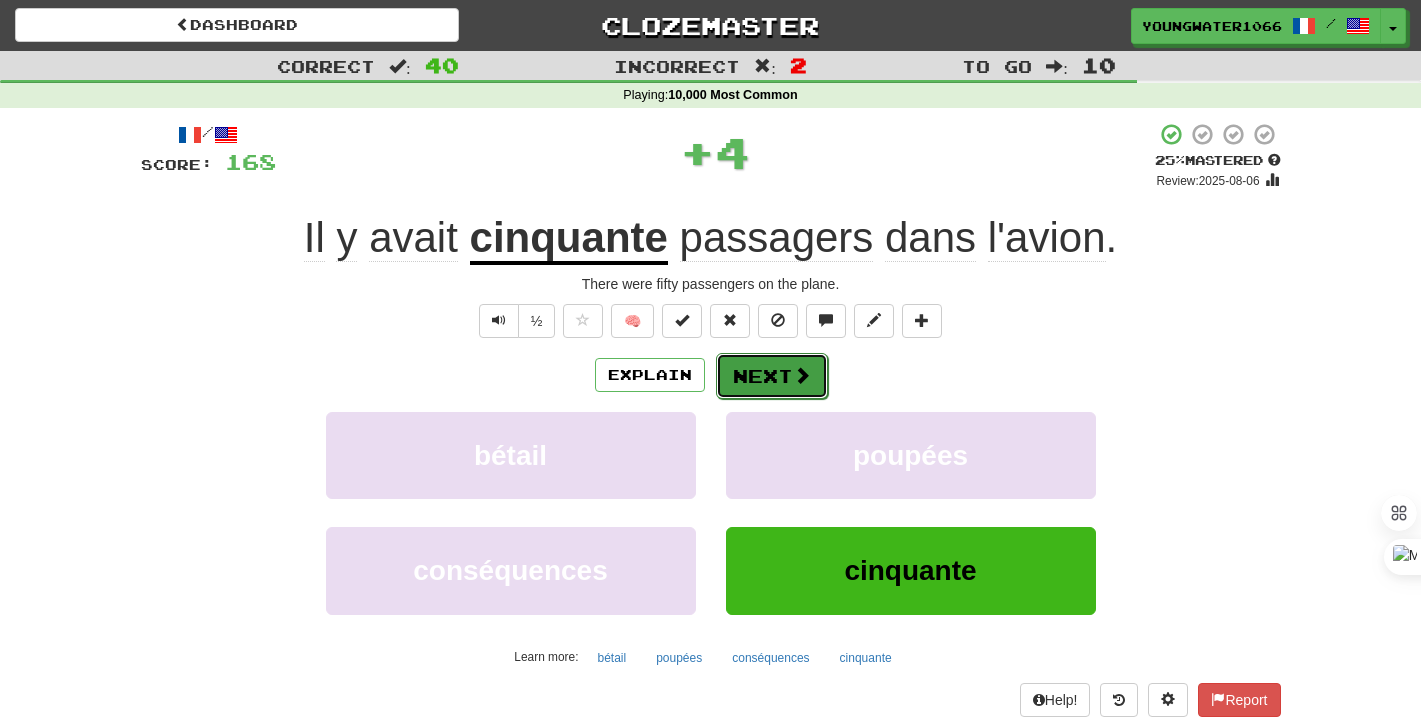 click on "Next" at bounding box center [772, 376] 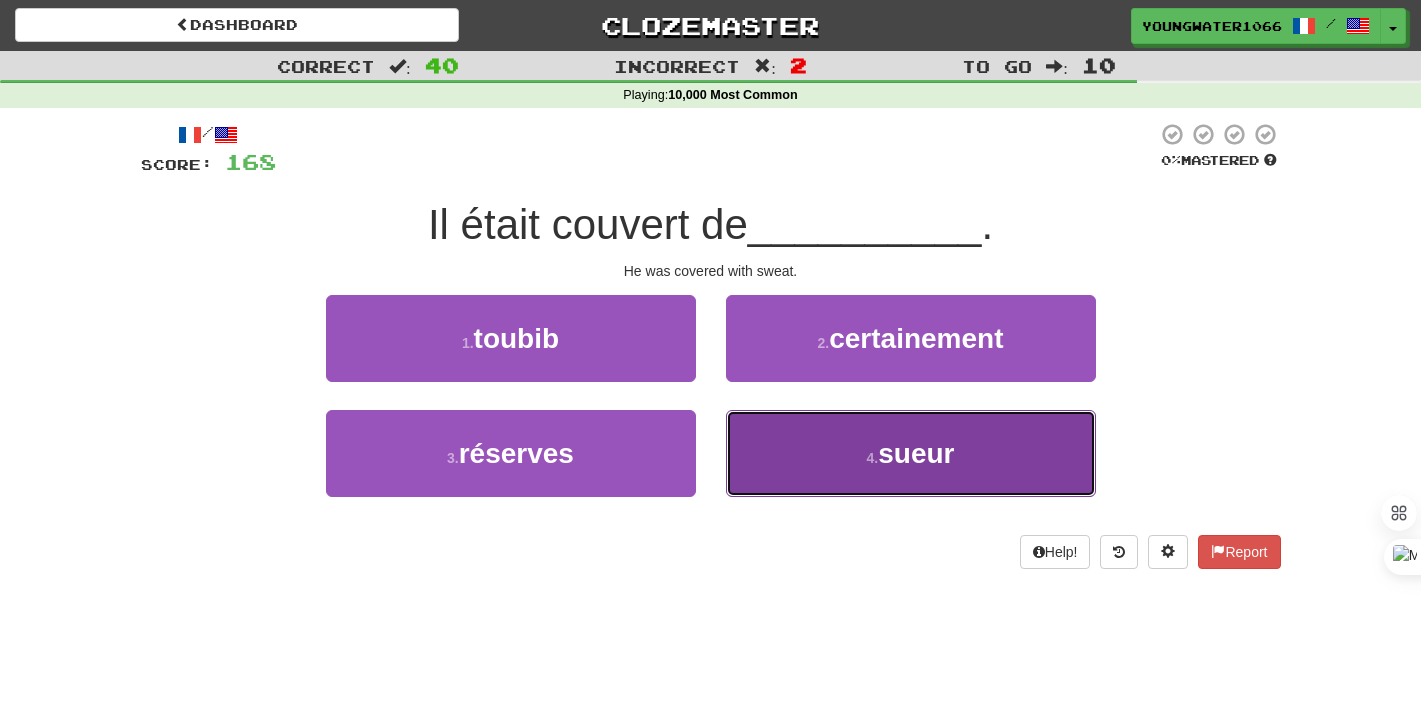click on "4 .  sueur" at bounding box center (911, 453) 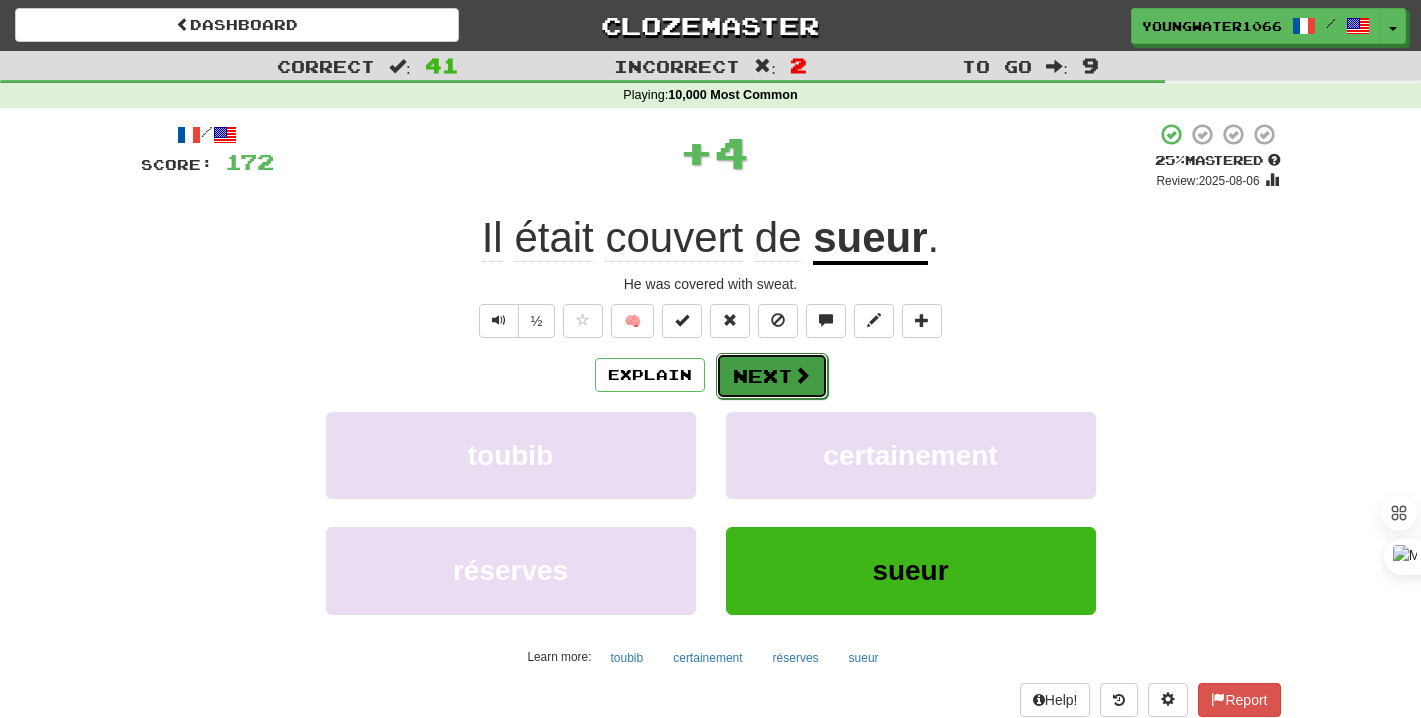 click on "Next" at bounding box center (772, 376) 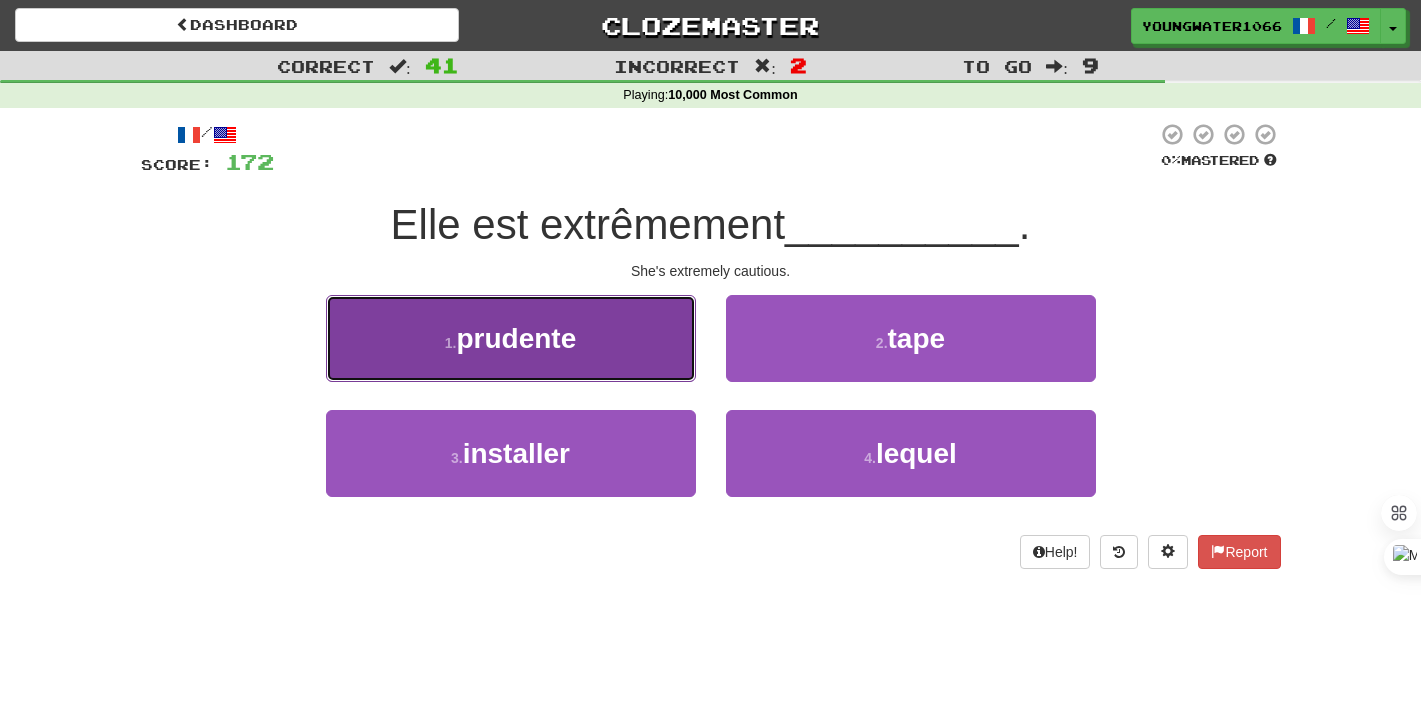 click on "1 .  prudente" at bounding box center (511, 338) 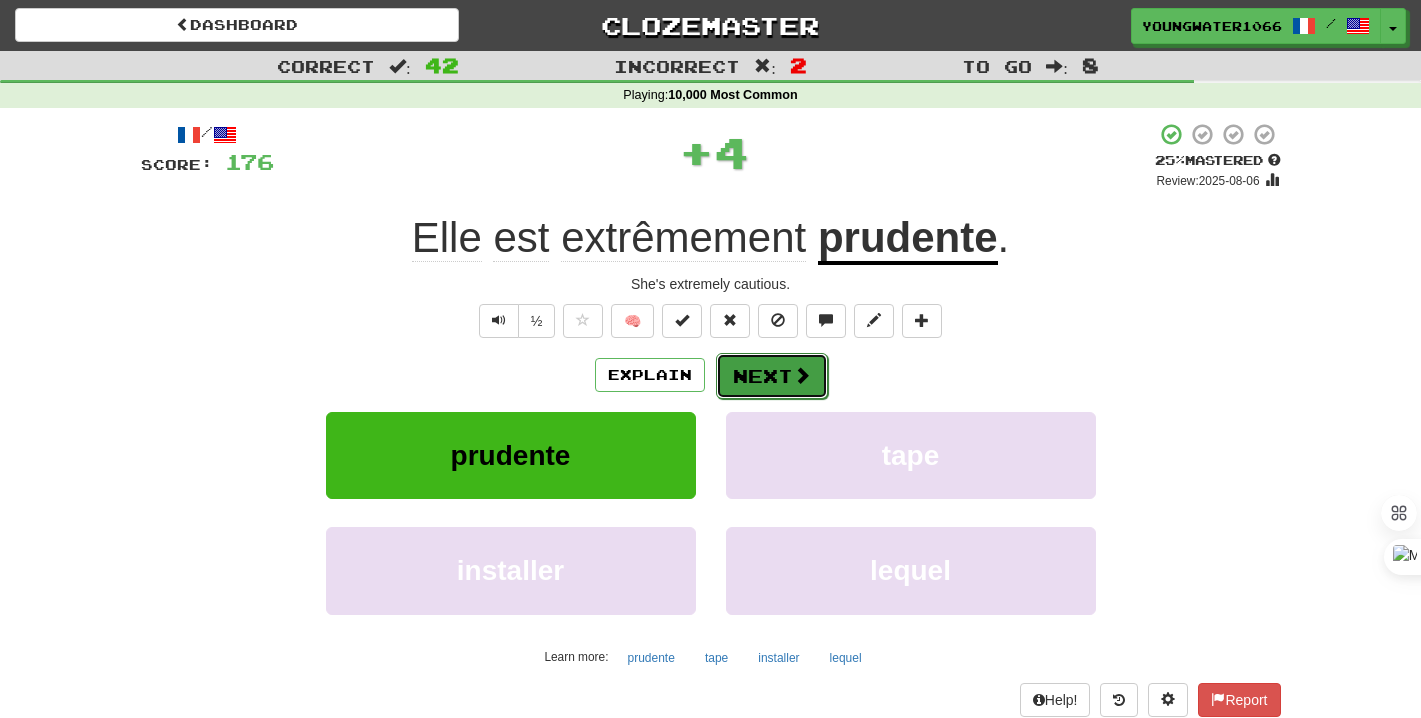 click on "Next" at bounding box center (772, 376) 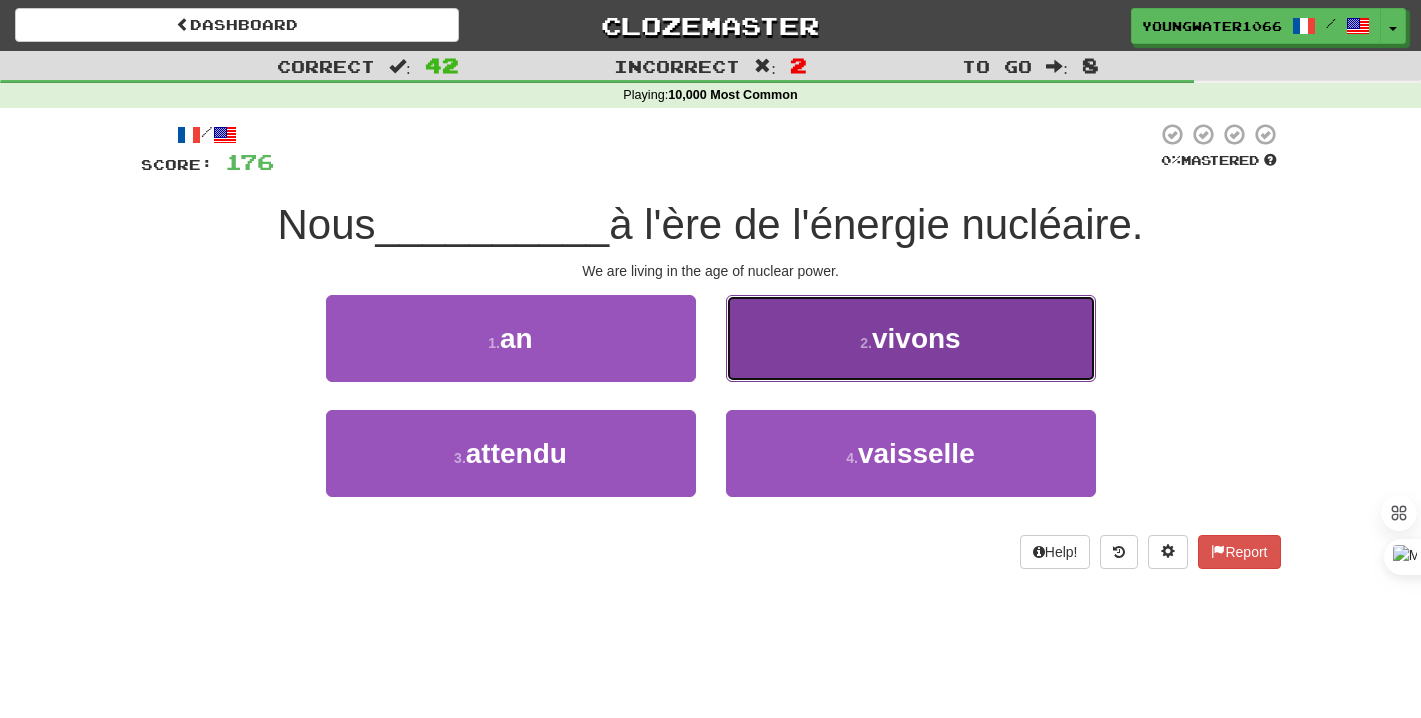 click on "2 .  vivons" at bounding box center (911, 338) 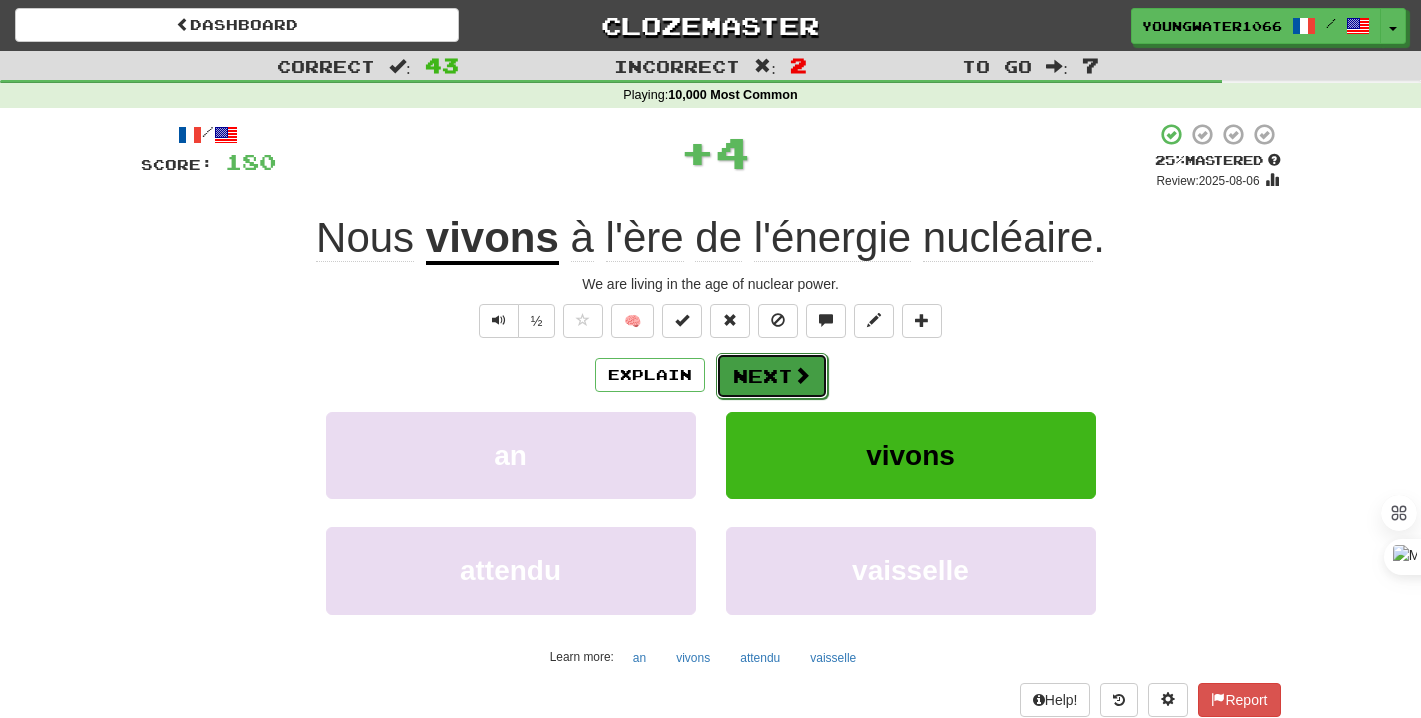 click on "Next" at bounding box center (772, 376) 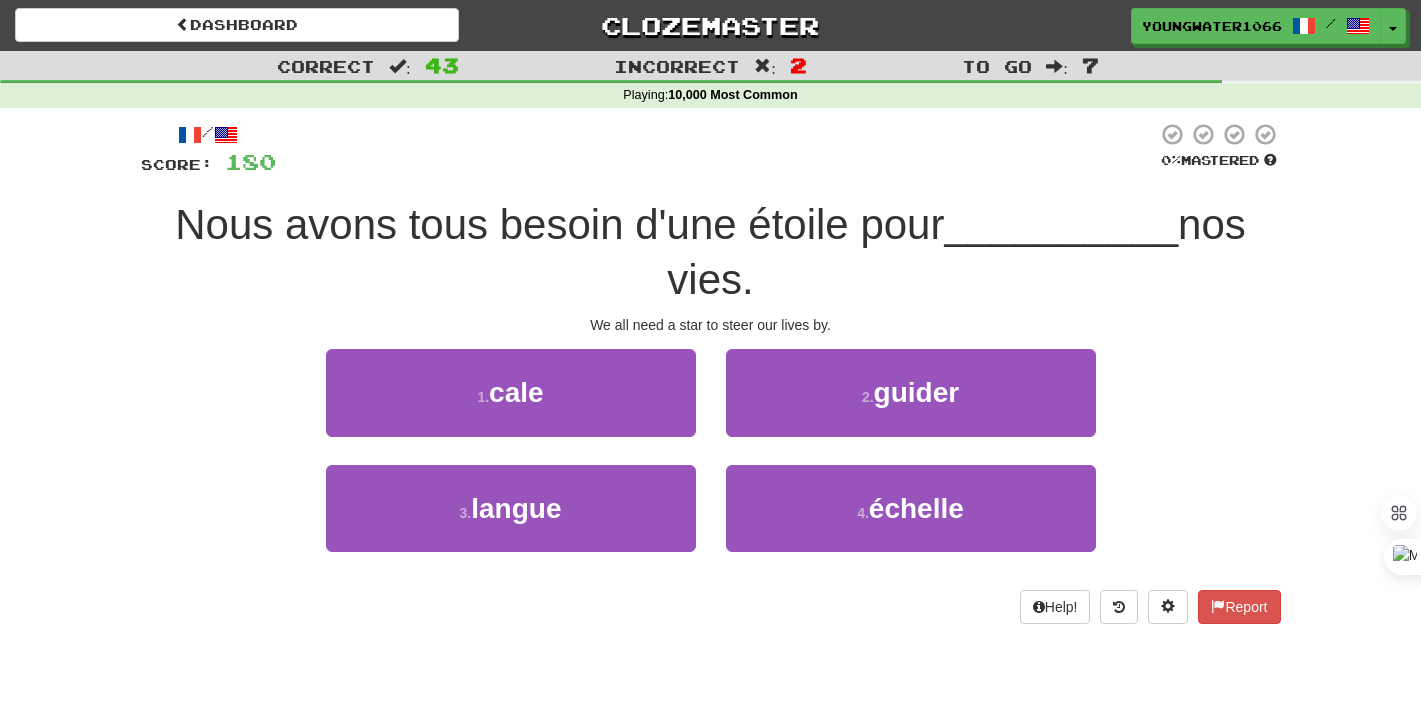 click on "2 .  guider" at bounding box center (911, 406) 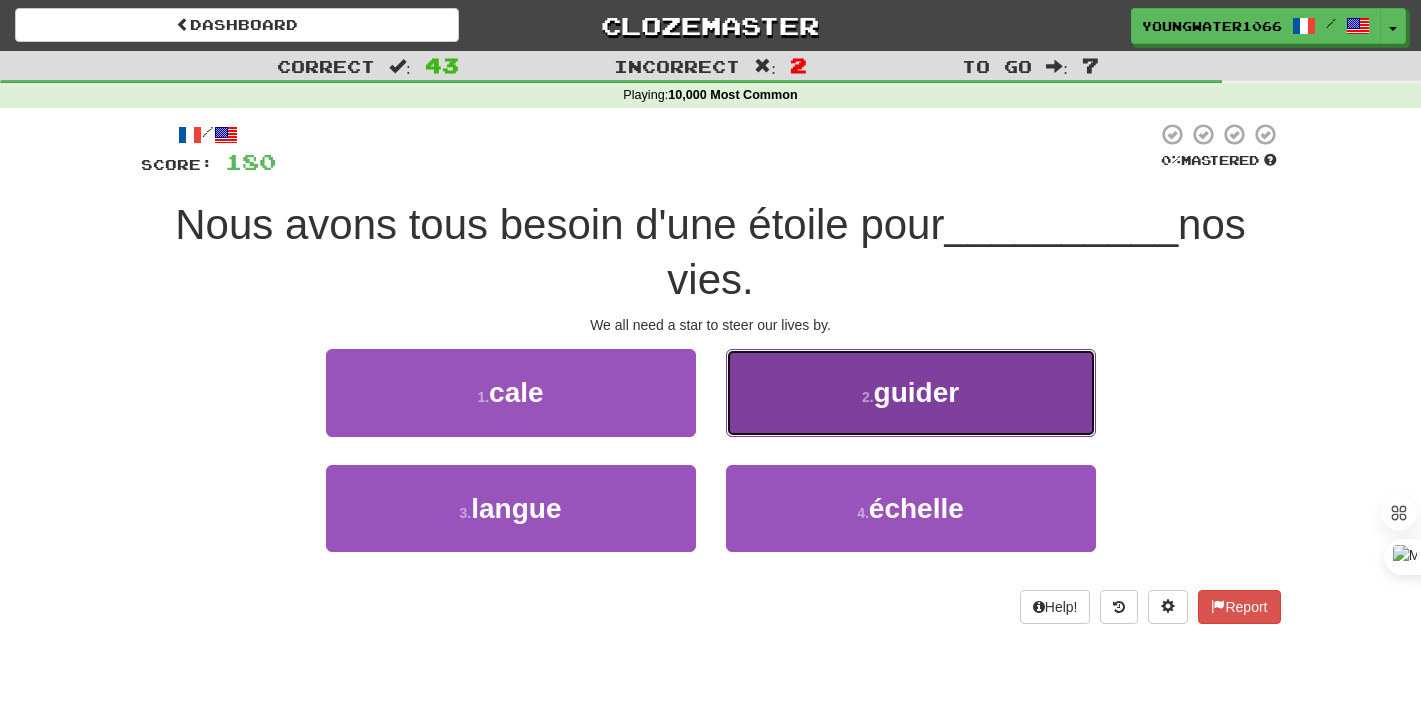 click on "2 .  guider" at bounding box center [911, 392] 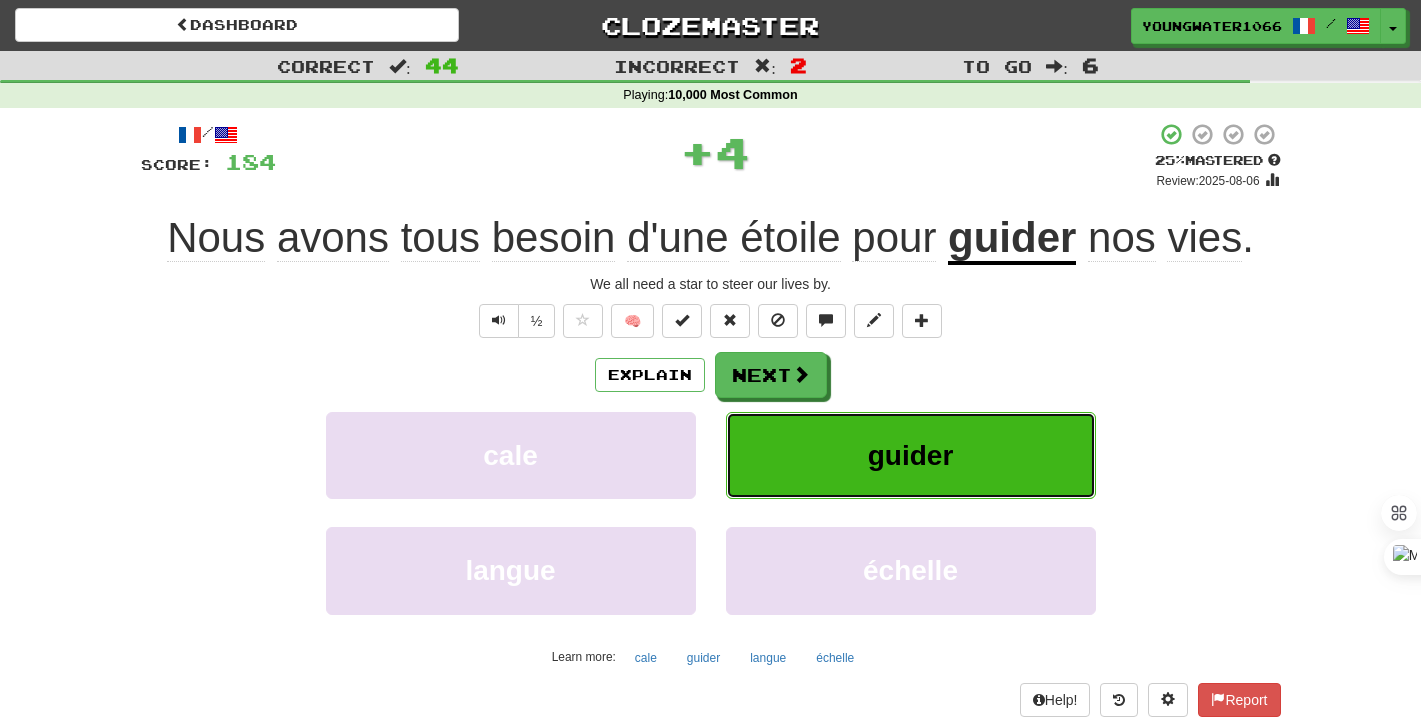 click on "guider" at bounding box center [911, 455] 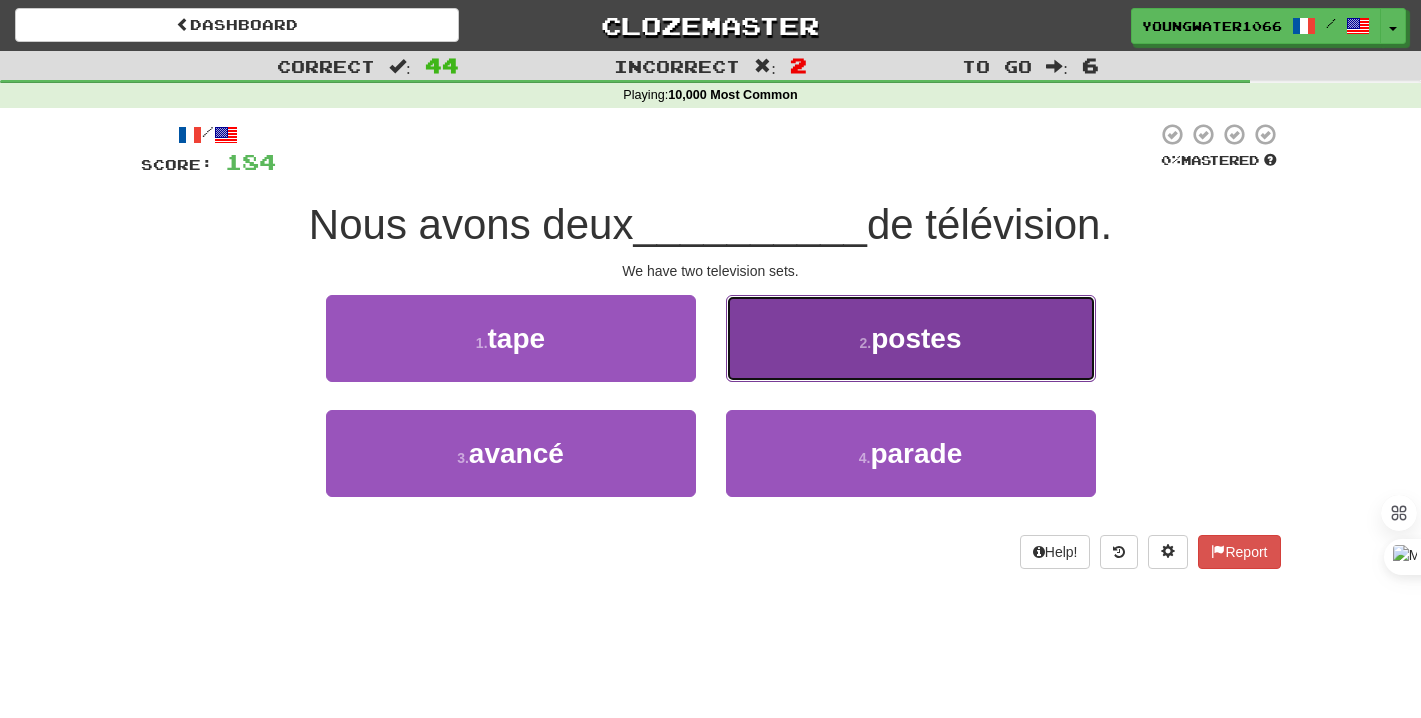 click on "2 .  postes" at bounding box center [911, 338] 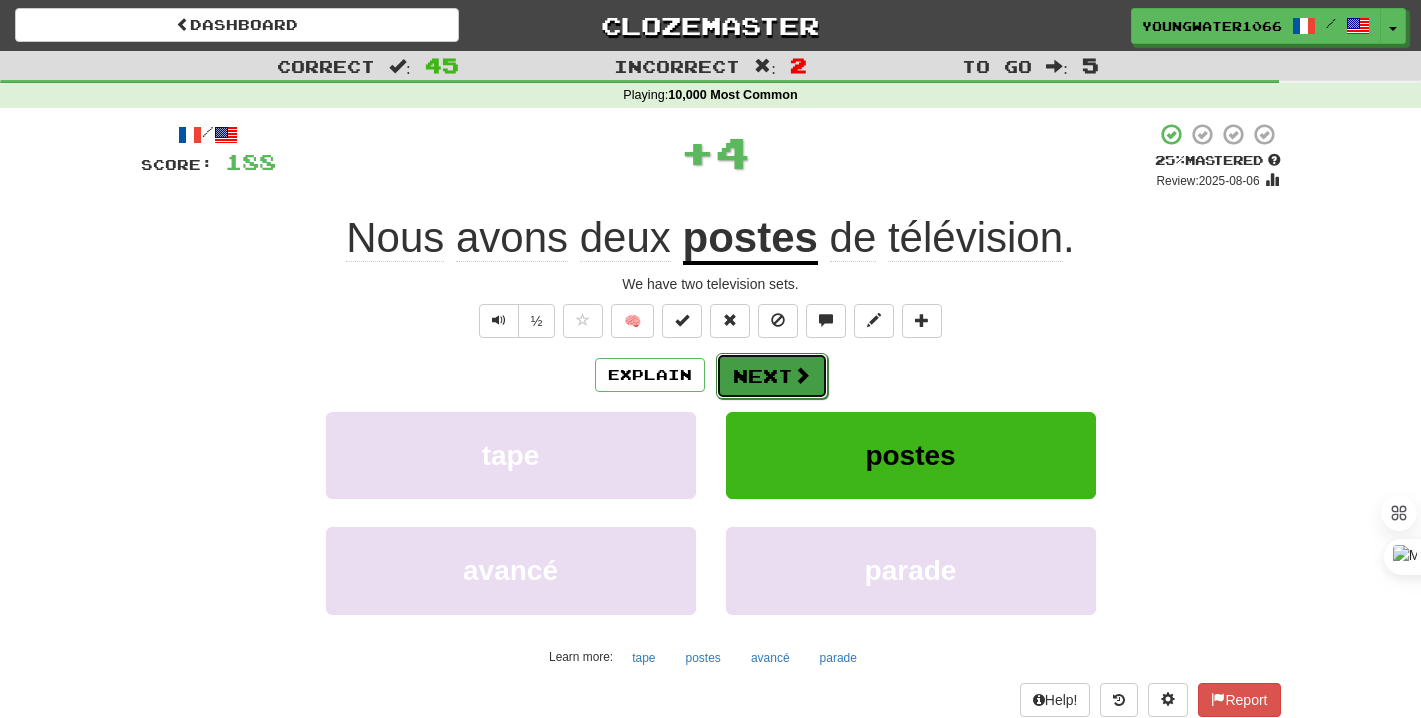 click on "Next" at bounding box center [772, 376] 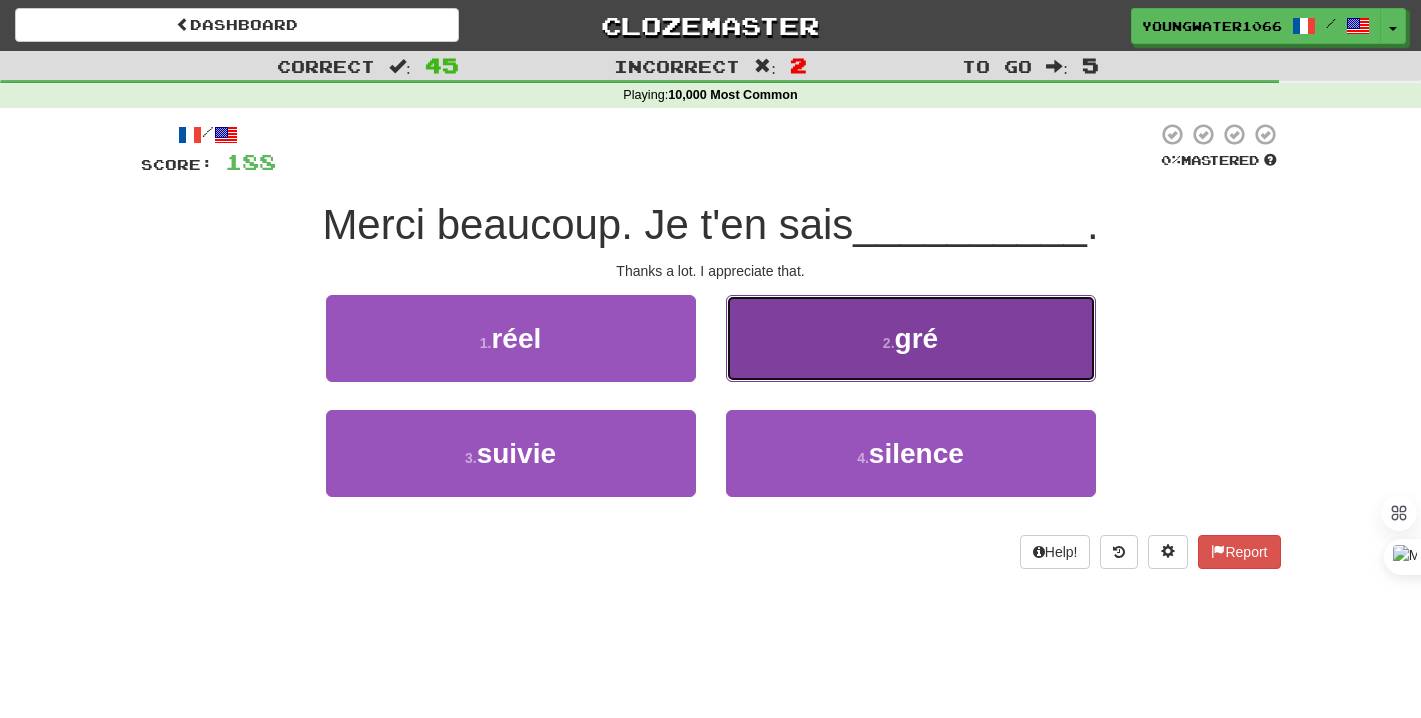 click on "2 .  gré" at bounding box center [911, 338] 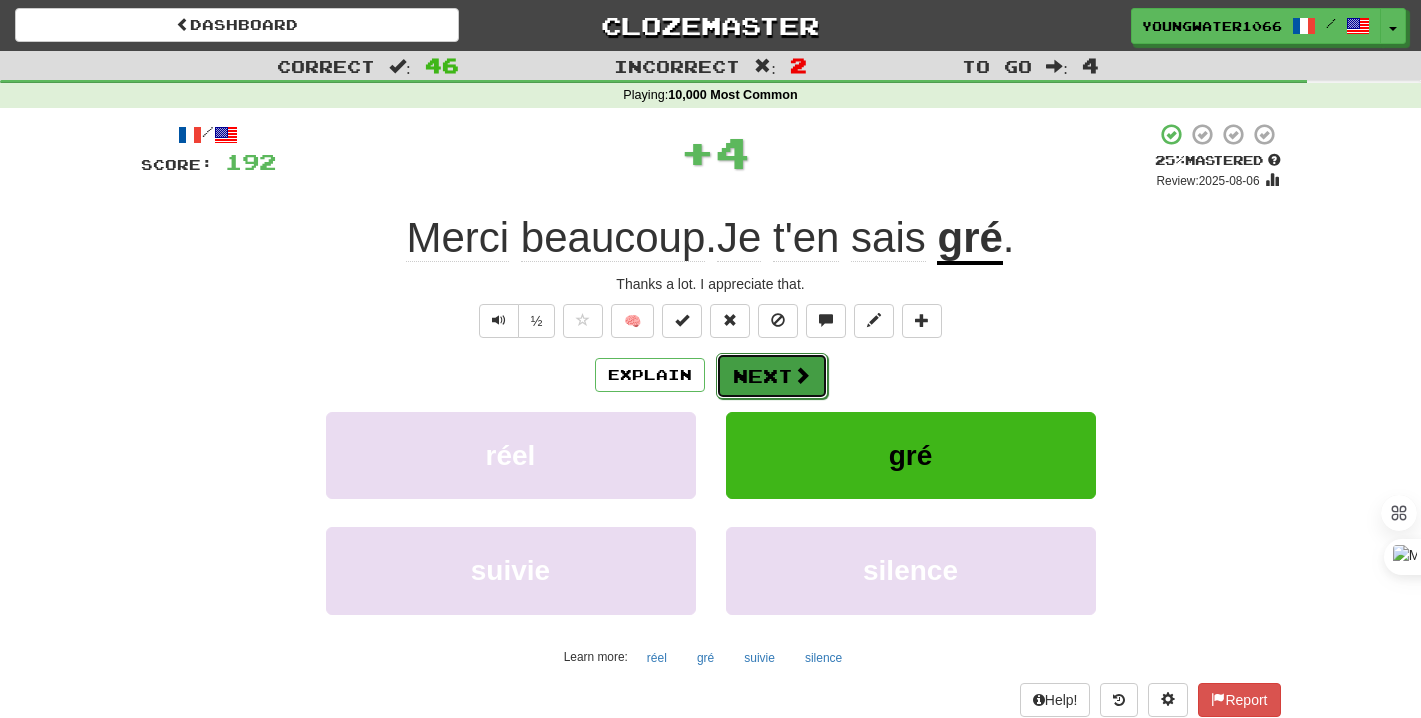 click on "Next" at bounding box center (772, 376) 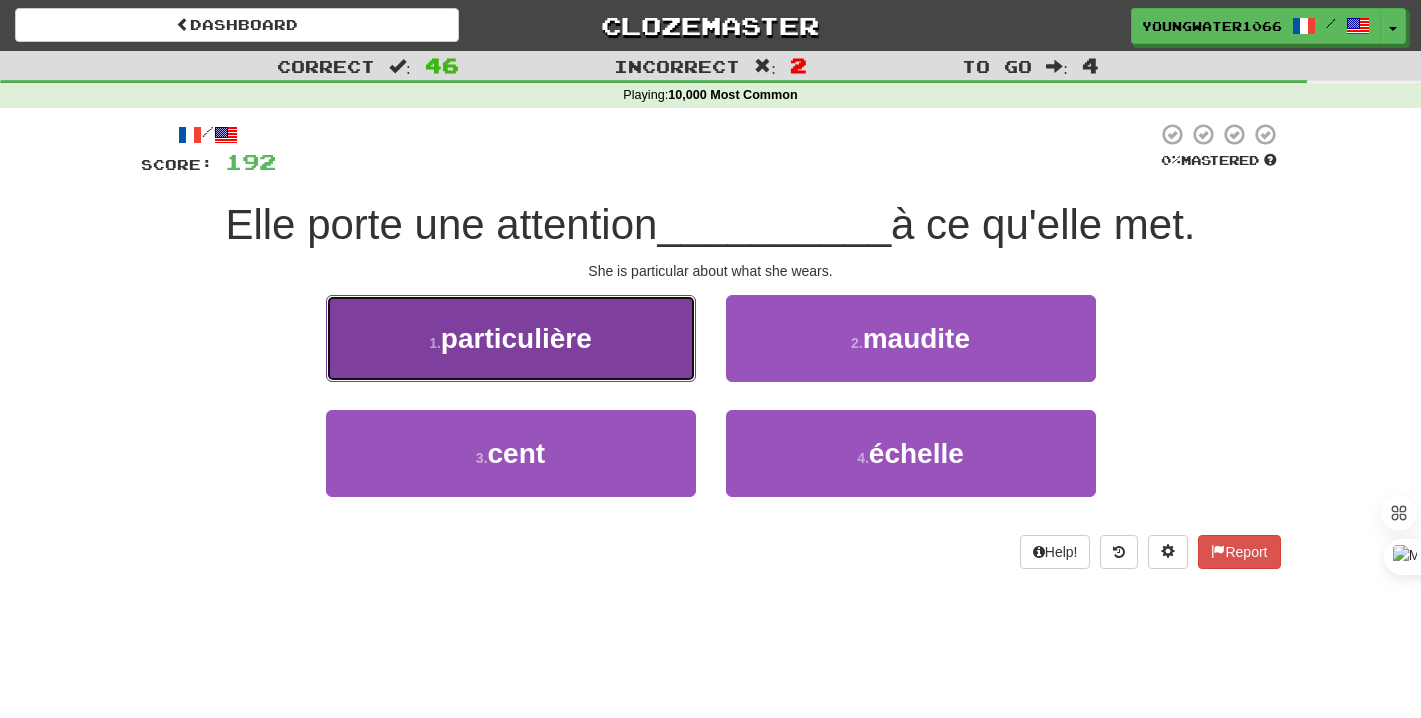click on "1 .  particulière" at bounding box center [511, 338] 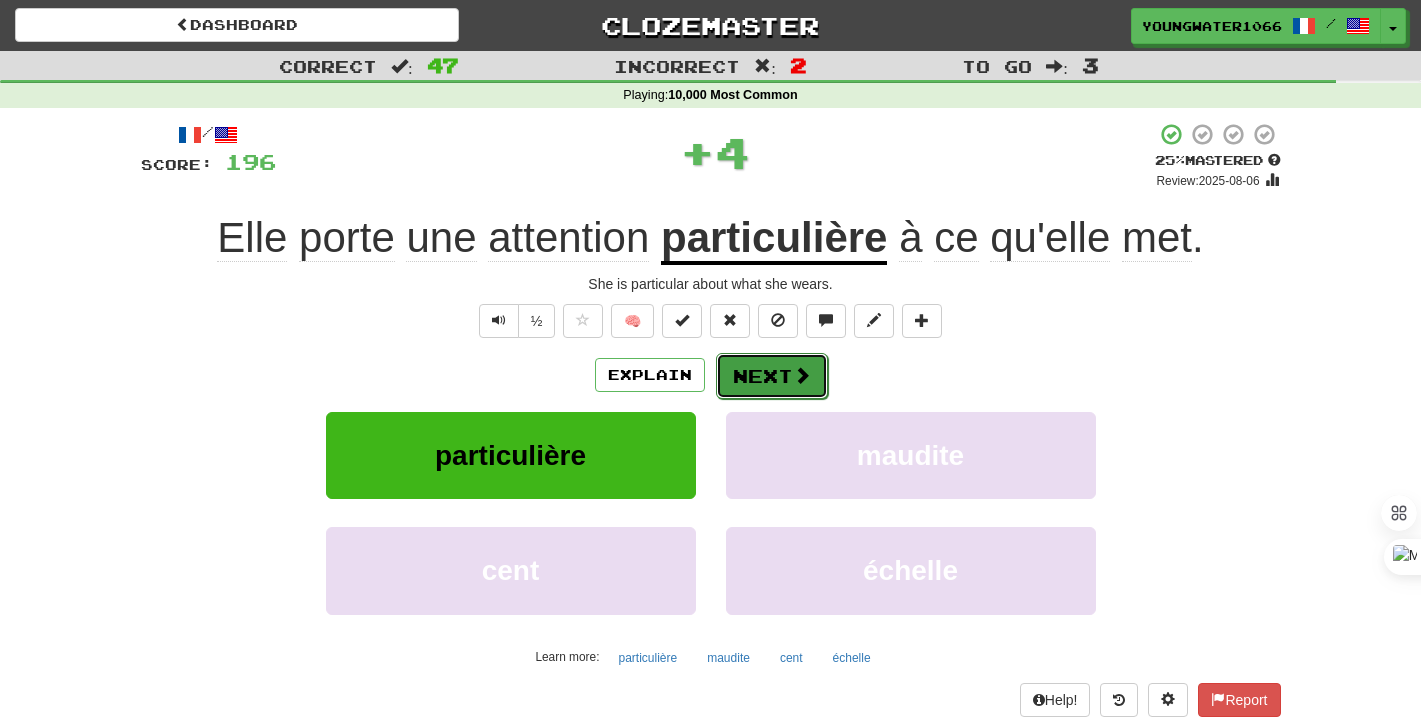 click on "Next" at bounding box center [772, 376] 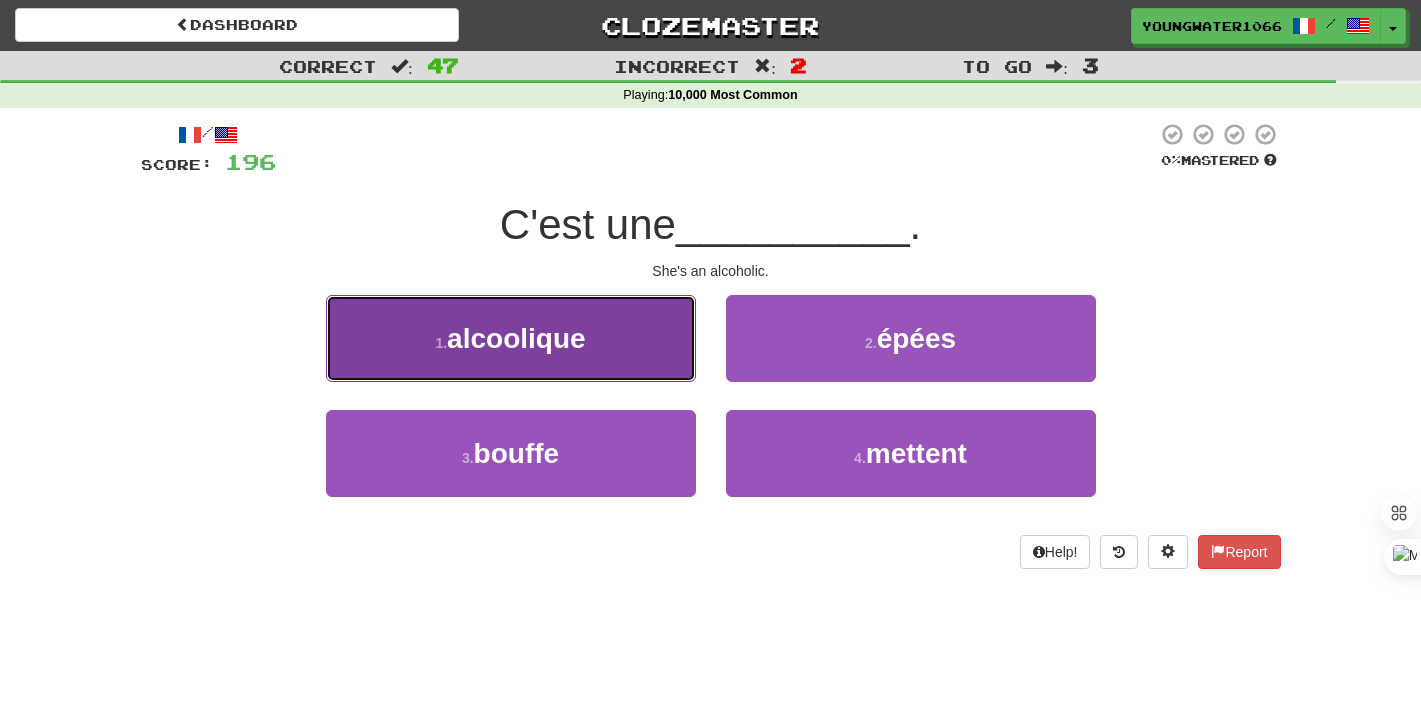 click on "1 .  alcoolique" at bounding box center [511, 338] 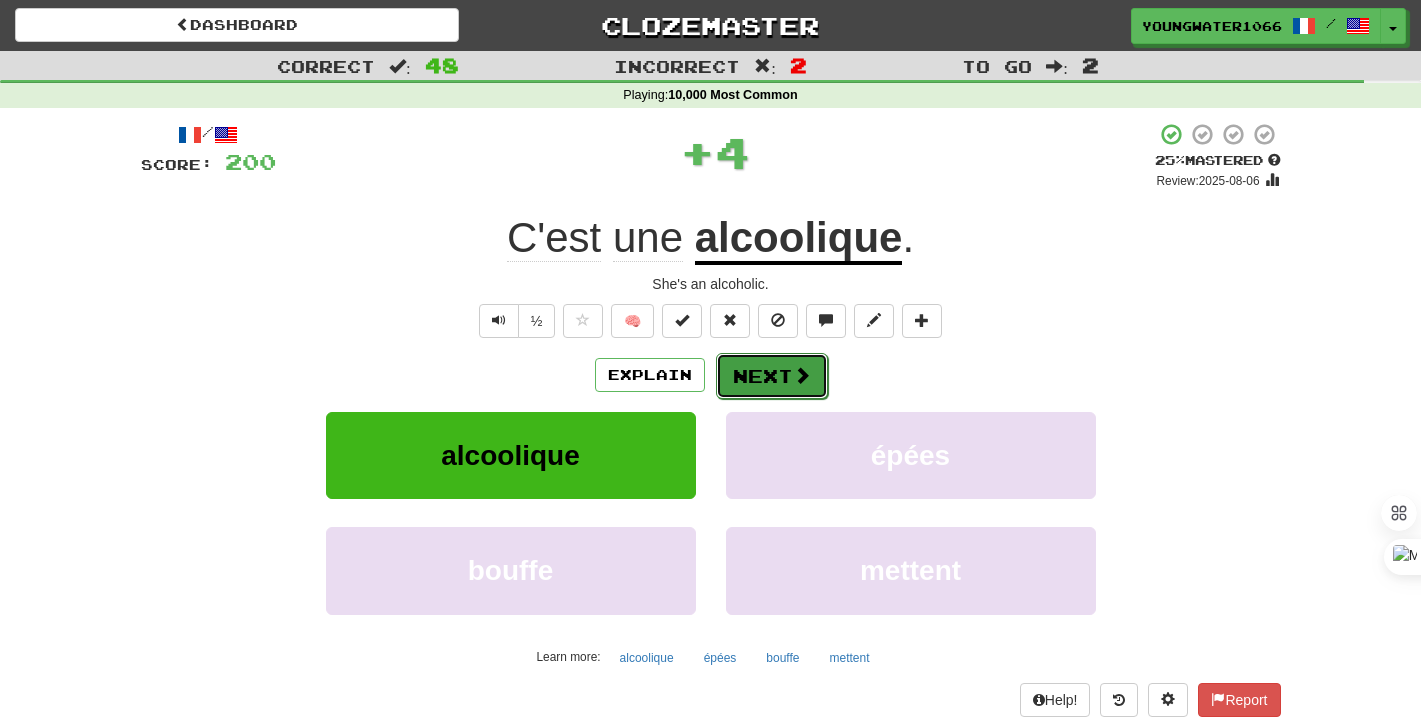 click on "Next" at bounding box center (772, 376) 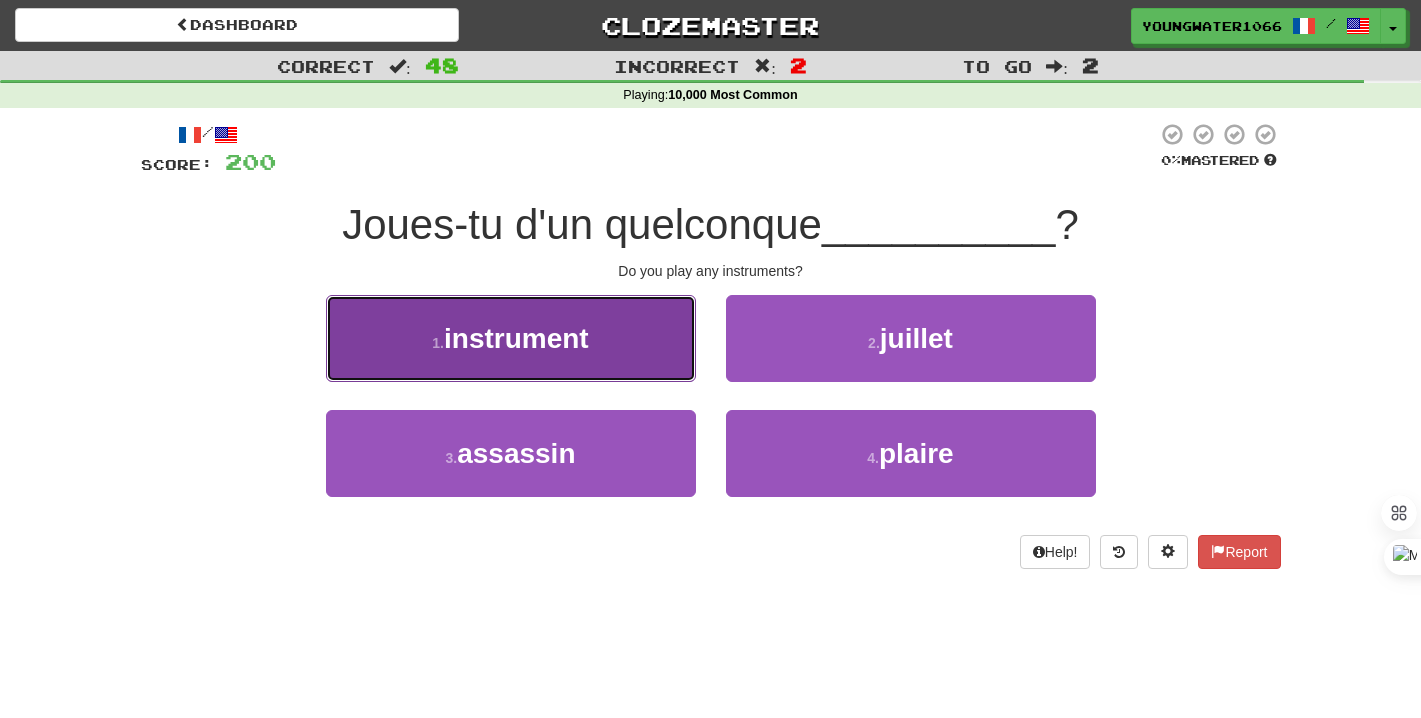 click on "1 .  instrument" at bounding box center (511, 338) 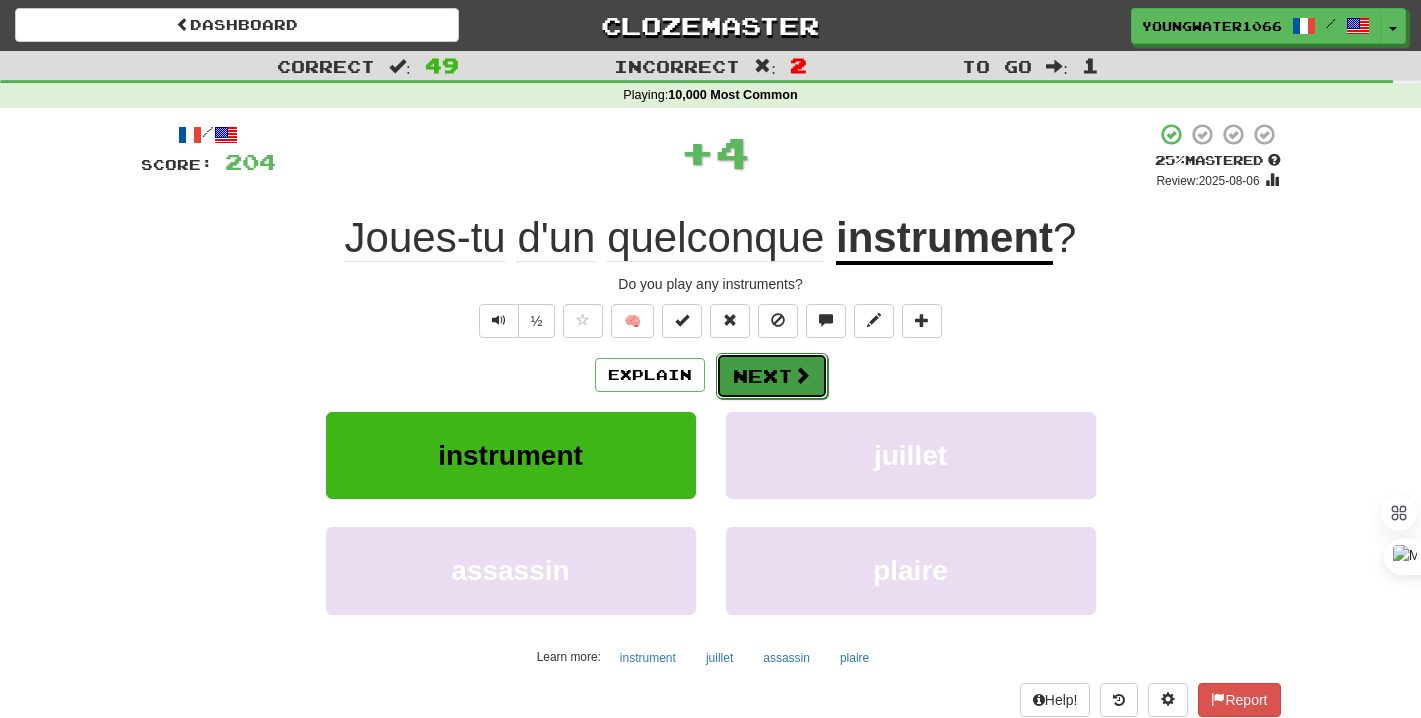 click on "Next" at bounding box center [772, 376] 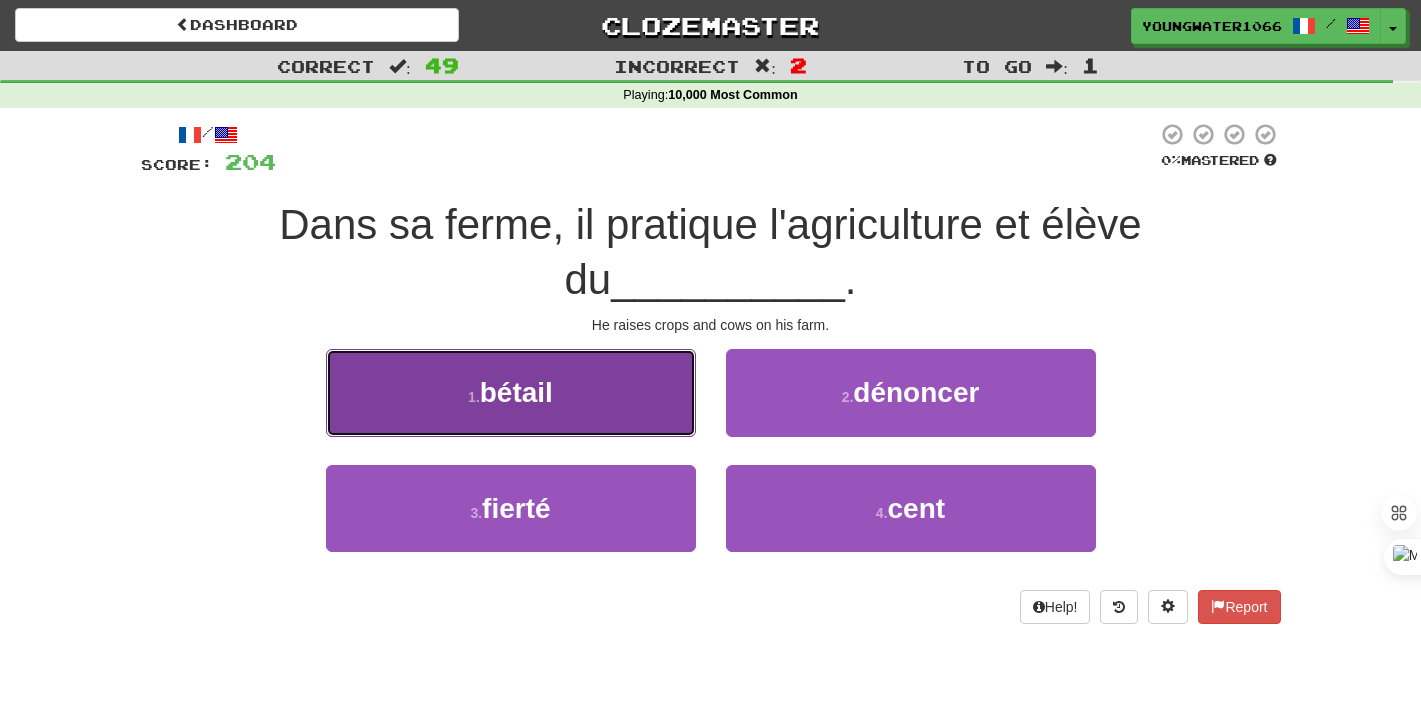 click on "1 .  bétail" at bounding box center (511, 392) 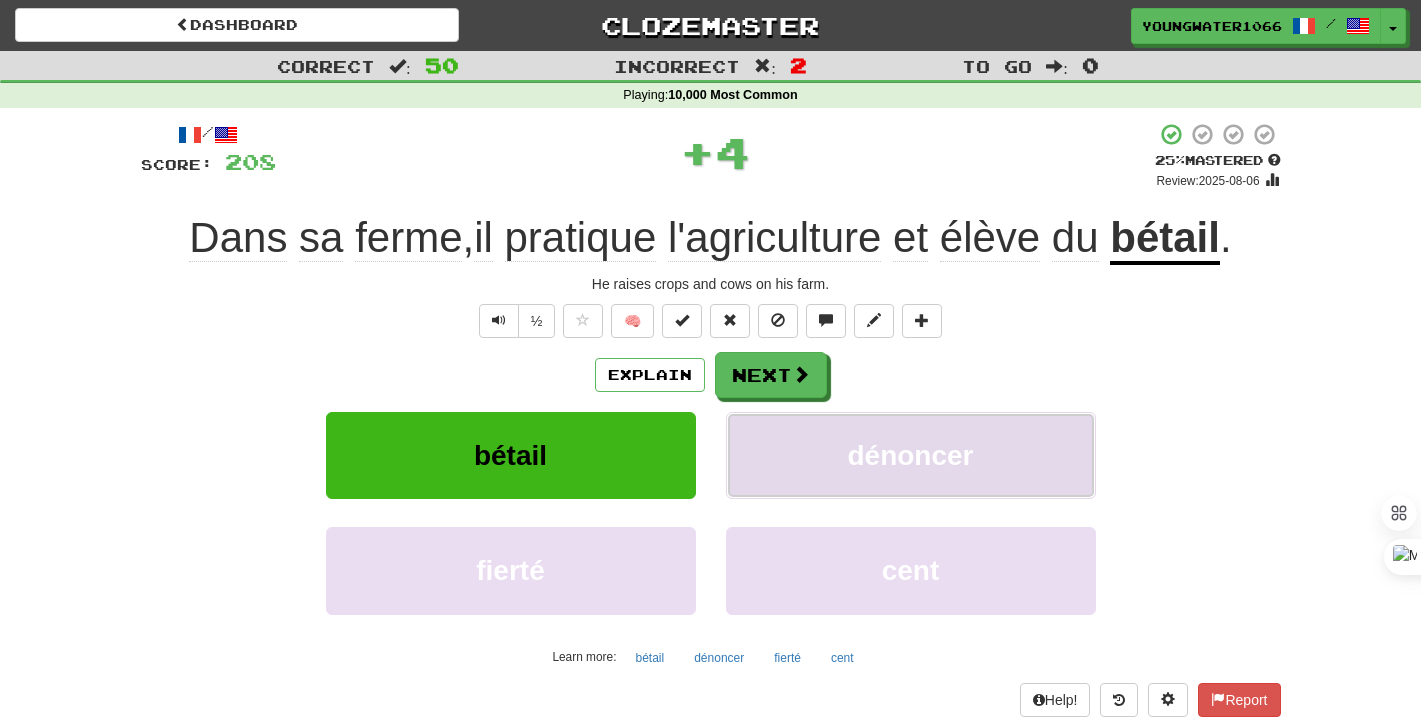 click on "dénoncer" at bounding box center [911, 455] 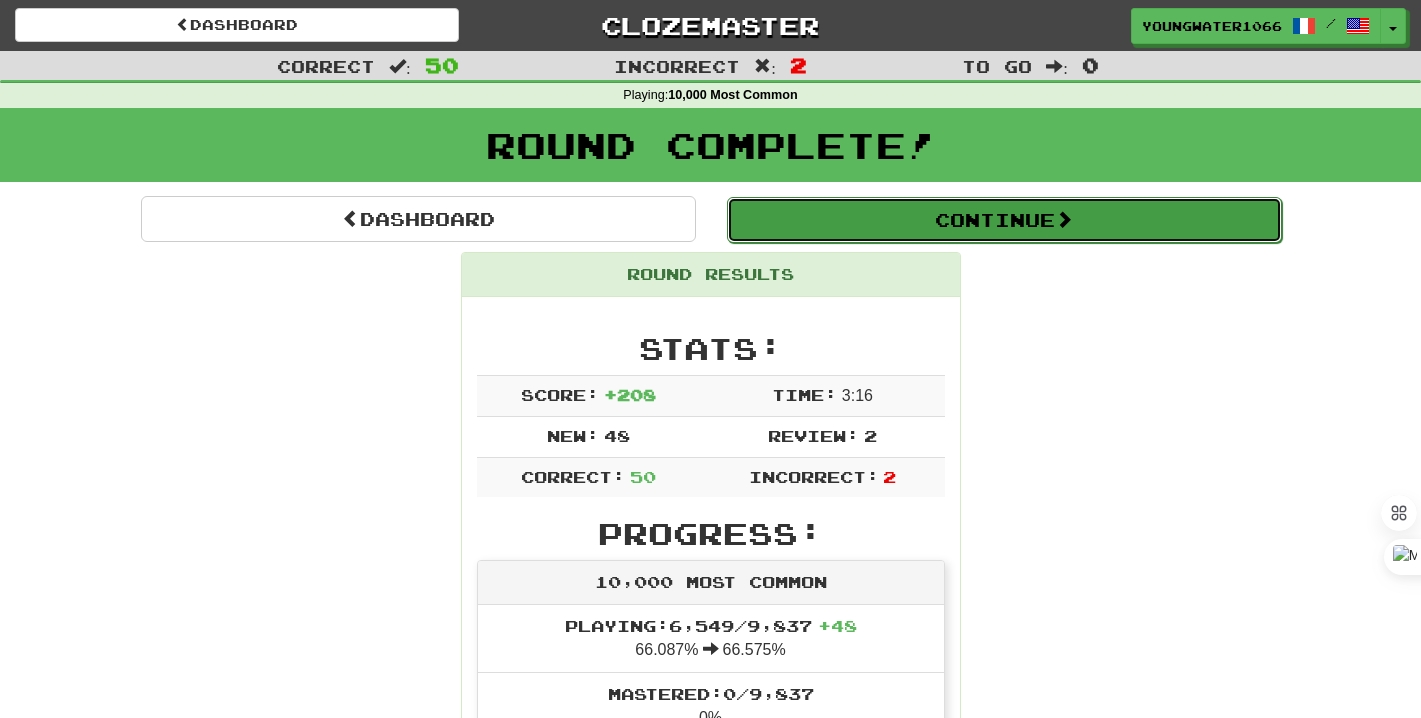 click on "Continue" at bounding box center [1004, 220] 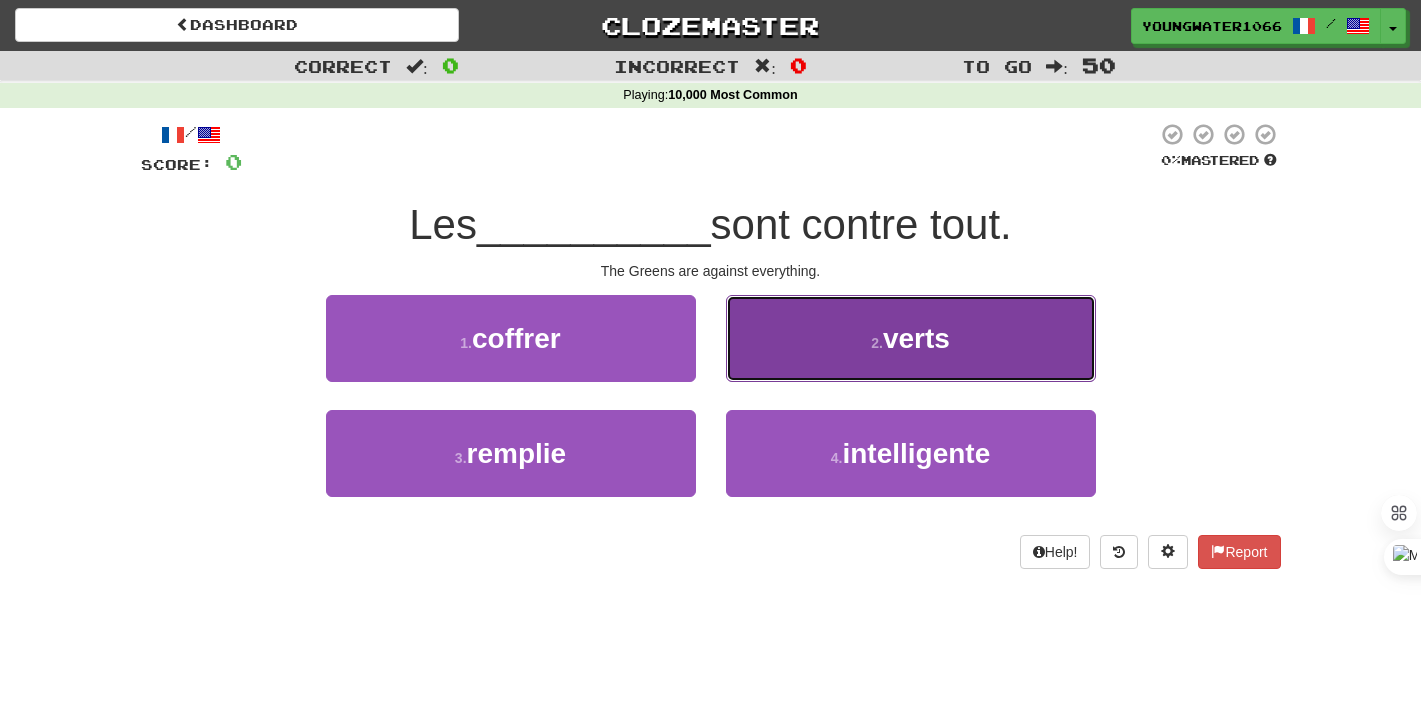 click on "2 .  verts" at bounding box center [911, 338] 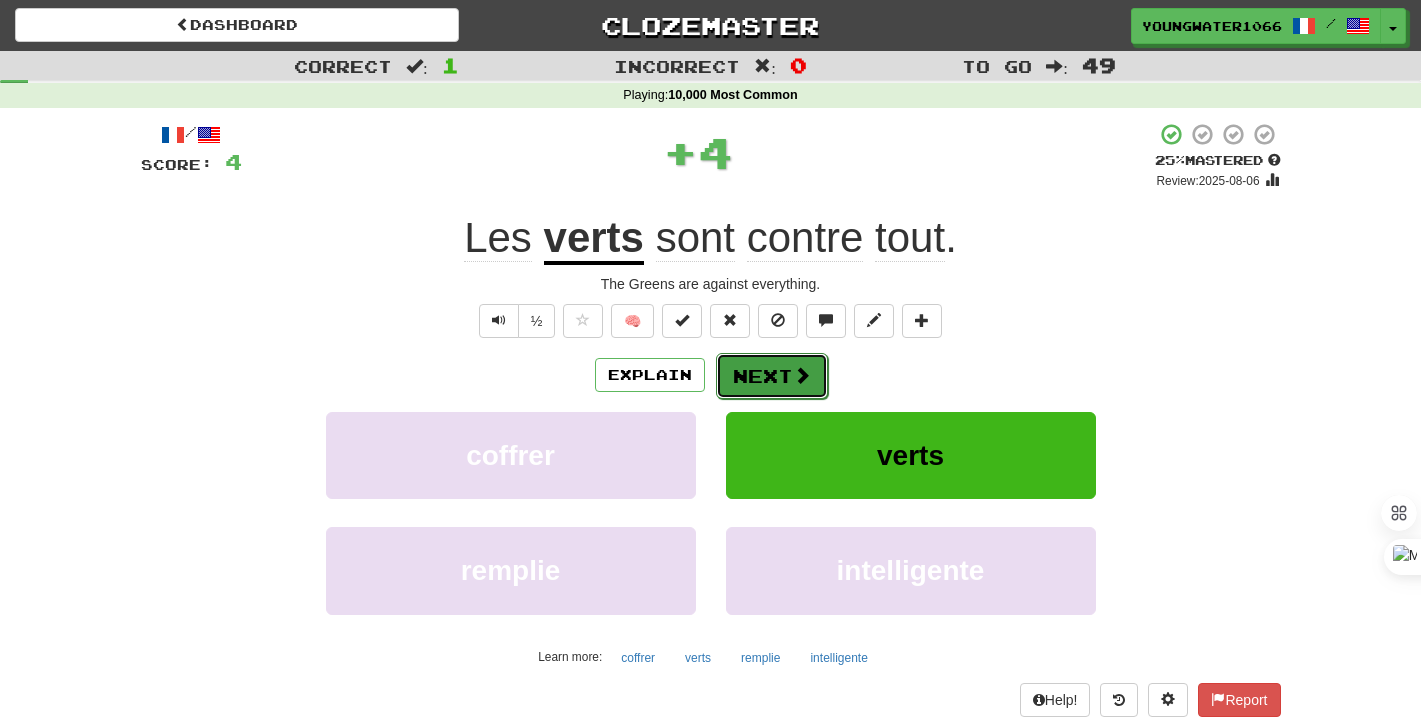 click on "Next" at bounding box center (772, 376) 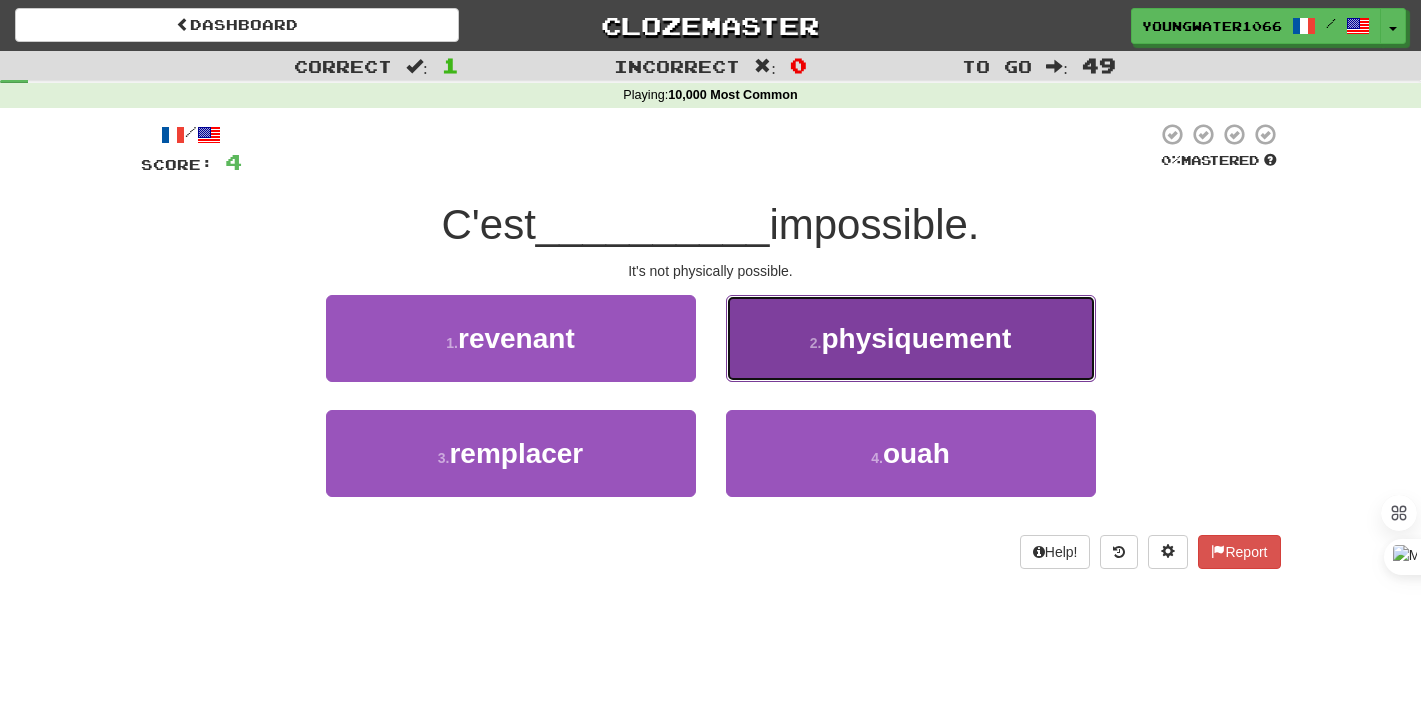 click on "2 .  physiquement" at bounding box center [911, 338] 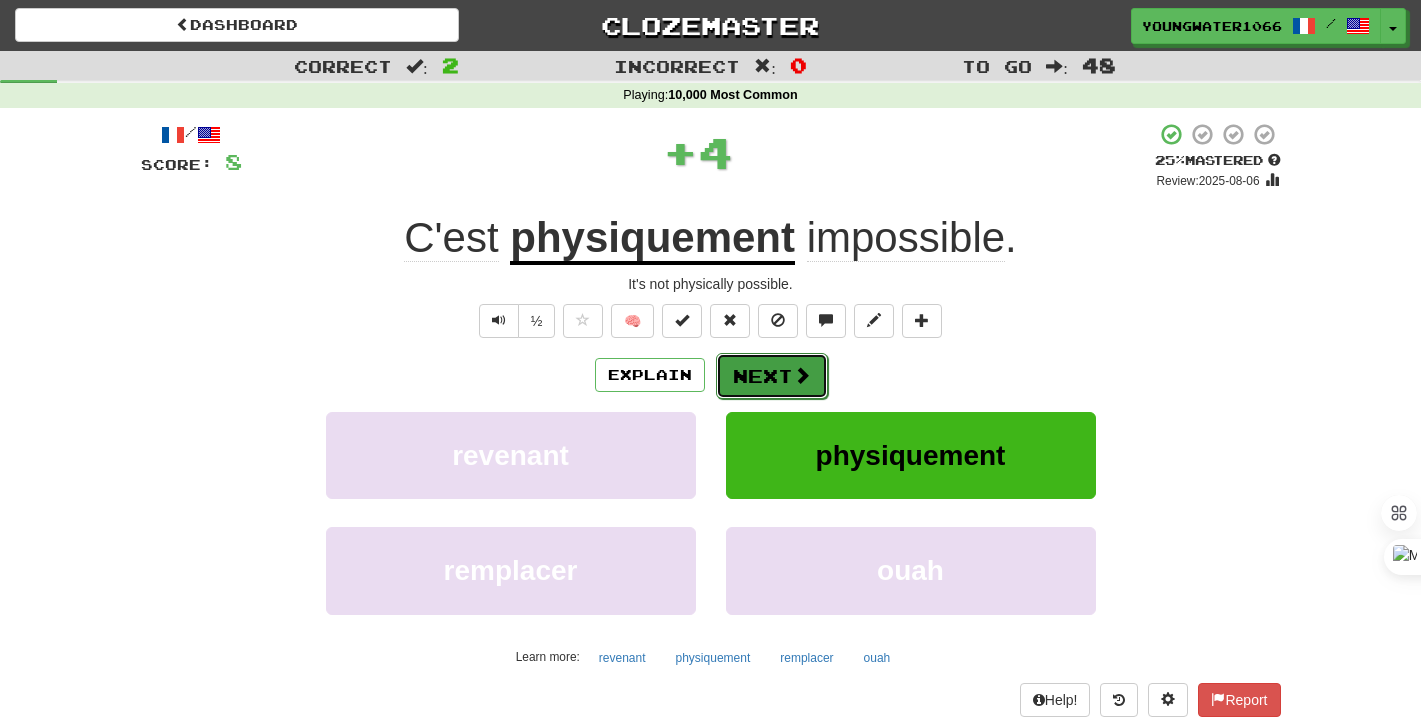 click on "Next" at bounding box center (772, 376) 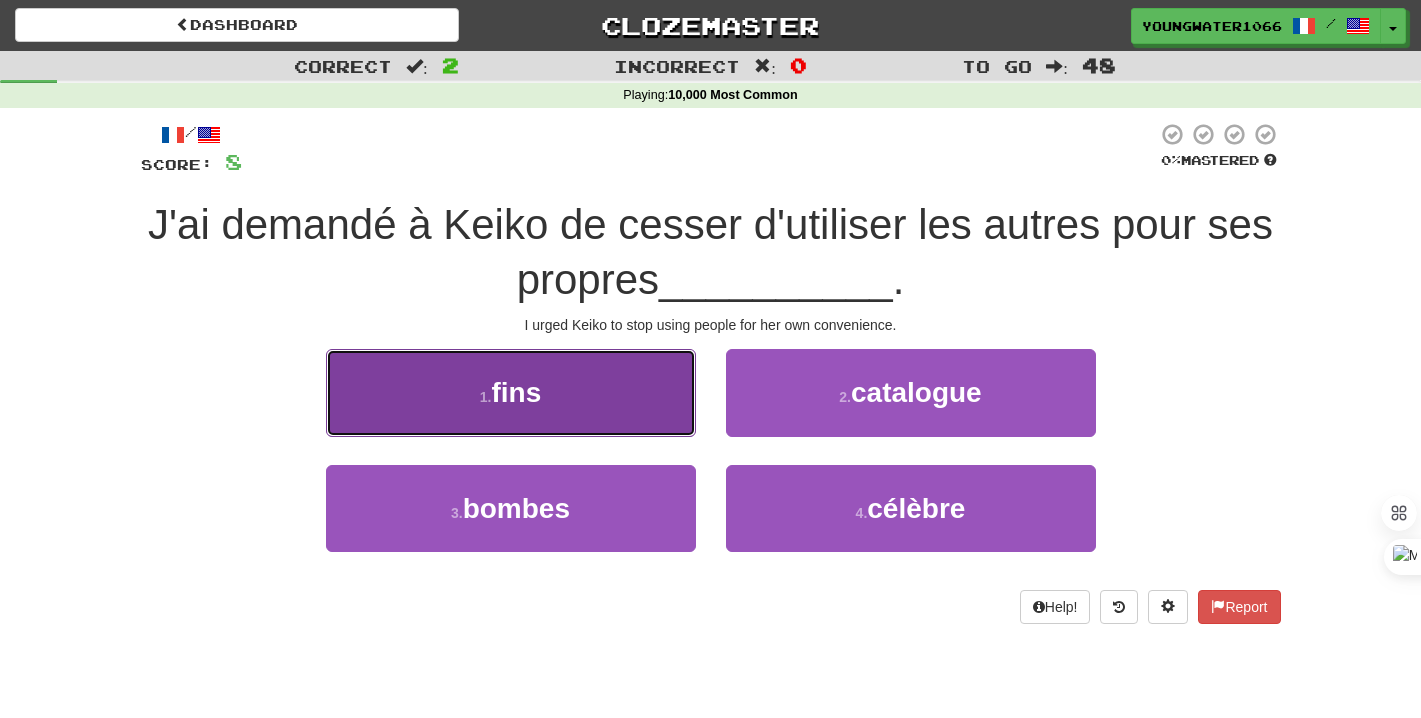 click on "1 .  fins" at bounding box center (511, 392) 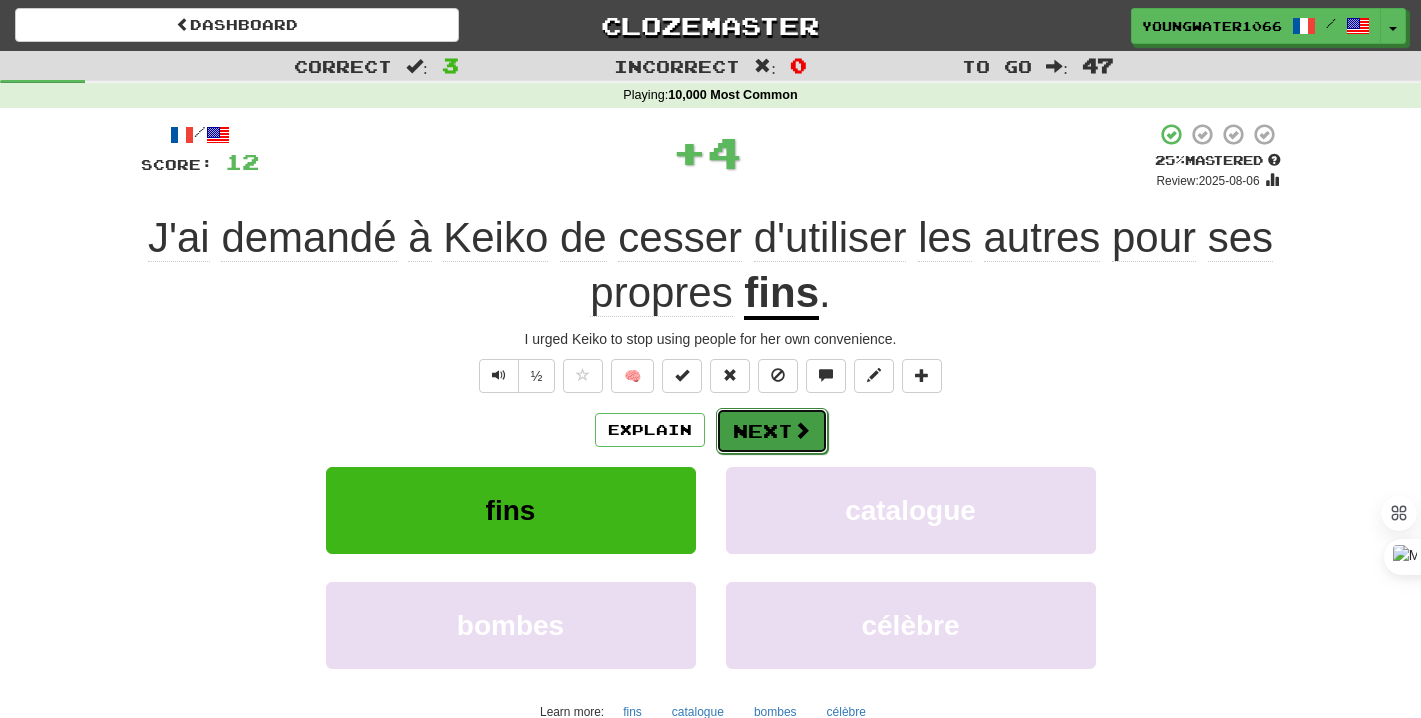 click on "Next" at bounding box center [772, 431] 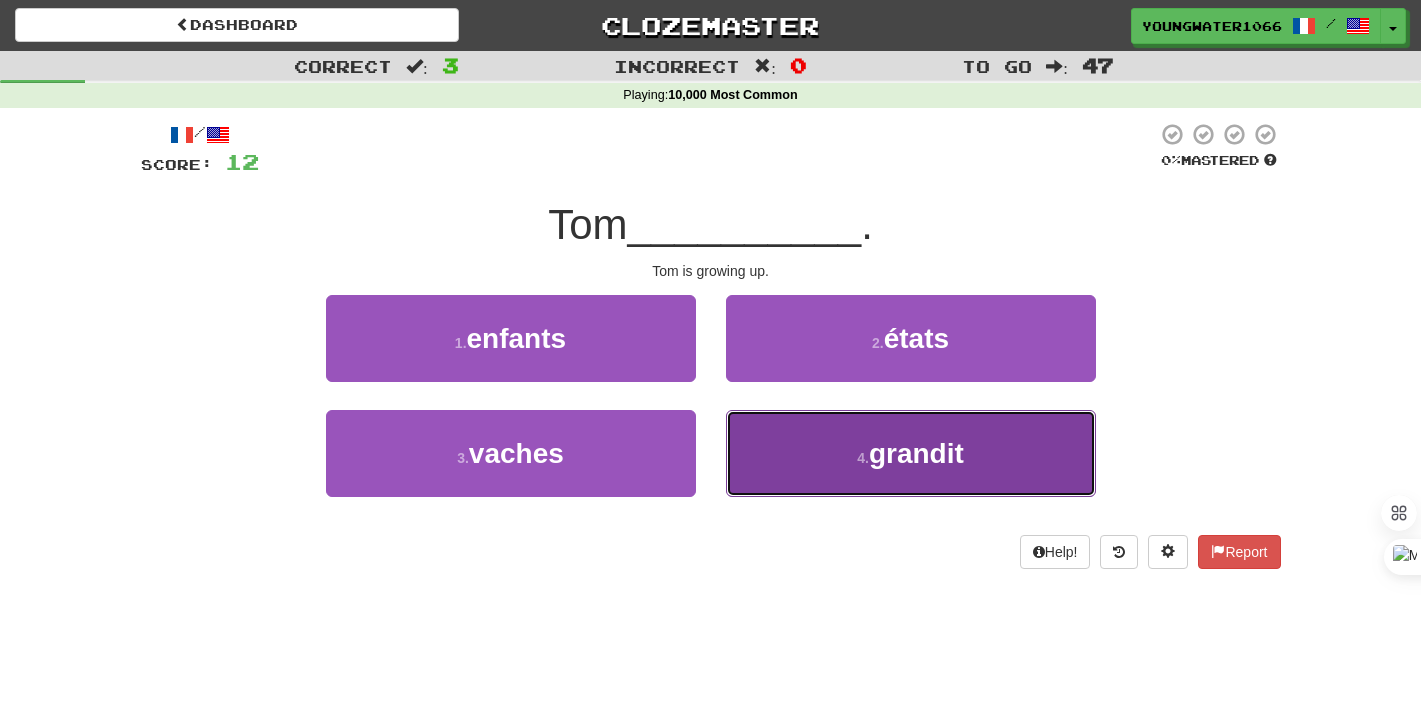 click on "4 .  grandit" at bounding box center (911, 453) 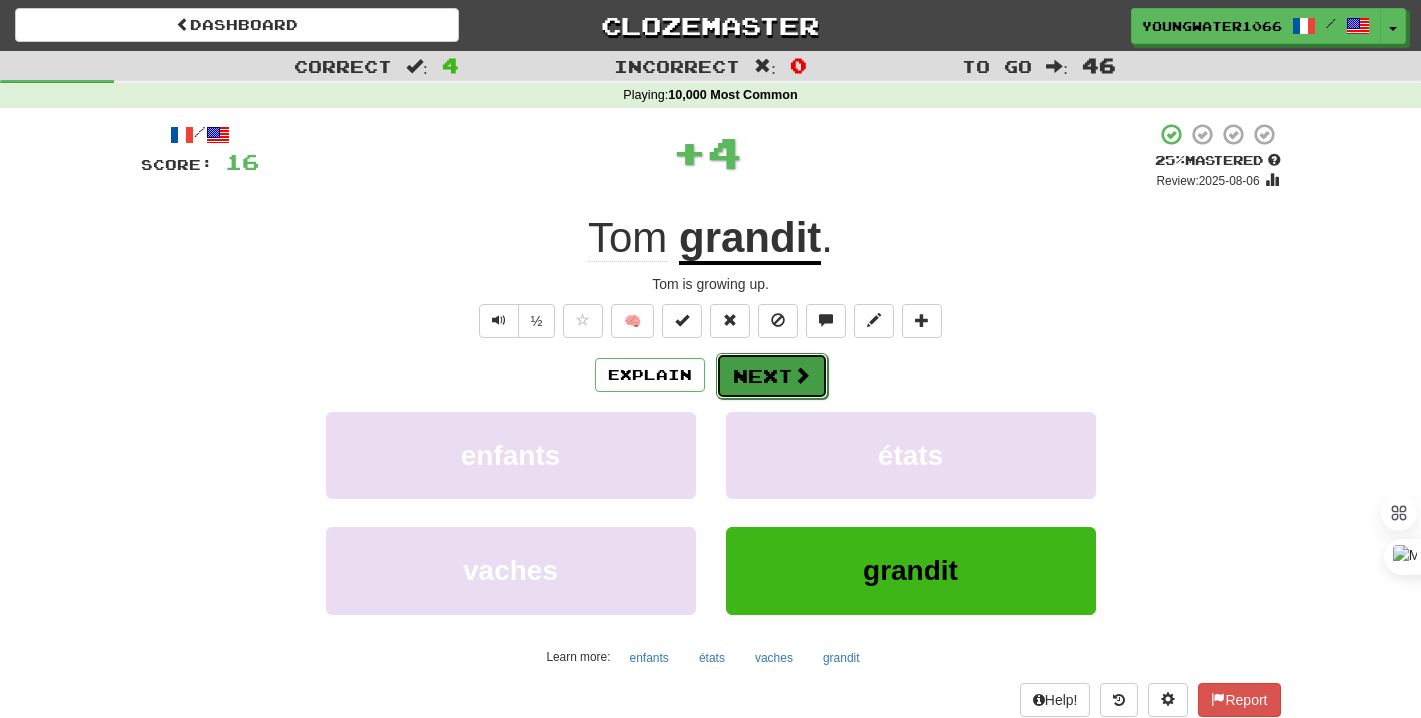 click on "Next" at bounding box center (772, 376) 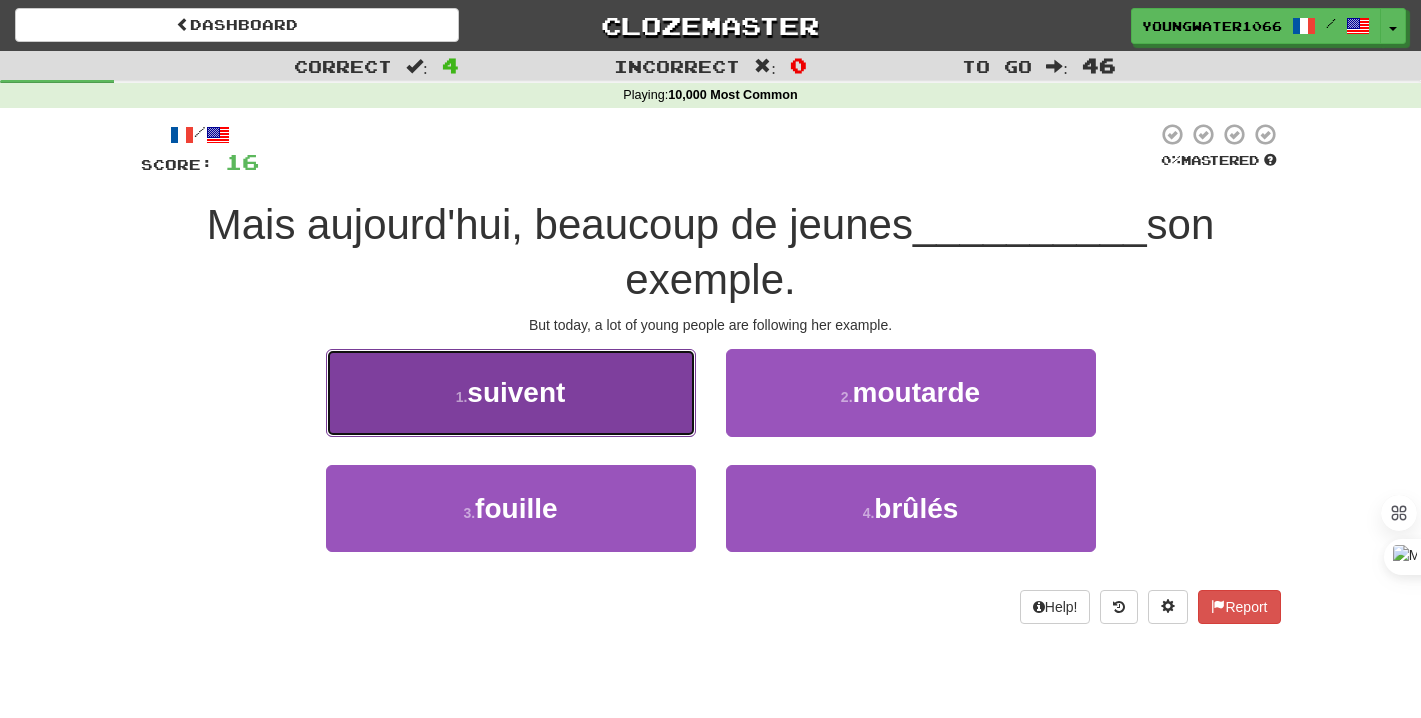 click on "1 .  suivent" at bounding box center (511, 392) 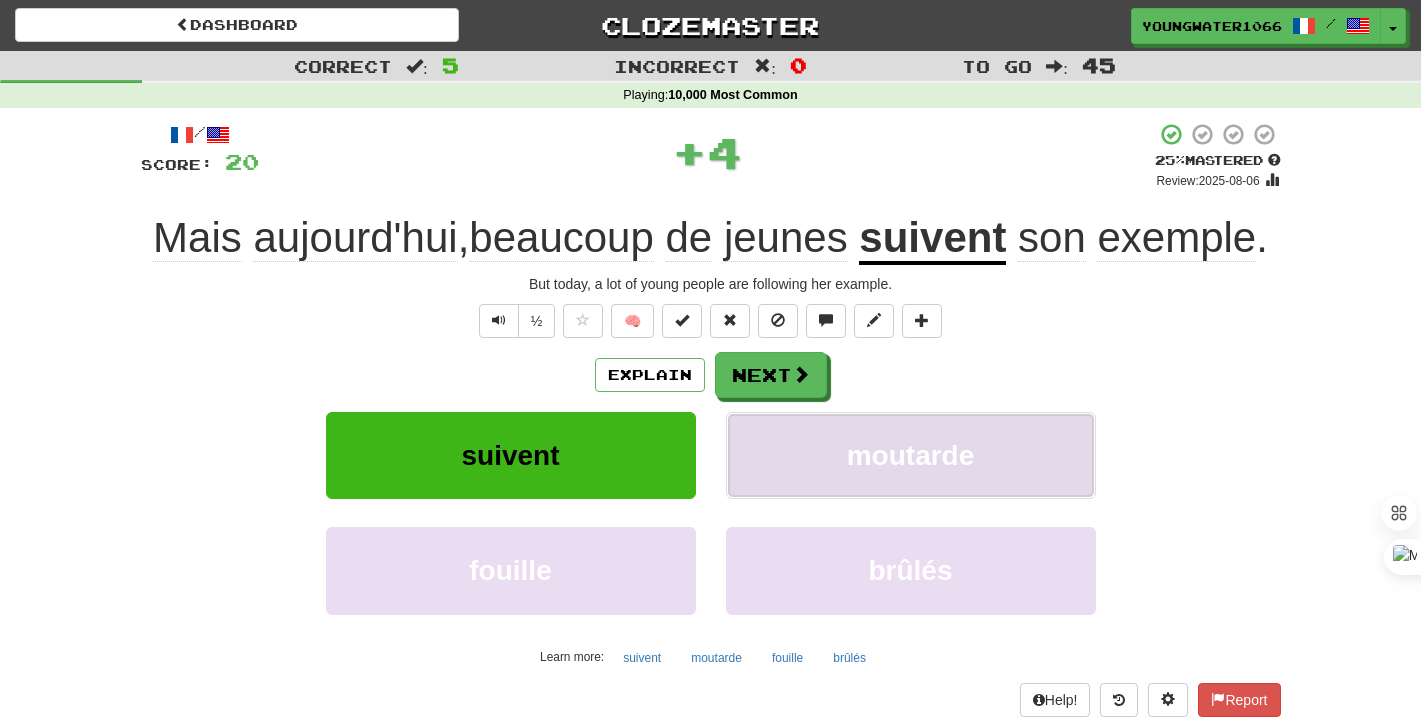 click on "moutarde" at bounding box center [911, 455] 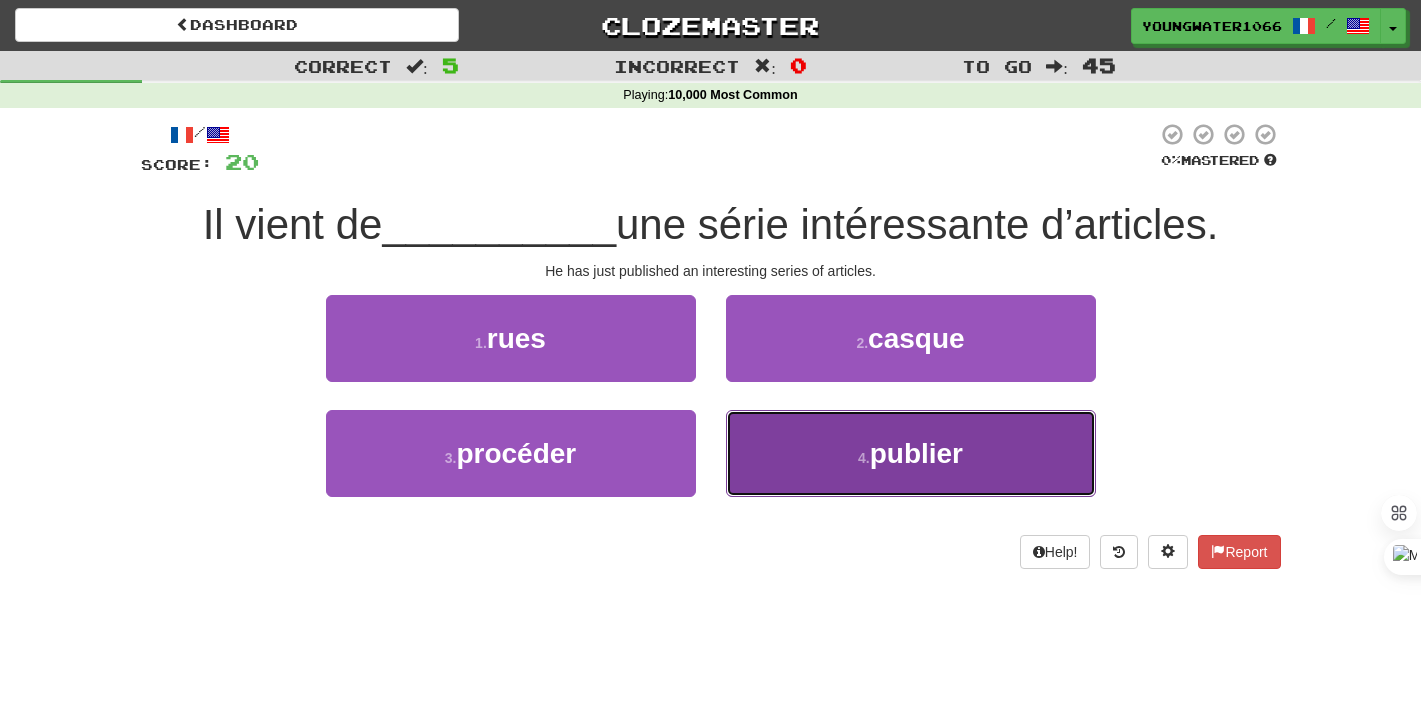 click on "4 .  publier" at bounding box center (911, 453) 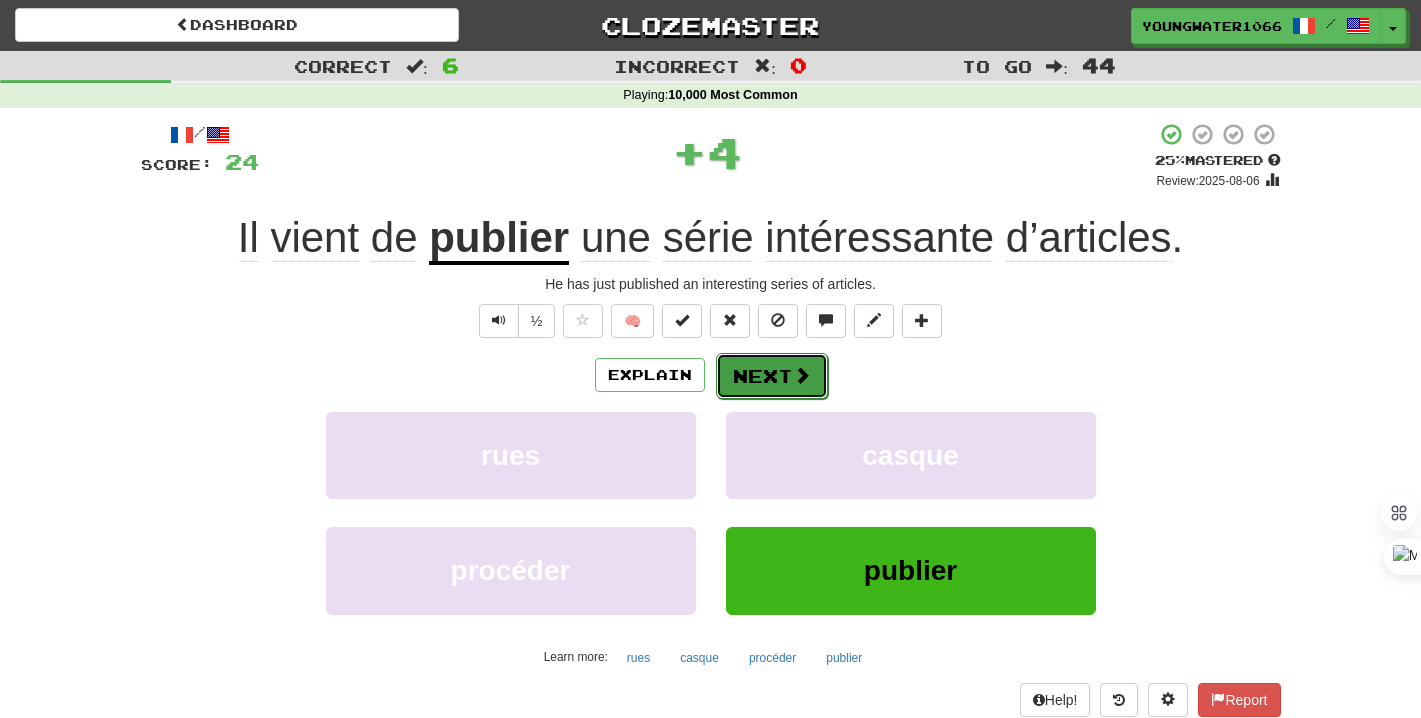 click on "Next" at bounding box center [772, 376] 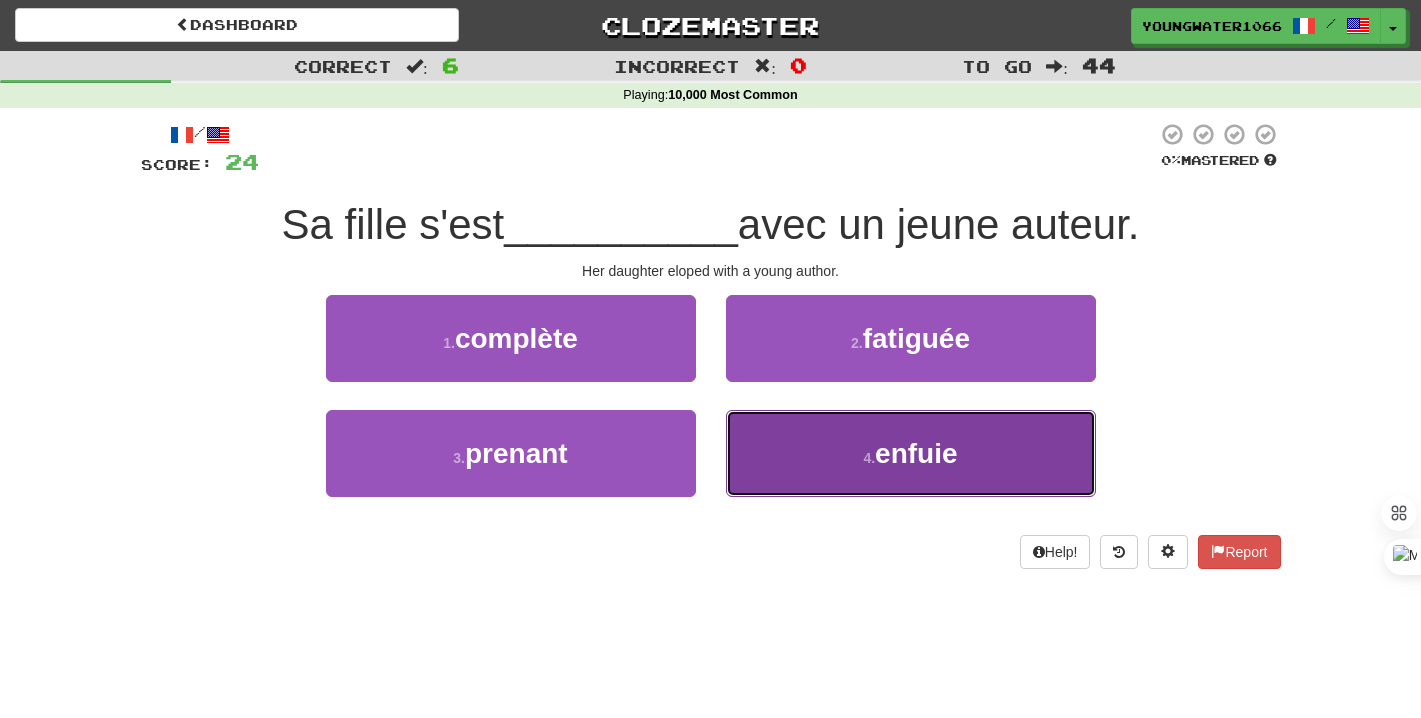 click on "4 .  enfuie" at bounding box center [911, 453] 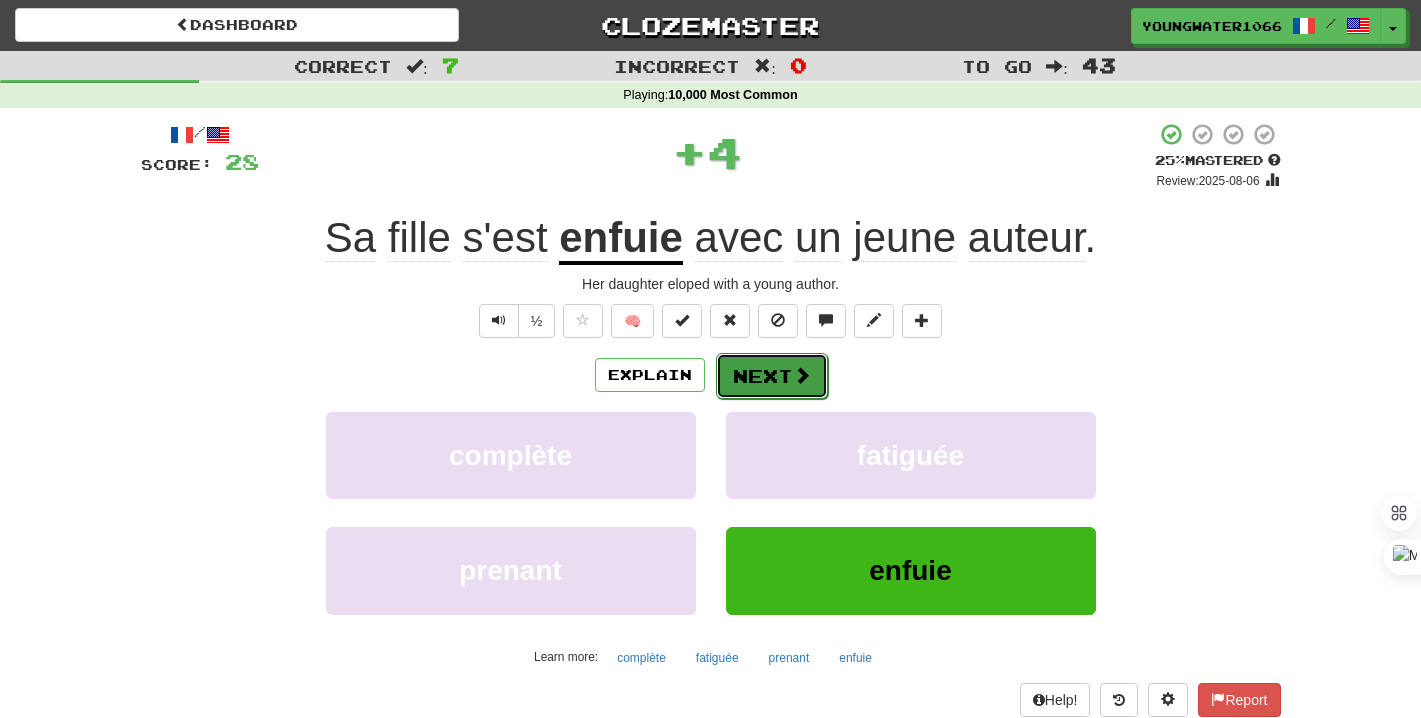 click on "Next" at bounding box center (772, 376) 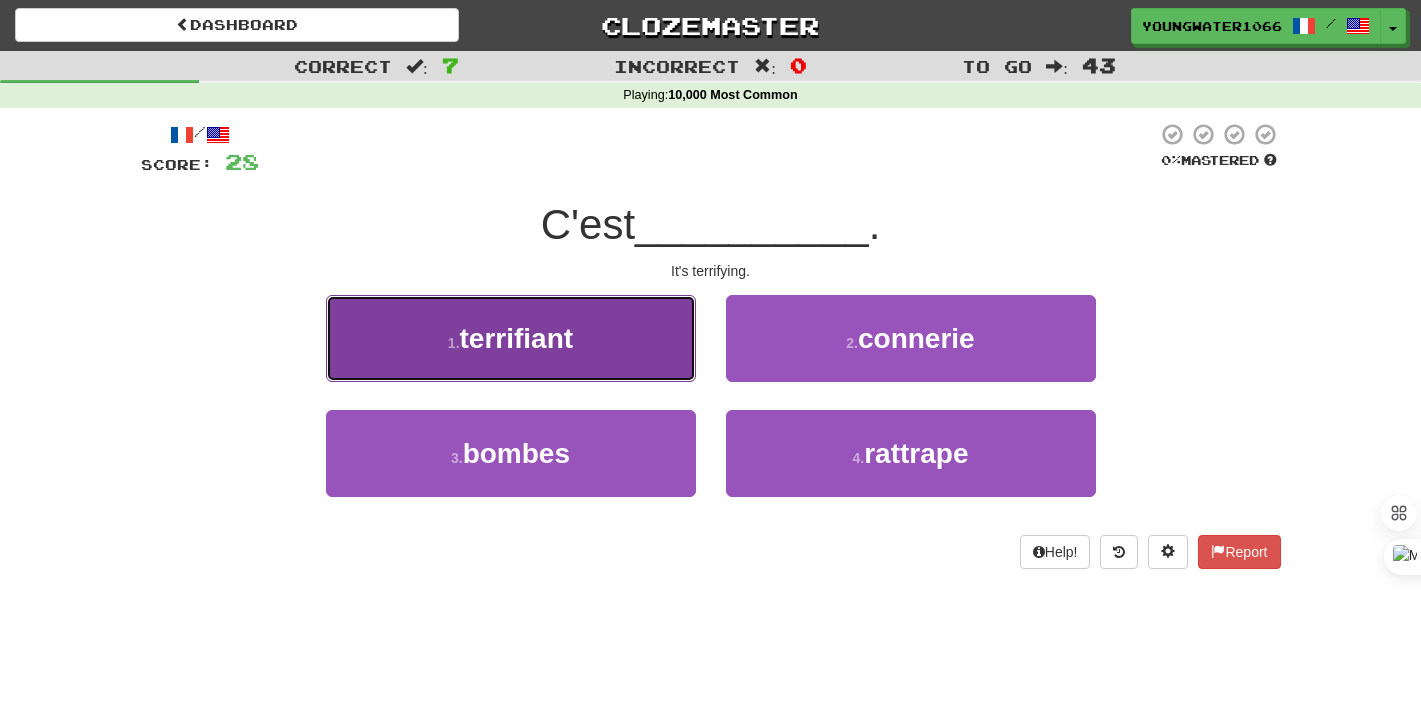 click on "1 .  terrifiant" at bounding box center (511, 338) 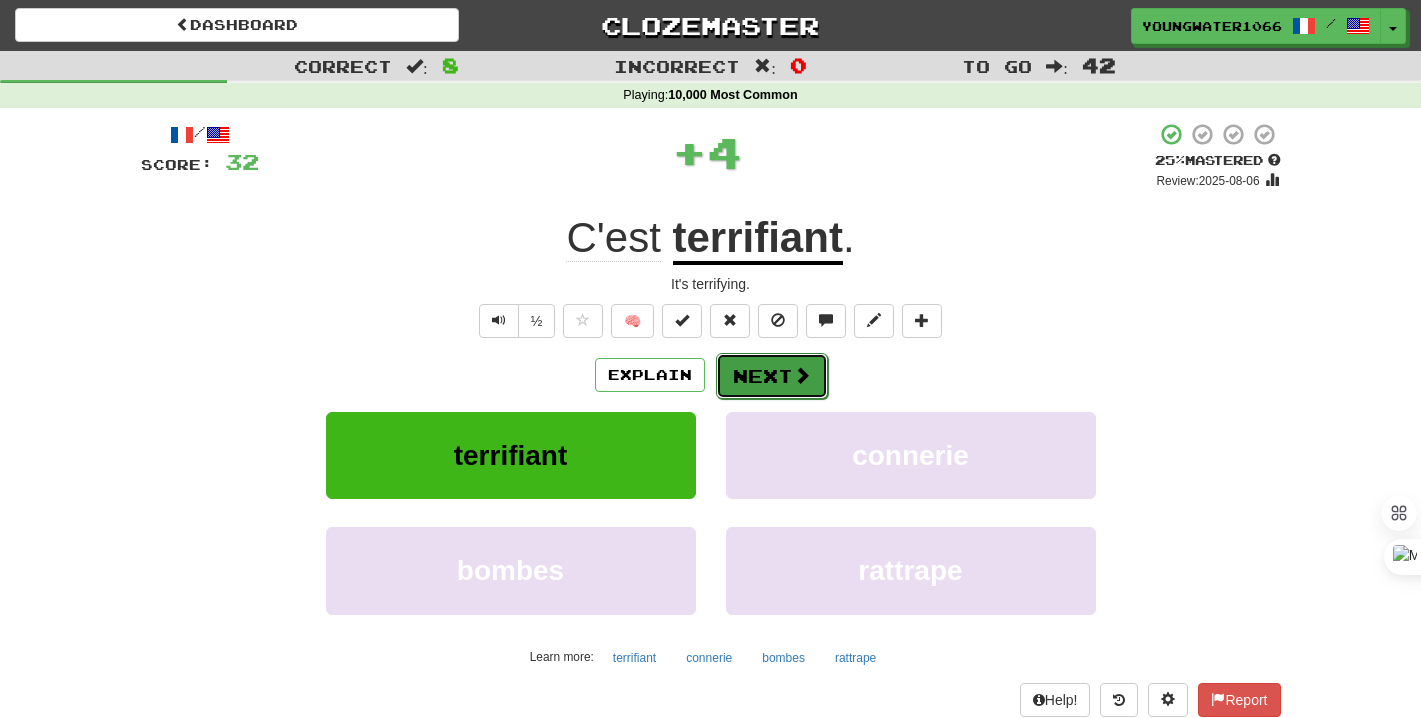 click on "Next" at bounding box center (772, 376) 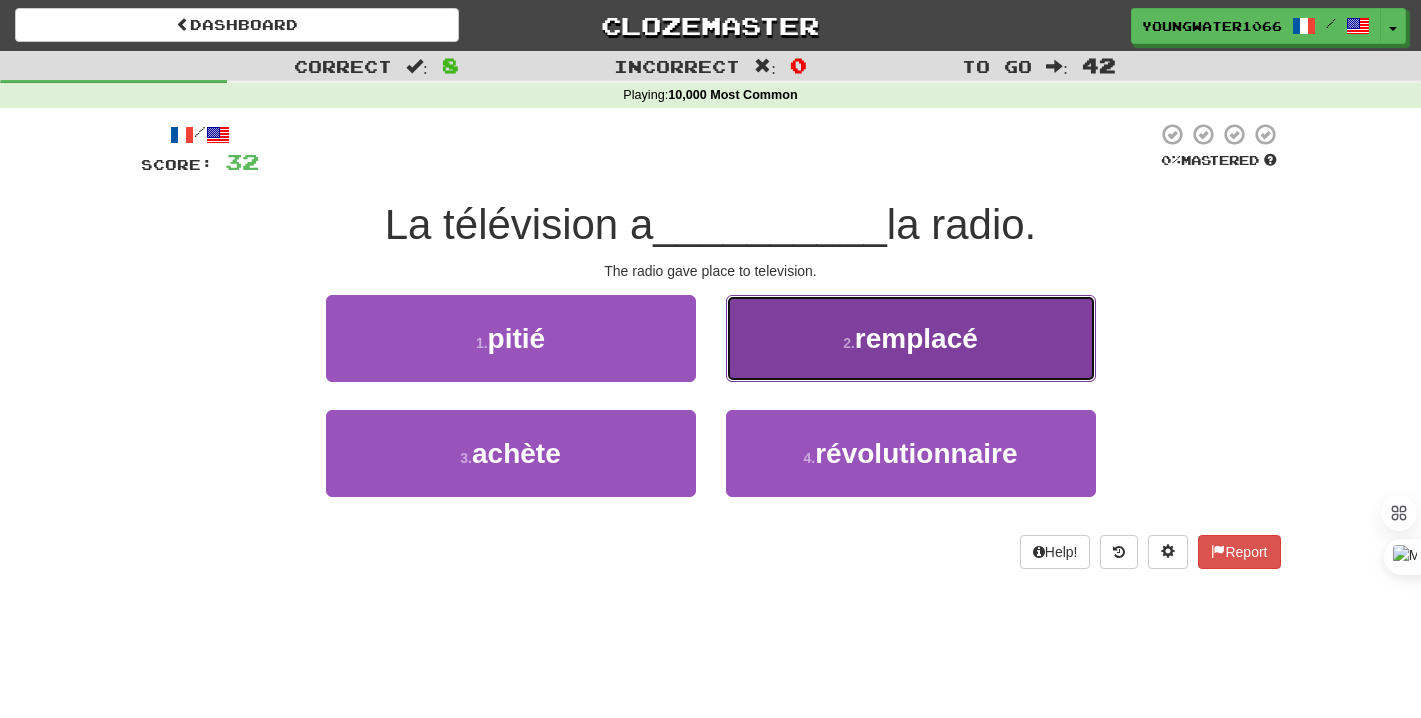 click on "2 .  remplacé" at bounding box center (911, 338) 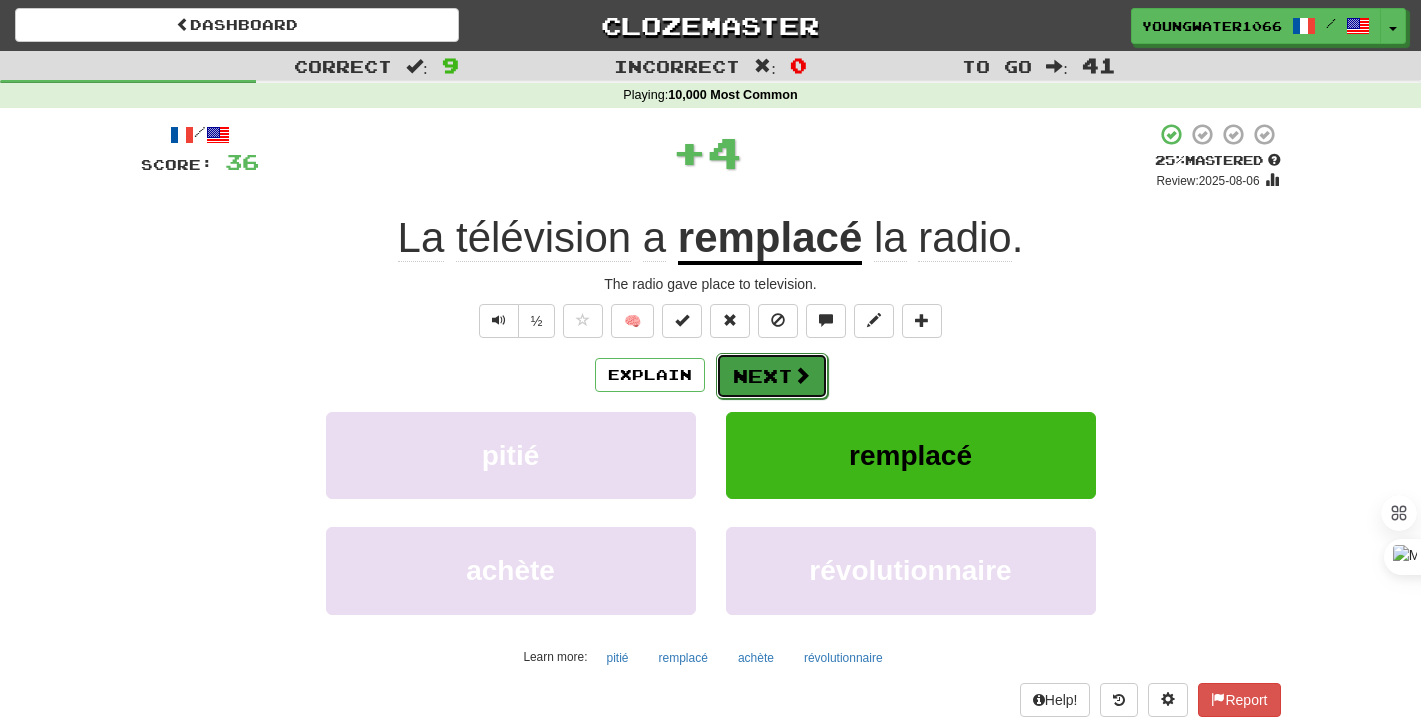 click on "Next" at bounding box center (772, 376) 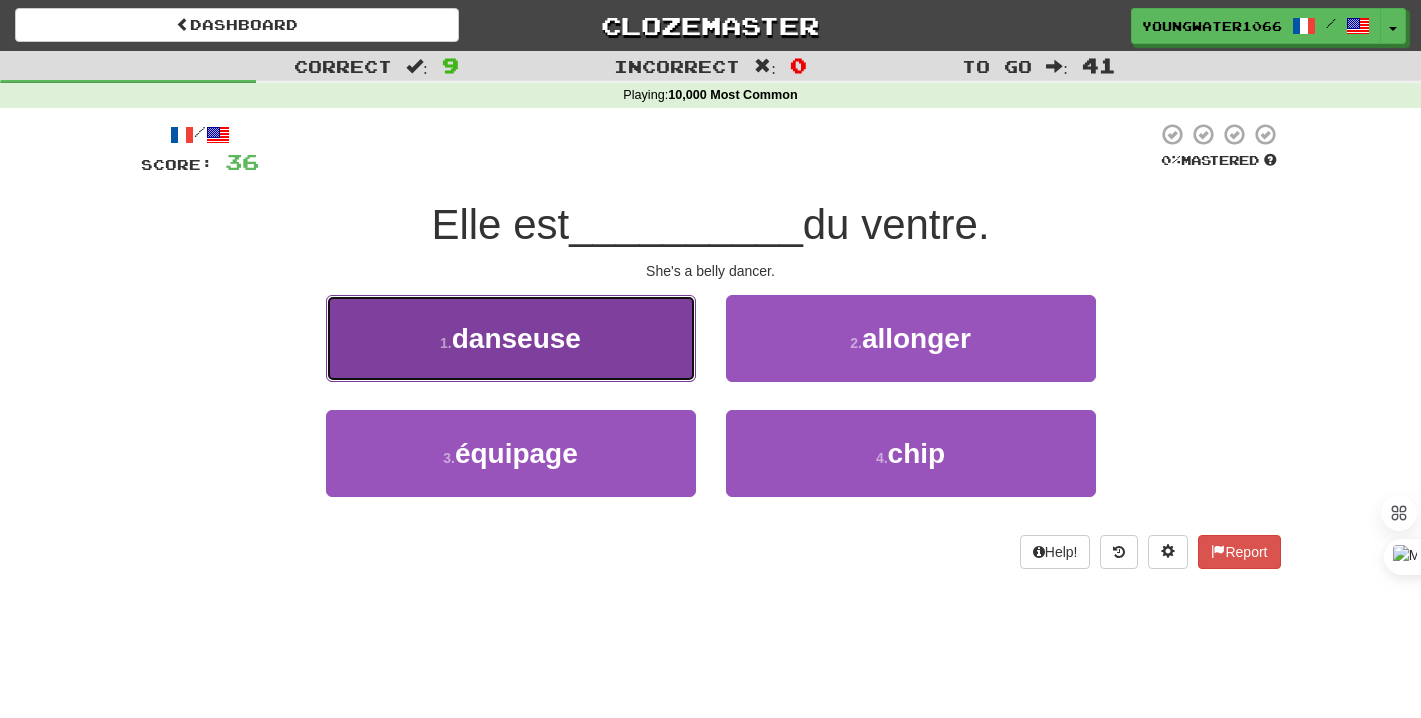 click on "1 .  danseuse" at bounding box center [511, 338] 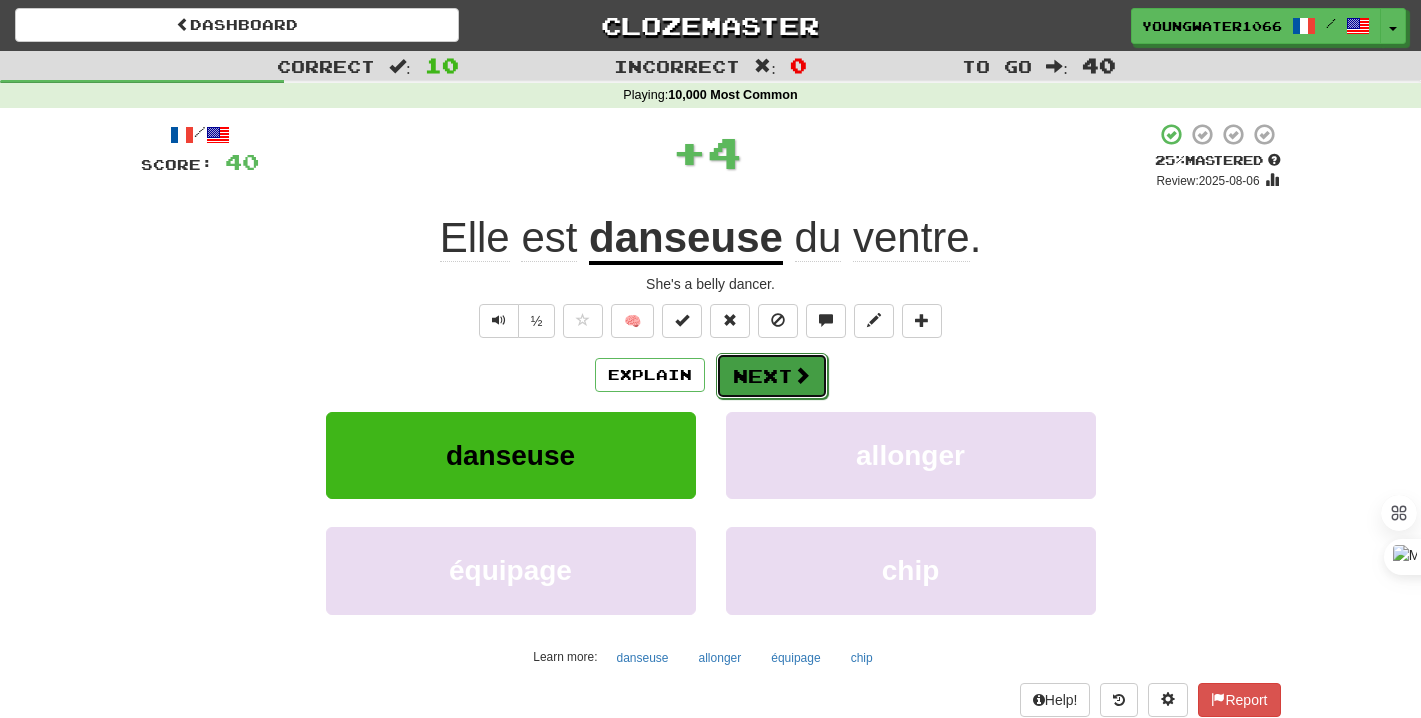 click on "Next" at bounding box center (772, 376) 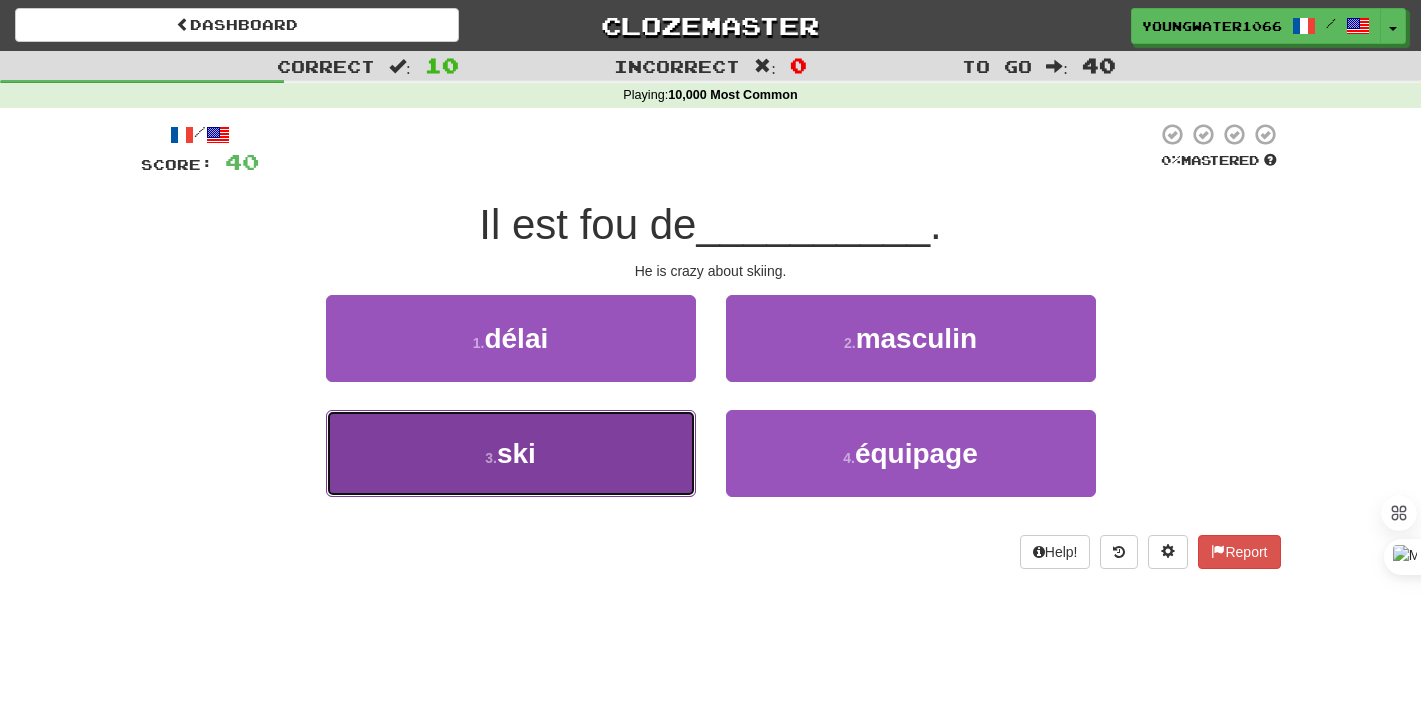 click on "3 .  ski" at bounding box center (511, 453) 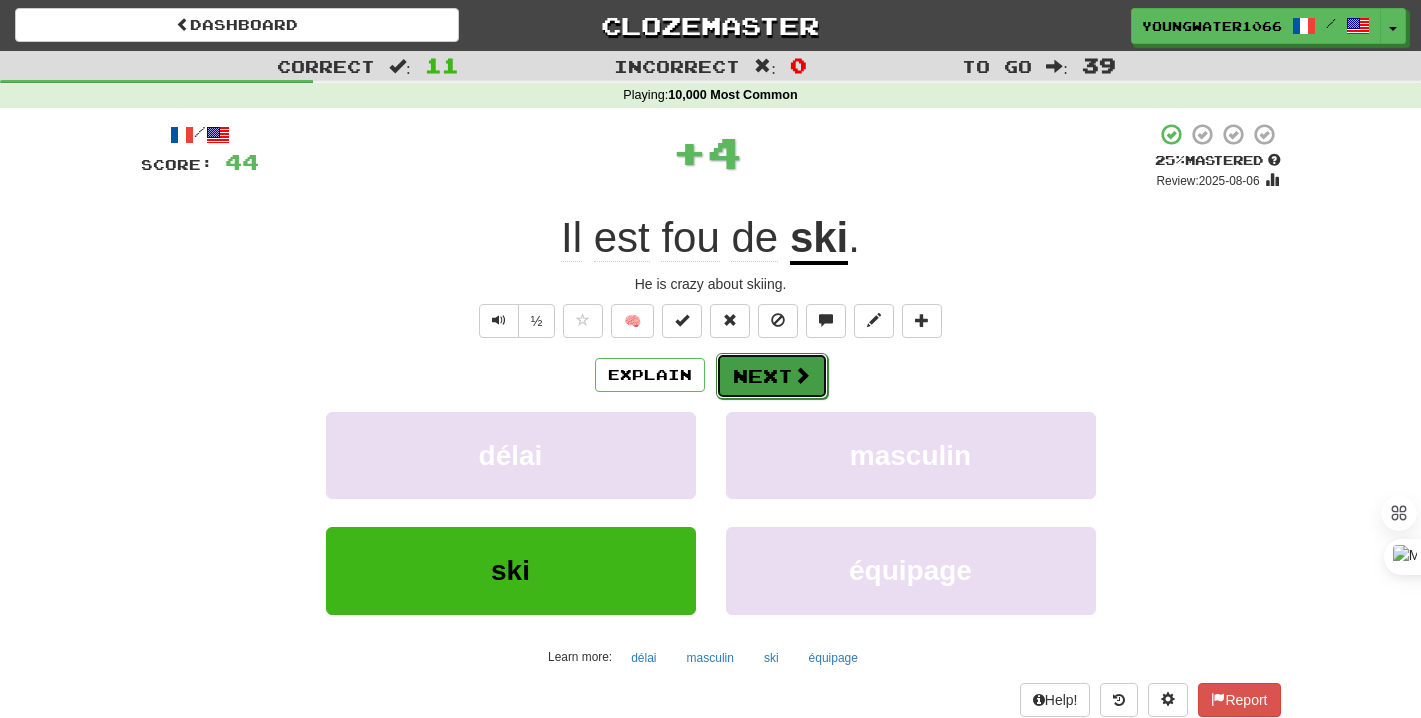 click on "Next" at bounding box center (772, 376) 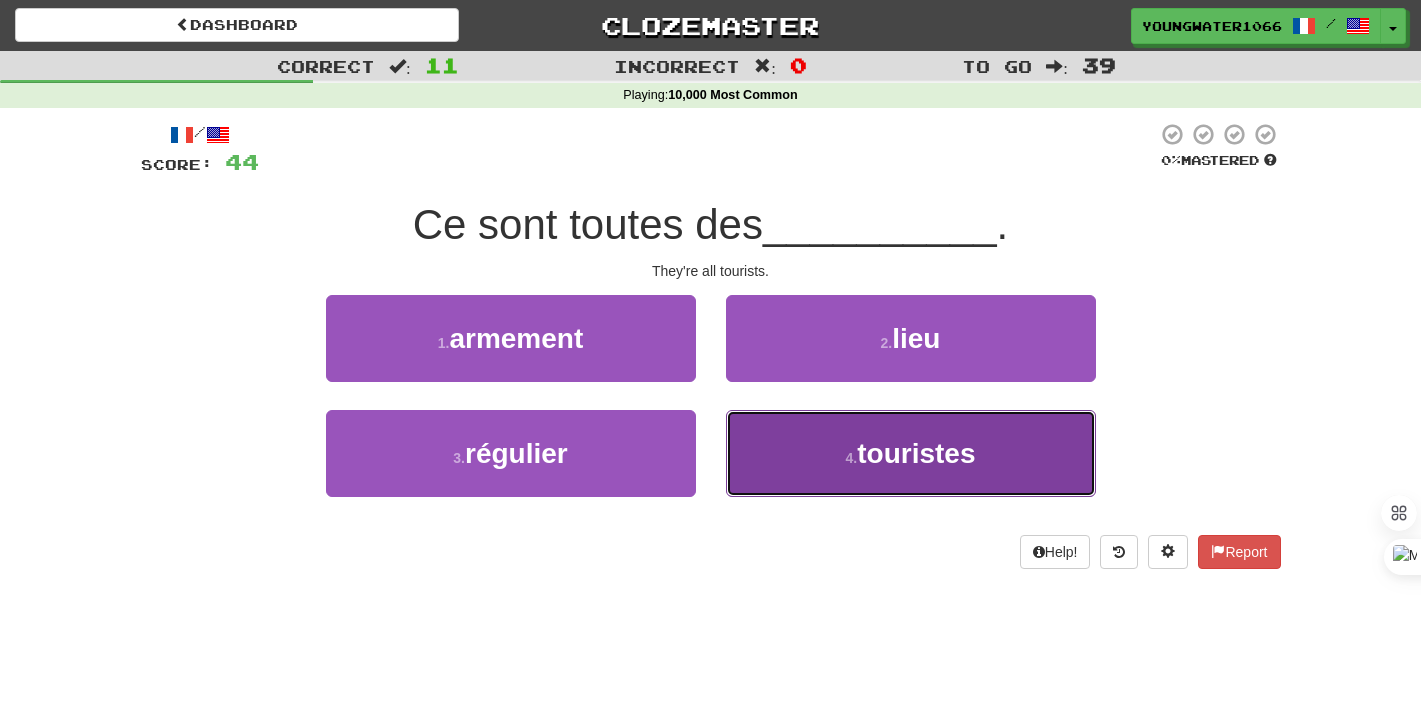 click on "4 .  touristes" at bounding box center (911, 453) 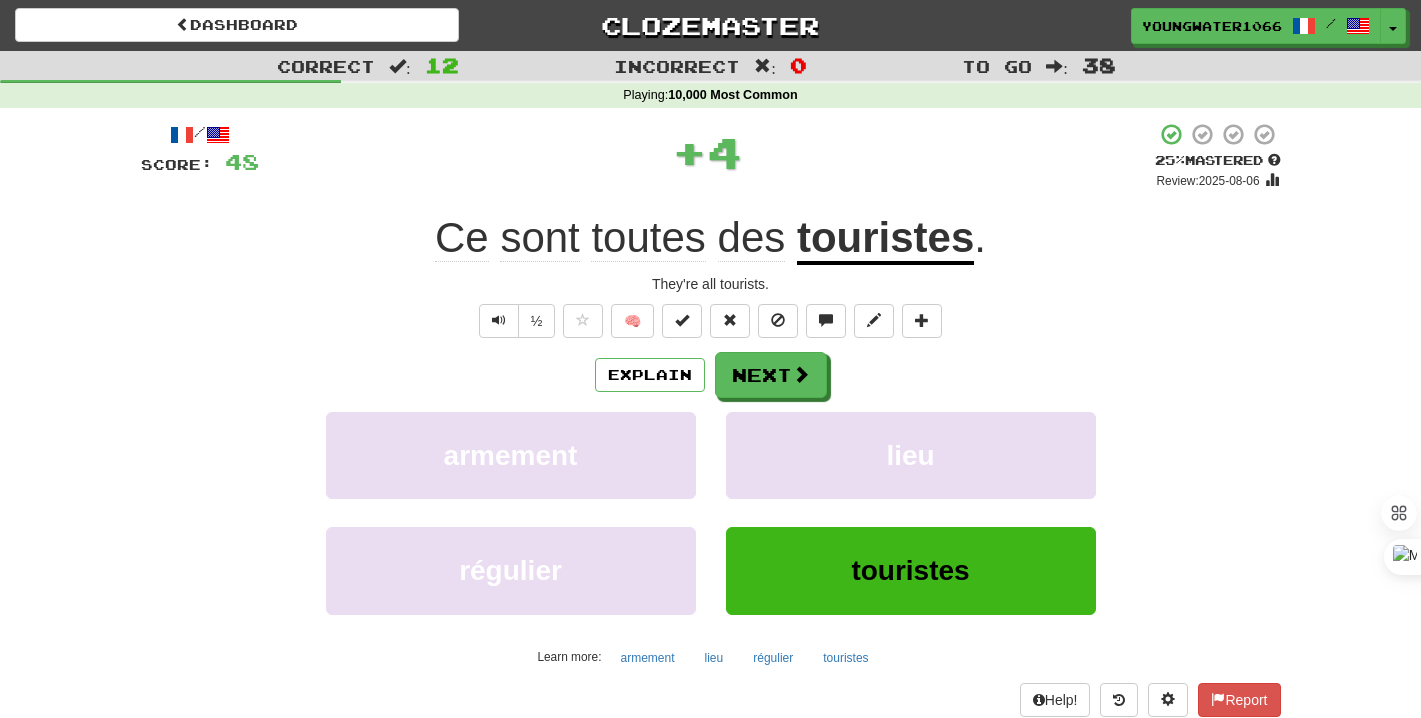 click on "Explain Next armement lieu régulier touristes Learn more: armement lieu régulier touristes" at bounding box center [711, 512] 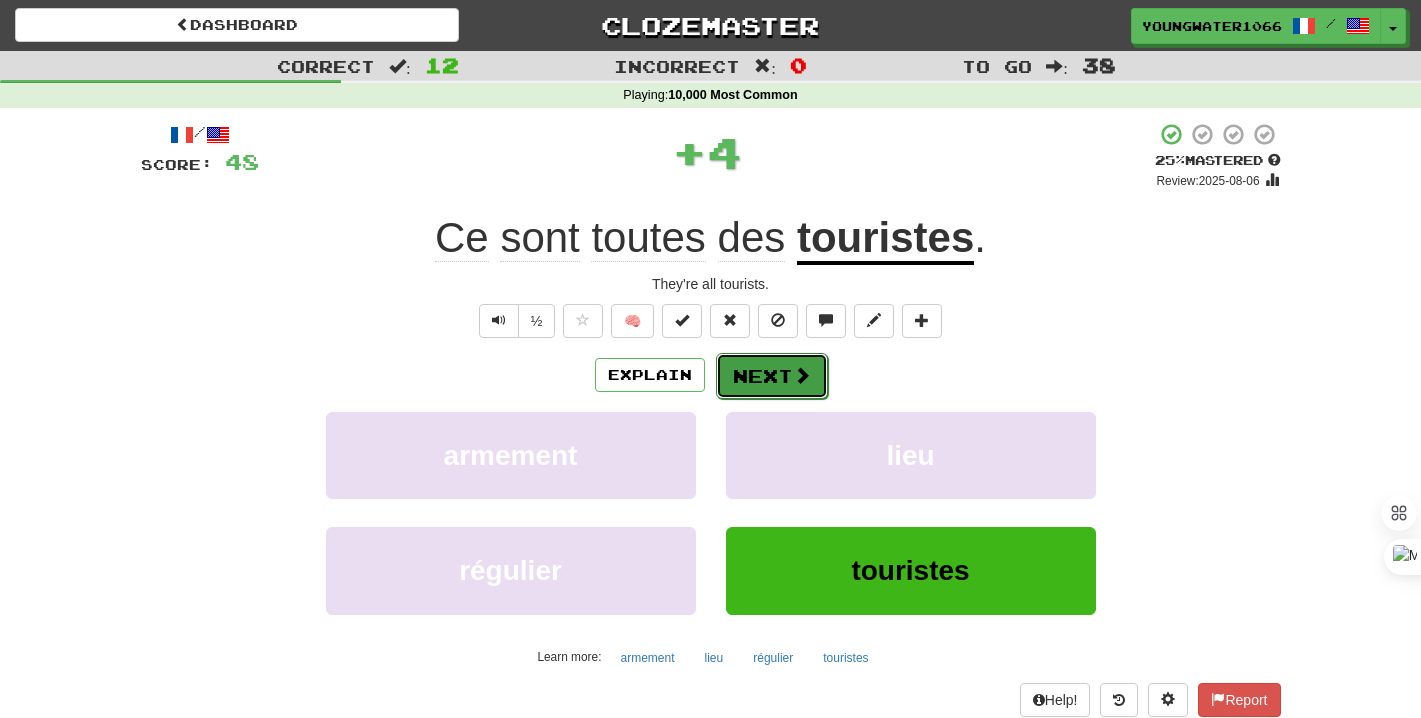 click on "Next" at bounding box center [772, 376] 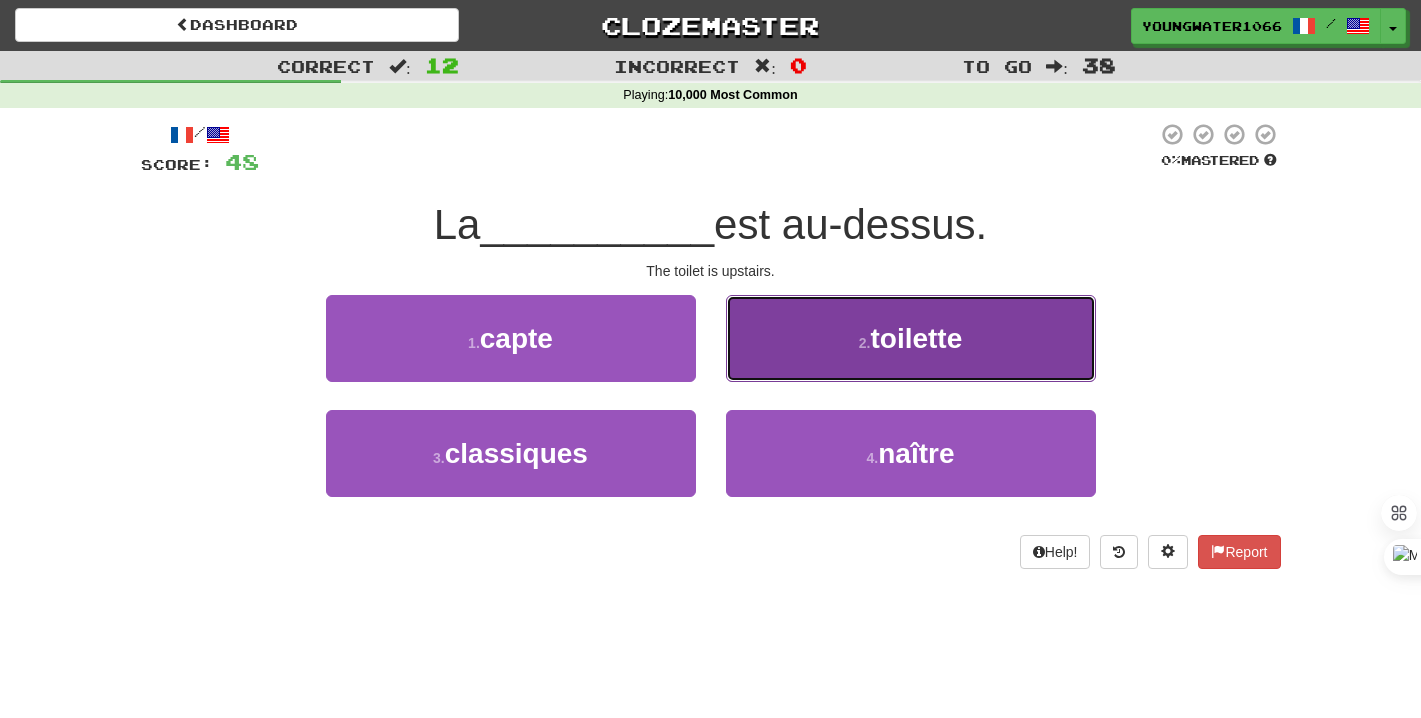 click on "2 .  toilette" at bounding box center (911, 338) 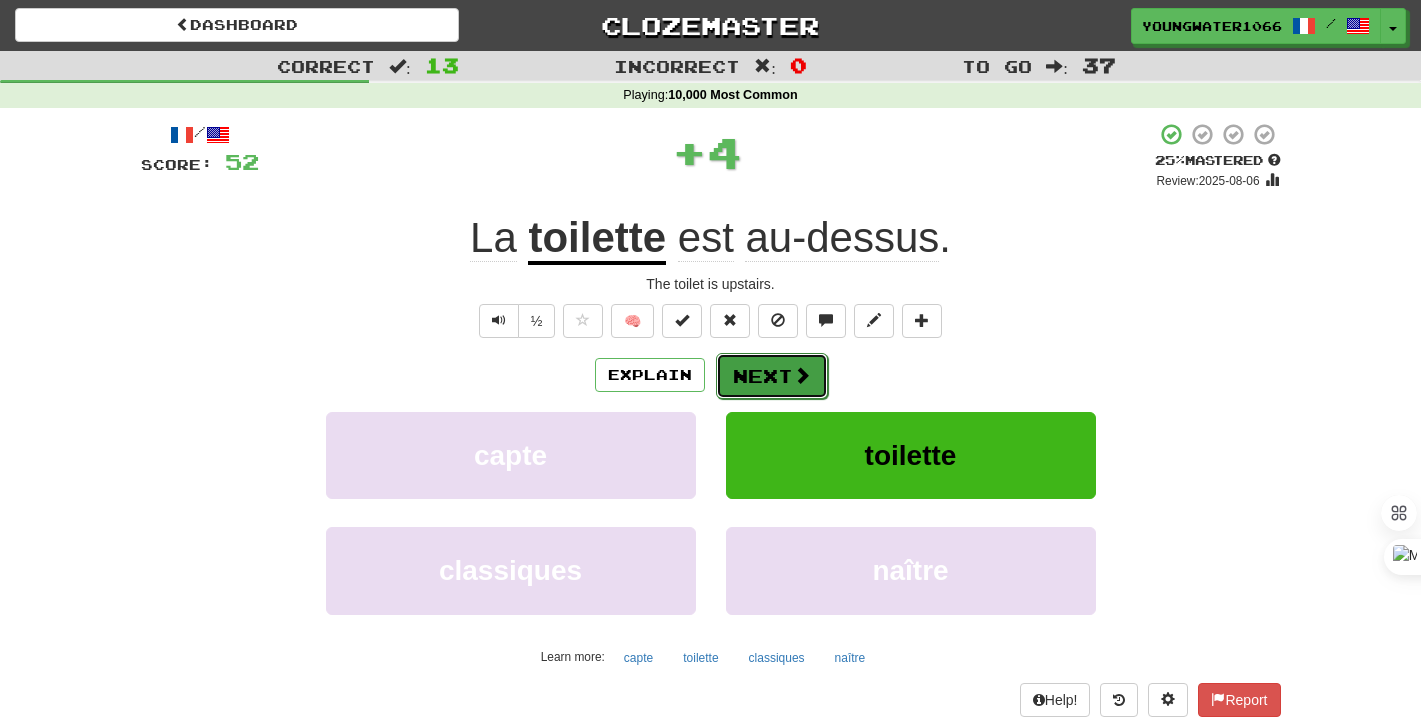click on "Next" at bounding box center (772, 376) 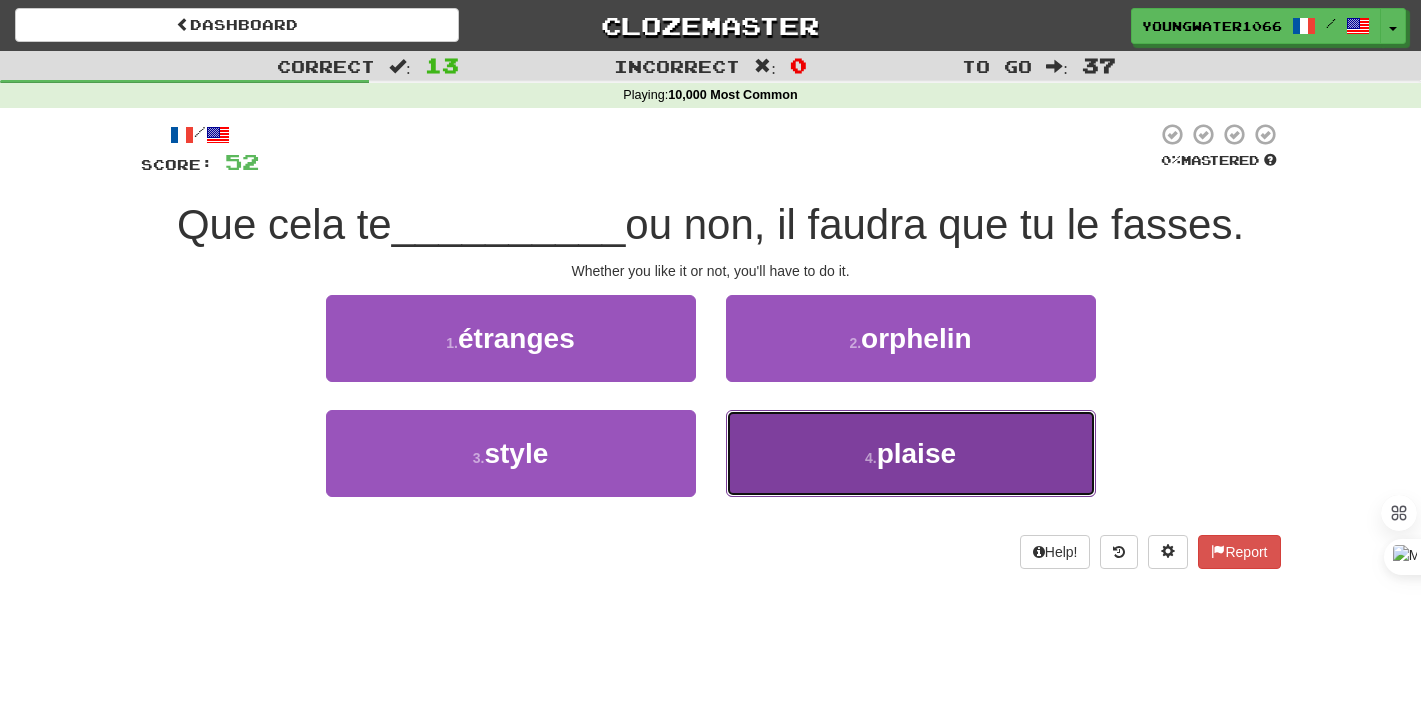 click on "4 .  plaise" at bounding box center [911, 453] 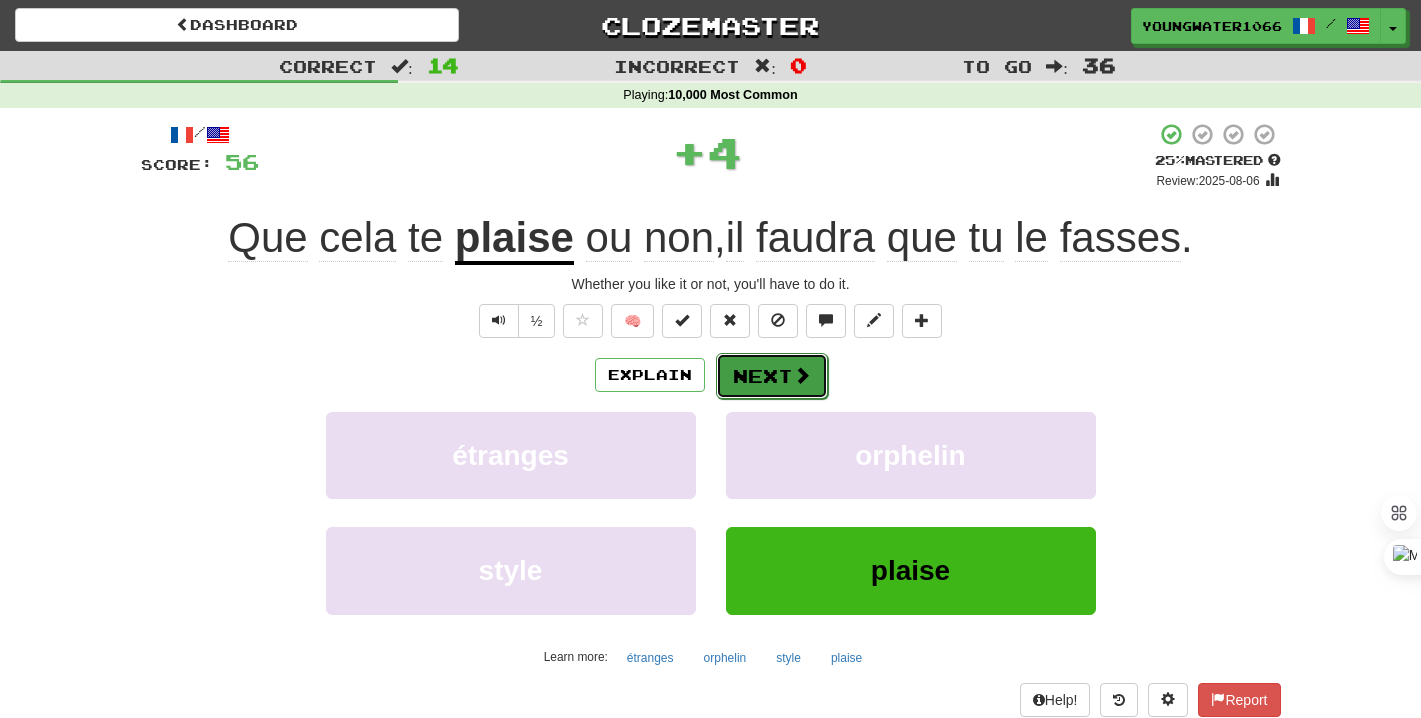 click on "Next" at bounding box center [772, 376] 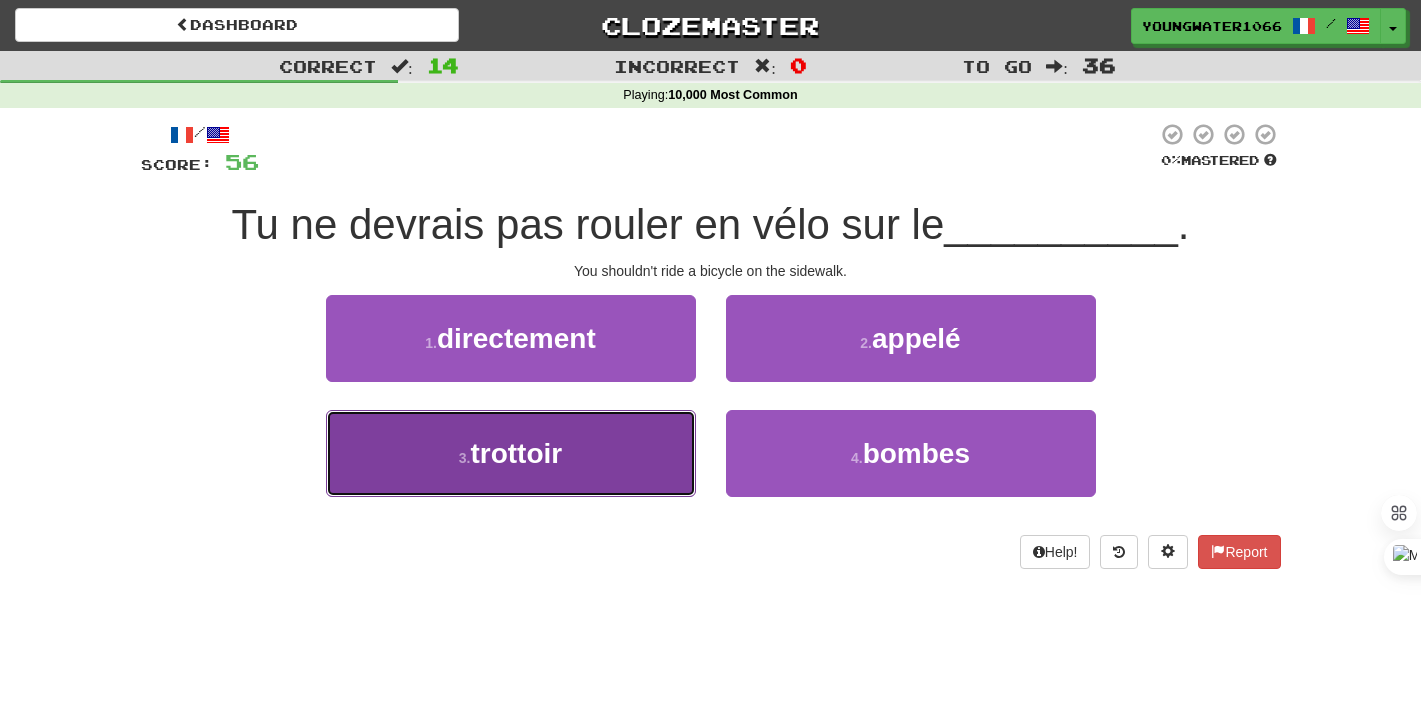 click on "3 .  trottoir" at bounding box center (511, 453) 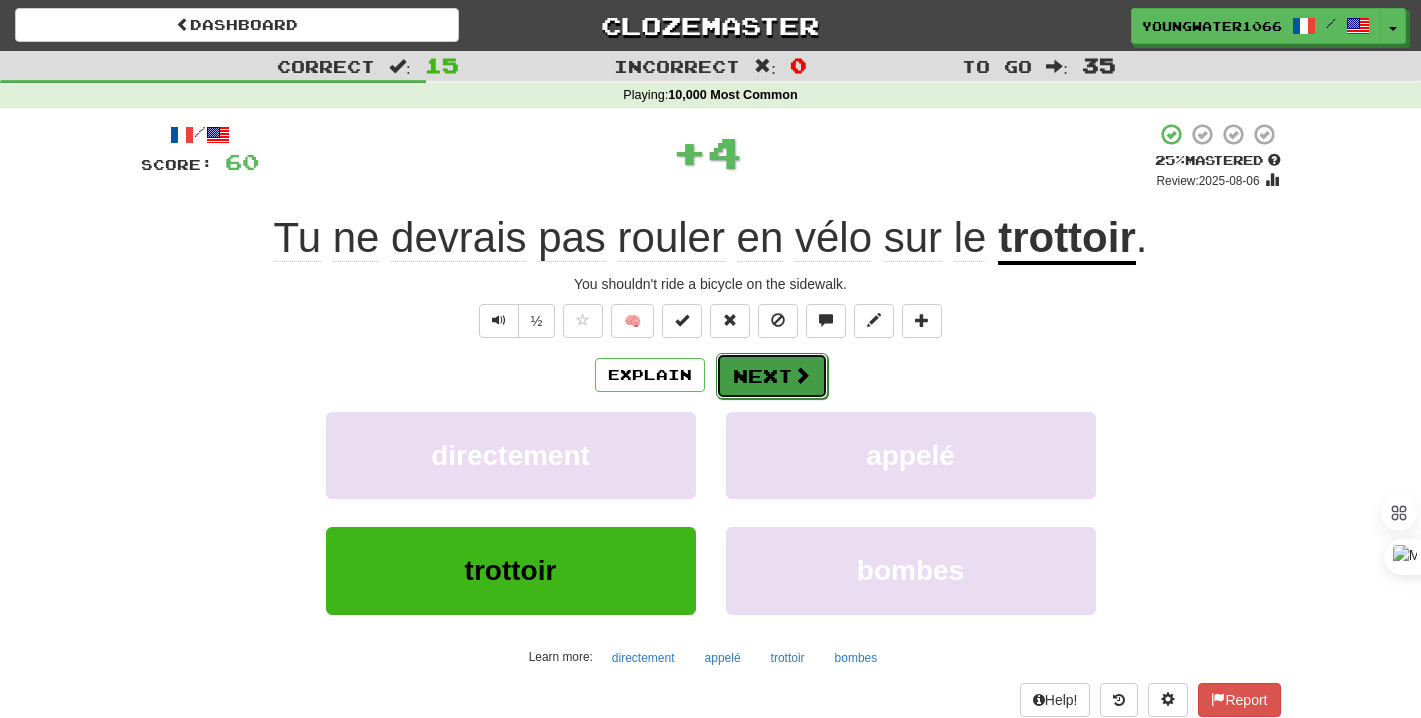 click on "Next" at bounding box center (772, 376) 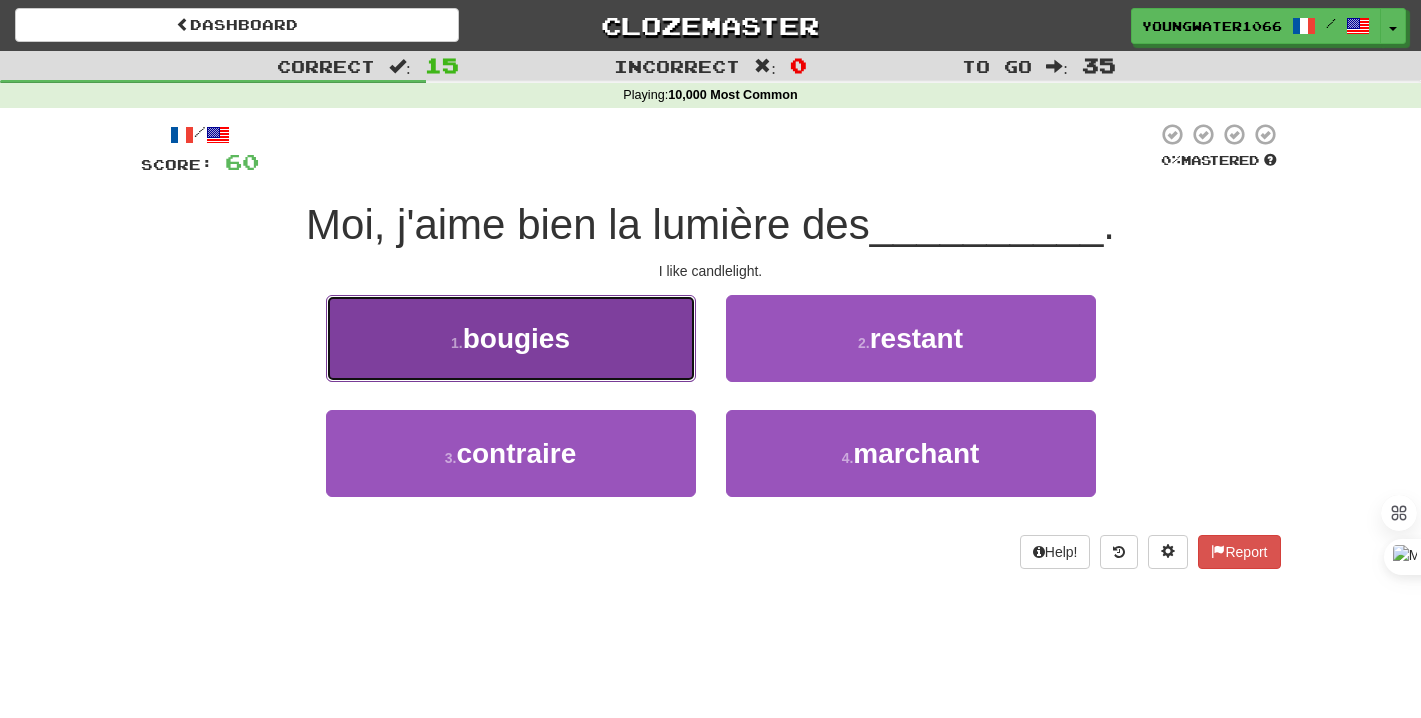 click on "1 .  bougies" at bounding box center [511, 338] 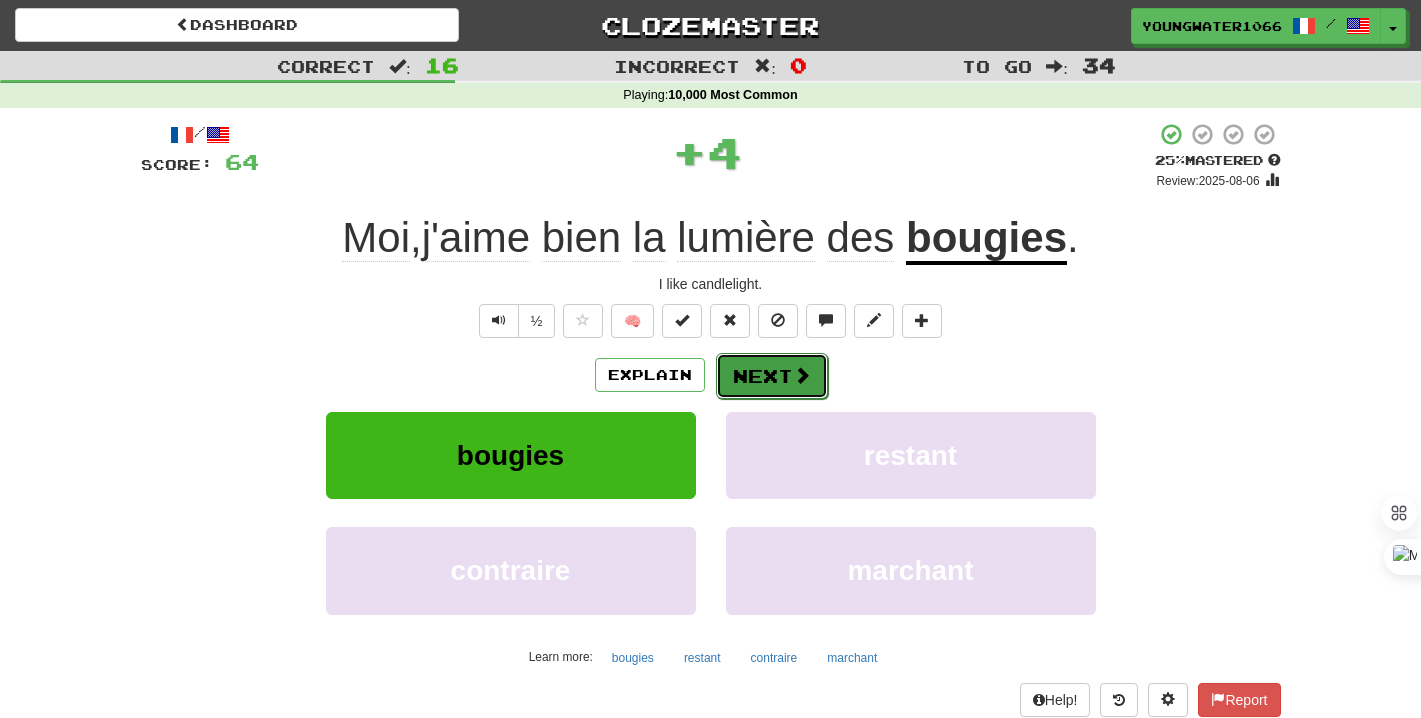 click on "Next" at bounding box center [772, 376] 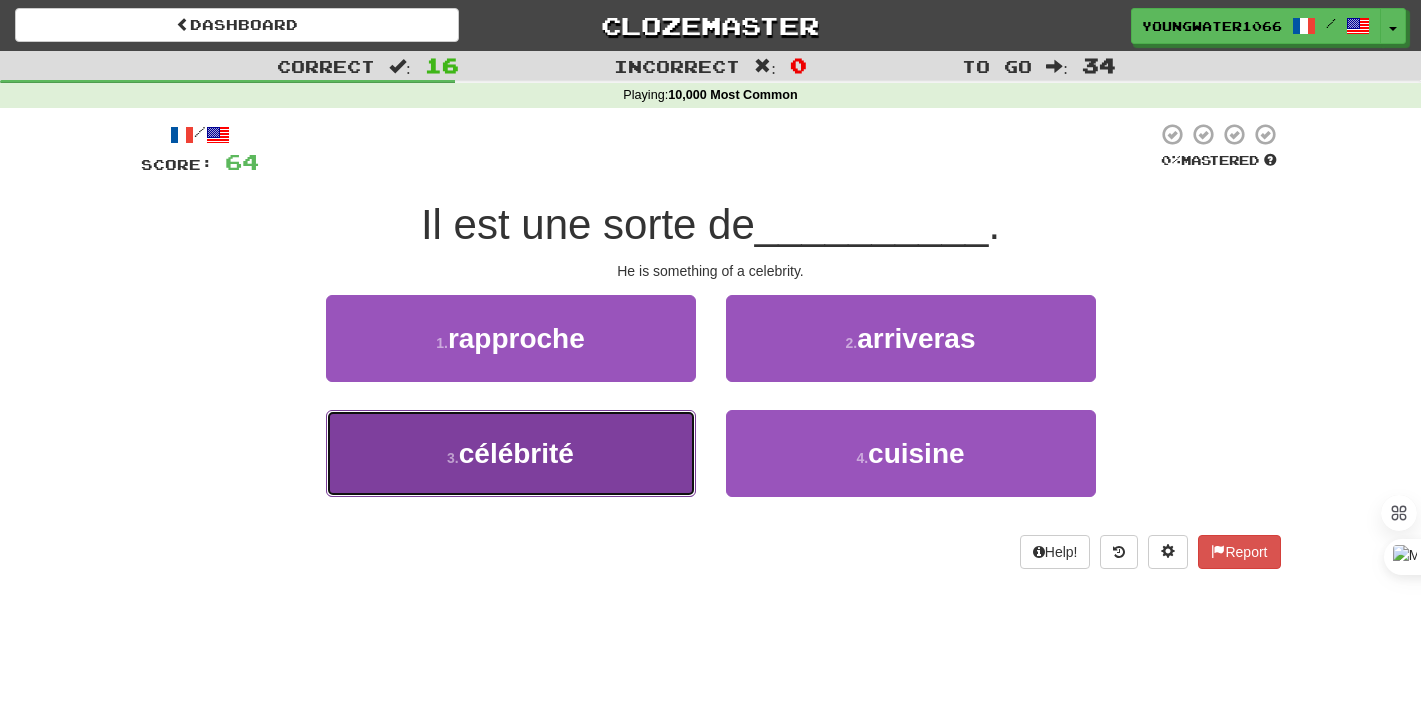 click on "3 .  célébrité" at bounding box center (511, 453) 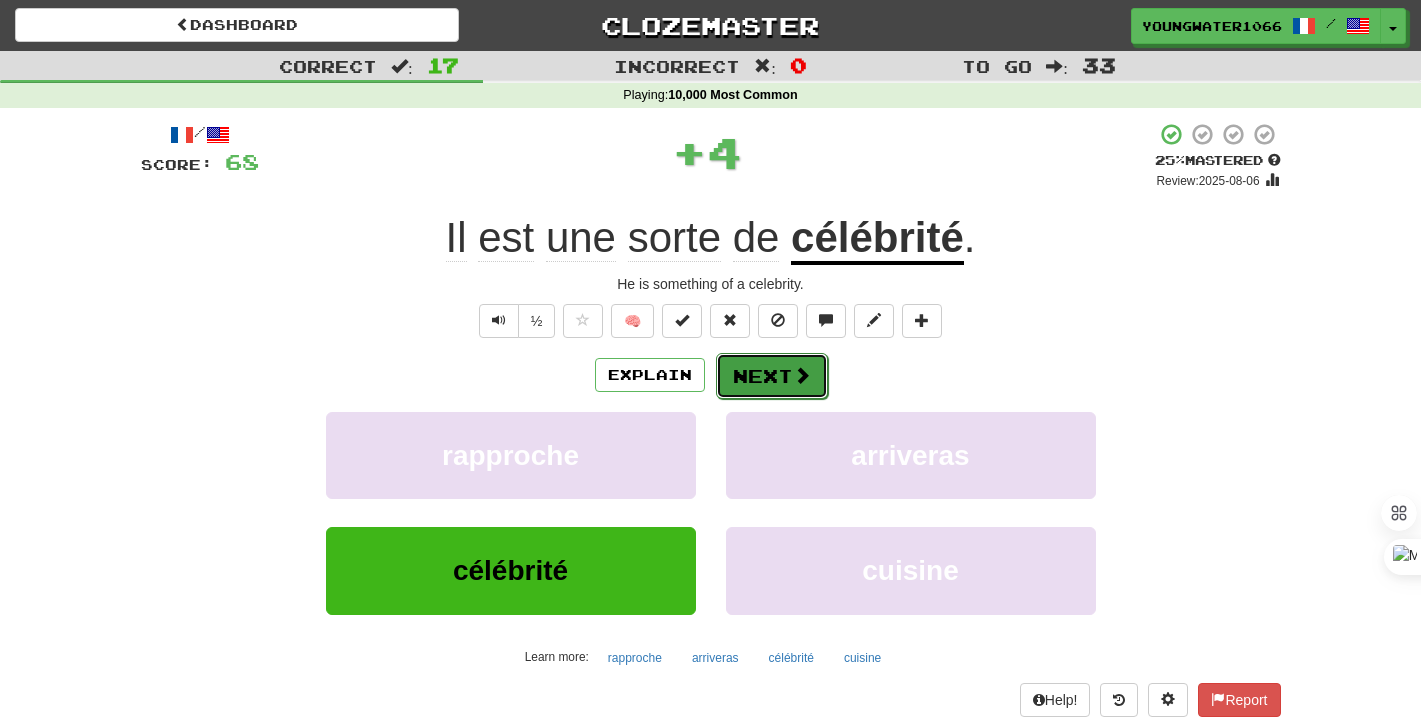 click on "Next" at bounding box center (772, 376) 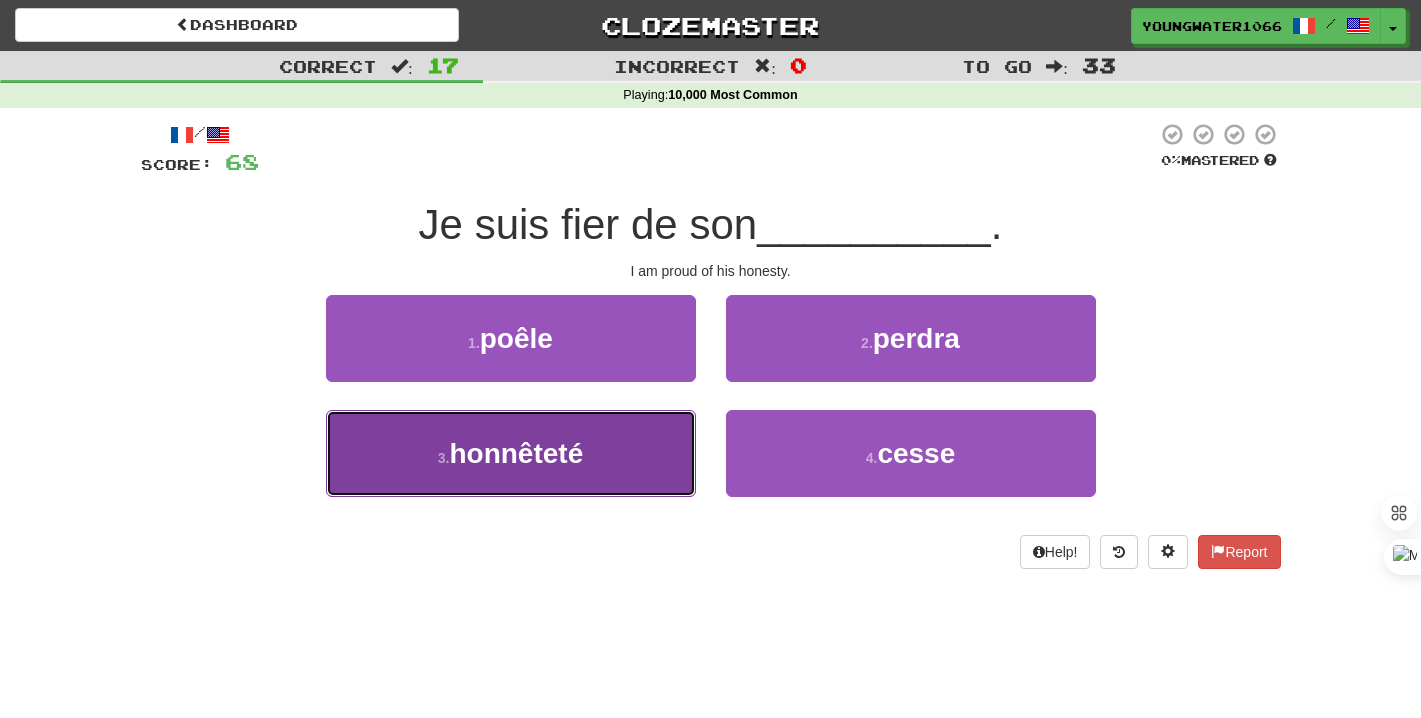 click on "3 .  honnêteté" at bounding box center [511, 453] 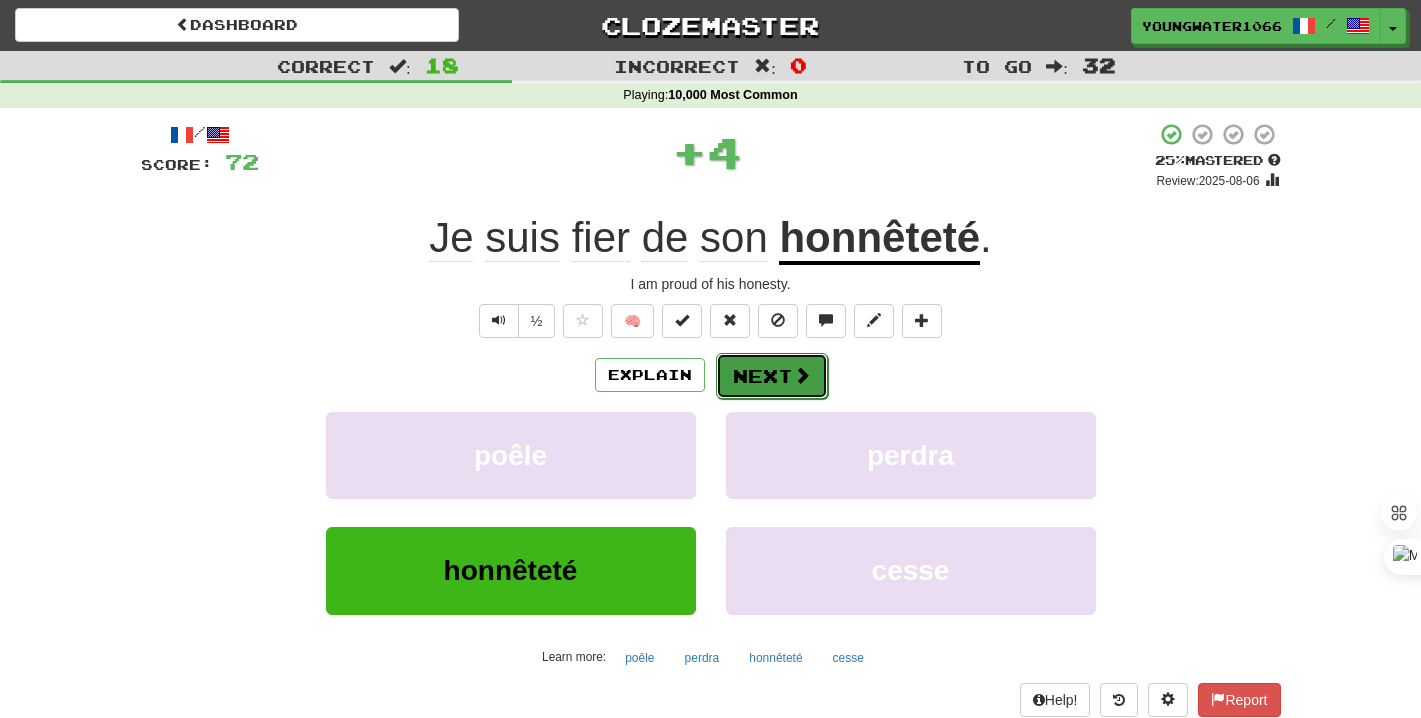click on "Next" at bounding box center [772, 376] 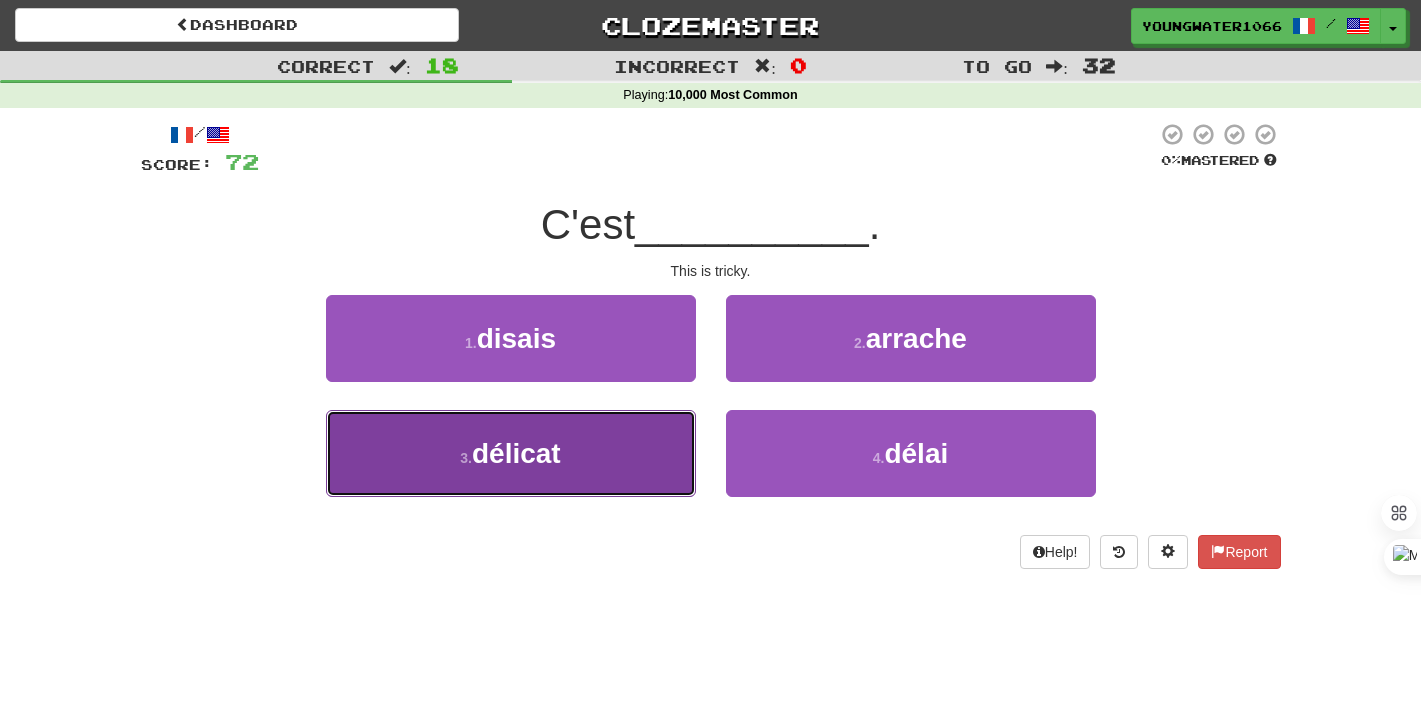 click on "3 .  délicat" at bounding box center [511, 453] 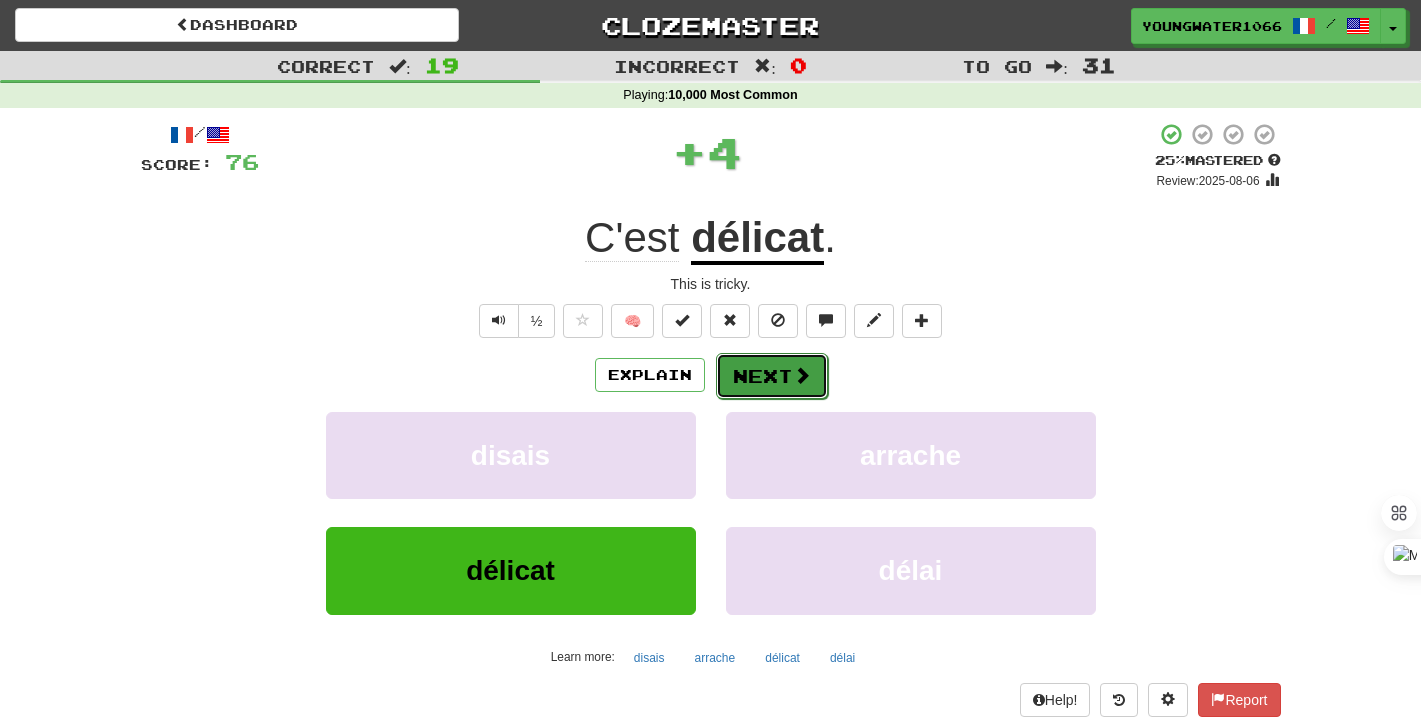 click on "Next" at bounding box center [772, 376] 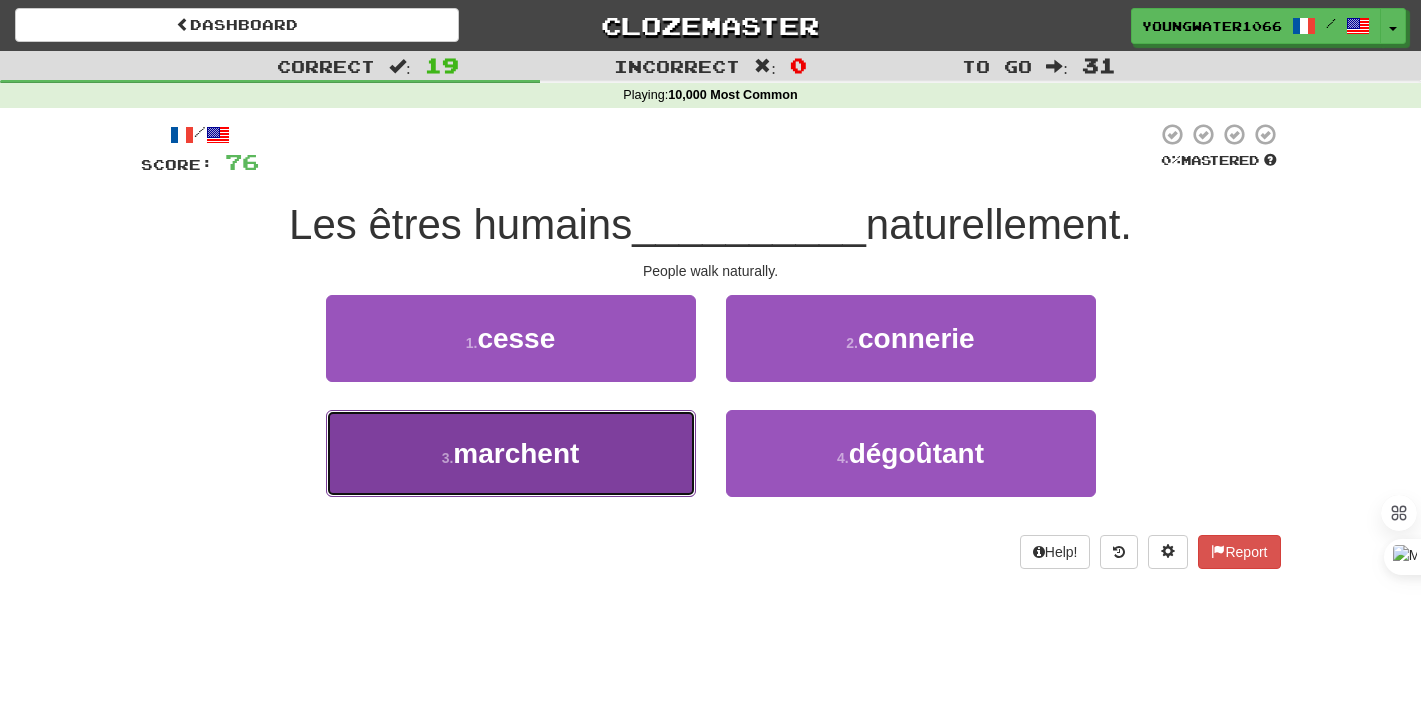 click on "3 .  marchent" at bounding box center (511, 453) 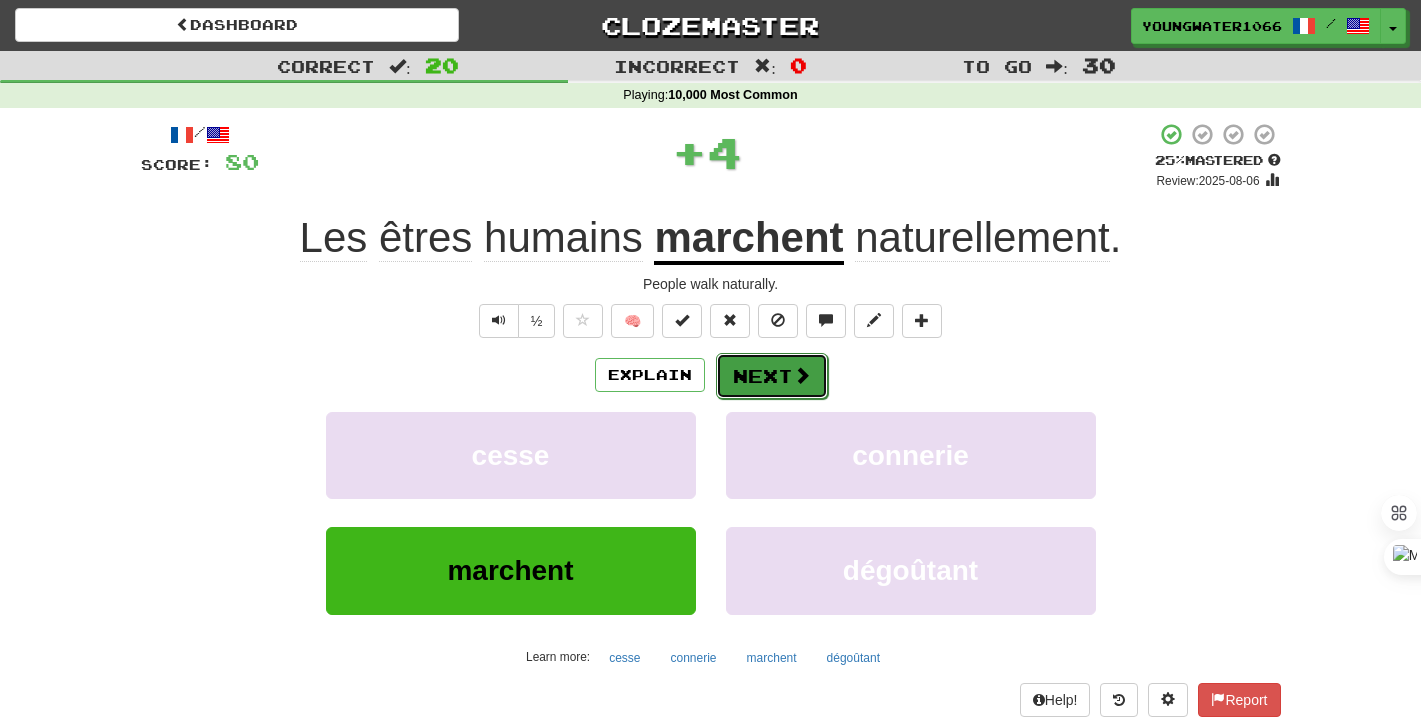 click on "Next" at bounding box center [772, 376] 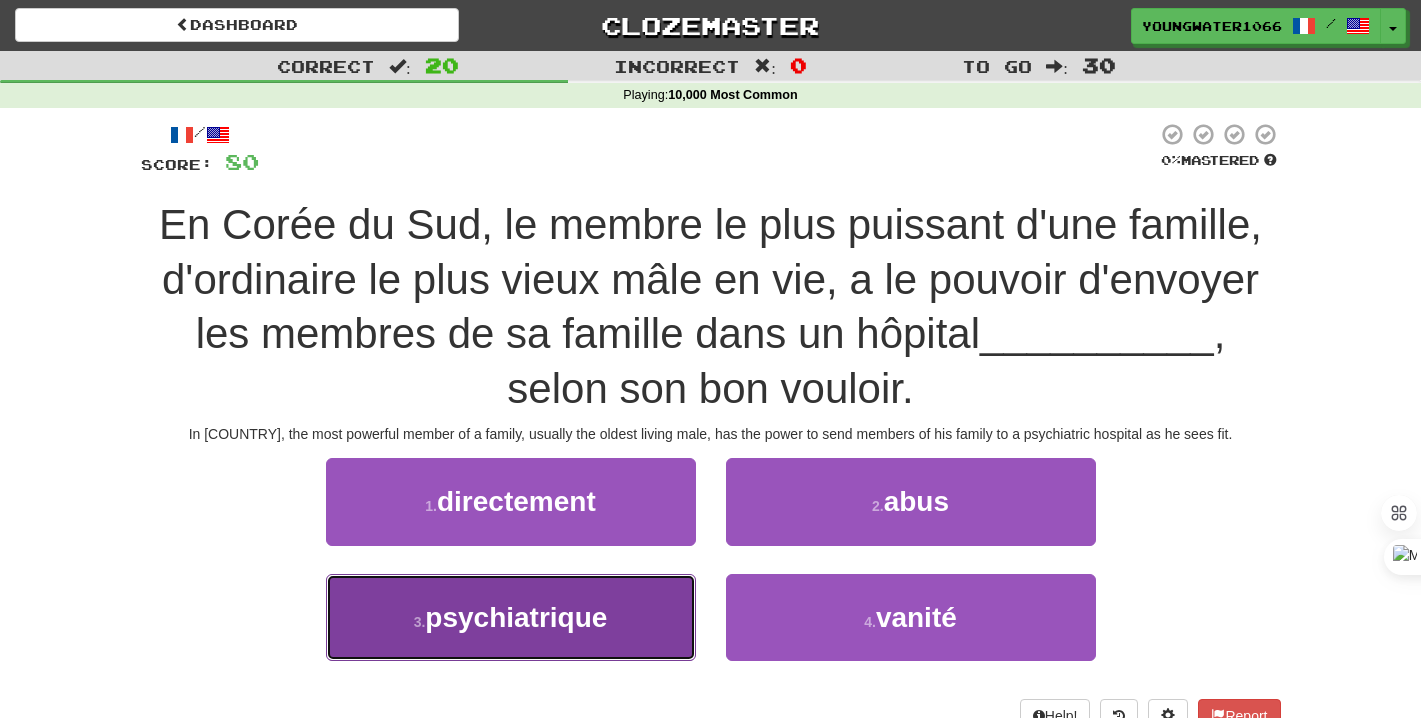 click on "3 .  psychiatrique" at bounding box center (511, 617) 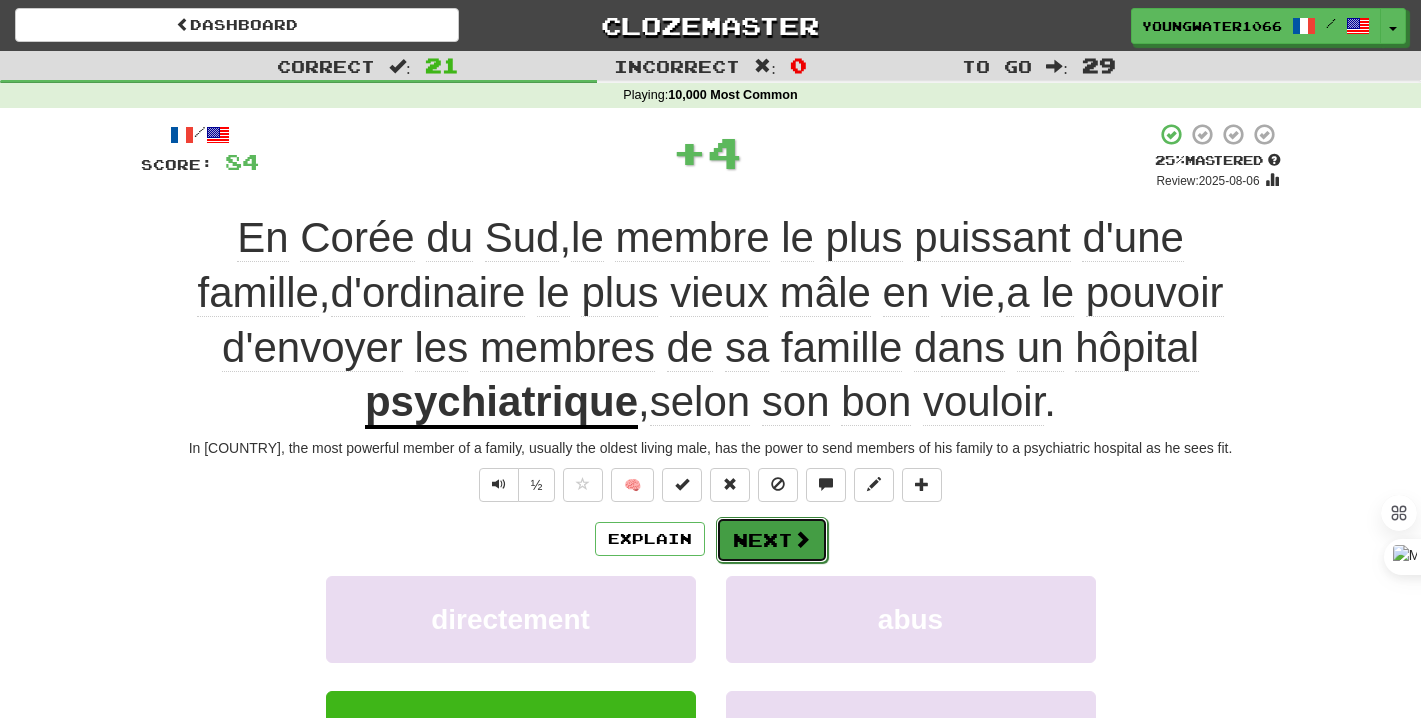click on "Next" at bounding box center [772, 540] 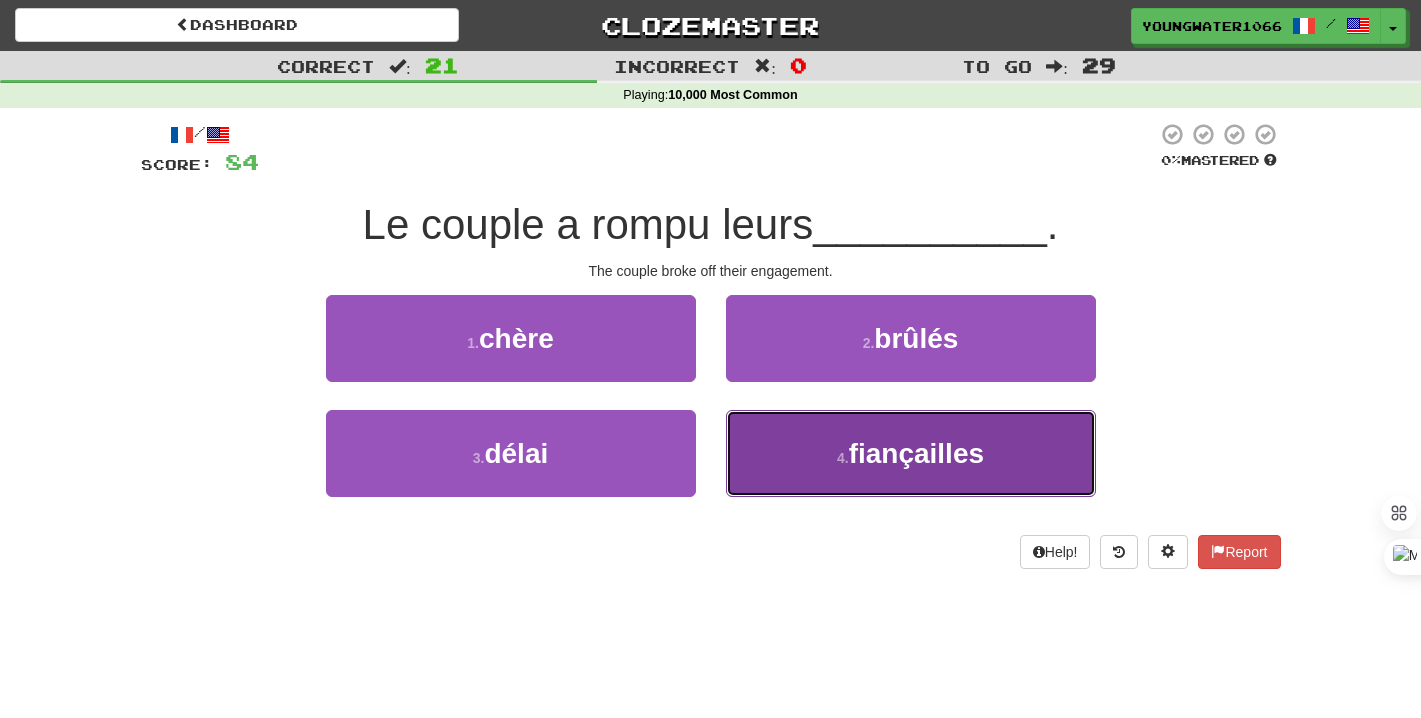 click on "4 .  fiançailles" at bounding box center [911, 453] 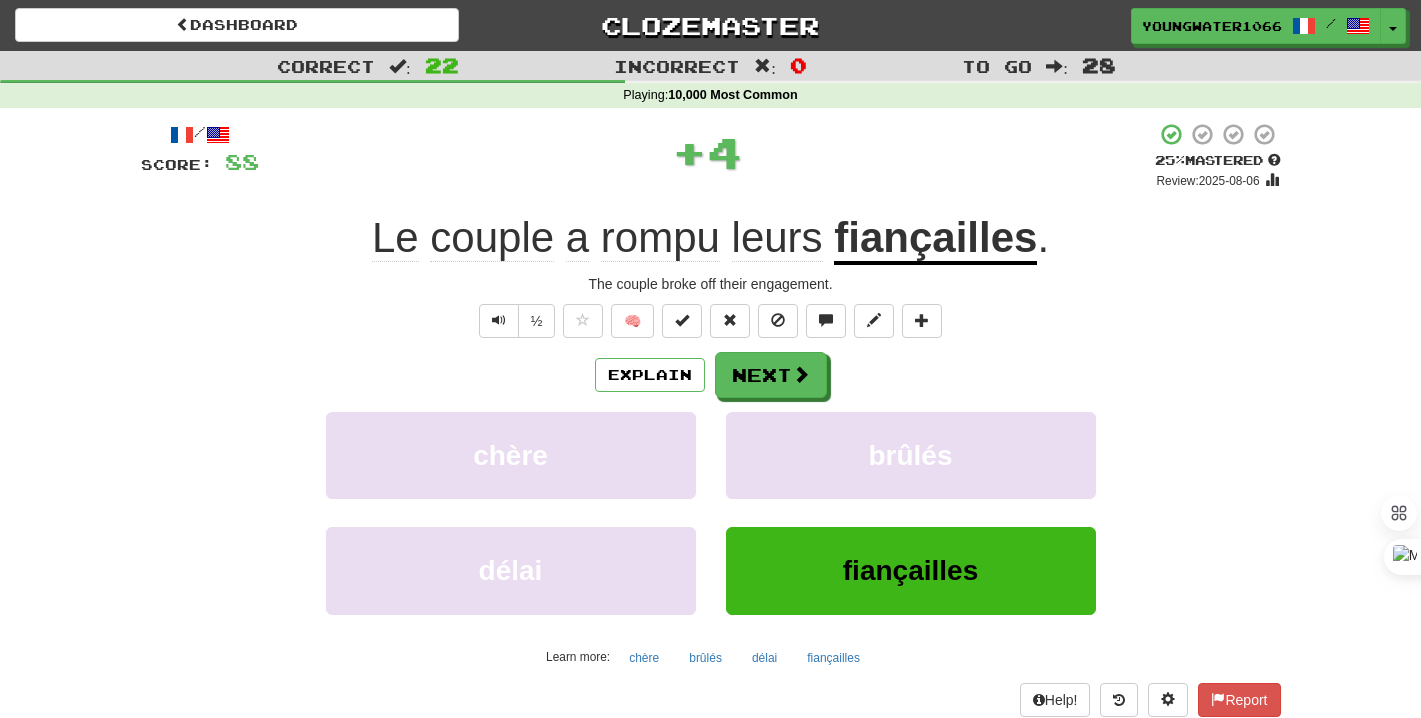 click on "Explain Next chère brûlés délai fiançailles Learn more: chère brûlés délai fiançailles" at bounding box center (711, 512) 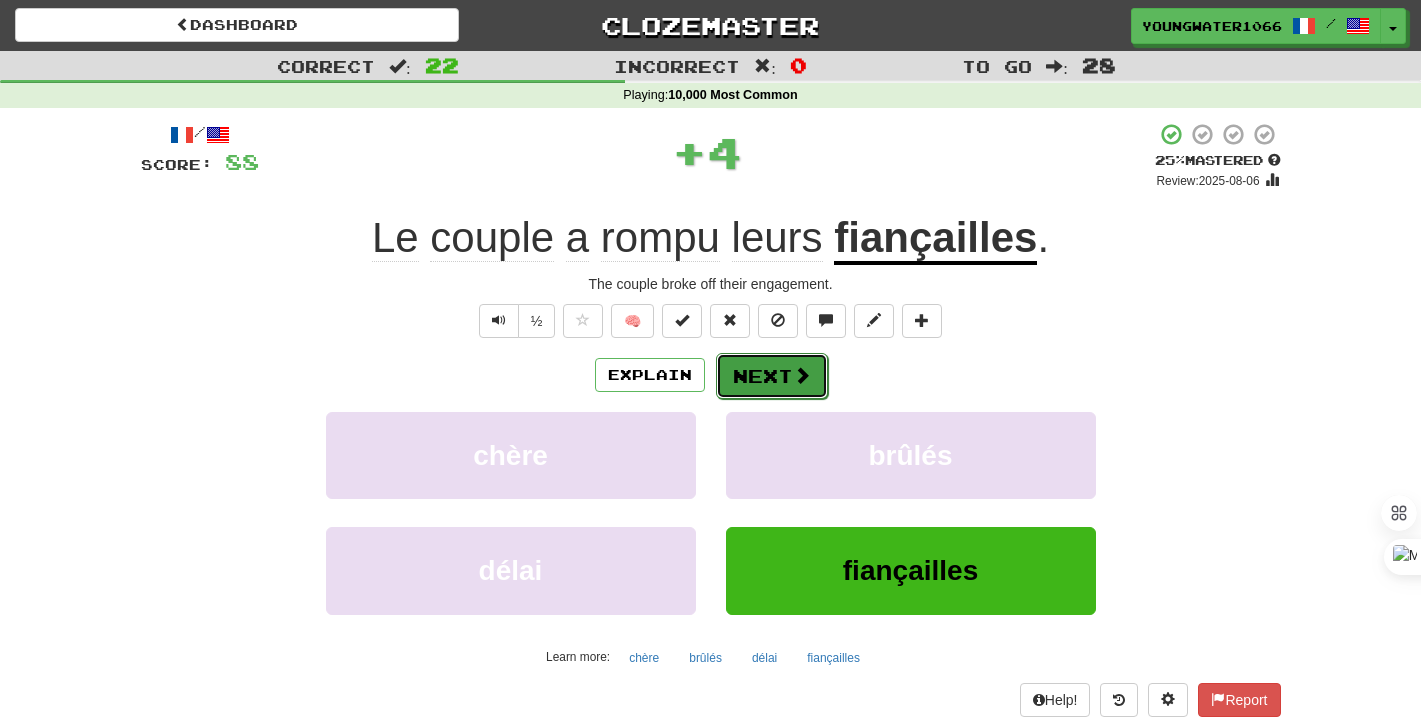 click on "Next" at bounding box center (772, 376) 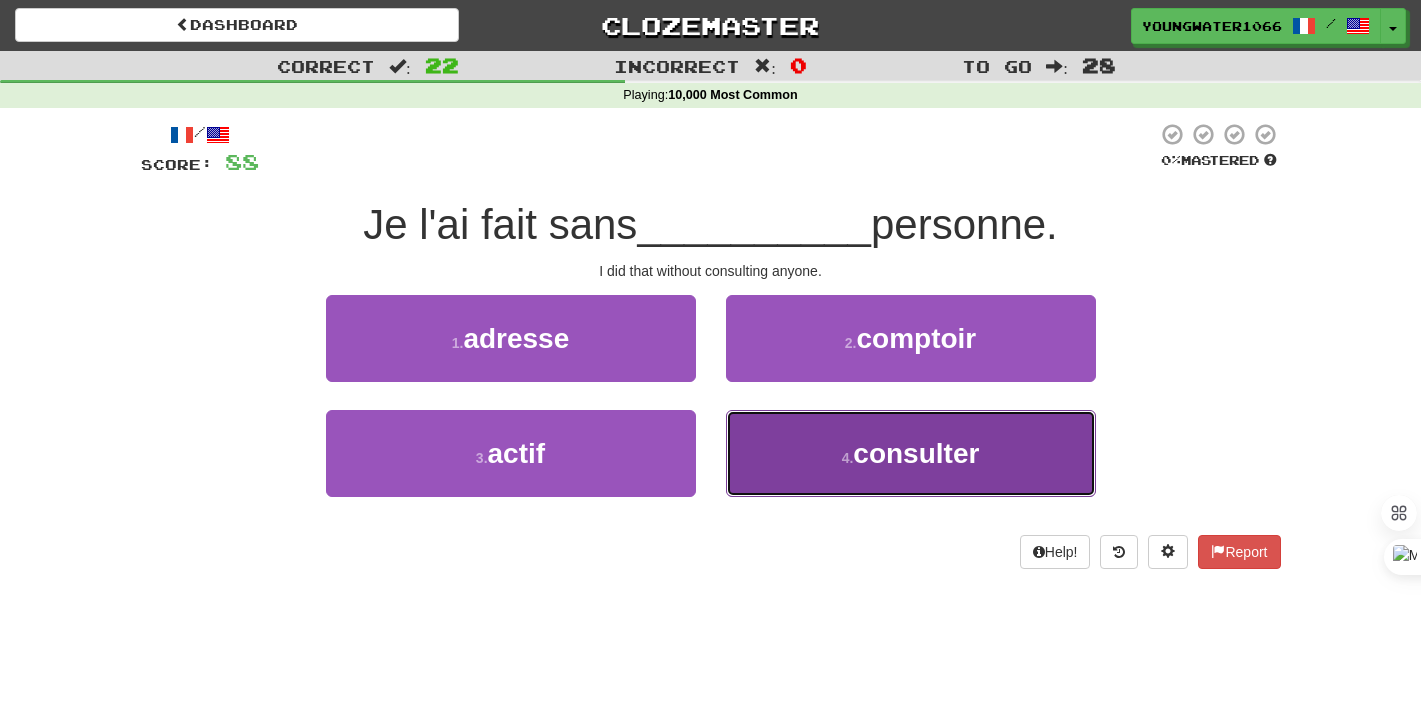 click on "4 .  consulter" at bounding box center [911, 453] 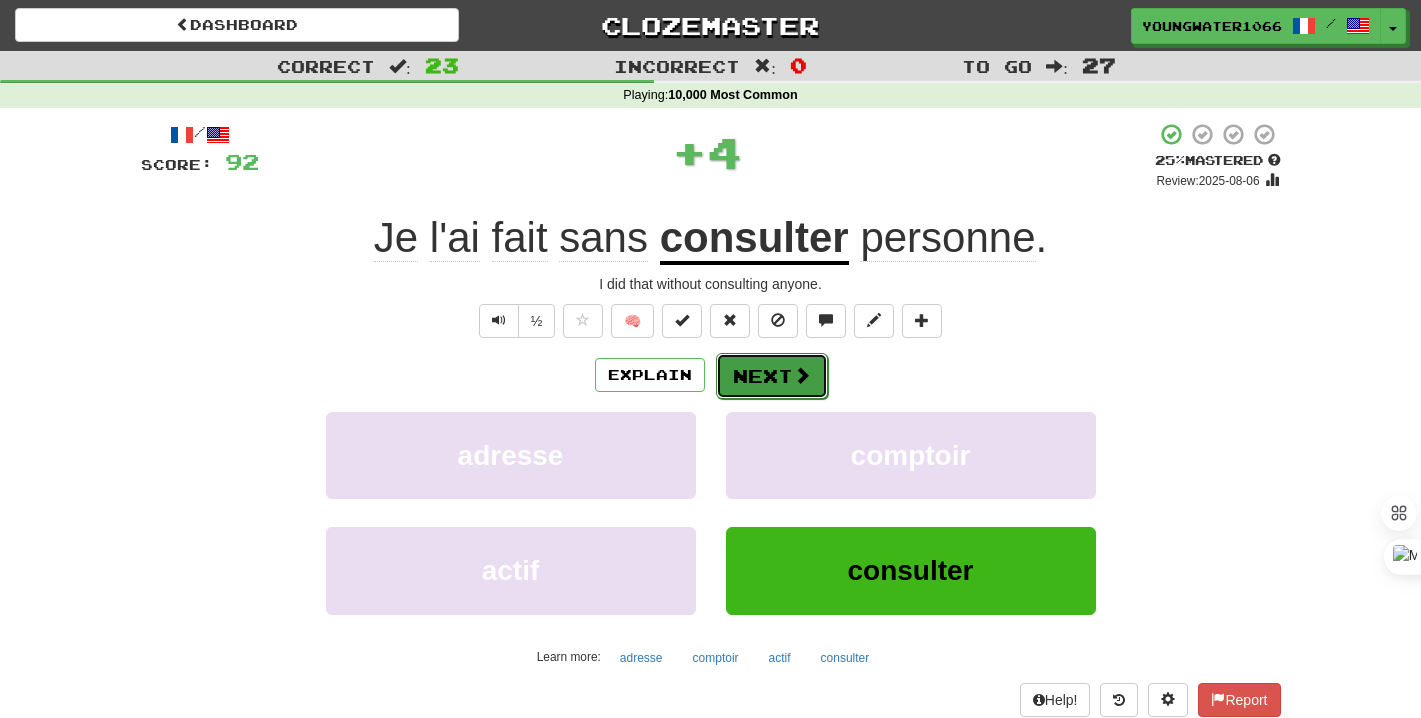 click on "Next" at bounding box center (772, 376) 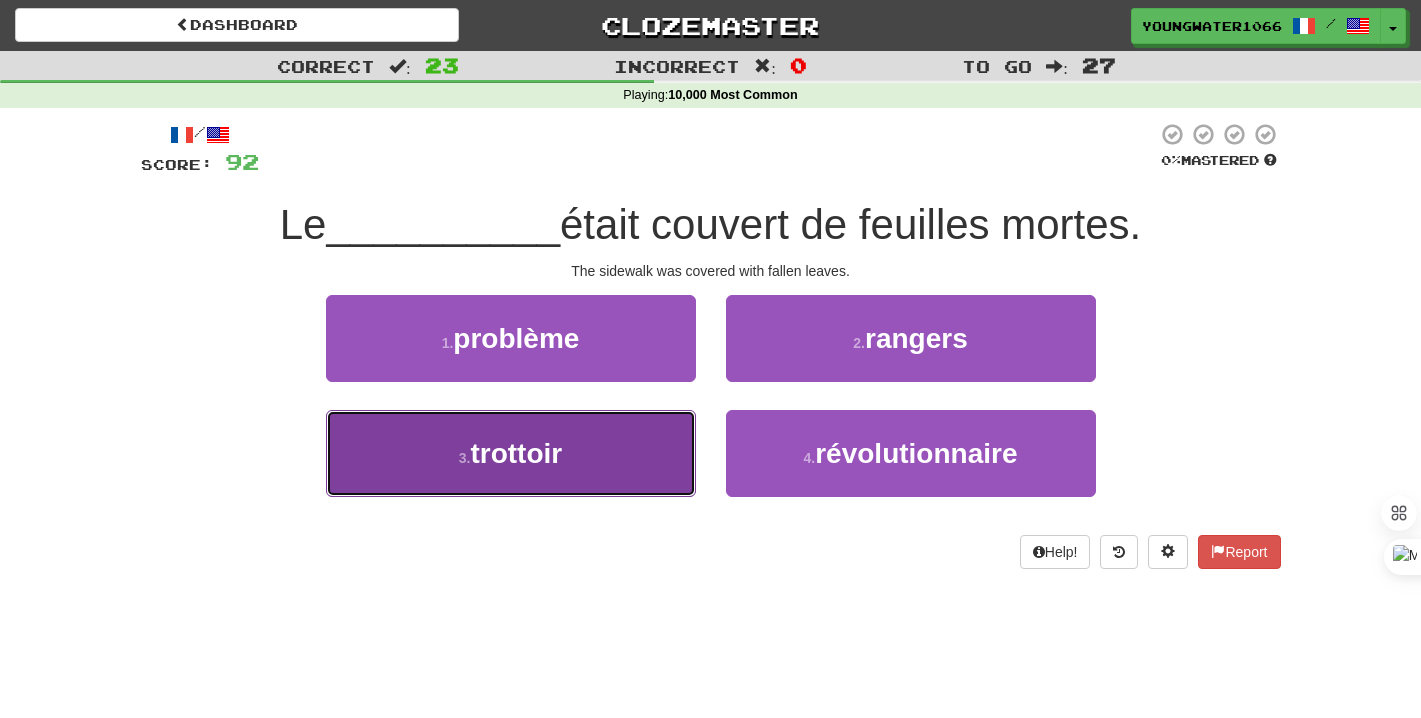 click on "3 .  trottoir" at bounding box center (511, 453) 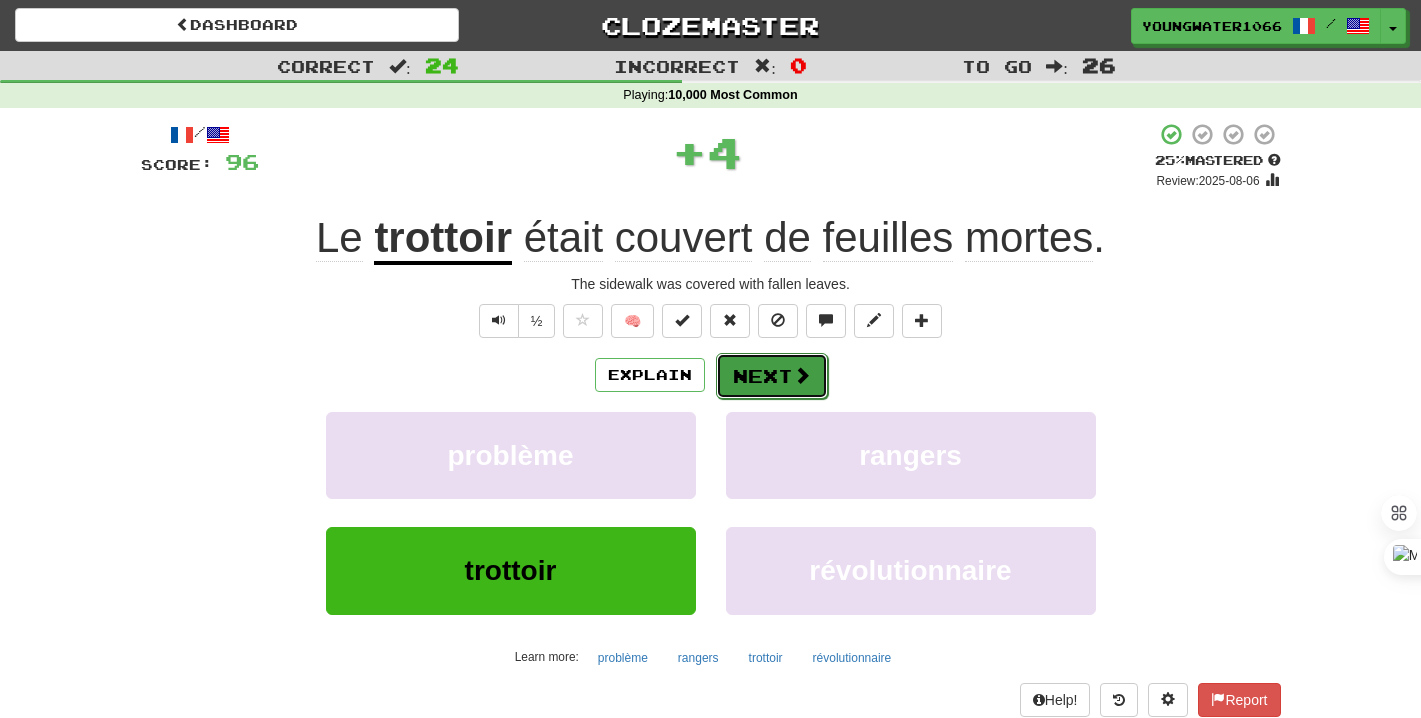 click on "Next" at bounding box center (772, 376) 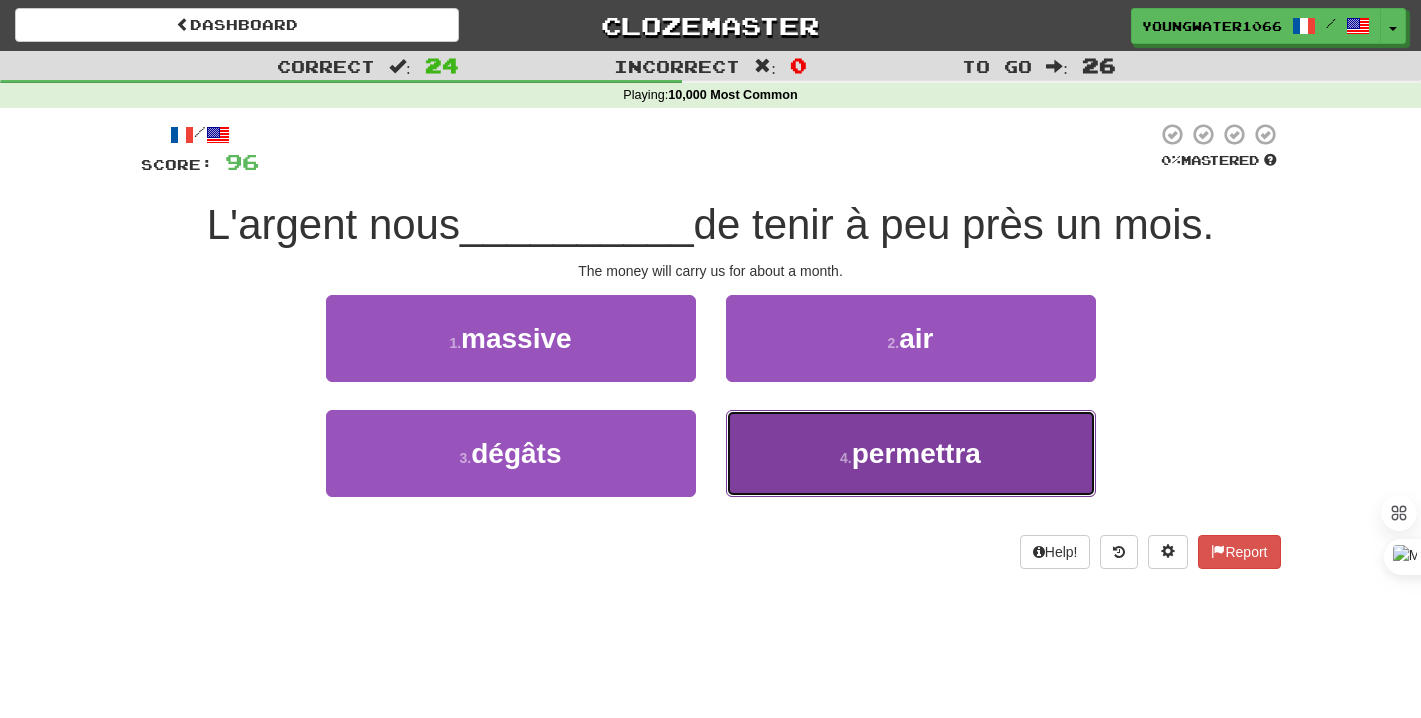 click on "4 .  permettra" at bounding box center (911, 453) 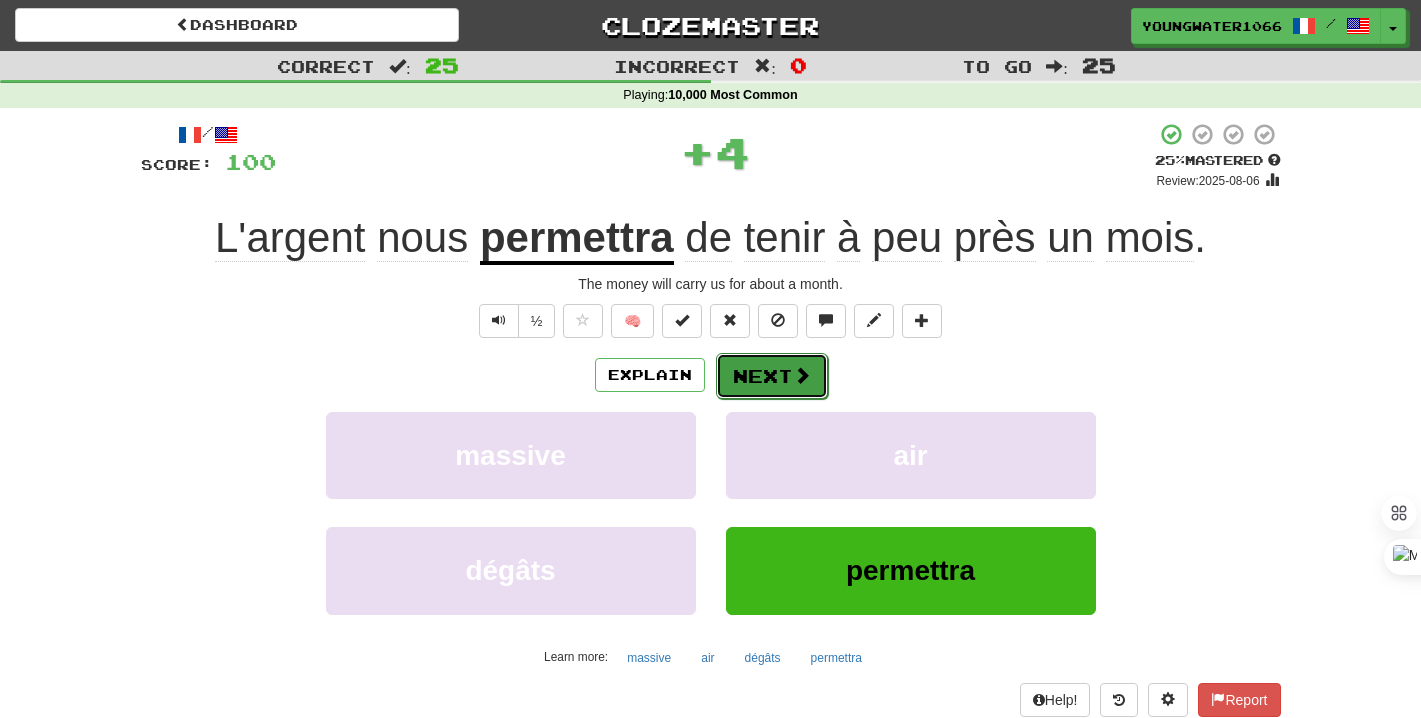 click on "Next" at bounding box center [772, 376] 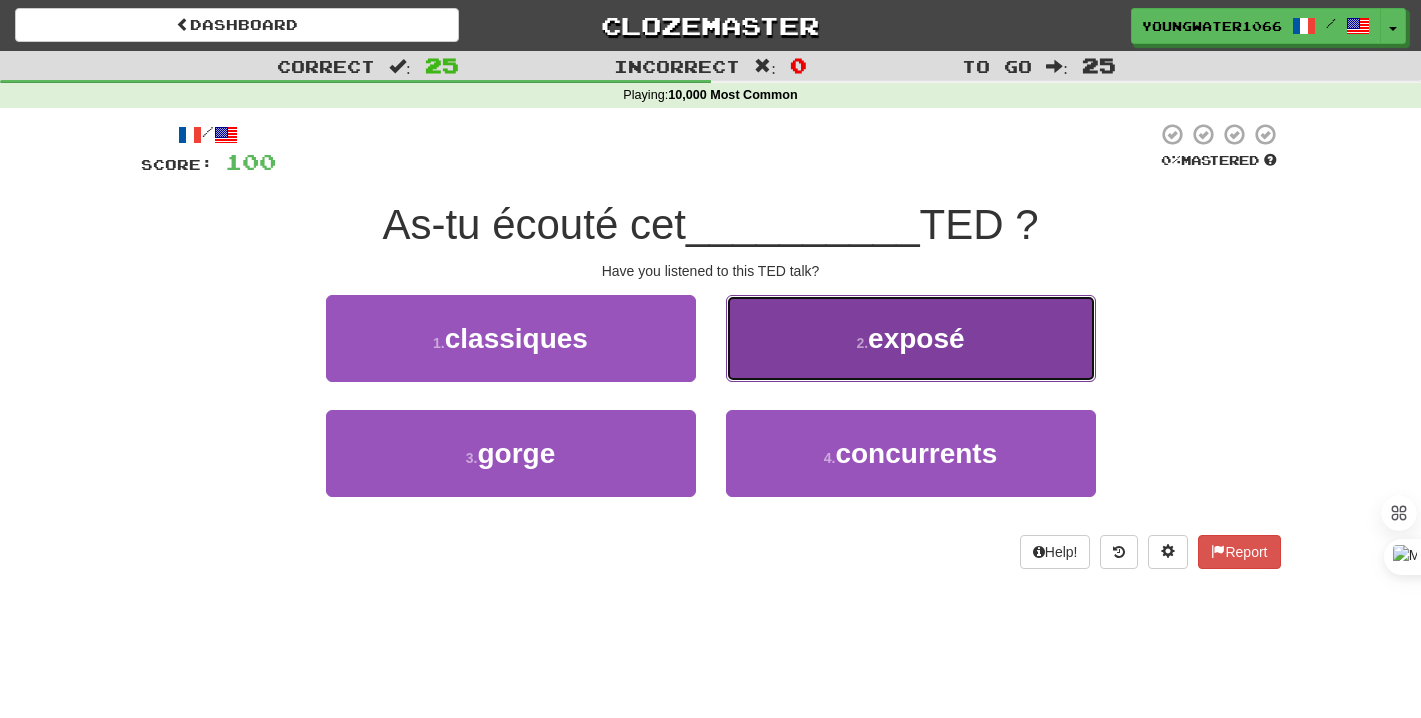 click on "2 .  exposé" at bounding box center [911, 338] 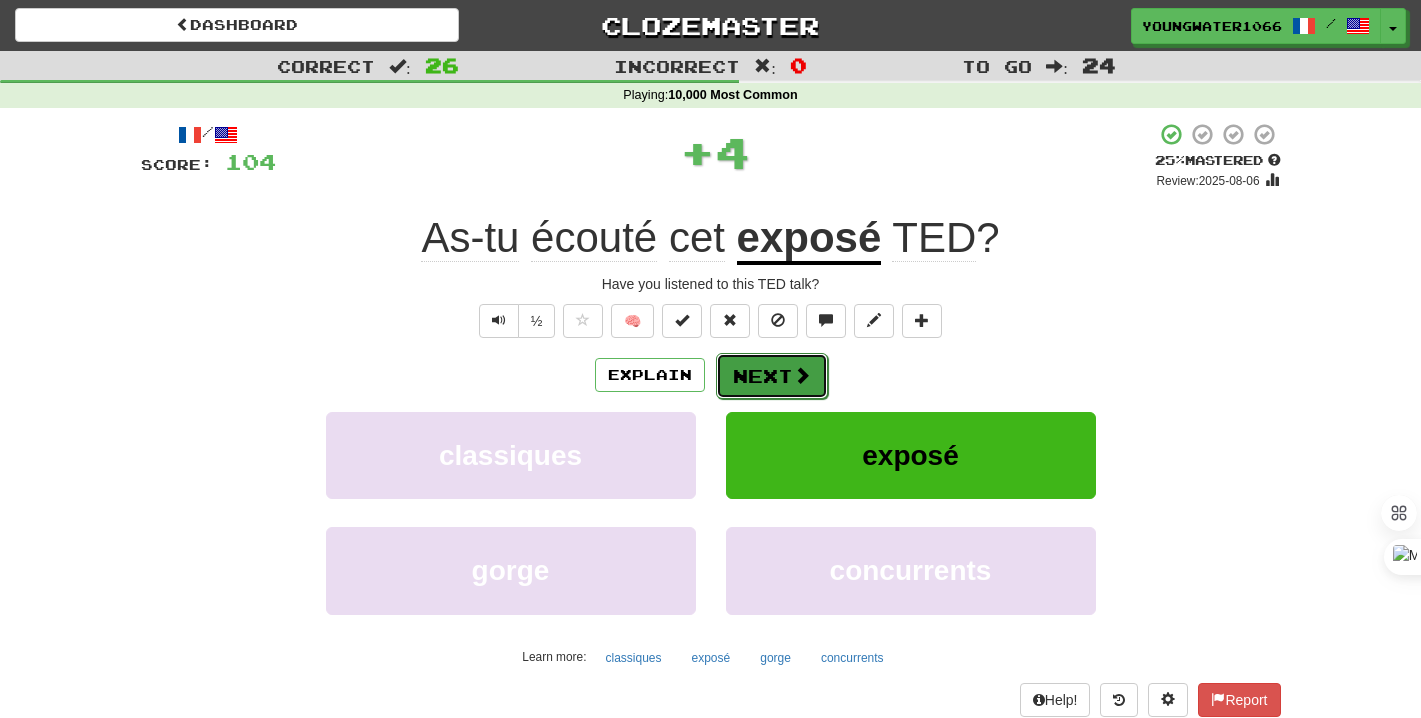 click on "Next" at bounding box center (772, 376) 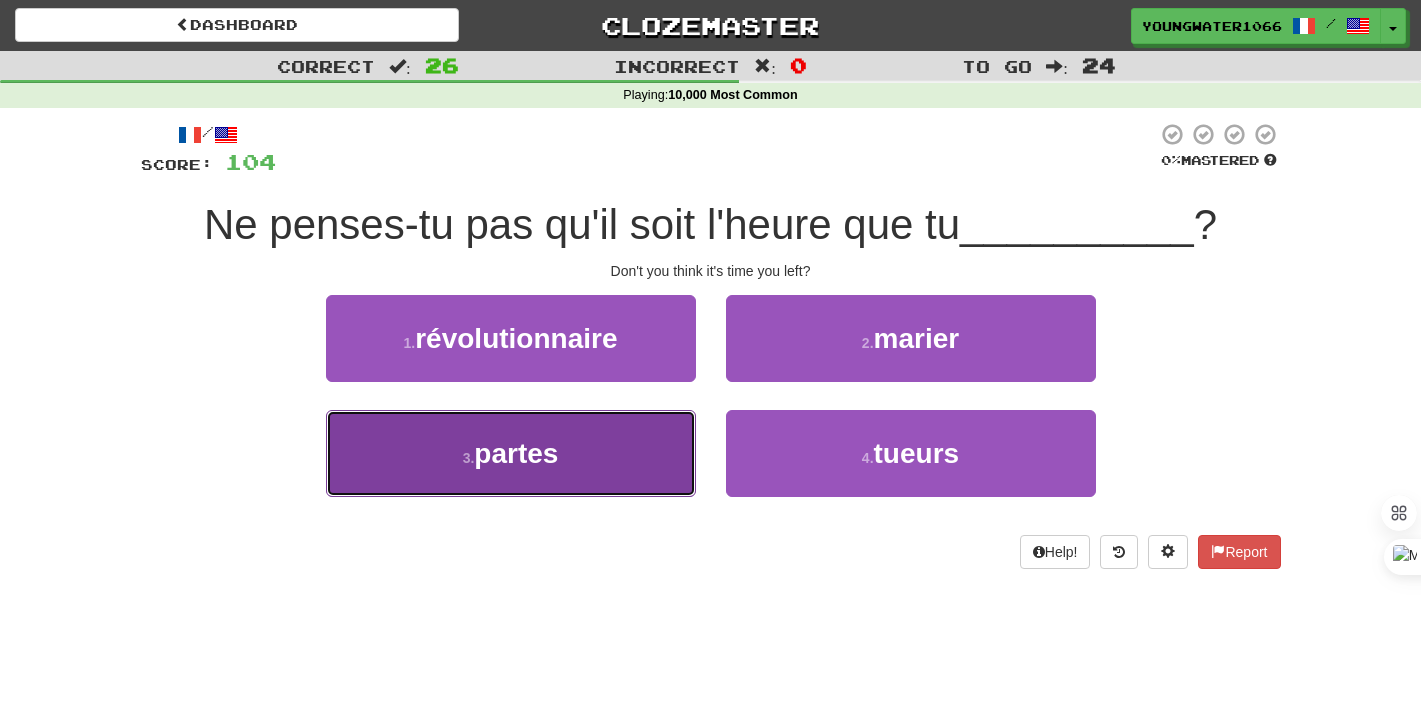 click on "3 .  partes" at bounding box center [511, 453] 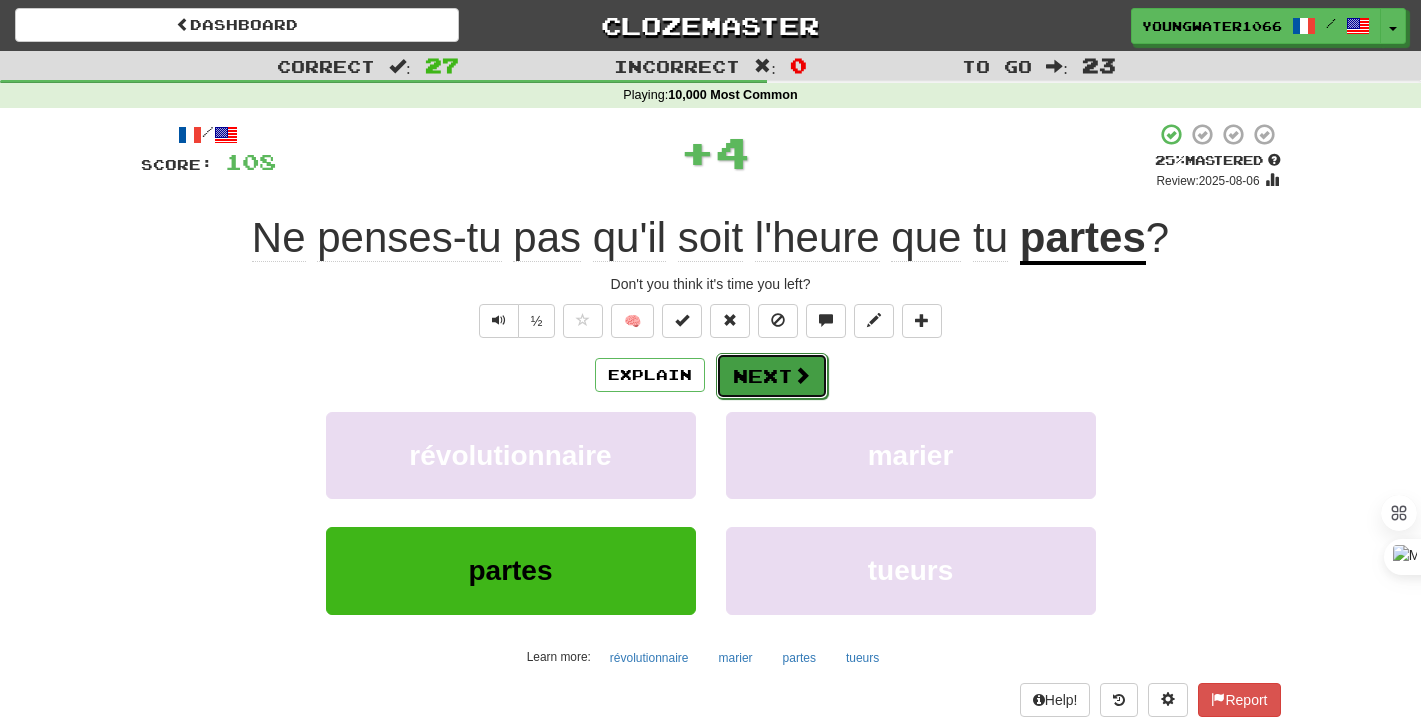 click on "Next" at bounding box center [772, 376] 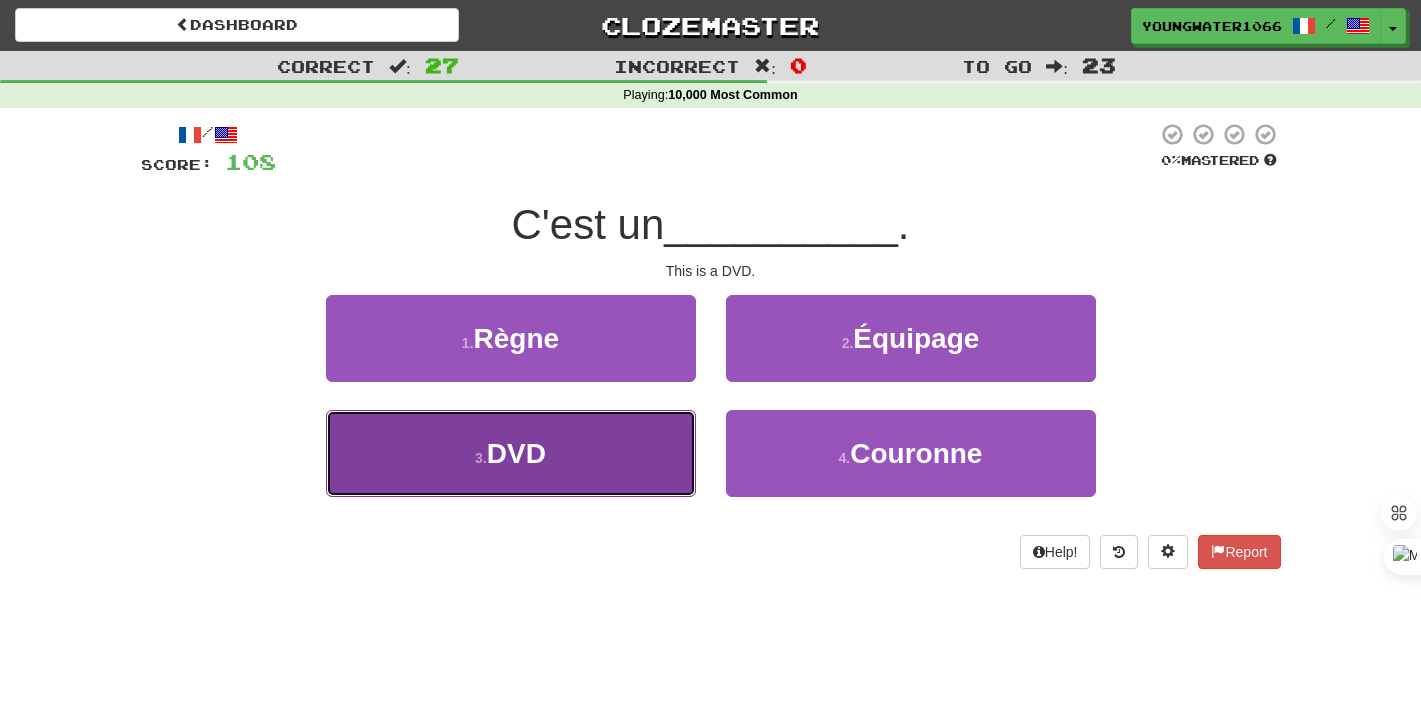 click on "3 .  DVD" at bounding box center [511, 453] 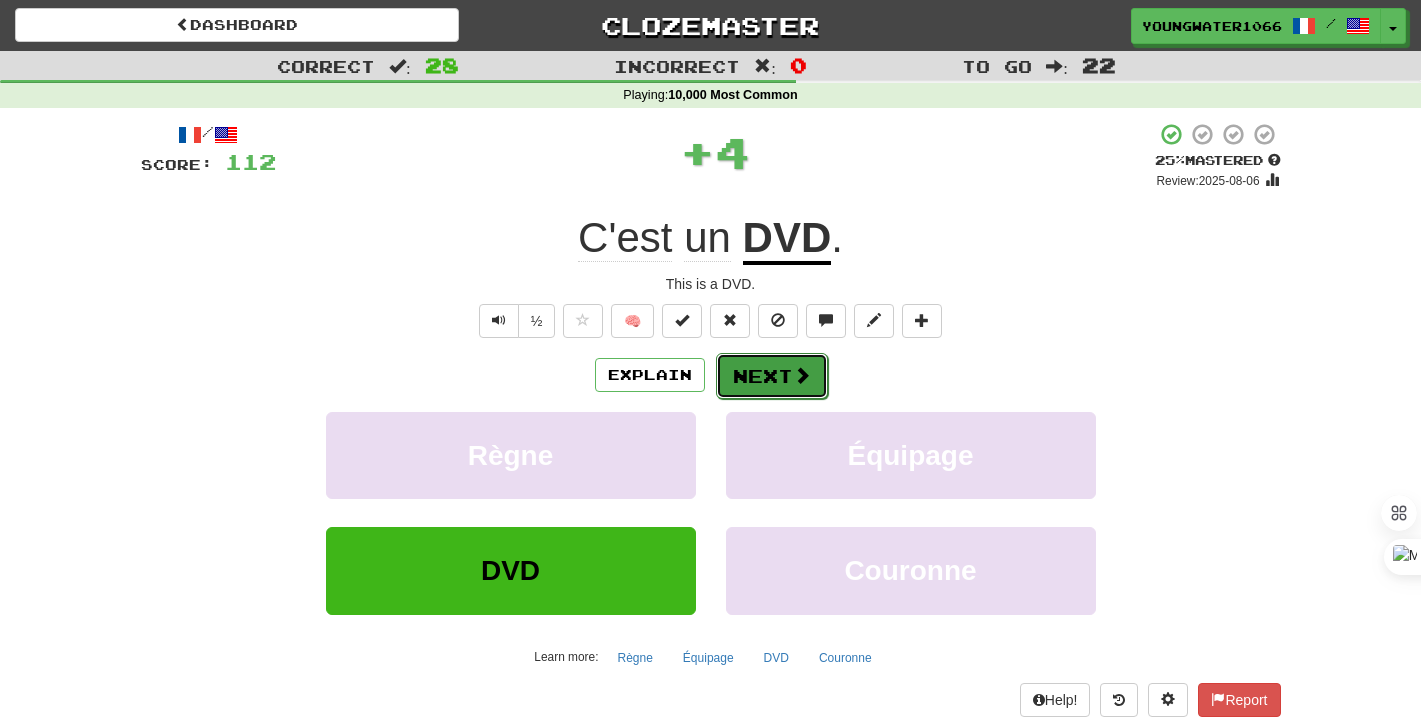 click on "Next" at bounding box center (772, 376) 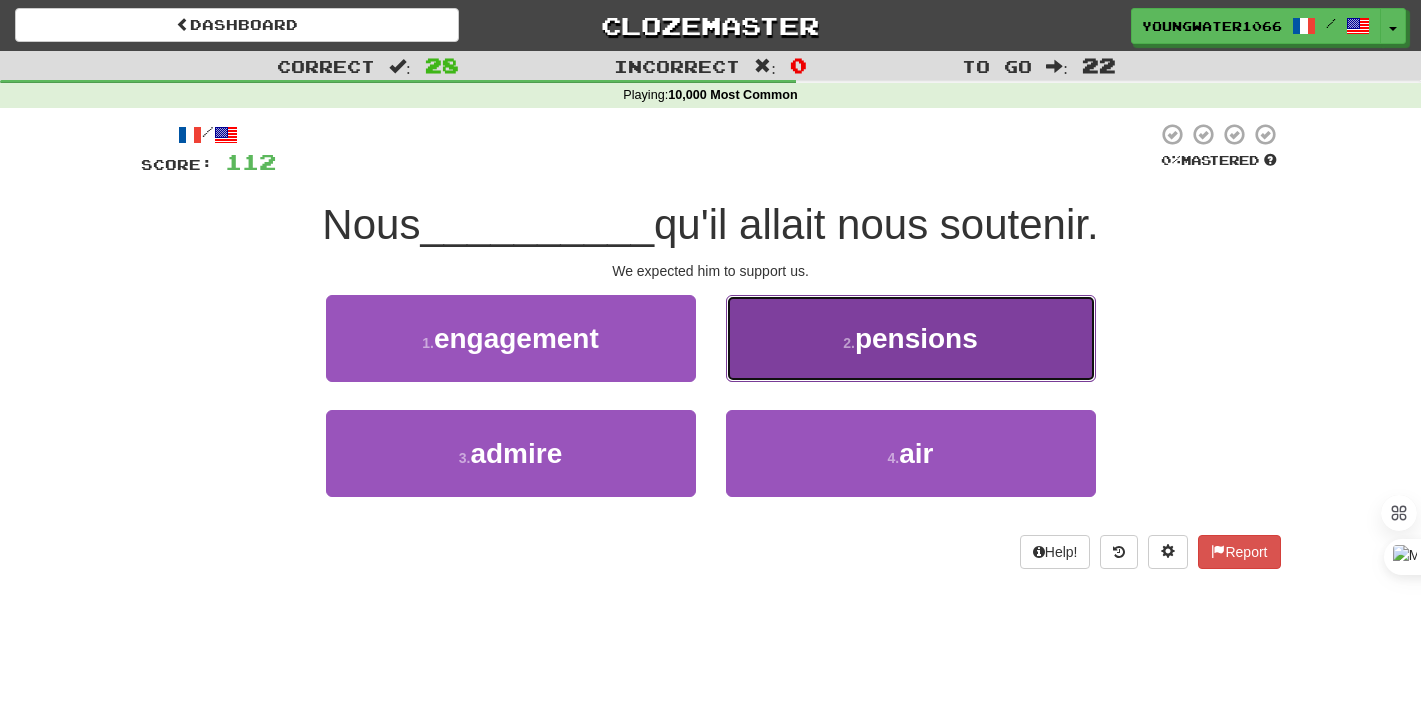 click on "2 .  pensions" at bounding box center (911, 338) 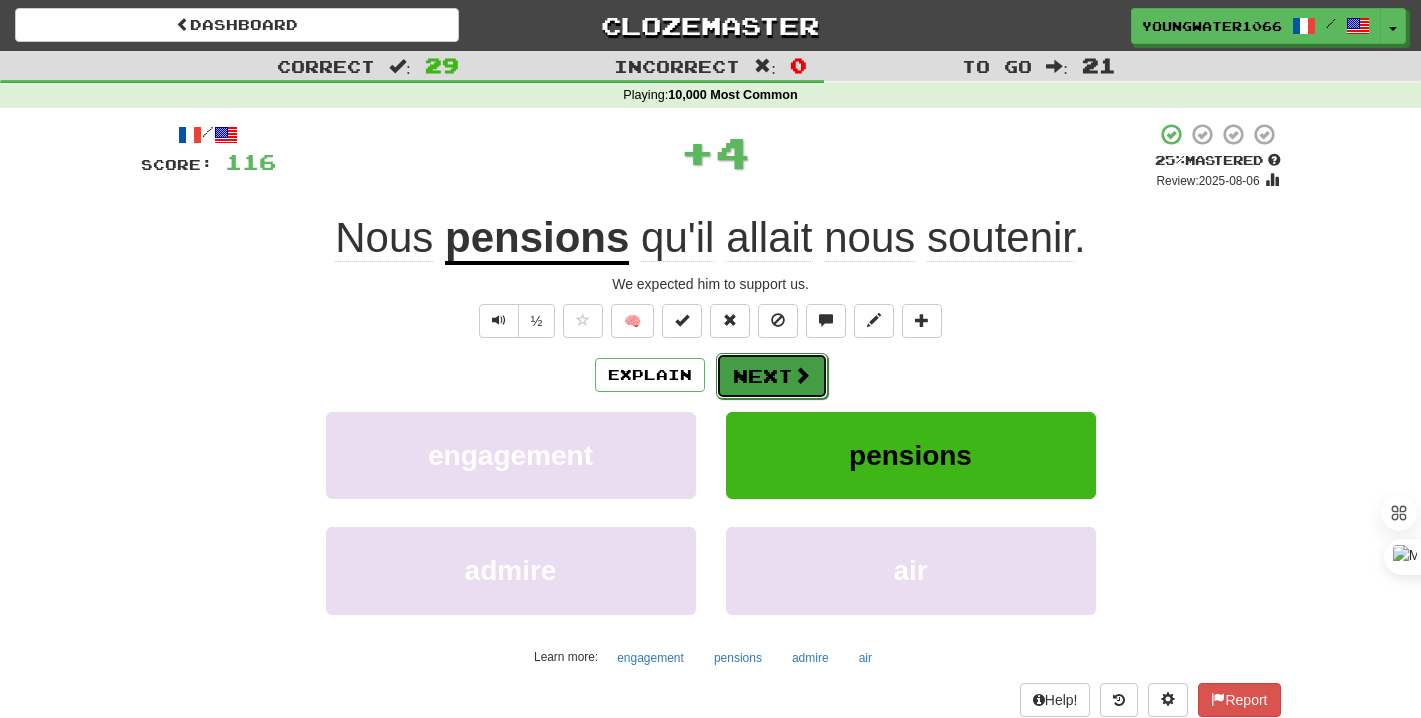 click on "Next" at bounding box center (772, 376) 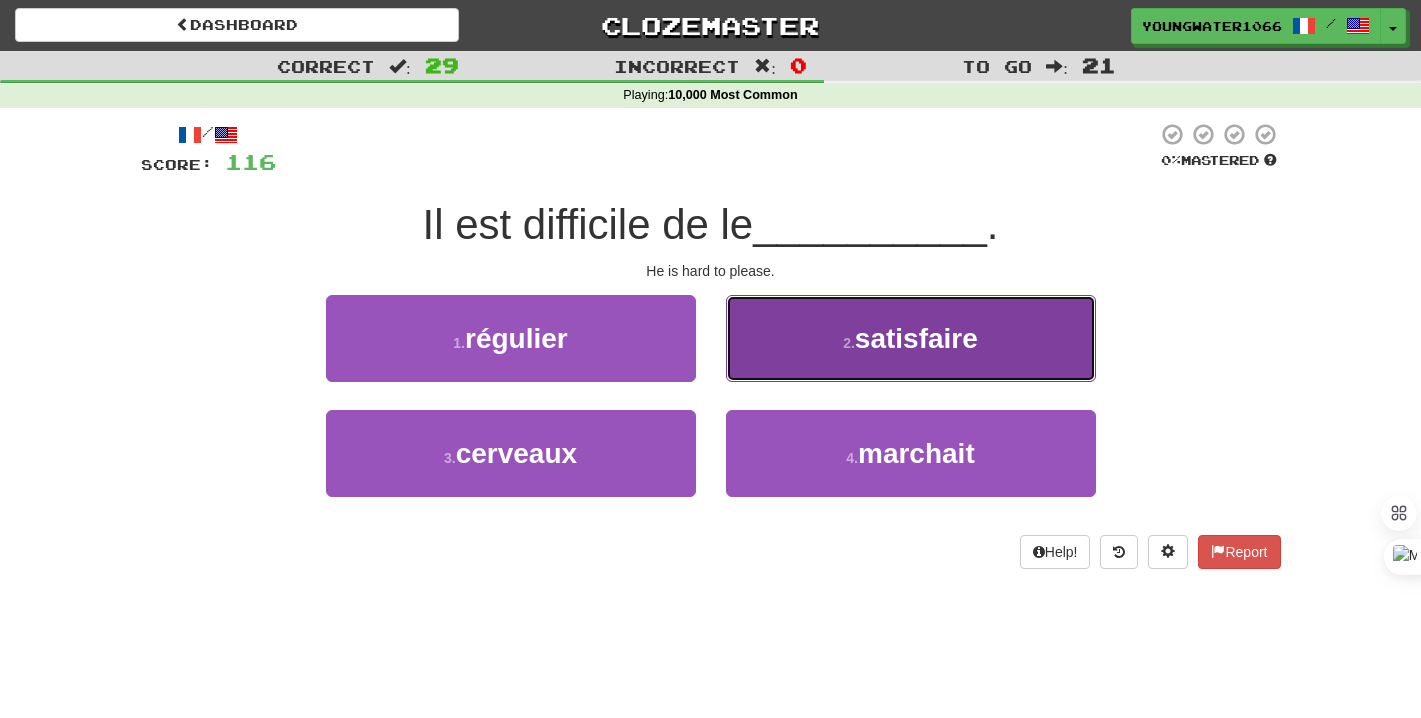 click on "2 .  satisfaire" at bounding box center [911, 338] 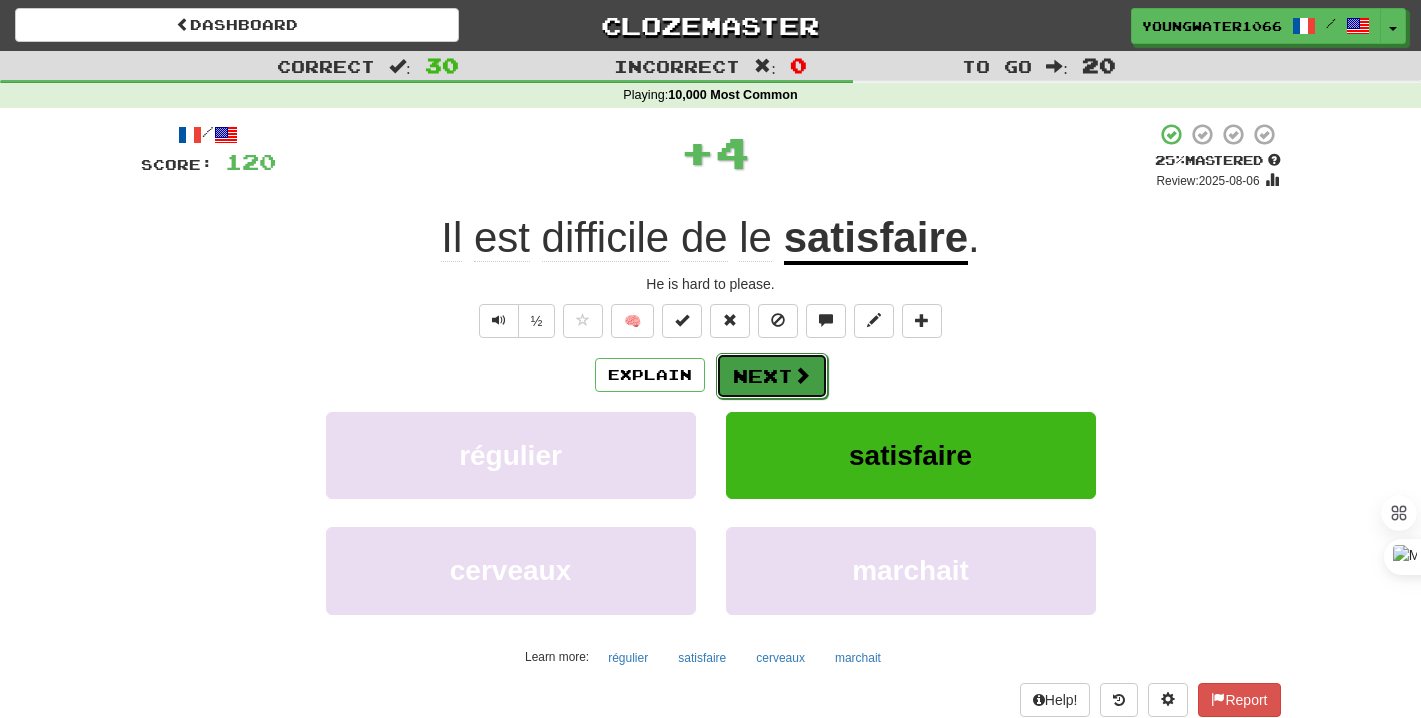 click on "Next" at bounding box center (772, 376) 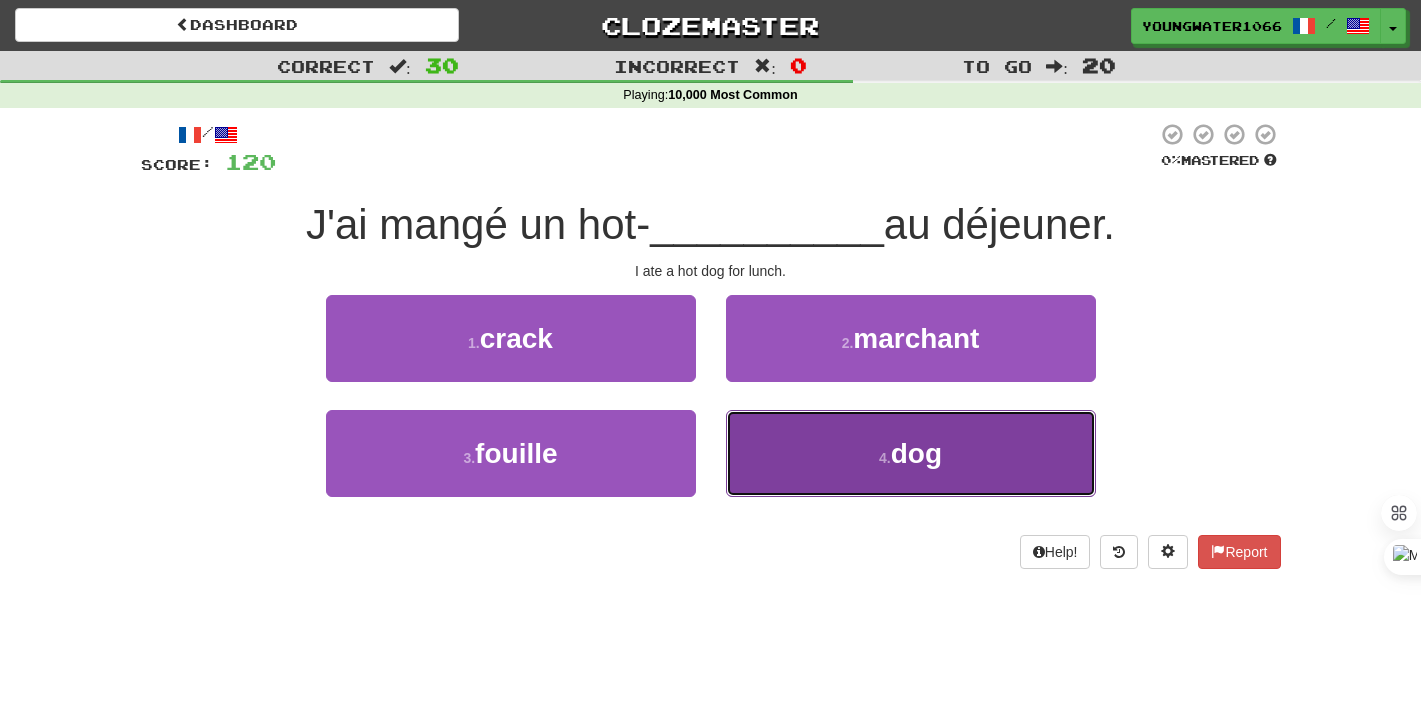 click on "4 .  dog" at bounding box center [911, 453] 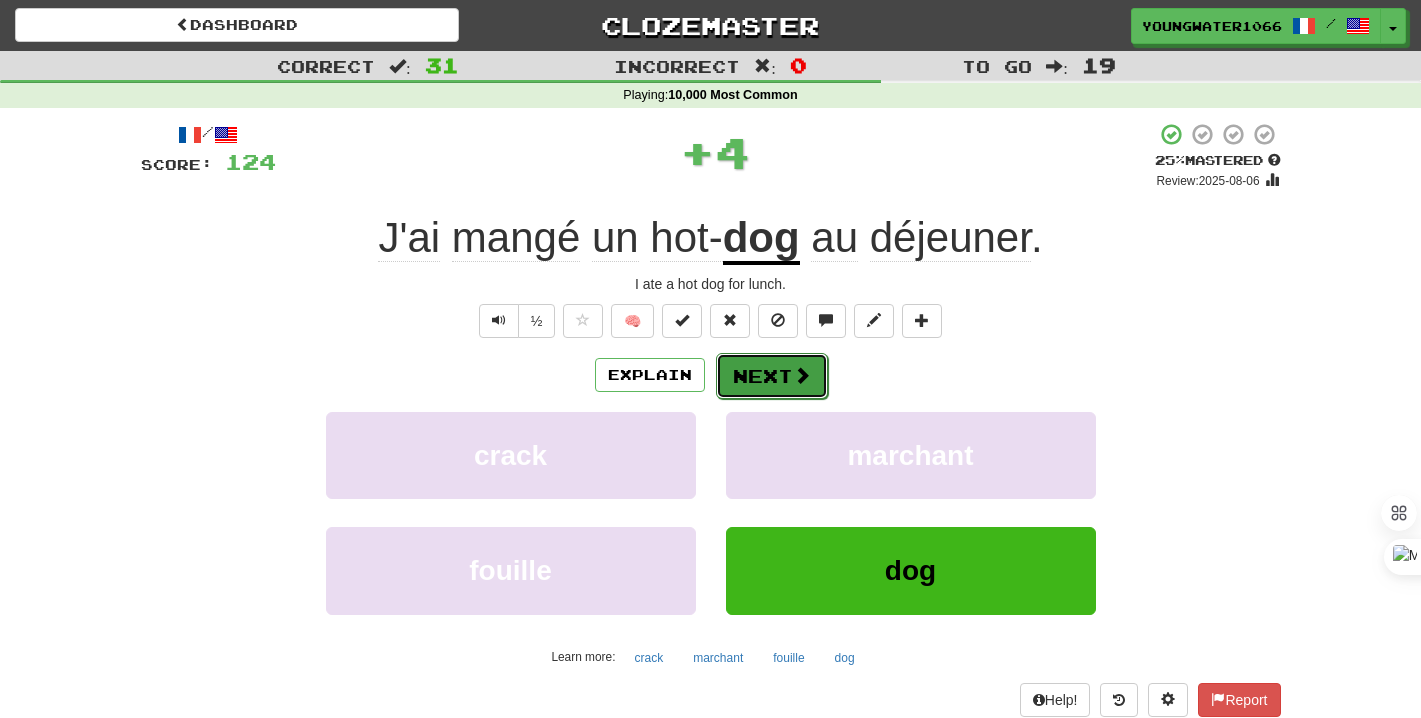 click on "Next" at bounding box center [772, 376] 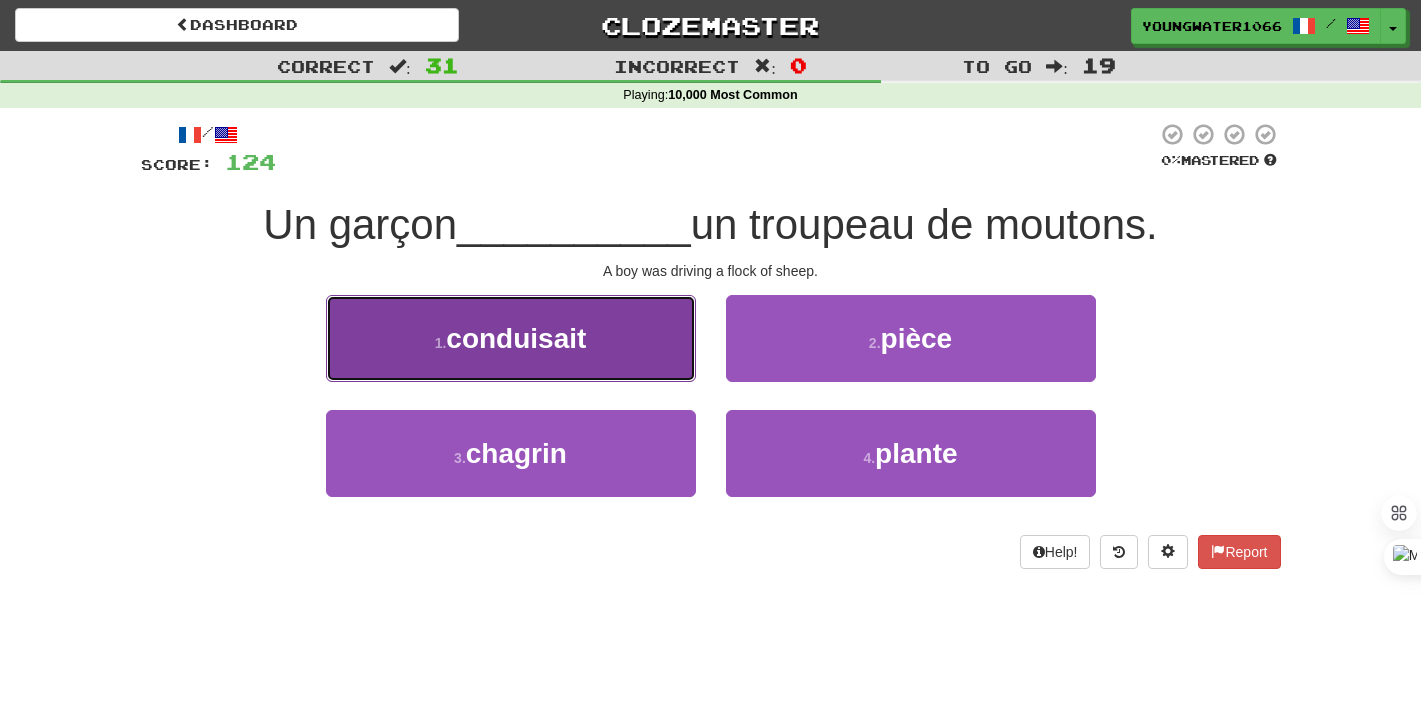 click on "1 .  conduisait" at bounding box center (511, 338) 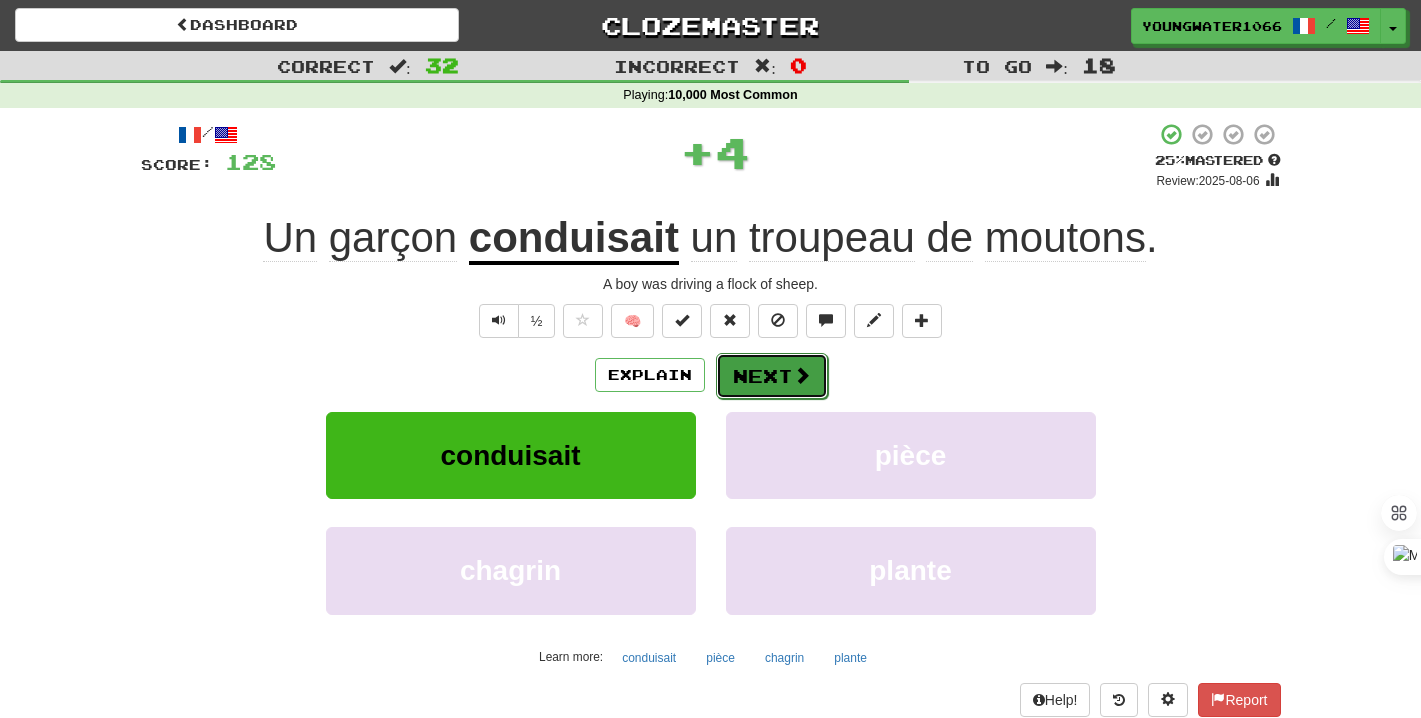 click on "Next" at bounding box center (772, 376) 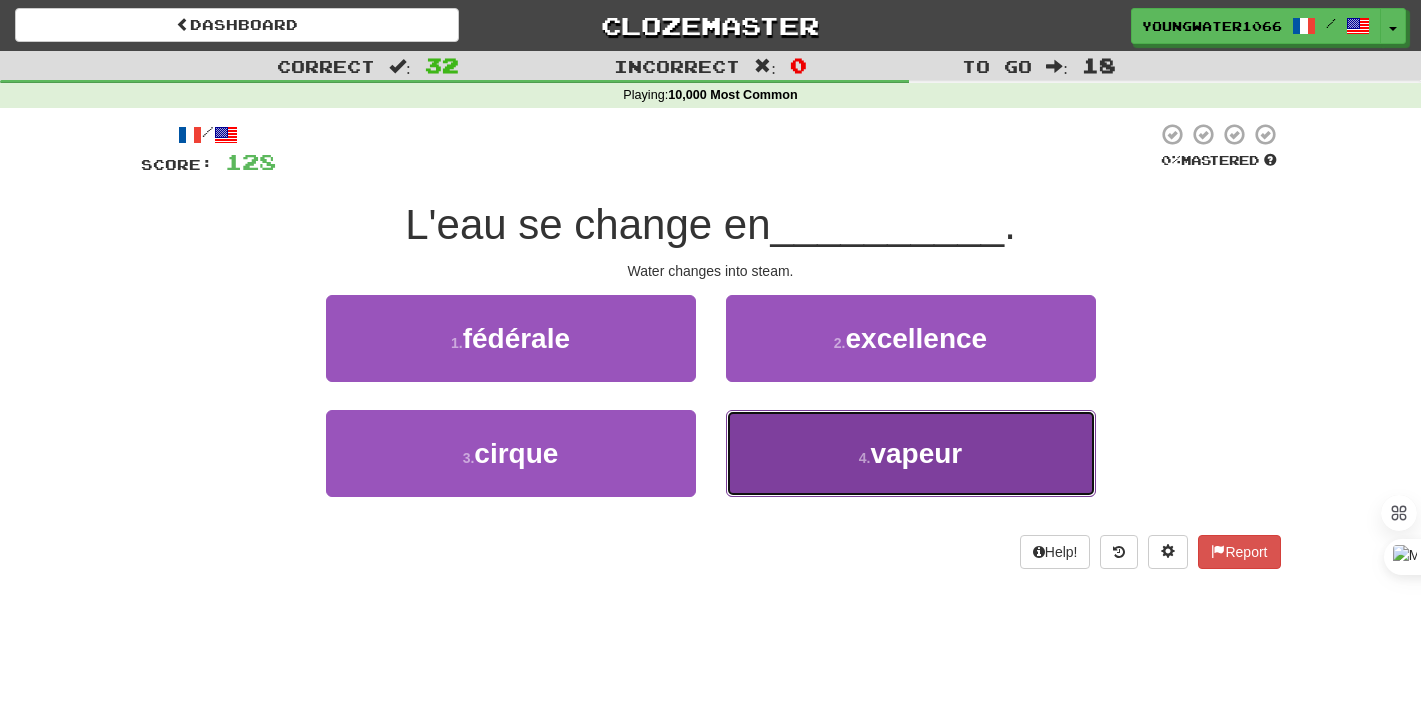 click on "4 .  vapeur" at bounding box center (911, 453) 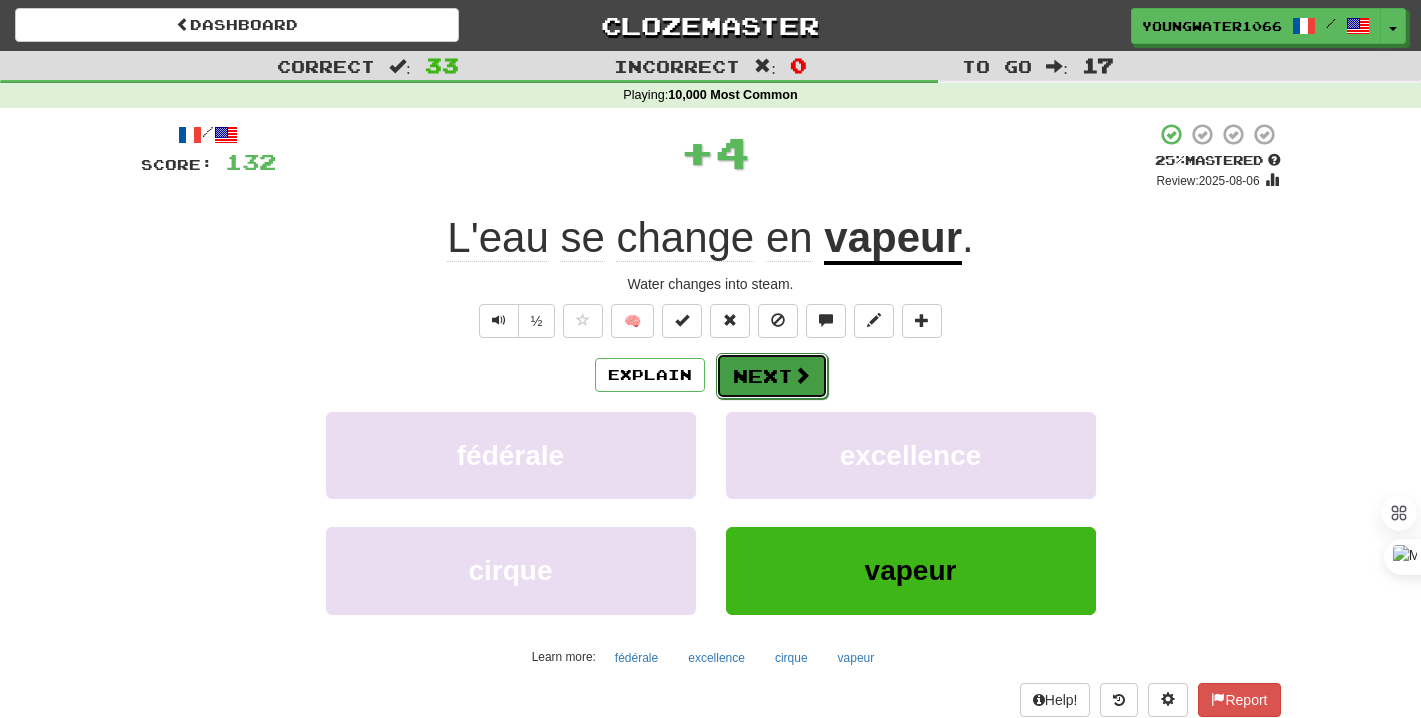 click on "Next" at bounding box center (772, 376) 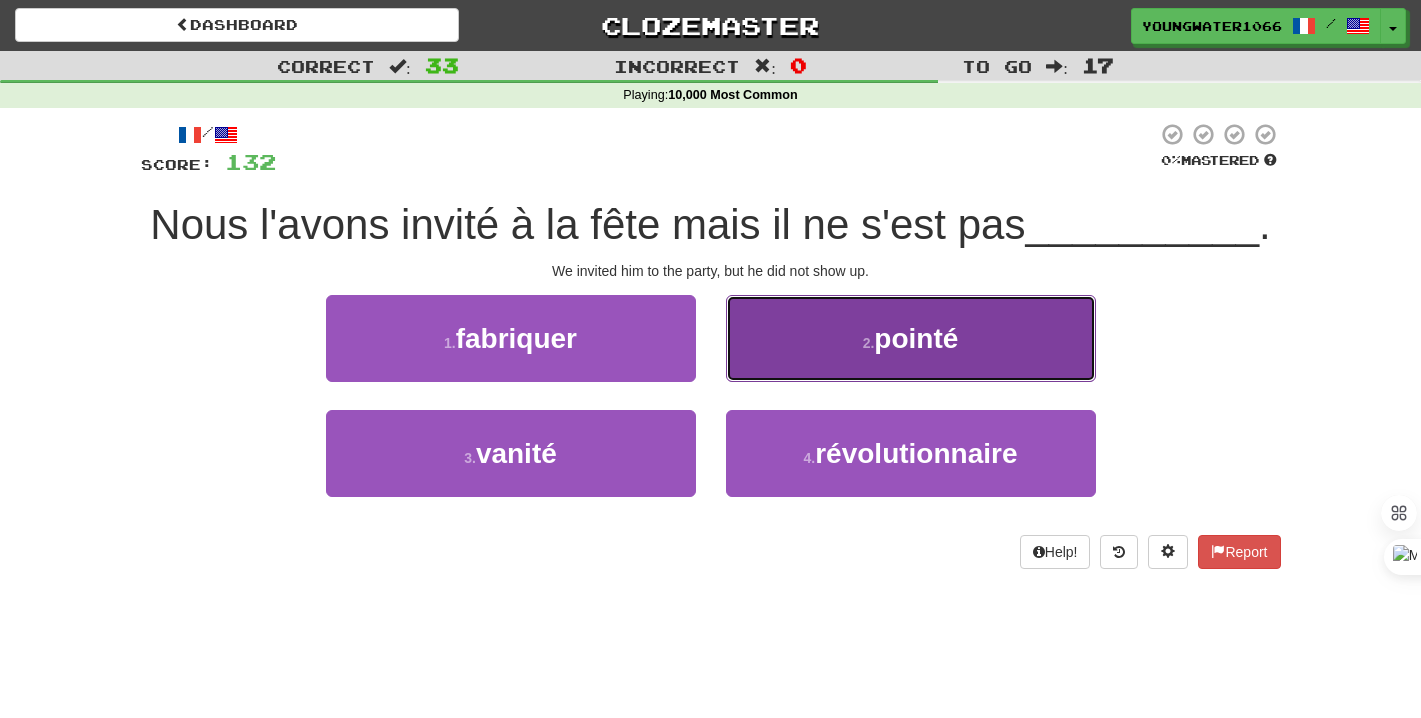 click on "2 .  pointé" at bounding box center [911, 338] 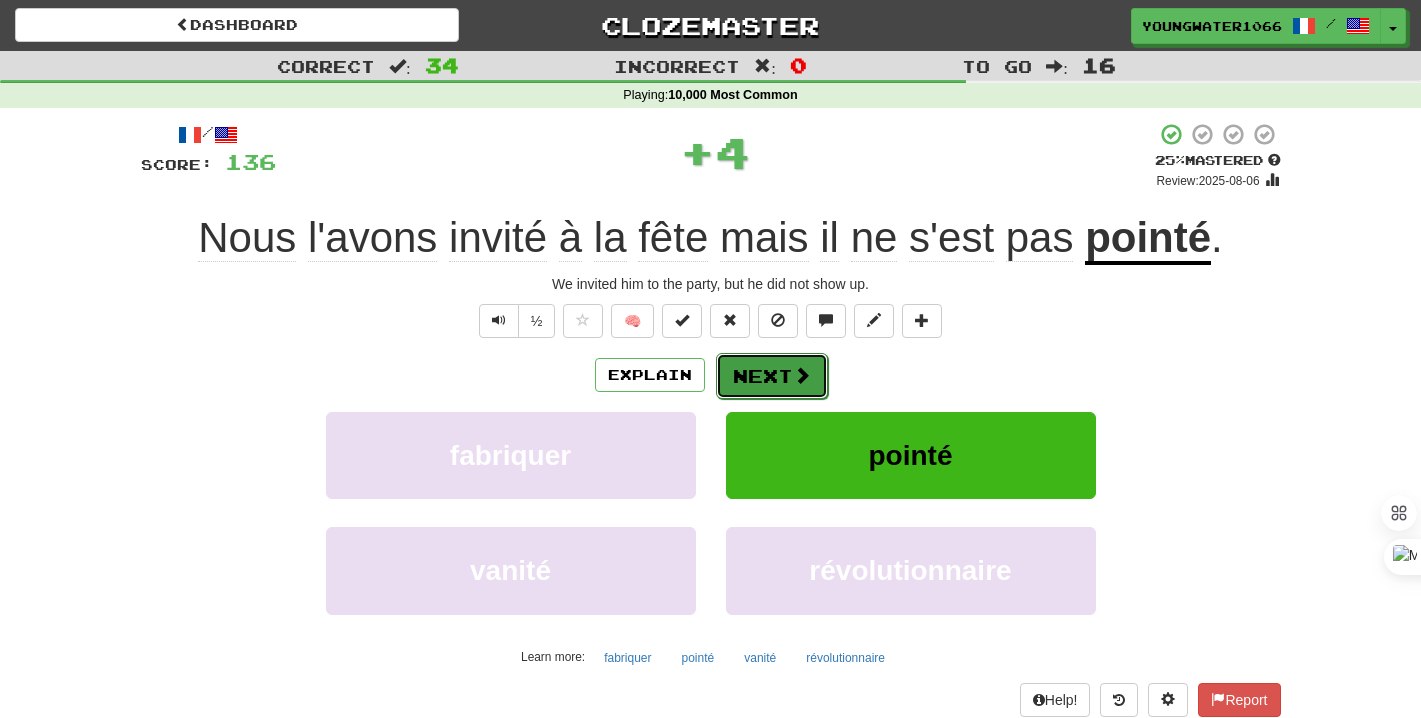 click on "Next" at bounding box center (772, 376) 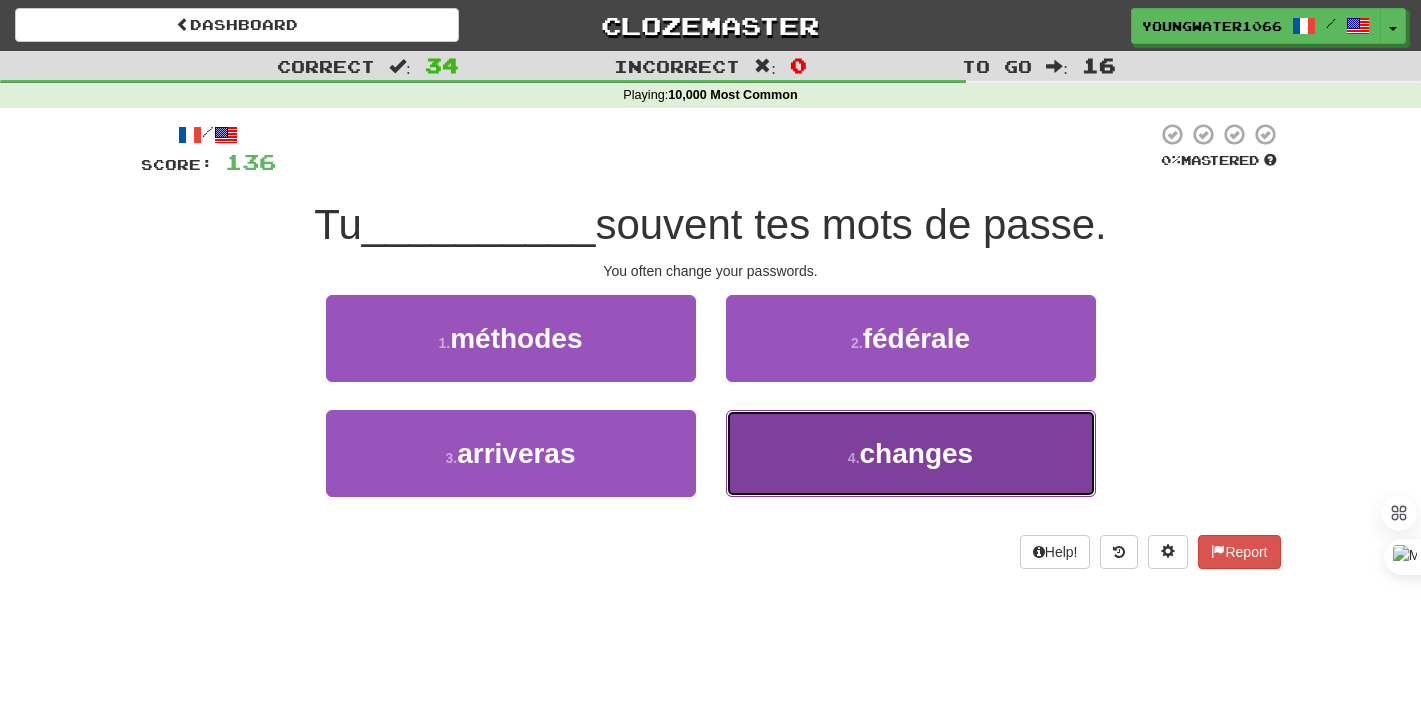 click on "4 .  changes" at bounding box center [911, 453] 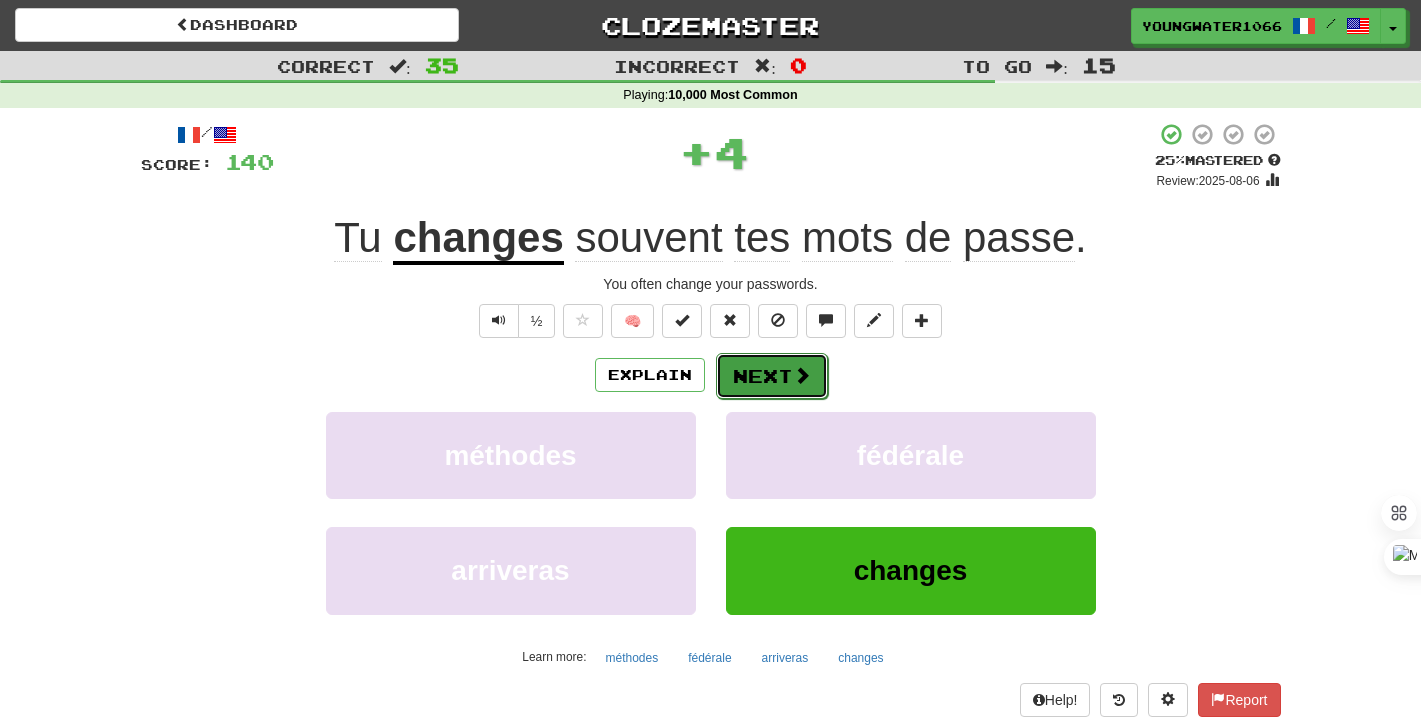 click on "Next" at bounding box center (772, 376) 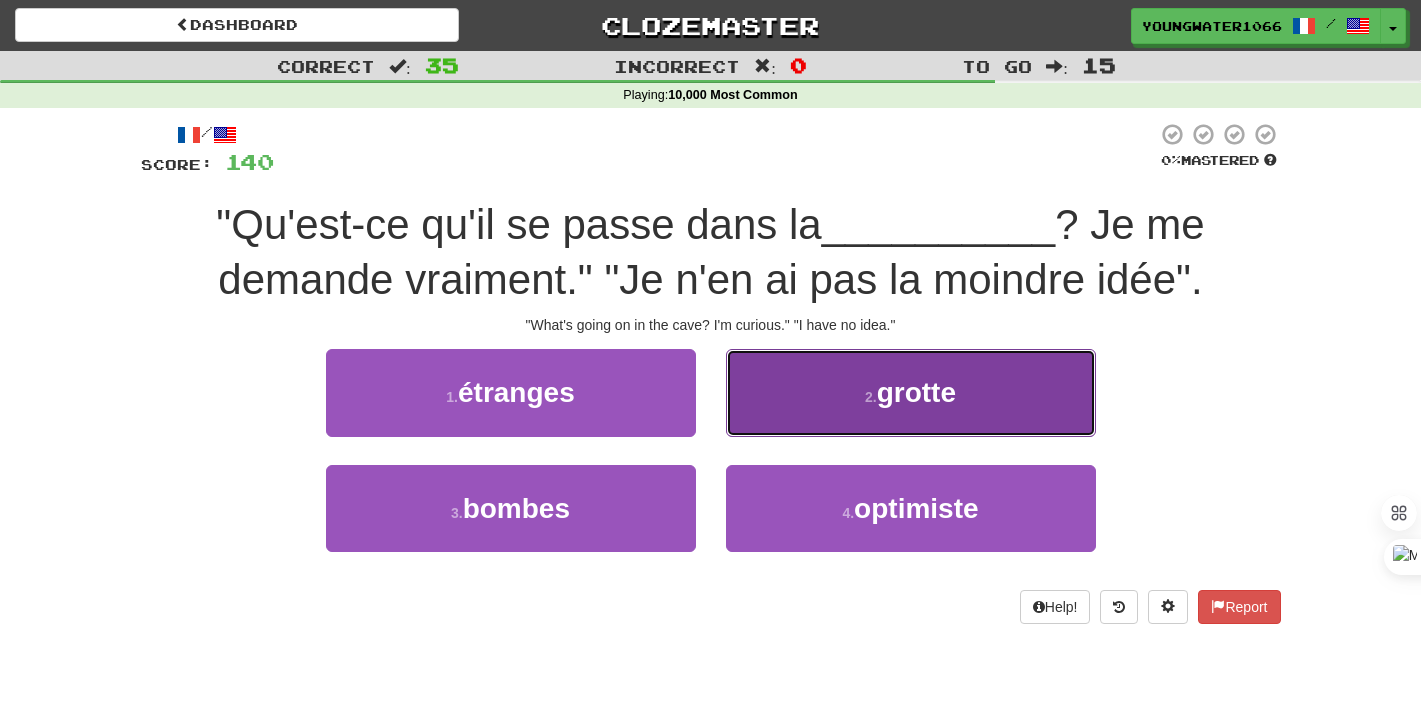 click on "2 .  grotte" at bounding box center [911, 392] 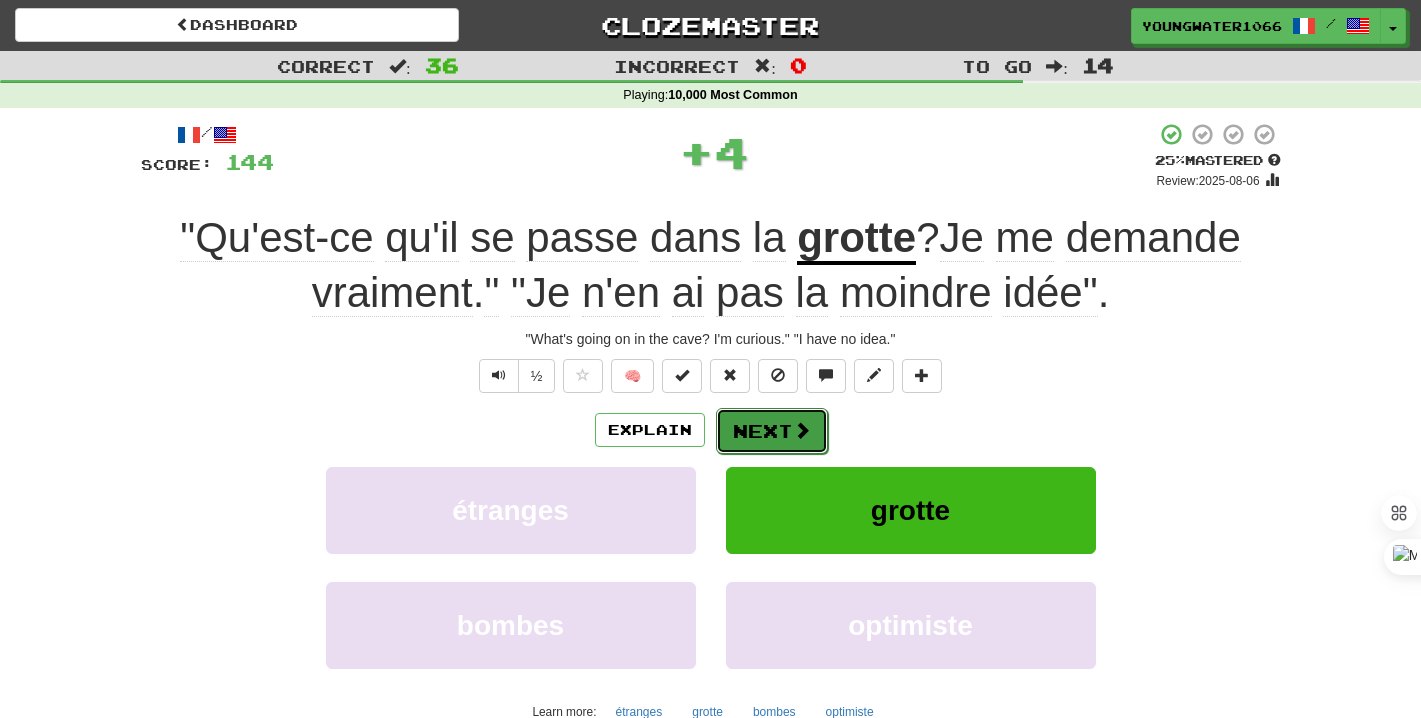 click on "Next" at bounding box center [772, 431] 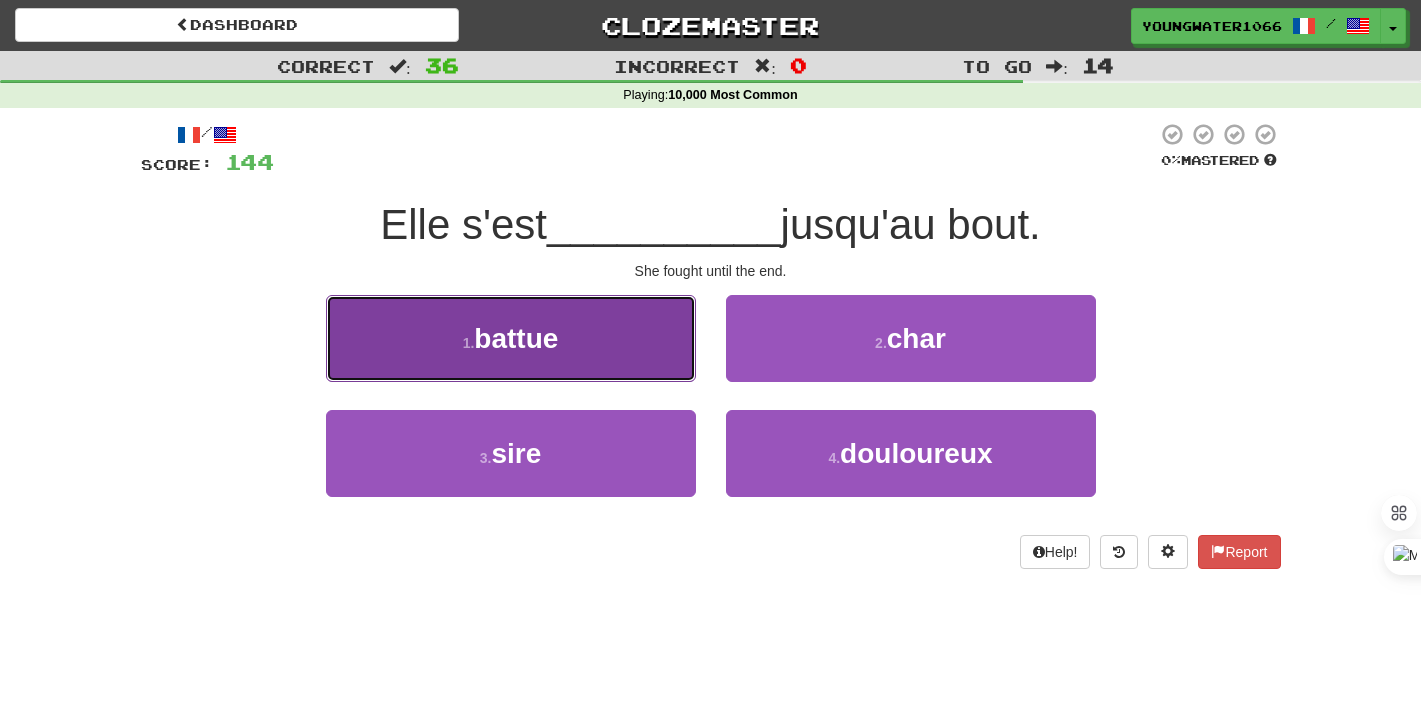 click on "1 .  battue" at bounding box center [511, 338] 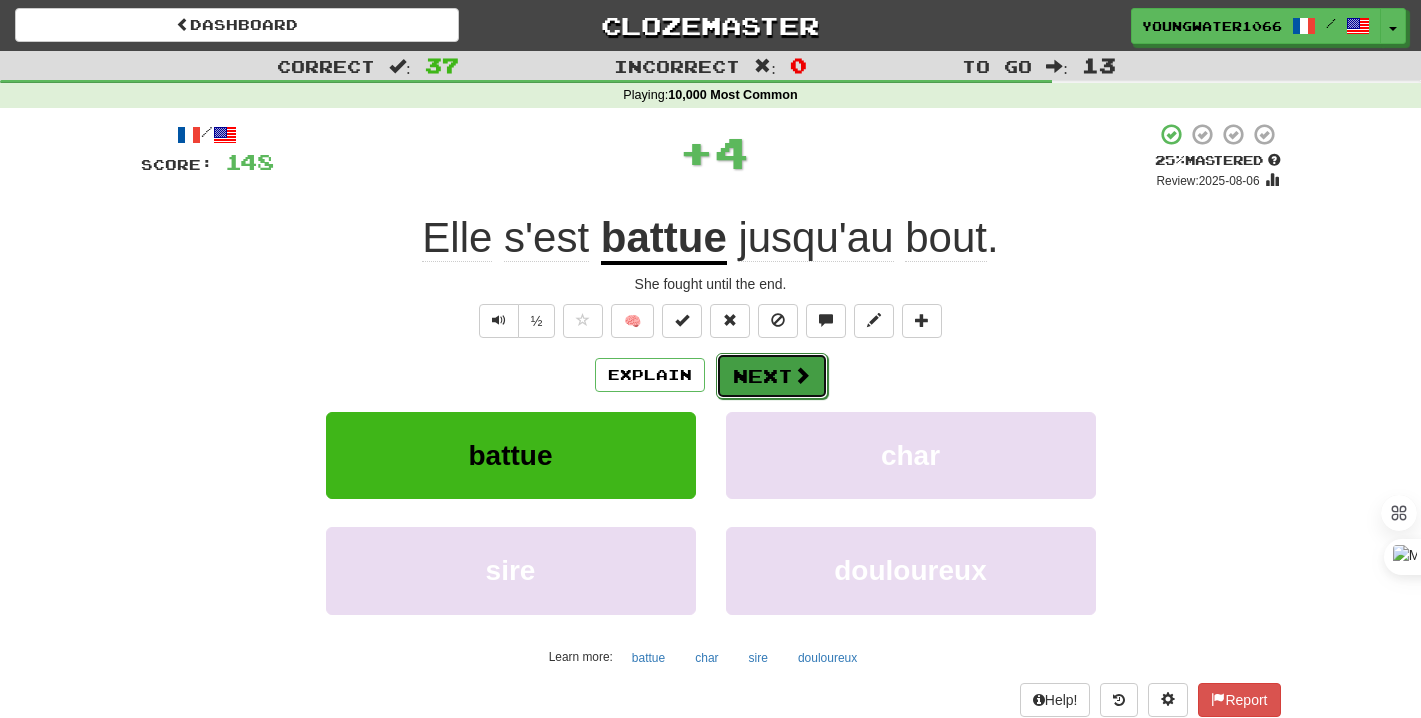 click on "Next" at bounding box center [772, 376] 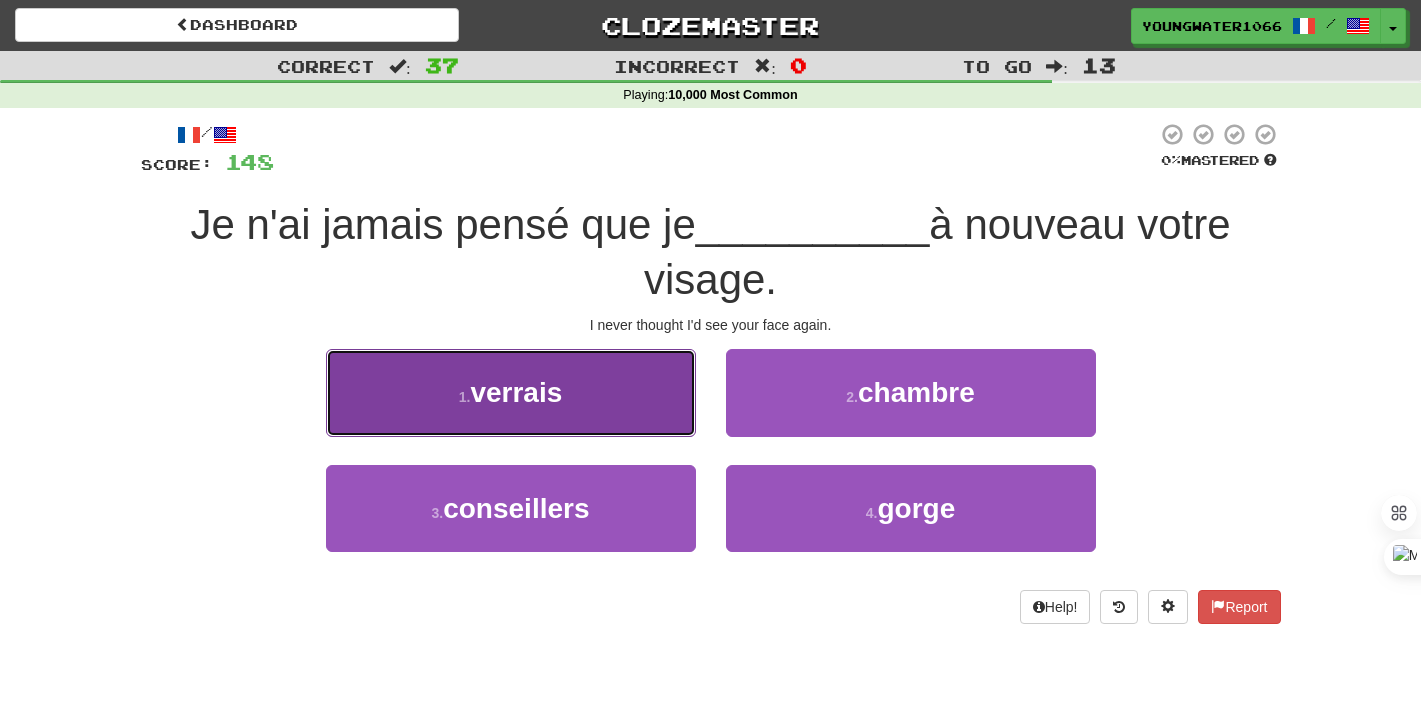 click on "1 .  verrais" at bounding box center (511, 392) 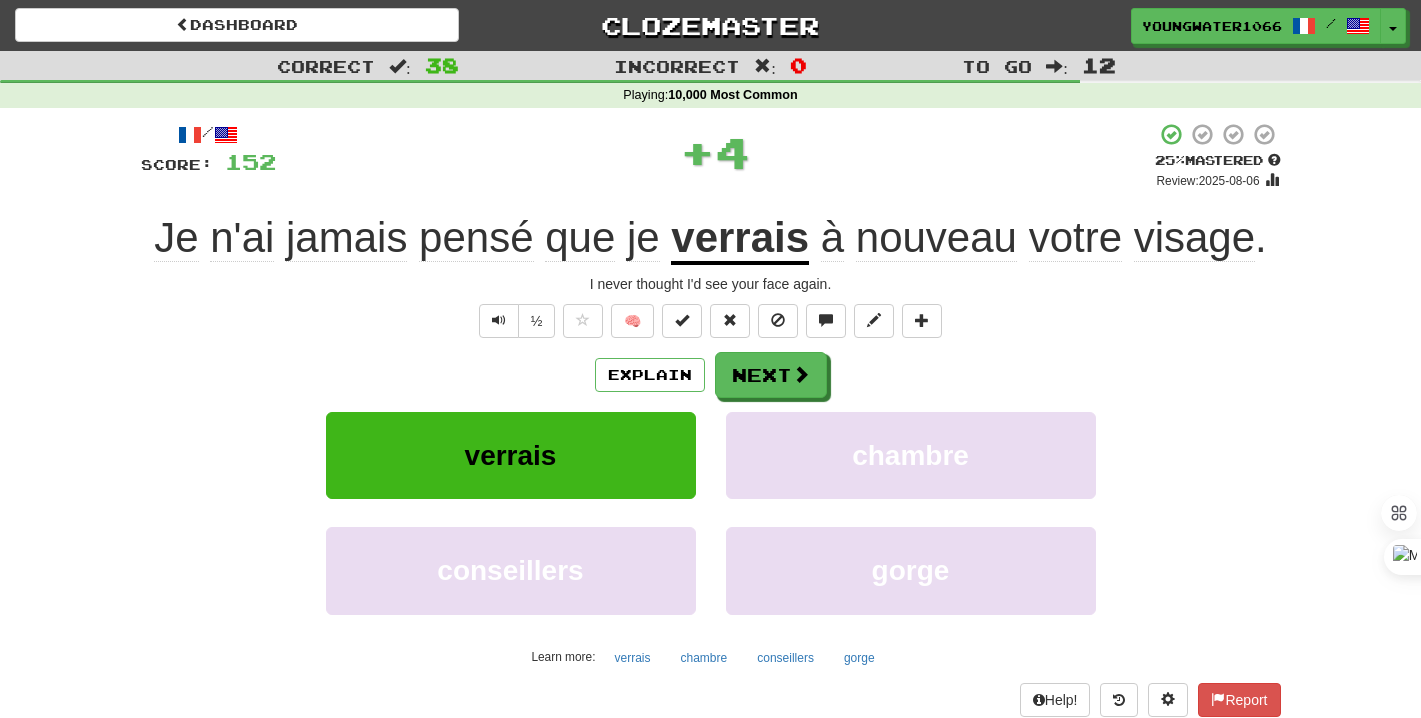 click on "Explain Next verrais chambre conseillers gorge Learn more: verrais chambre conseillers gorge" at bounding box center (711, 512) 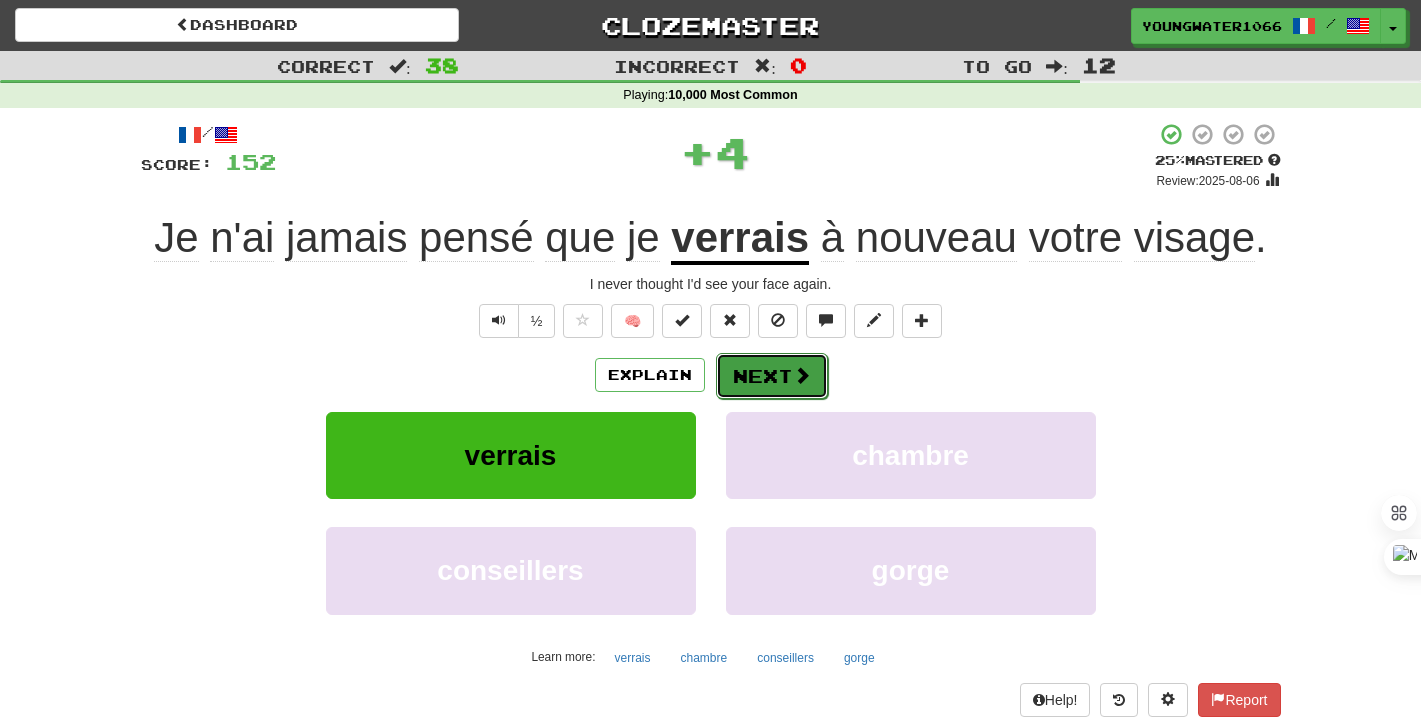 click on "Next" at bounding box center [772, 376] 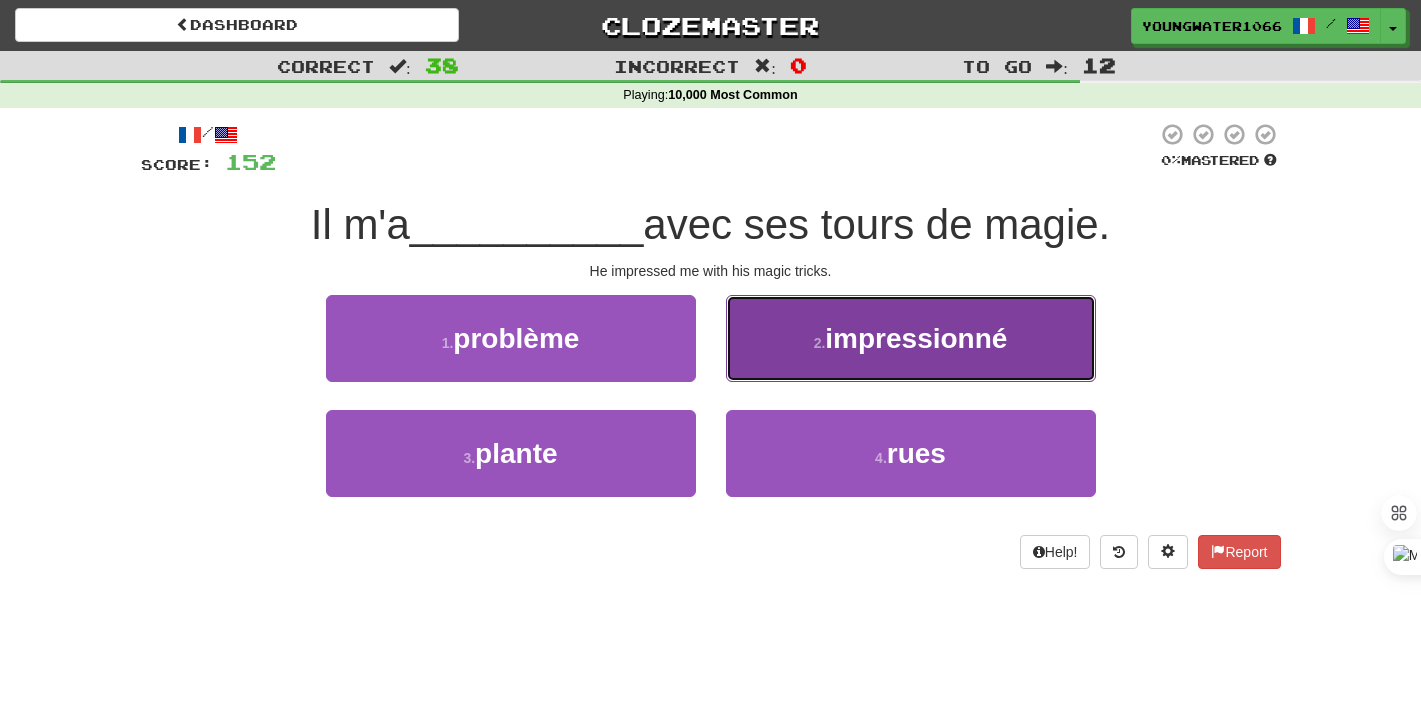 click on "2 .  impressionné" at bounding box center [911, 338] 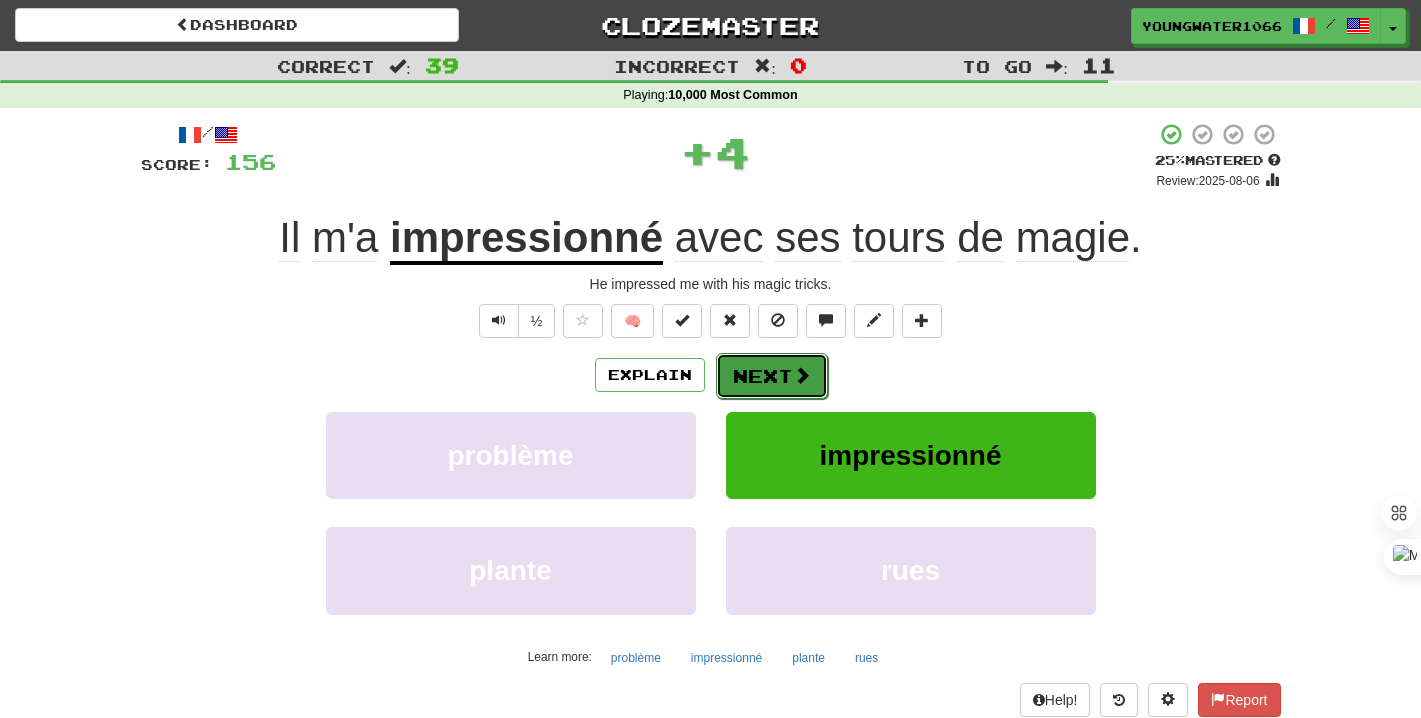 click on "Next" at bounding box center [772, 376] 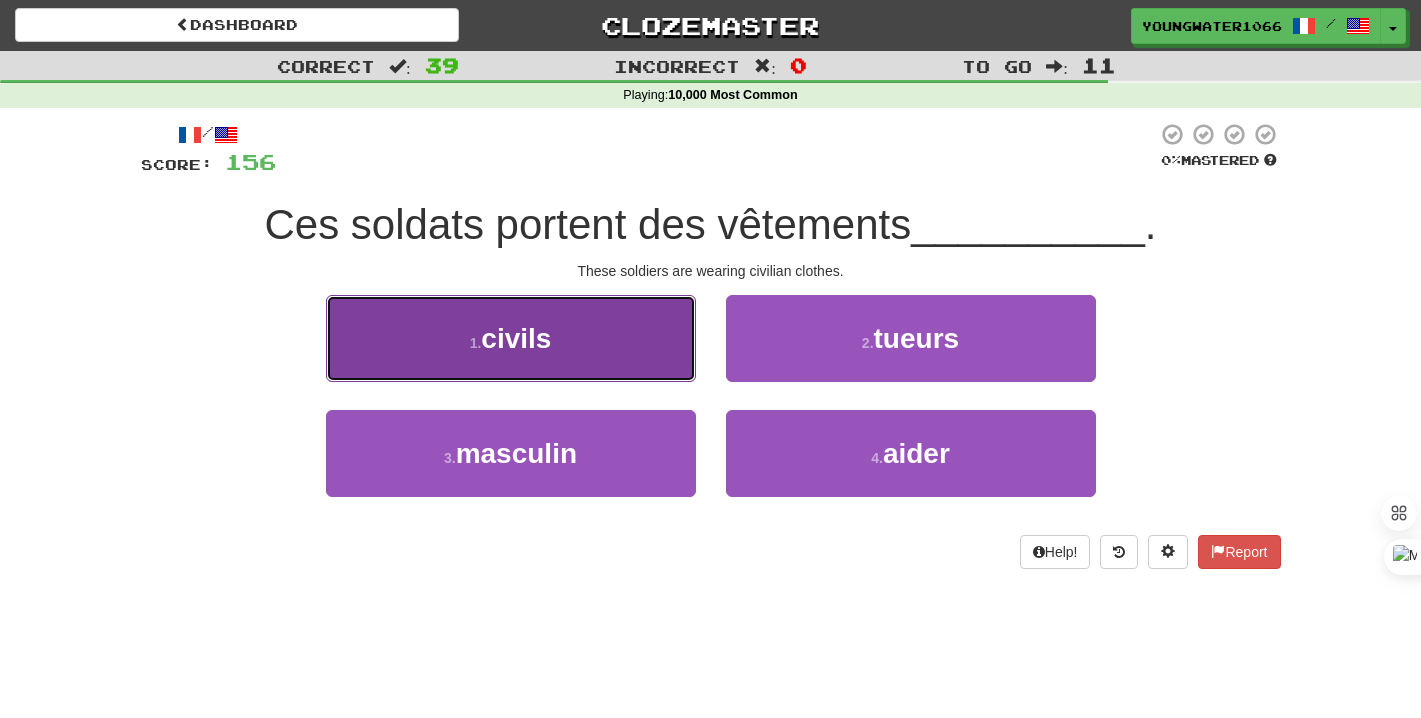 click on "1 .  civils" at bounding box center (511, 338) 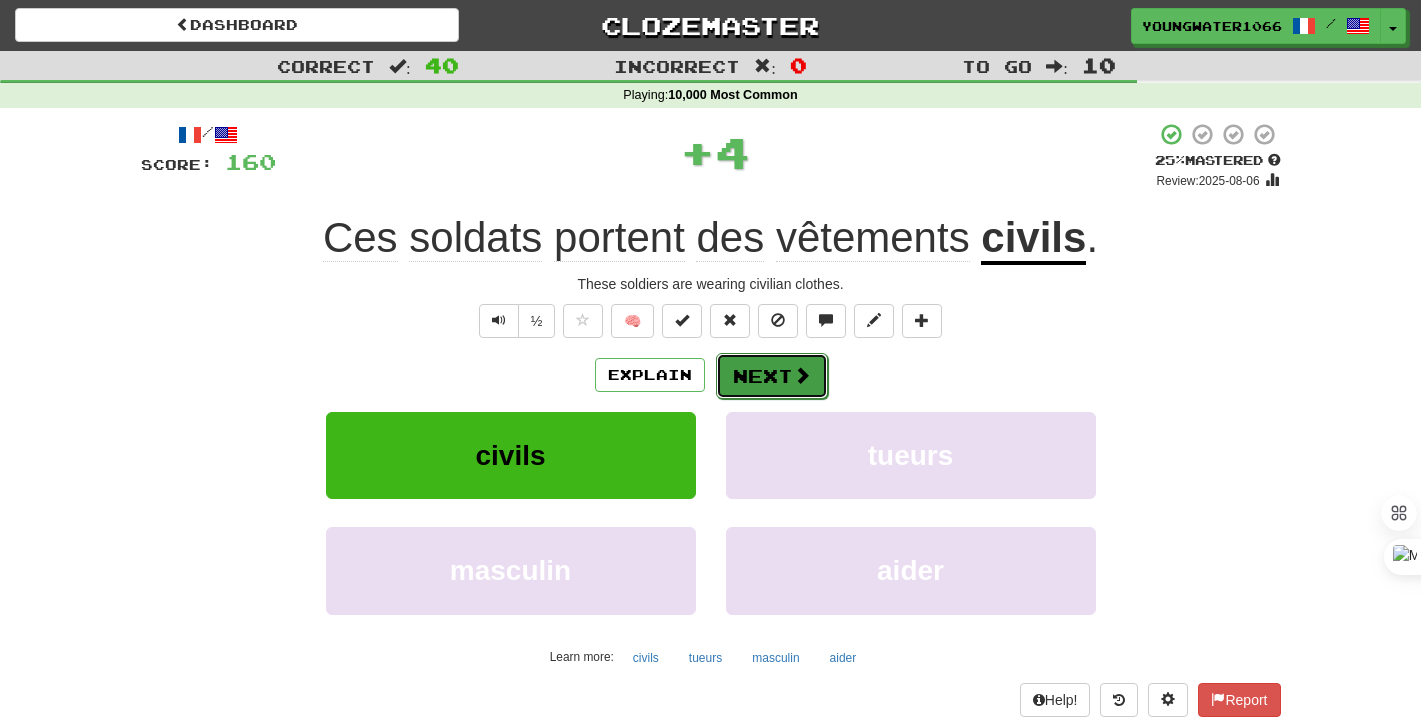 click on "Next" at bounding box center [772, 376] 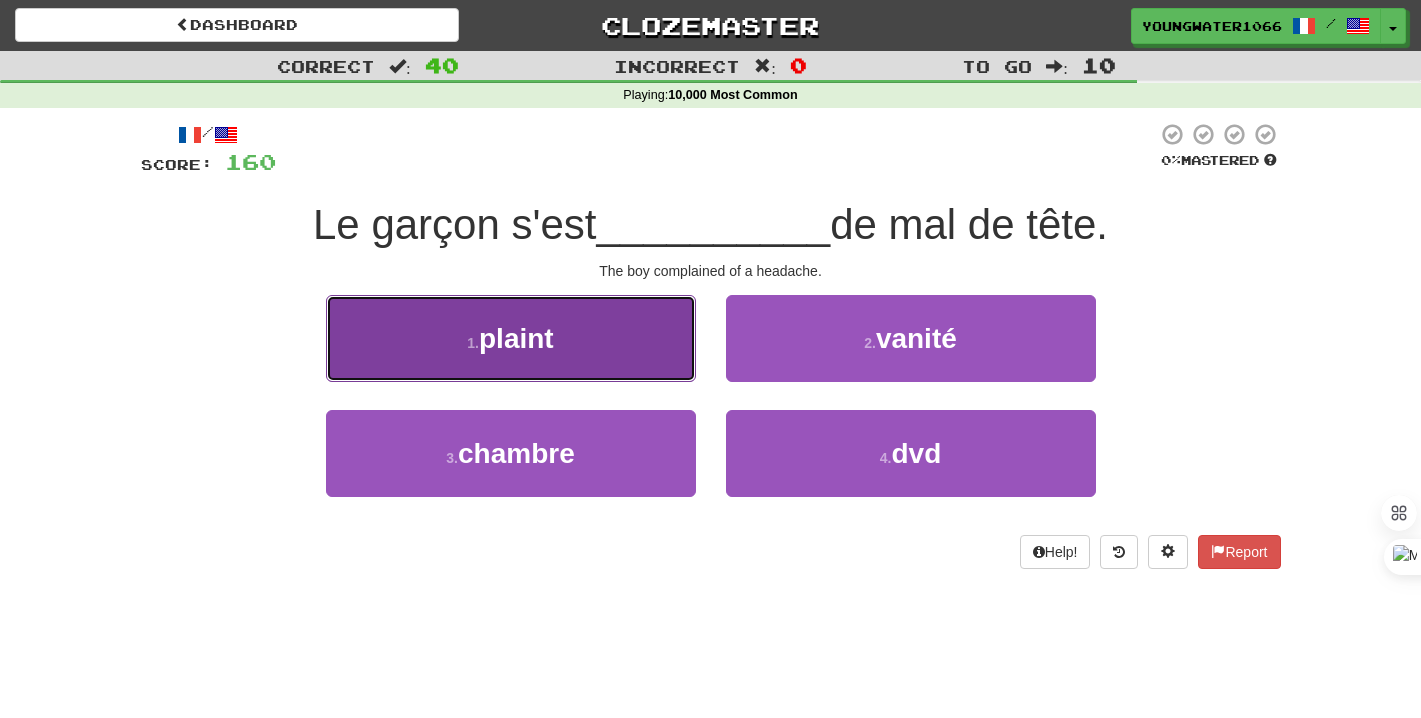 click on "1 .  plaint" at bounding box center (511, 338) 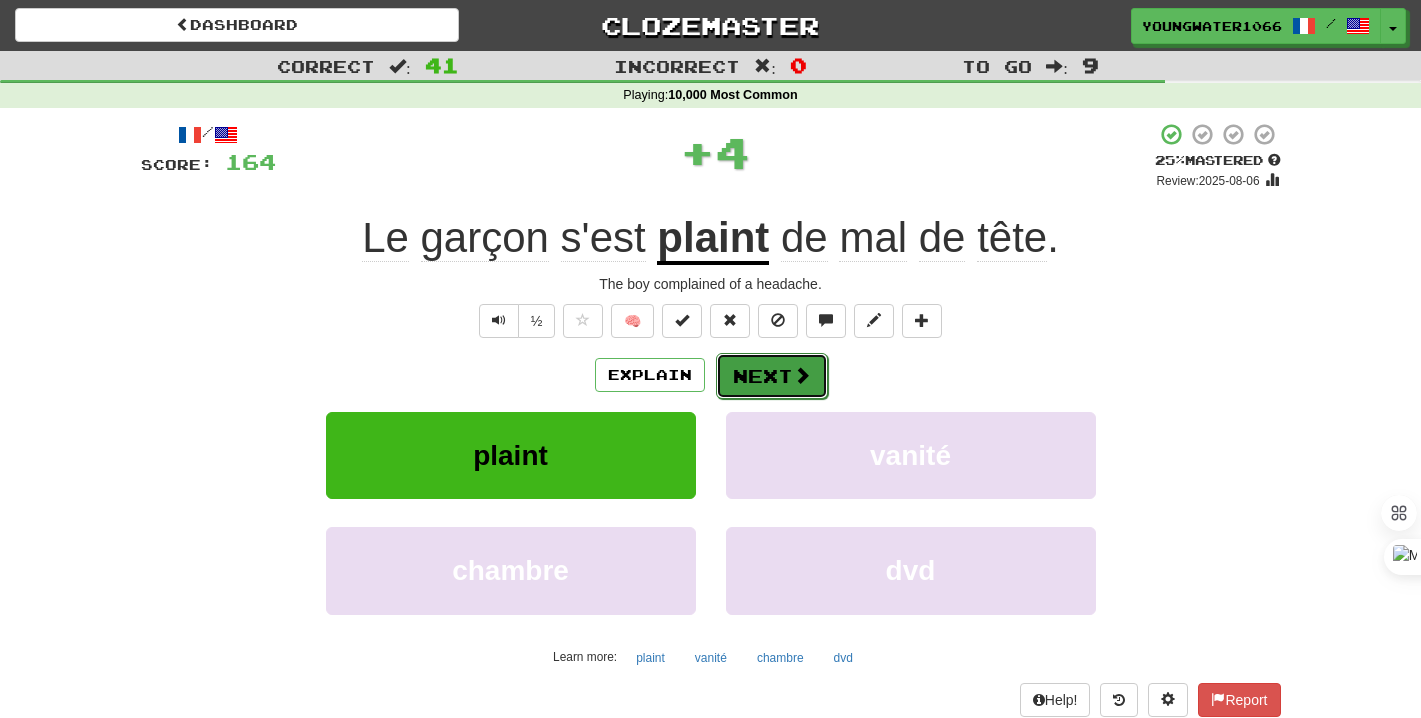 click on "Next" at bounding box center (772, 376) 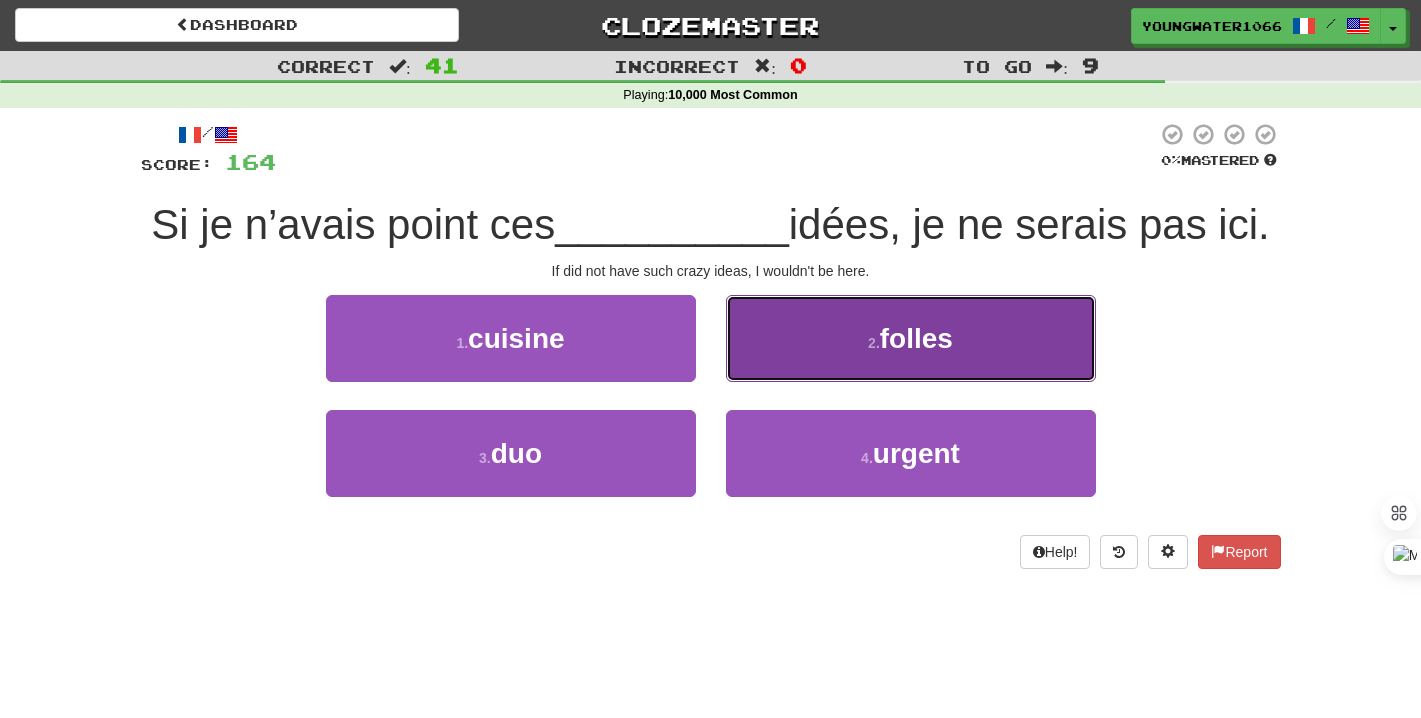 click on "2 .  folles" at bounding box center [911, 338] 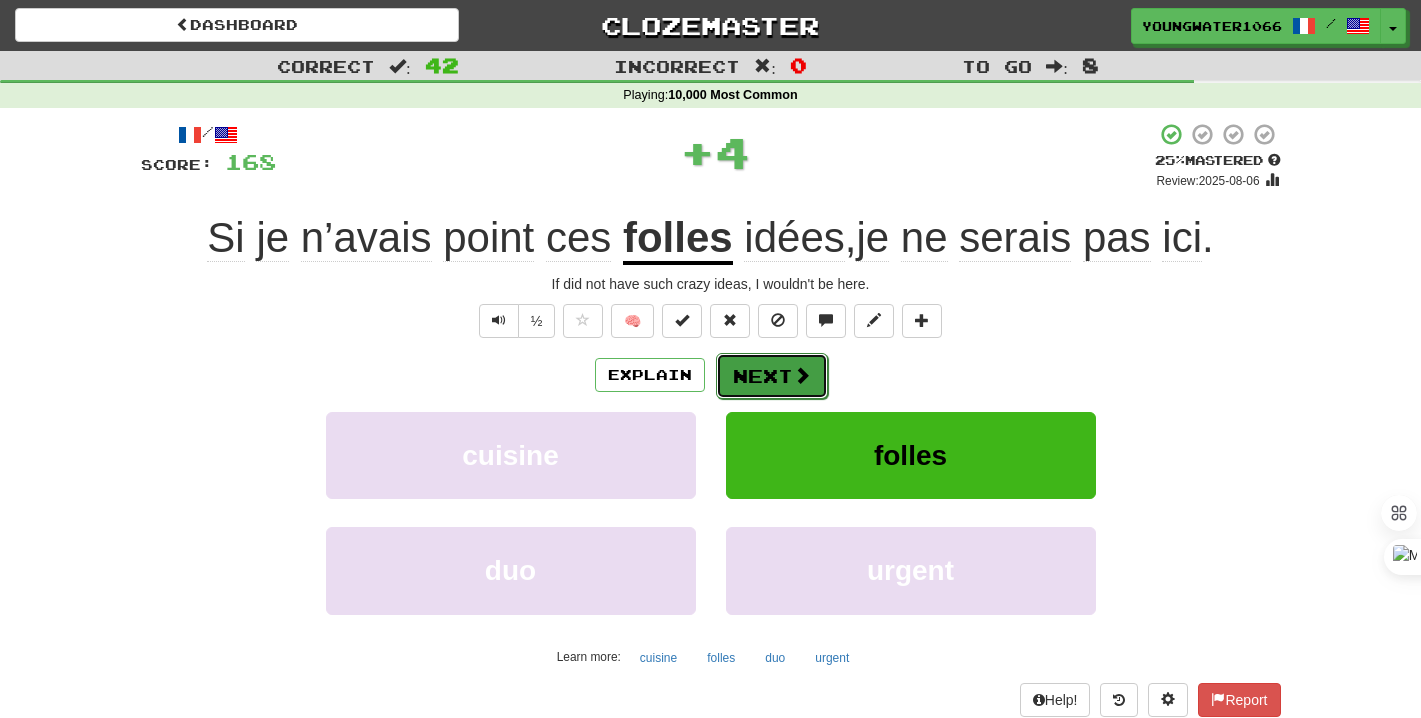 click on "Next" at bounding box center [772, 376] 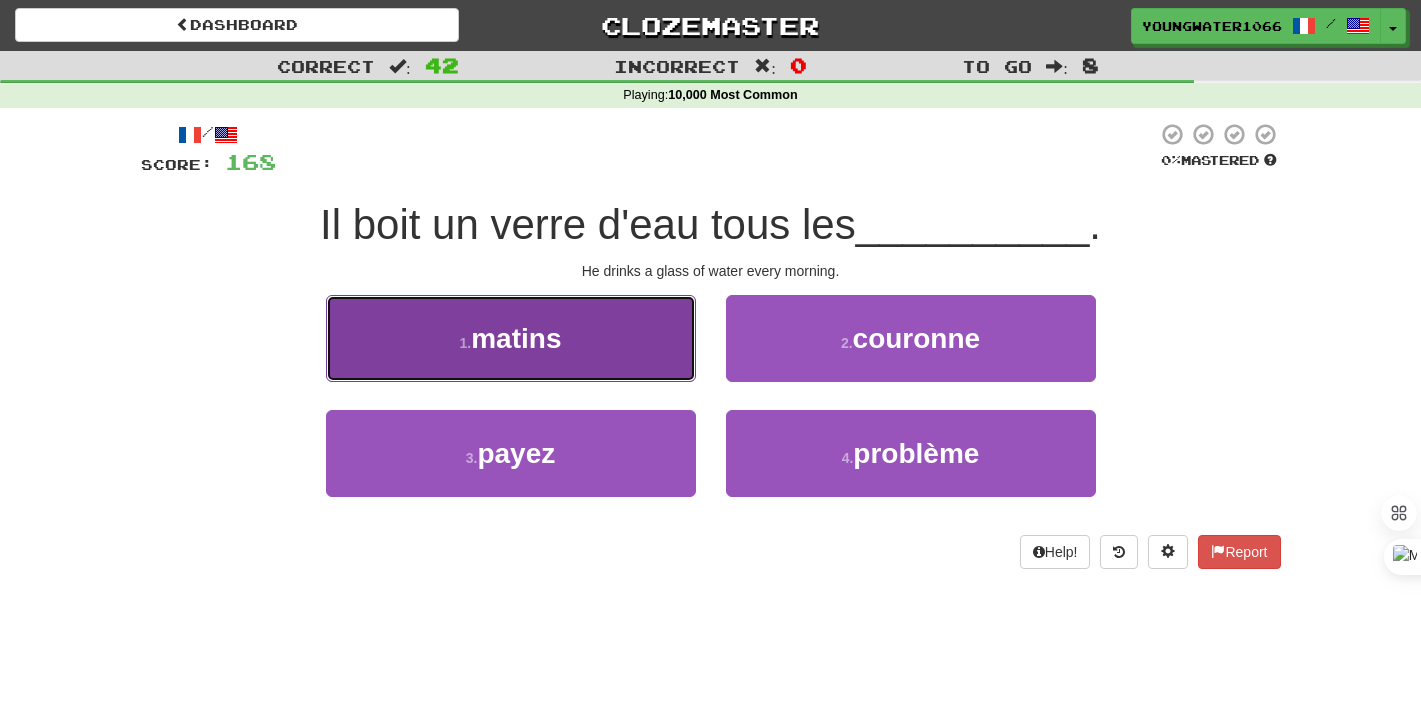 click on "1 .  matins" at bounding box center [511, 338] 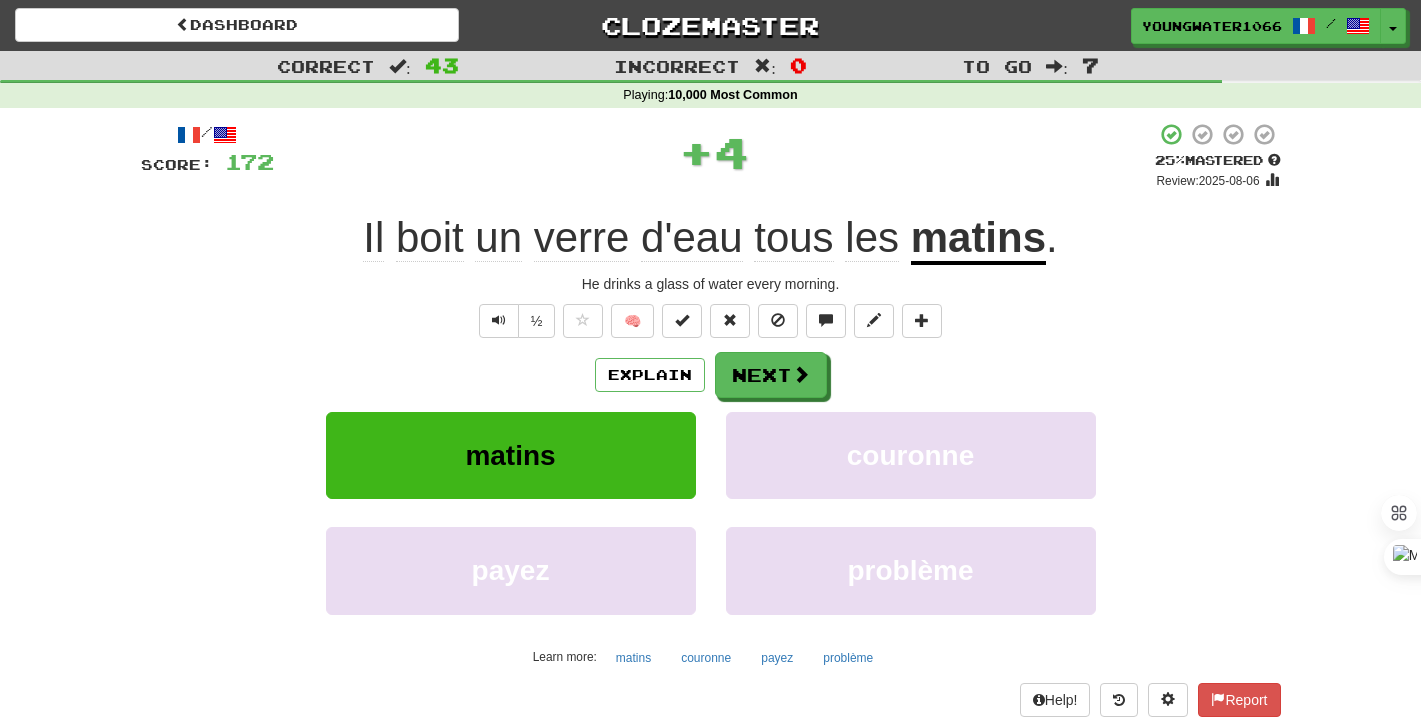 click on "Explain Next matins couronne payez problème Learn more: matins couronne payez problème" at bounding box center (711, 512) 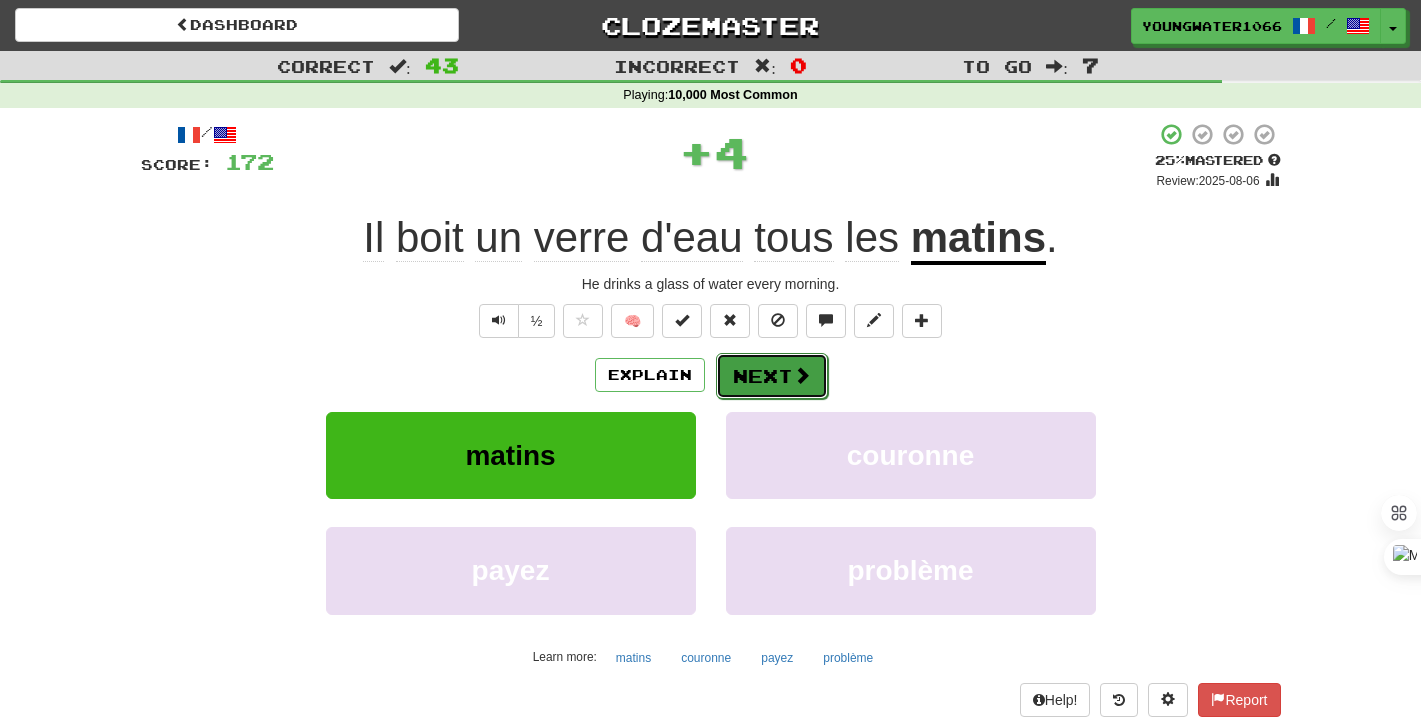 click on "Next" at bounding box center [772, 376] 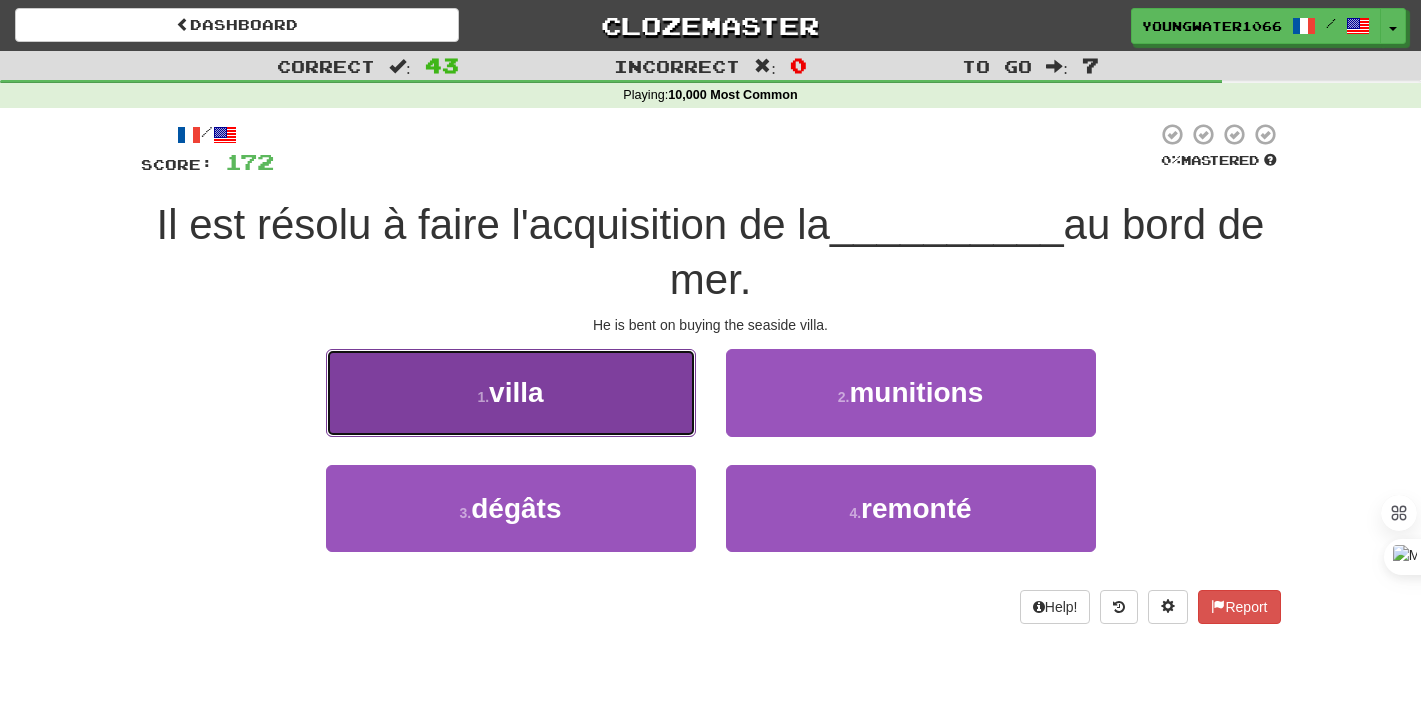 click on "1 .  villa" at bounding box center [511, 392] 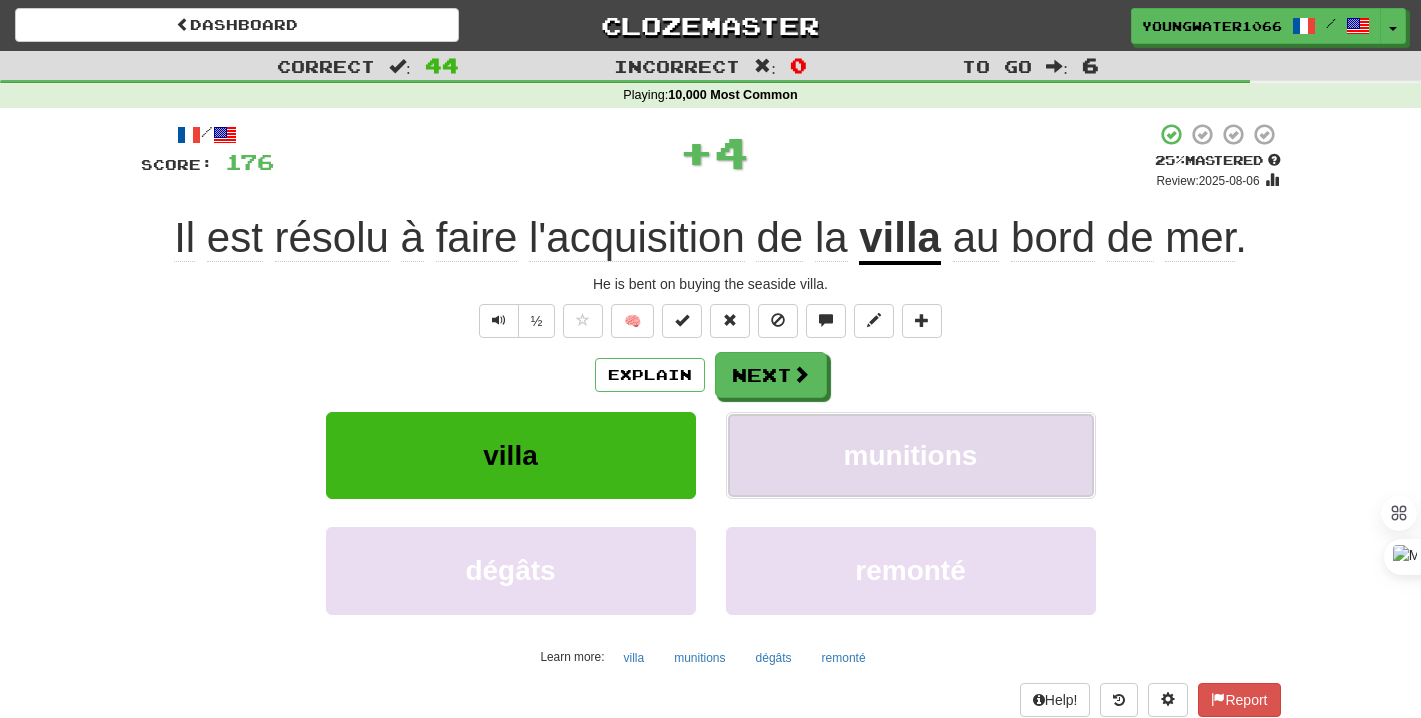 click on "munitions" at bounding box center [911, 455] 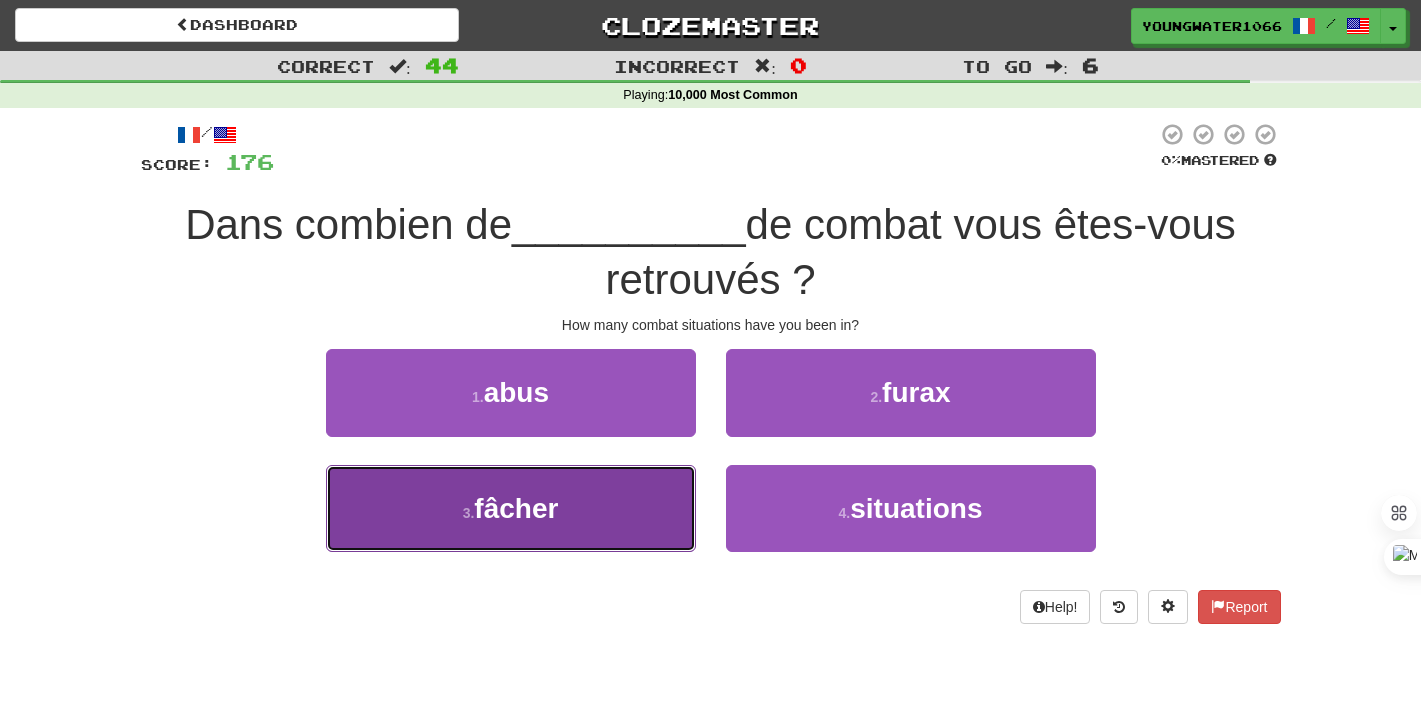 click on "3 .  fâcher" at bounding box center (511, 508) 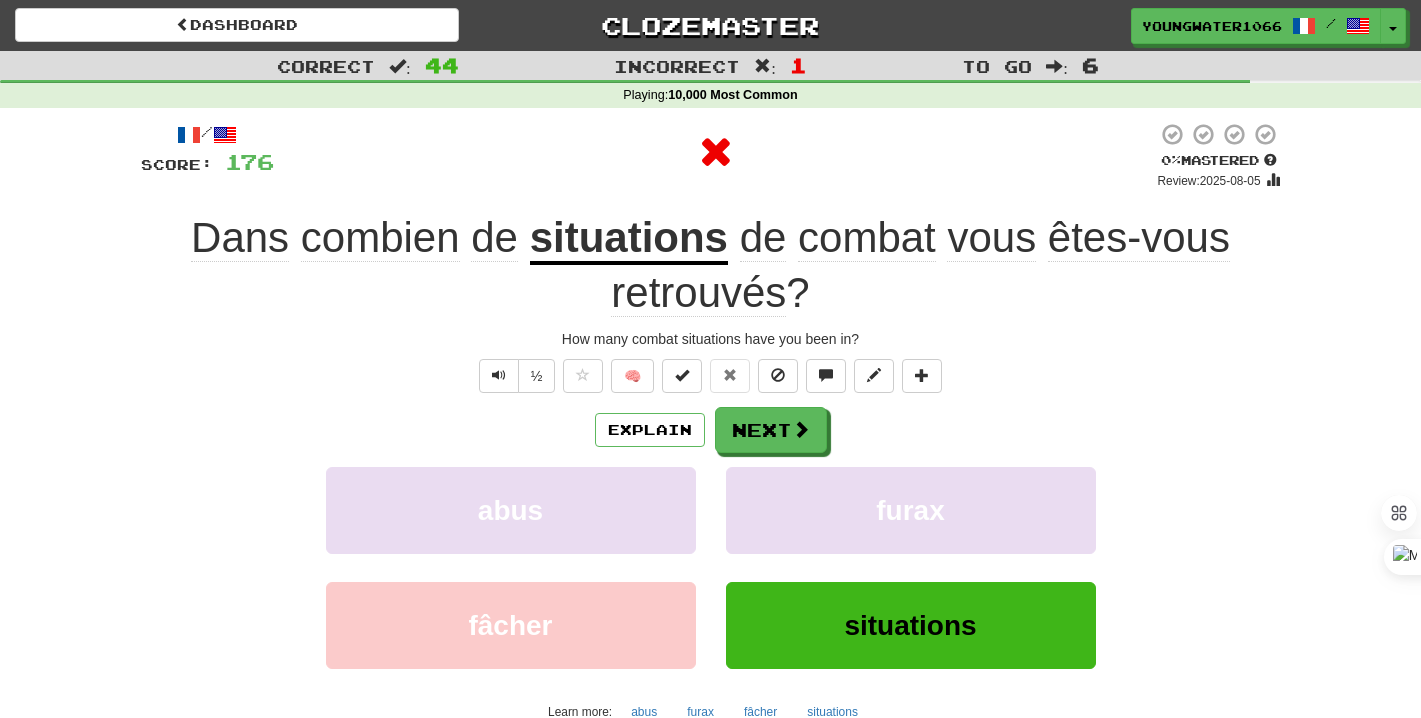 click on "/  Score:   176 0 %  Mastered Review:  2025-08-05 Dans   combien   de   situations   de   combat   vous   êtes-vous   retrouvés  ? How many combat situations have you been in? ½ 🧠 Explain Next abus furax fâcher situations Learn more: abus furax fâcher situations  Help!  Report Sentence Source" at bounding box center (711, 462) 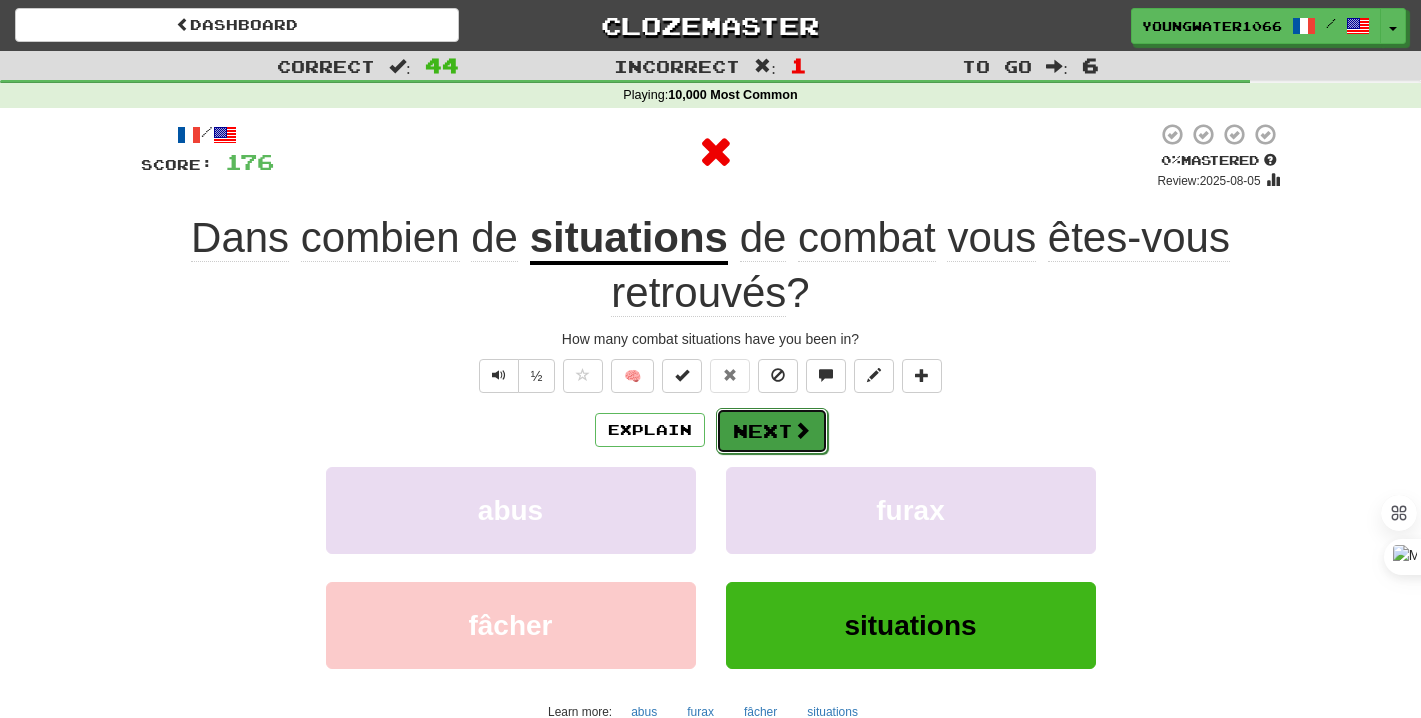 click on "Next" at bounding box center (772, 431) 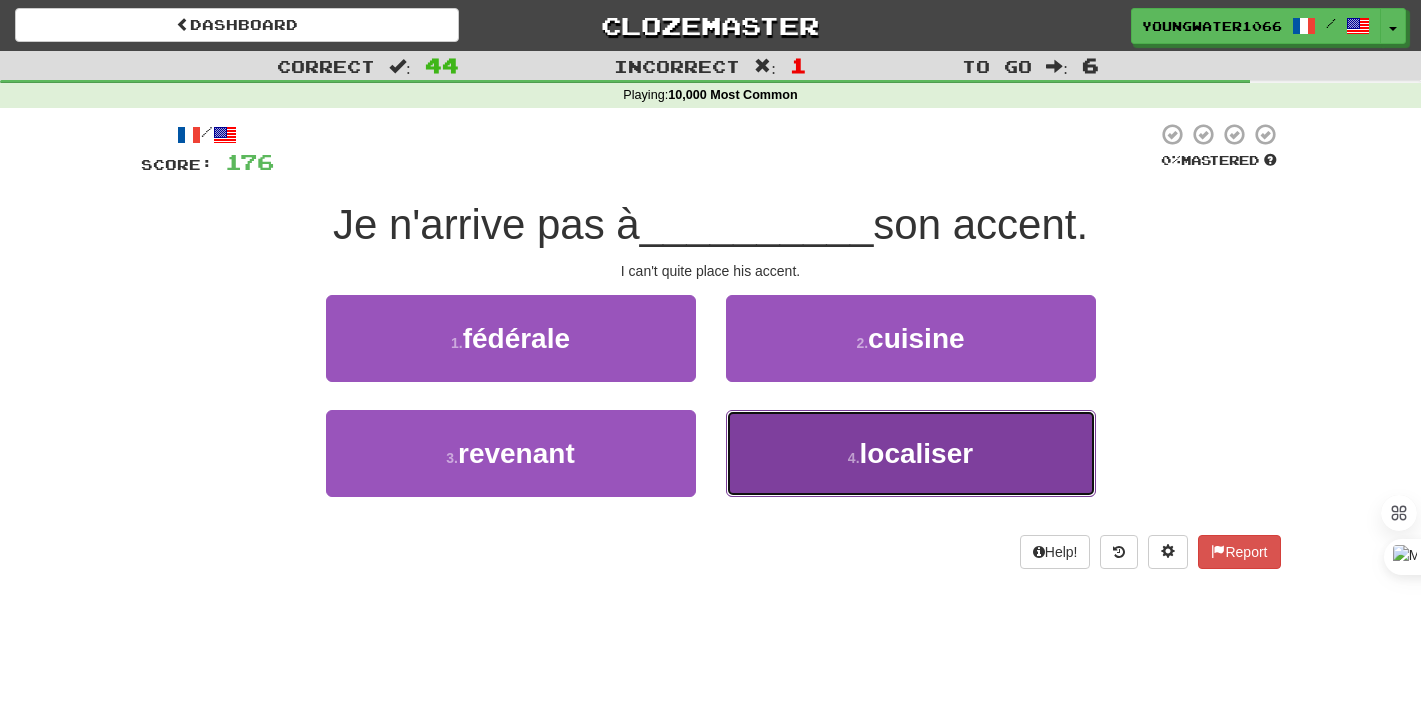 click on "4 .  localiser" at bounding box center (911, 453) 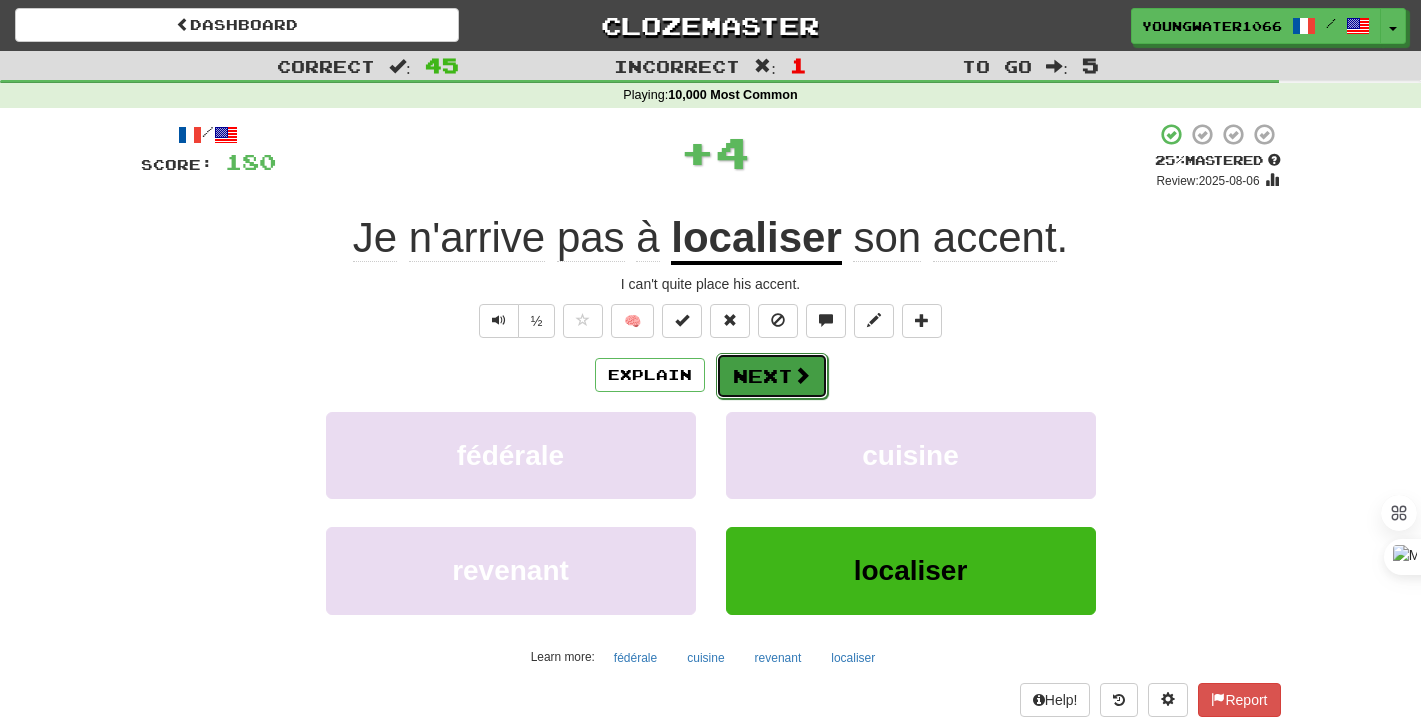 click on "Next" at bounding box center [772, 376] 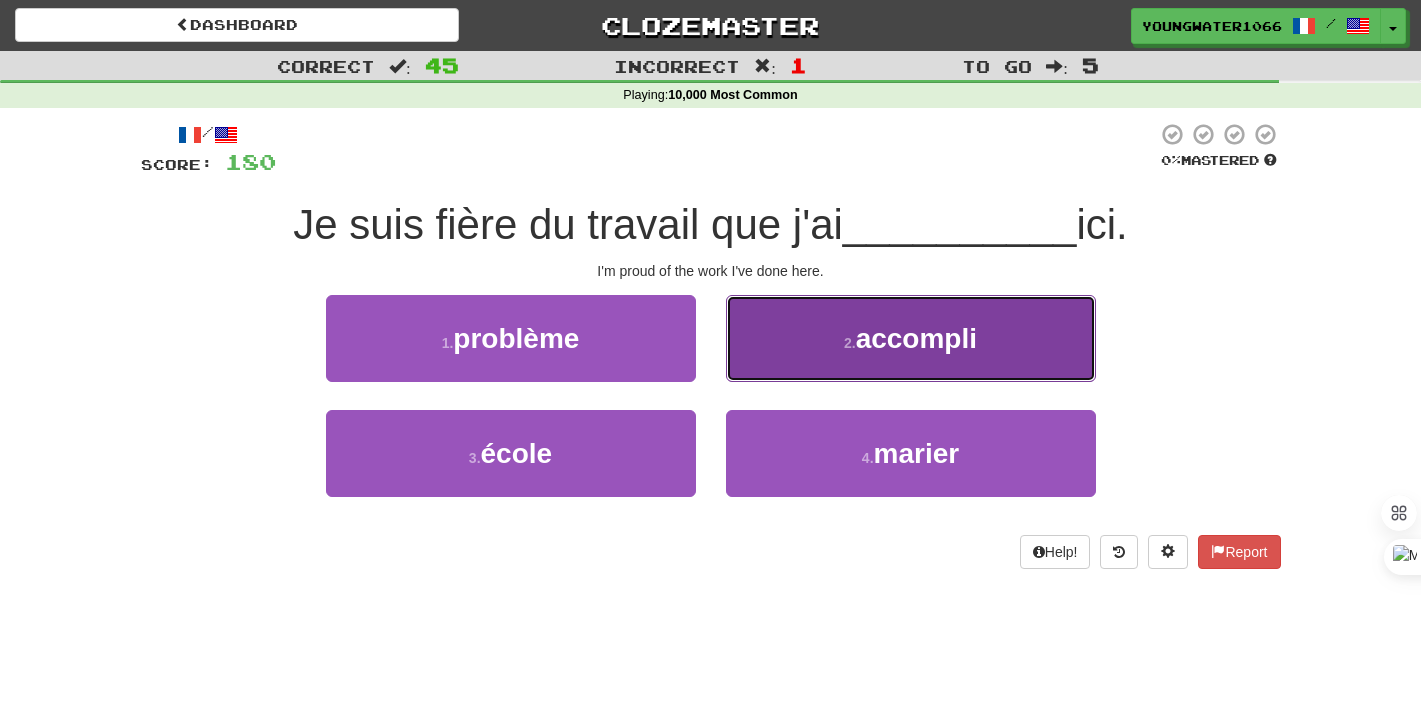 click on "2 .  accompli" at bounding box center [911, 338] 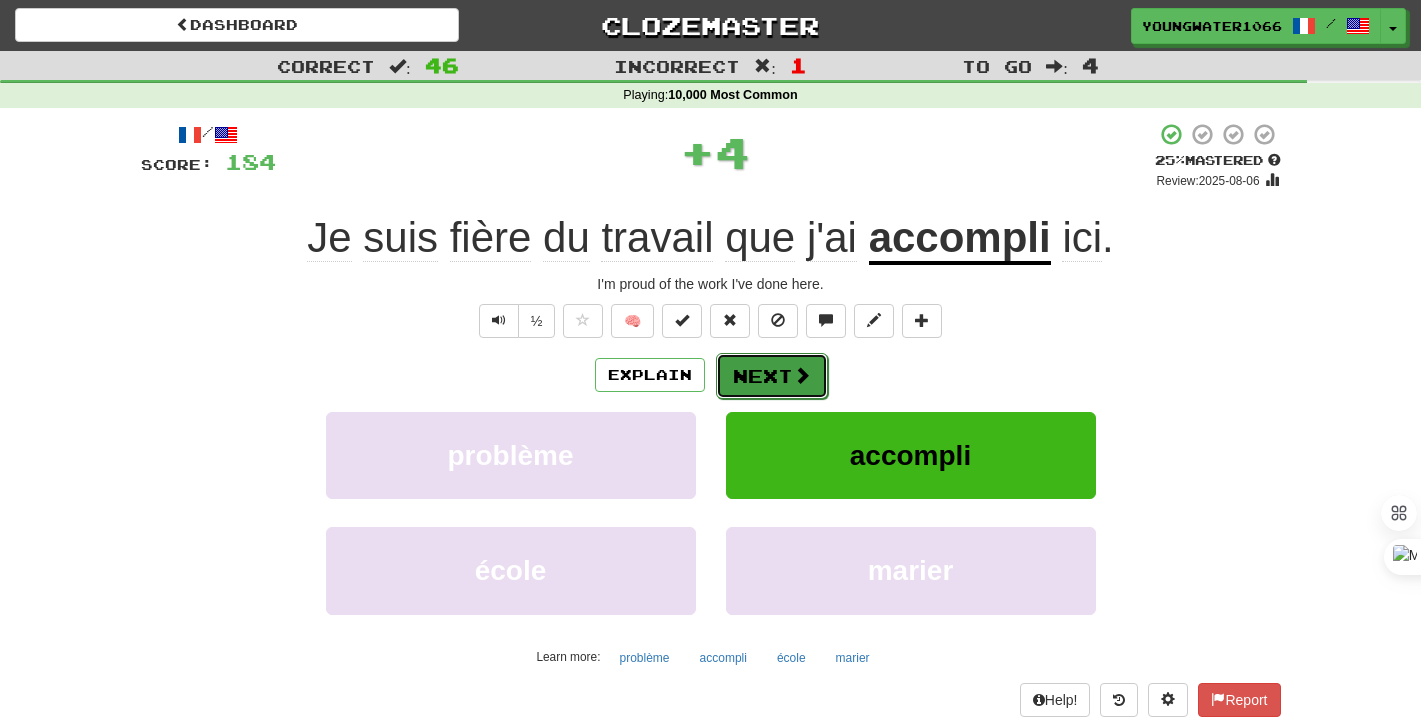 click on "Next" at bounding box center [772, 376] 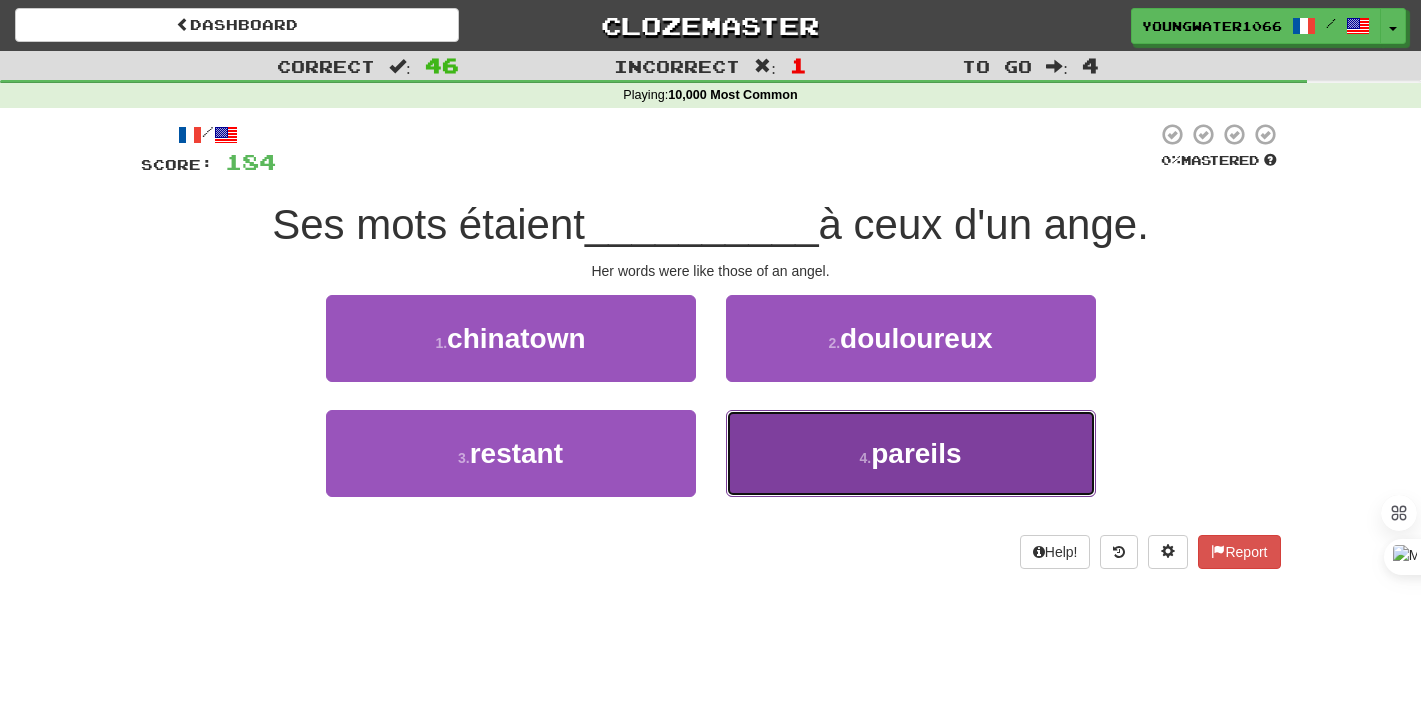 click on "4 .  pareils" at bounding box center (911, 453) 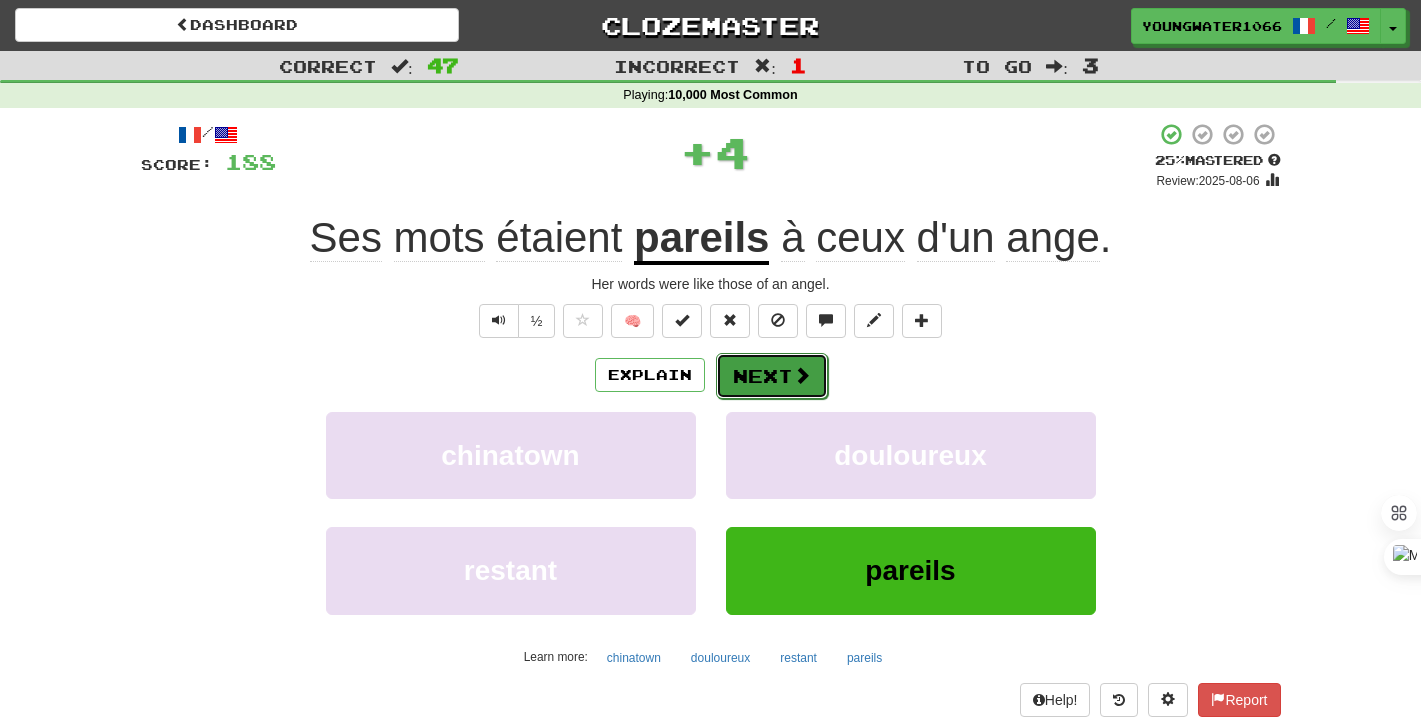 click on "Next" at bounding box center (772, 376) 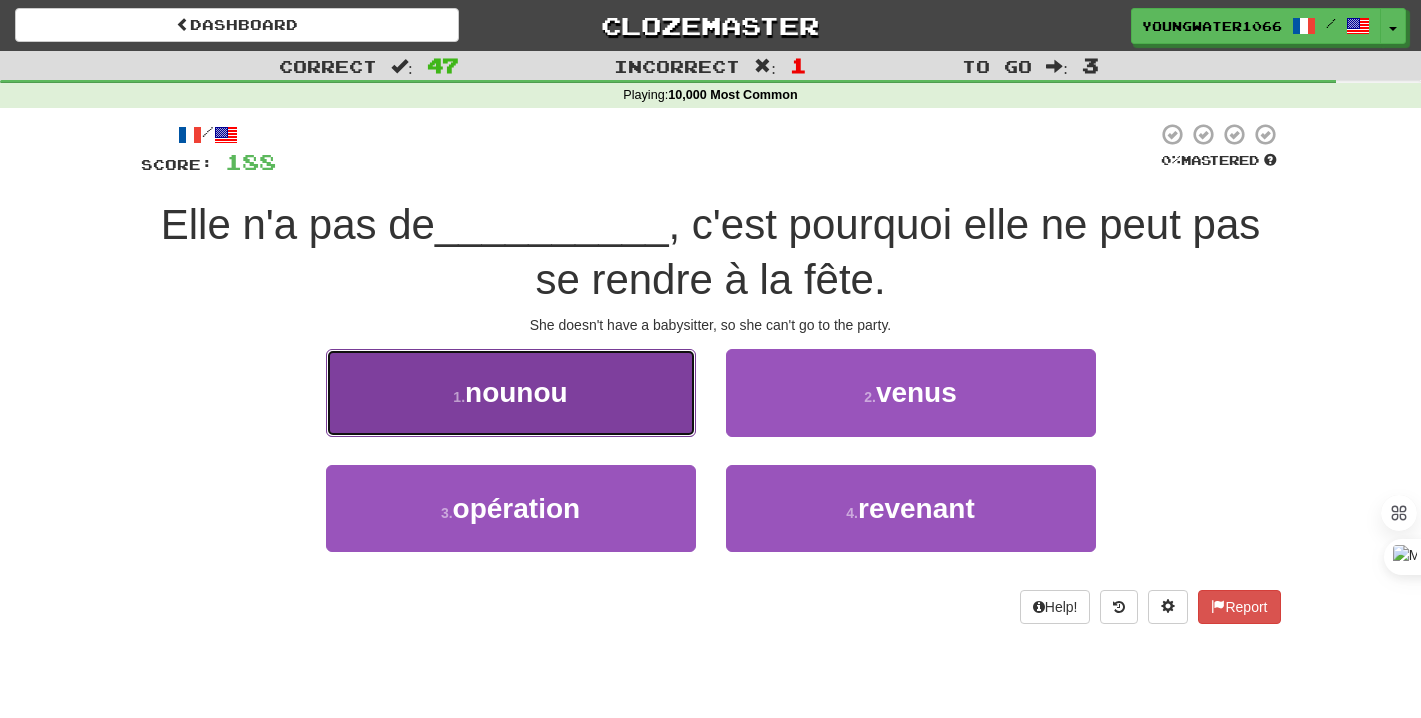 click on "1 .  nounou" at bounding box center (511, 392) 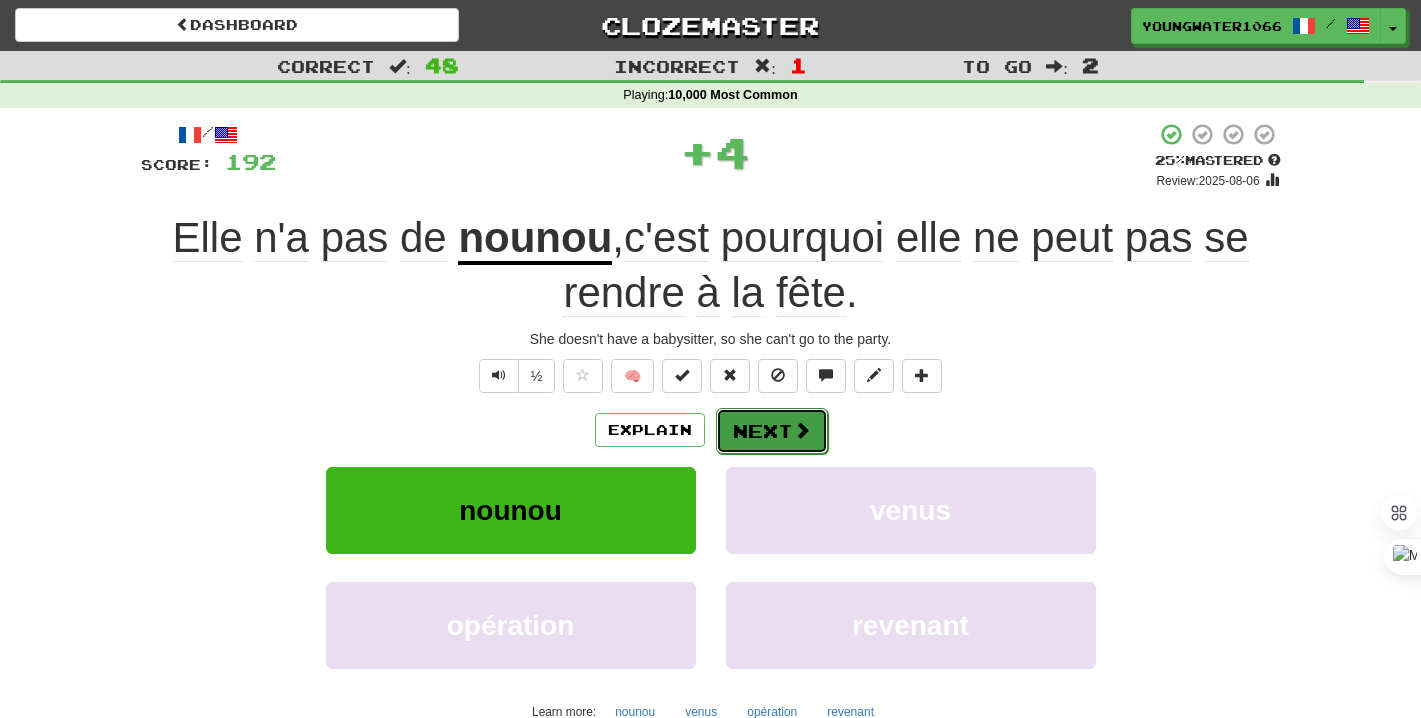 click on "Next" at bounding box center [772, 431] 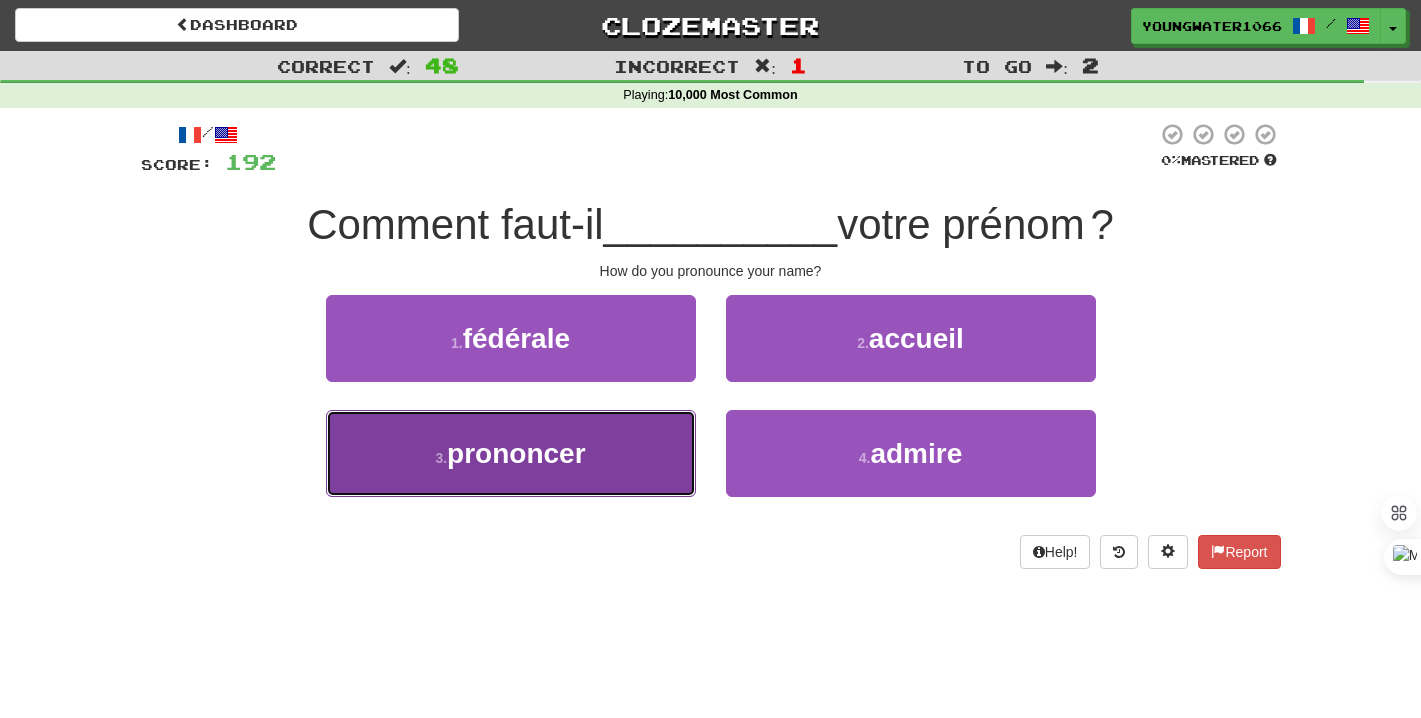 click on "3 .  prononcer" at bounding box center (511, 453) 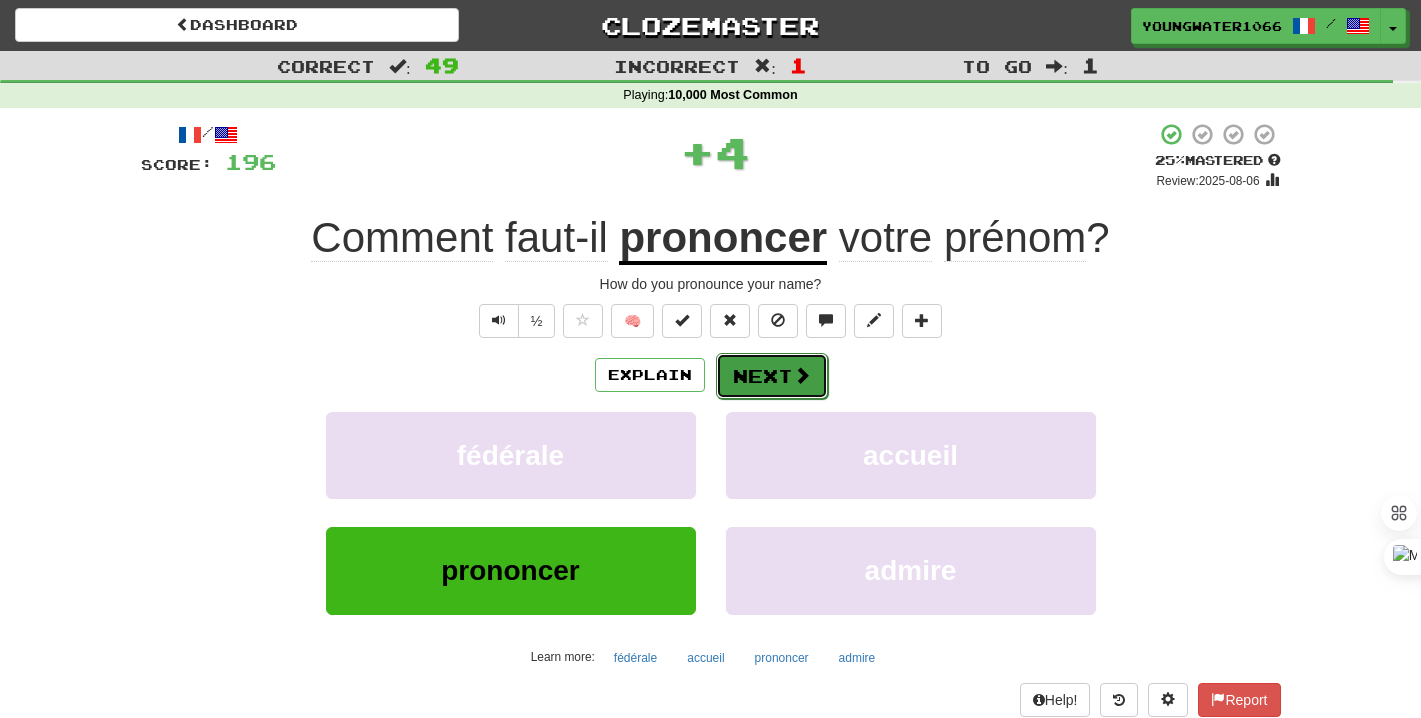 click on "Next" at bounding box center [772, 376] 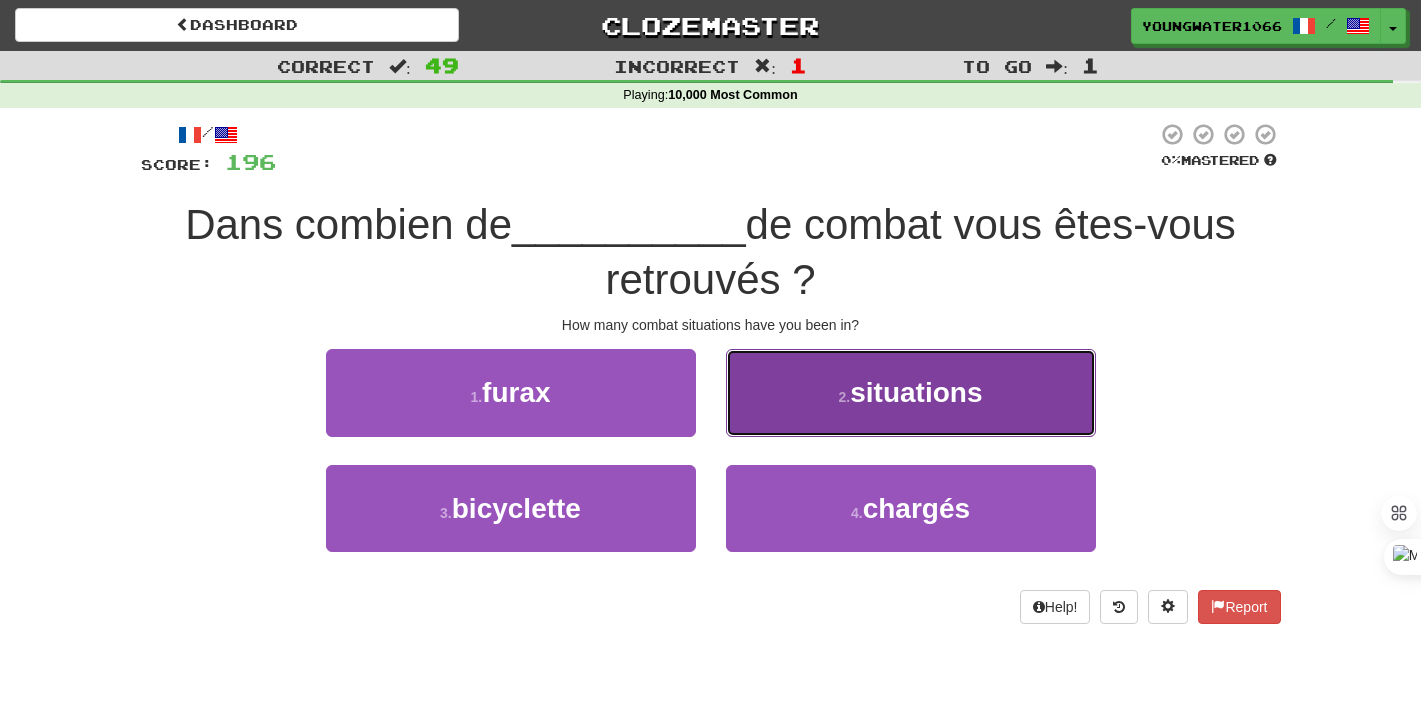 click on "2 .  situations" at bounding box center (911, 392) 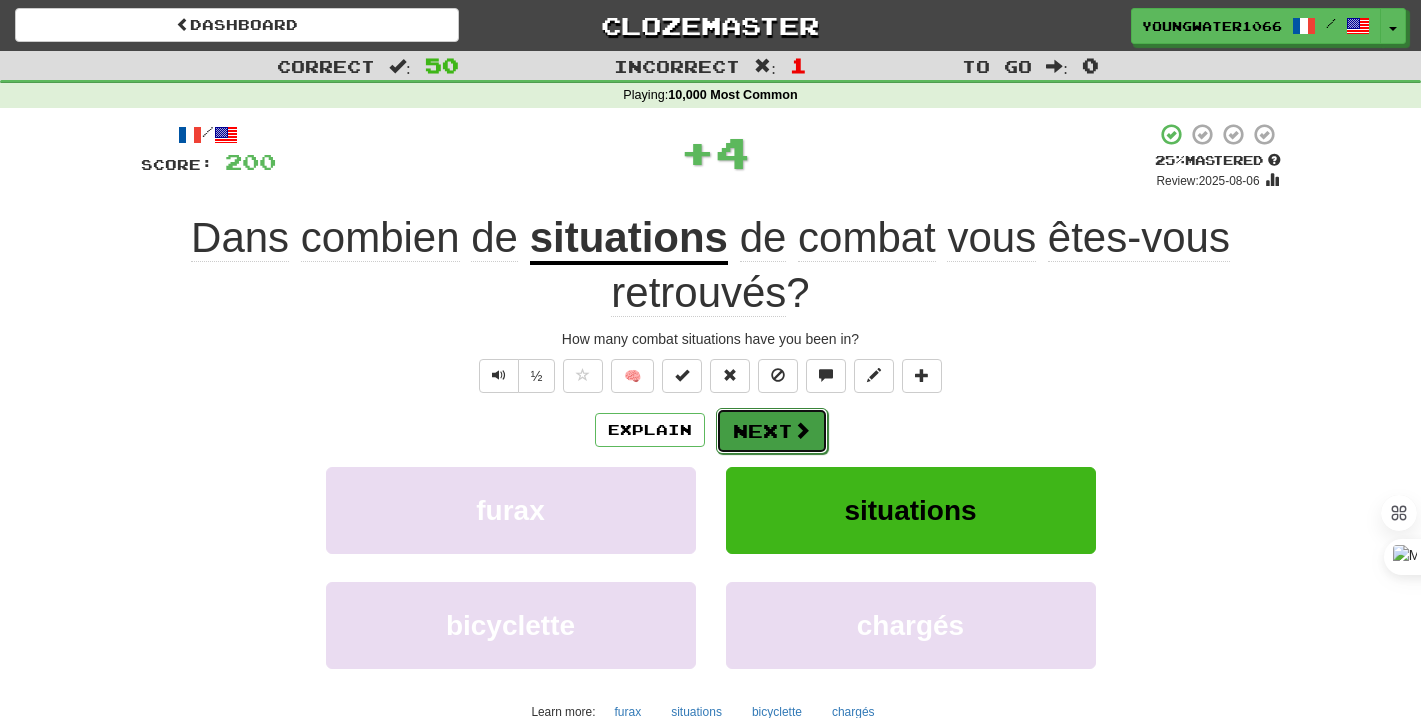 click on "Next" at bounding box center (772, 431) 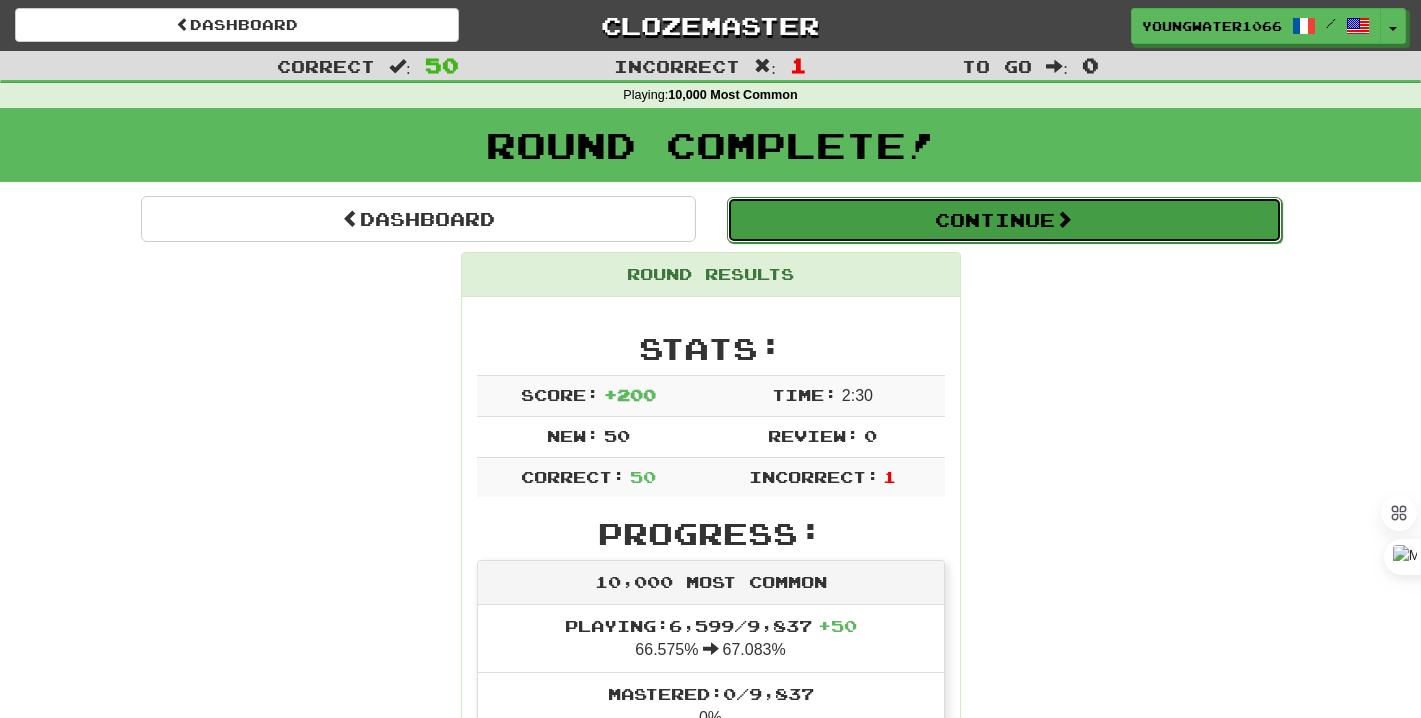 click on "Continue" at bounding box center (1004, 220) 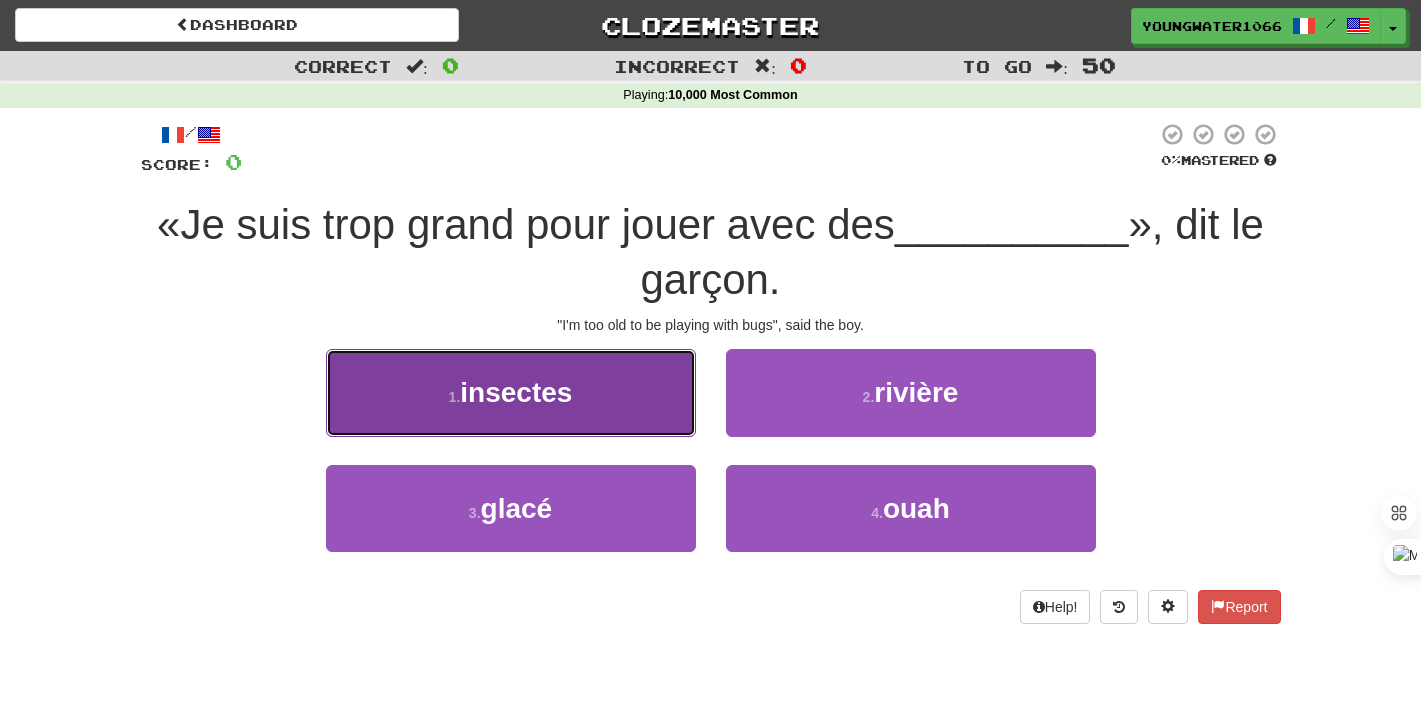 click on "1 .  insectes" at bounding box center [511, 392] 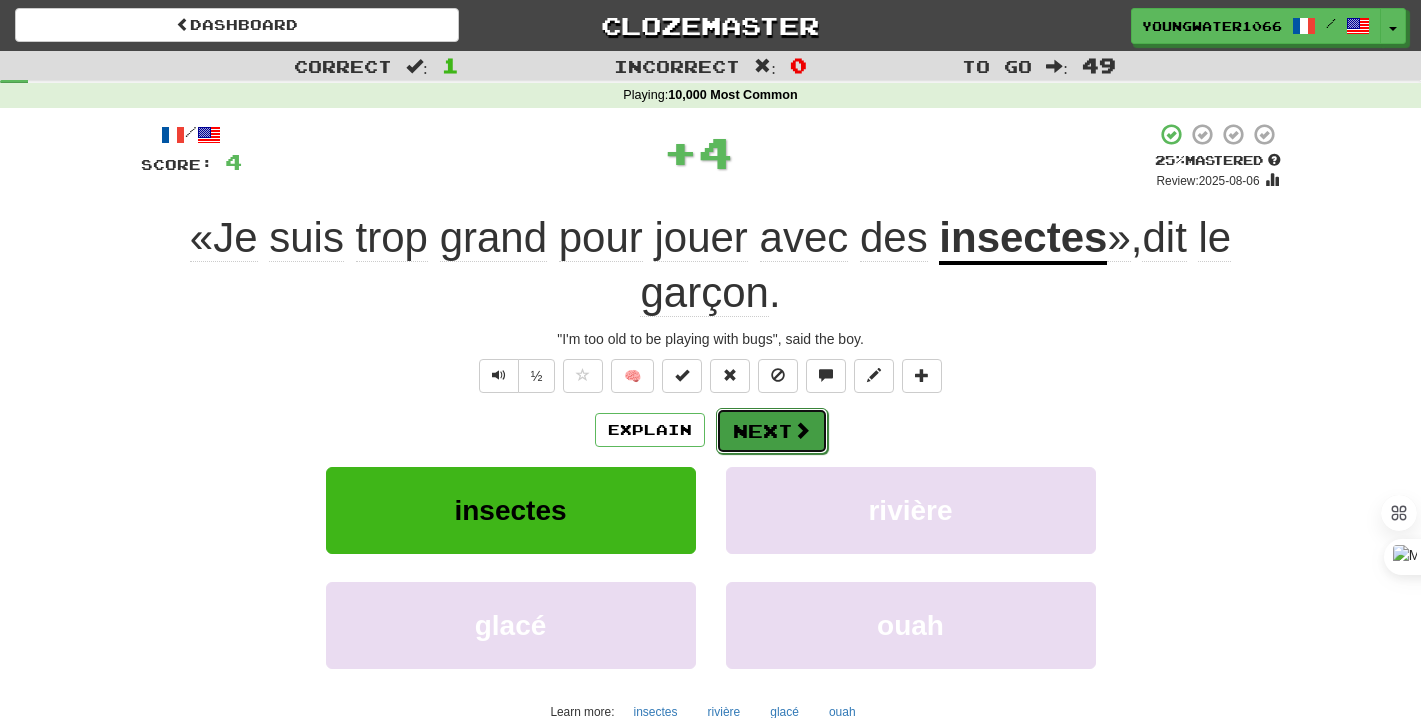 click on "Next" at bounding box center [772, 431] 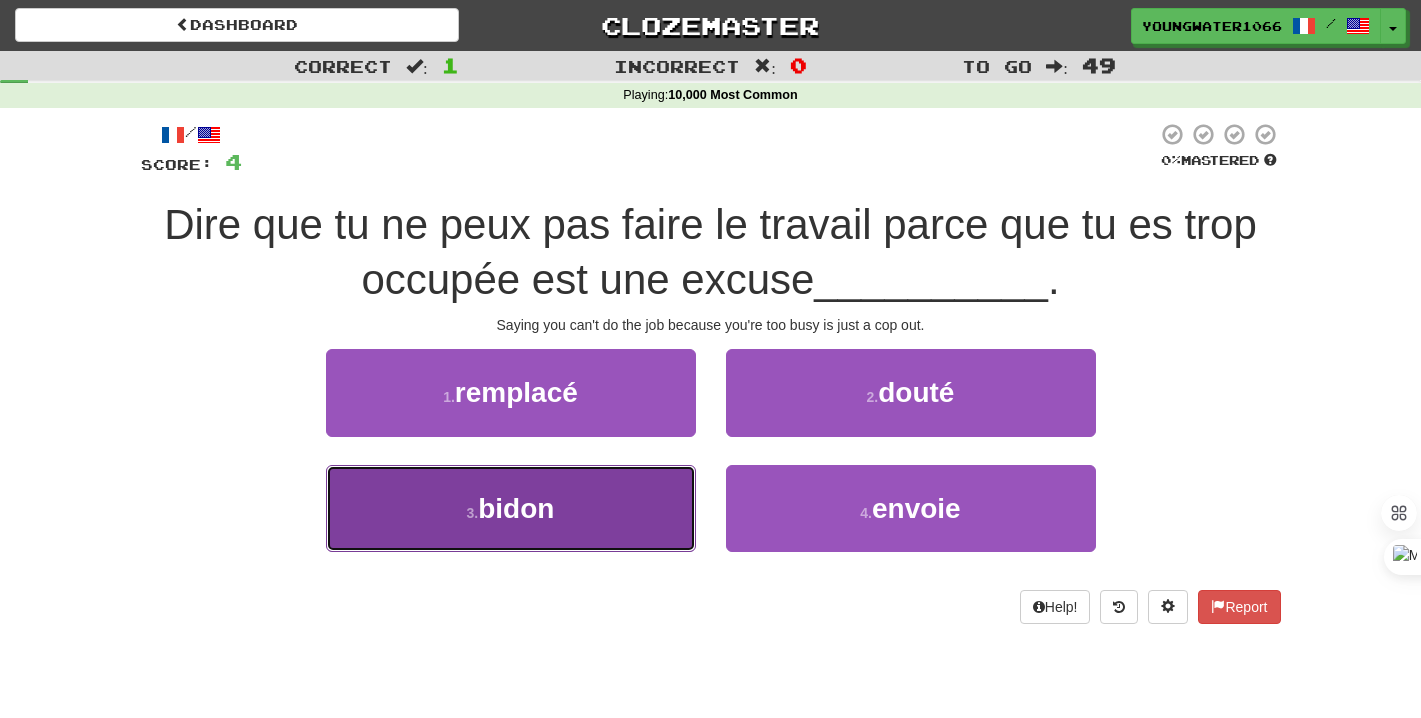 click on "3 .  bidon" at bounding box center [511, 508] 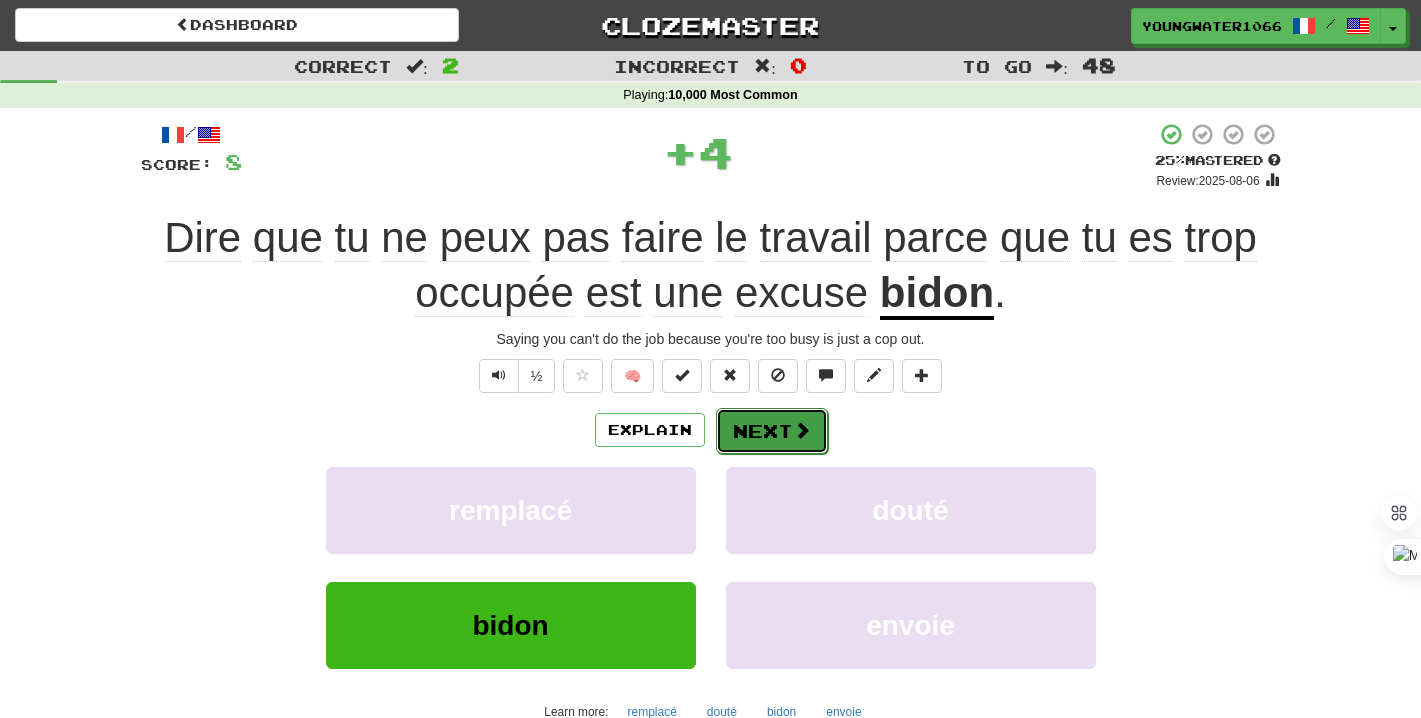 click on "Next" at bounding box center (772, 431) 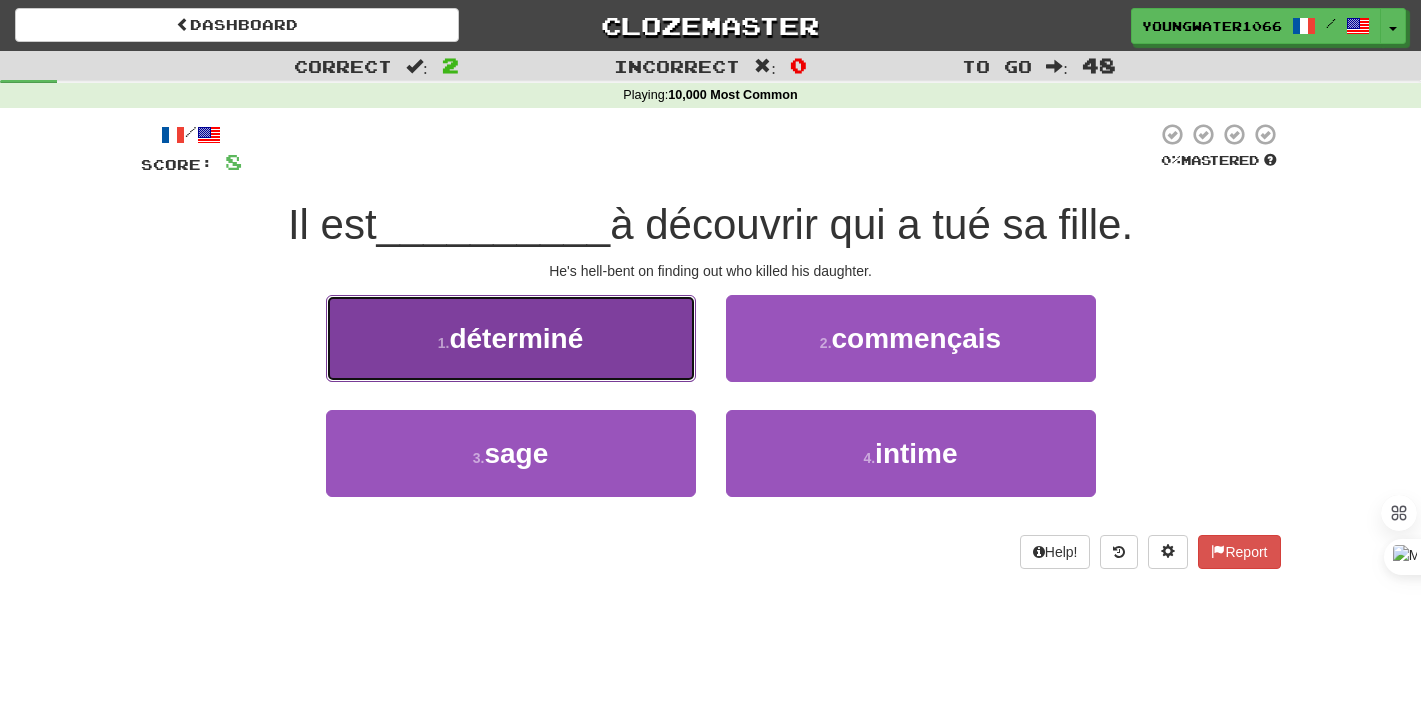 click on "1 .  déterminé" at bounding box center [511, 338] 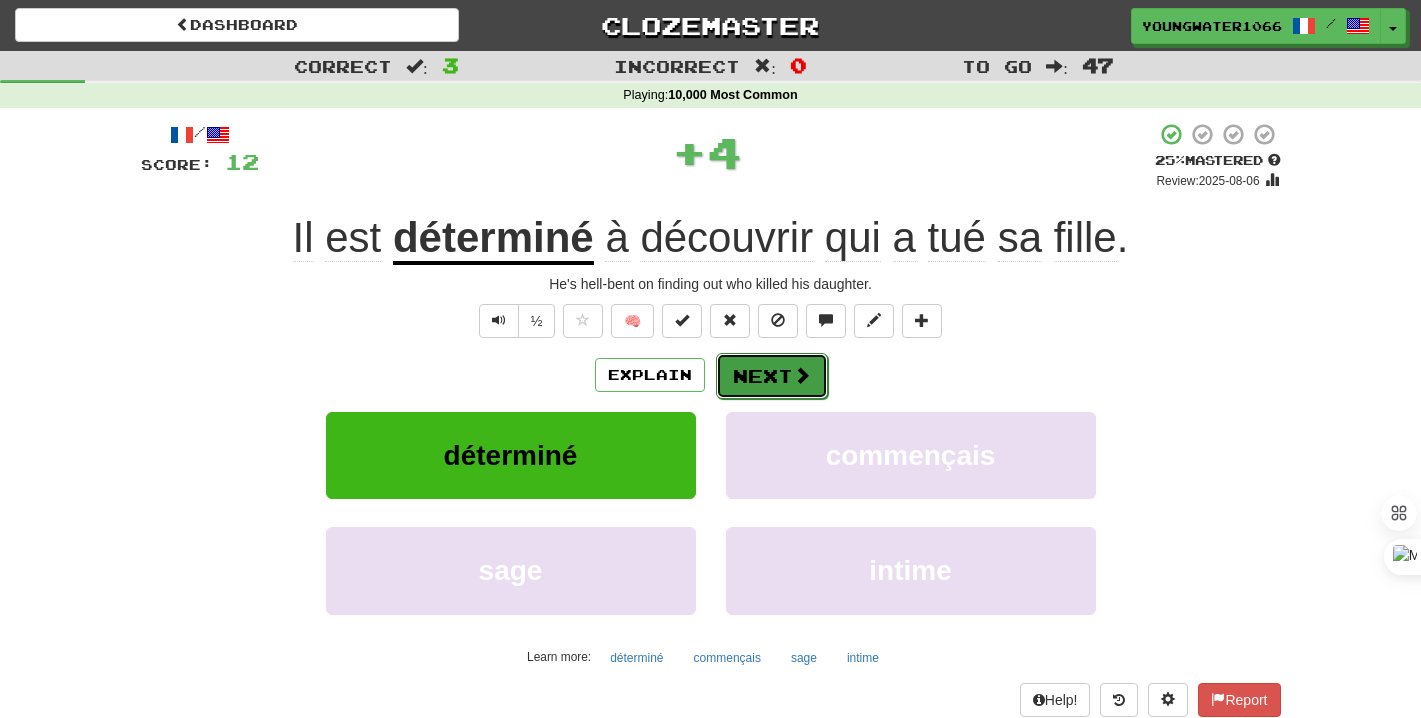click on "Next" at bounding box center [772, 376] 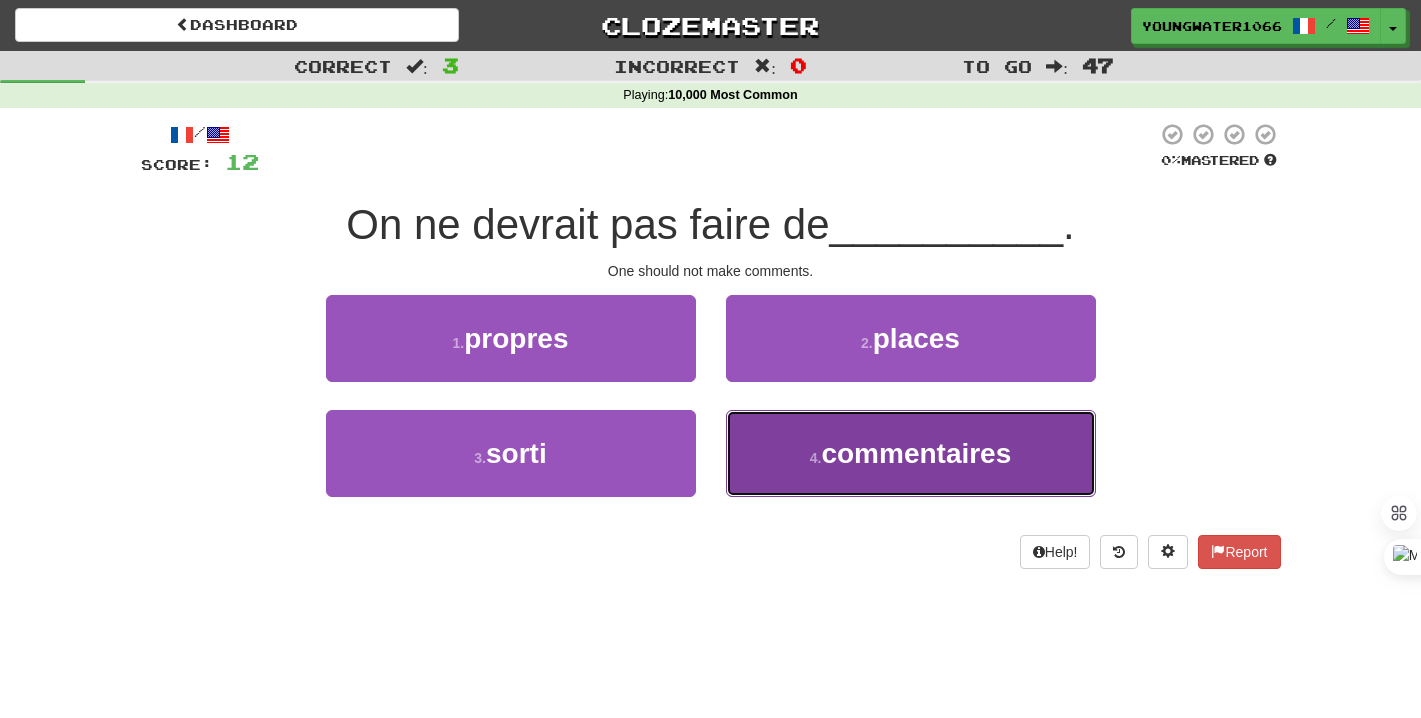 click on "4 .  commentaires" at bounding box center (911, 453) 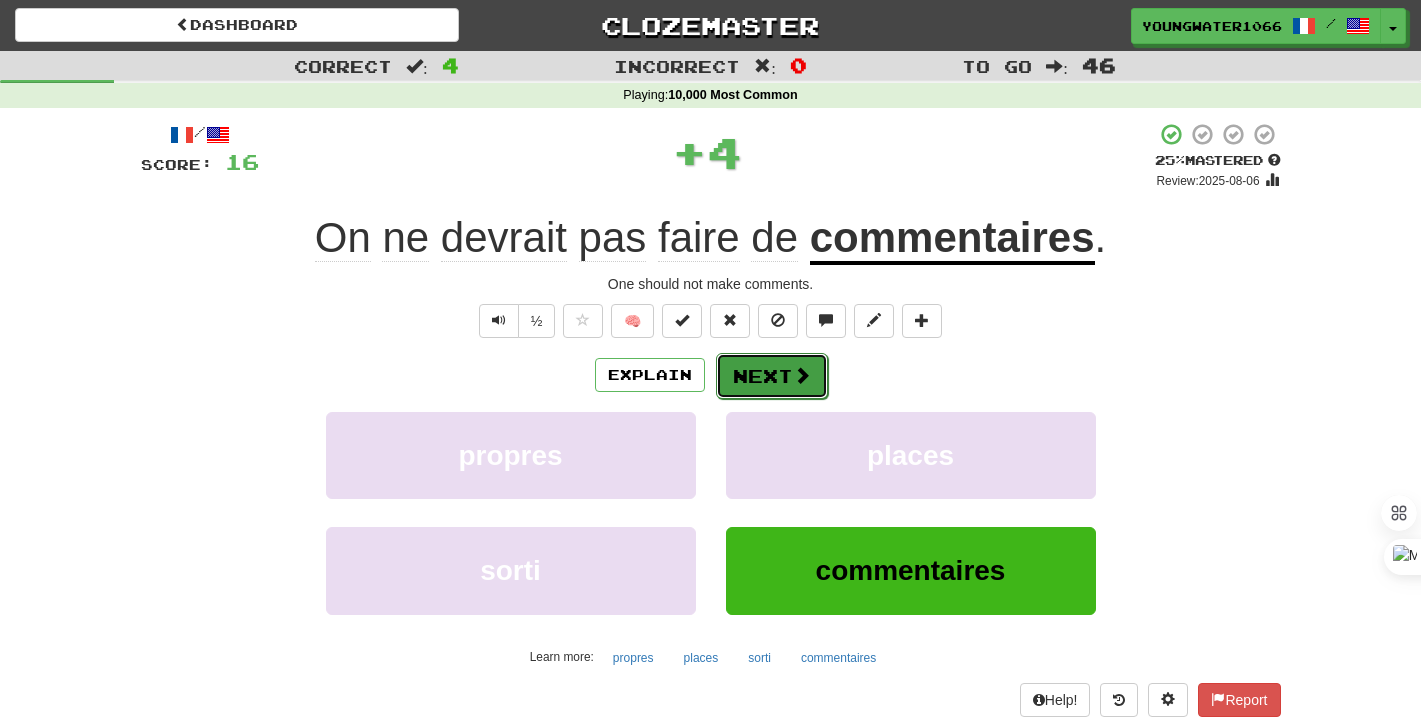 click on "Next" at bounding box center [772, 376] 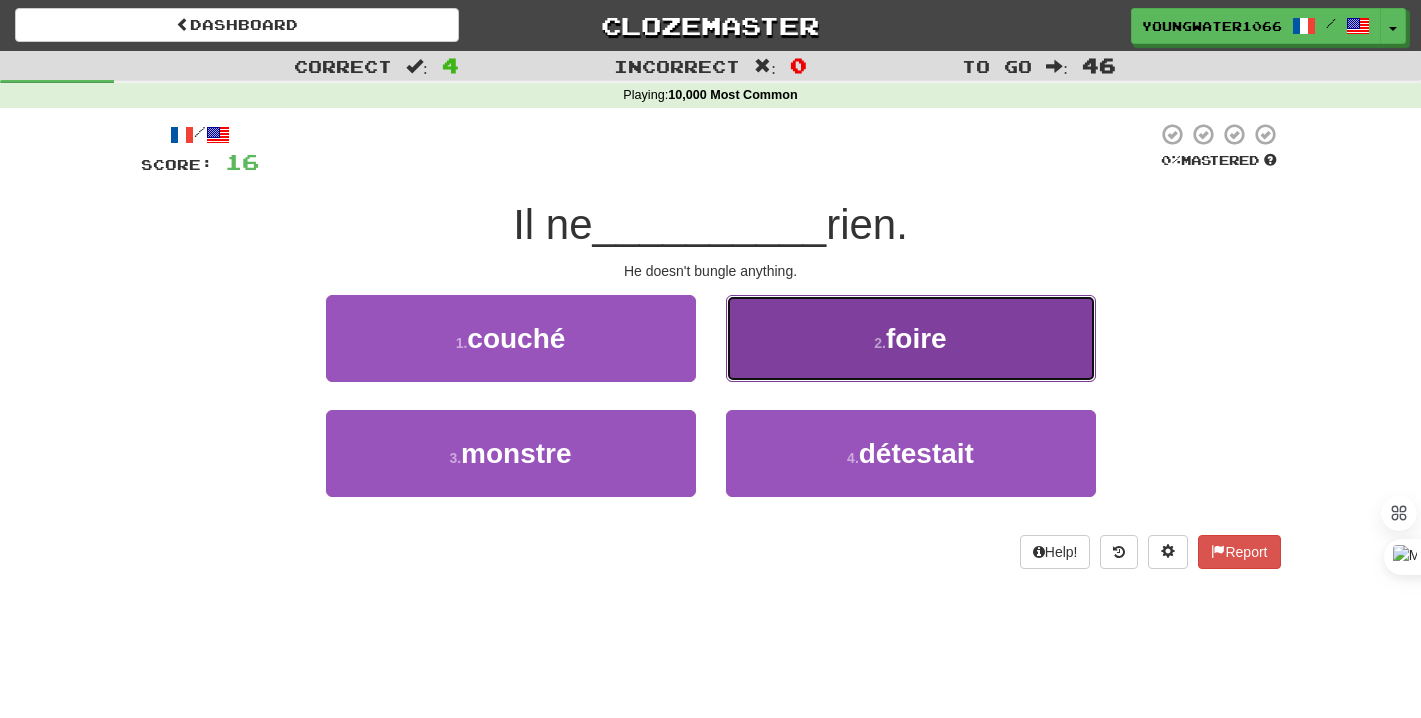 click on "2 .  foire" at bounding box center [911, 338] 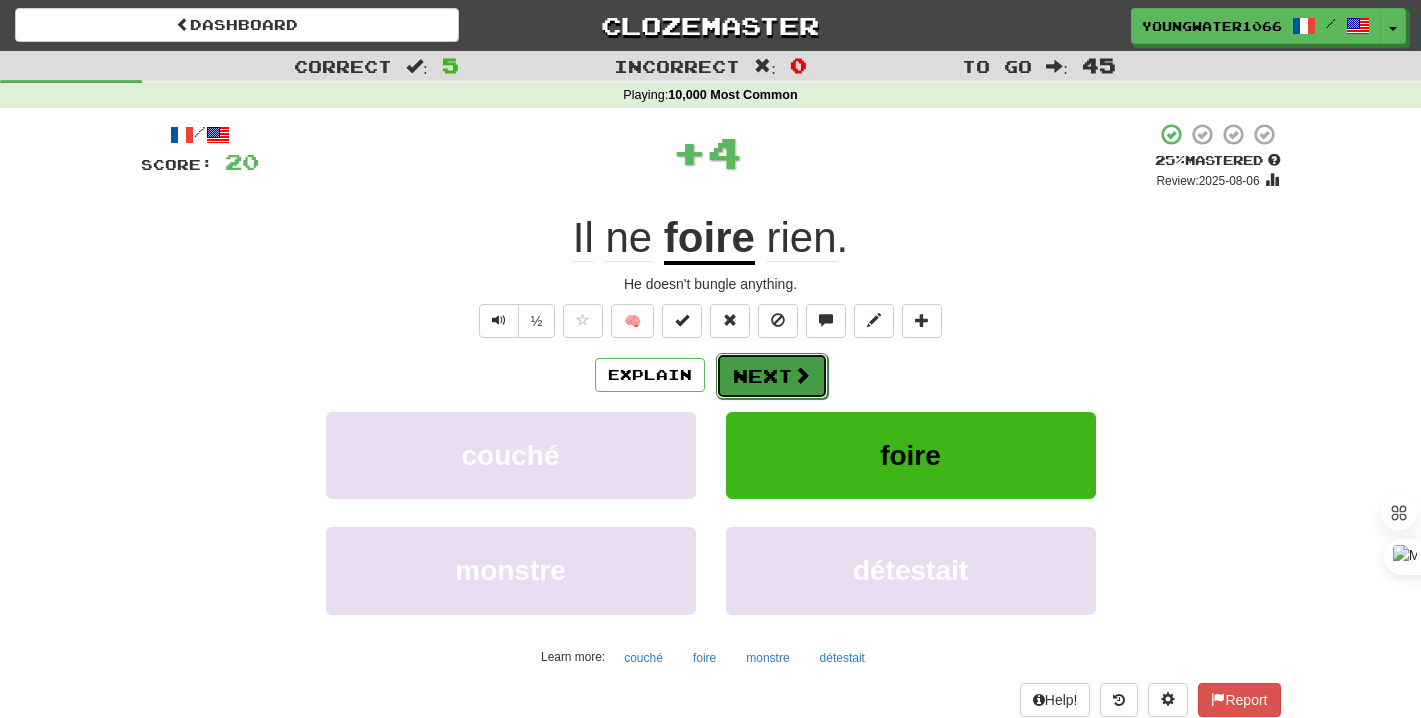 click on "Next" at bounding box center (772, 376) 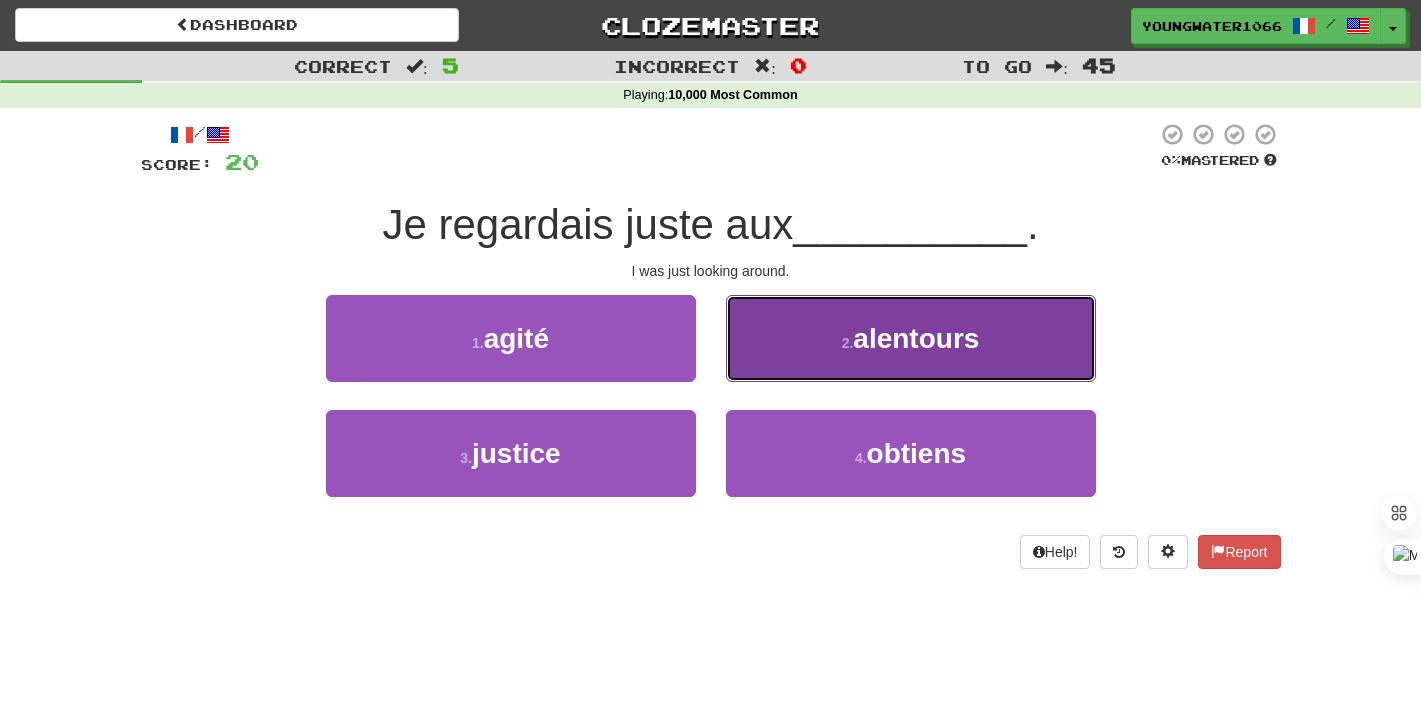 click on "2 .  alentours" at bounding box center (911, 338) 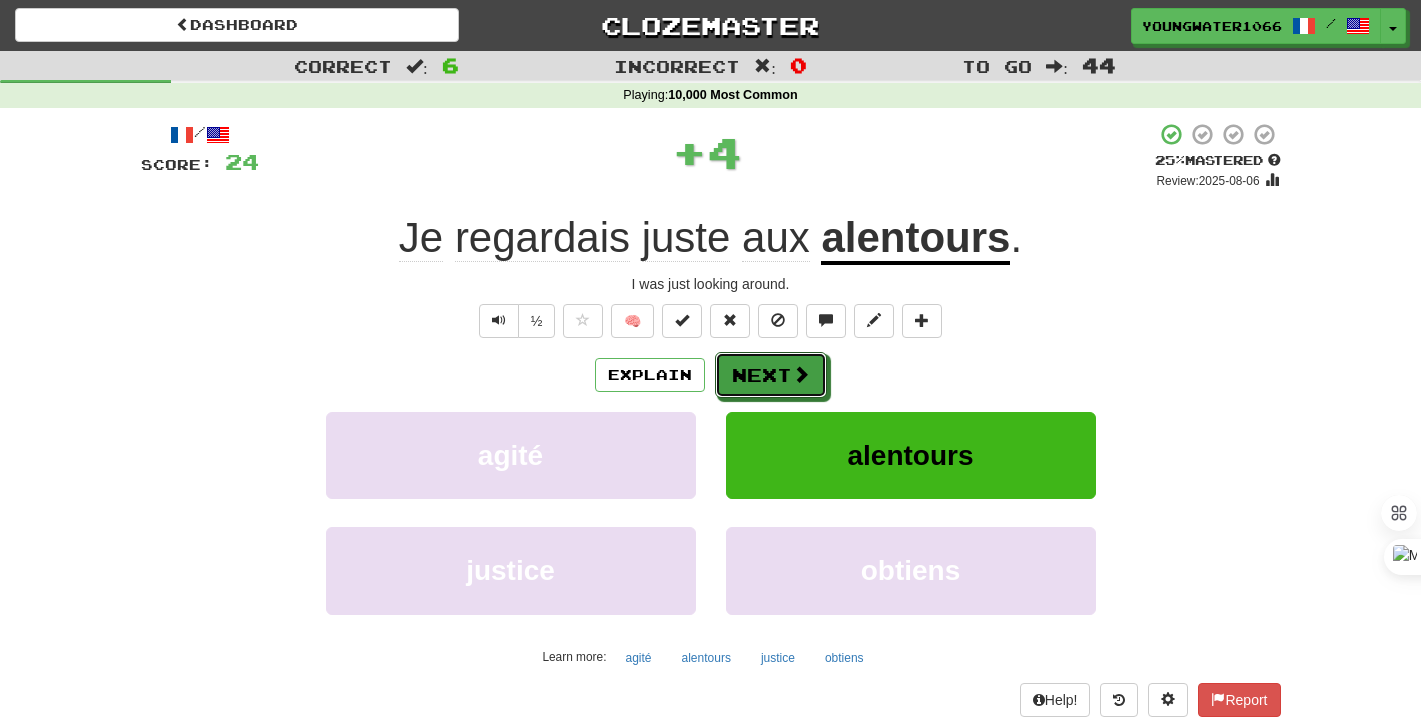 click on "Next" at bounding box center (771, 375) 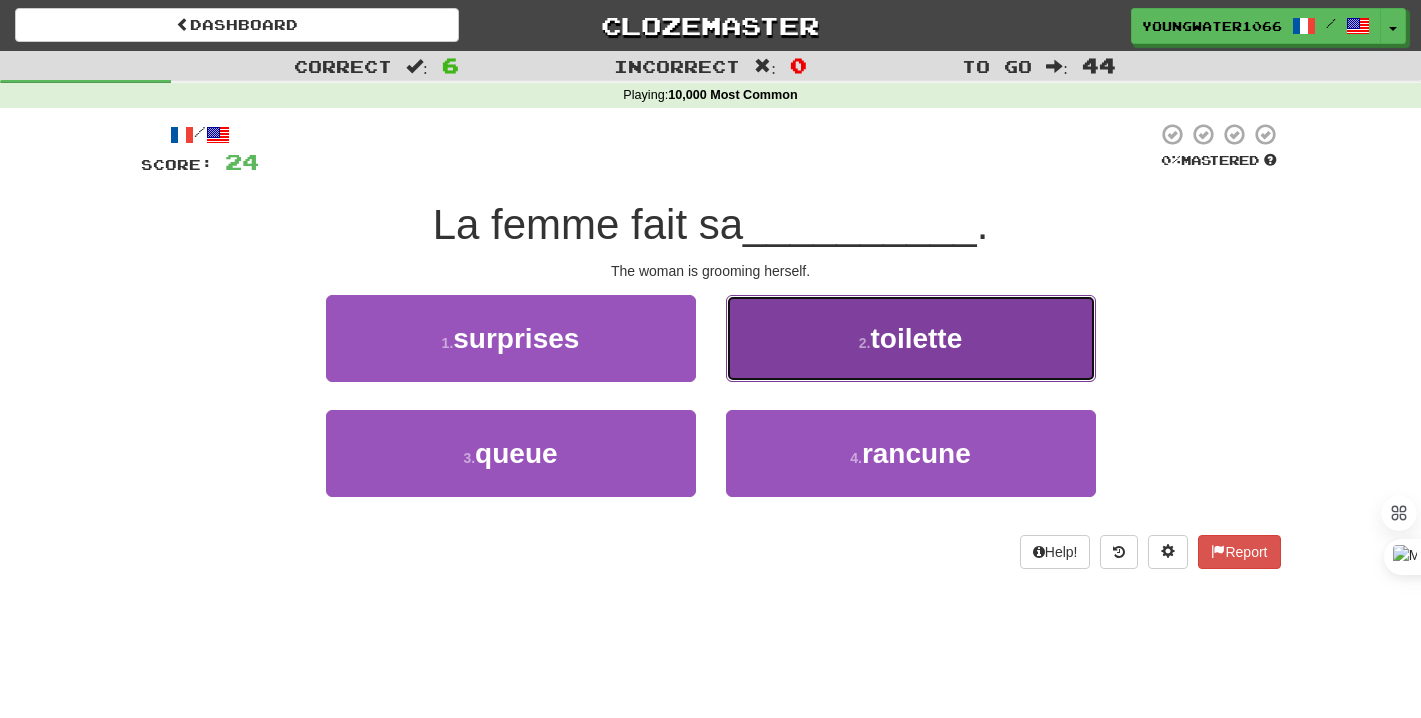 click on "2 .  toilette" at bounding box center (911, 338) 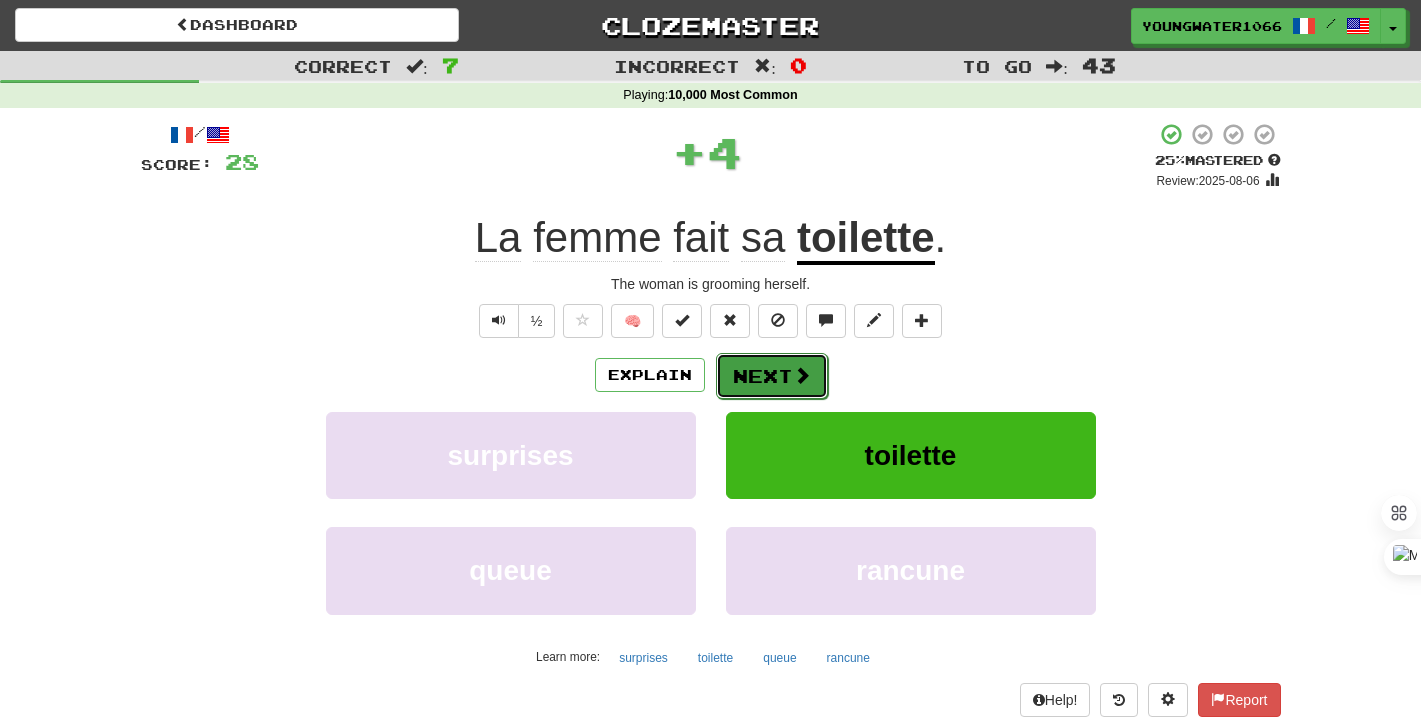 click on "Next" at bounding box center [772, 376] 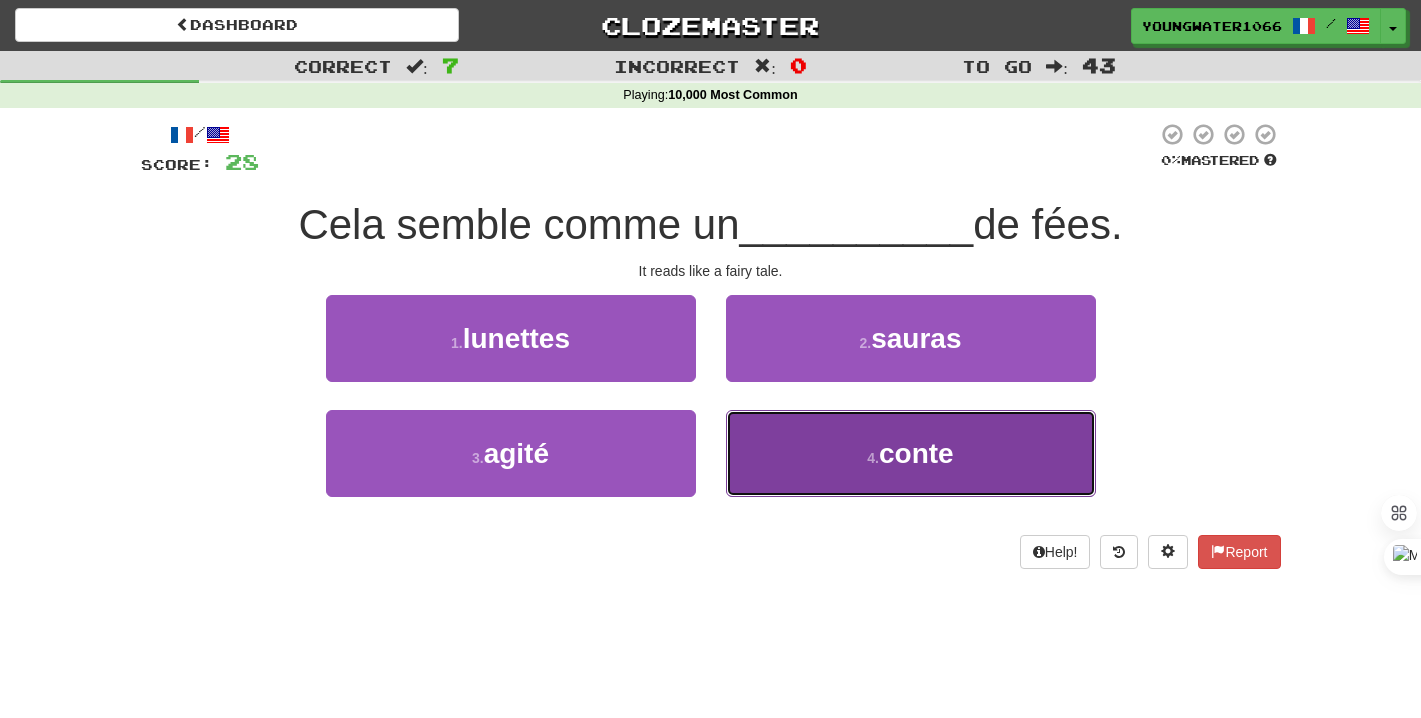 click on "4 .  conte" at bounding box center (911, 453) 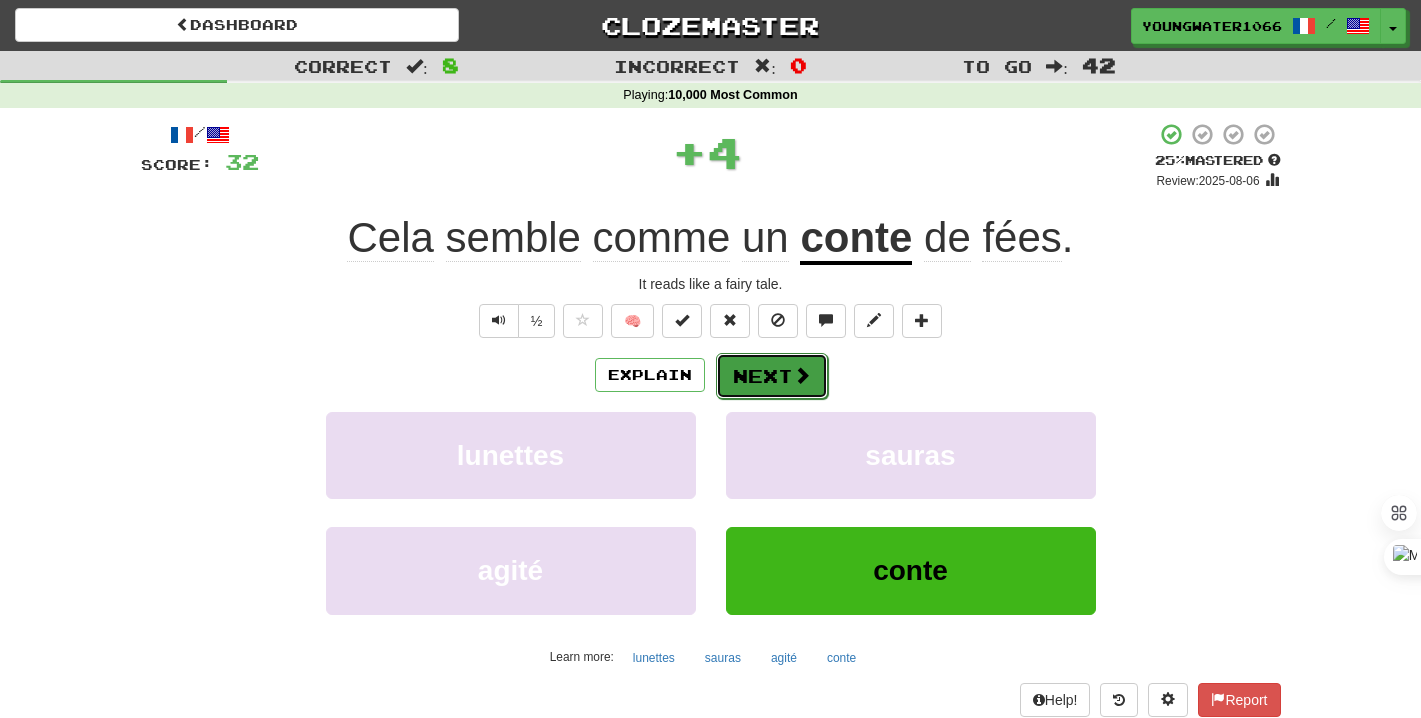 click on "Next" at bounding box center (772, 376) 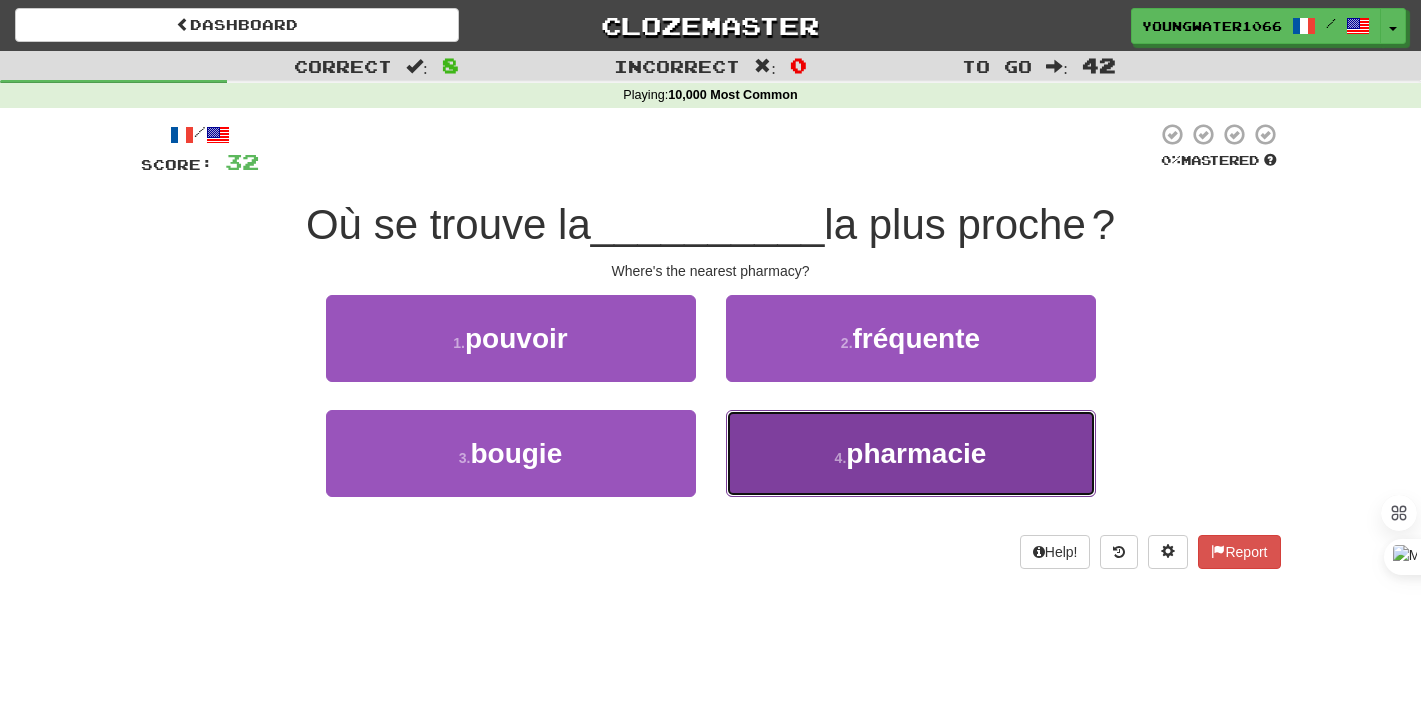 click on "4 .  pharmacie" at bounding box center (911, 453) 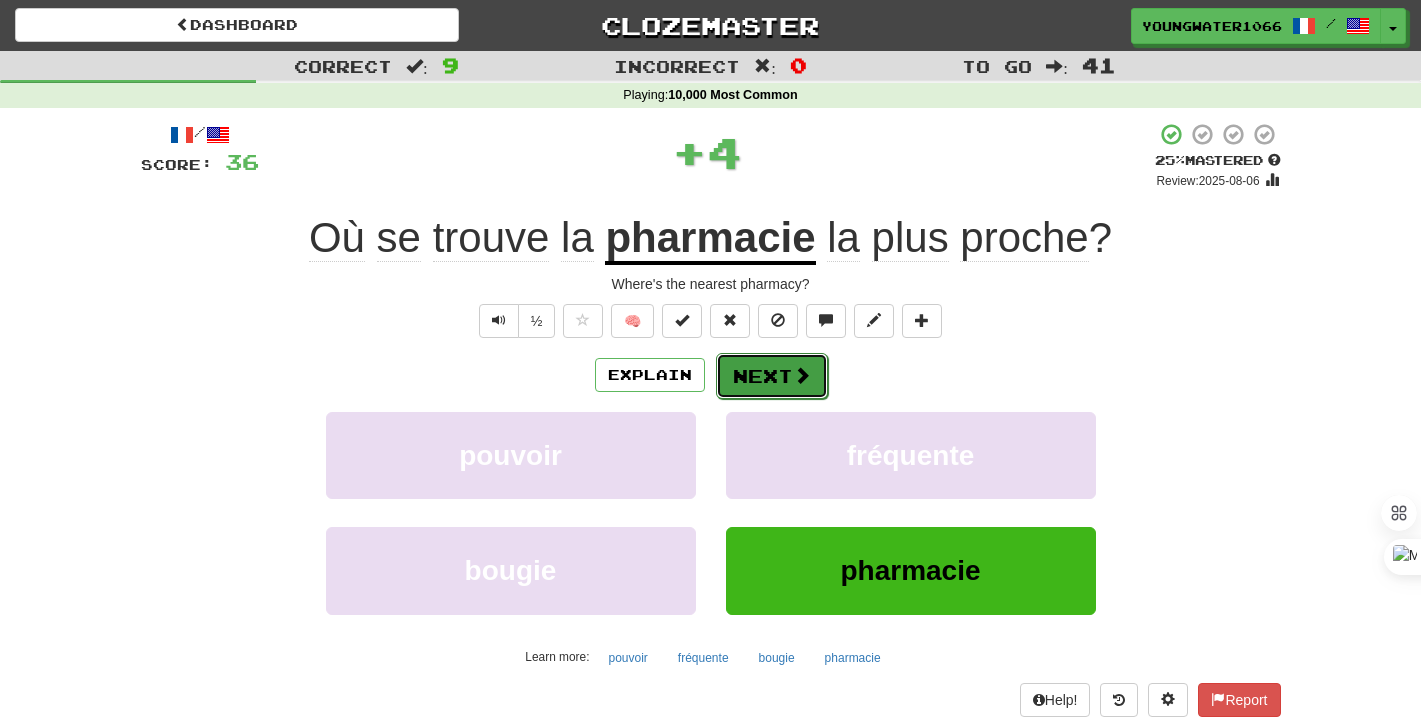 click on "Next" at bounding box center [772, 376] 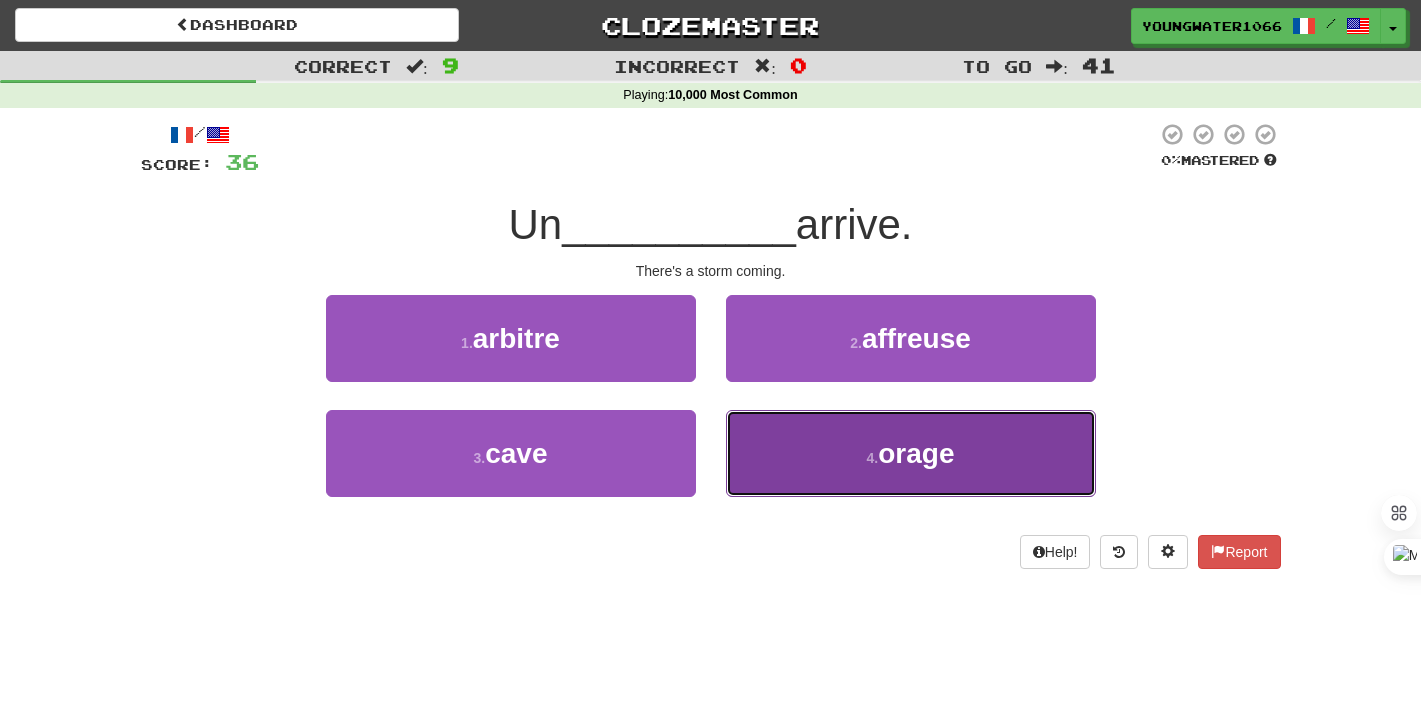click on "4 .  orage" at bounding box center [911, 453] 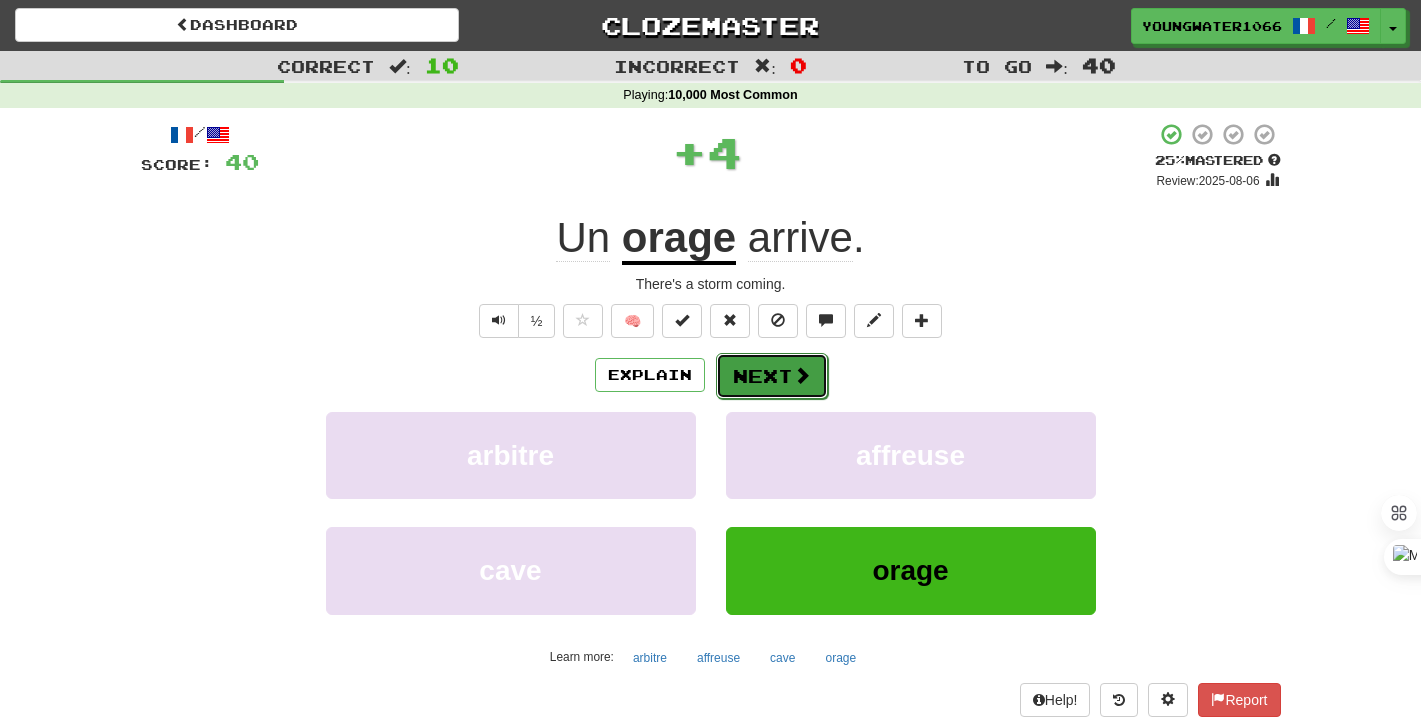 click on "Next" at bounding box center [772, 376] 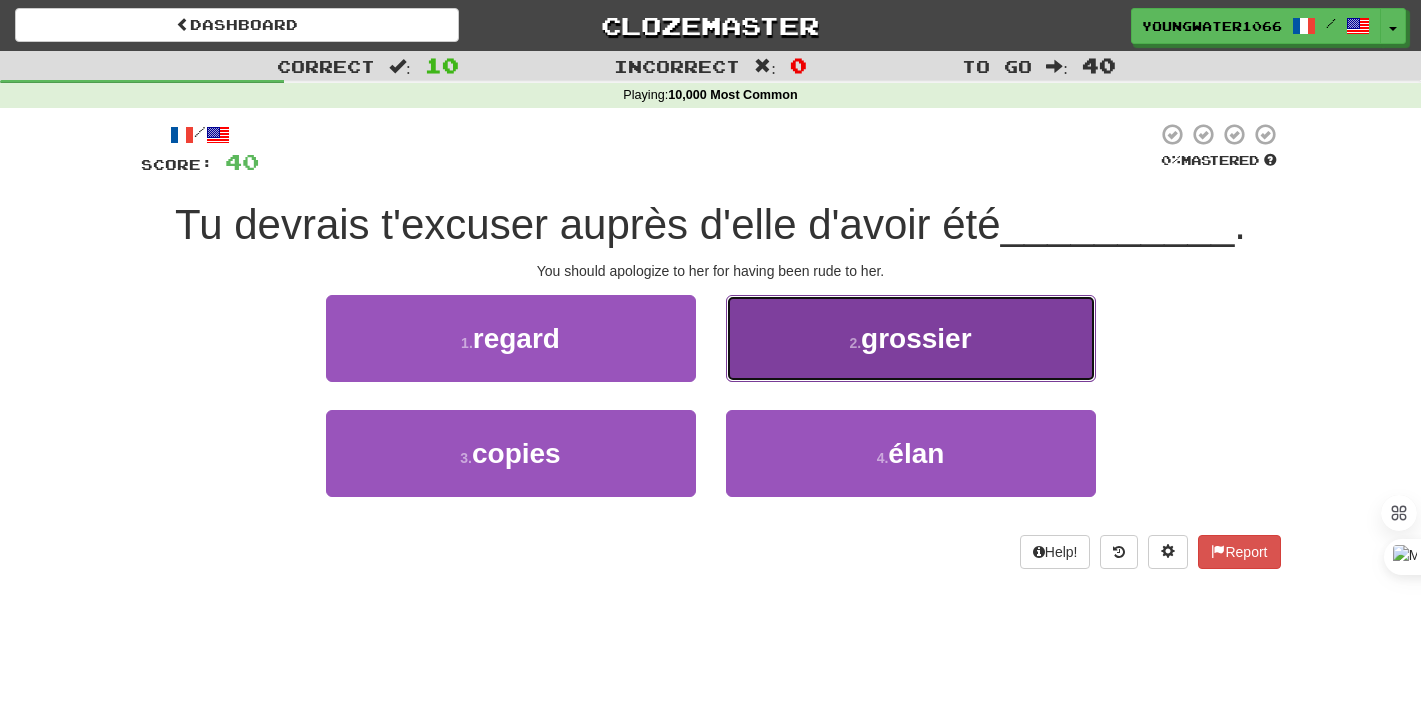 click on "2 .  grossier" at bounding box center (911, 338) 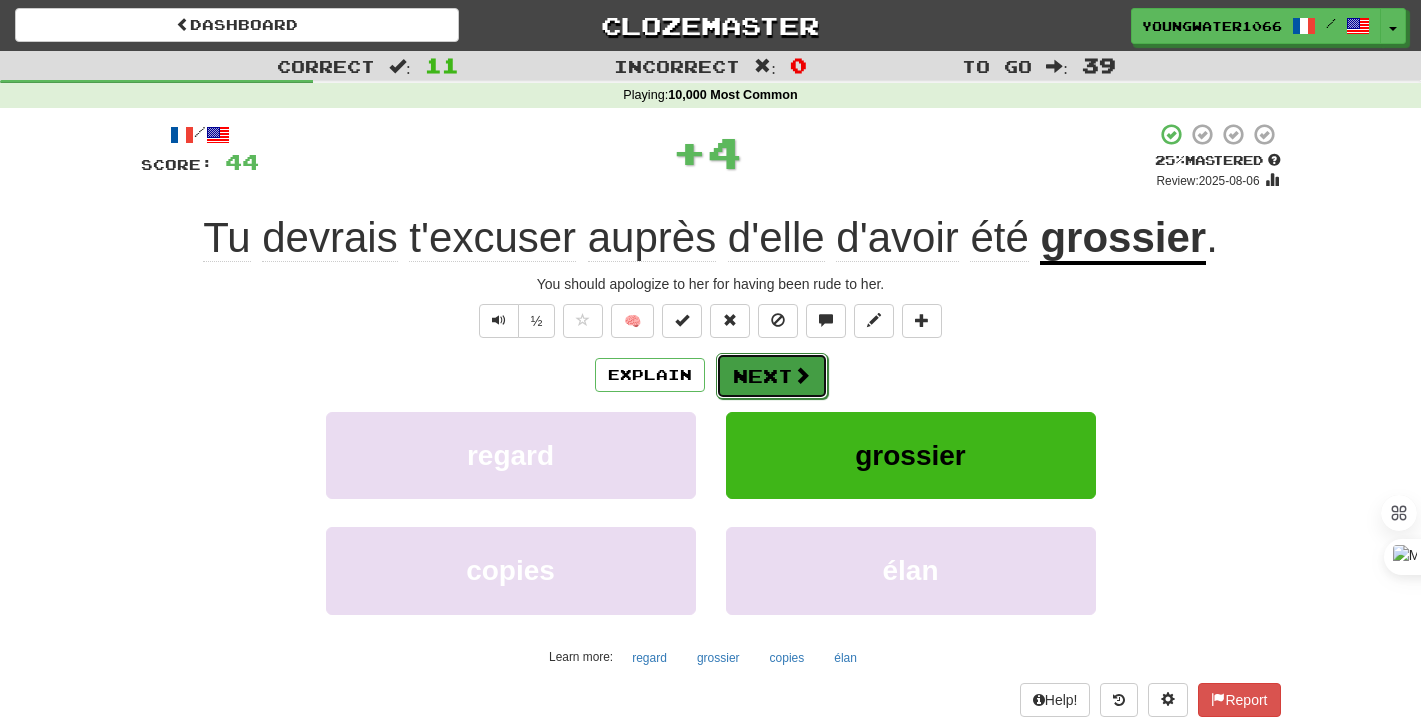 click on "Next" at bounding box center (772, 376) 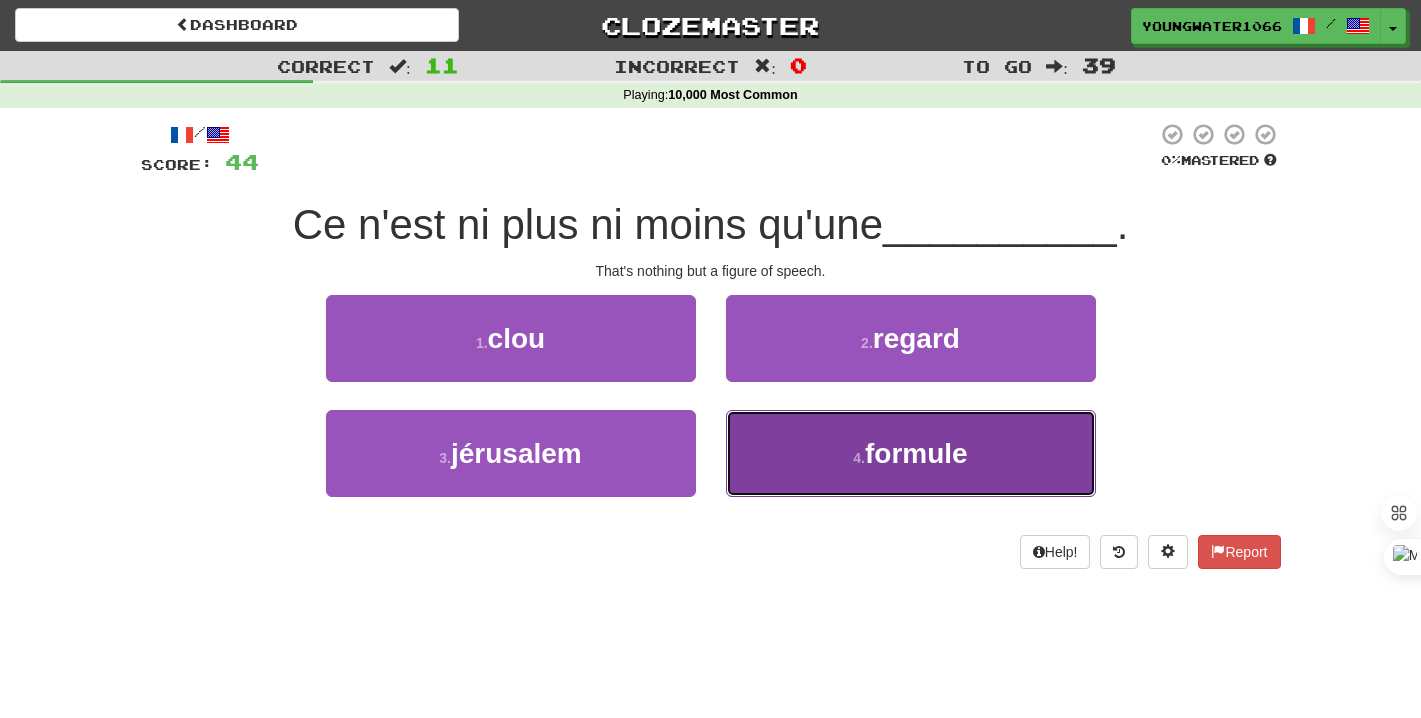 click on "4 .  formule" at bounding box center (911, 453) 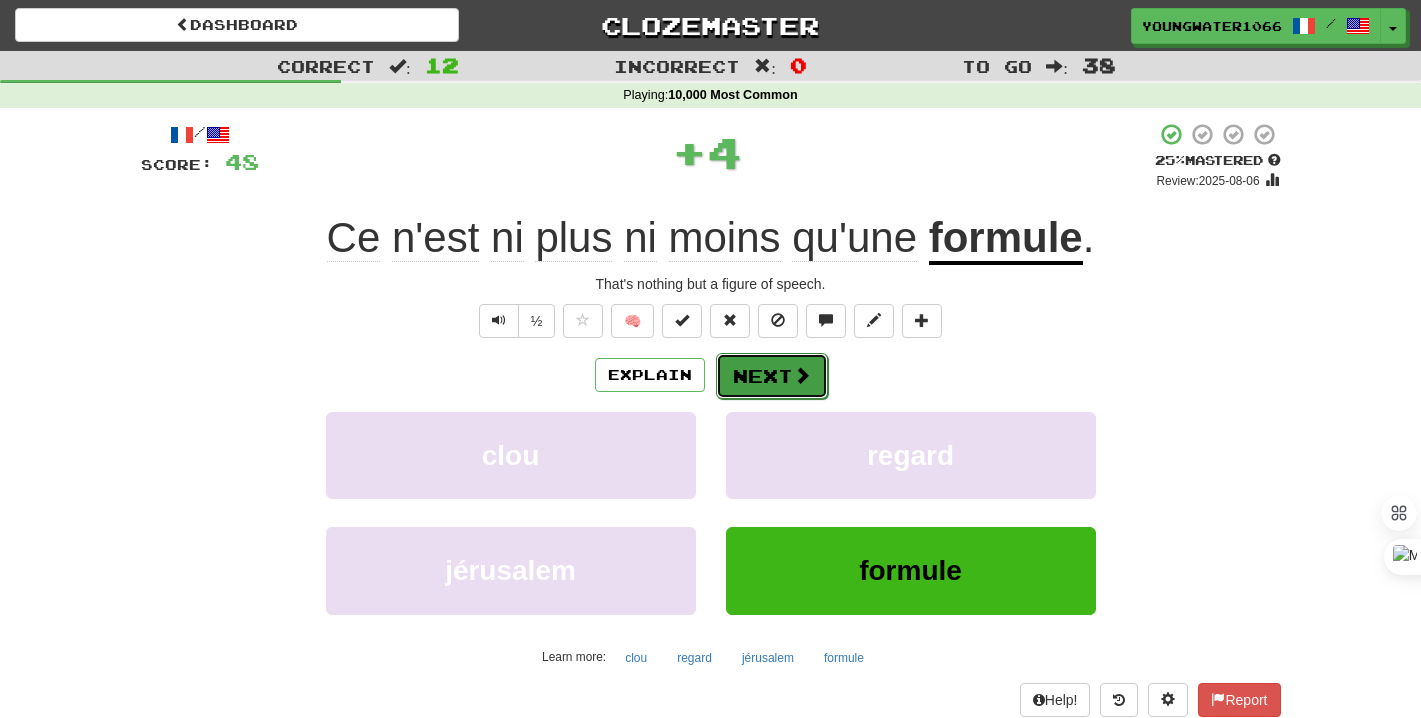 click on "Next" at bounding box center [772, 376] 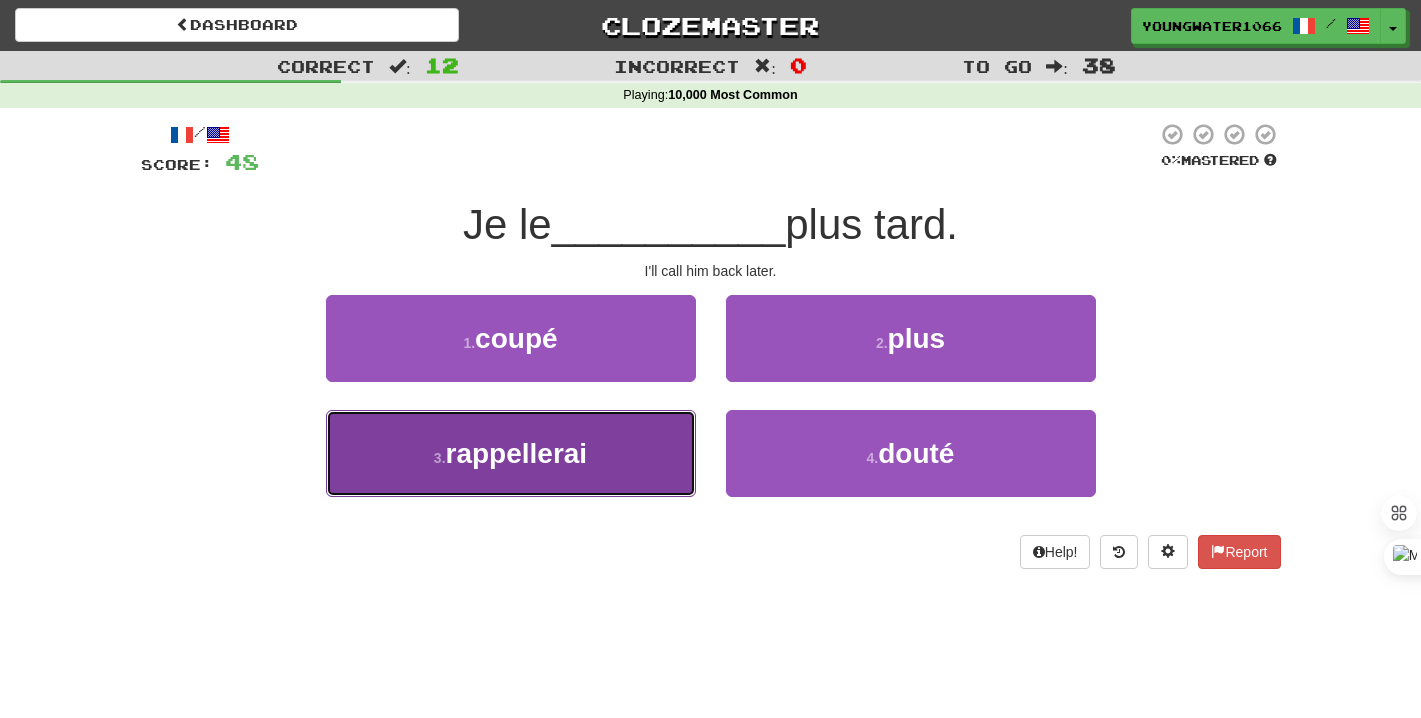 click on "3 .  rappellerai" at bounding box center [511, 453] 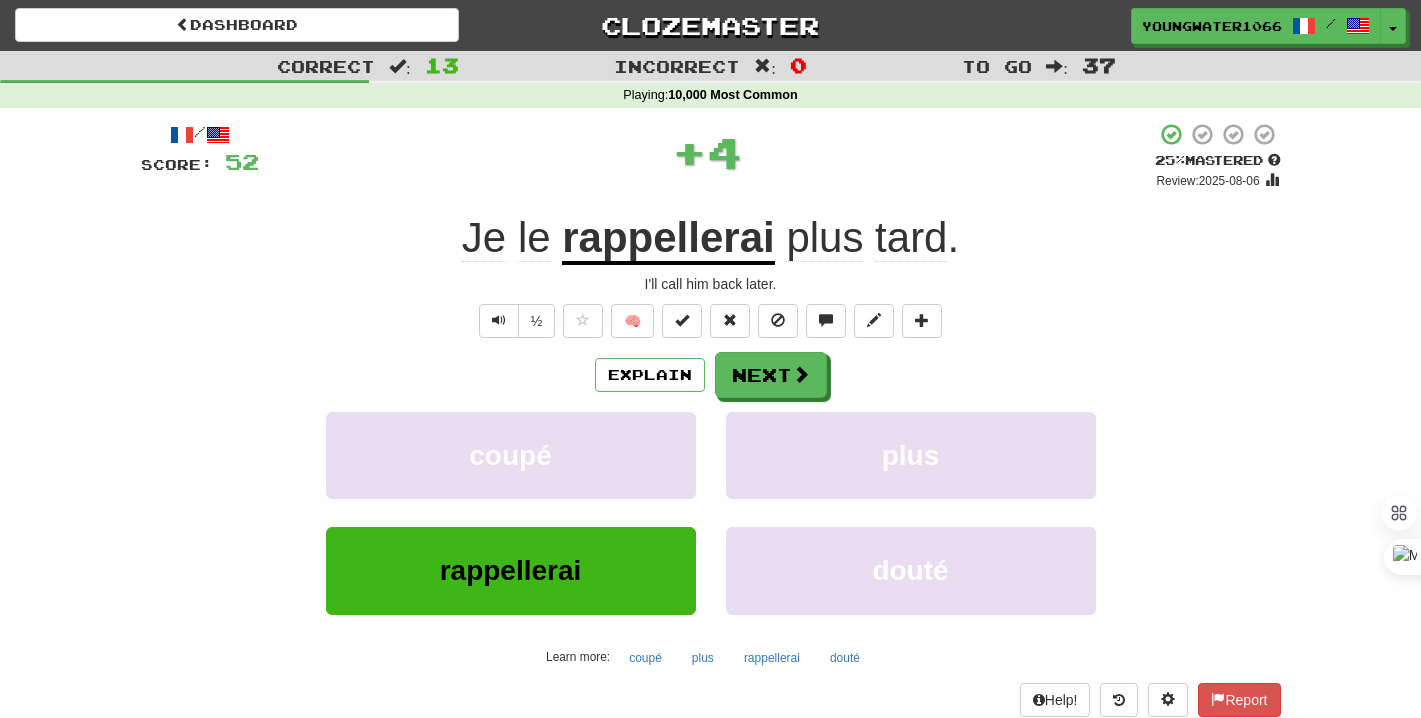 click on "Explain Next coupé plus rappellerai douté Learn more: coupé plus rappellerai douté" at bounding box center [711, 512] 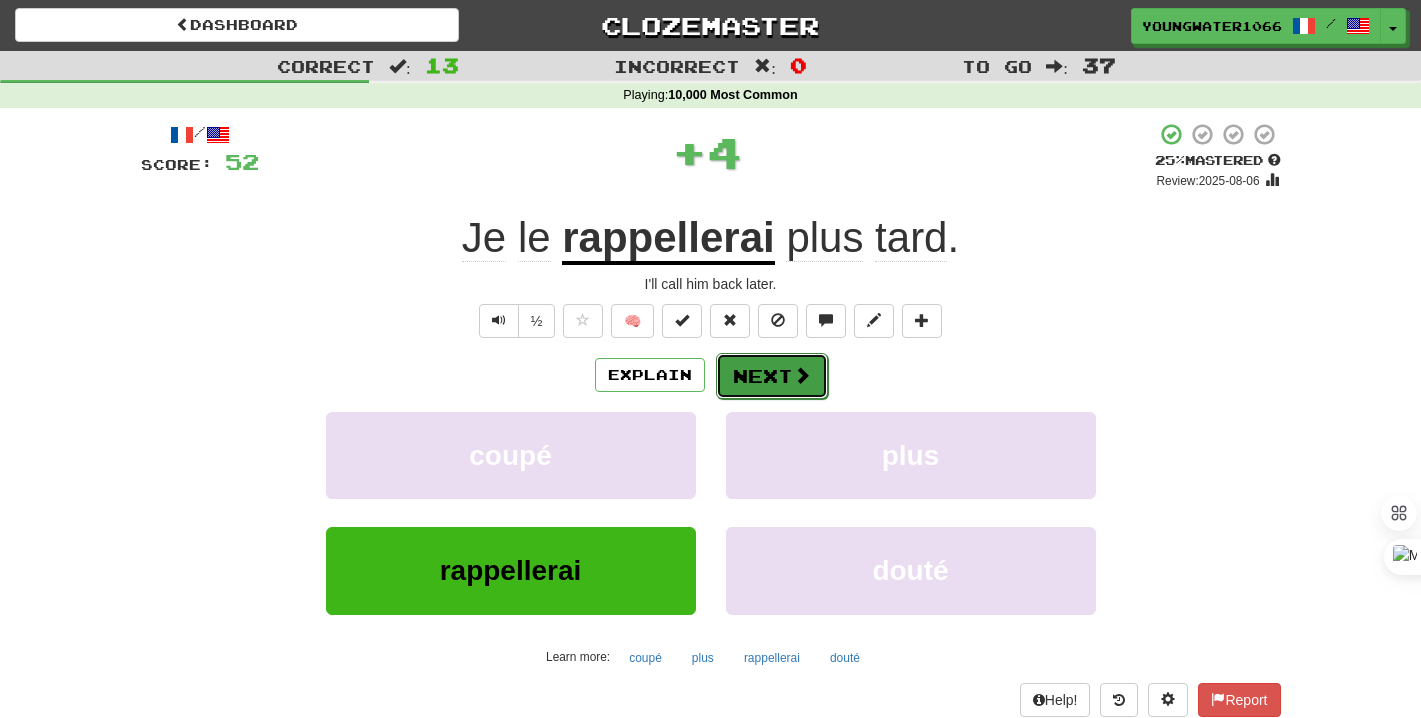 click on "Next" at bounding box center [772, 376] 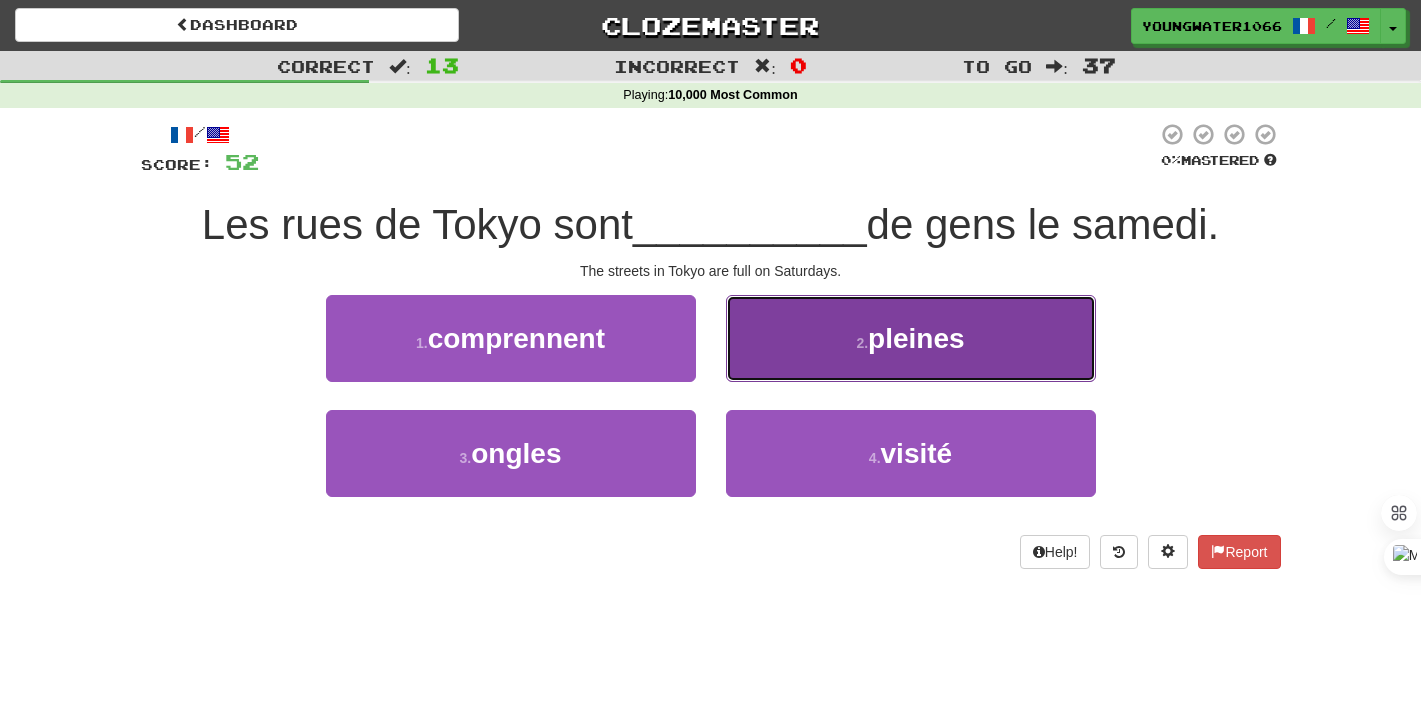 click on "2 .  pleines" at bounding box center (911, 338) 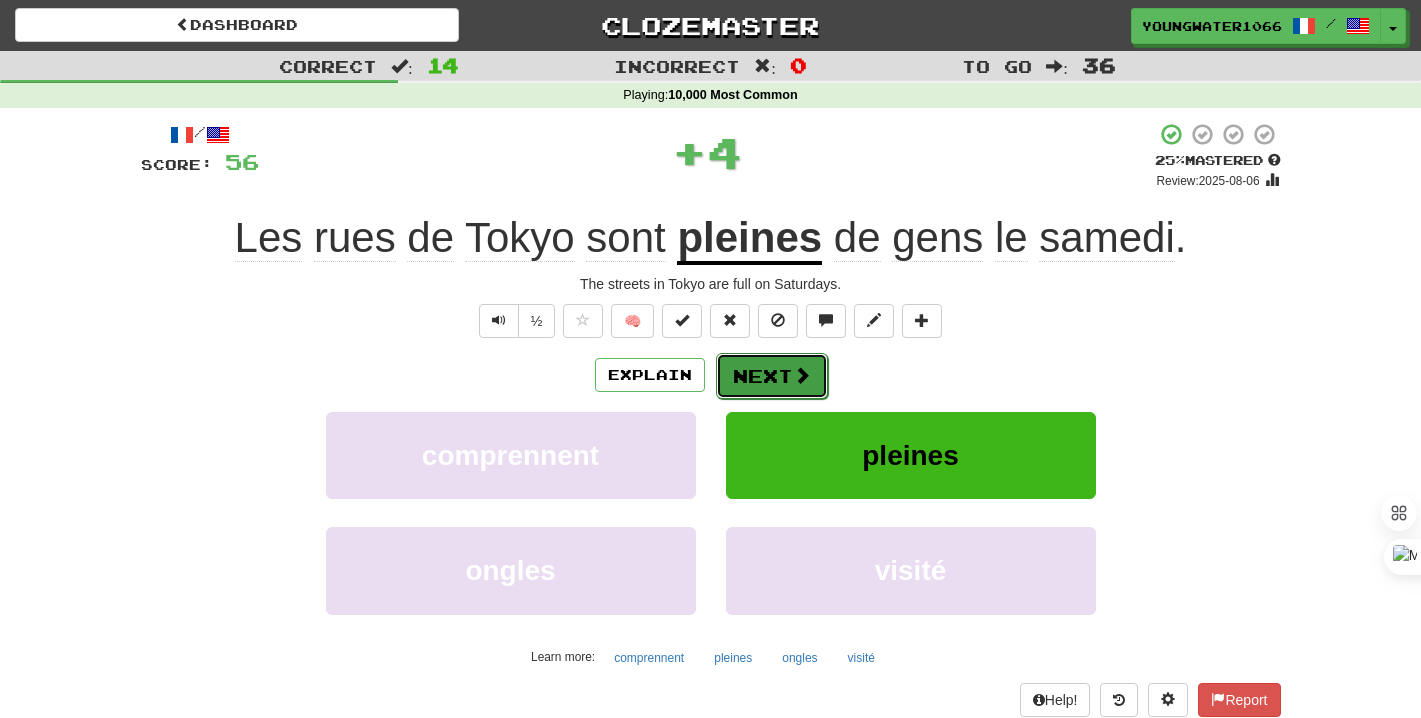 click on "Next" at bounding box center (772, 376) 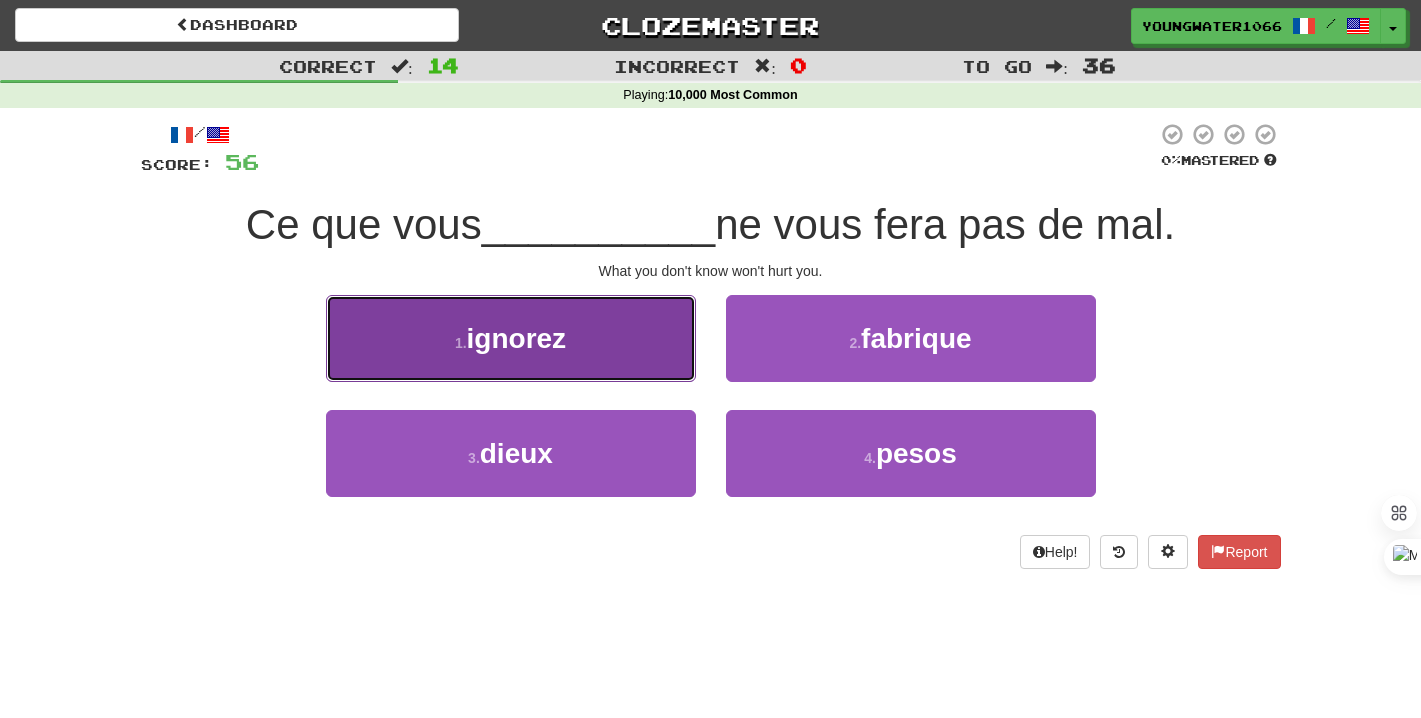 click on "1 .  ignorez" at bounding box center [511, 338] 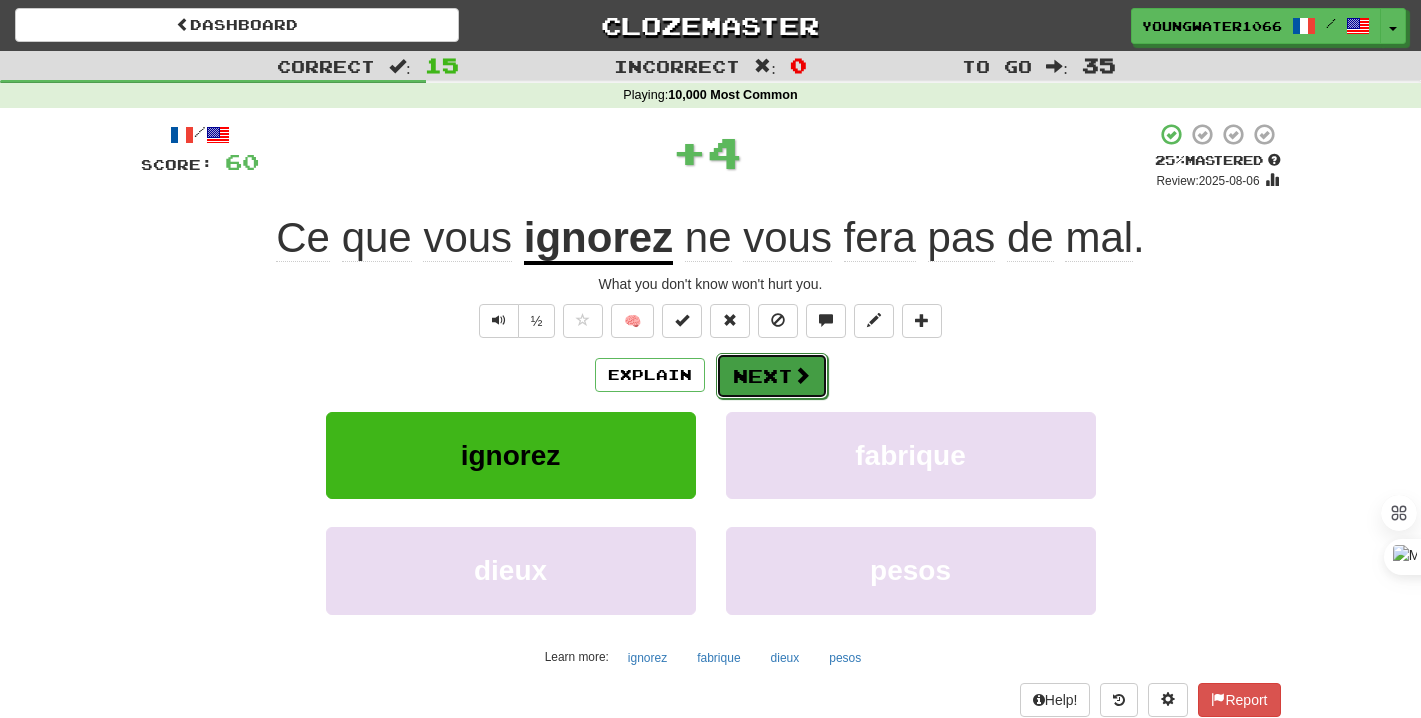 click on "Next" at bounding box center (772, 376) 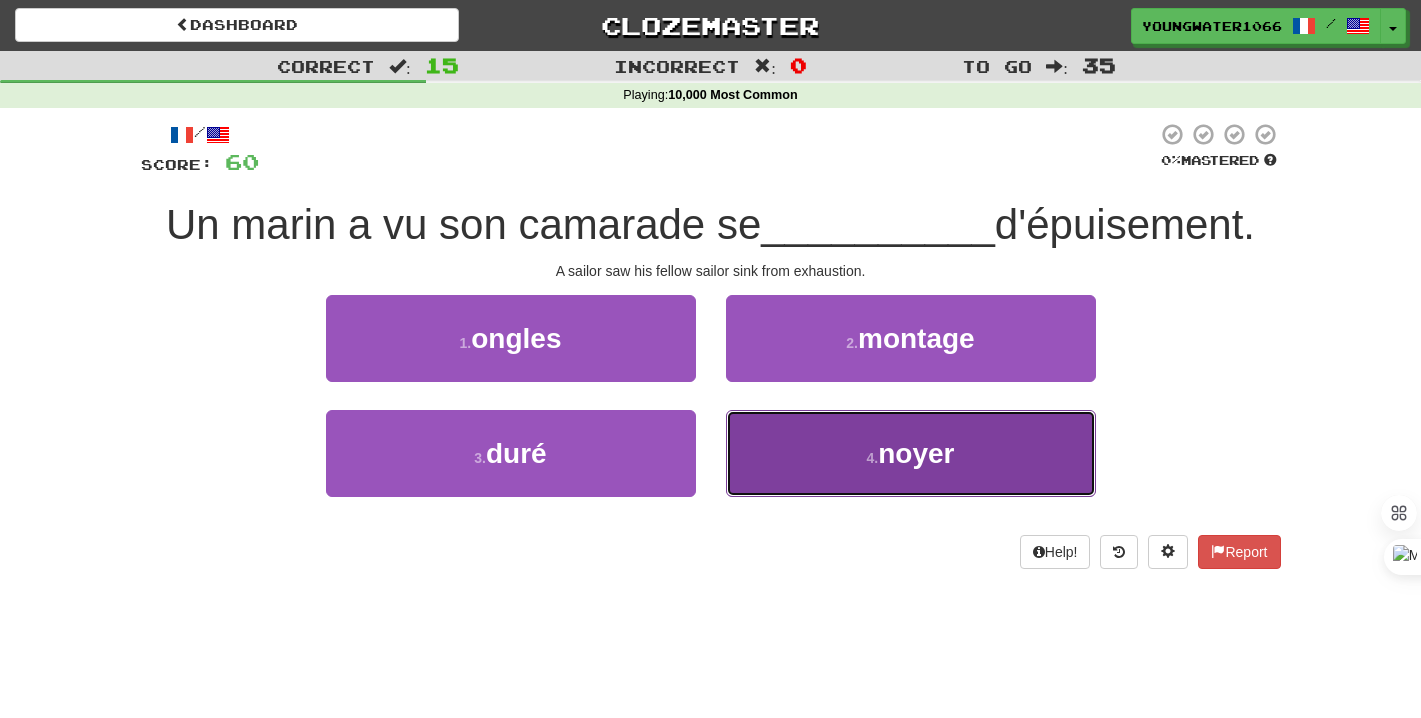 click on "4 .  noyer" at bounding box center (911, 453) 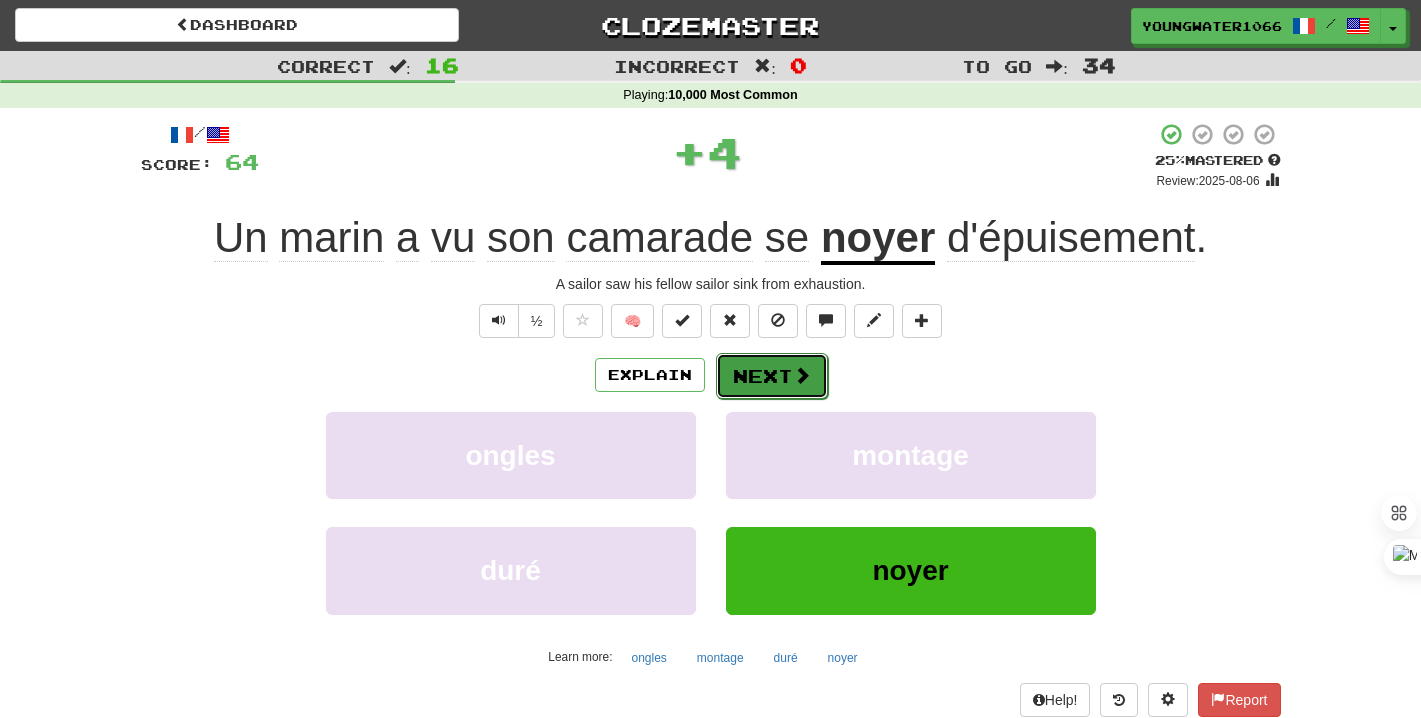 click on "Next" at bounding box center [772, 376] 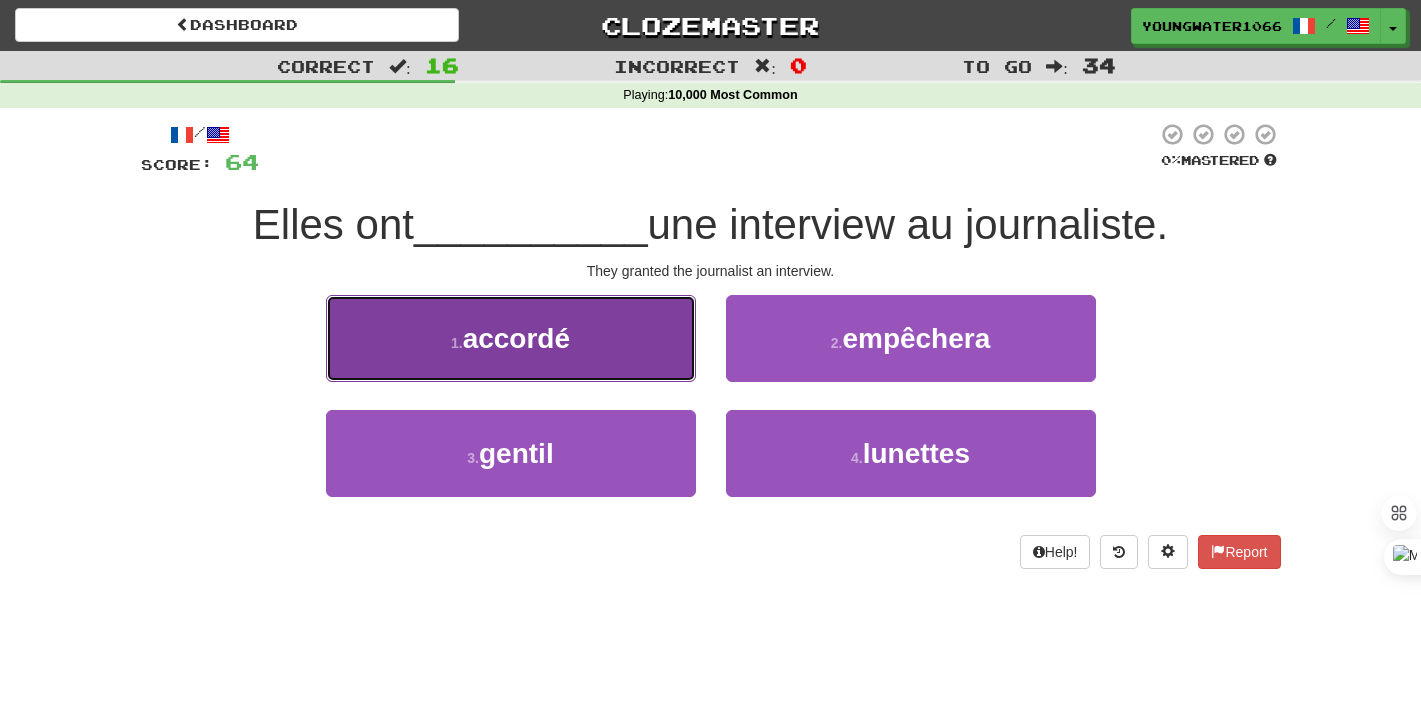 click on "1 .  accordé" at bounding box center [511, 338] 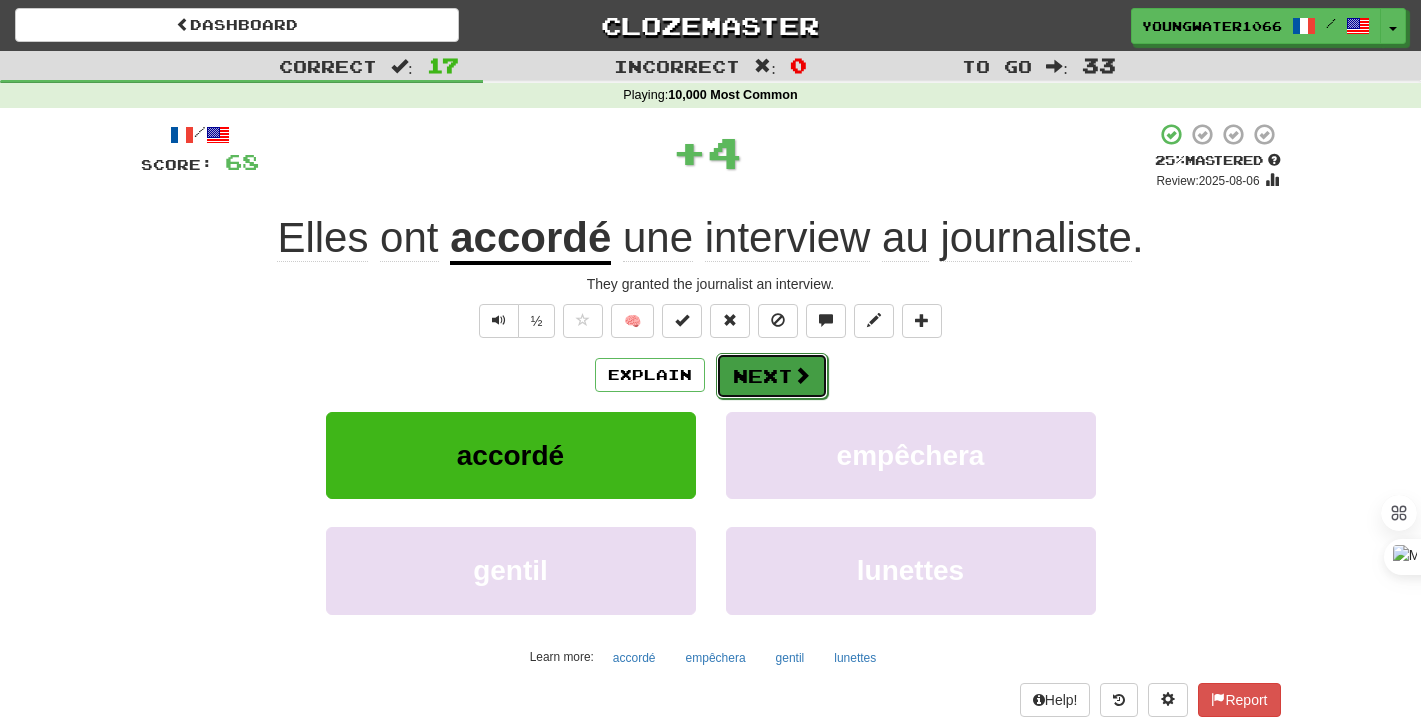 click on "Next" at bounding box center [772, 376] 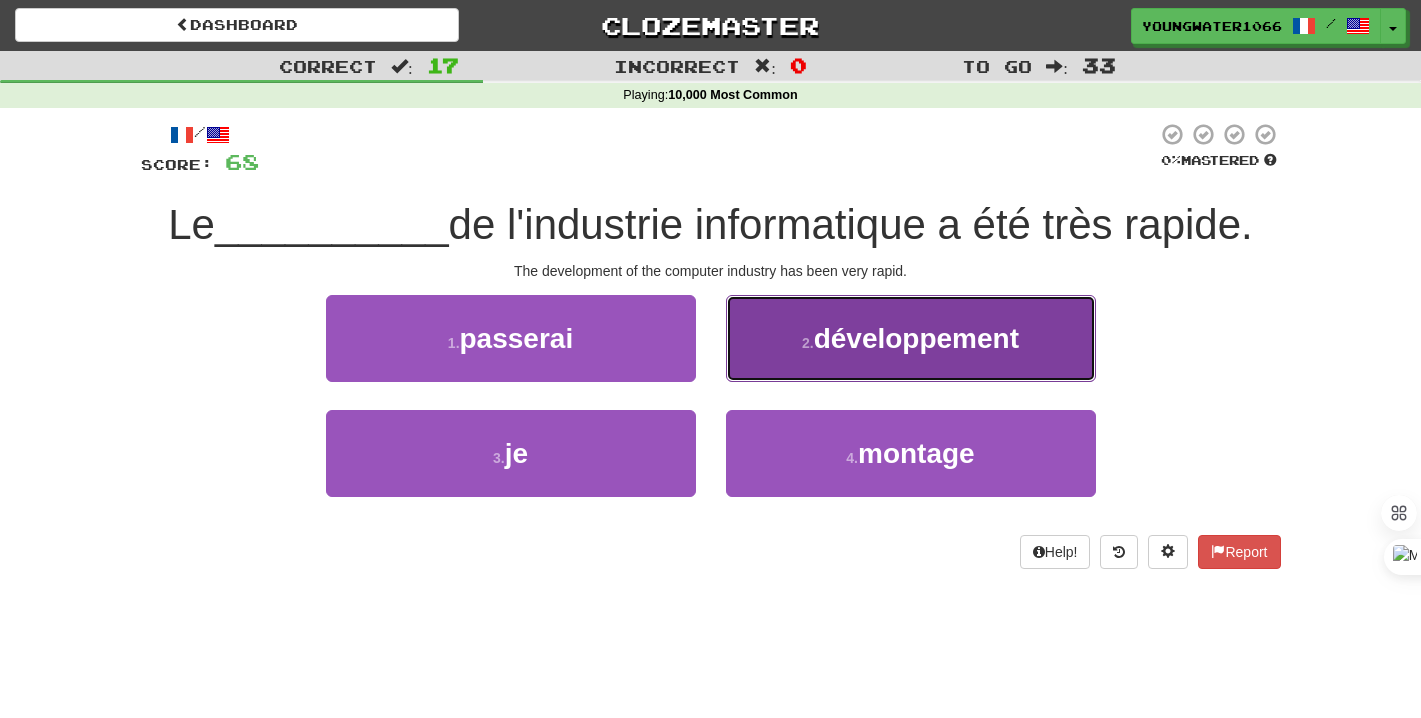 click on "2 .  développement" at bounding box center (911, 338) 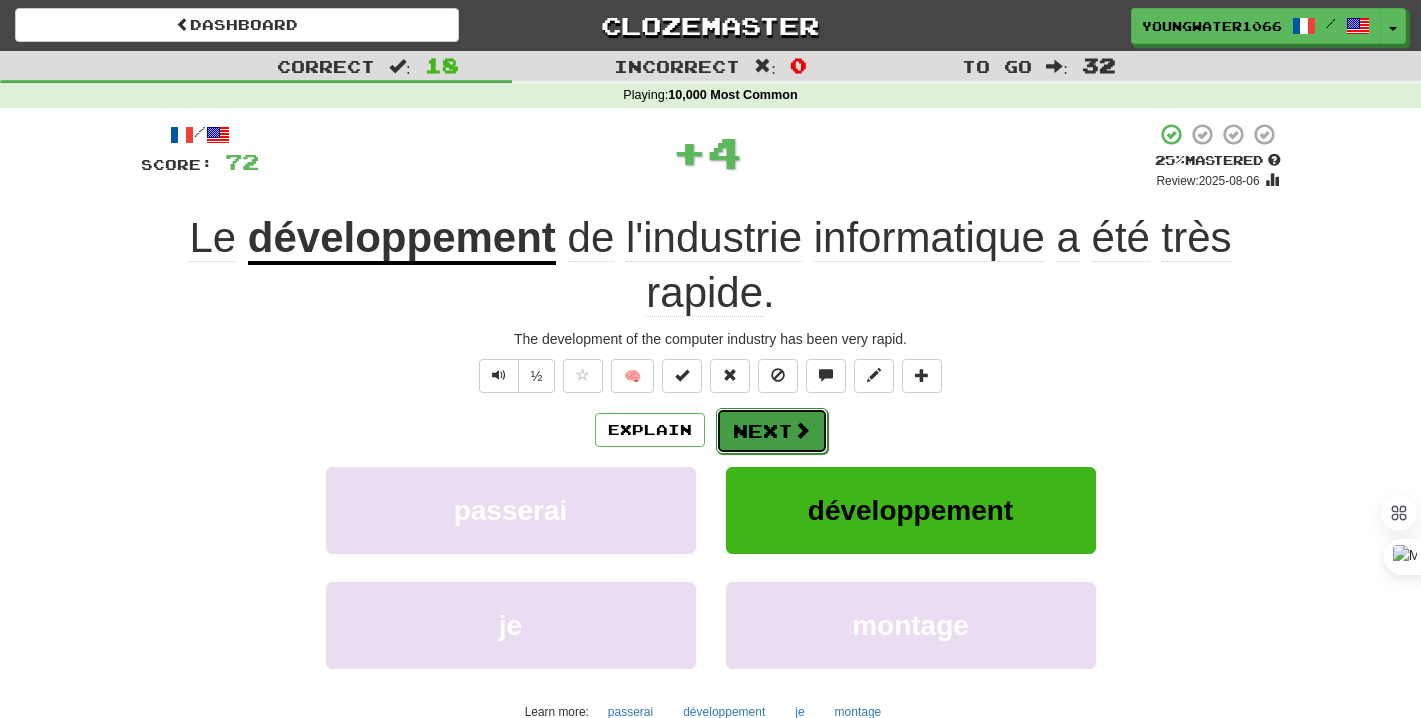 click on "Next" at bounding box center [772, 431] 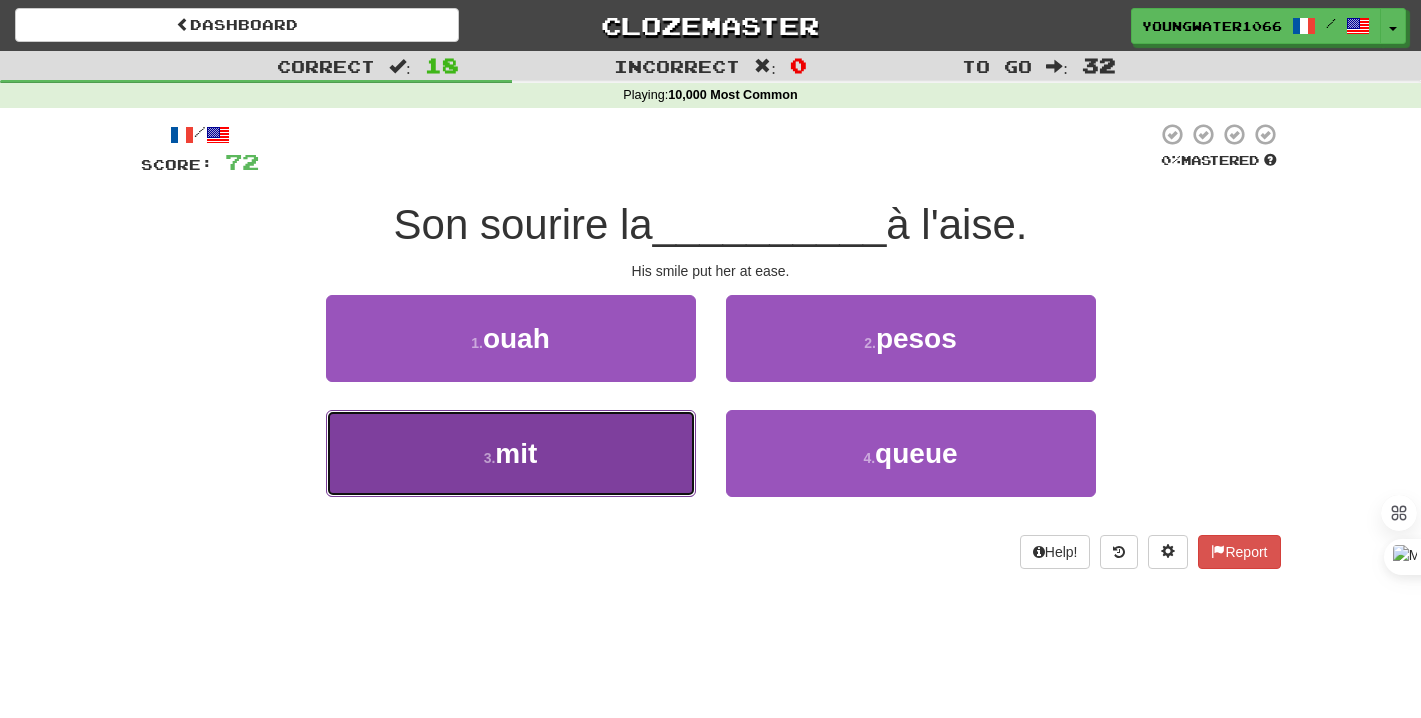 click on "3 .  mit" at bounding box center [511, 453] 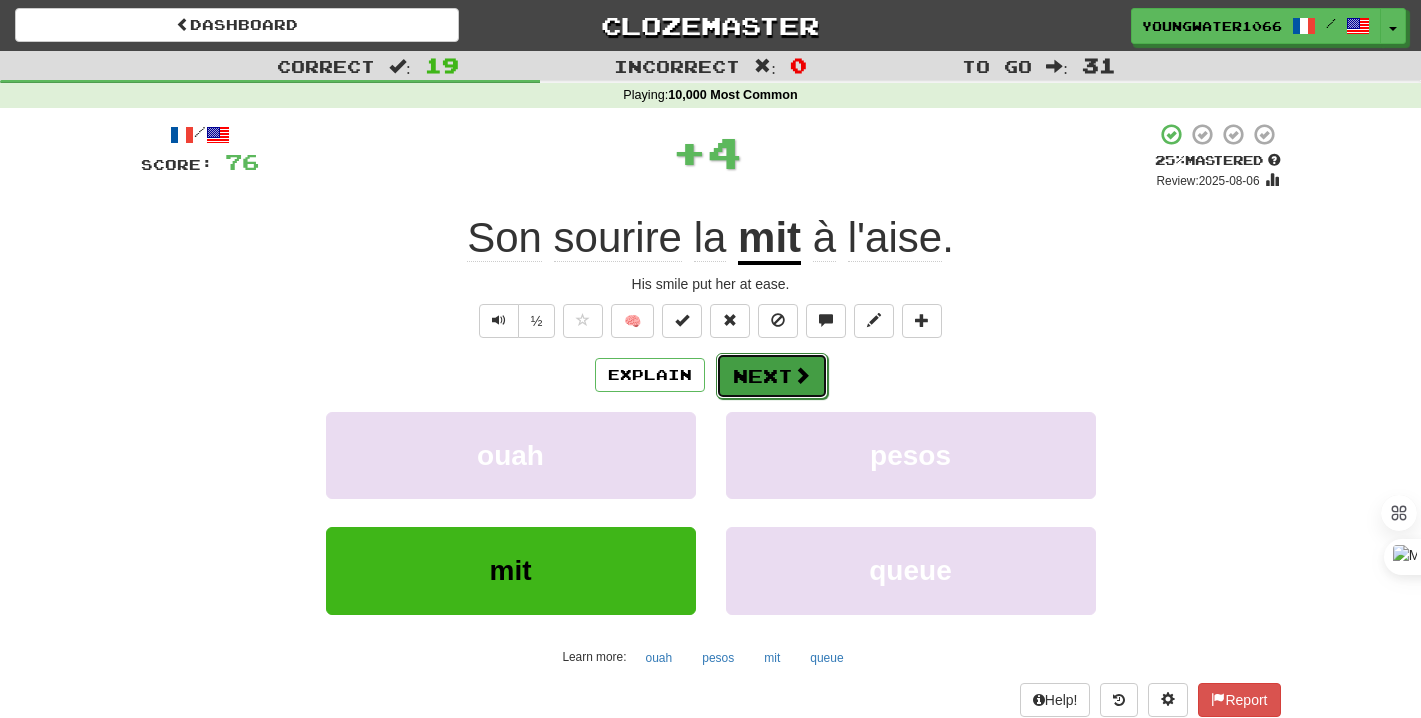 click on "Next" at bounding box center [772, 376] 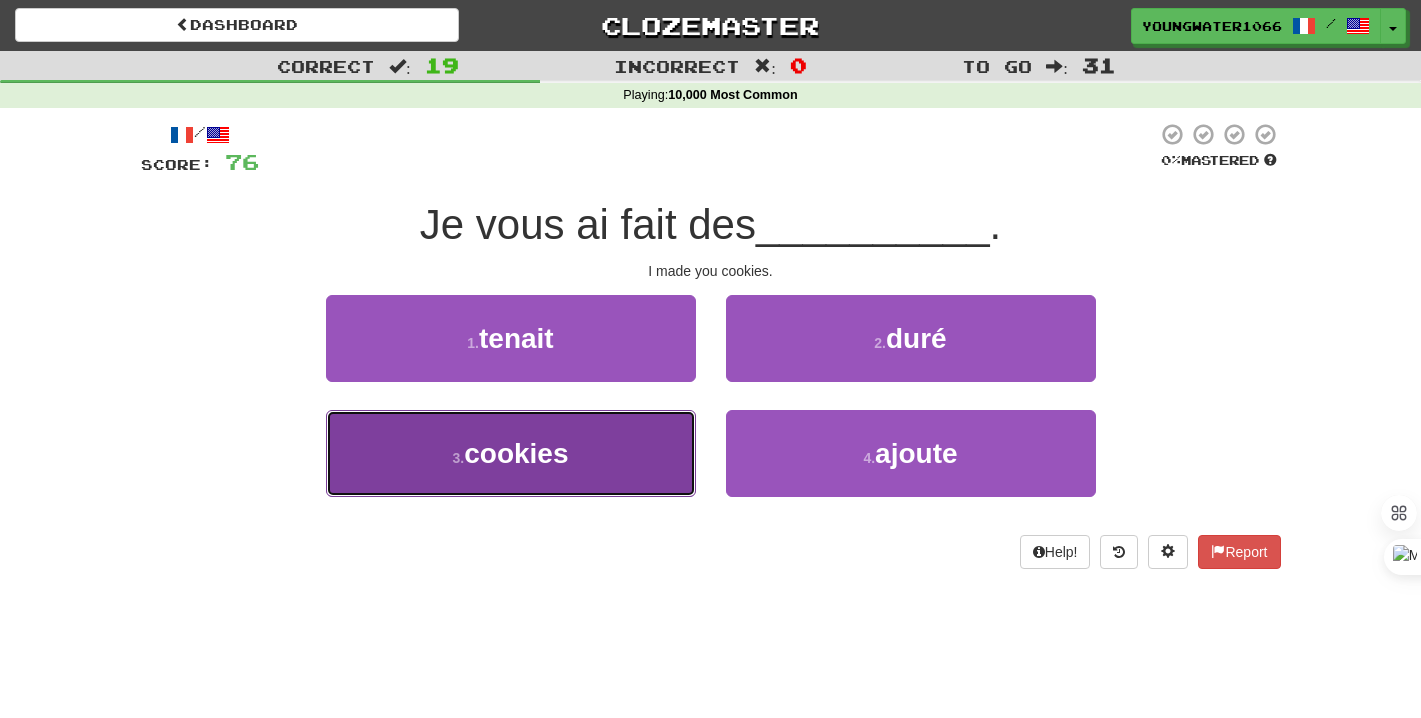 click on "3 .  cookies" at bounding box center (511, 453) 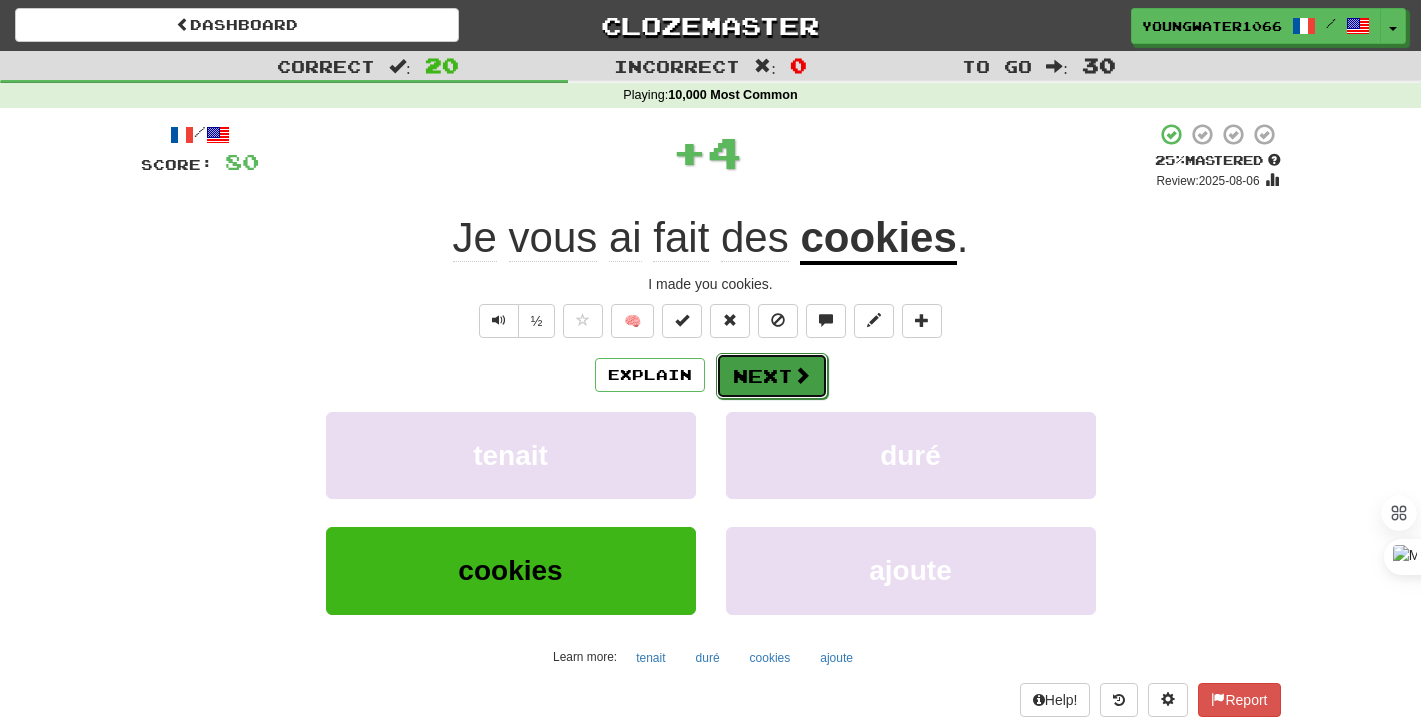 click on "Next" at bounding box center [772, 376] 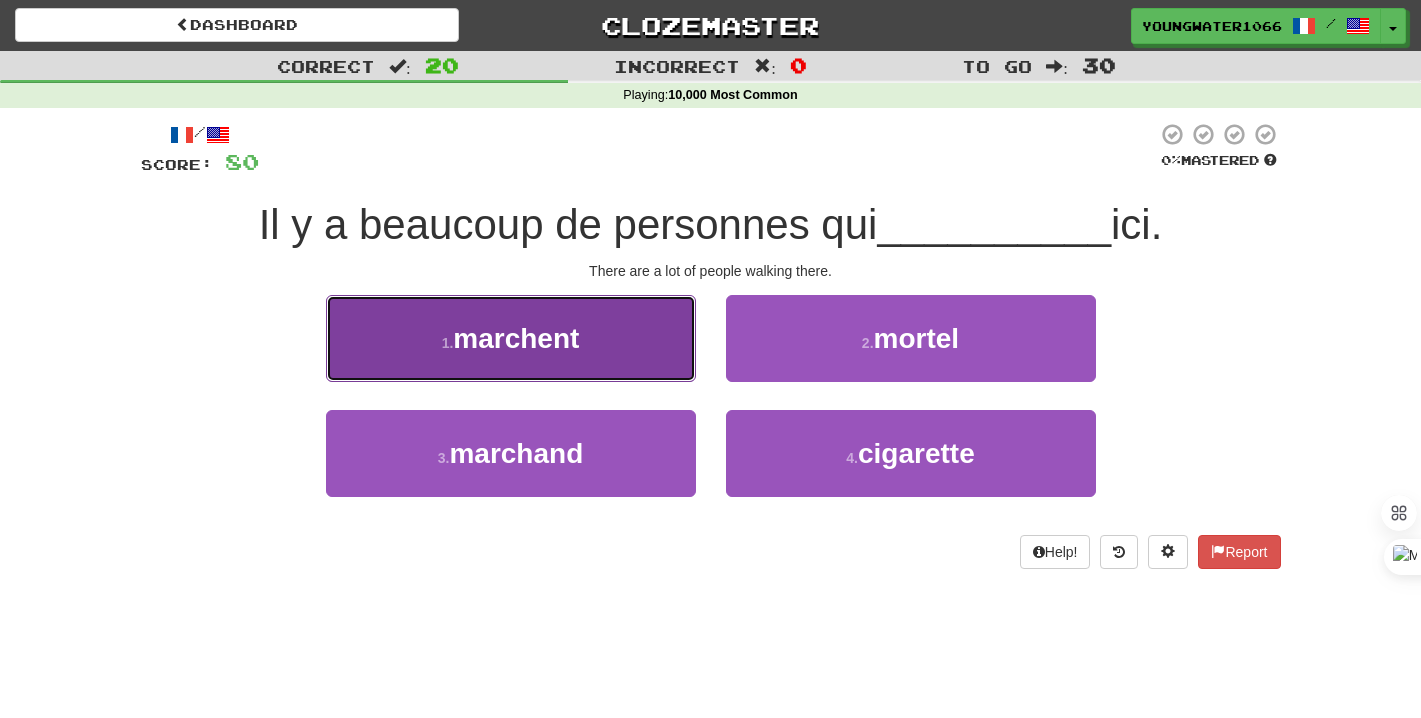 click on "1 .  marchent" at bounding box center (511, 338) 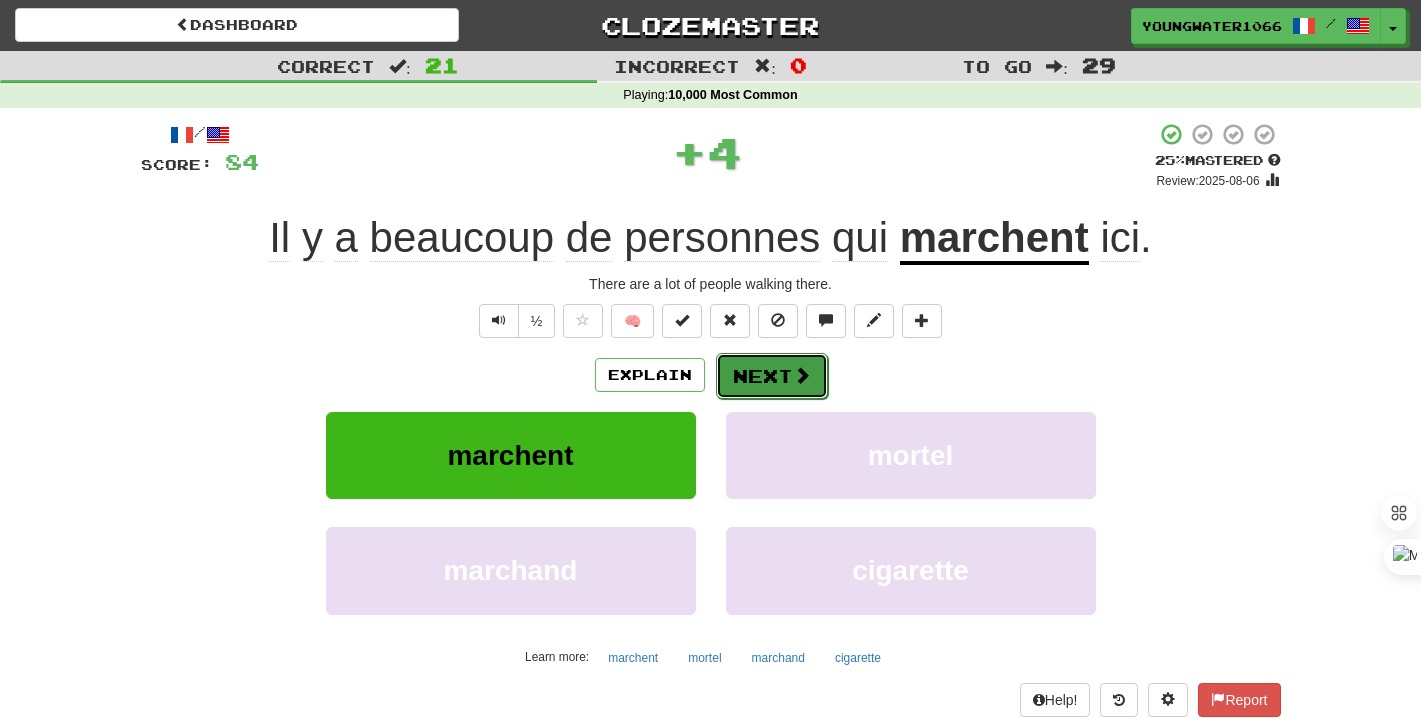 click on "Next" at bounding box center [772, 376] 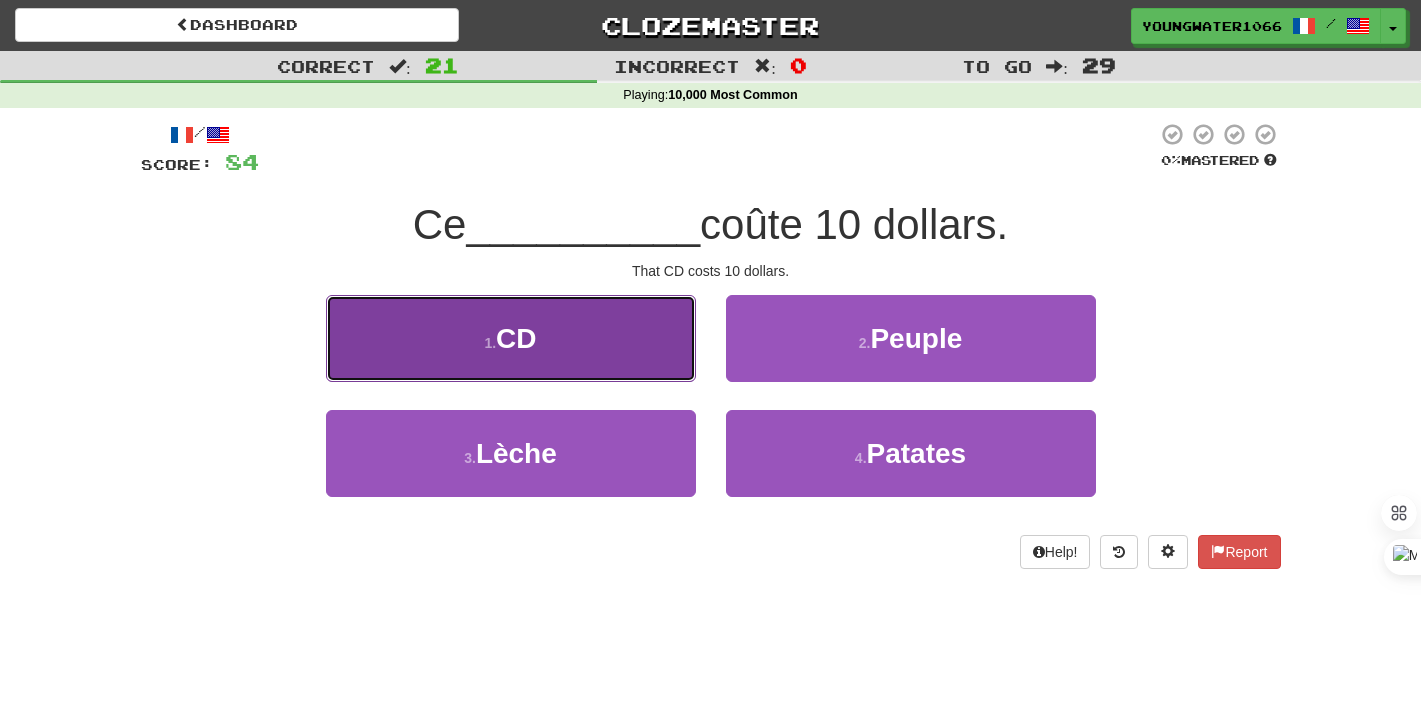 click on "1 .  CD" at bounding box center (511, 338) 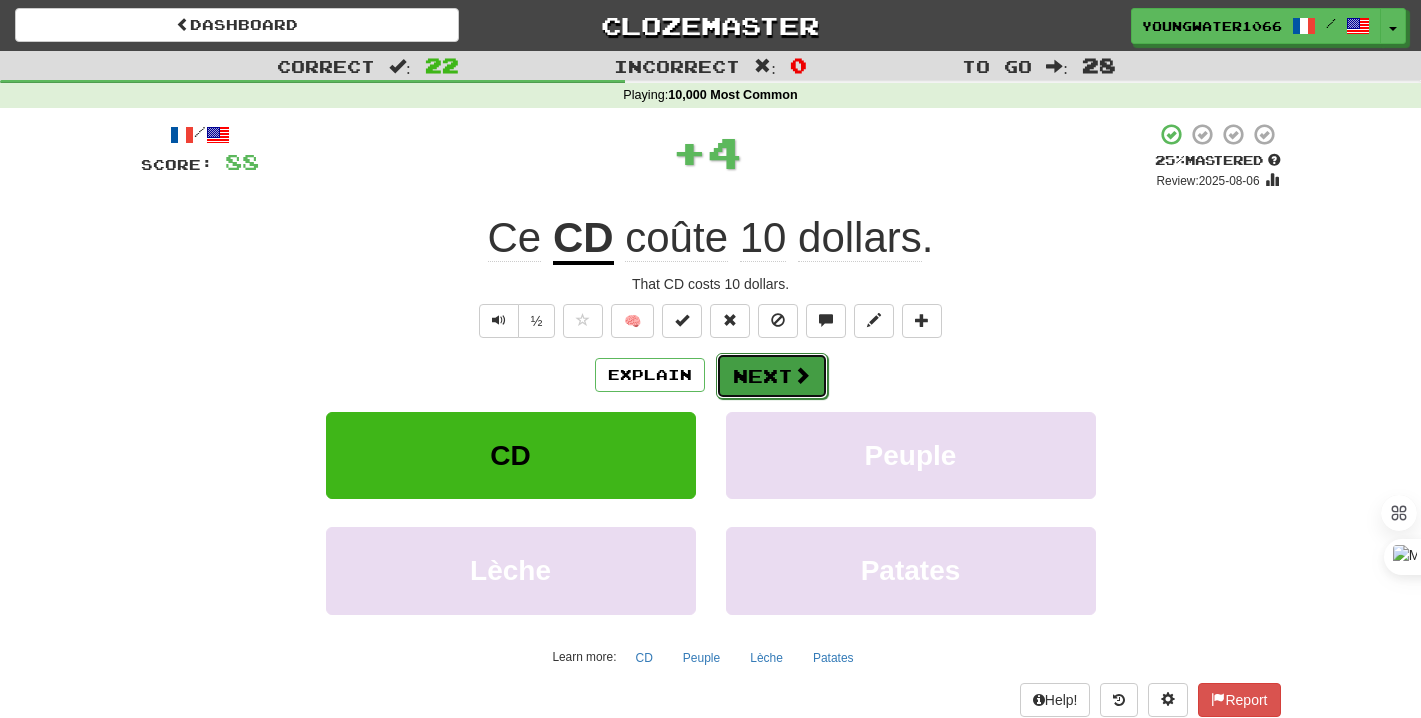 click on "Next" at bounding box center (772, 376) 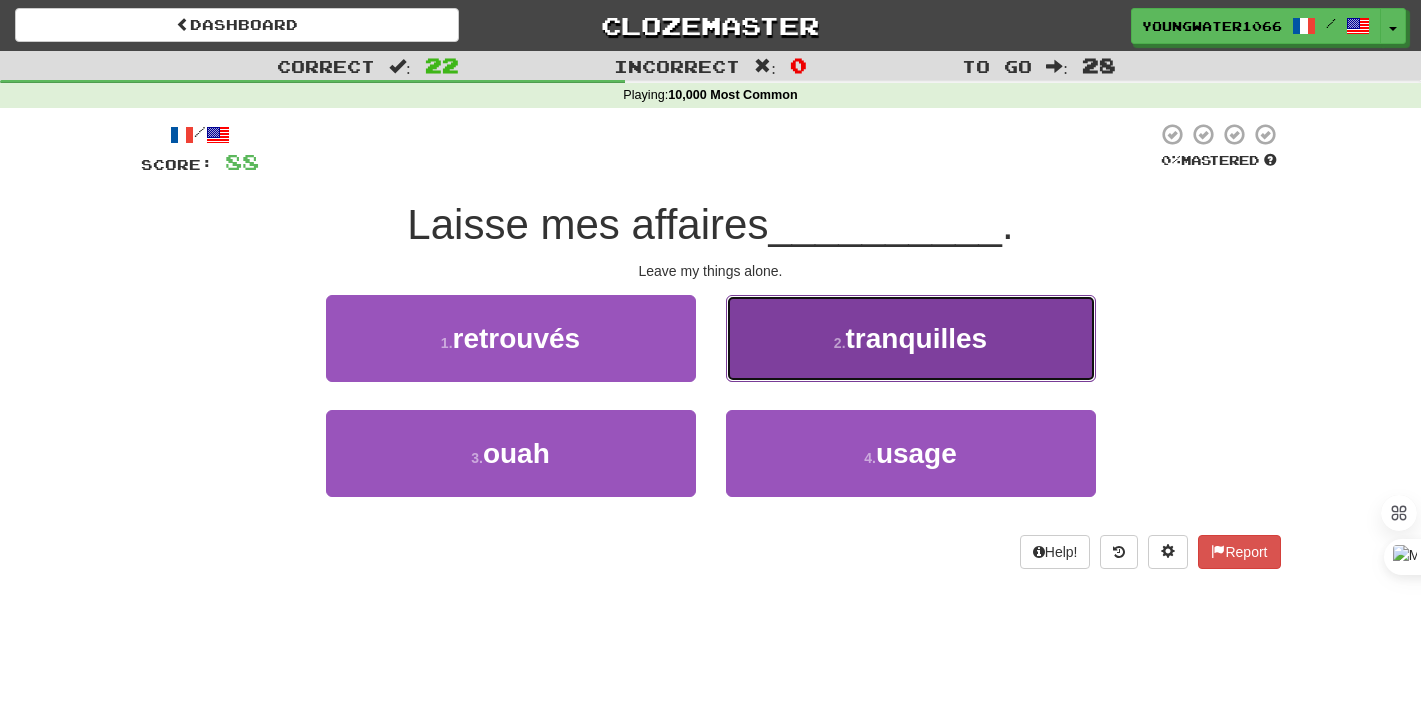 click on "2 .  tranquilles" at bounding box center [911, 338] 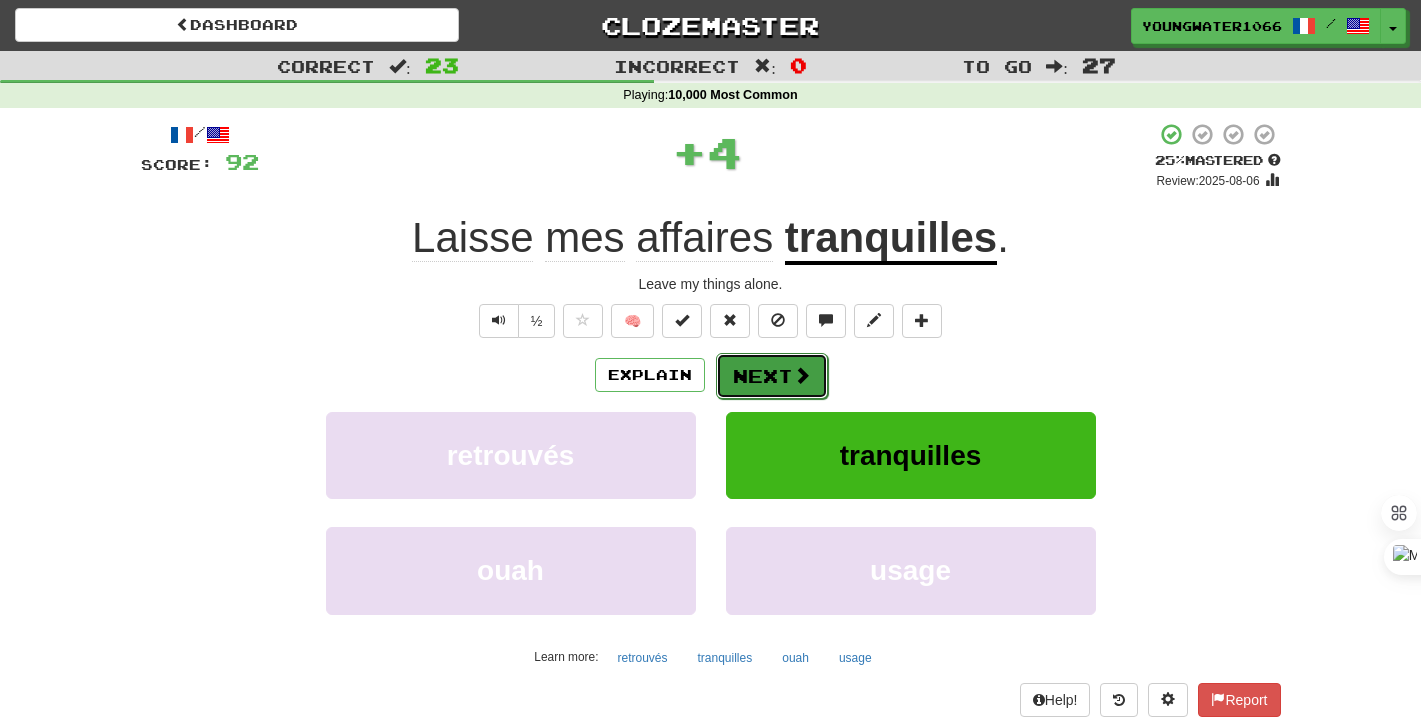 click on "Next" at bounding box center [772, 376] 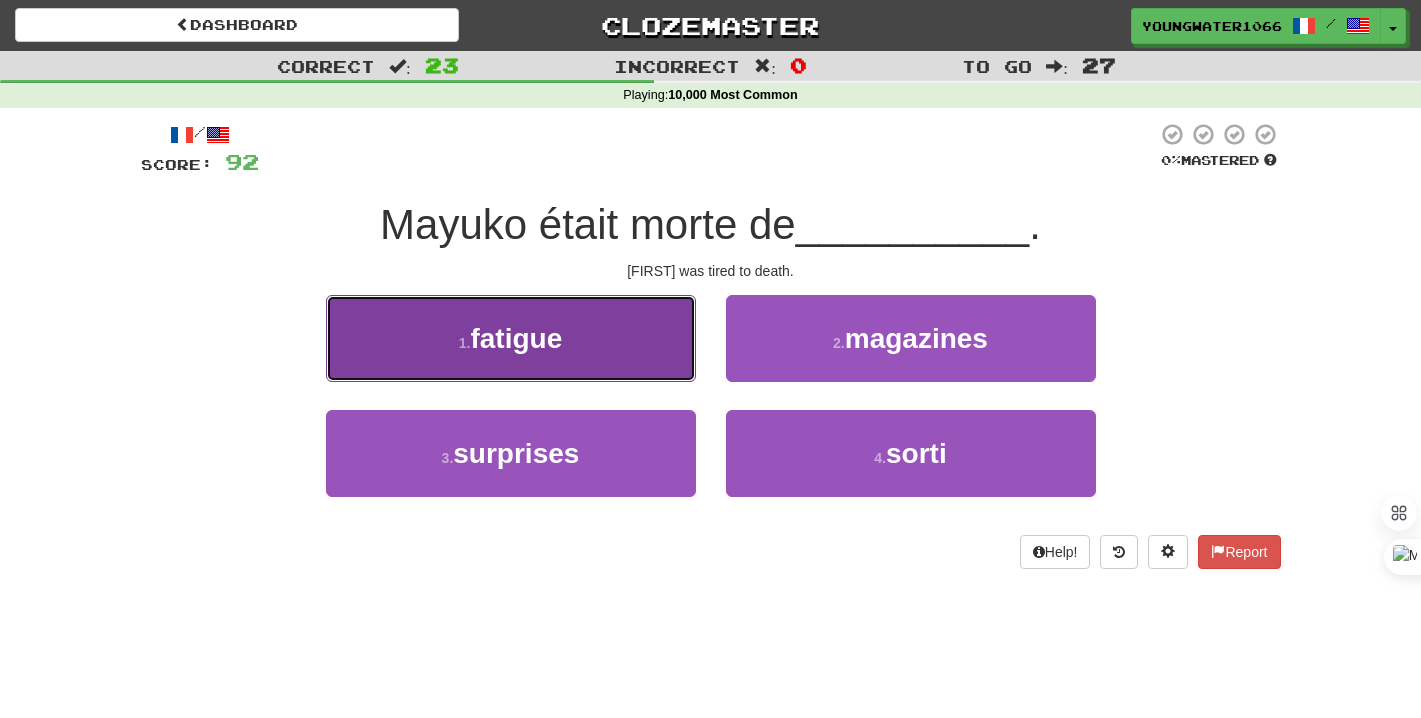 click on "1 .  fatigue" at bounding box center [511, 338] 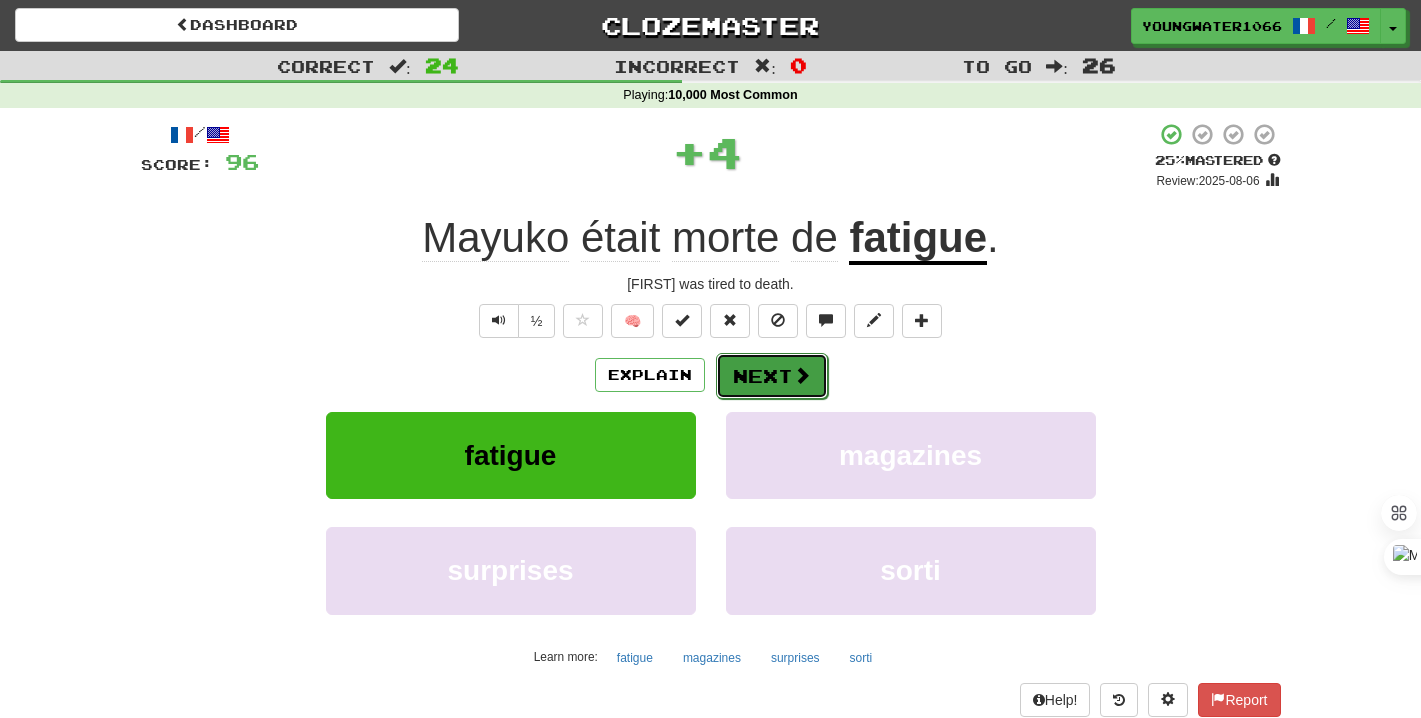 click on "Next" at bounding box center [772, 376] 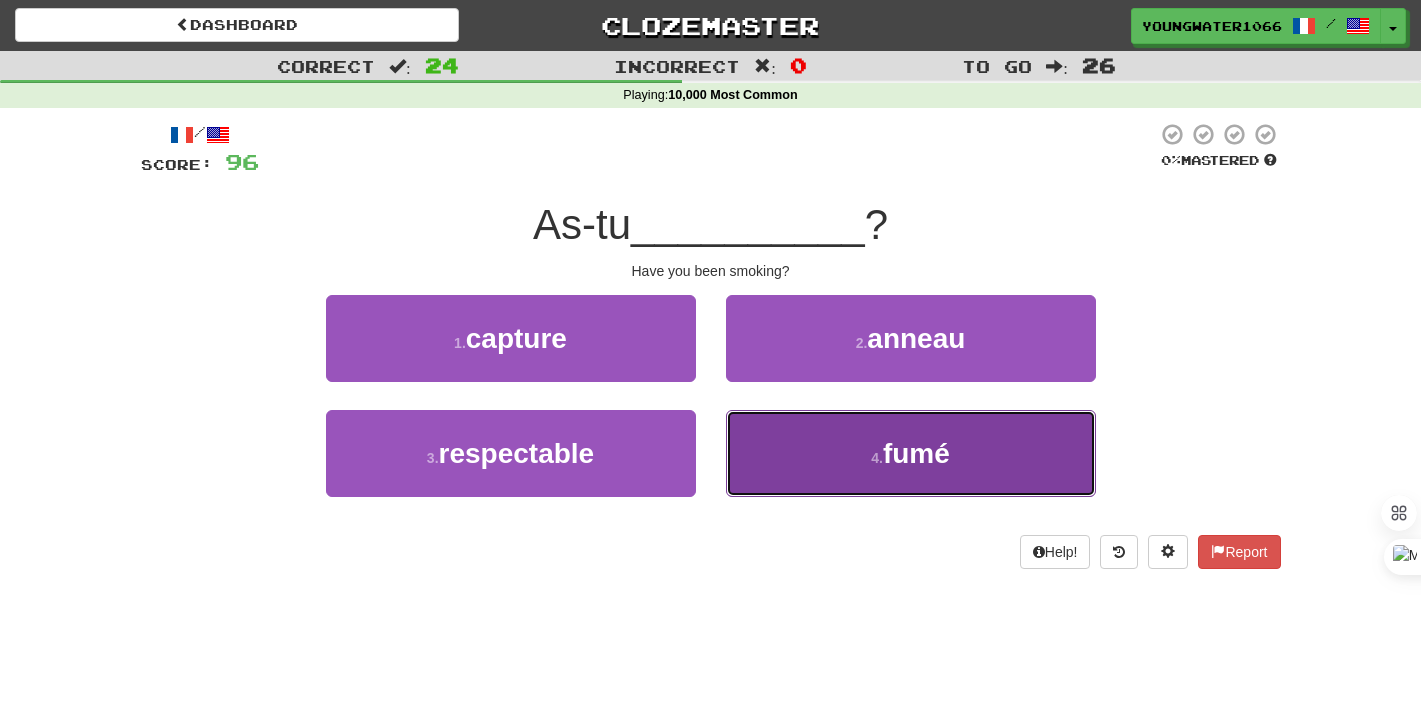 click on "4 .  fumé" at bounding box center [911, 453] 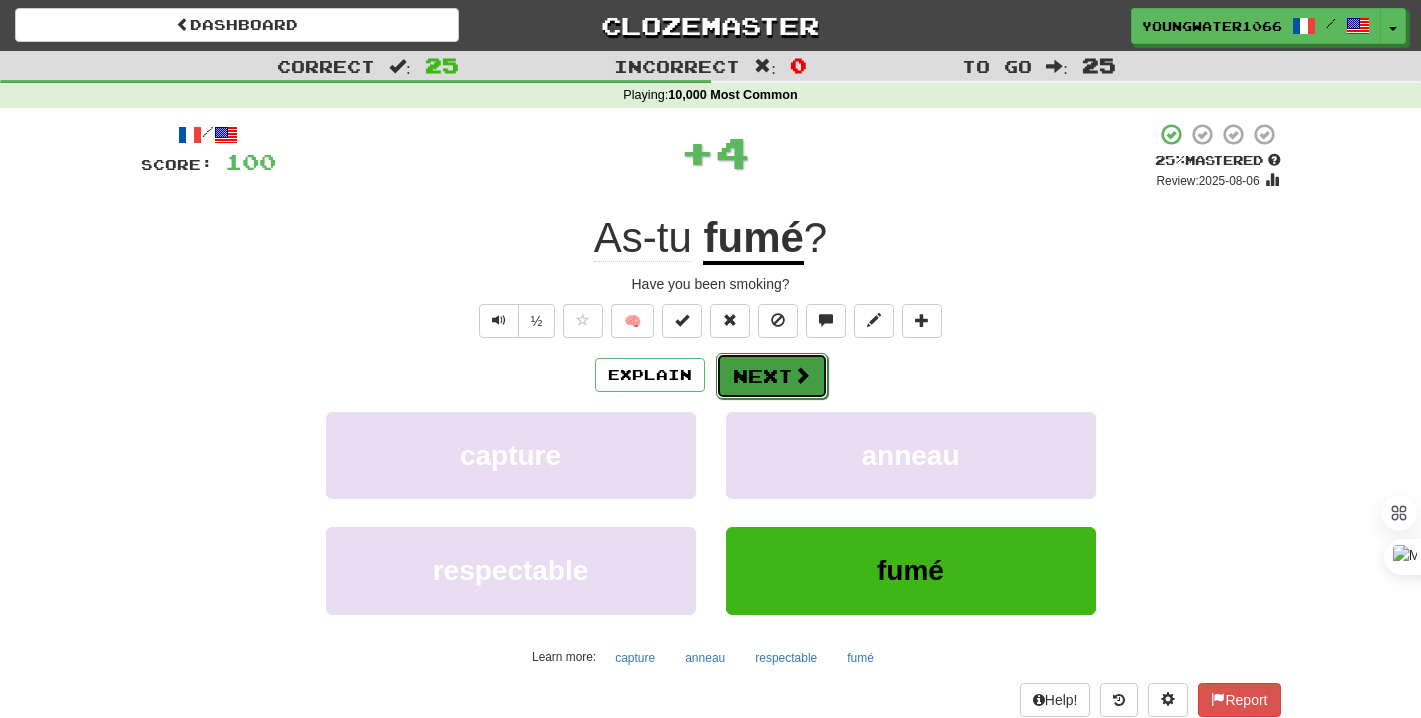 click on "Next" at bounding box center (772, 376) 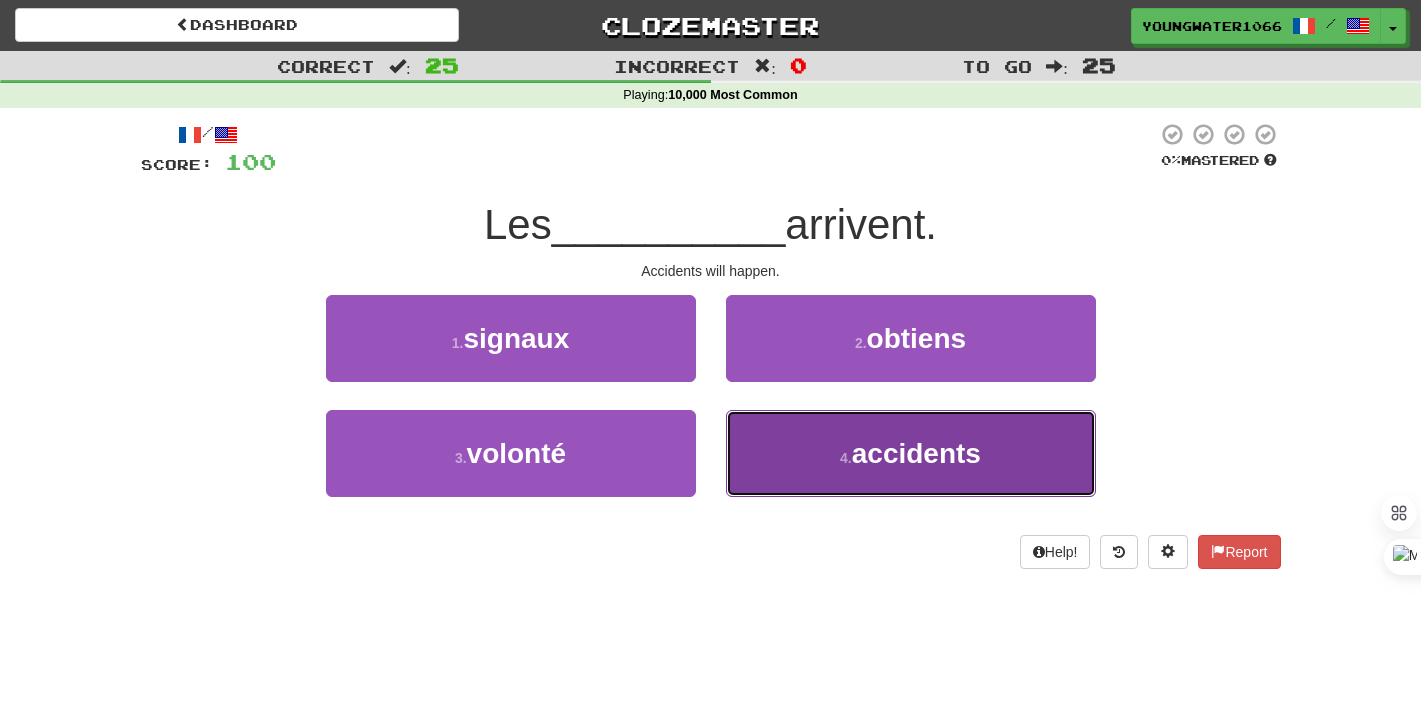 click on "4 .  accidents" at bounding box center [911, 453] 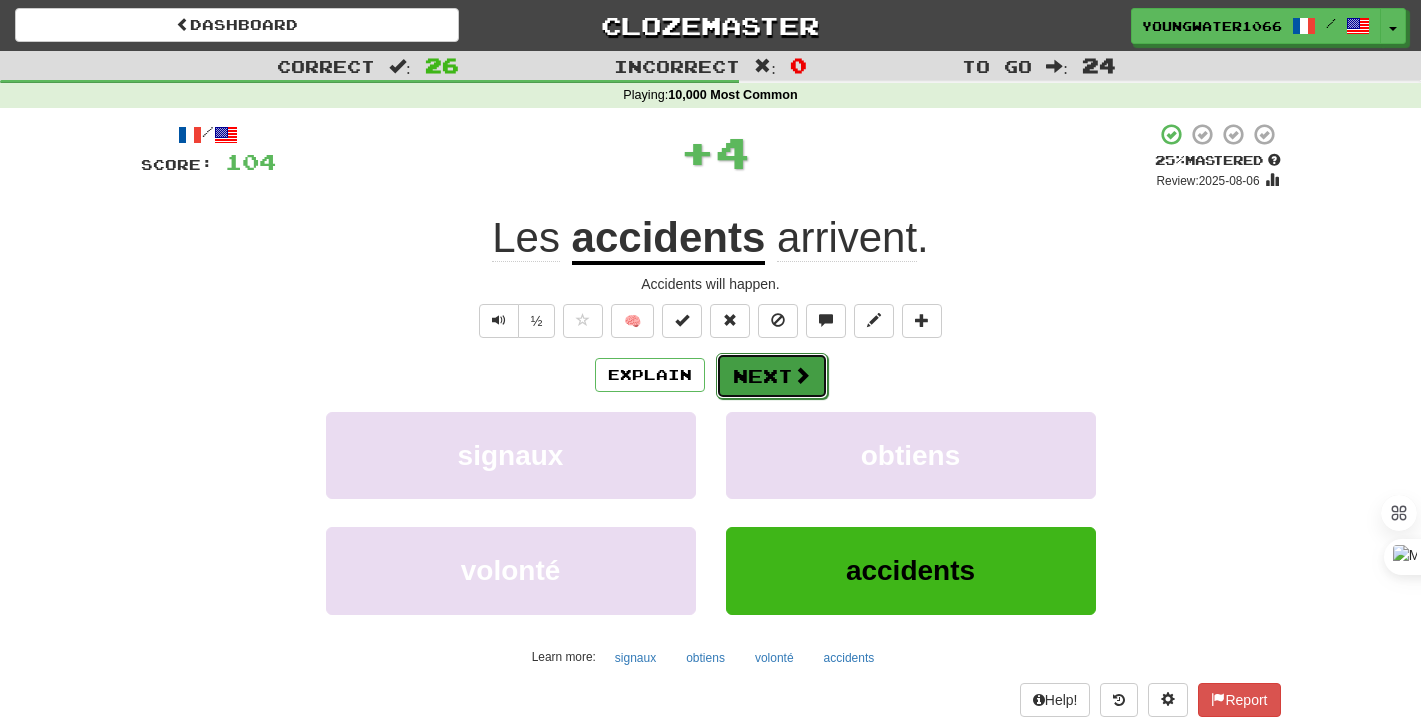 click on "Next" at bounding box center (772, 376) 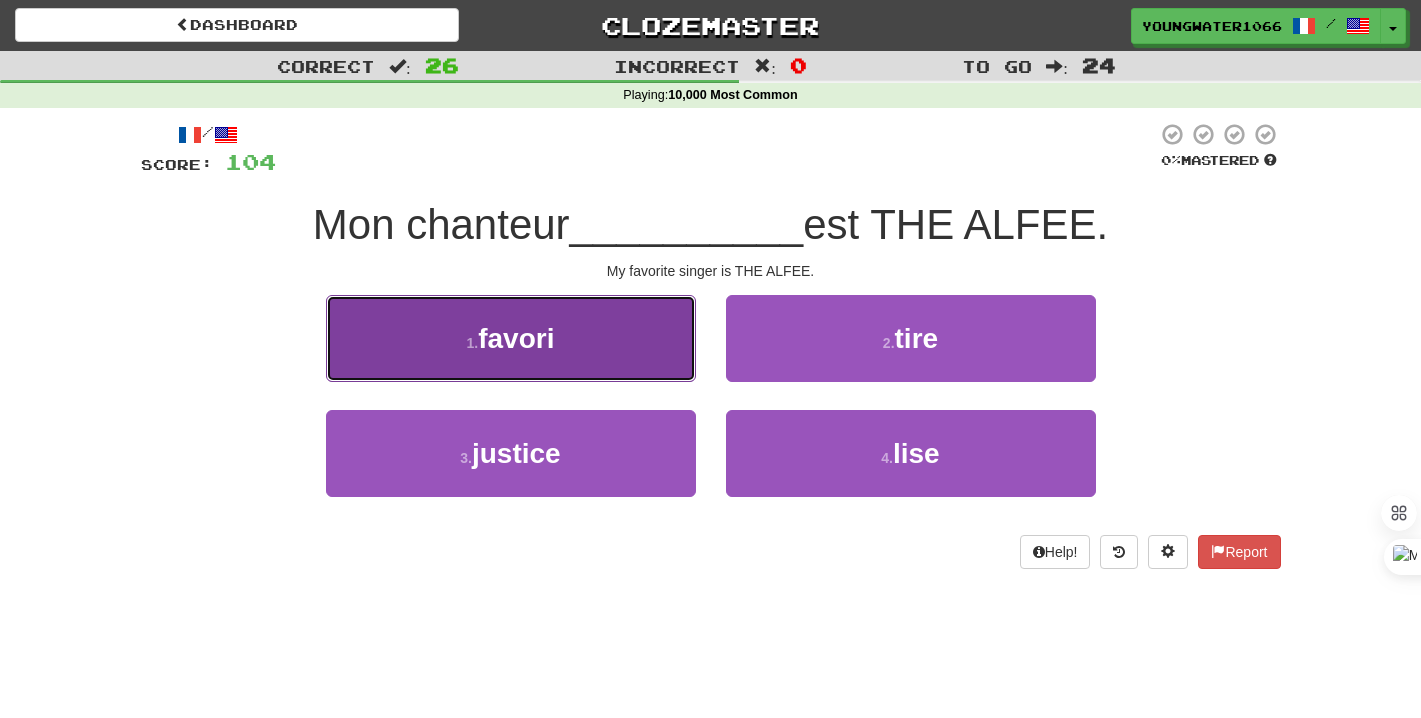 click on "1 .  favori" at bounding box center [511, 338] 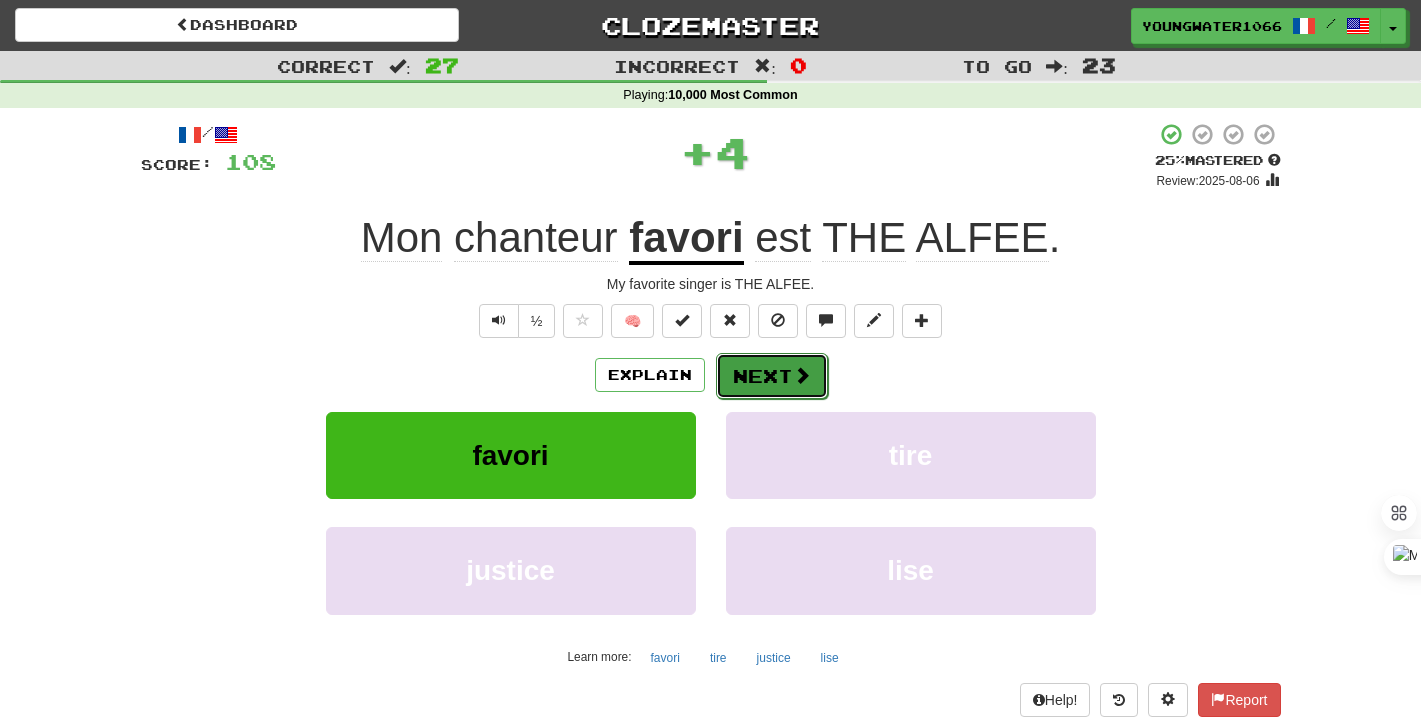 click on "Next" at bounding box center (772, 376) 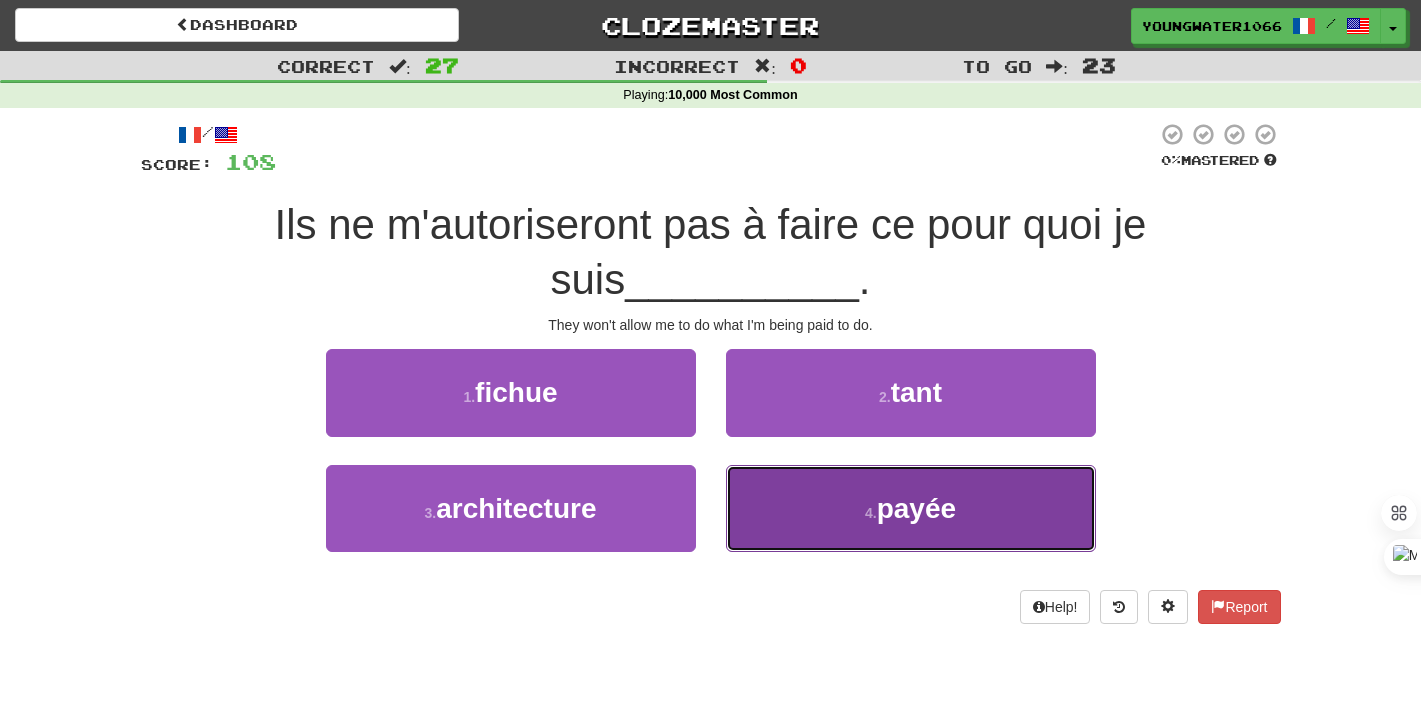 click on "4 .  payée" at bounding box center [911, 508] 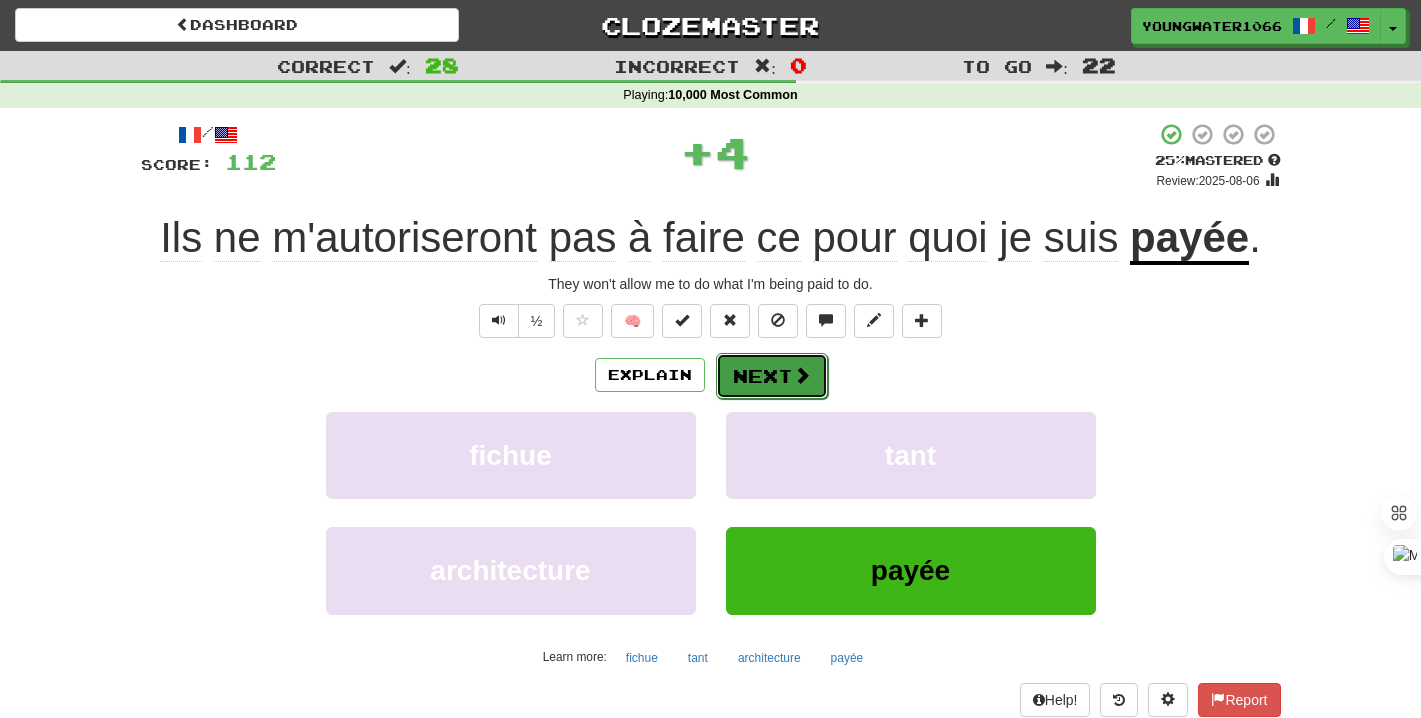 click on "Next" at bounding box center (772, 376) 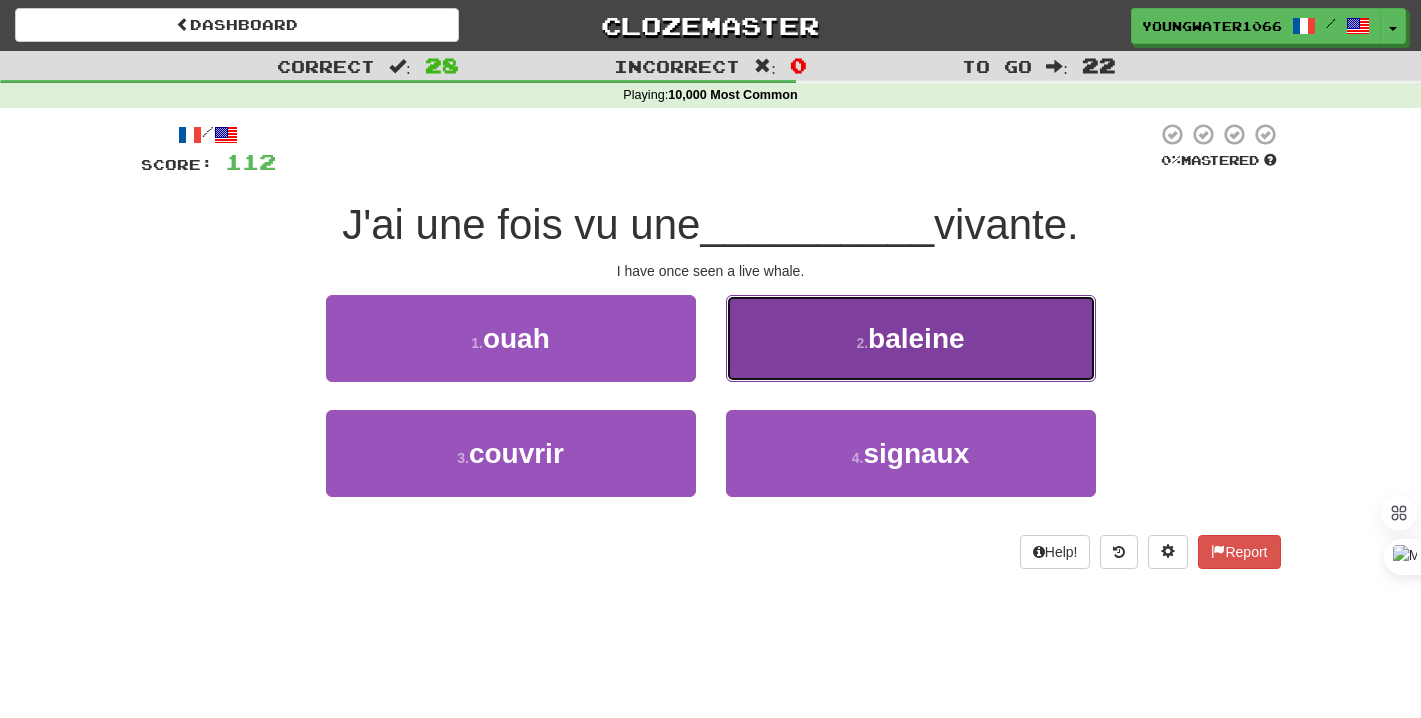 click on "2 .  baleine" at bounding box center [911, 338] 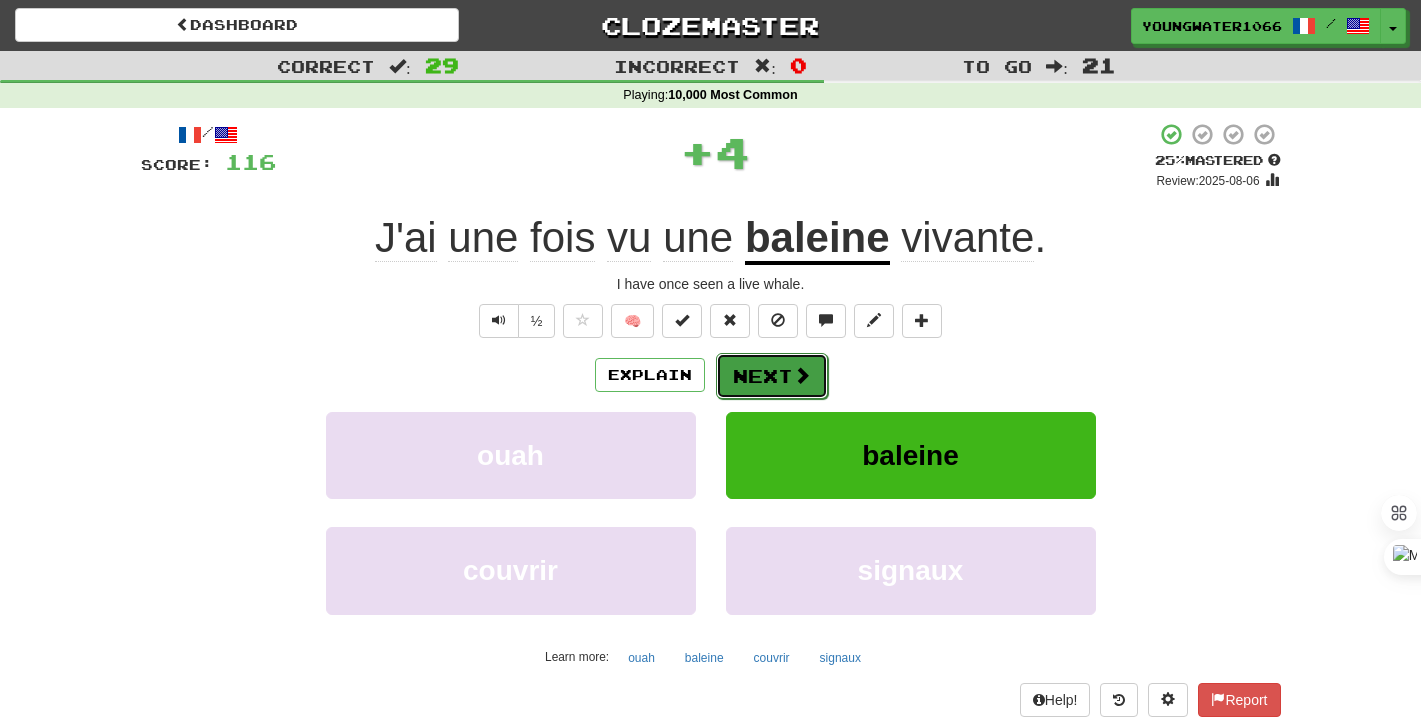 click at bounding box center (802, 375) 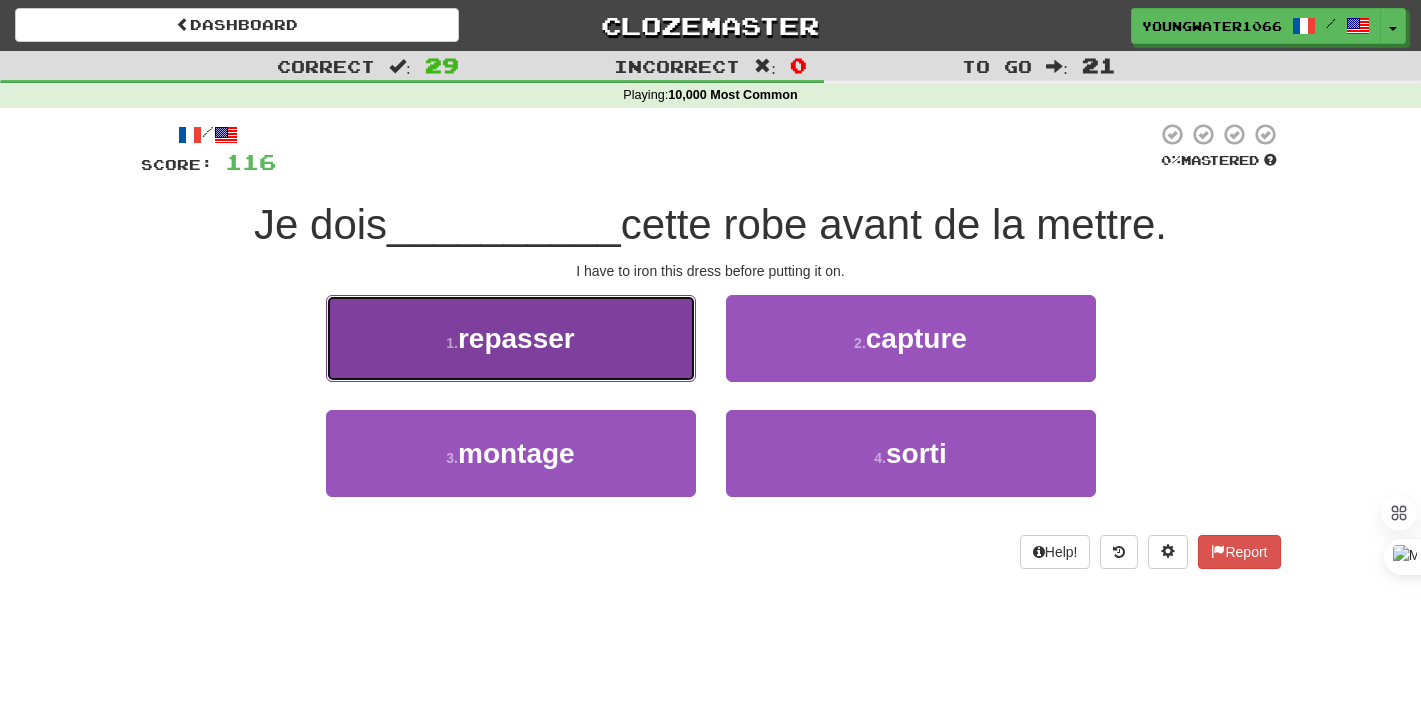 click on "1 .  repasser" at bounding box center (511, 338) 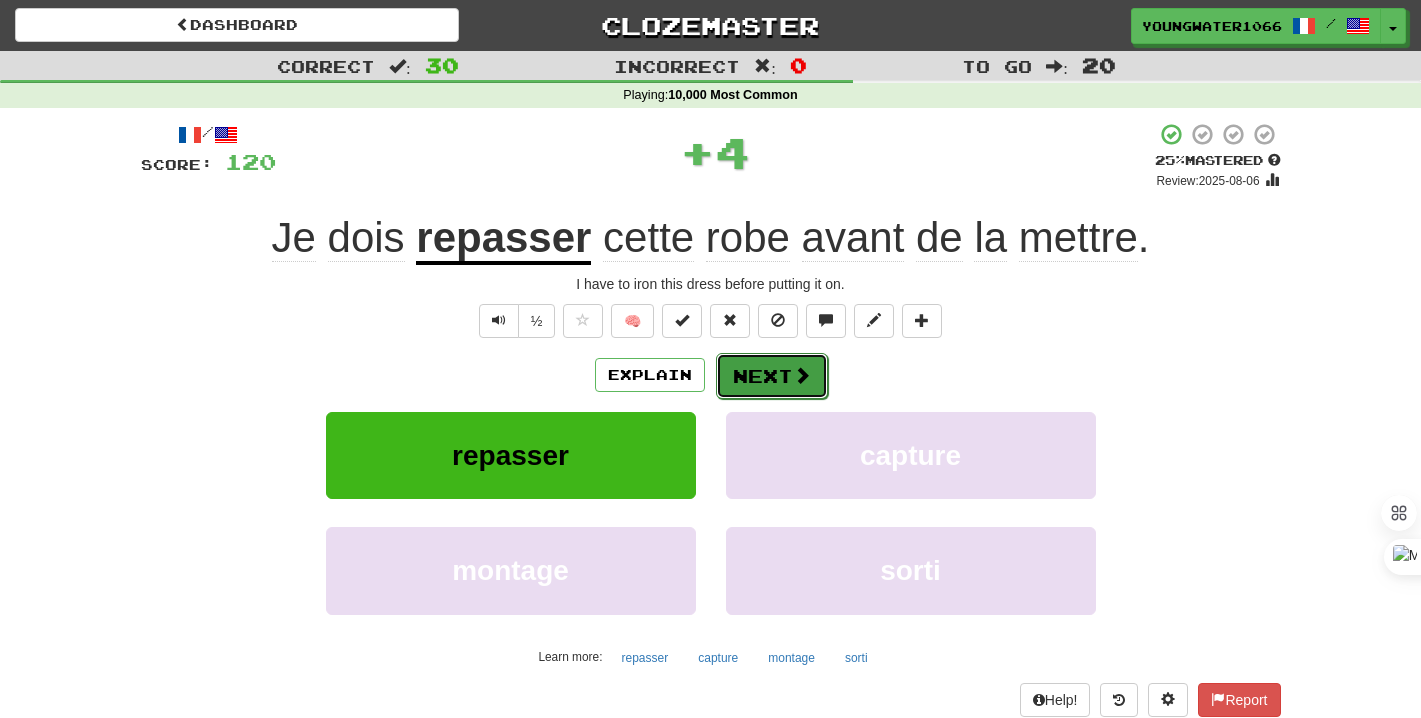 click on "Next" at bounding box center (772, 376) 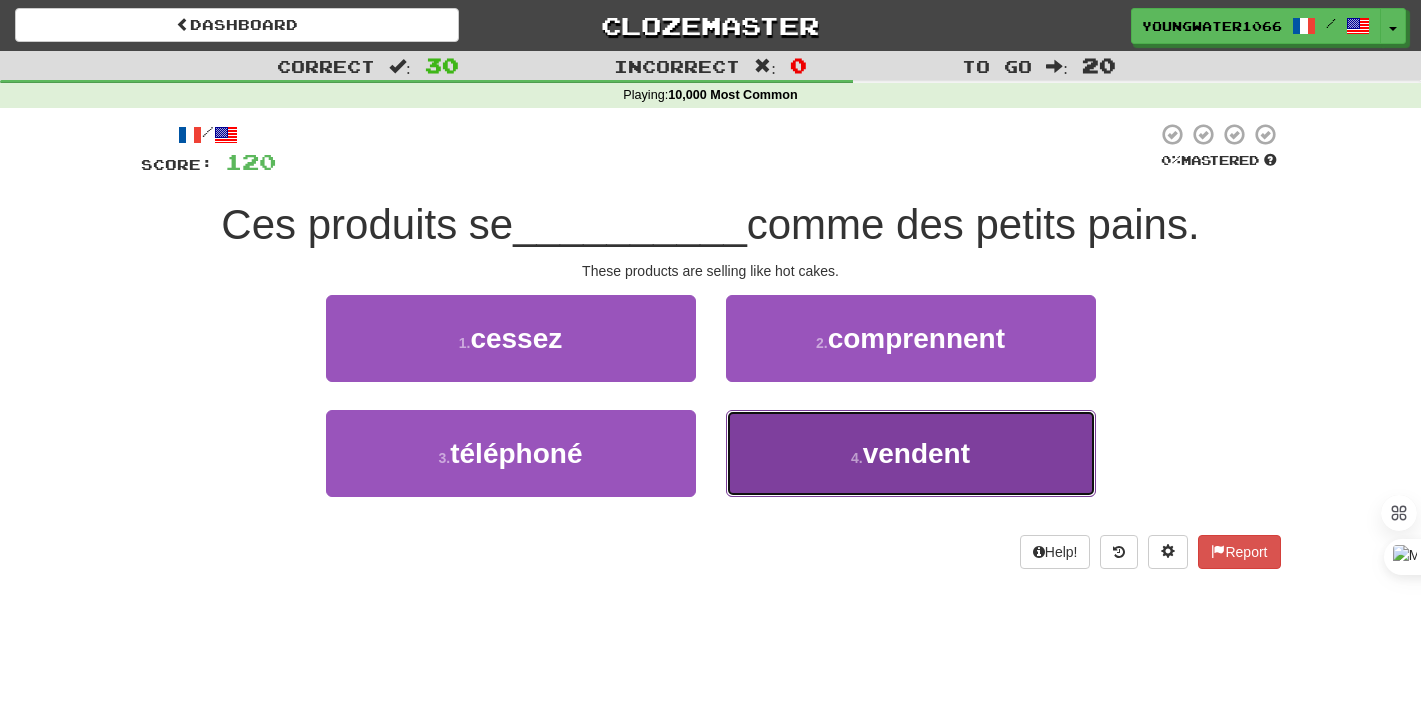 click on "4 .  vendent" at bounding box center [911, 453] 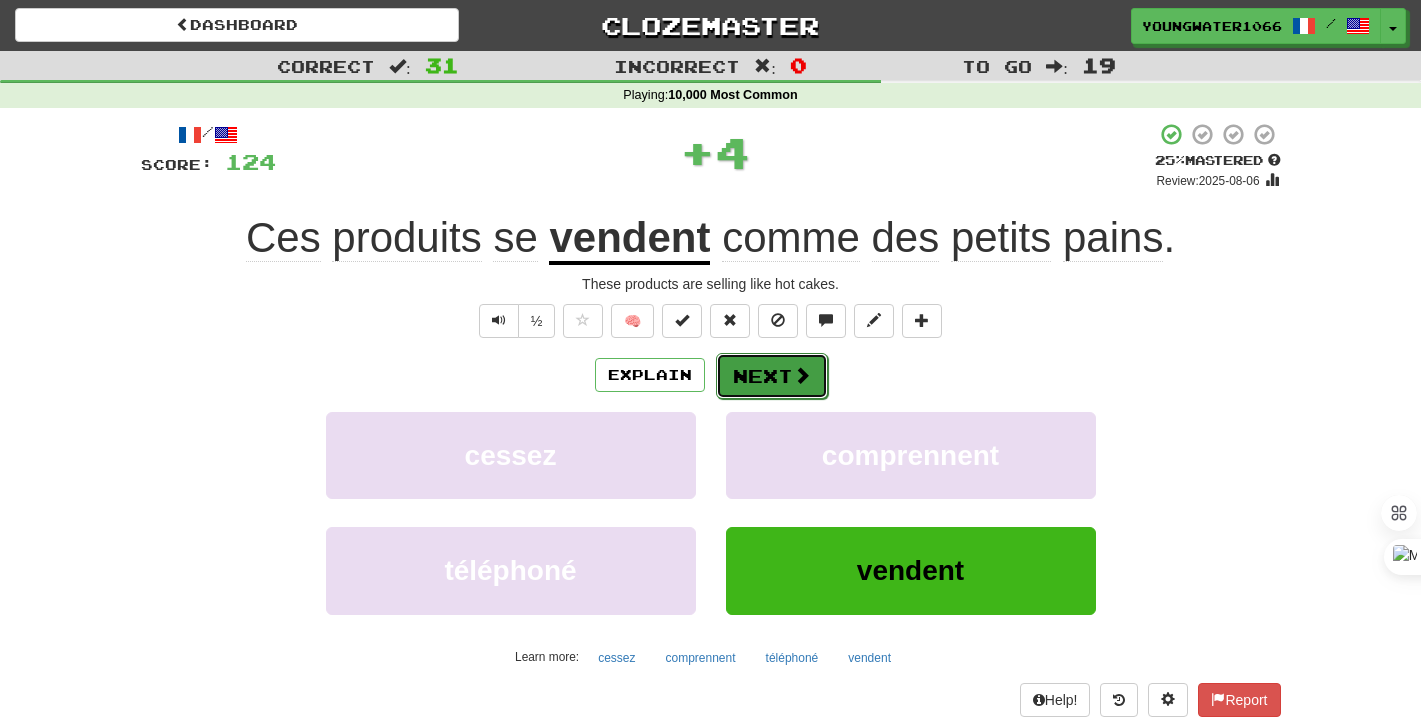 click on "Next" at bounding box center (772, 376) 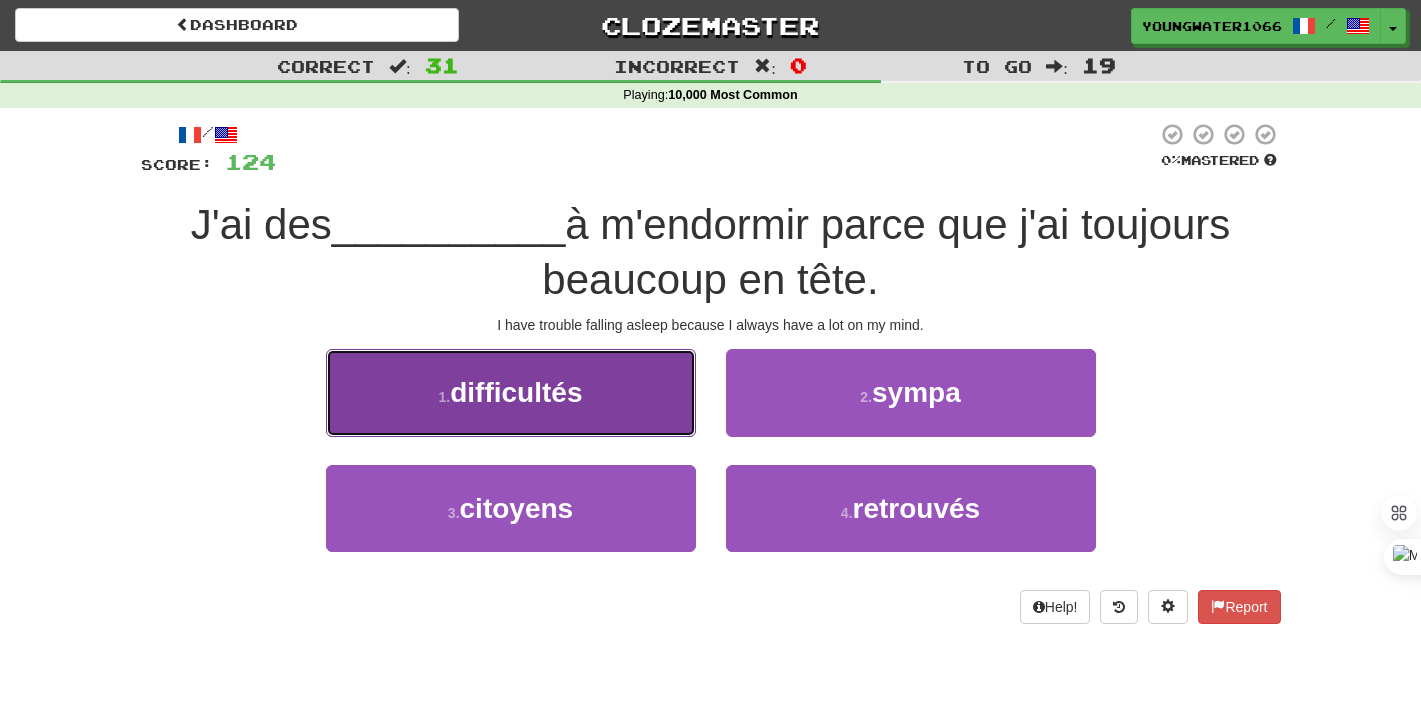 click on "1 .  difficultés" at bounding box center [511, 392] 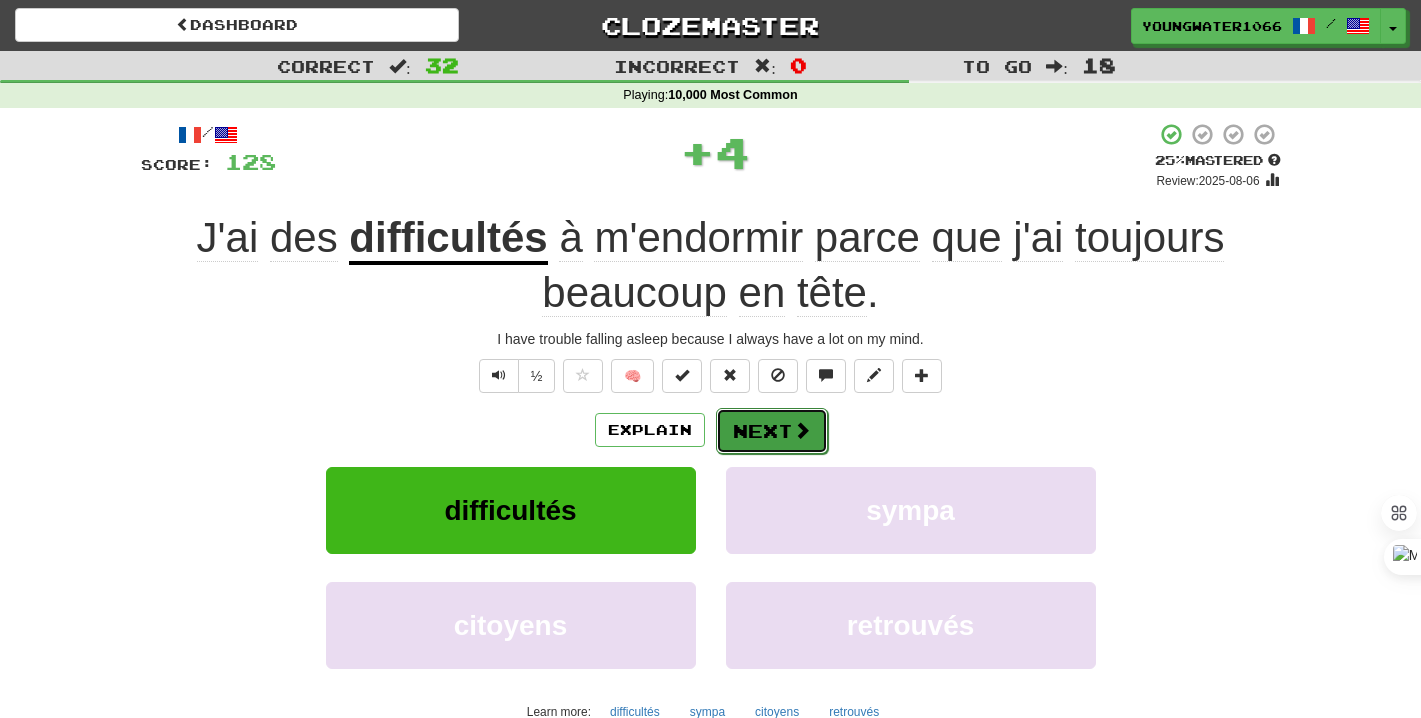 click on "Next" at bounding box center (772, 431) 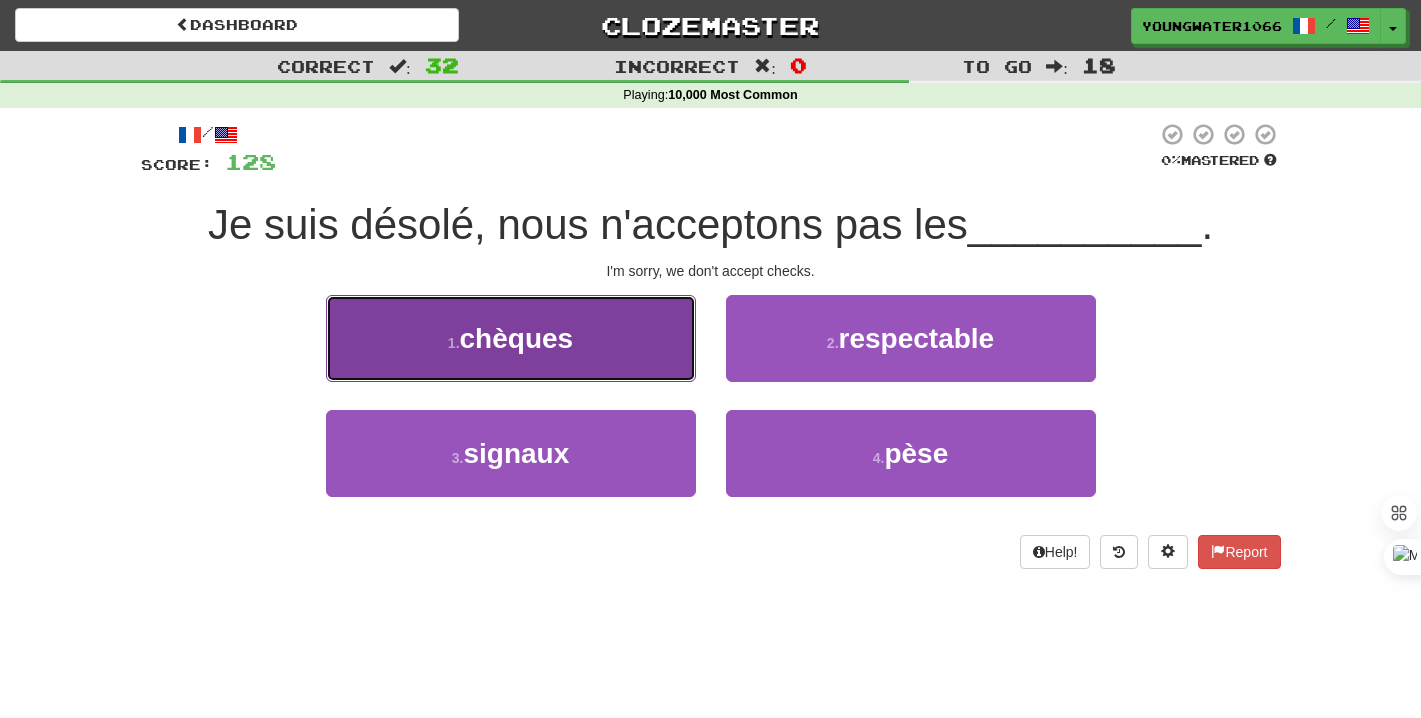 click on "1 .  chèques" at bounding box center [511, 338] 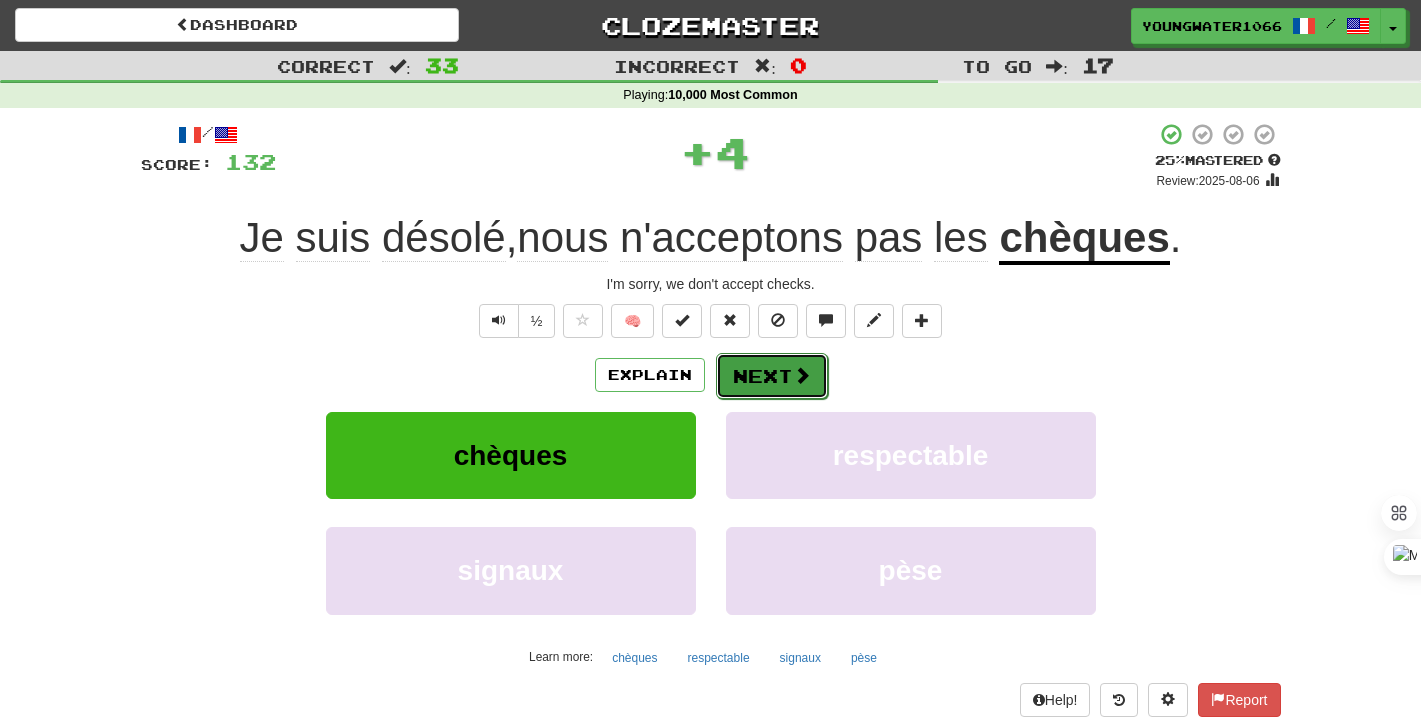 click on "Next" at bounding box center [772, 376] 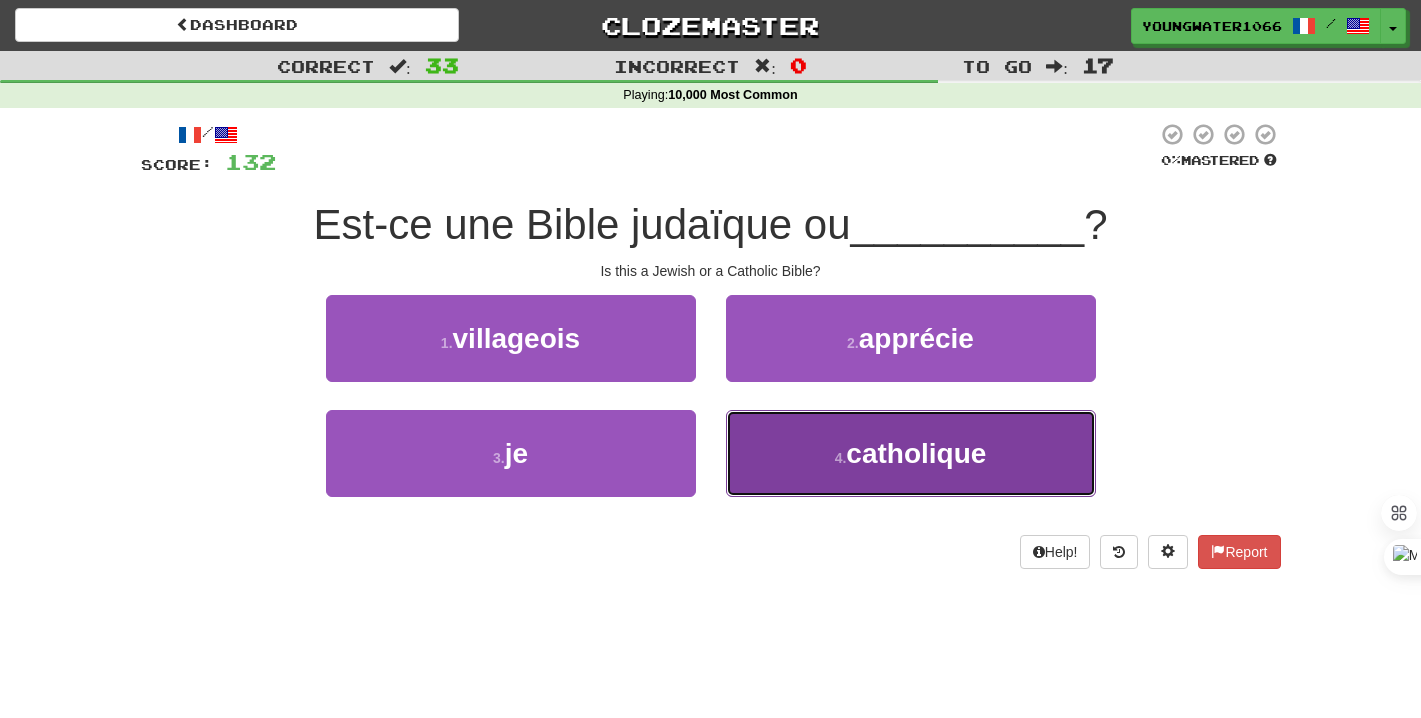 click on "4 .  catholique" at bounding box center [911, 453] 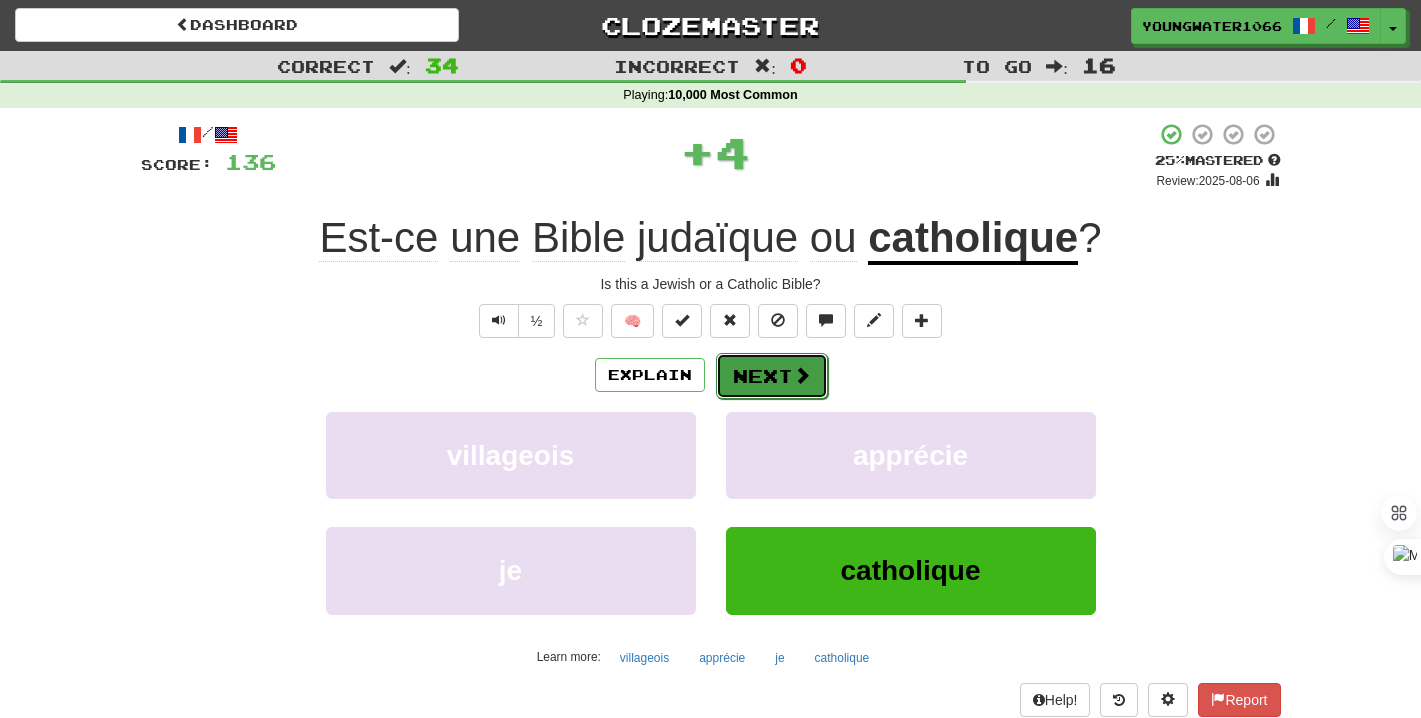 click on "Next" at bounding box center (772, 376) 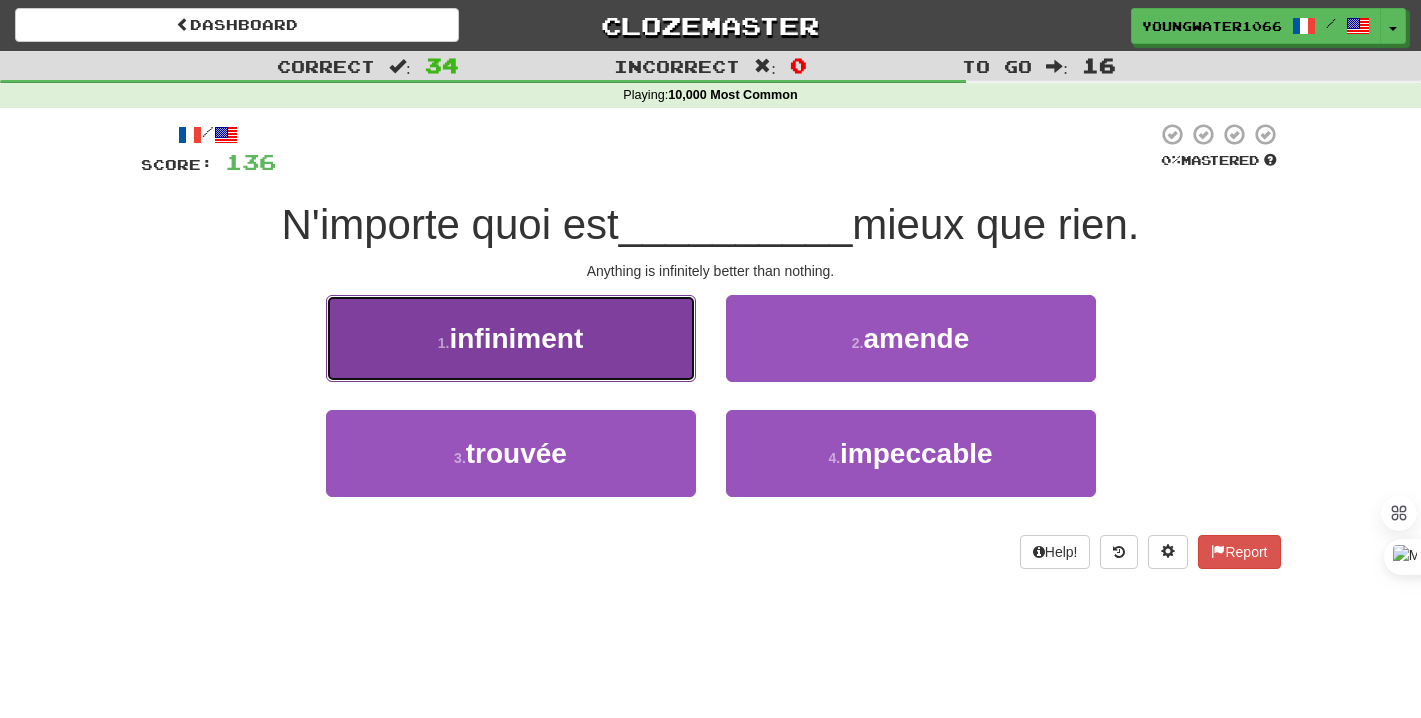 click on "1 .  infiniment" at bounding box center (511, 338) 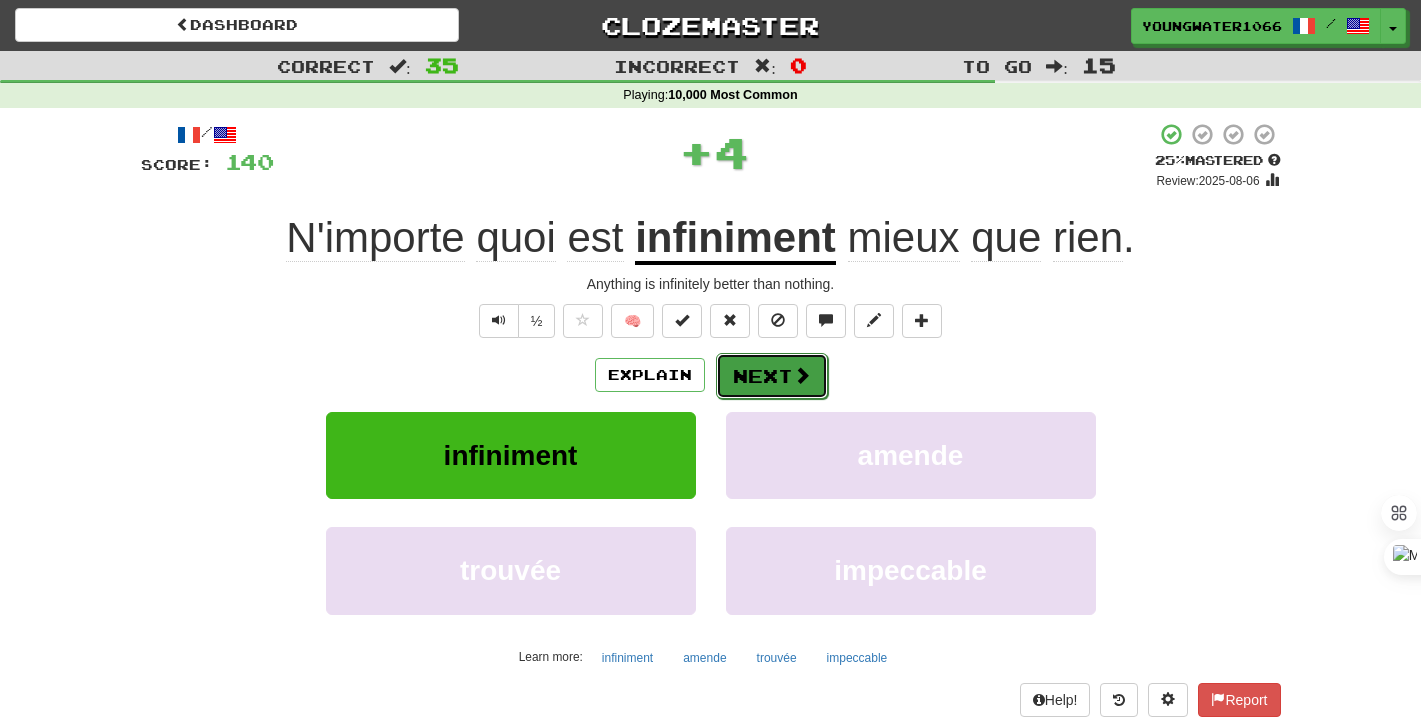 click on "Next" at bounding box center [772, 376] 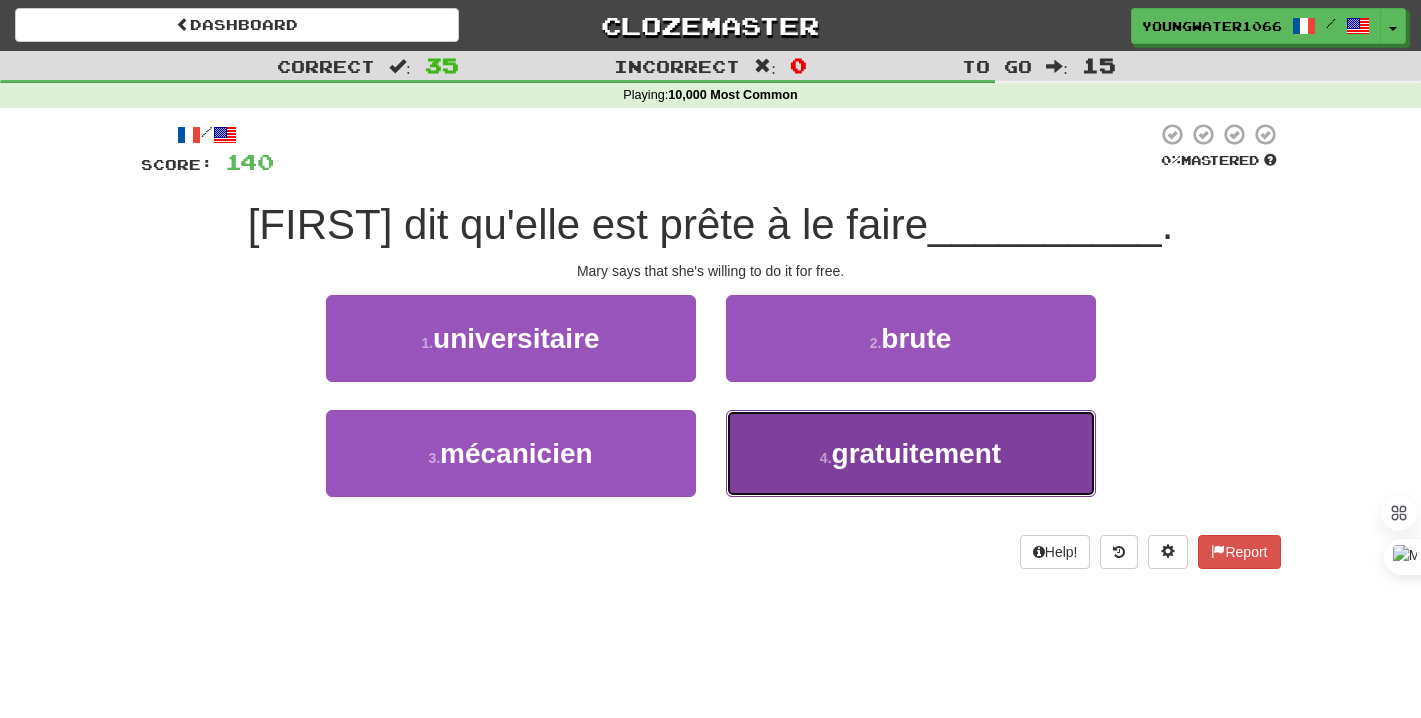 click on "4 .  gratuitement" at bounding box center (911, 453) 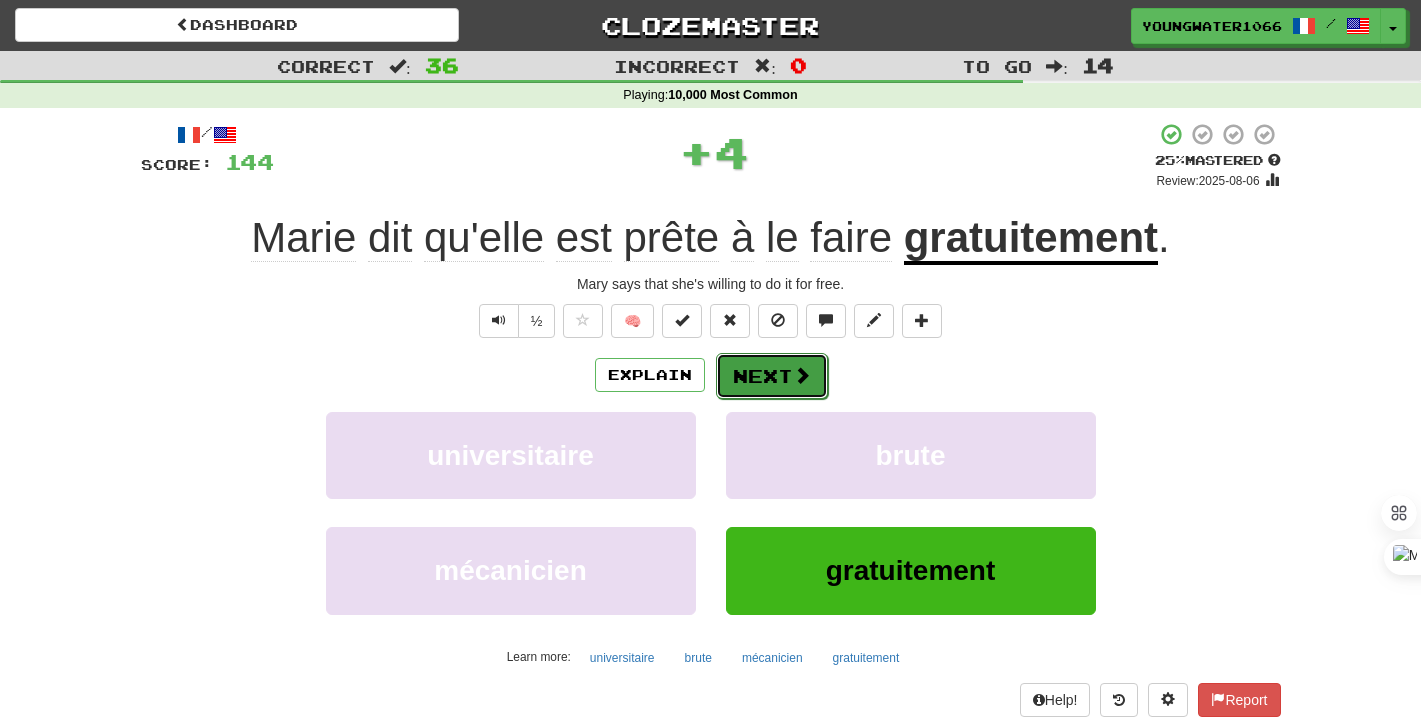 click on "Next" at bounding box center [772, 376] 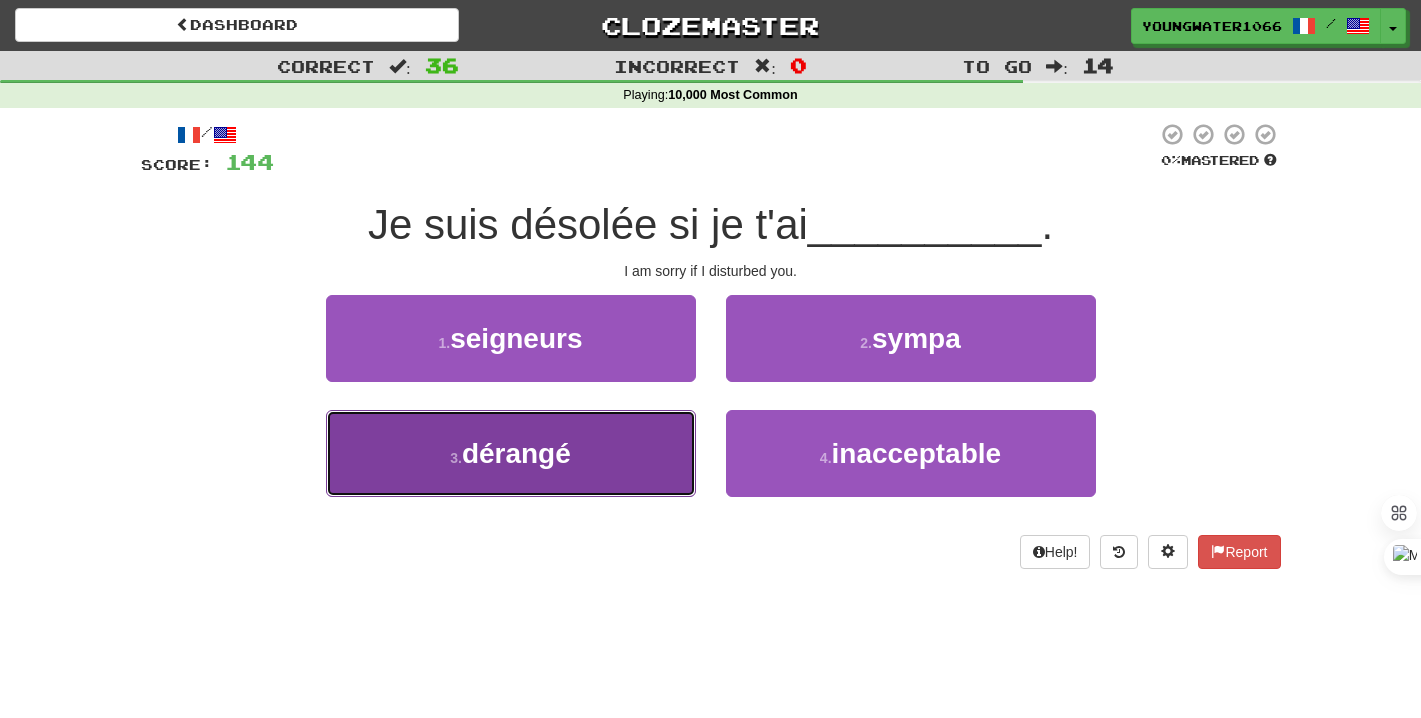 click on "3 .  dérangé" at bounding box center [511, 453] 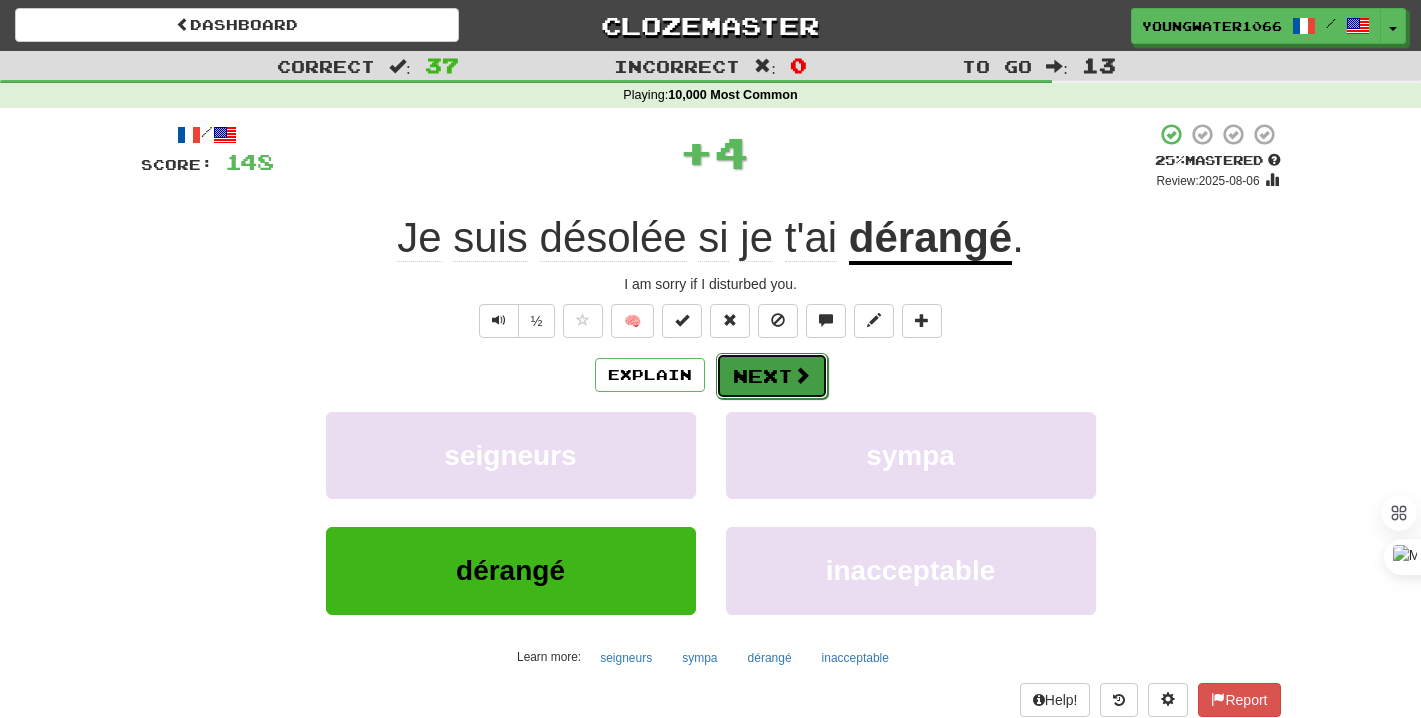click on "Next" at bounding box center (772, 376) 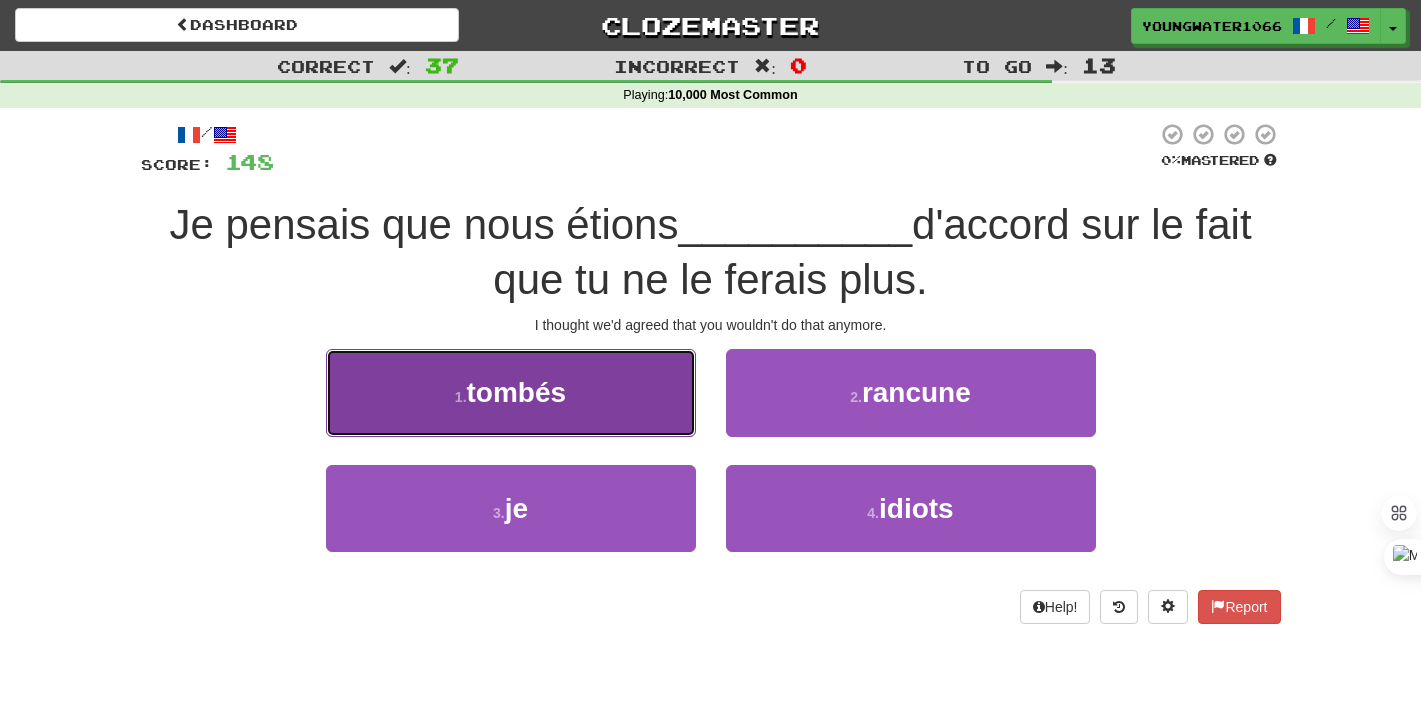 click on "1 .  tombés" at bounding box center (511, 392) 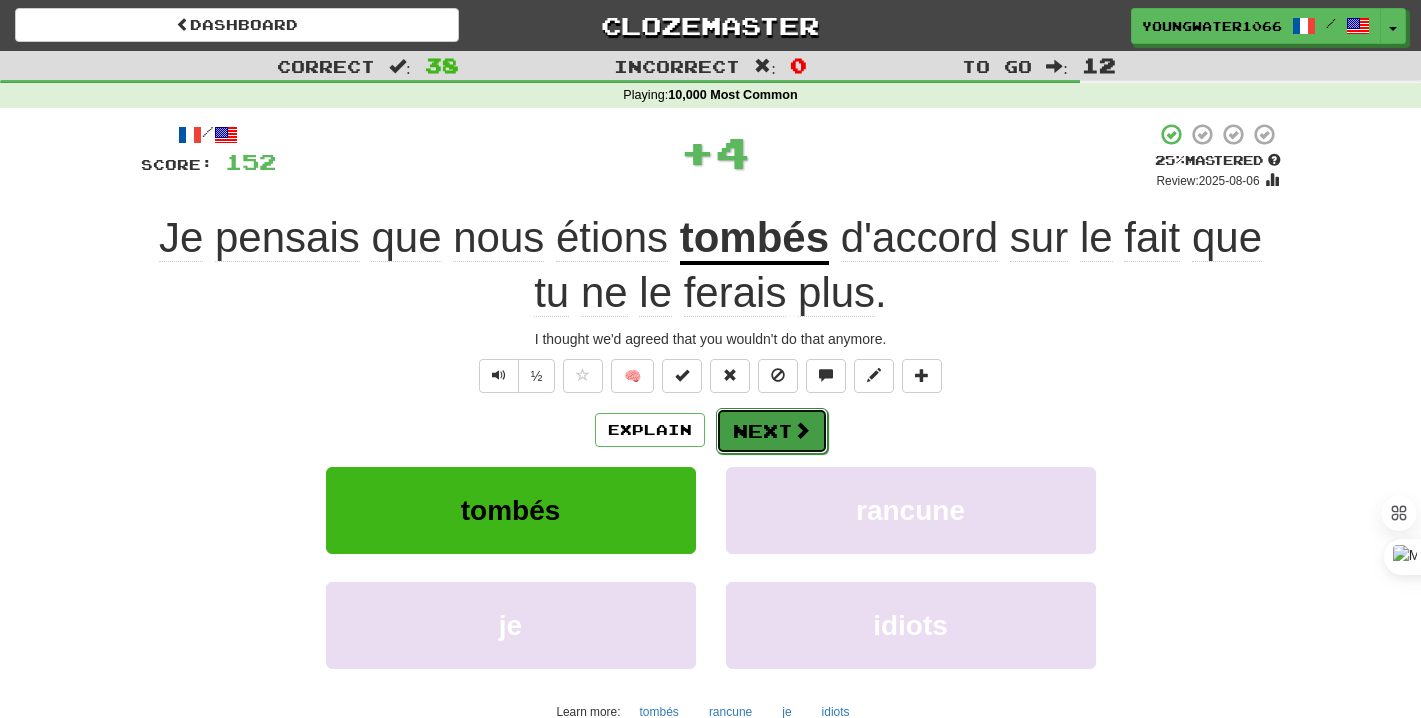 click on "Next" at bounding box center [772, 431] 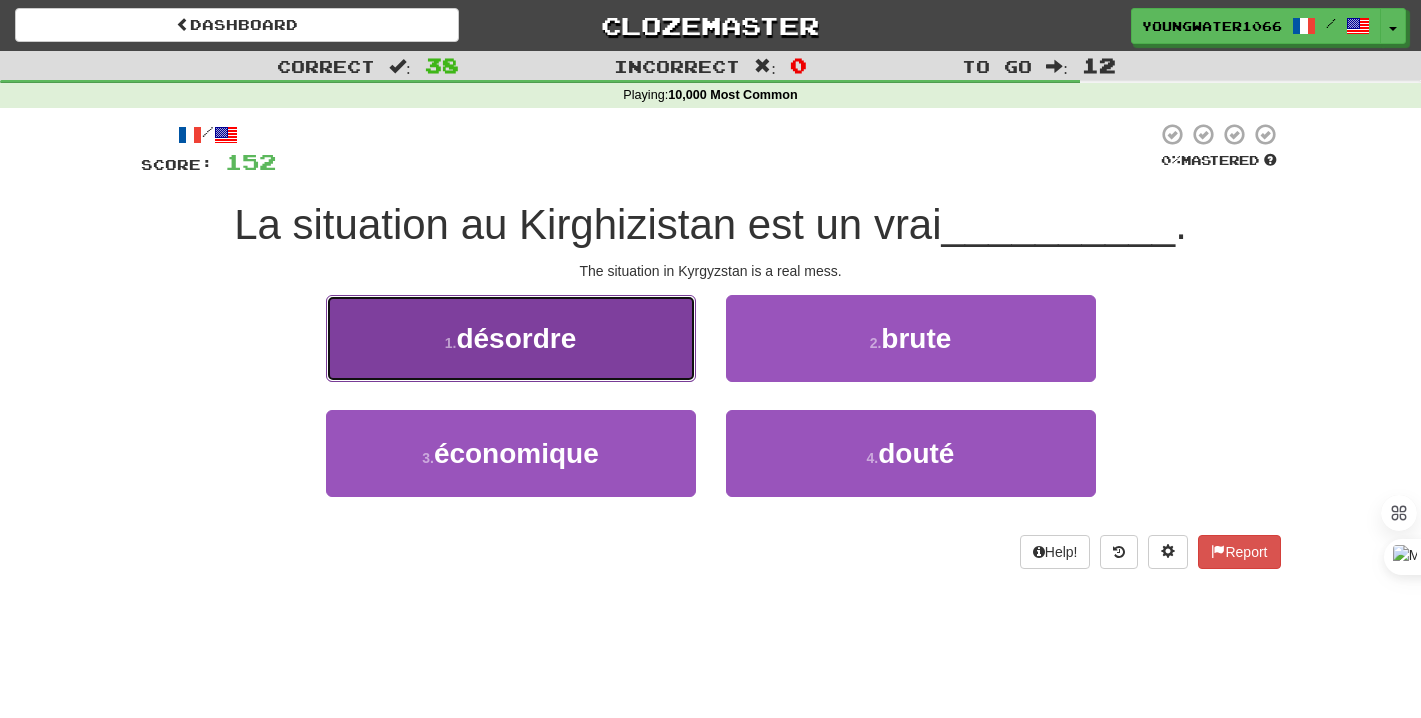 click on "1 .  désordre" at bounding box center (511, 338) 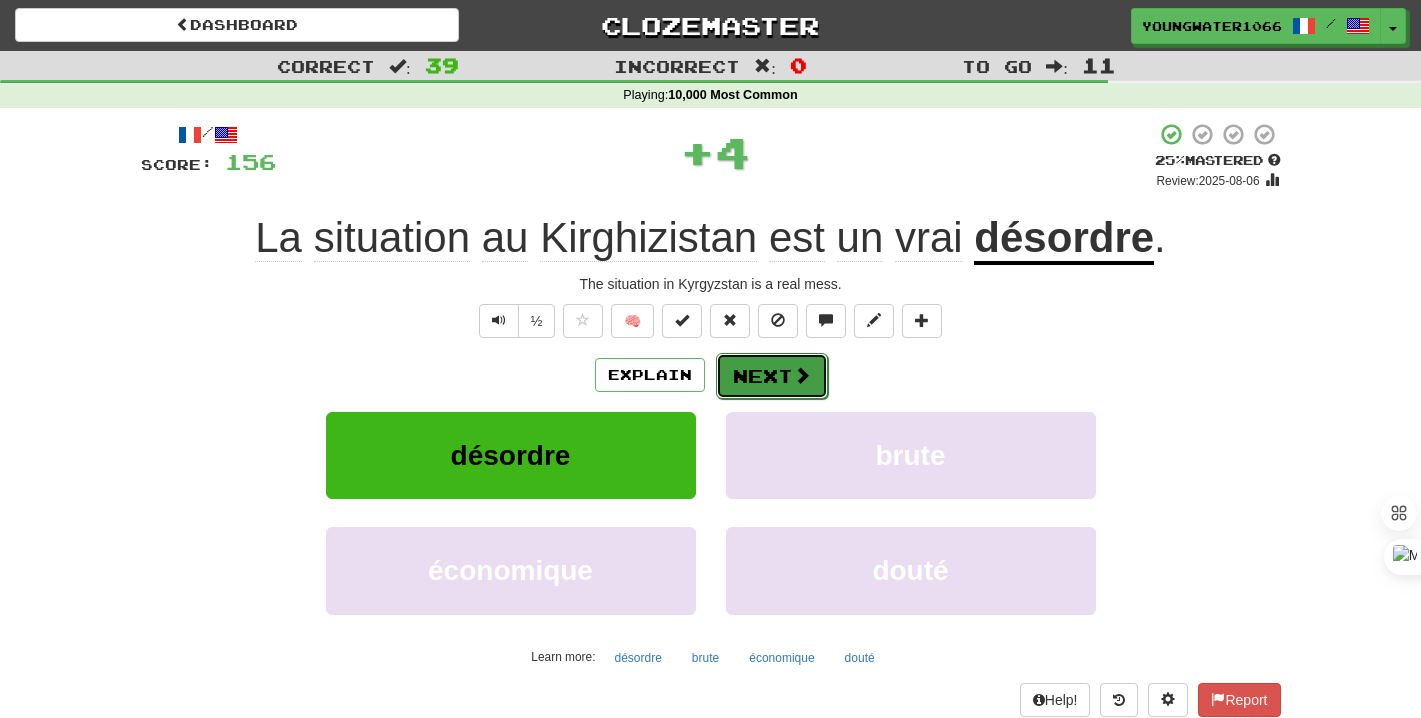 click on "Next" at bounding box center (772, 376) 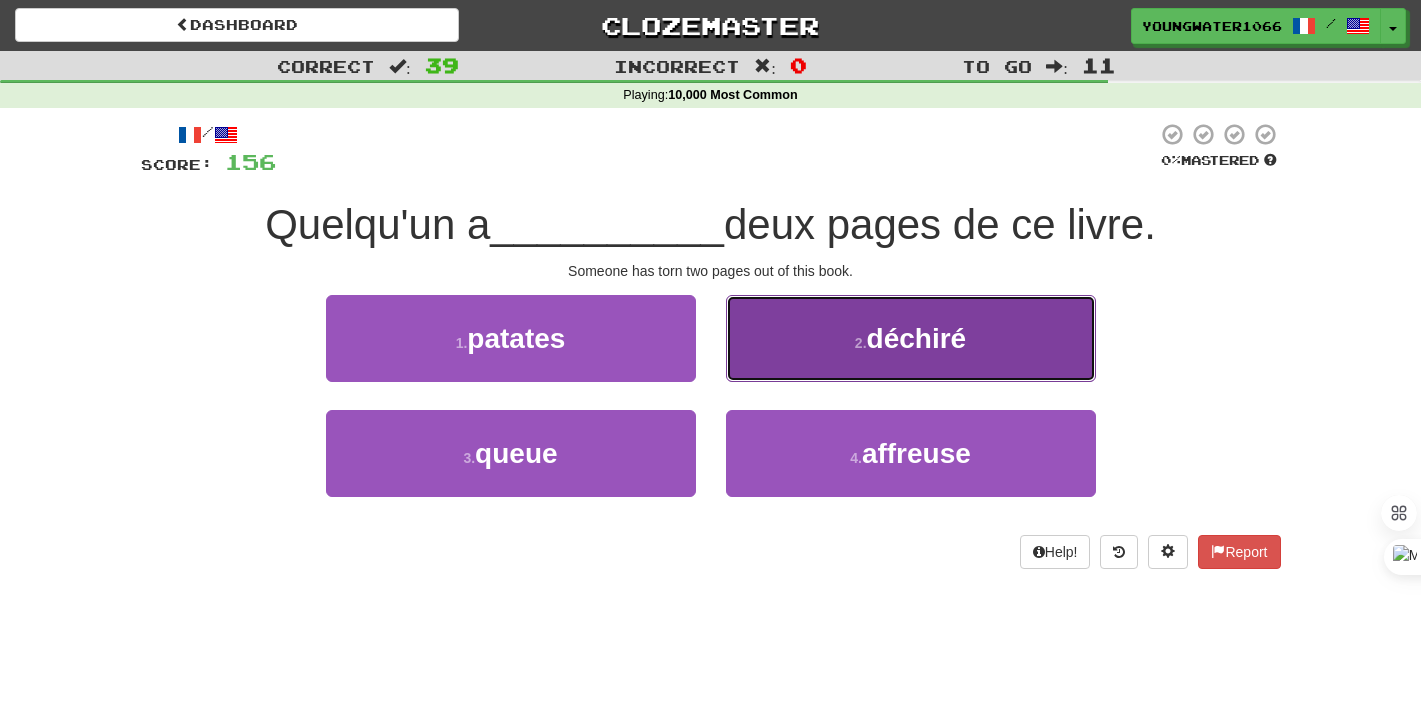 click on "2 .  déchiré" at bounding box center [911, 338] 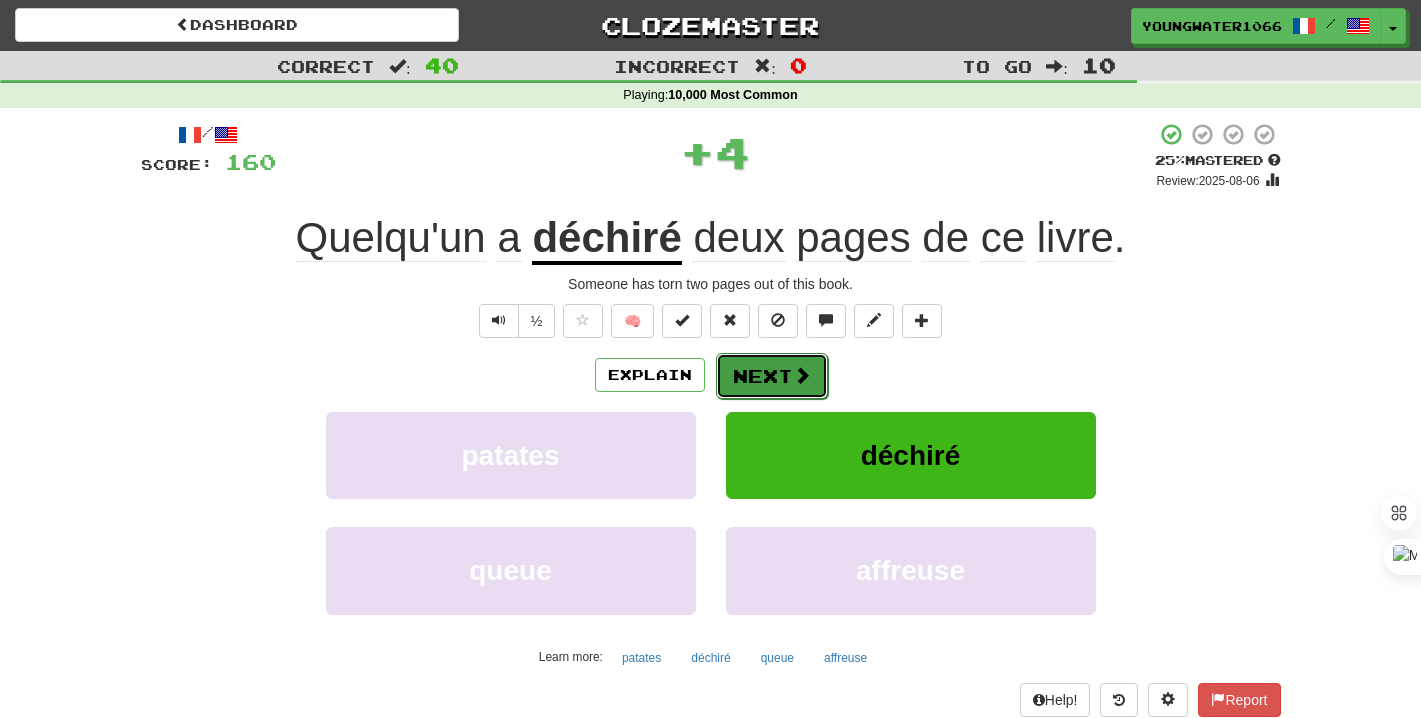 click on "Next" at bounding box center [772, 376] 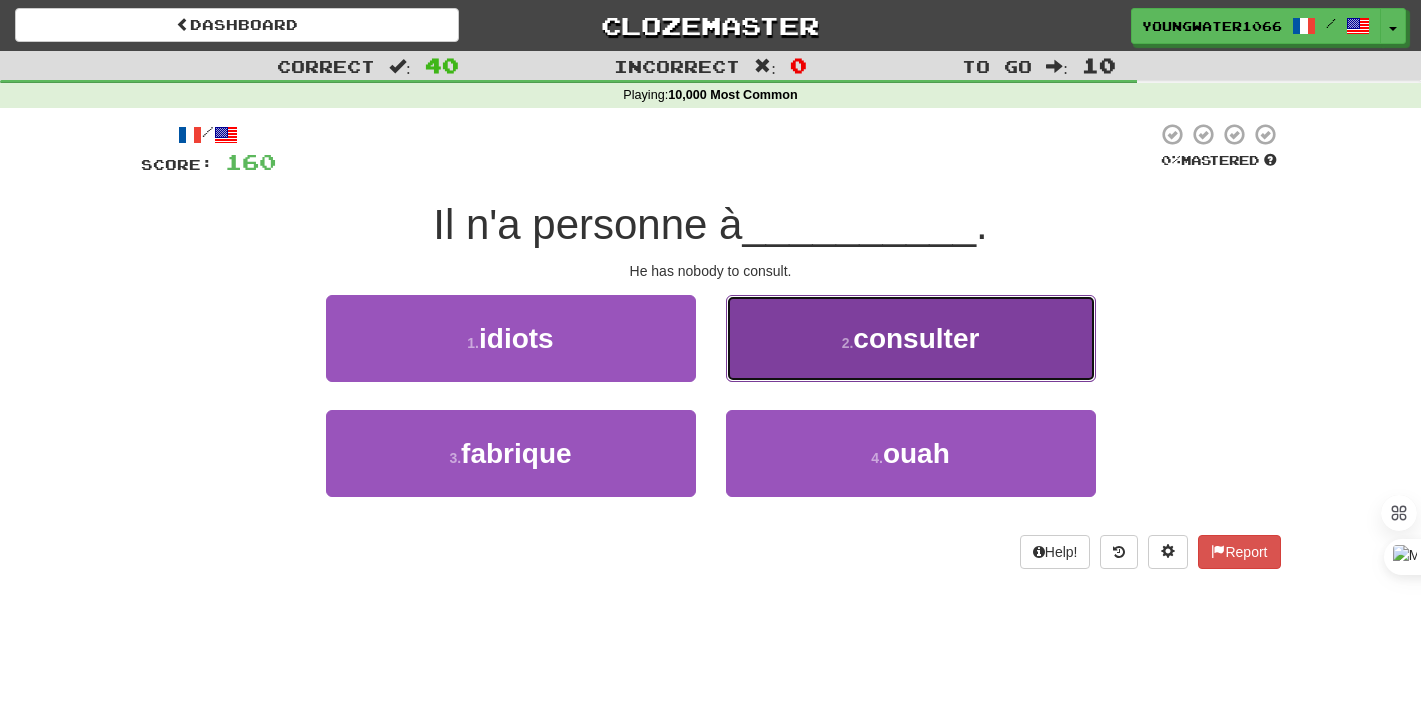 click on "2 .  consulter" at bounding box center (911, 338) 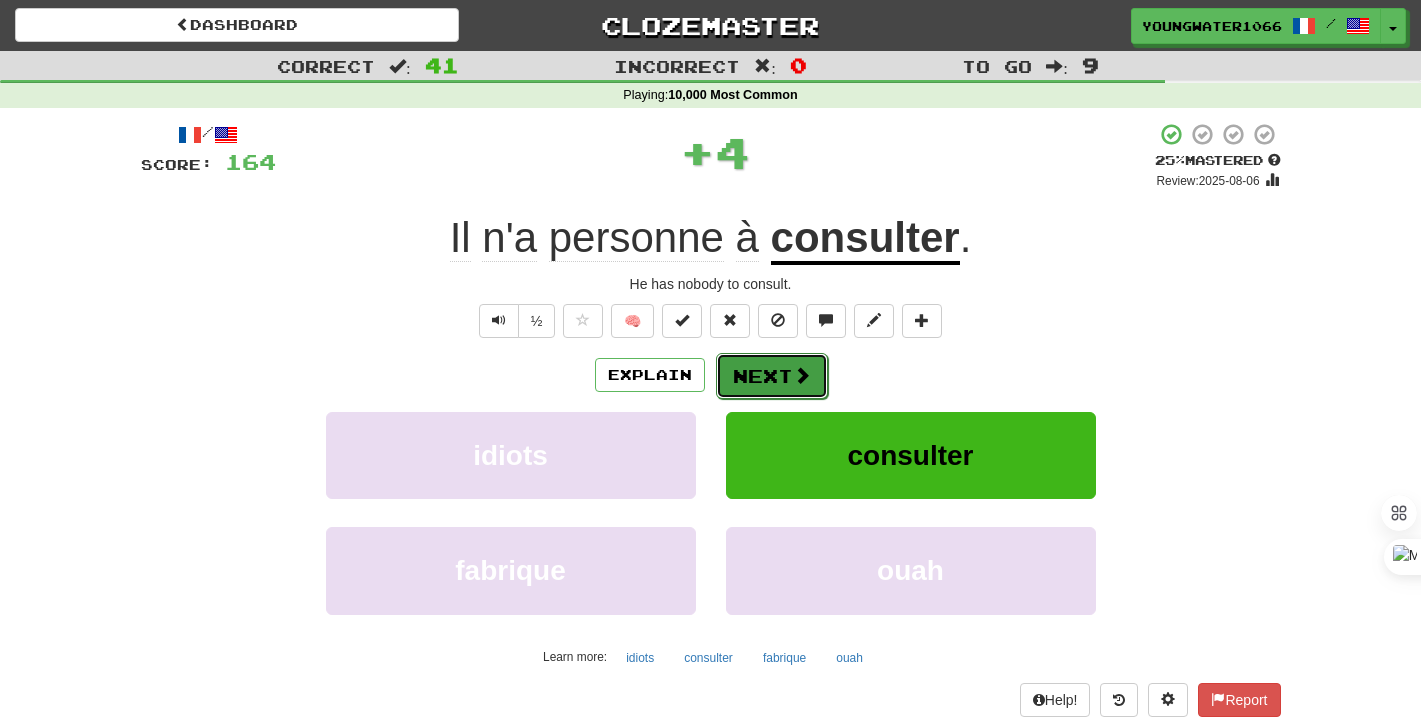 click at bounding box center (802, 375) 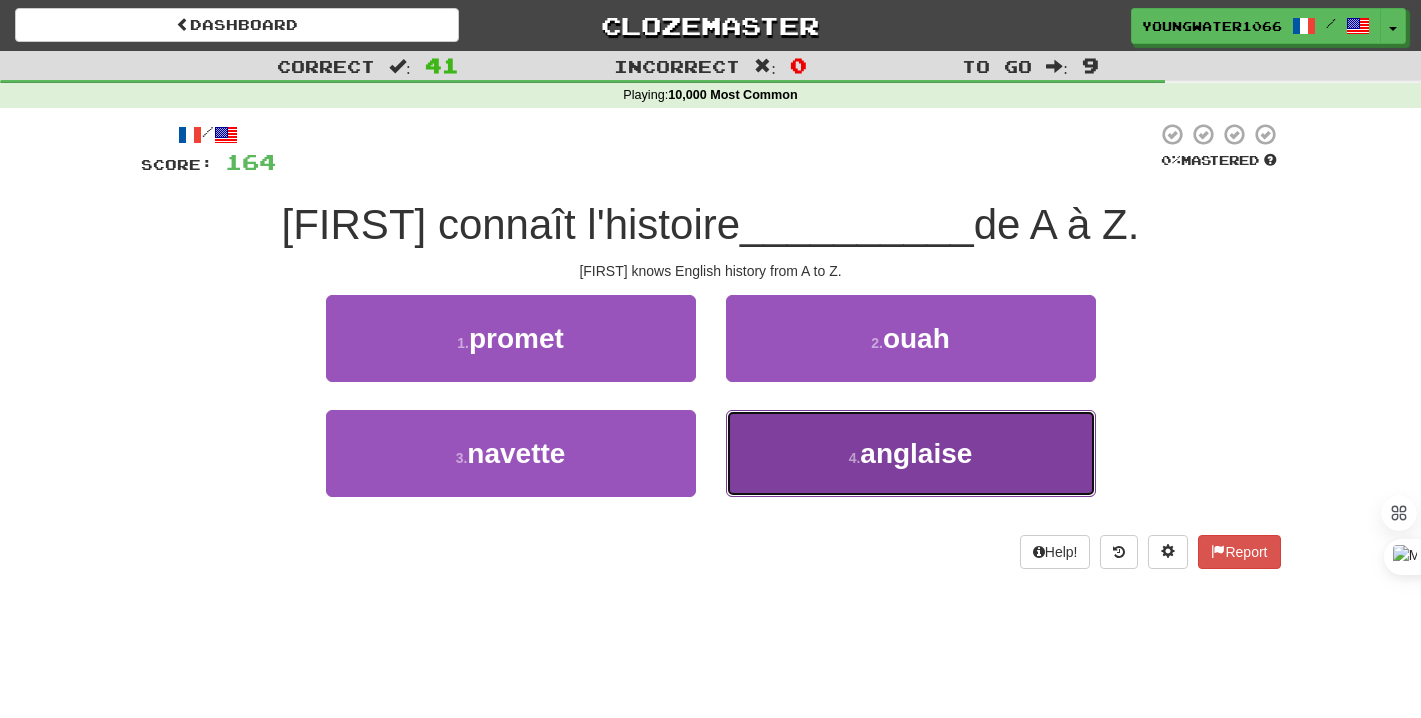 click on "4 .  anglaise" at bounding box center [911, 453] 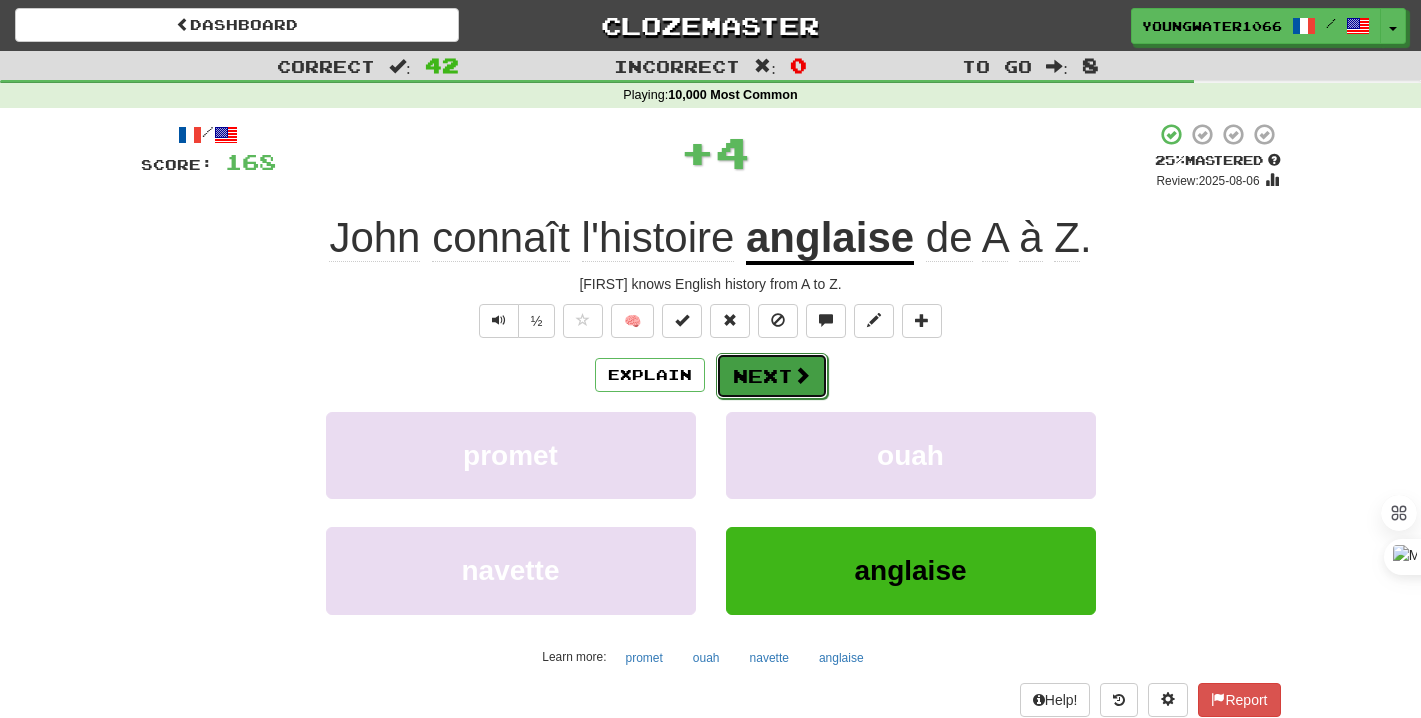 click on "Next" at bounding box center (772, 376) 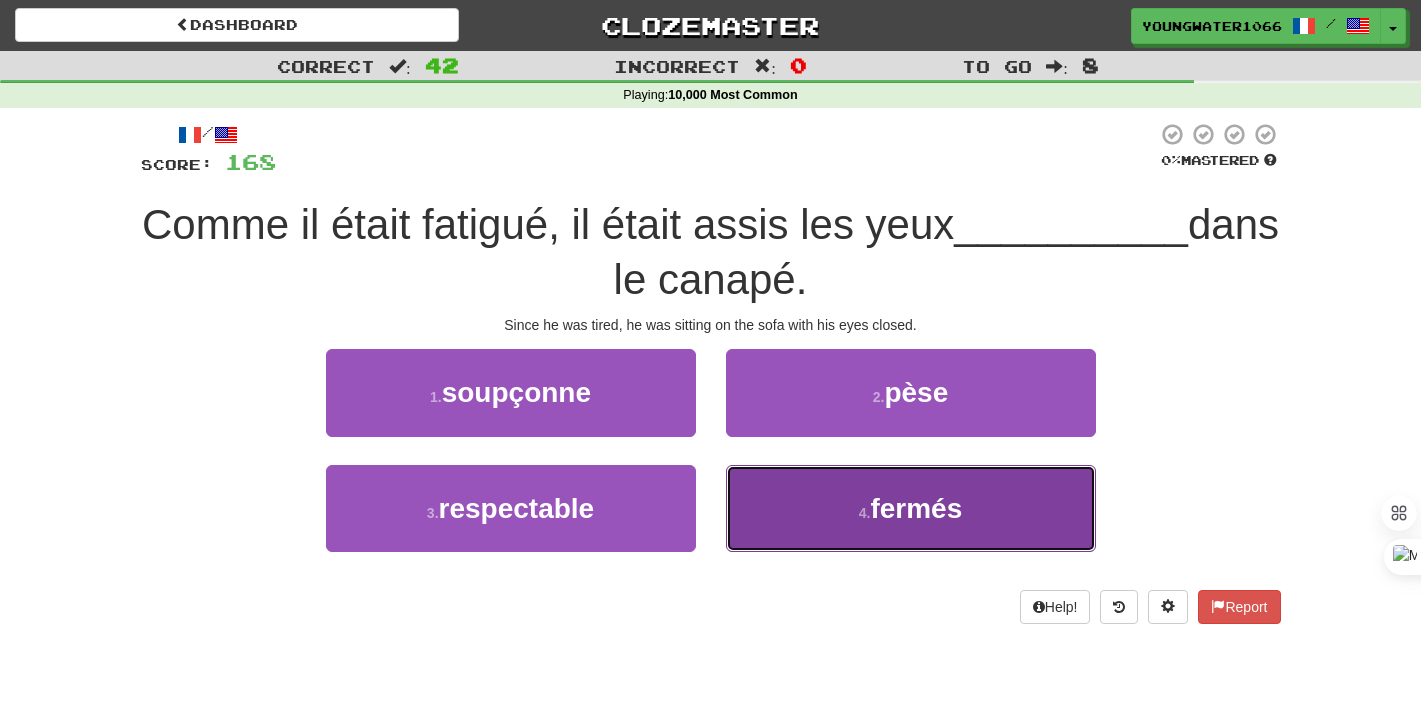 click on "4 .  fermés" at bounding box center [911, 508] 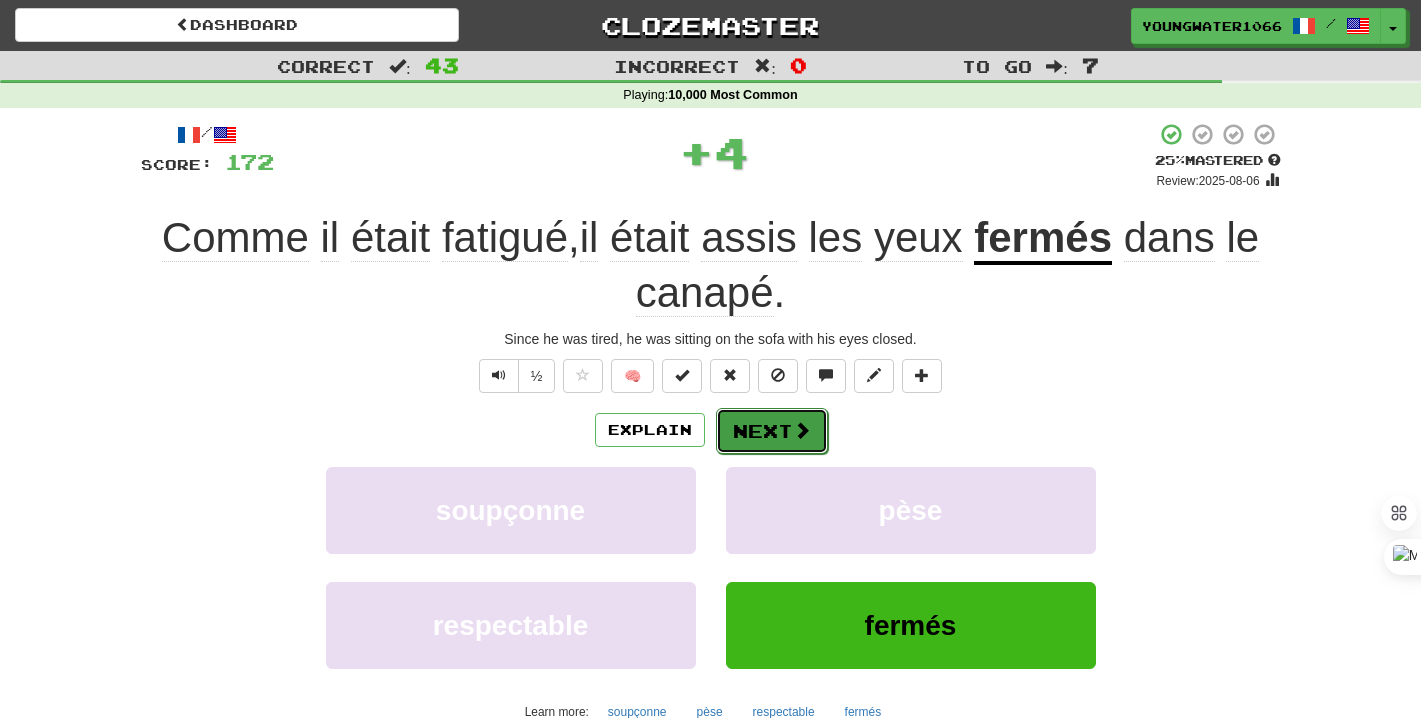 click at bounding box center [802, 430] 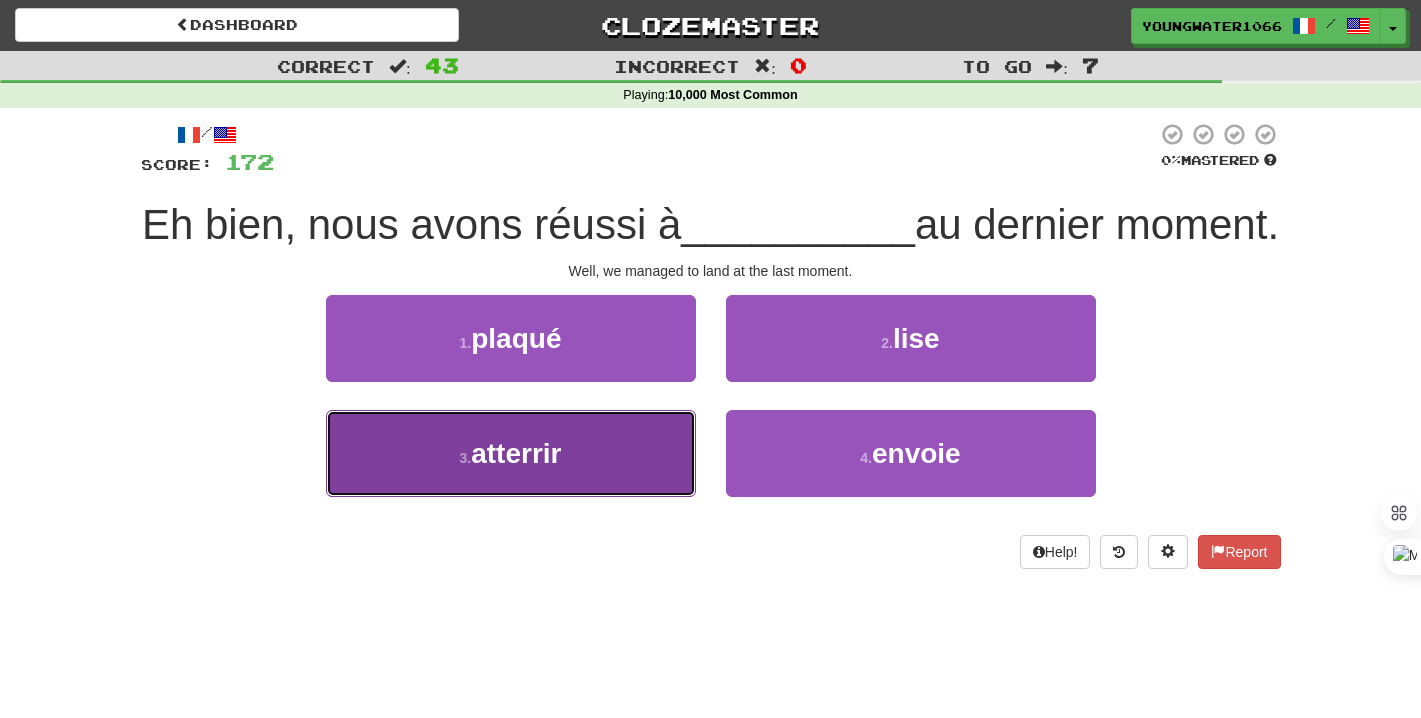 click on "3 .  atterrir" at bounding box center (511, 453) 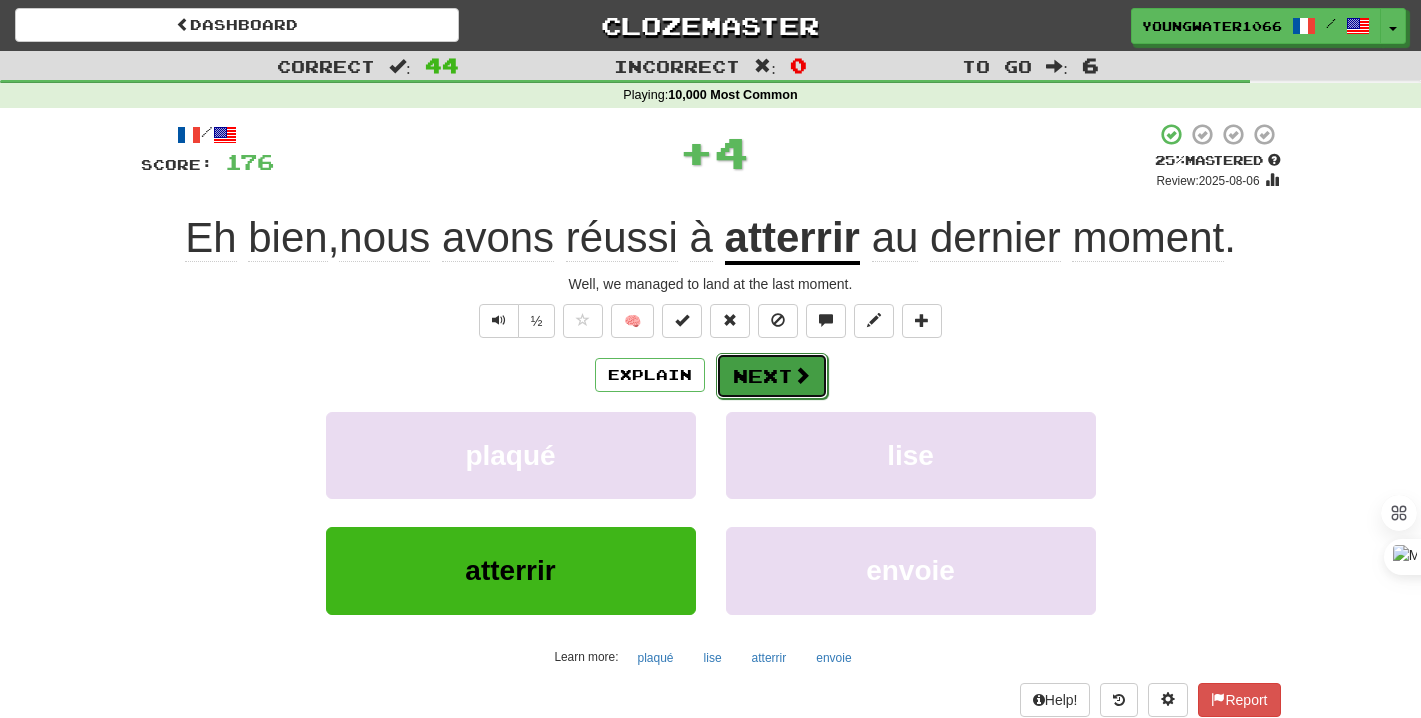 click on "Next" at bounding box center [772, 376] 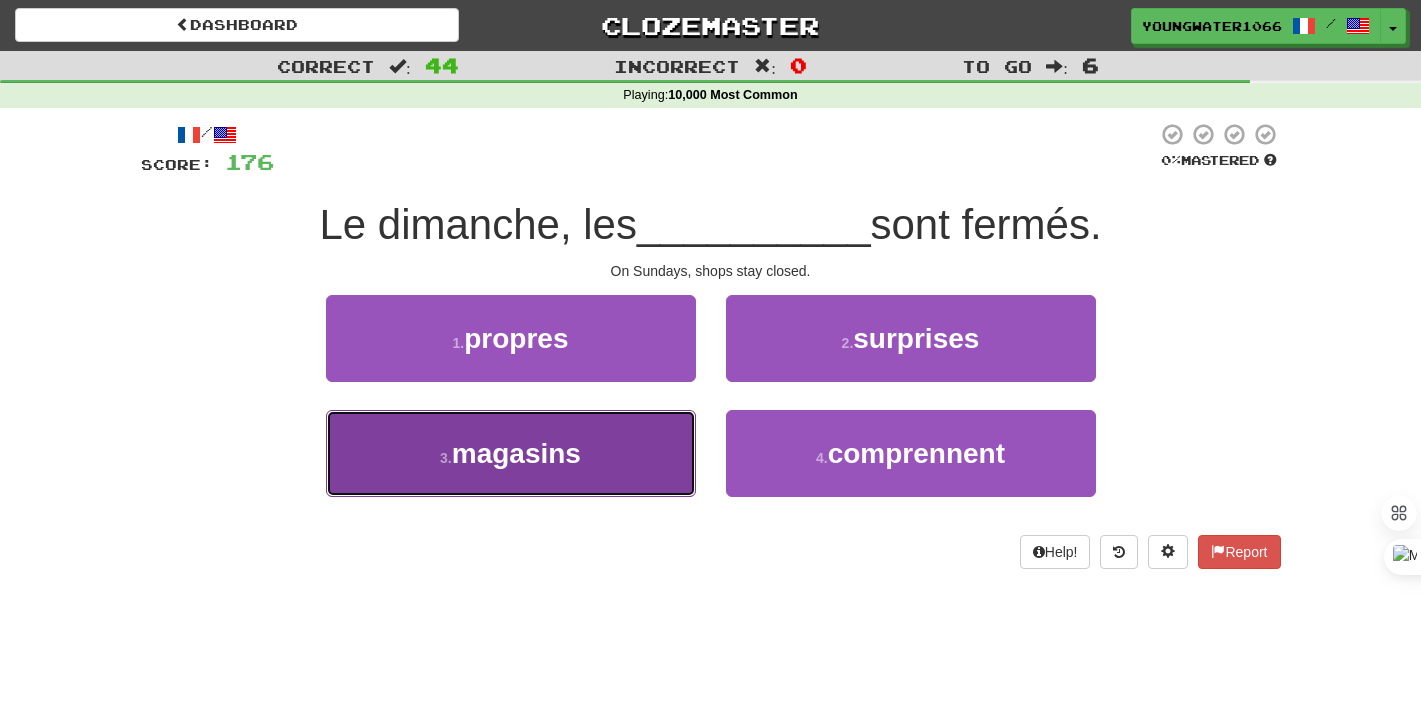 click on "3 .  magasins" at bounding box center [511, 453] 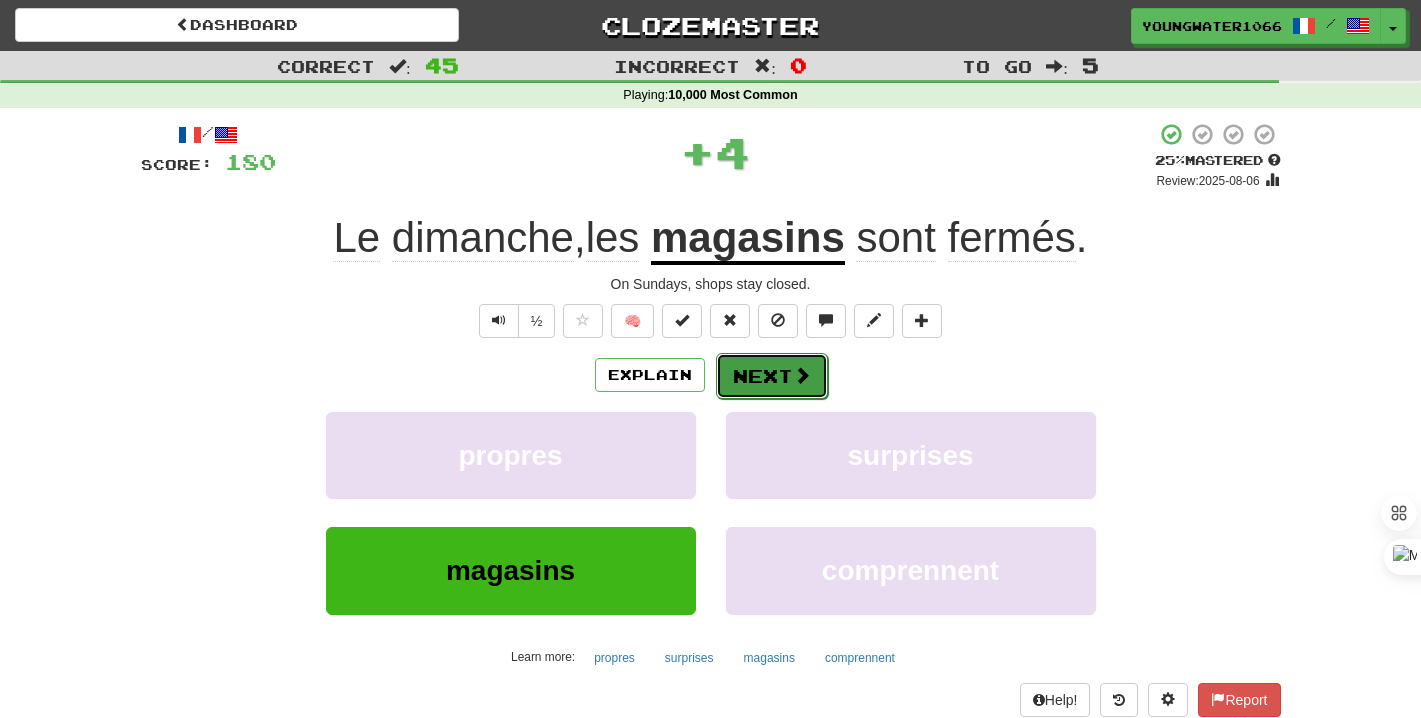 click on "Next" at bounding box center (772, 376) 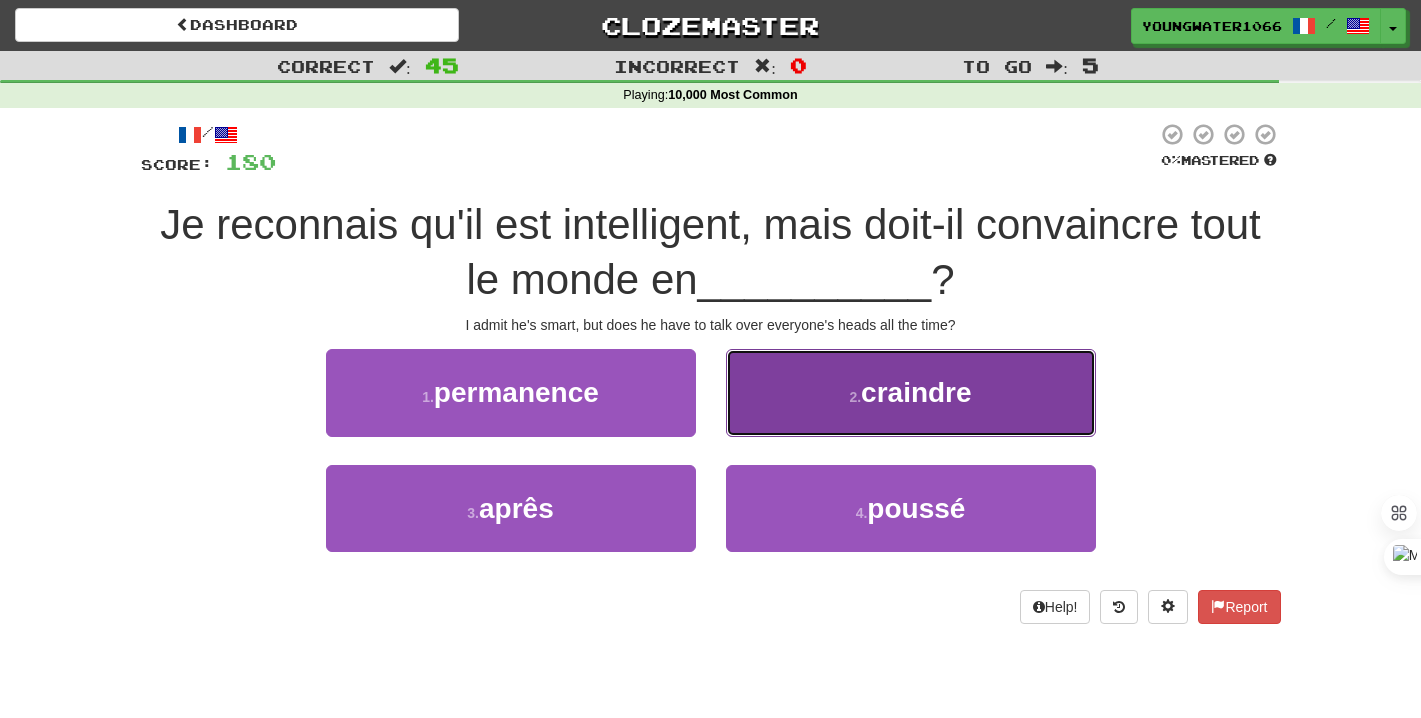 click on "2 .  craindre" at bounding box center (911, 392) 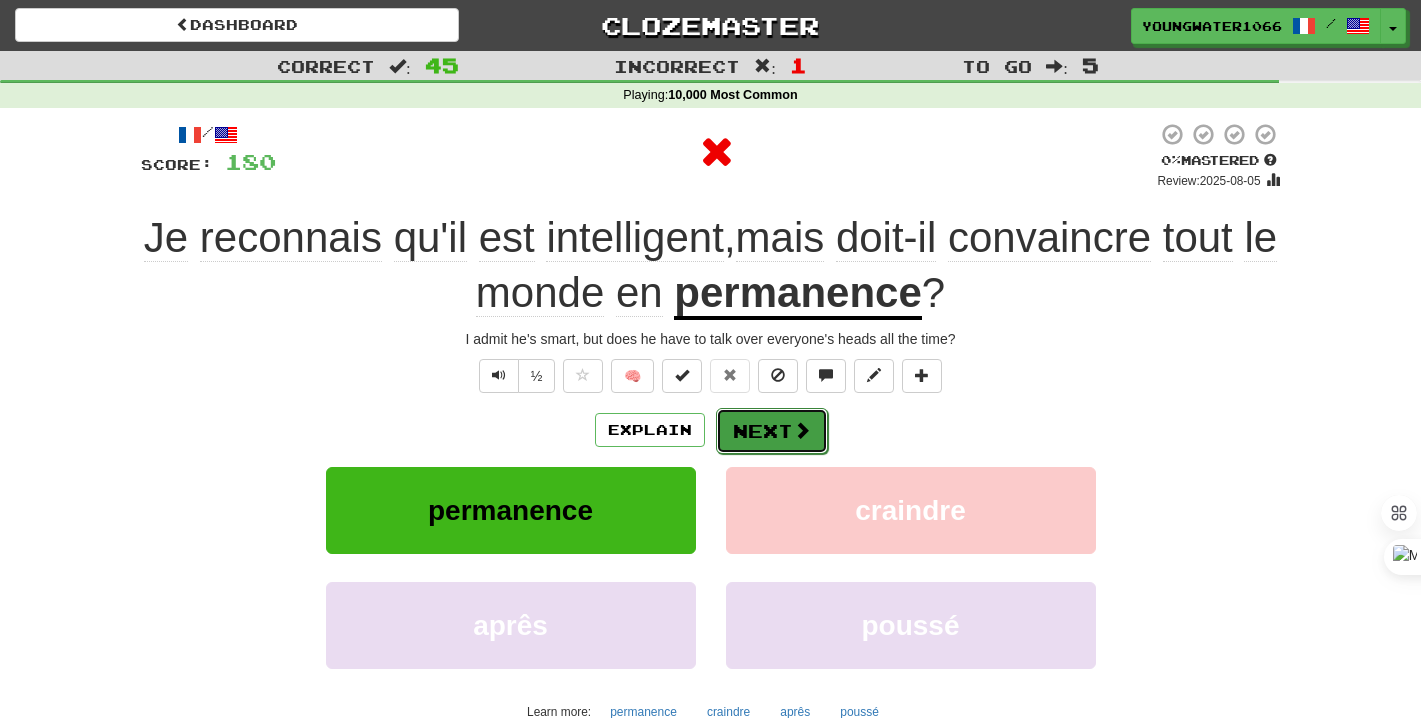 click on "Next" at bounding box center (772, 431) 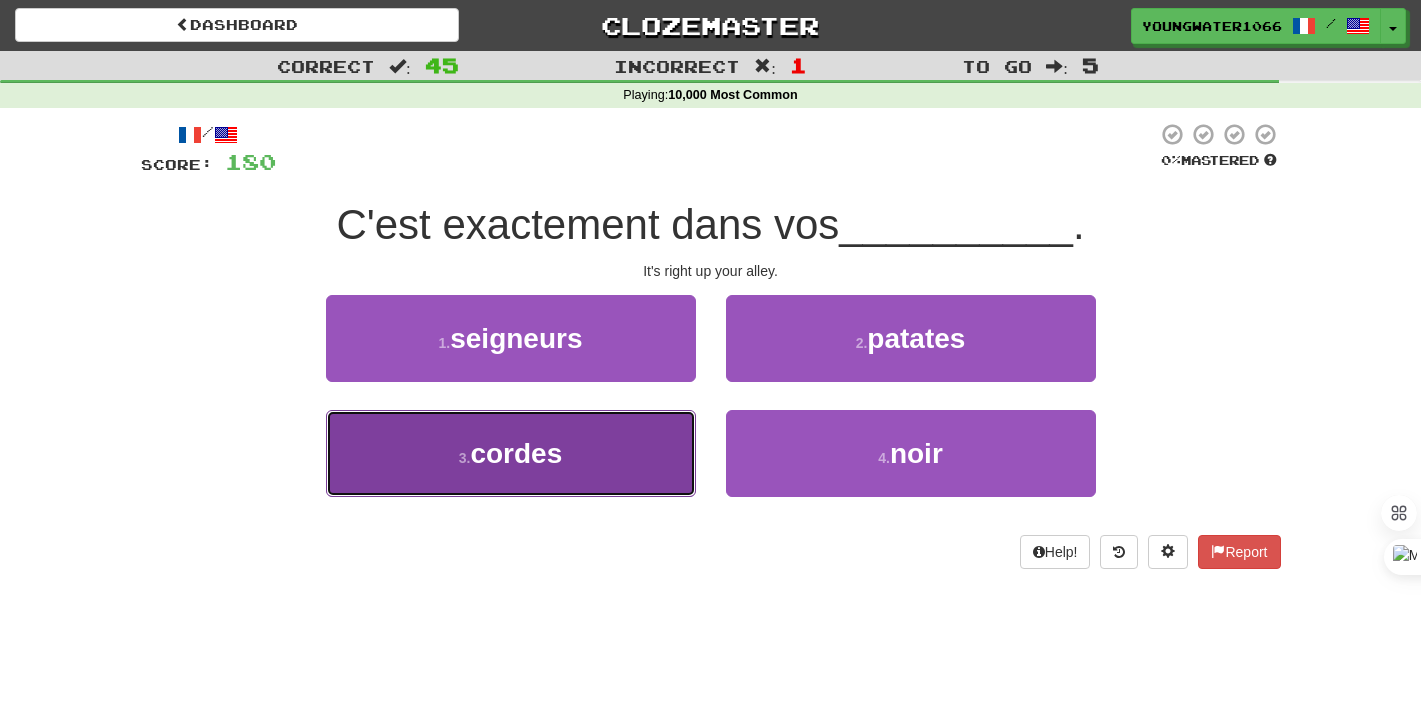 click on "3 .  cordes" at bounding box center [511, 453] 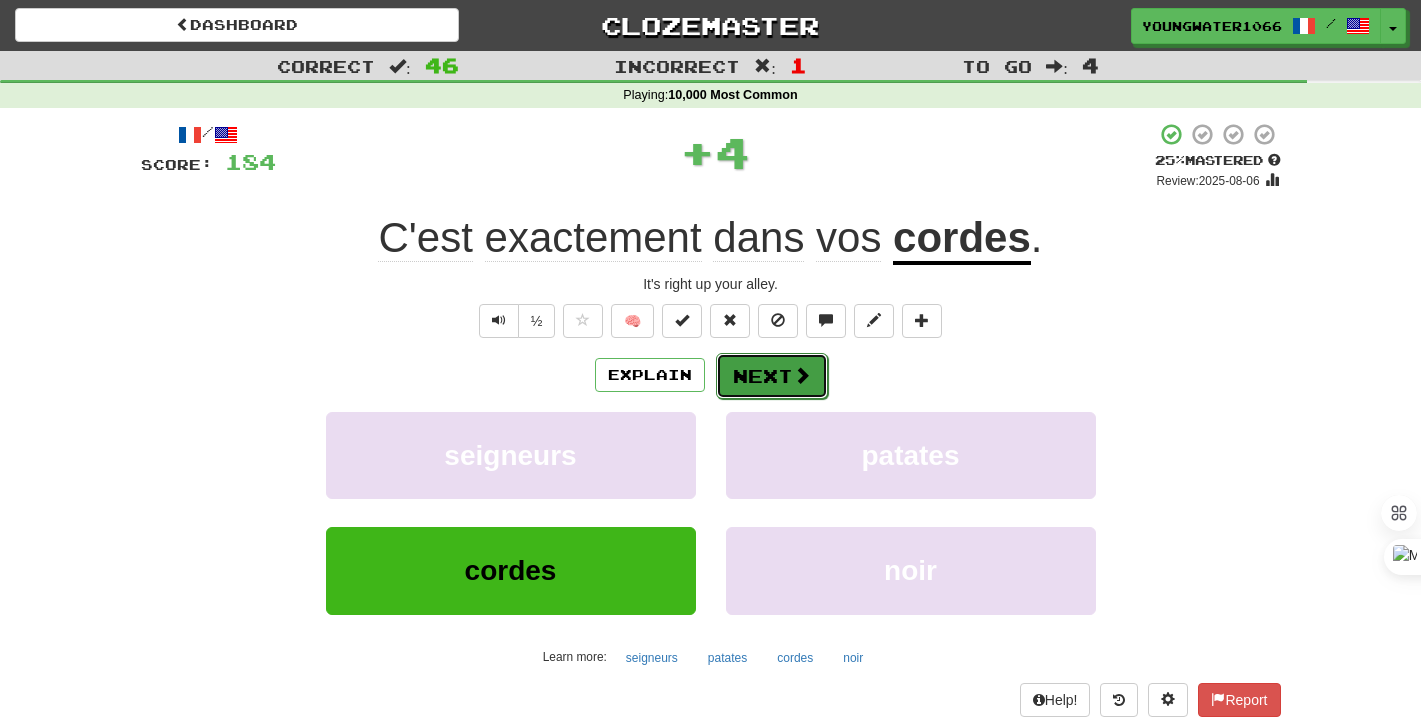 click on "Next" at bounding box center [772, 376] 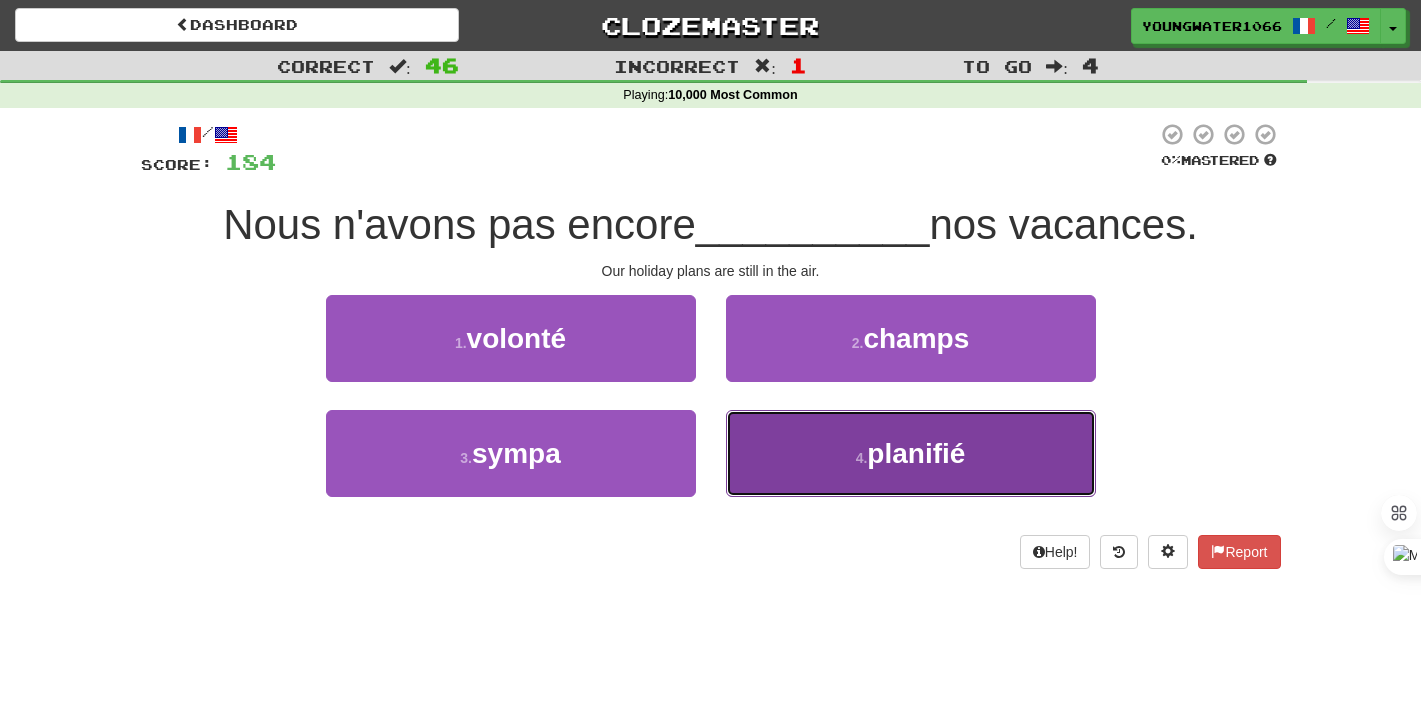 click on "4 .  planifié" at bounding box center [911, 453] 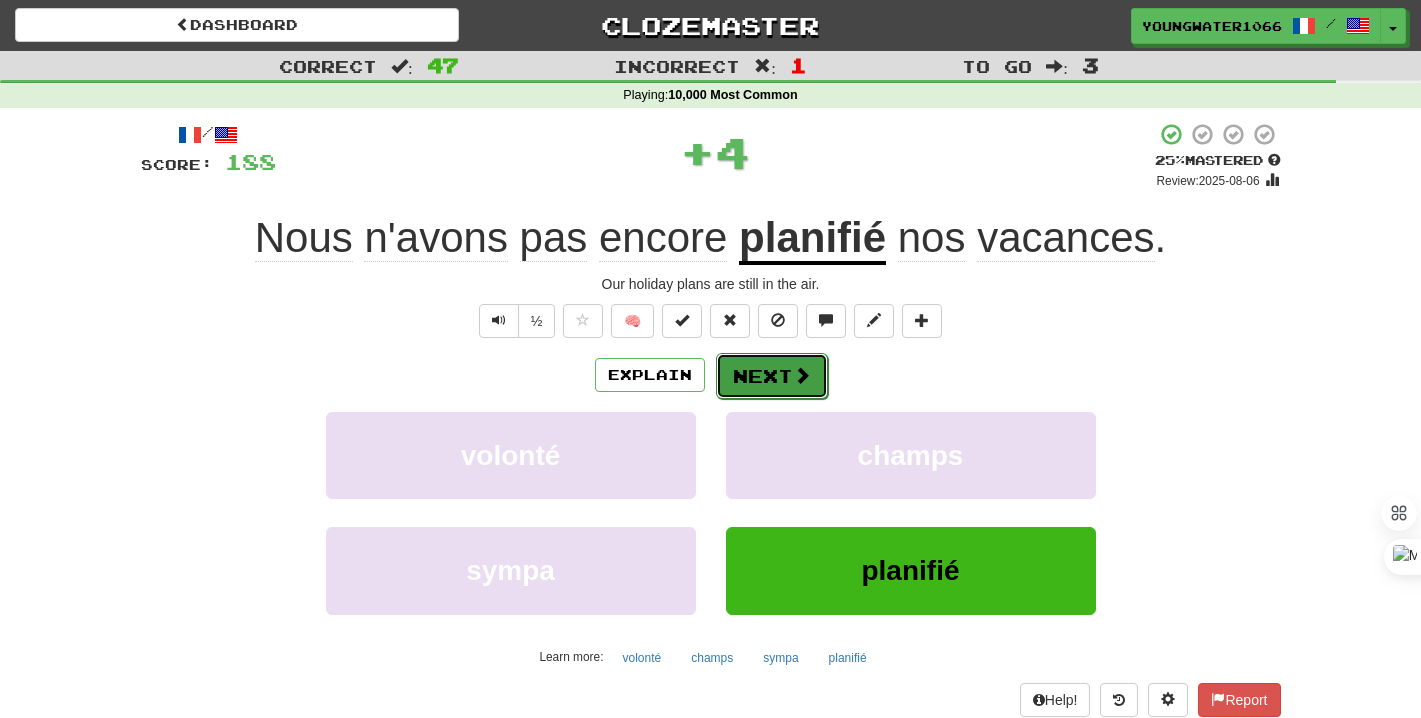 click on "Next" at bounding box center [772, 376] 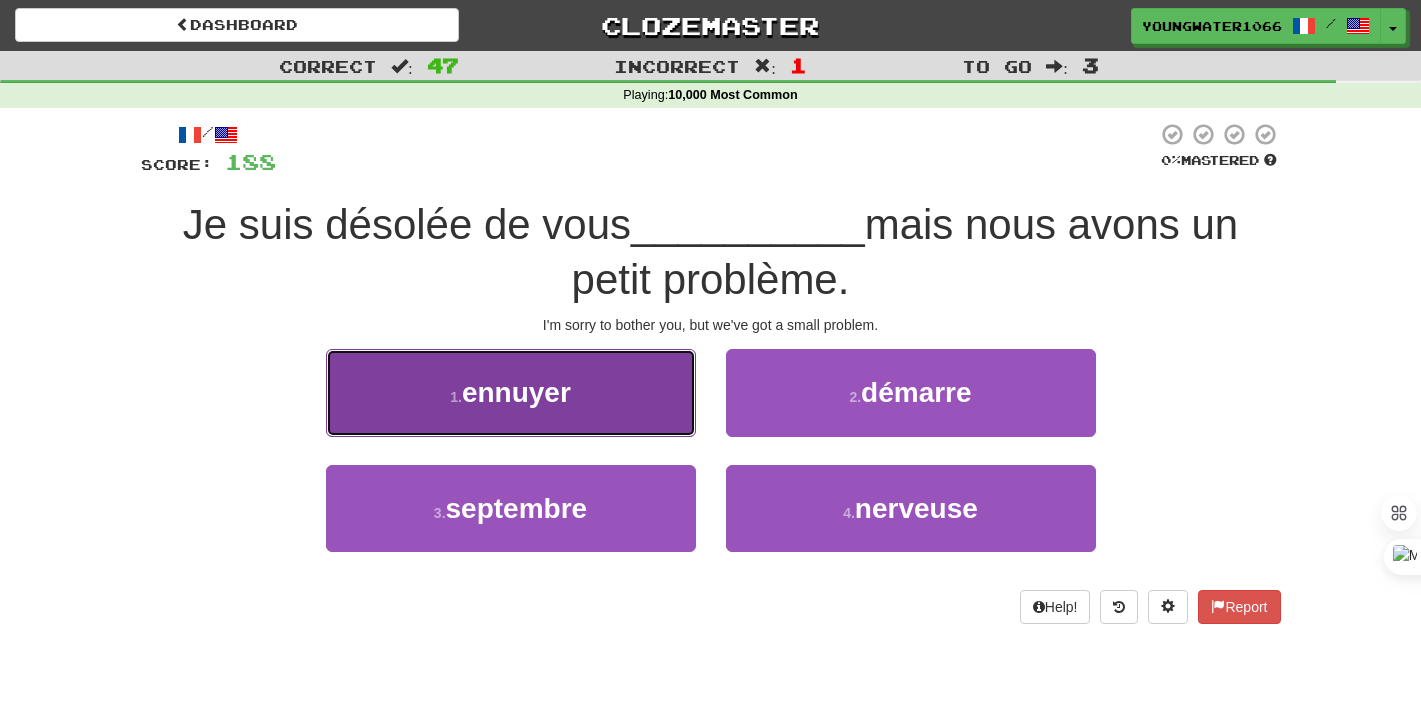 click on "1 .  ennuyer" at bounding box center [511, 392] 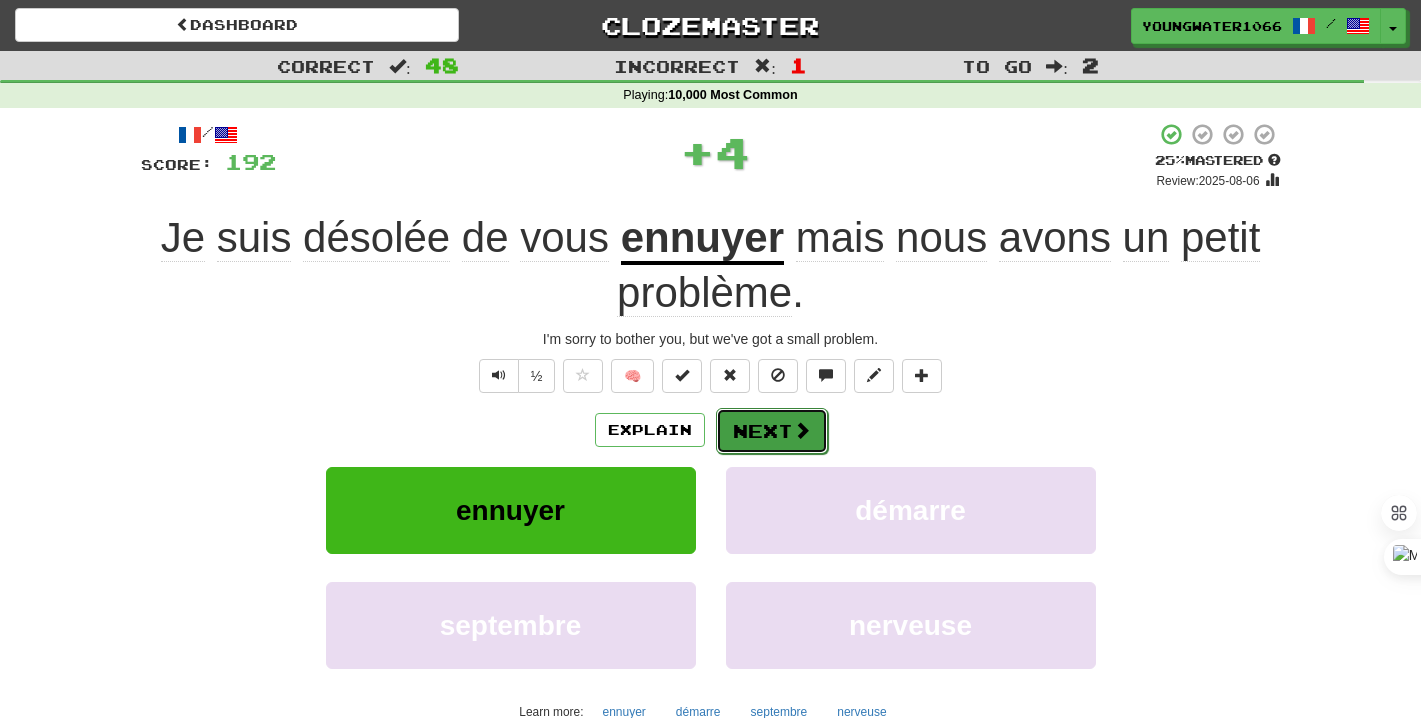 click on "Next" at bounding box center [772, 431] 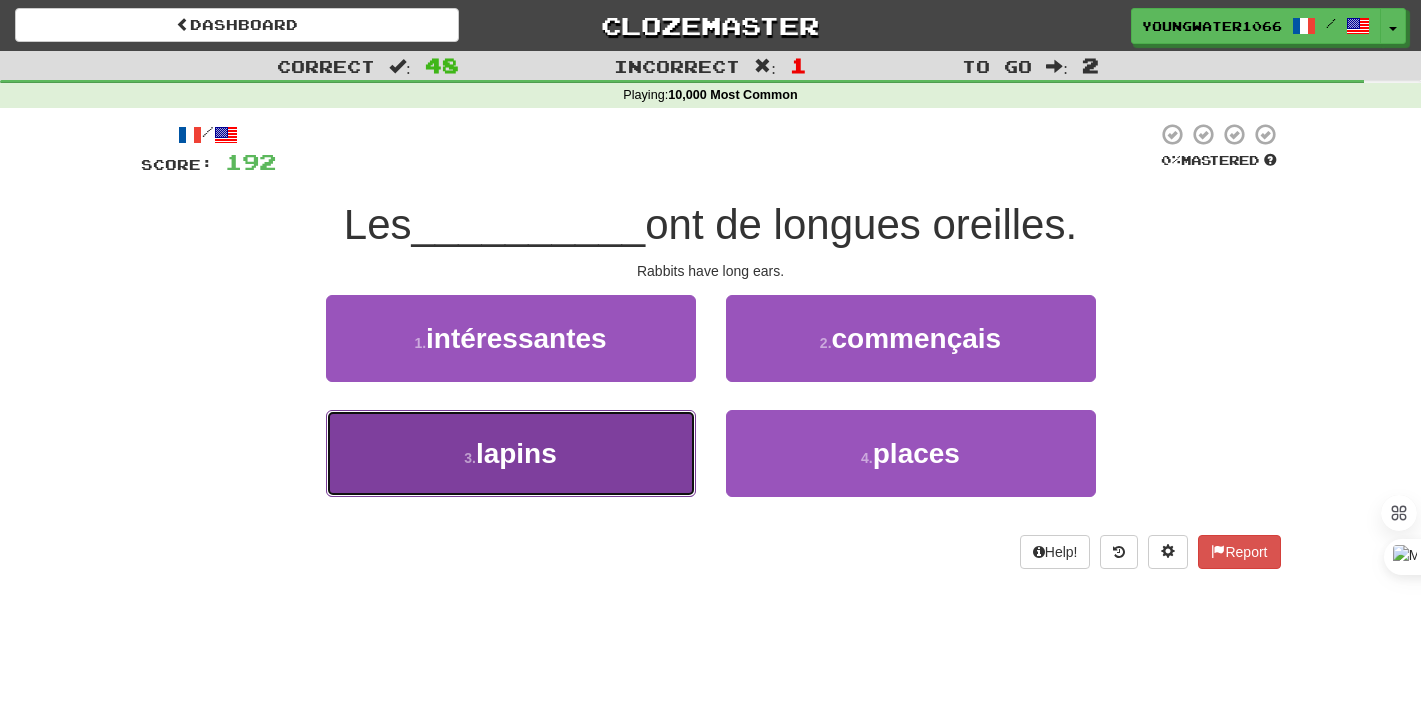 click on "3 .  lapins" at bounding box center [511, 453] 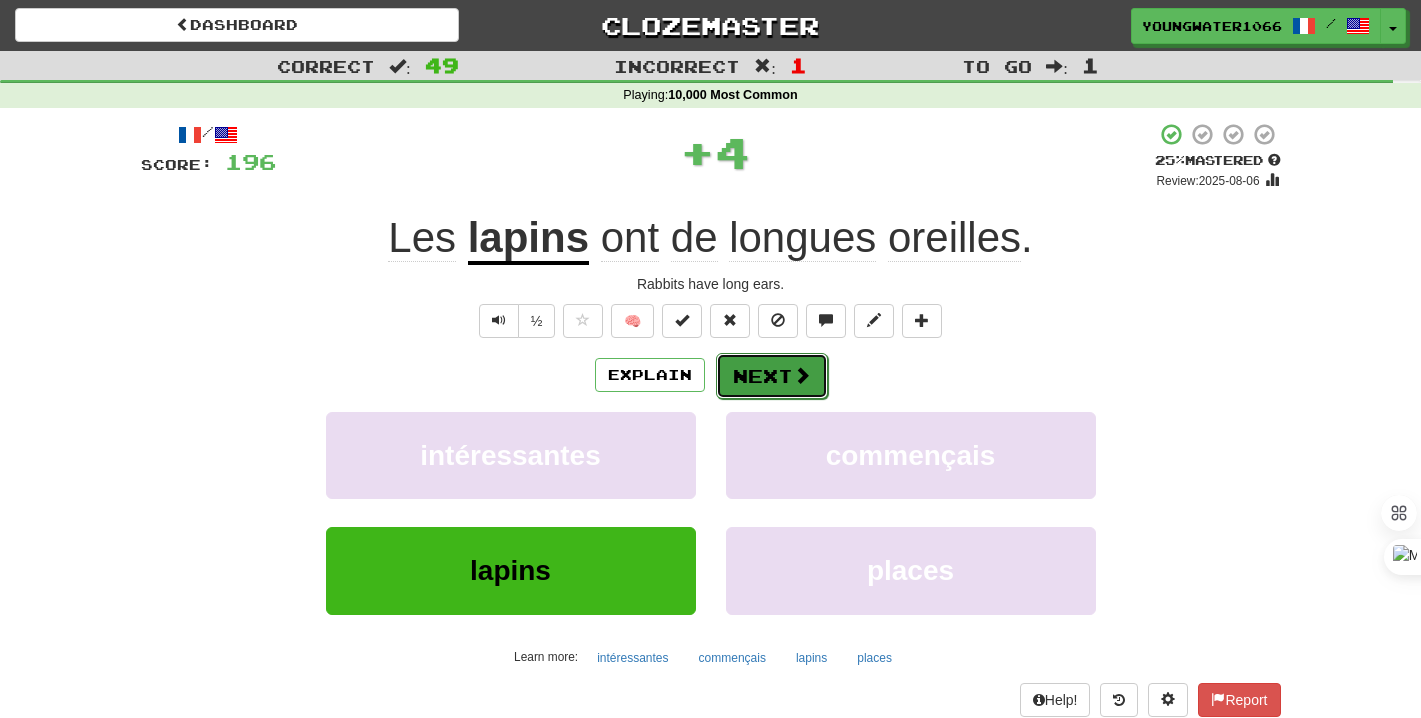 click on "Next" at bounding box center (772, 376) 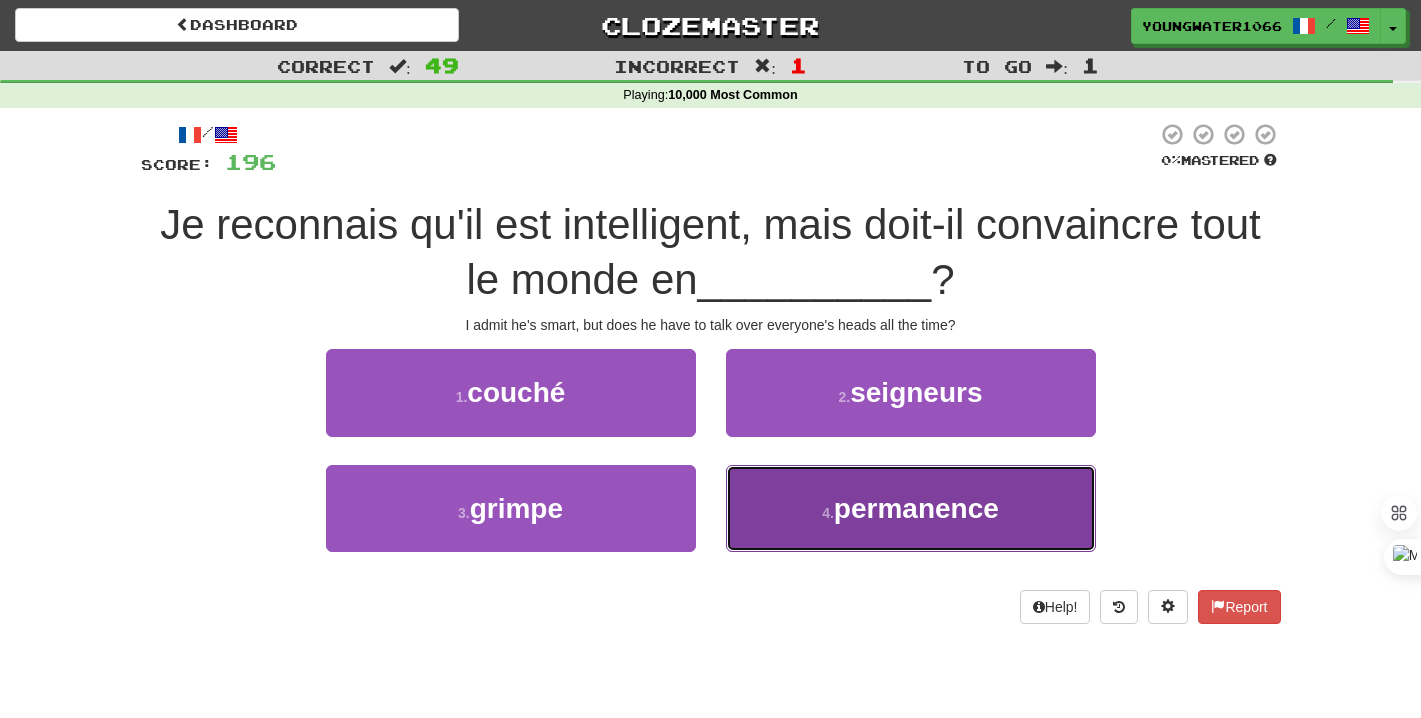 click on "4 .  permanence" at bounding box center (911, 508) 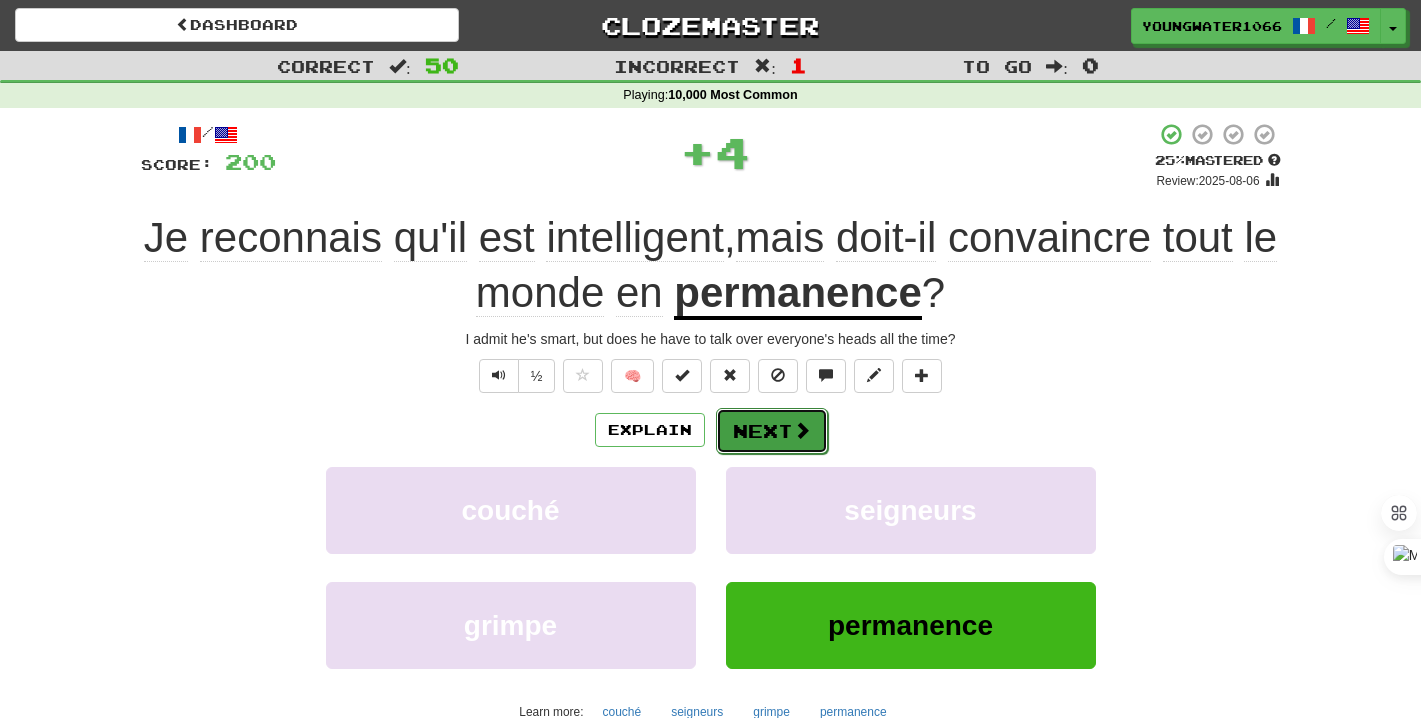 click on "Next" at bounding box center [772, 431] 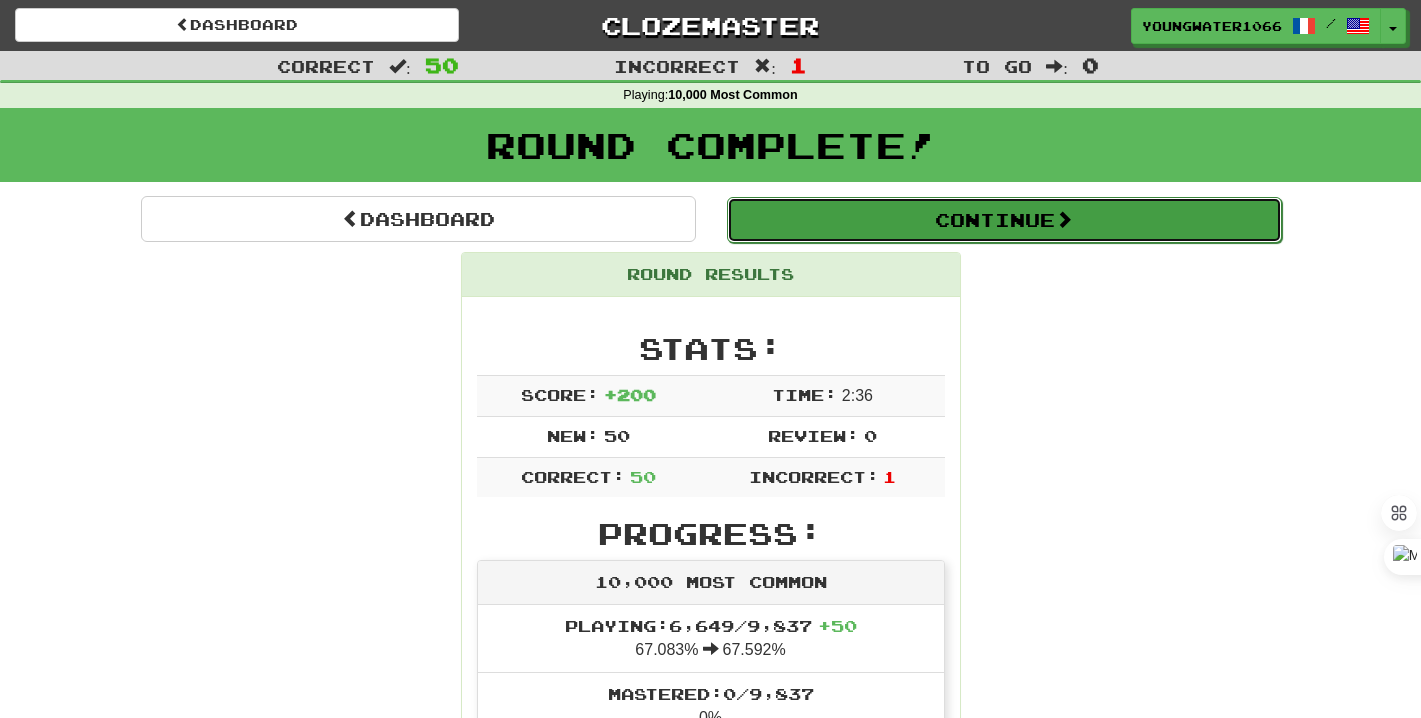 click on "Continue" at bounding box center (1004, 220) 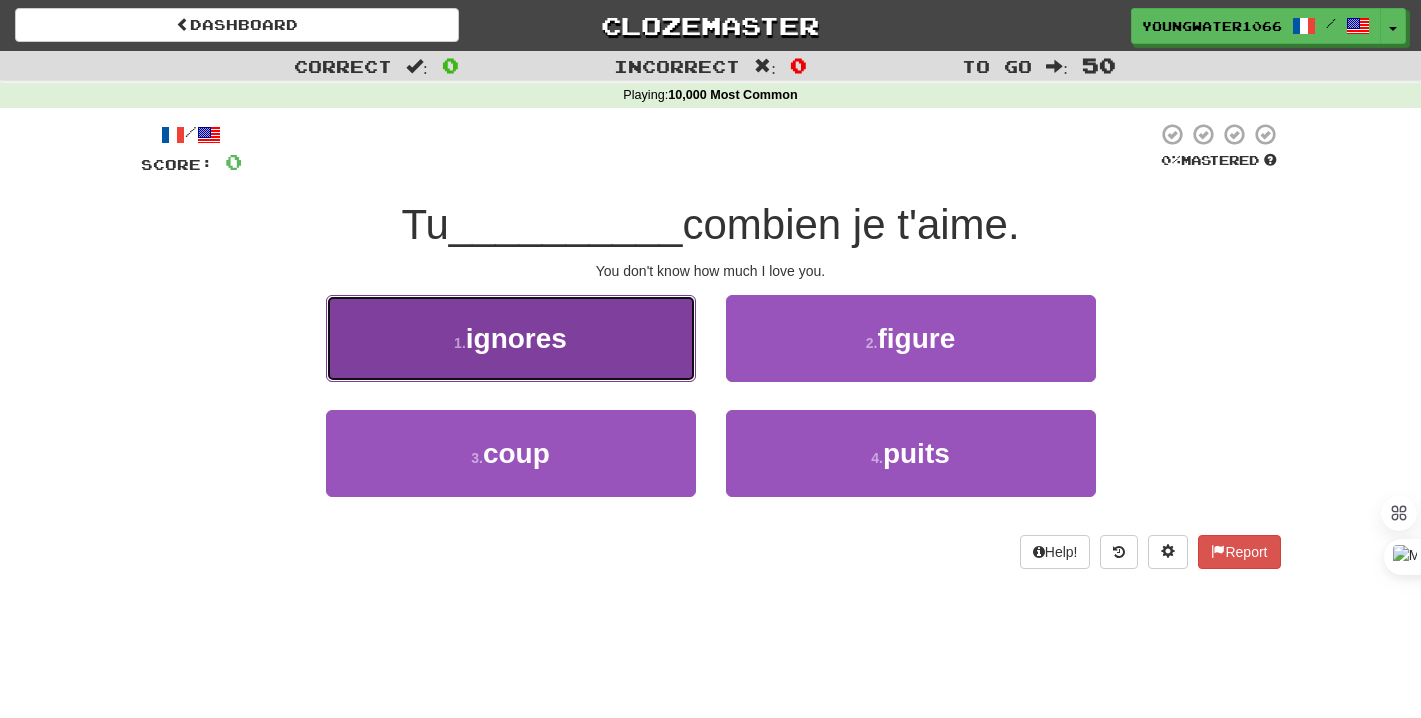 click on "1 .  ignores" at bounding box center [511, 338] 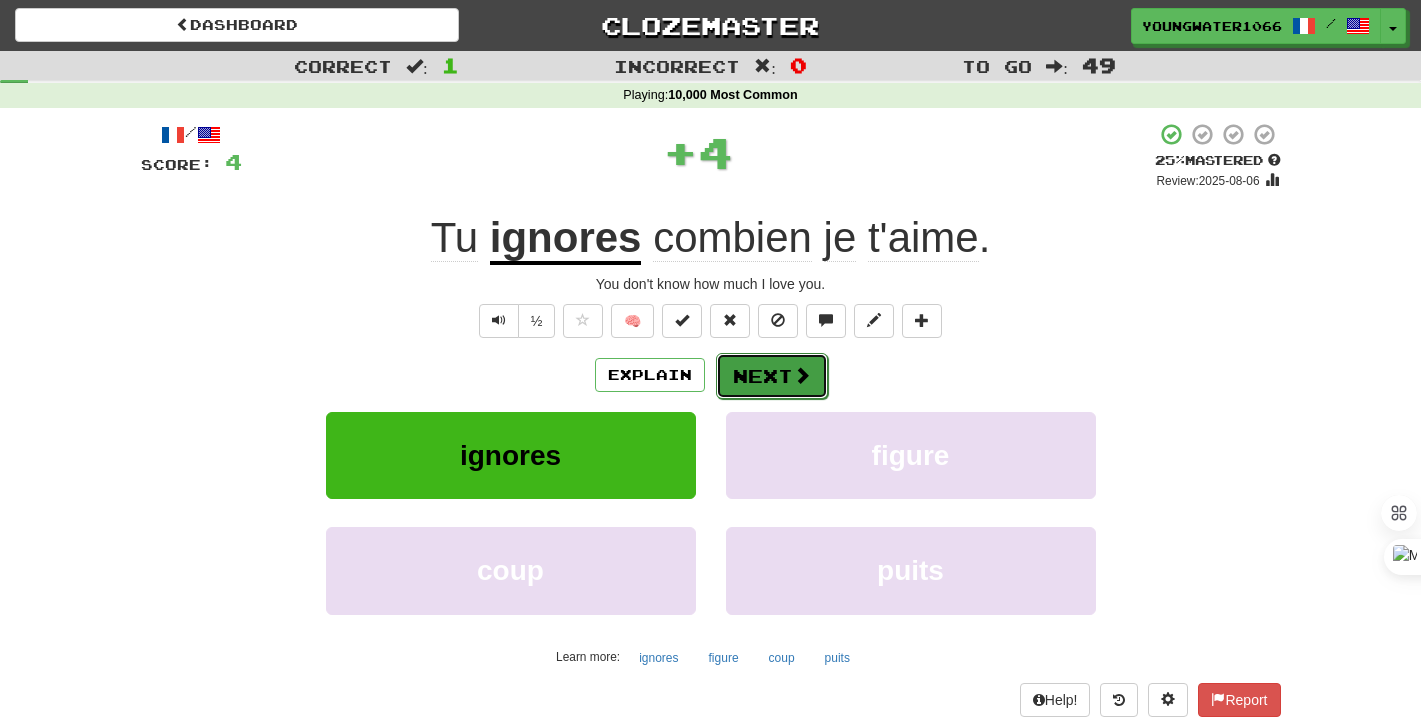 click on "Next" at bounding box center (772, 376) 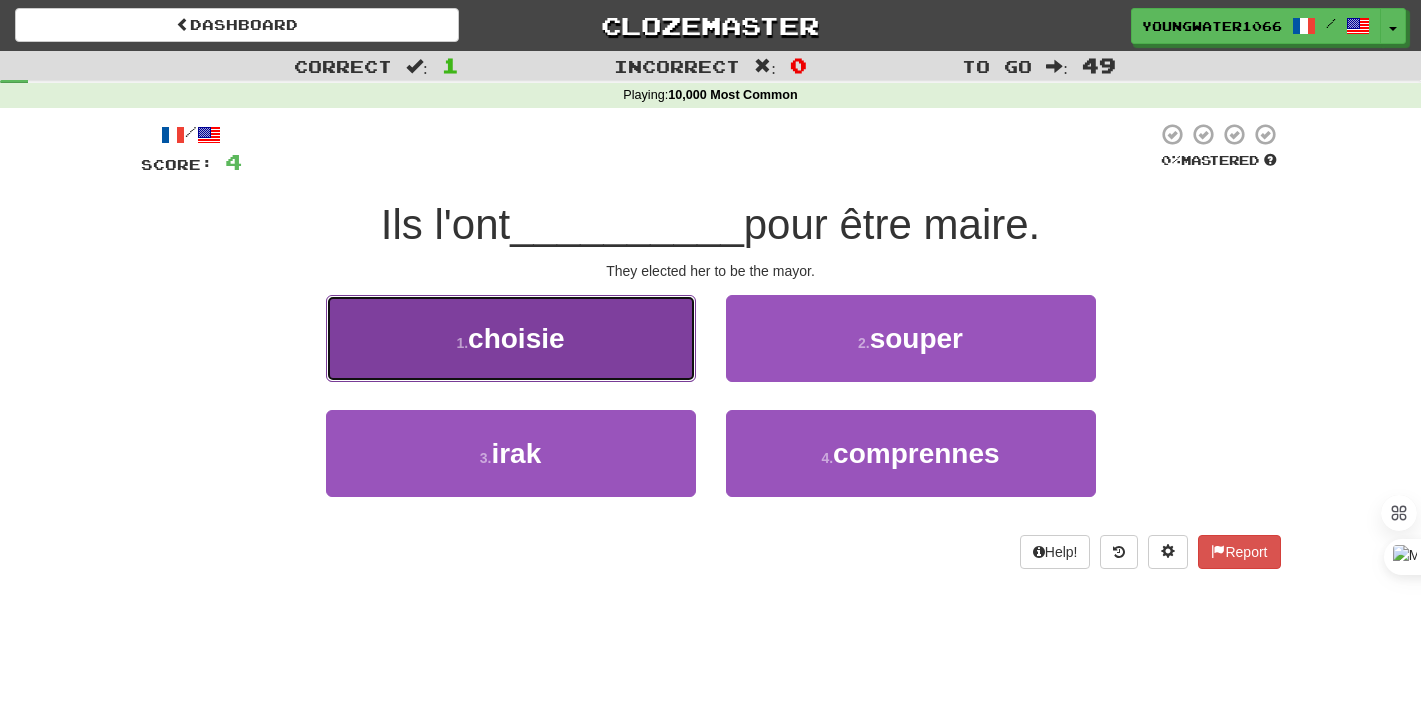 click on "1 .  choisie" at bounding box center (511, 338) 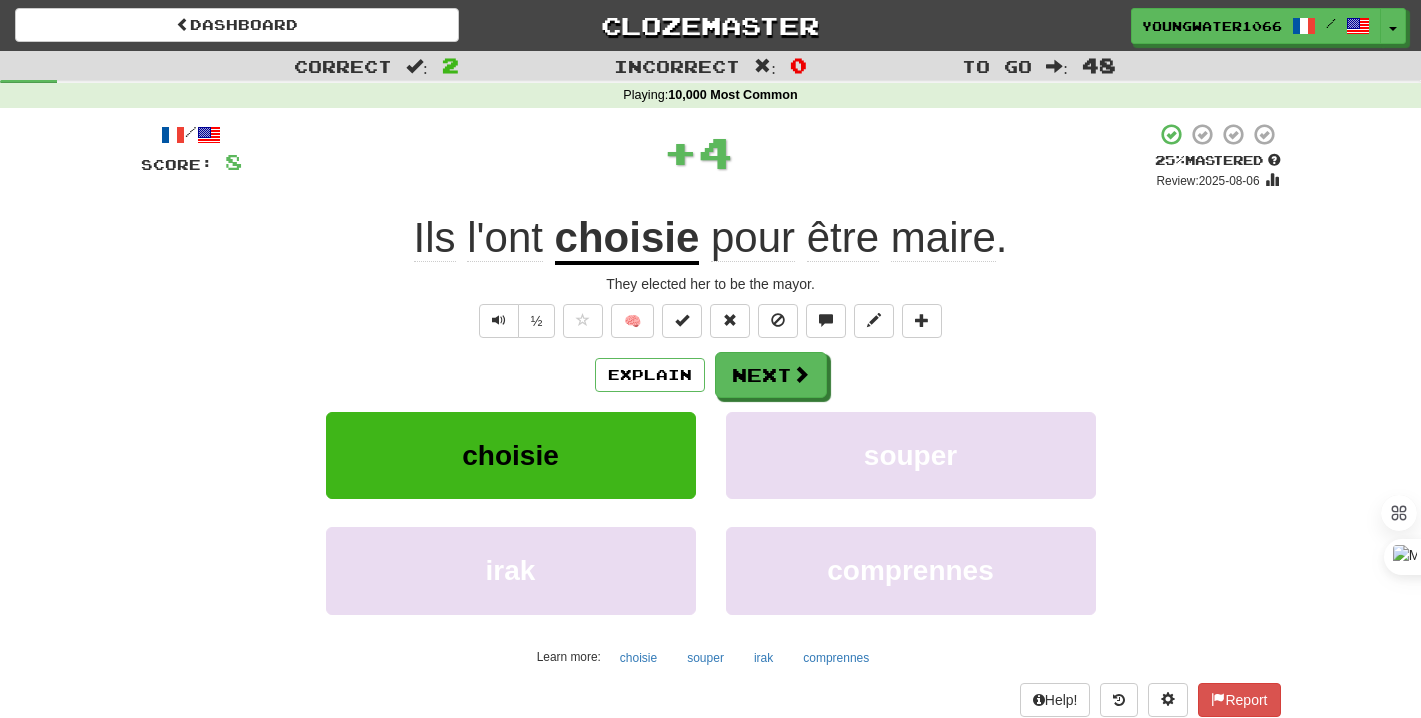 click on "/  Score:   8 + 4 25 %  Mastered Review:  2025-08-06 Ils   l'ont   choisie   pour   être   maire . They elected her to be the mayor. ½ 🧠 Explain Next choisie souper irak comprennes Learn more: choisie souper irak comprennes  Help!  Report Sentence Source" at bounding box center [711, 435] 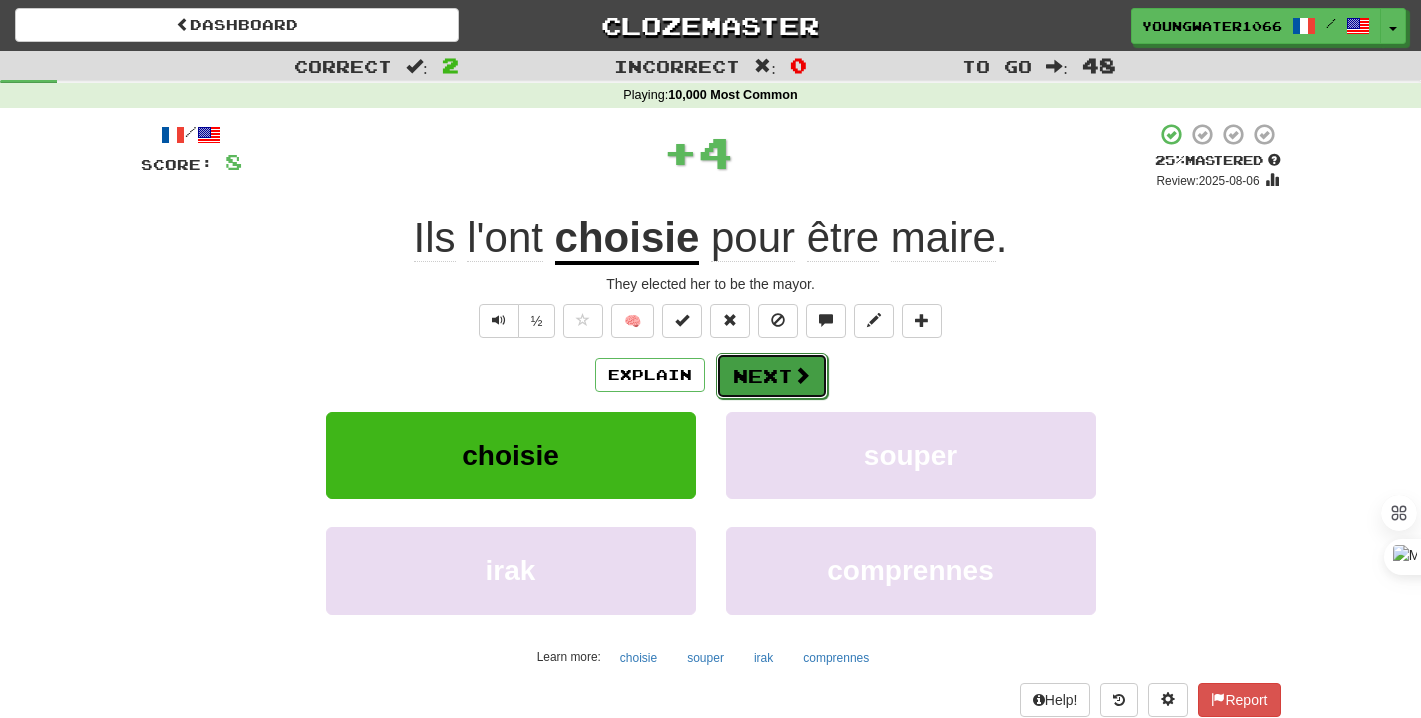 click on "Next" at bounding box center (772, 376) 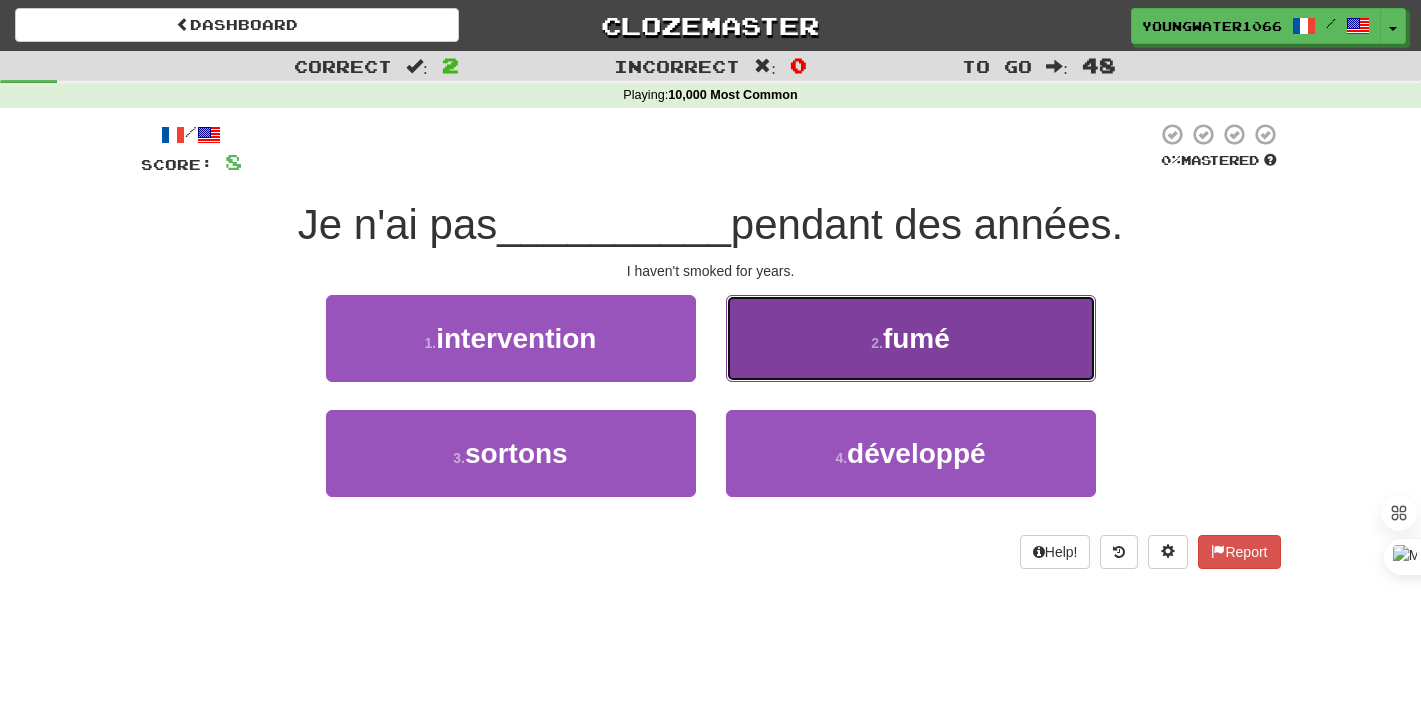 click on "2 .  fumé" at bounding box center (911, 338) 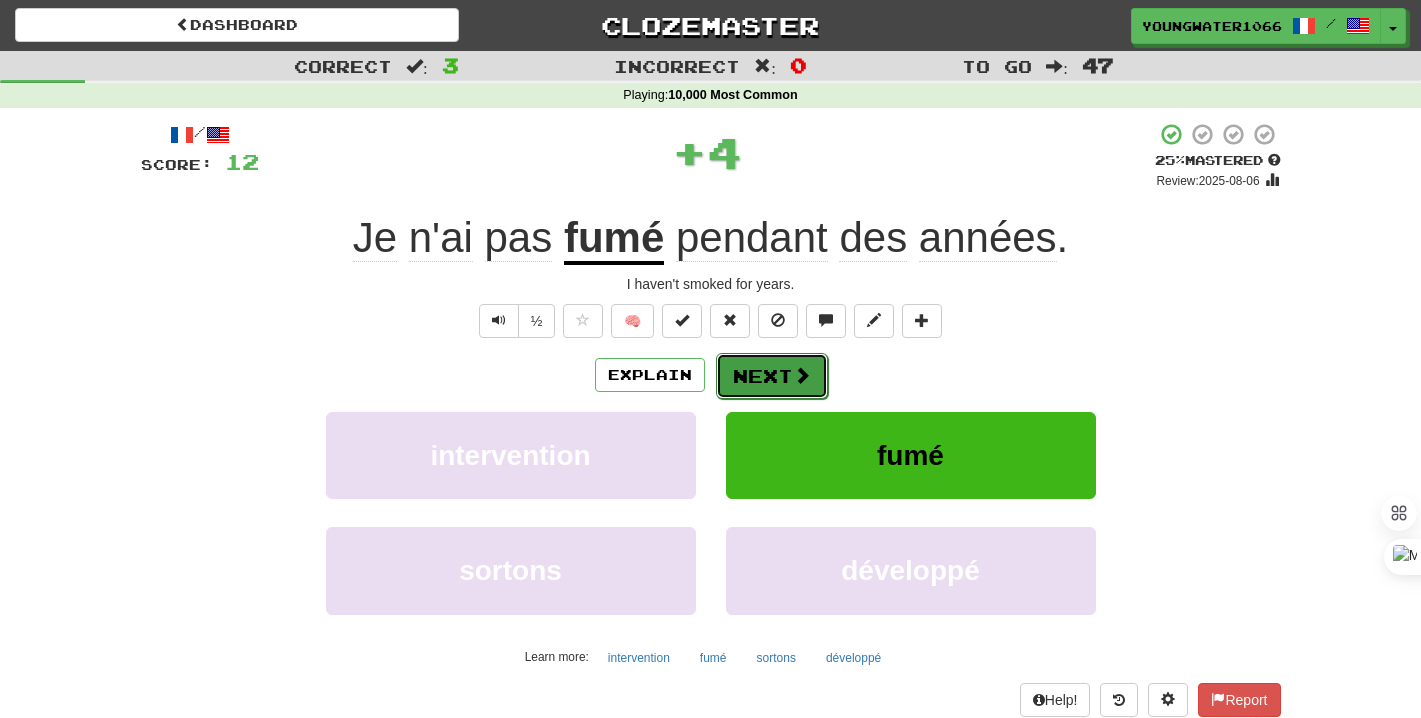 click on "Next" at bounding box center (772, 376) 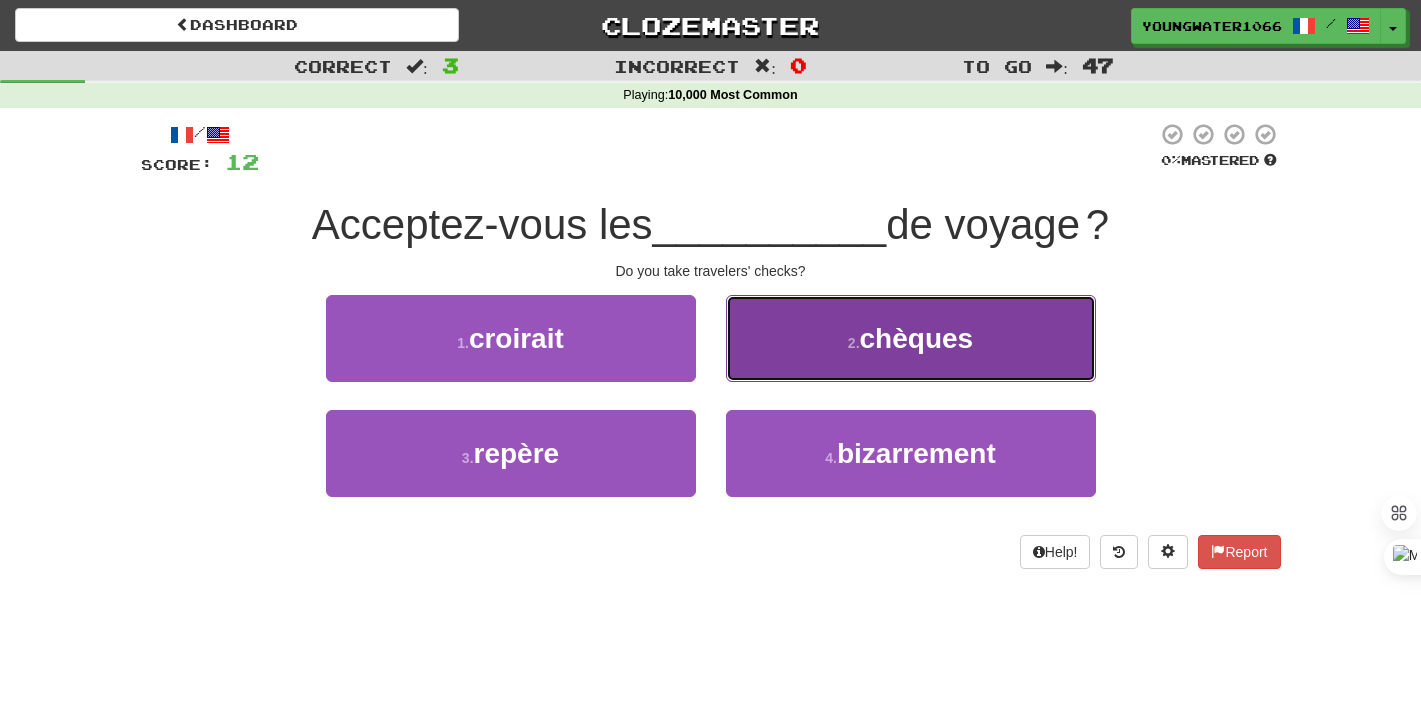 click on "2 .  chèques" at bounding box center (911, 338) 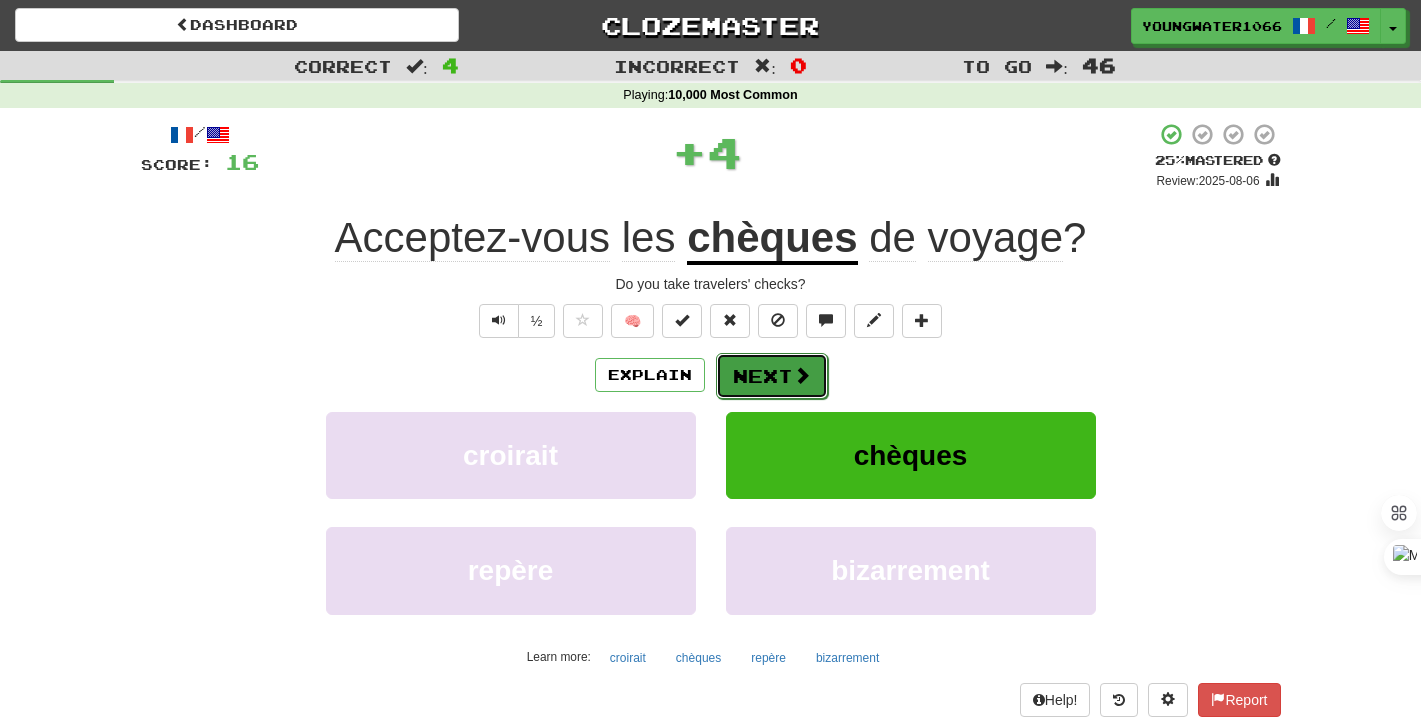 click on "Next" at bounding box center (772, 376) 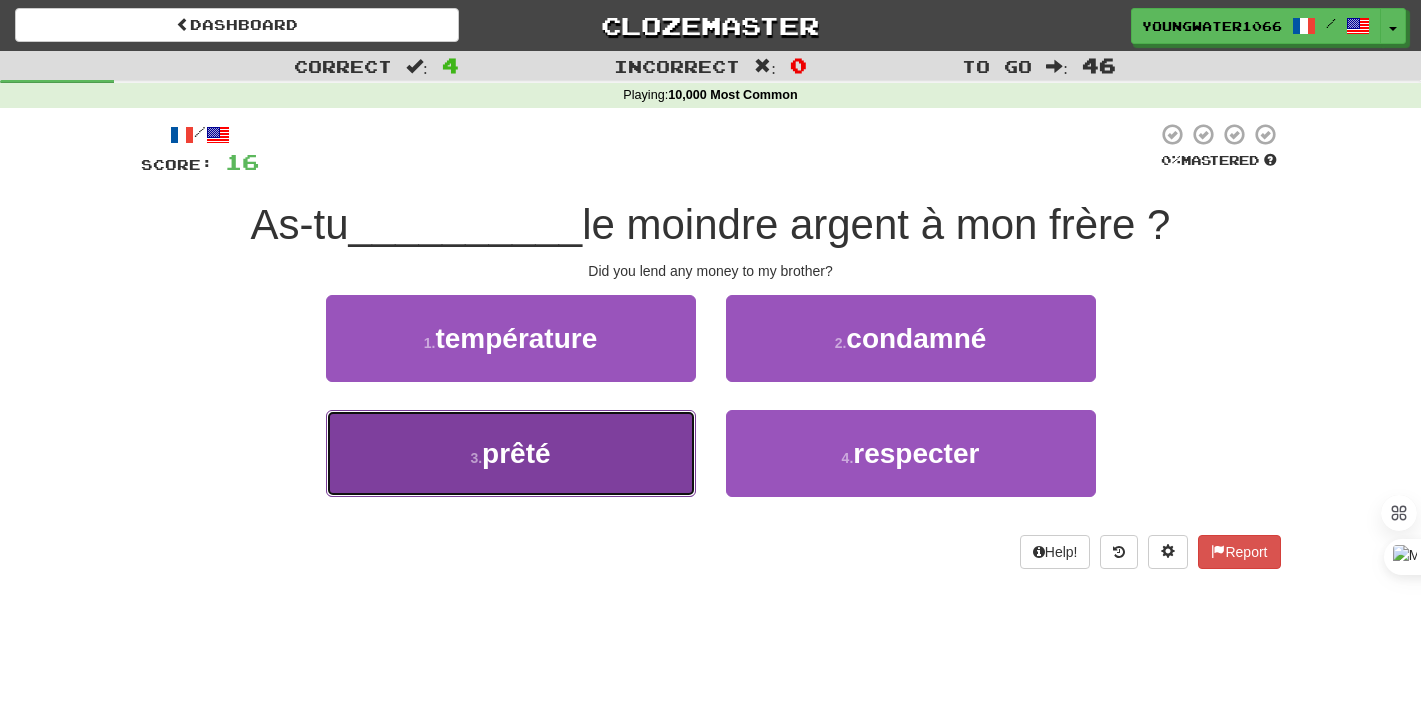 click on "3 .  prêté" at bounding box center (511, 453) 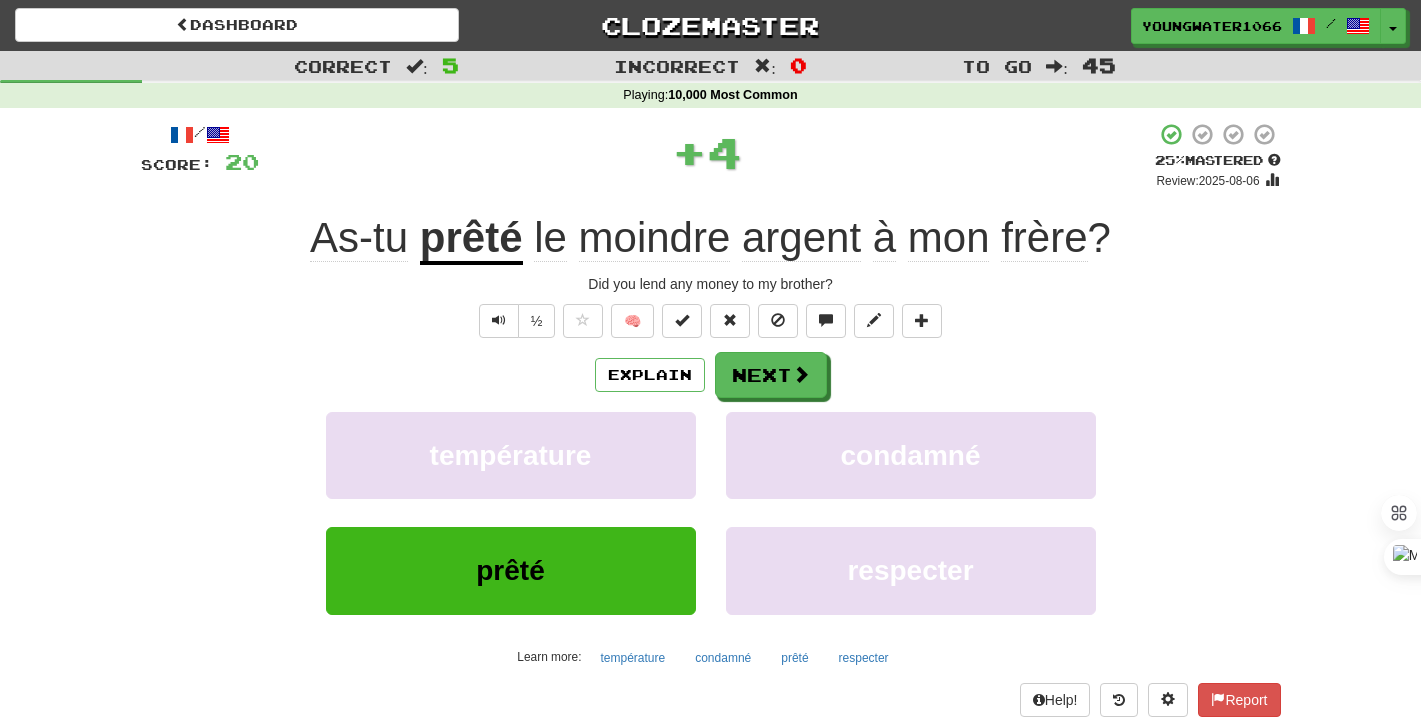 click on "Explain Next température condamné prêté respecter Learn more: température condamné prêté respecter" at bounding box center [711, 512] 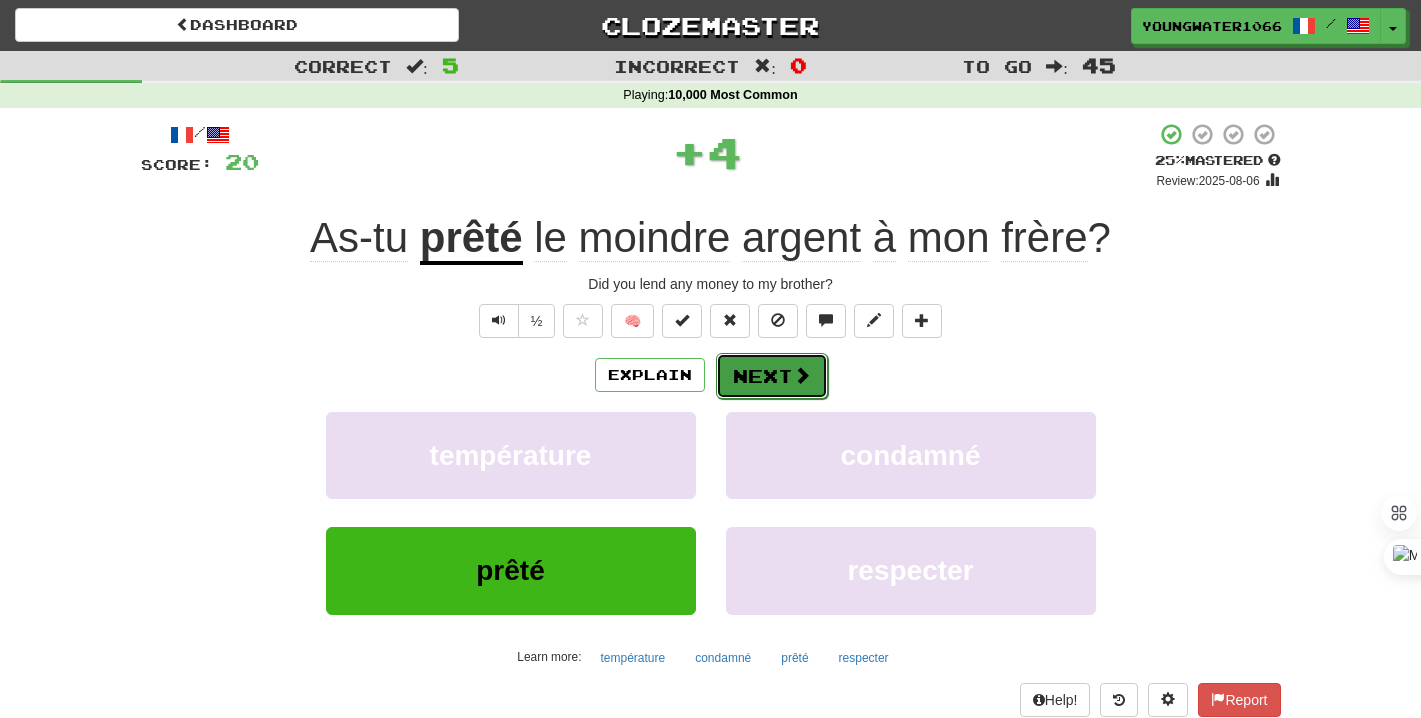 click on "Next" at bounding box center [772, 376] 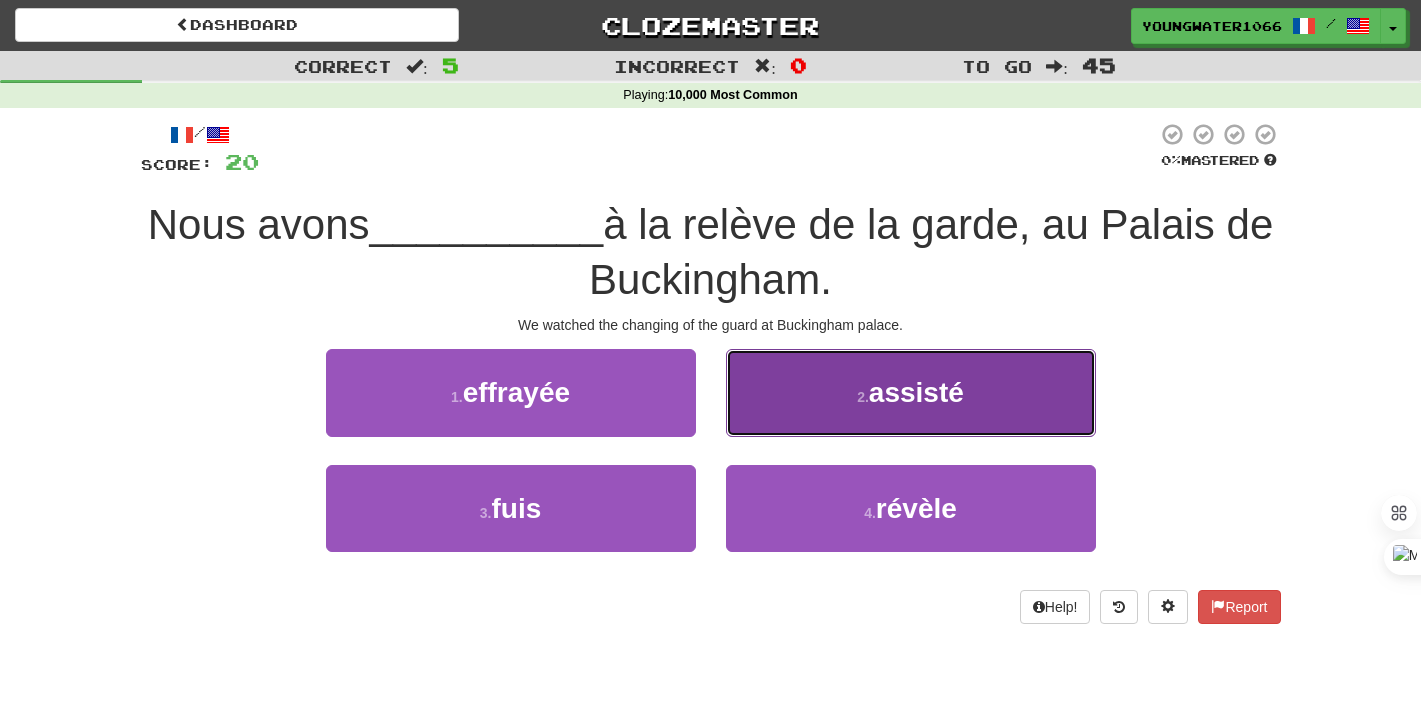 click on "2 .  assisté" at bounding box center (911, 392) 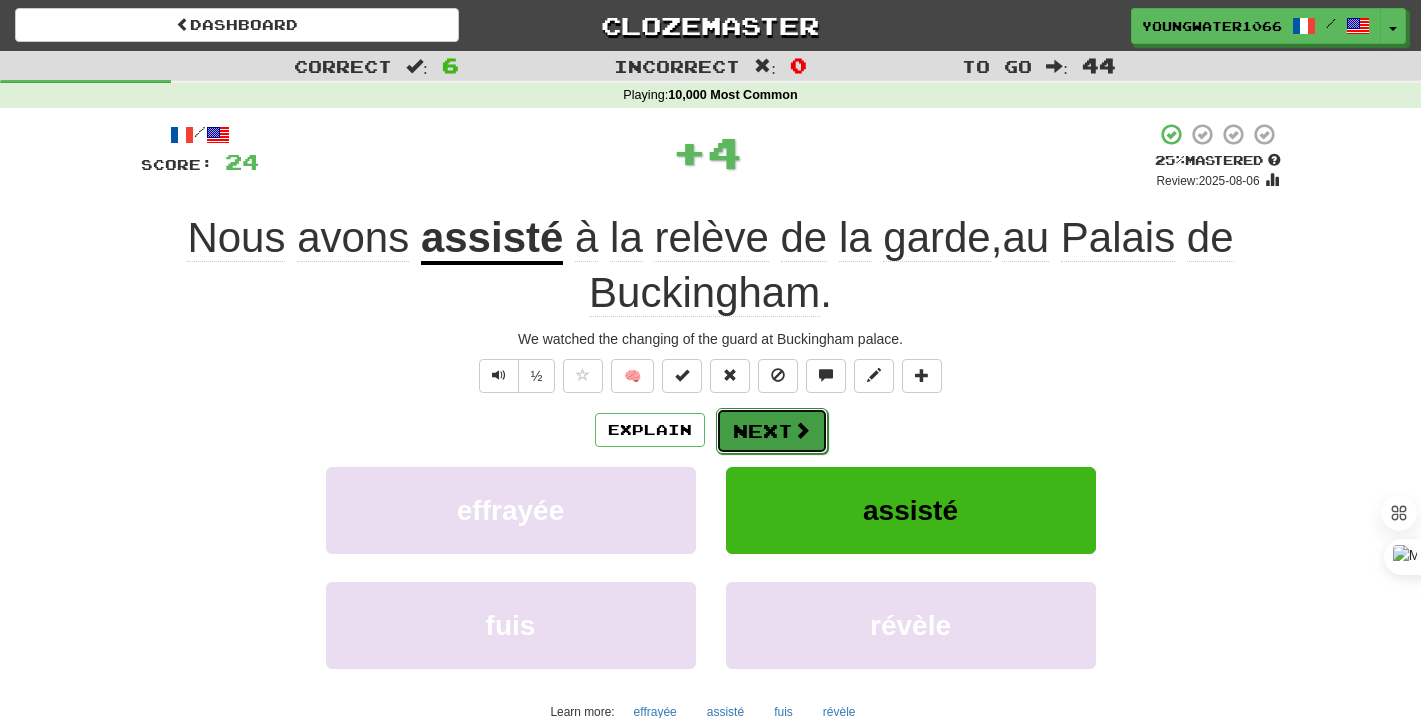 click on "Next" at bounding box center [772, 431] 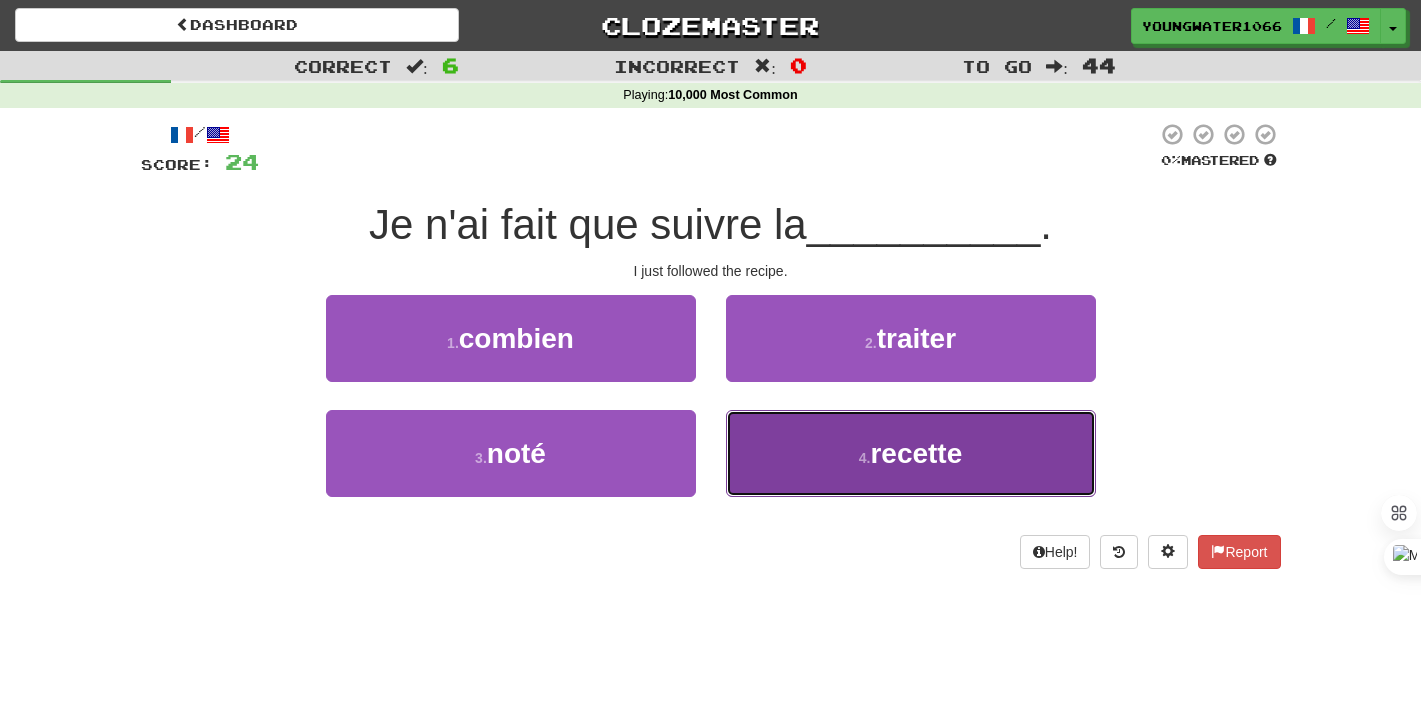 click on "4 .  recette" at bounding box center [911, 453] 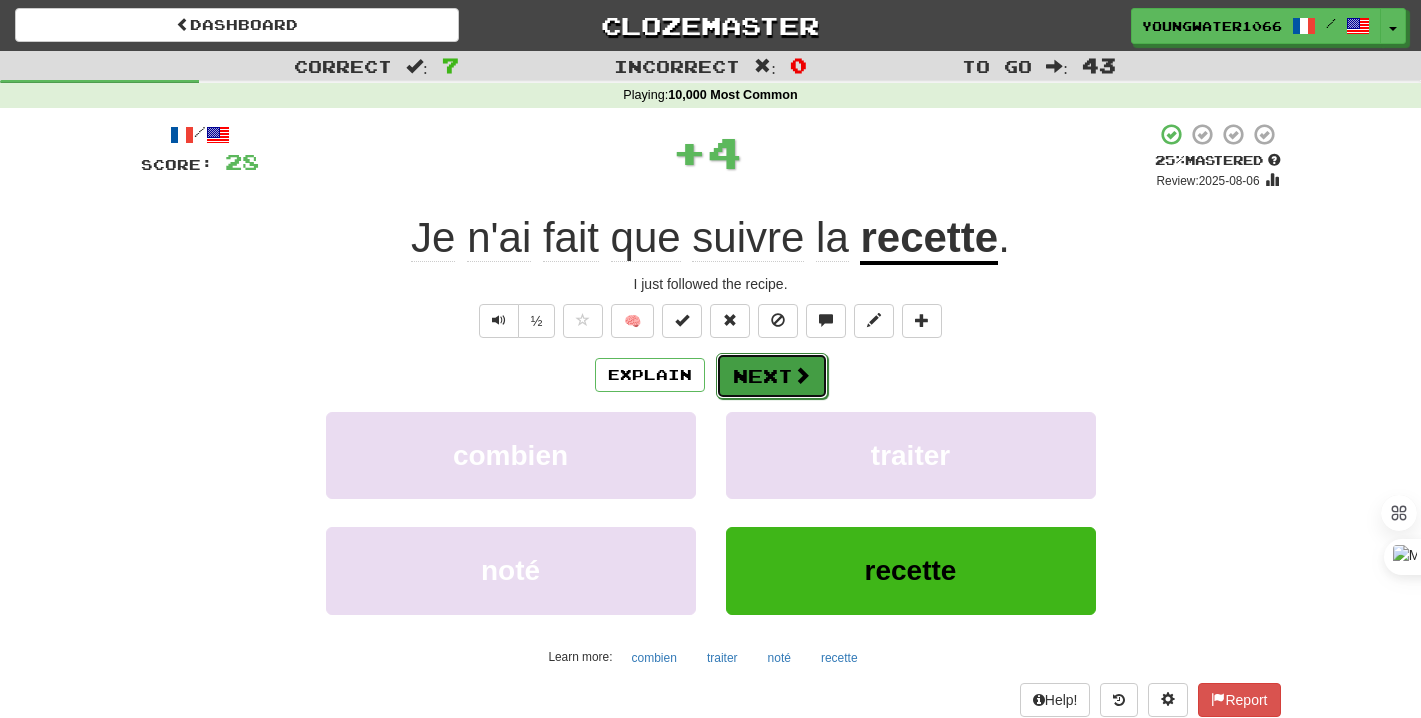 click on "Next" at bounding box center [772, 376] 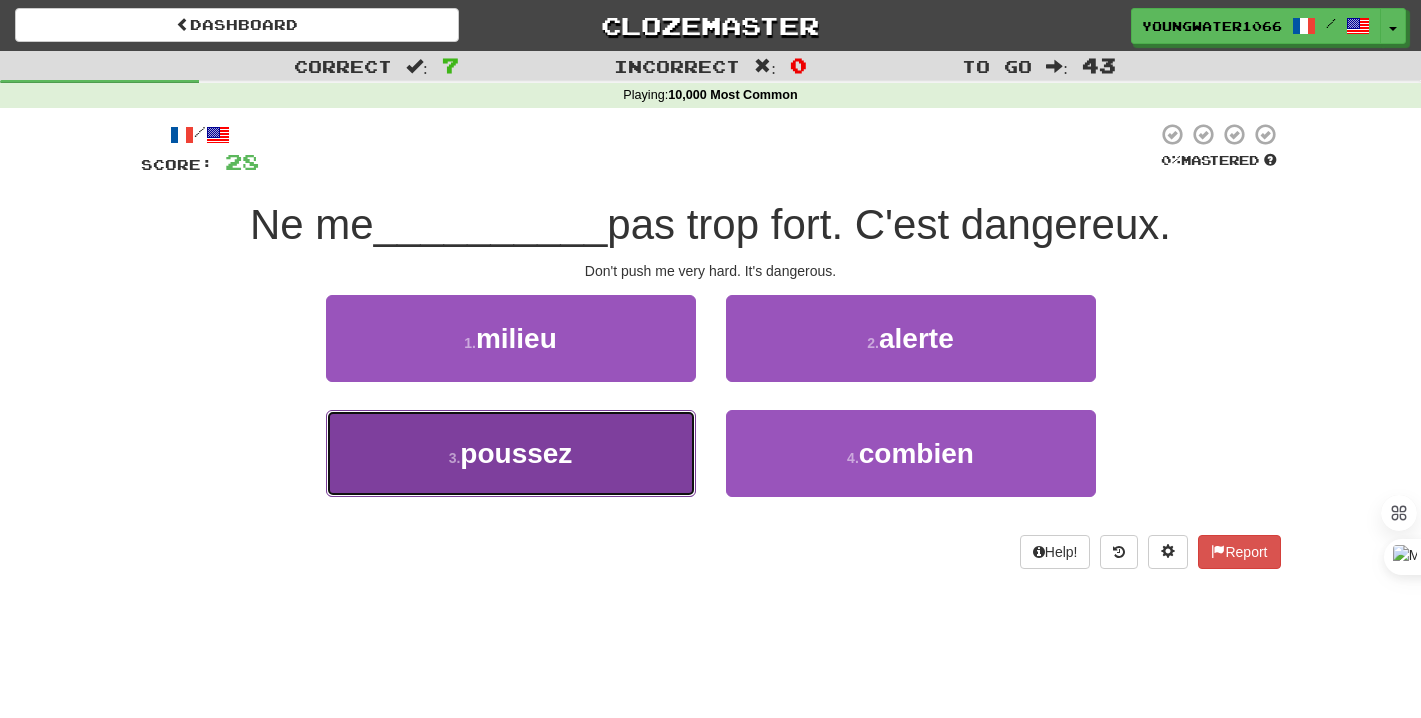 click on "3 .  poussez" at bounding box center [511, 453] 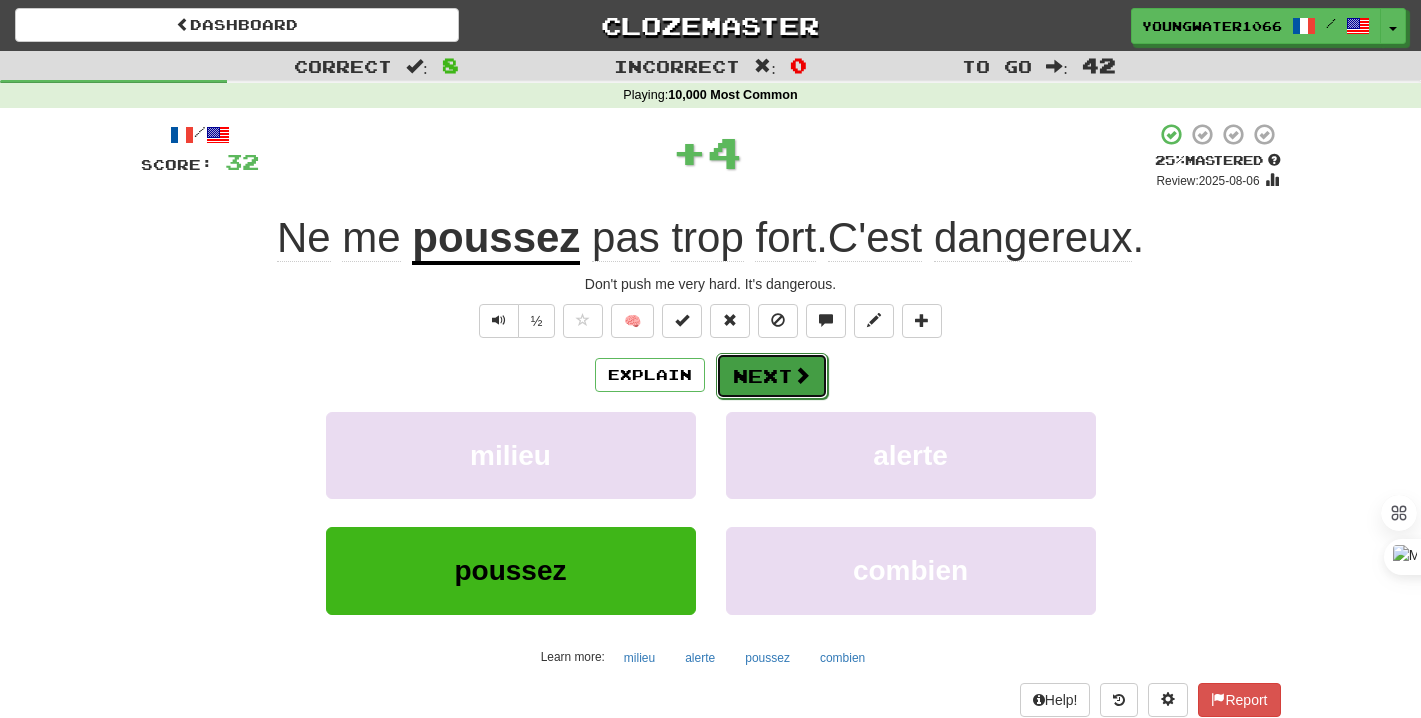 click on "Next" at bounding box center [772, 376] 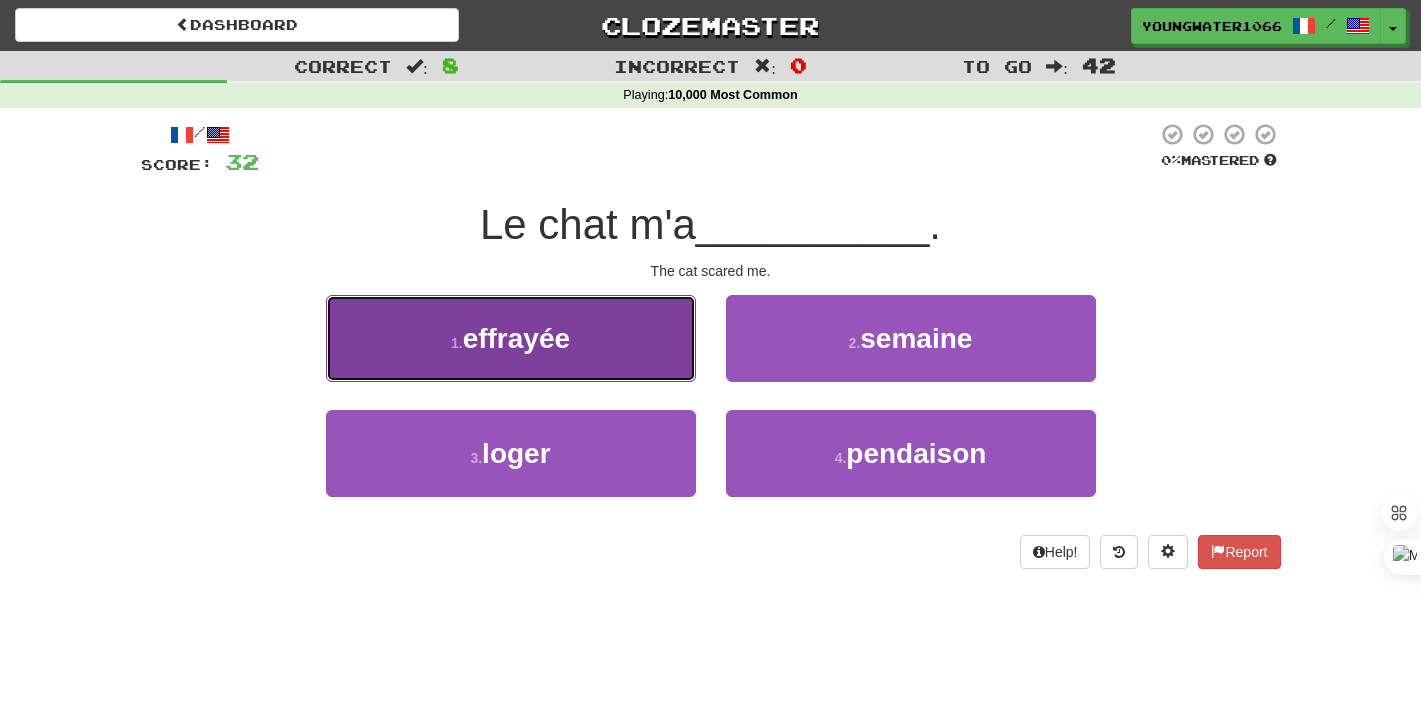click on "1 .  effrayée" at bounding box center (511, 338) 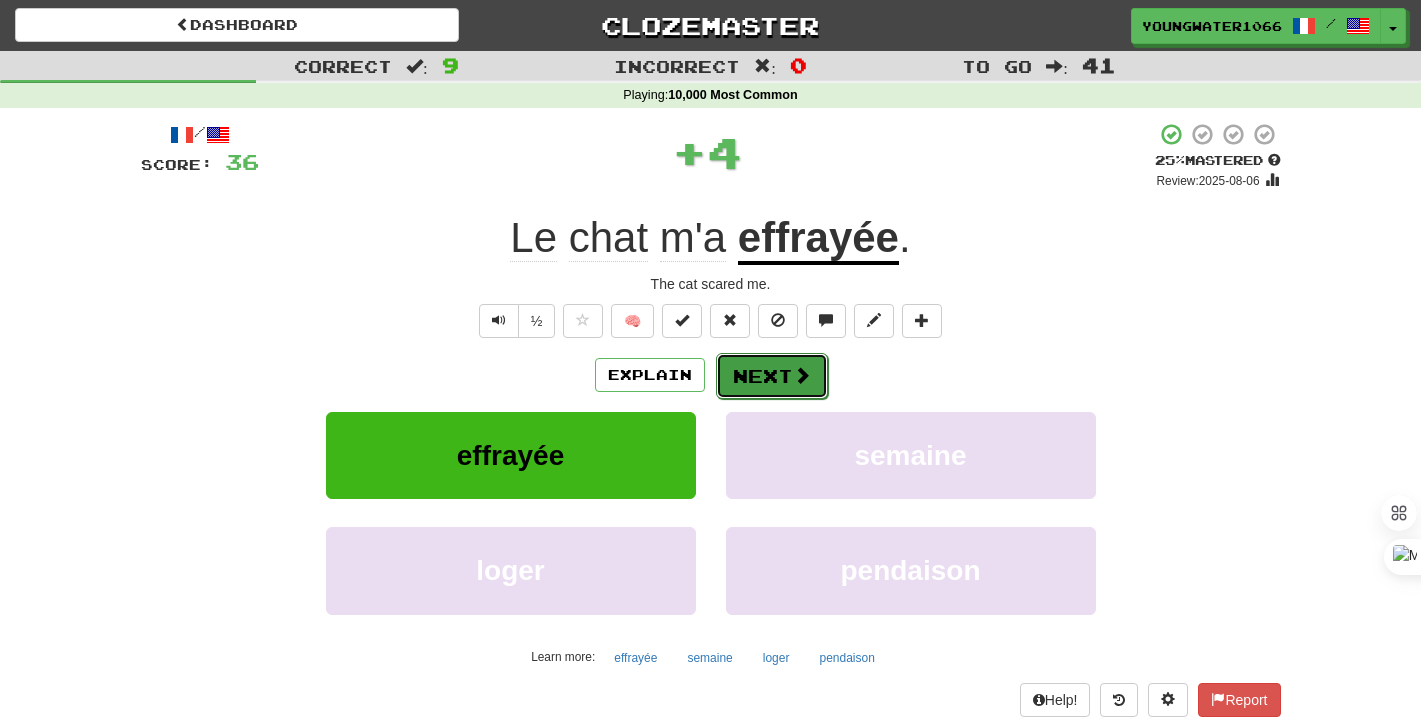 click on "Next" at bounding box center (772, 376) 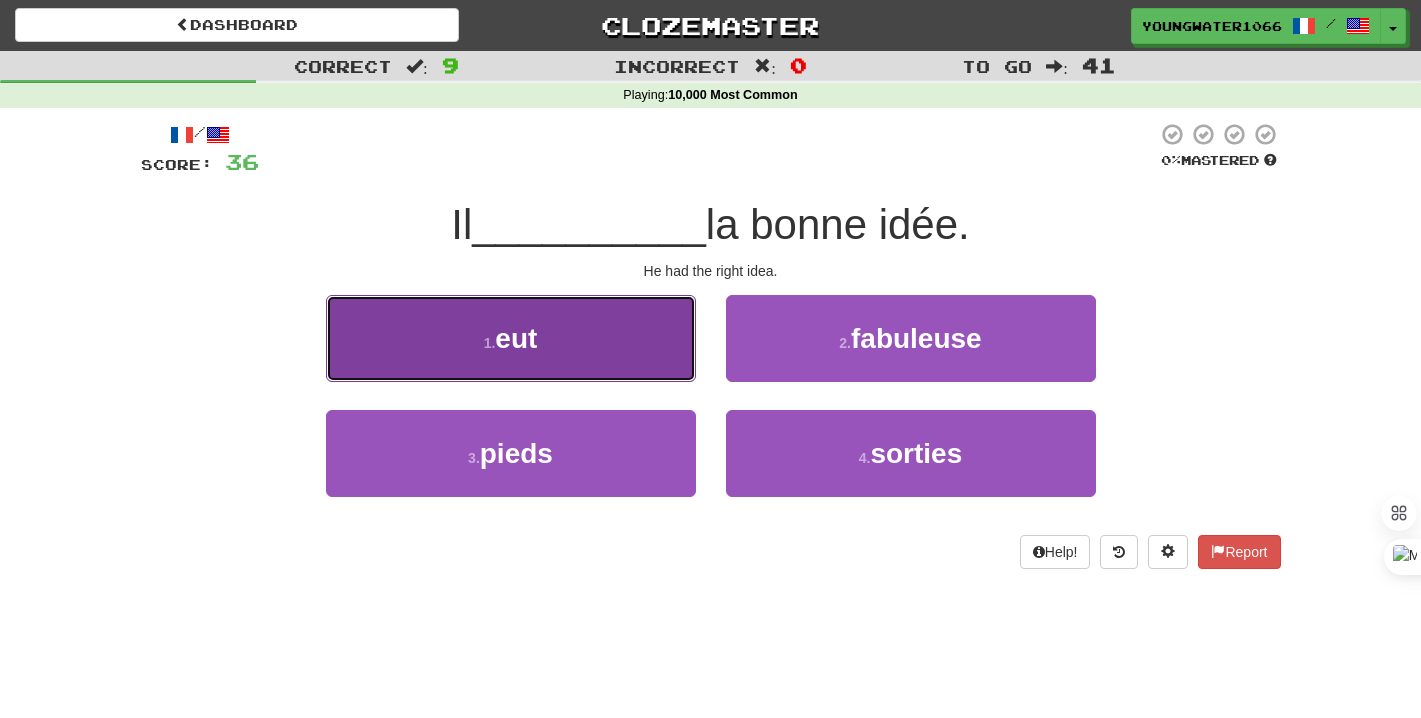 click on "1 .  eut" at bounding box center [511, 338] 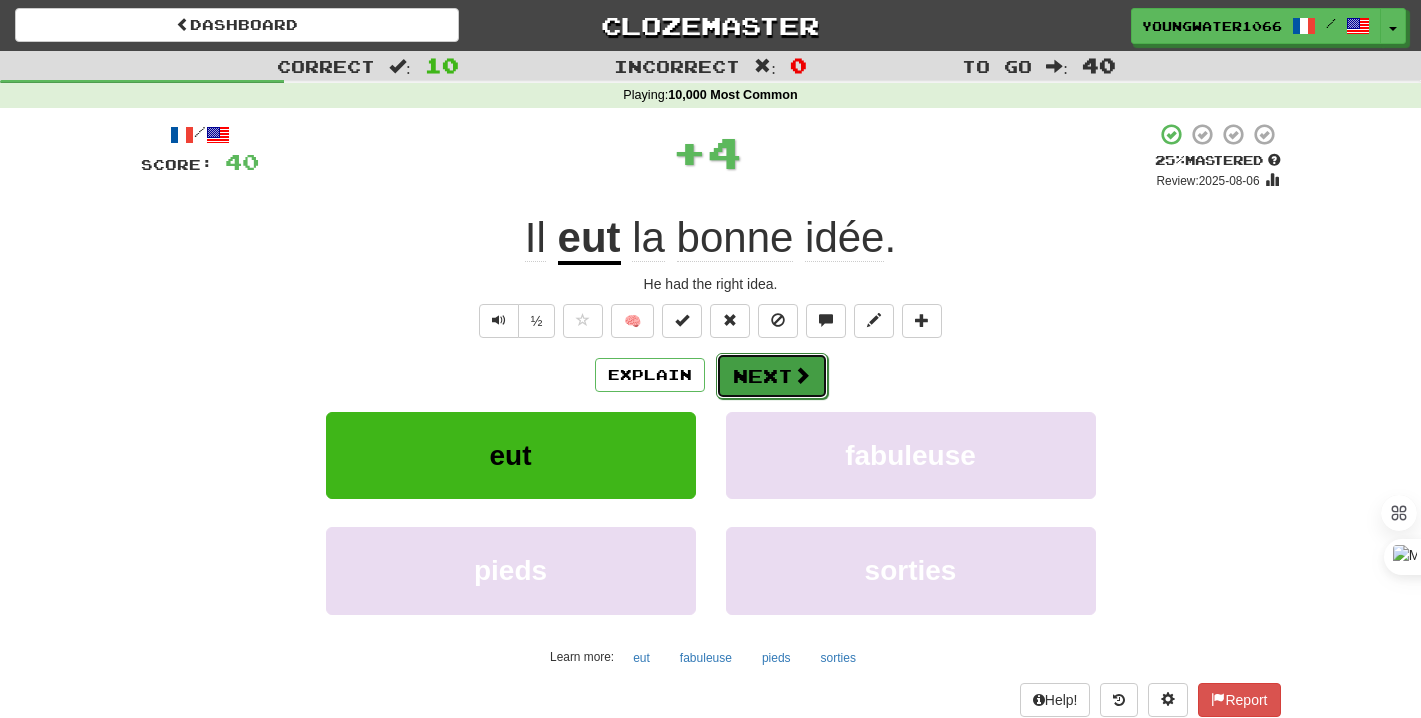click on "Next" at bounding box center (772, 376) 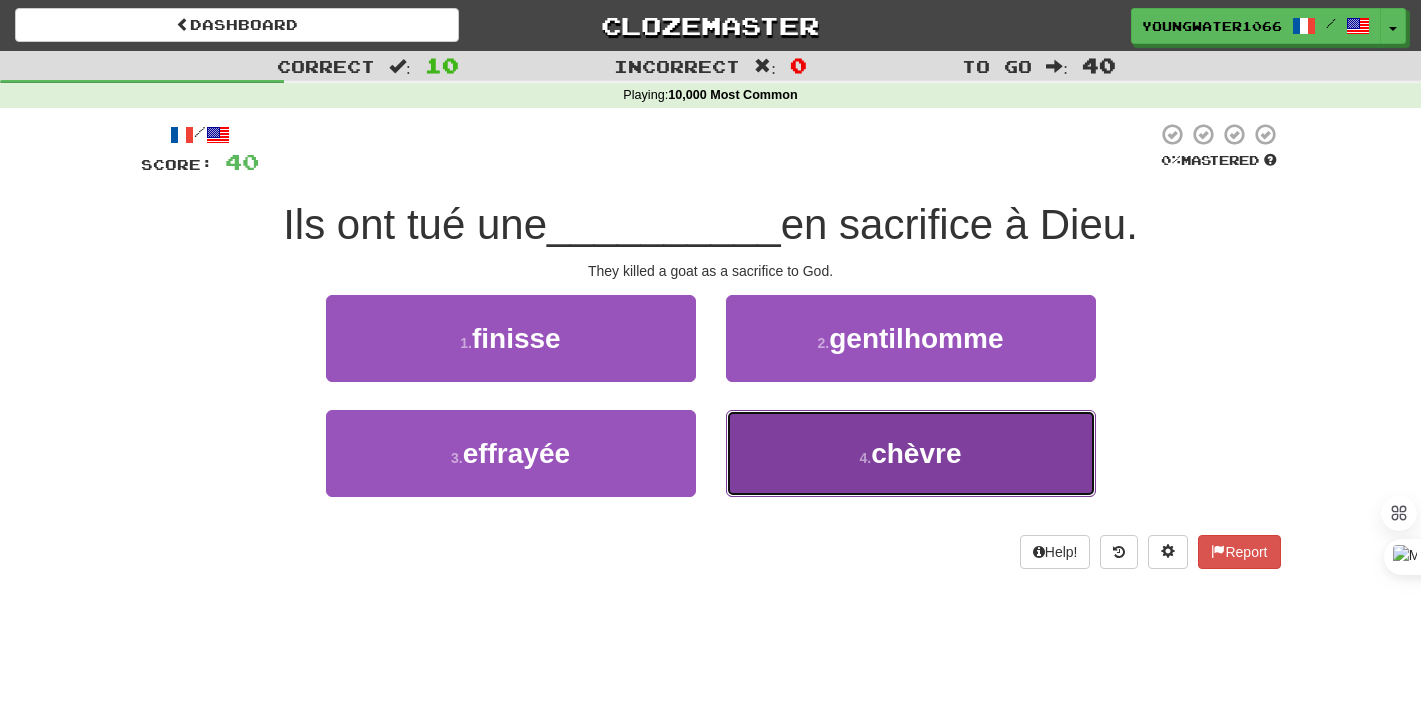 click on "4 .  chèvre" at bounding box center (911, 453) 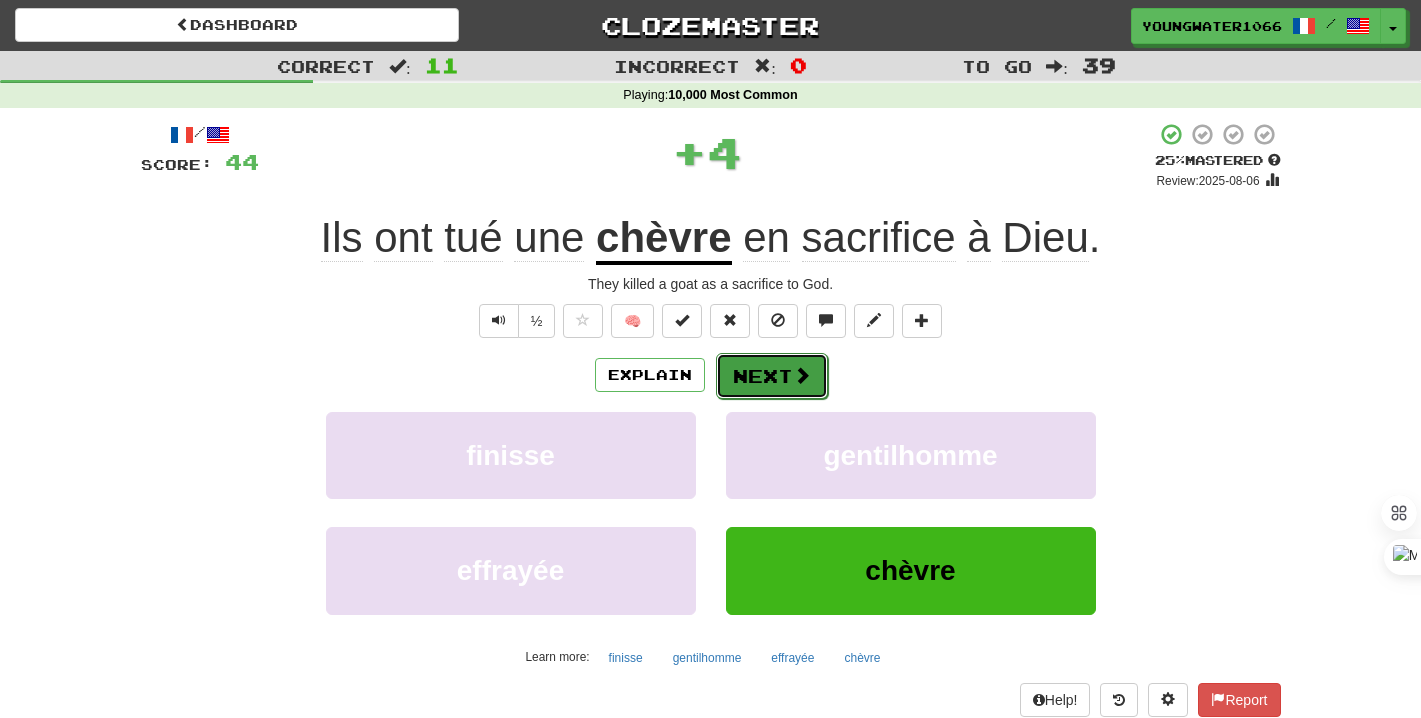click on "Next" at bounding box center [772, 376] 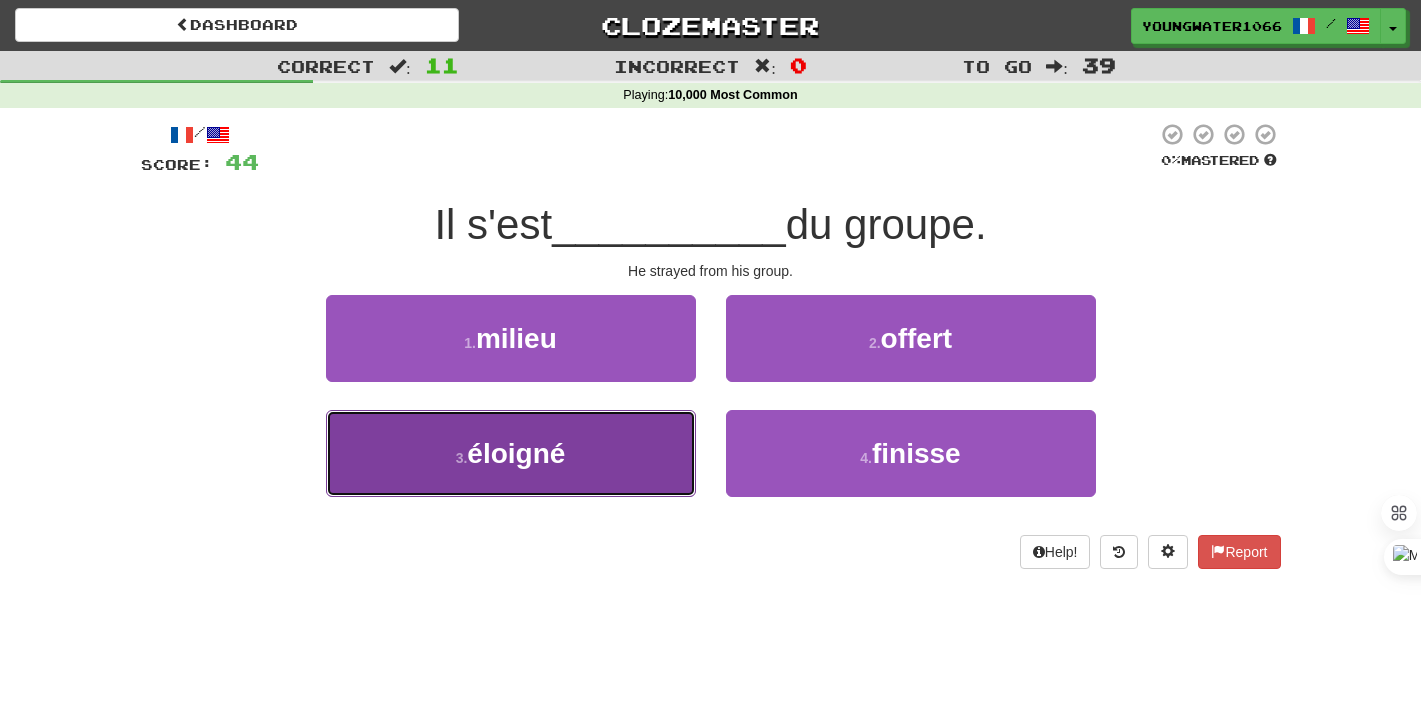 click on "3 .  éloigné" at bounding box center (511, 453) 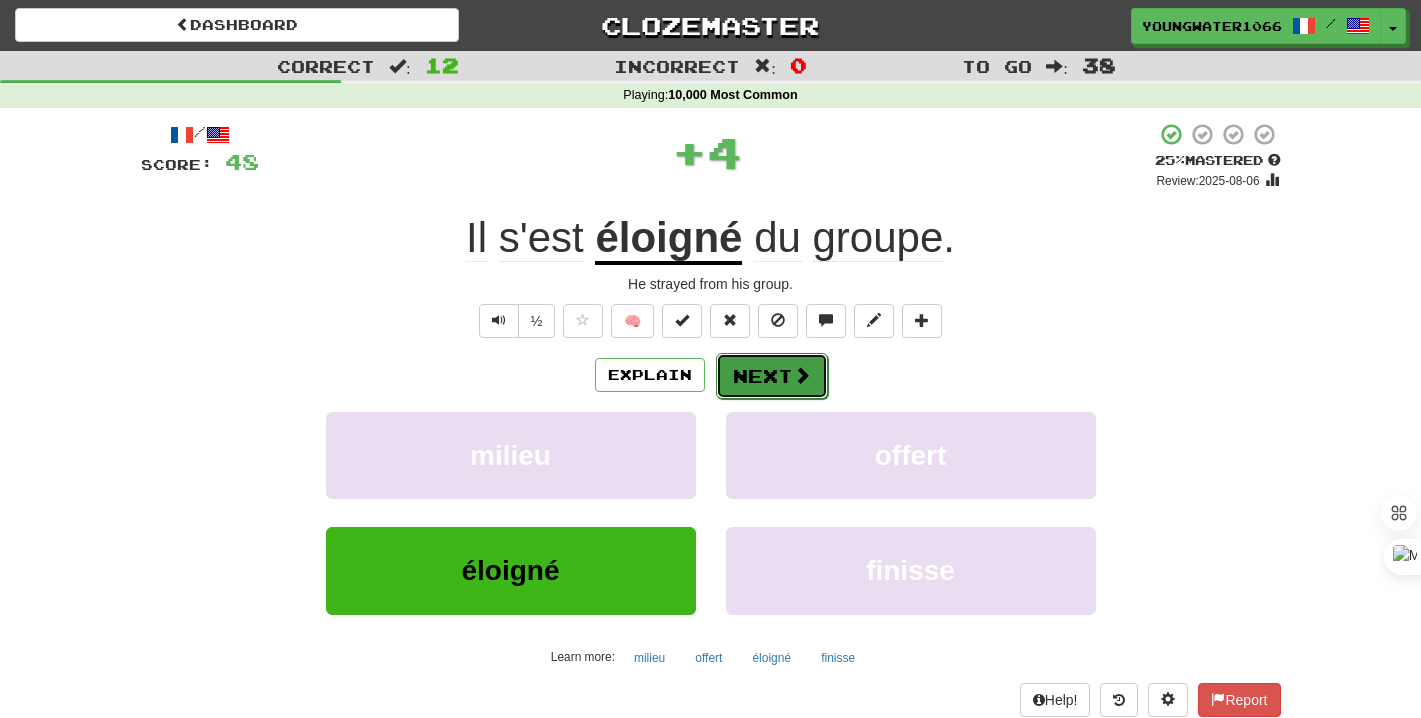 click on "Next" at bounding box center (772, 376) 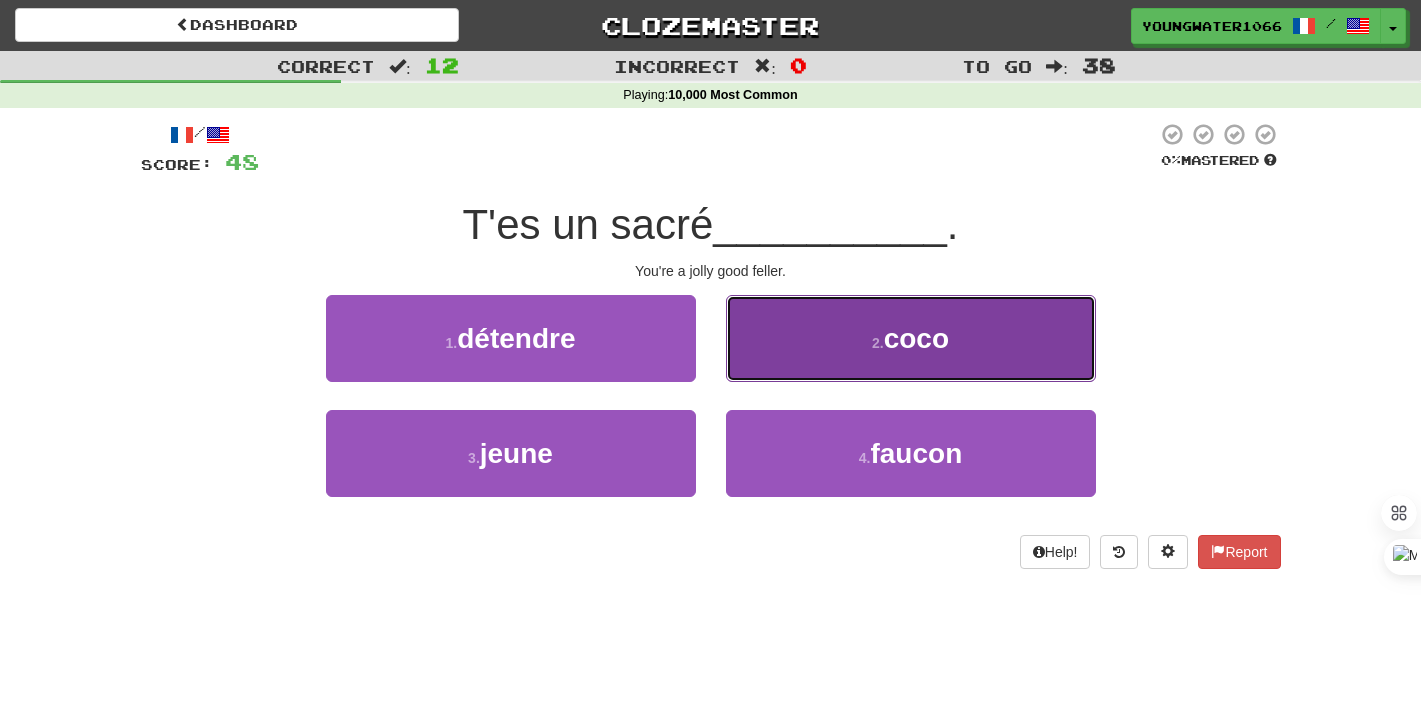 click on "2 .  coco" at bounding box center (911, 338) 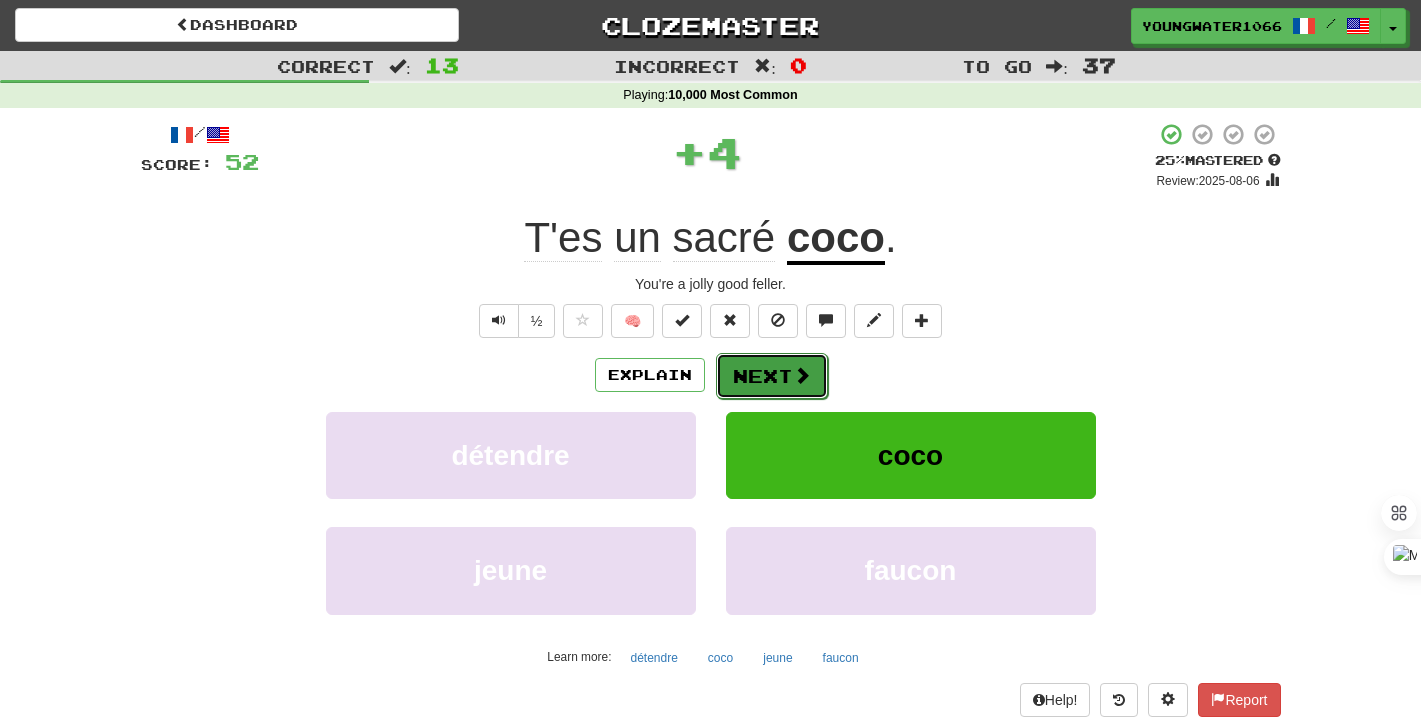 click on "Next" at bounding box center [772, 376] 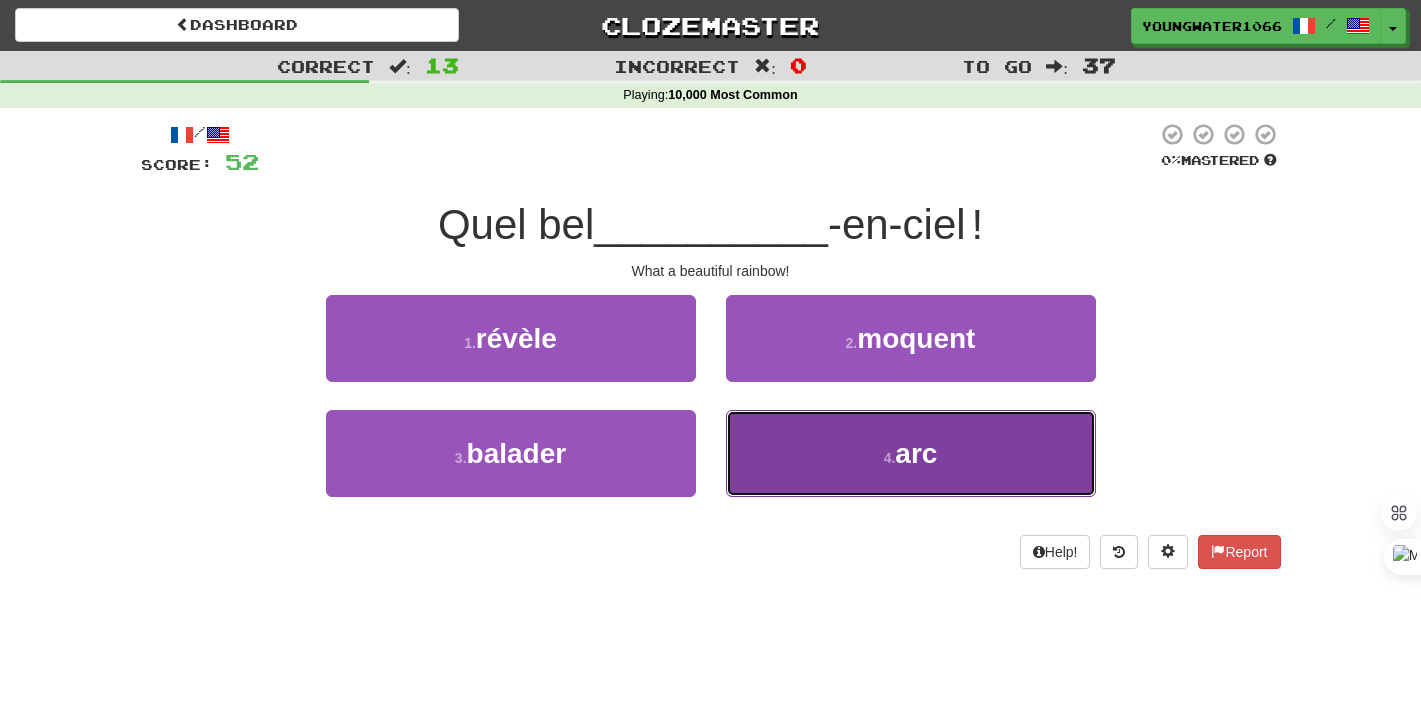click on "4 .  arc" at bounding box center (911, 453) 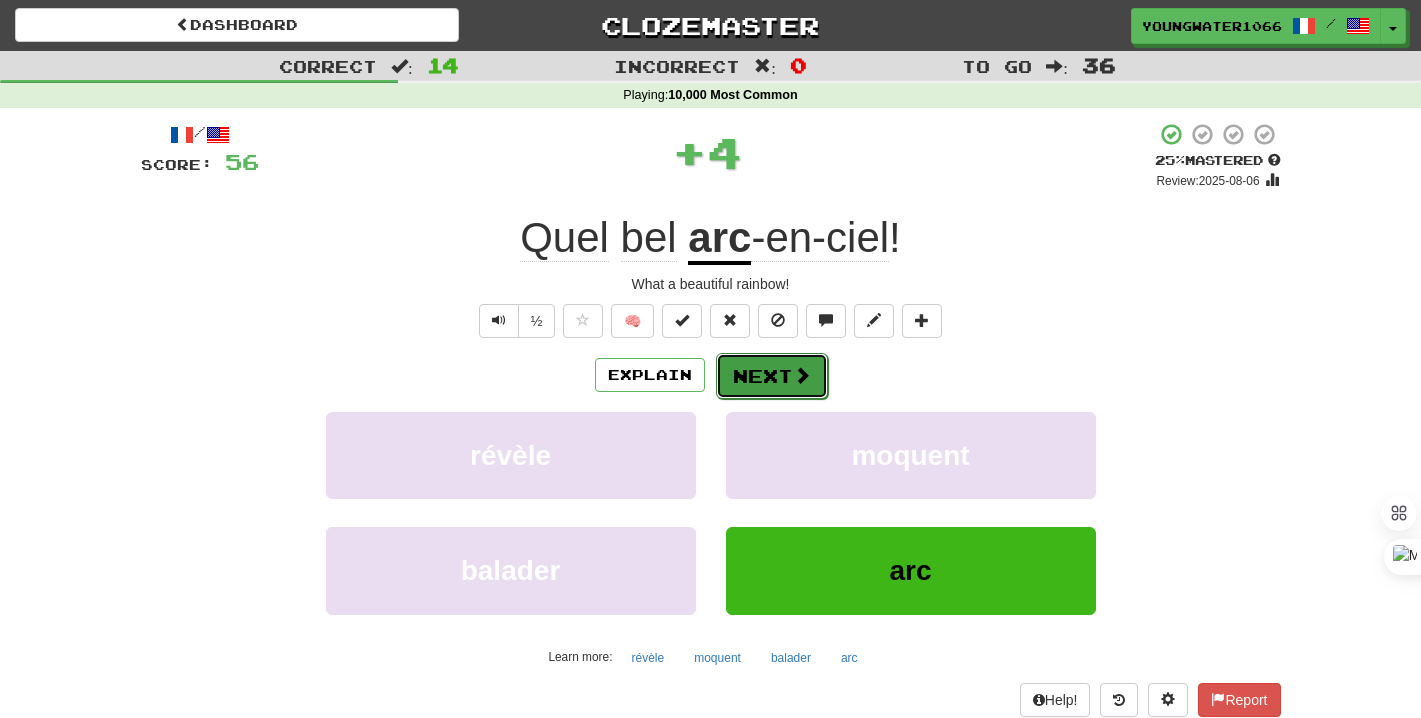 click on "Next" at bounding box center [772, 376] 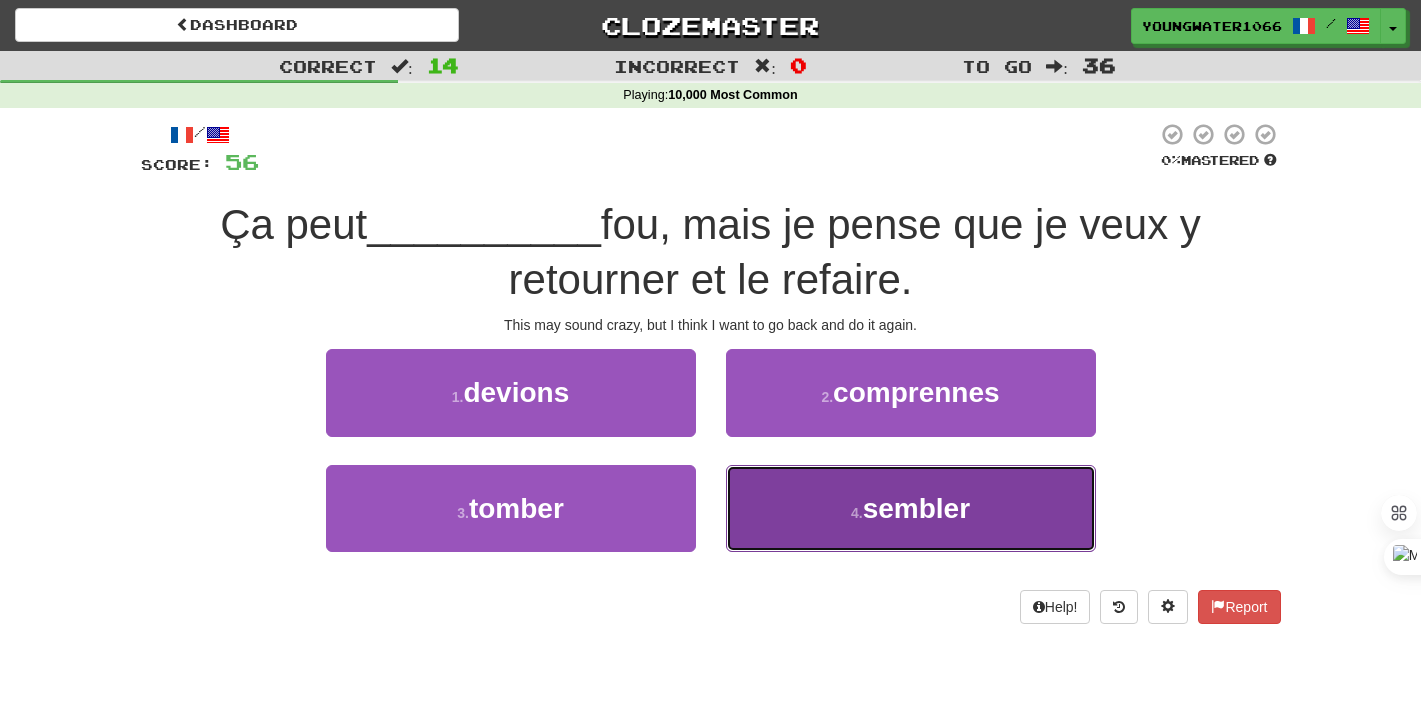 click on "4 .  sembler" at bounding box center [911, 508] 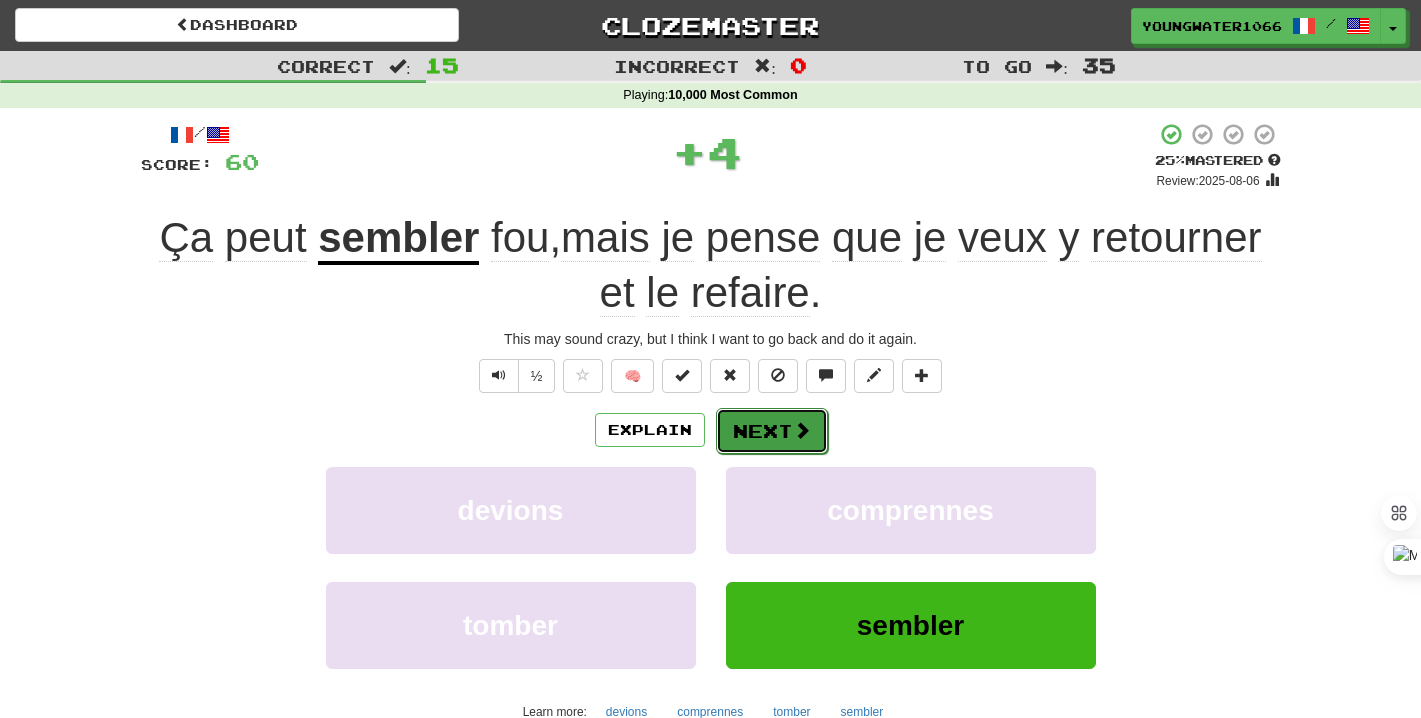 click on "Next" at bounding box center (772, 431) 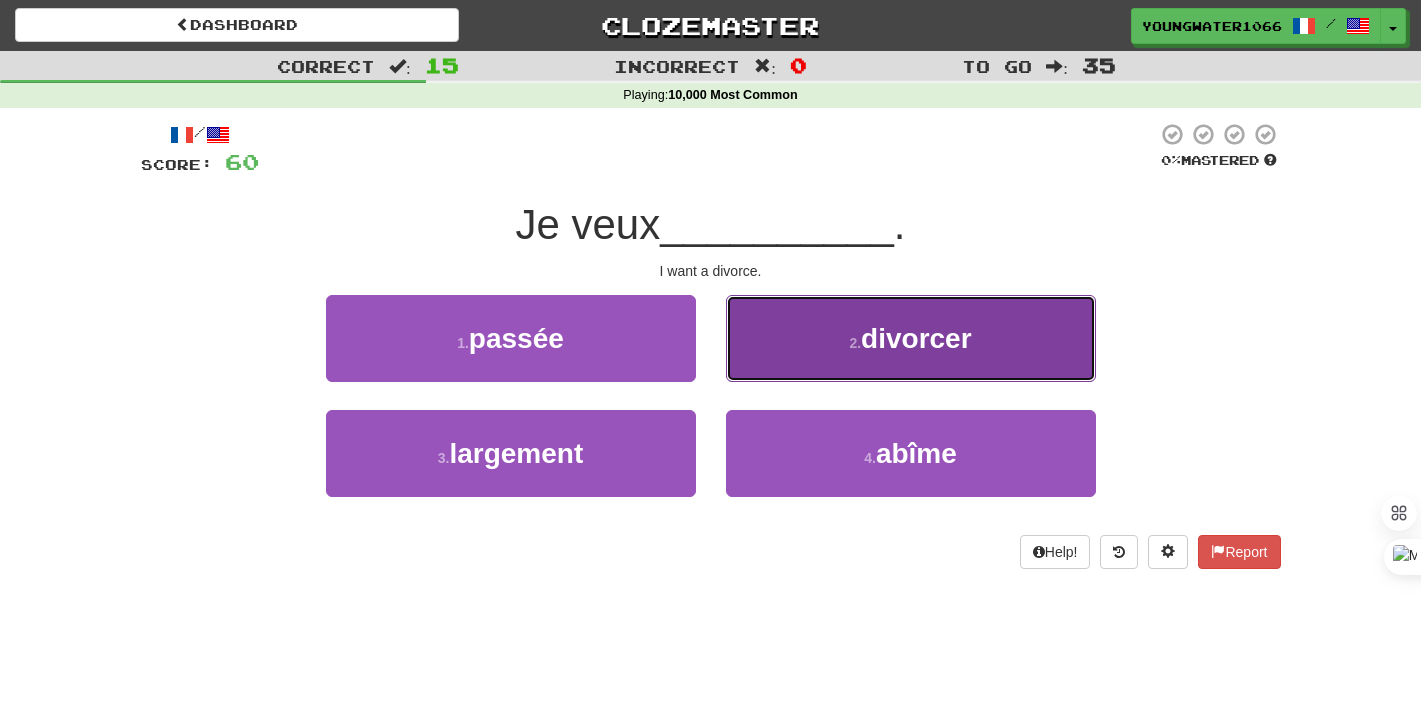 click on "2 .  divorcer" at bounding box center [911, 338] 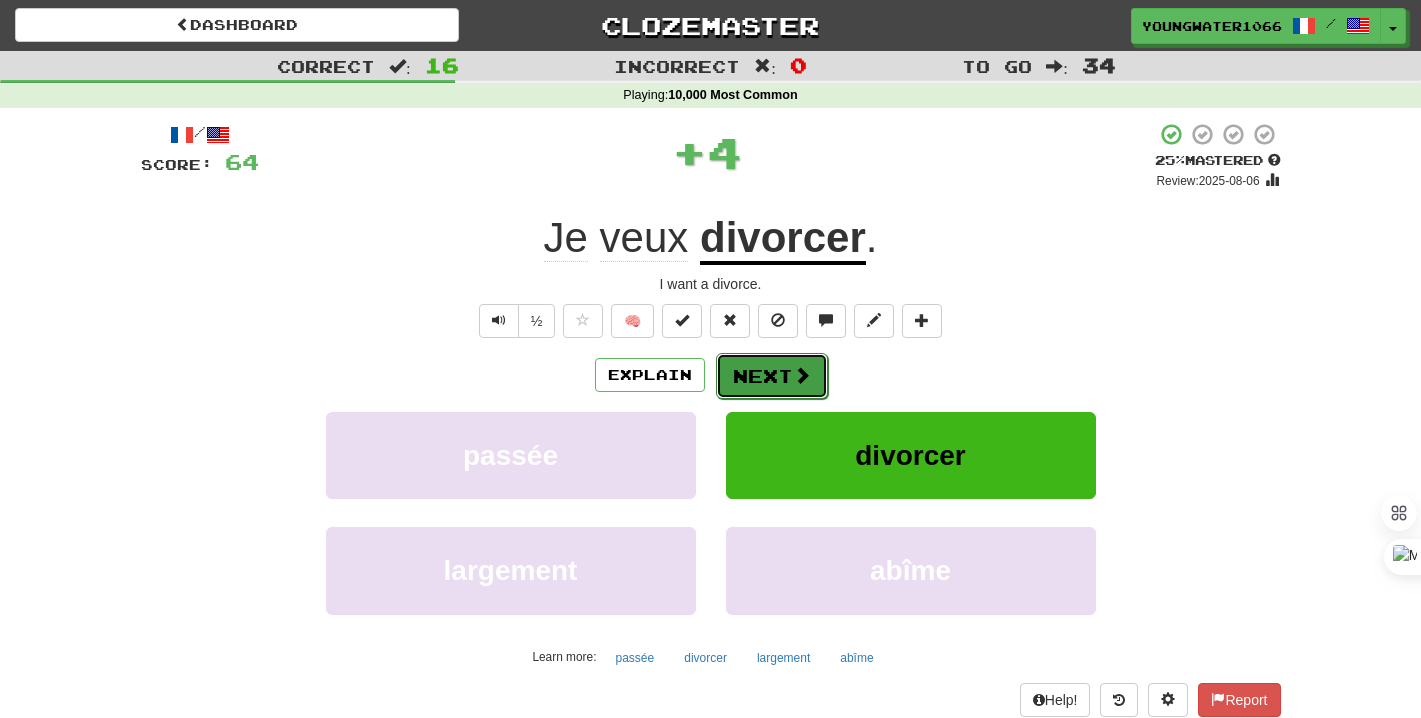 click on "Next" at bounding box center (772, 376) 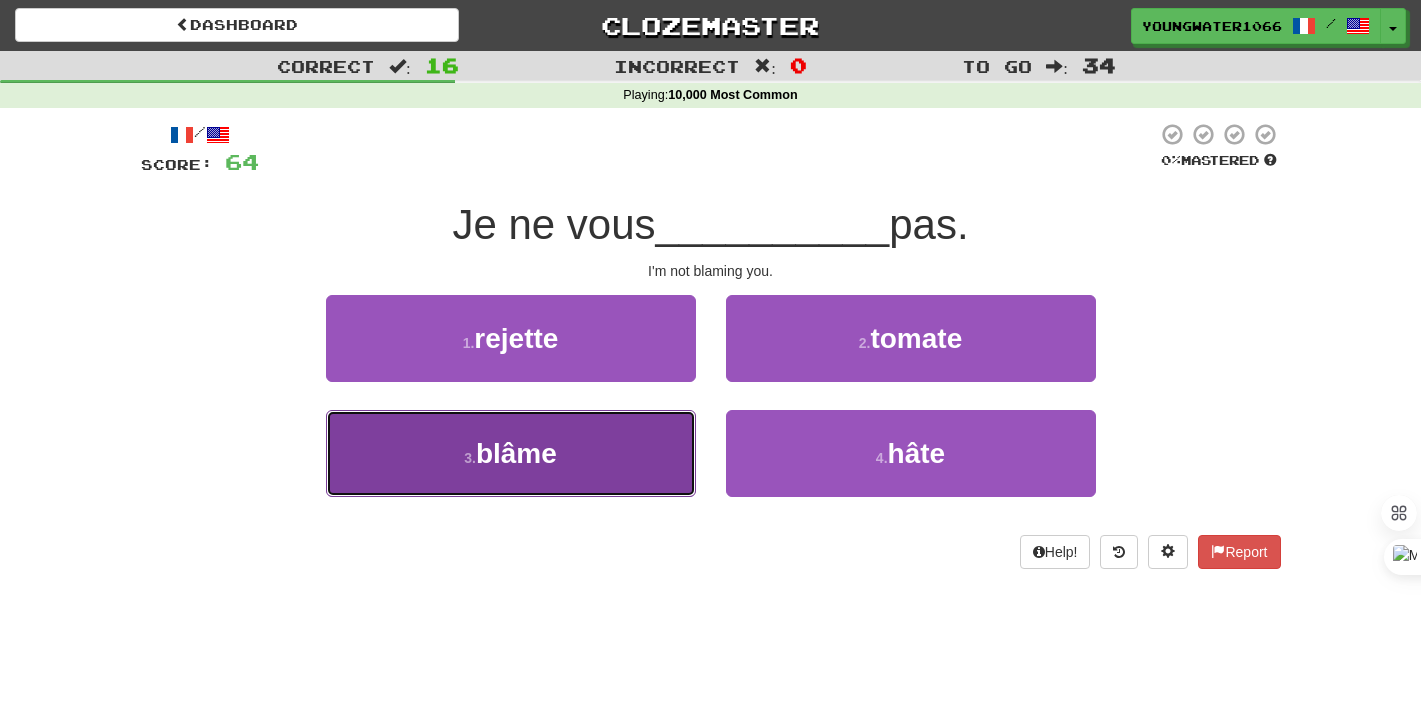 click on "3 .  blâme" at bounding box center (511, 453) 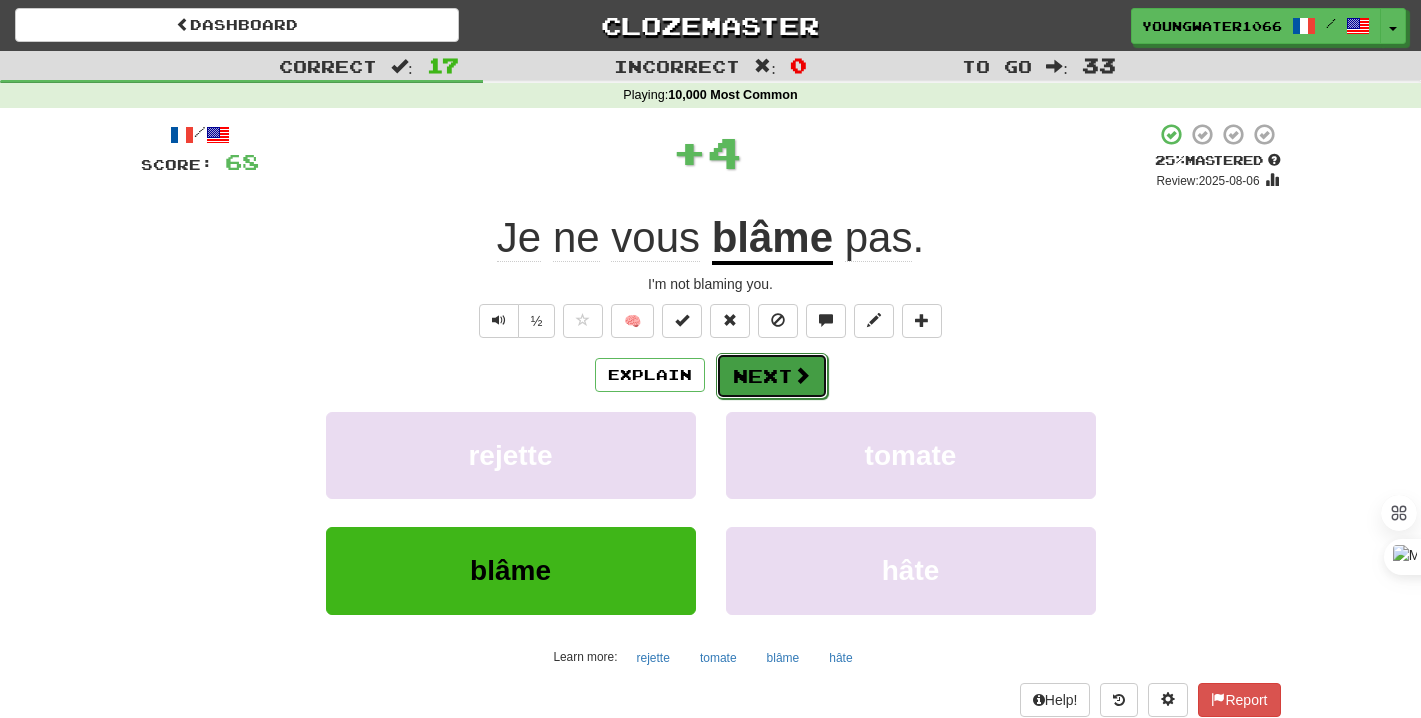 click on "Next" at bounding box center (772, 376) 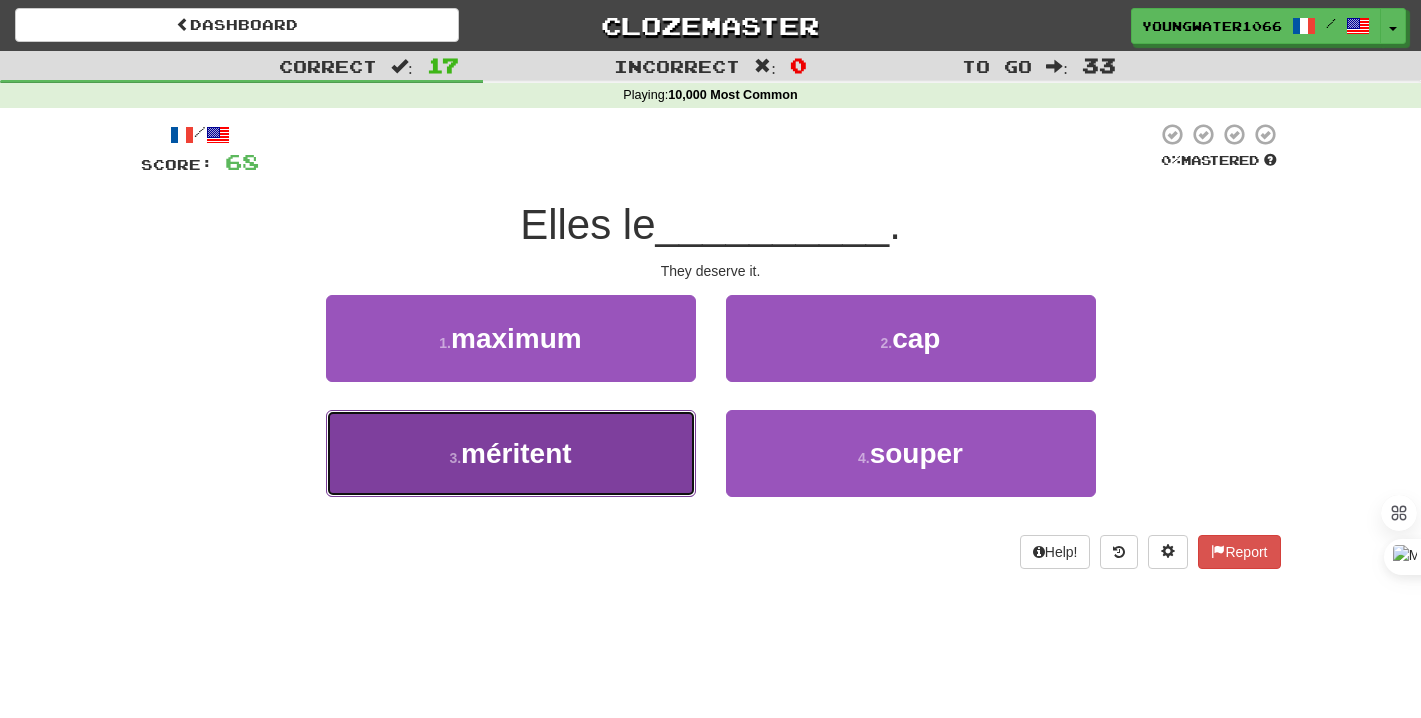 click on "3 .  méritent" at bounding box center [511, 453] 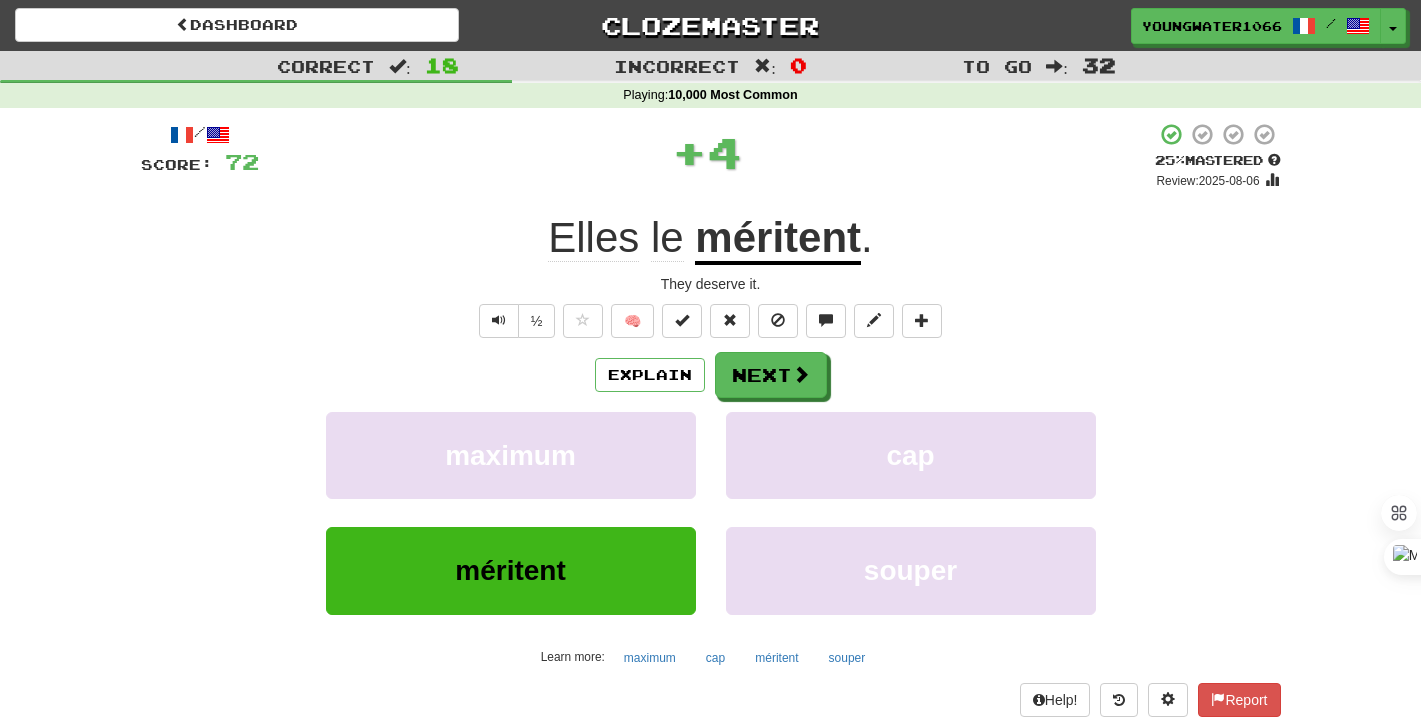 click on "Explain Next maximum cap méritent souper Learn more: maximum cap méritent souper" at bounding box center [711, 512] 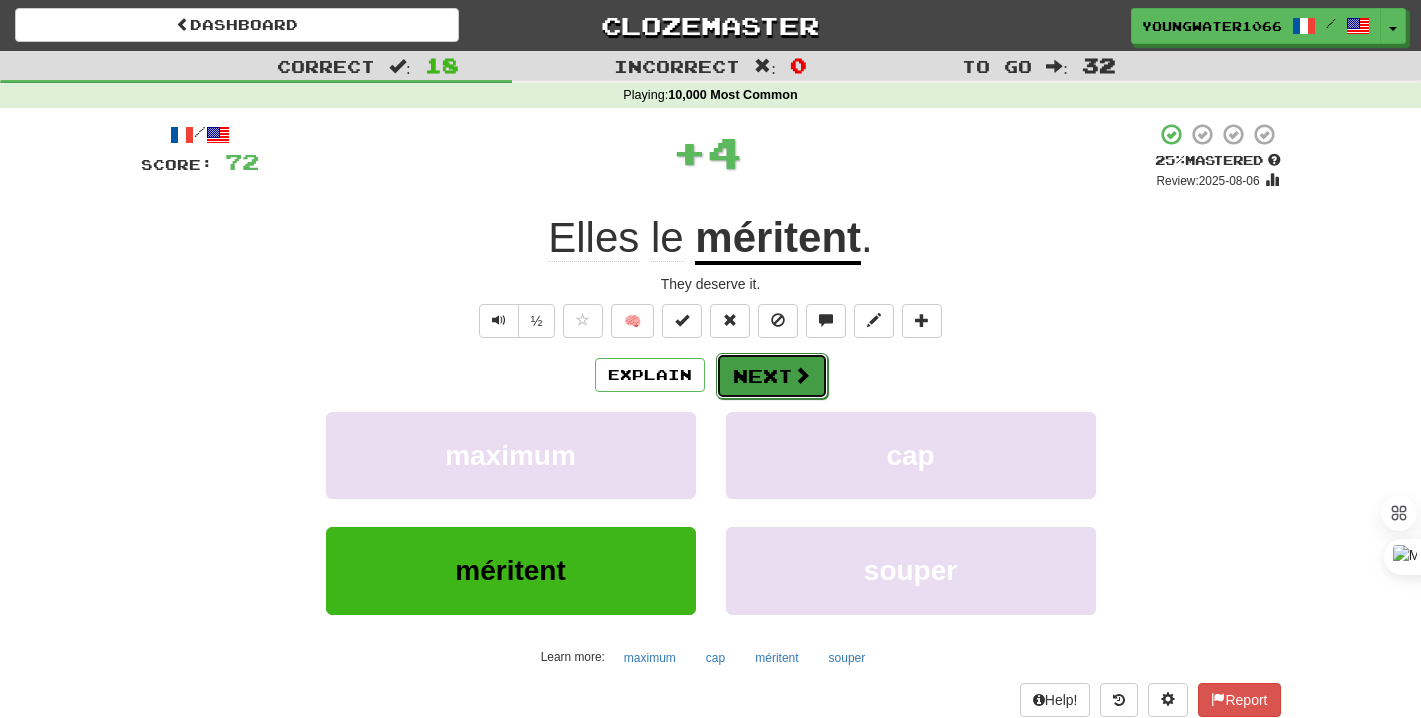 click on "Next" at bounding box center [772, 376] 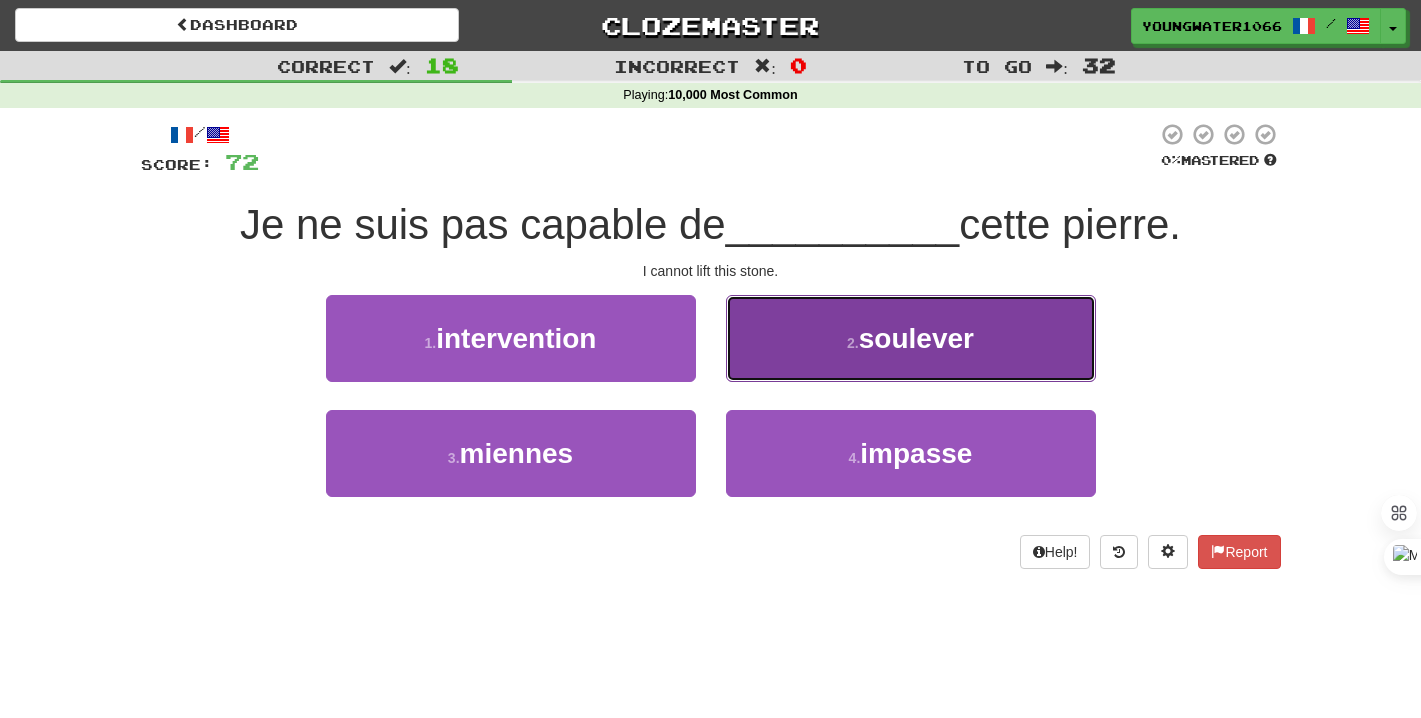 click on "2 .  soulever" at bounding box center (911, 338) 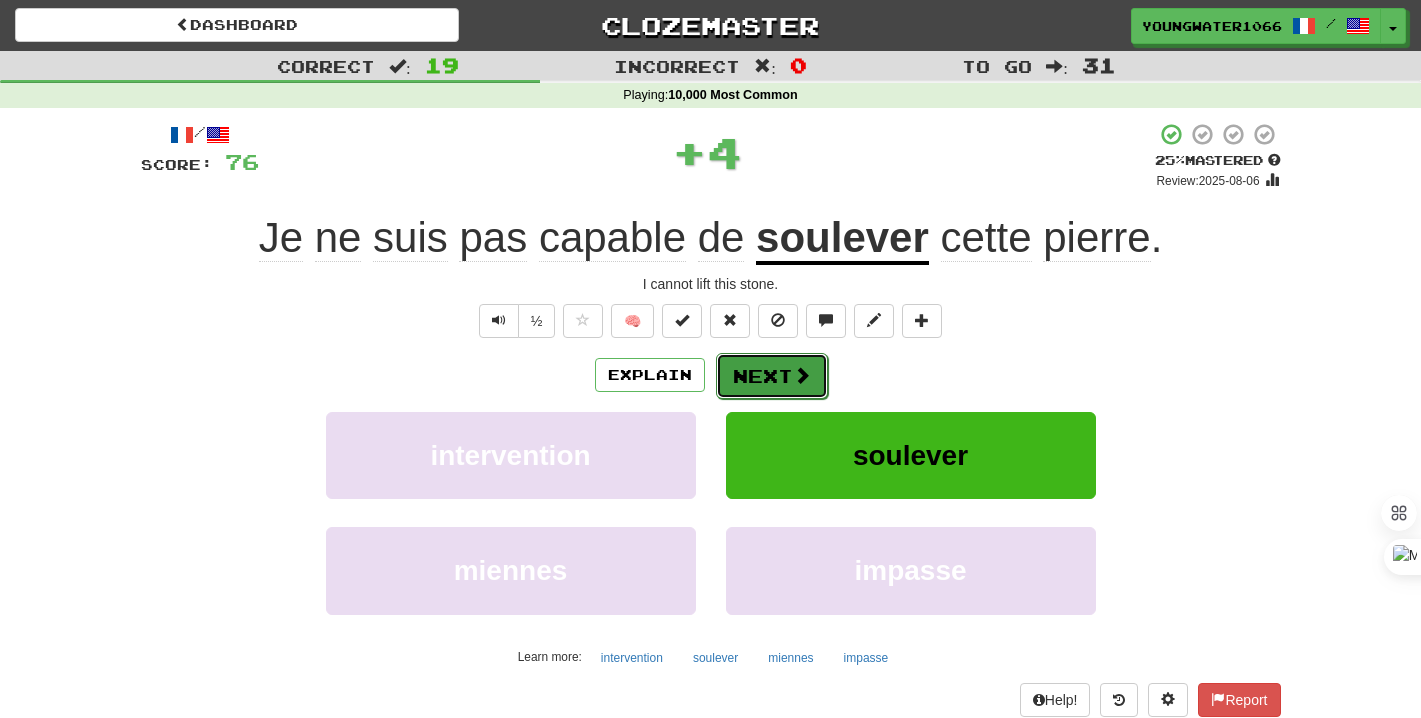 click on "Next" at bounding box center (772, 376) 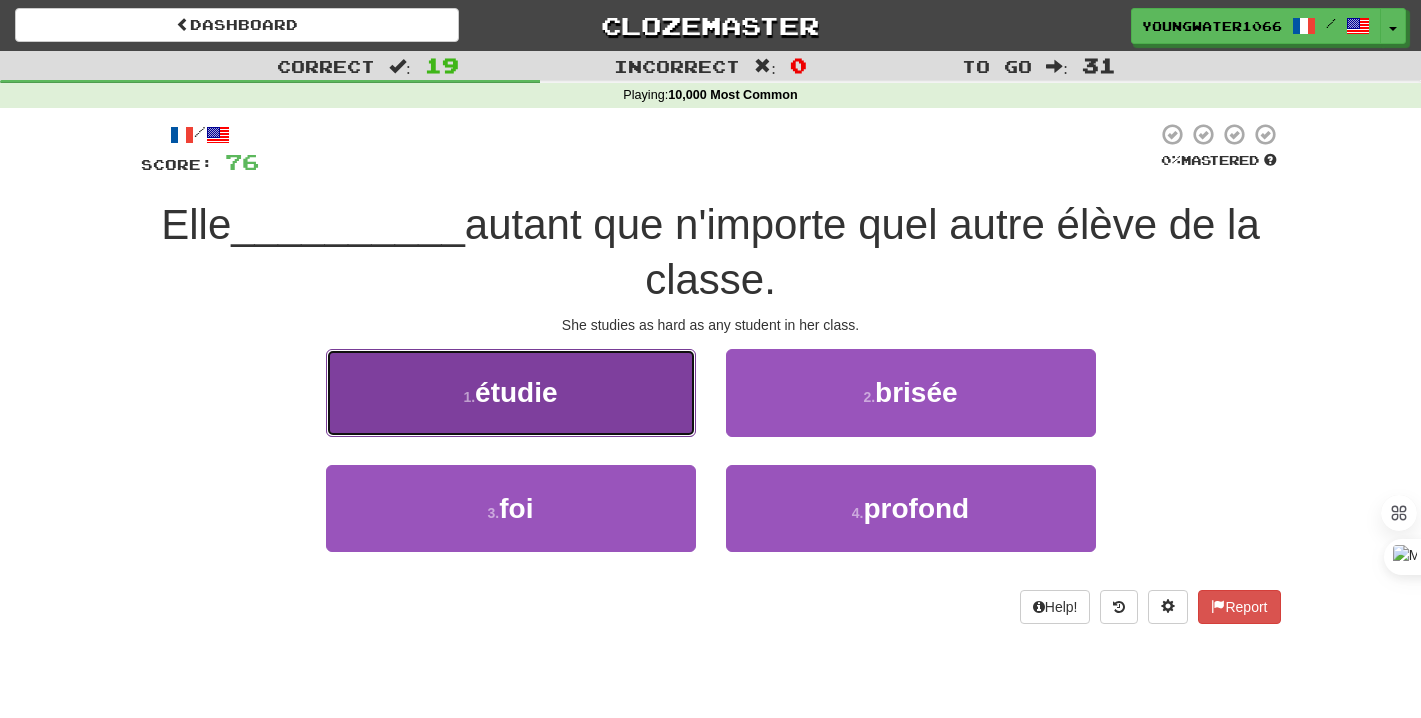 click on "1 .  étudie" at bounding box center (511, 392) 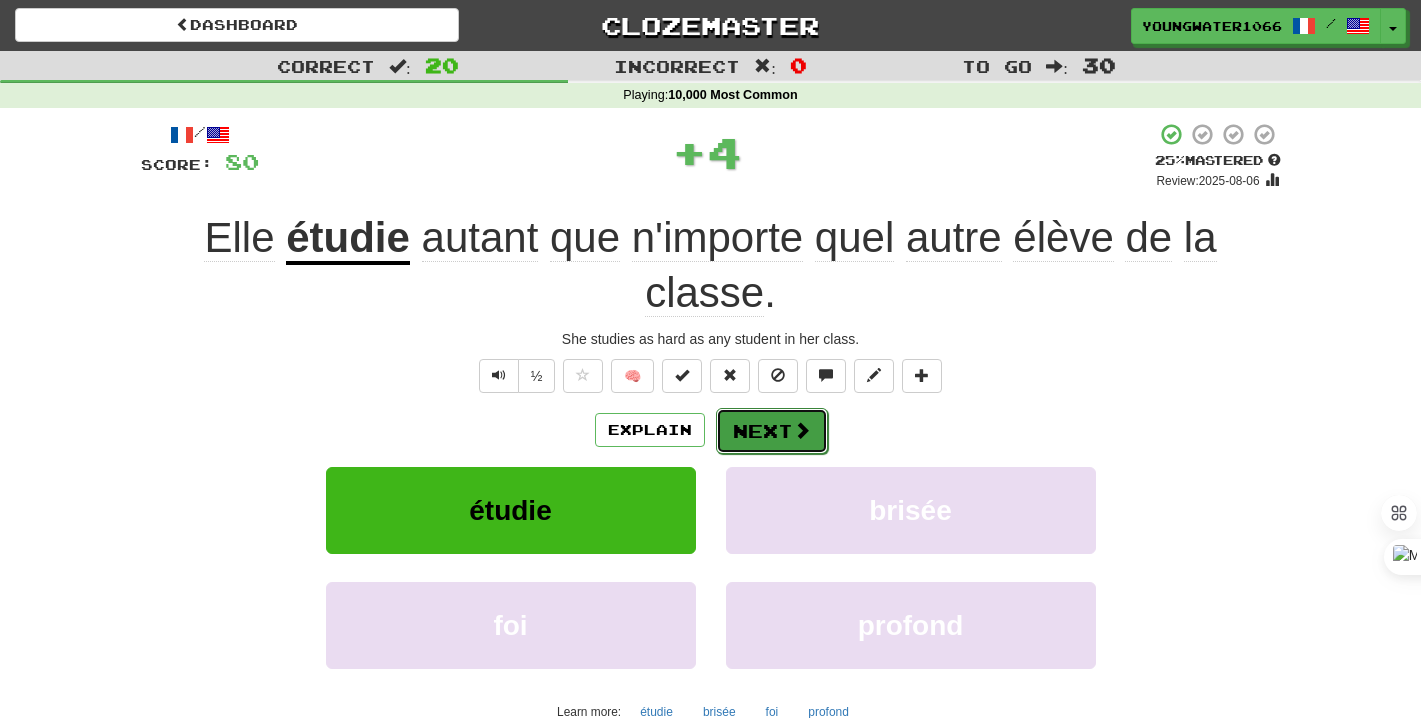 click on "Next" at bounding box center (772, 431) 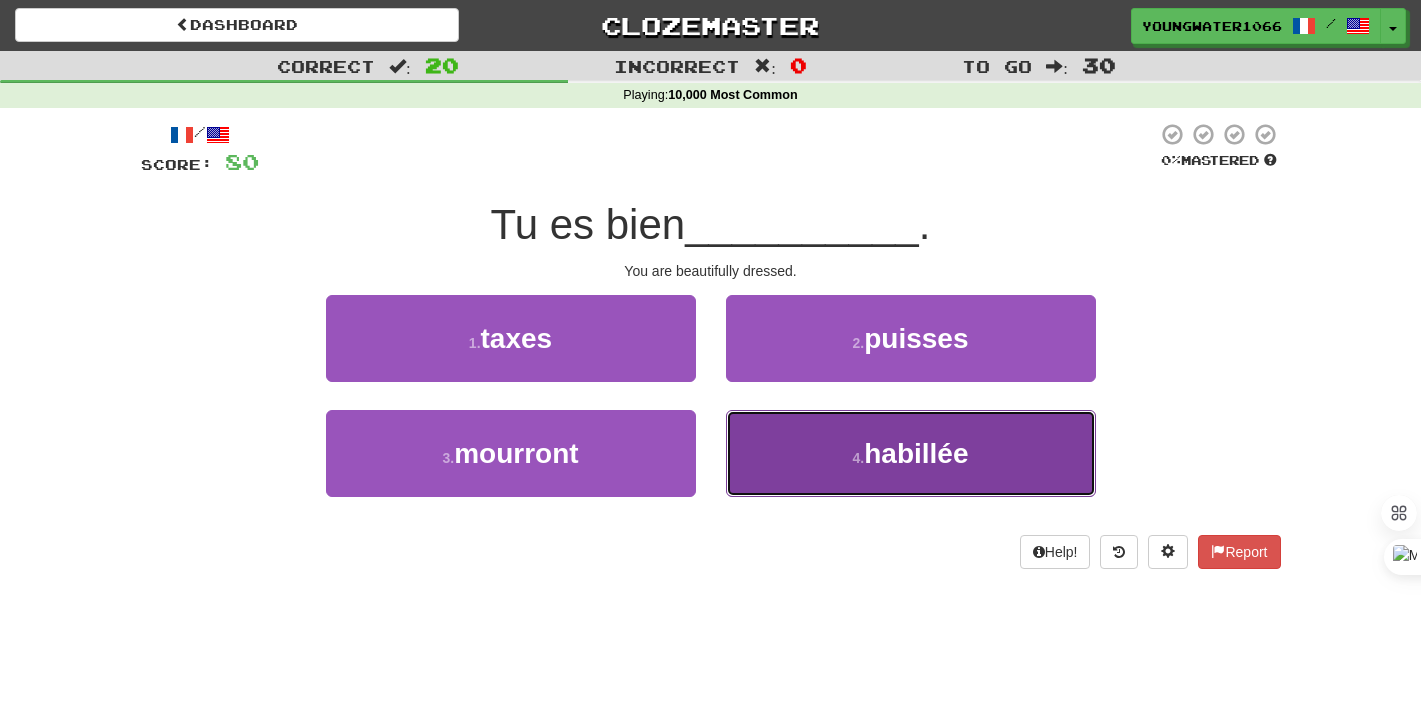 click on "4 .  habillée" at bounding box center (911, 453) 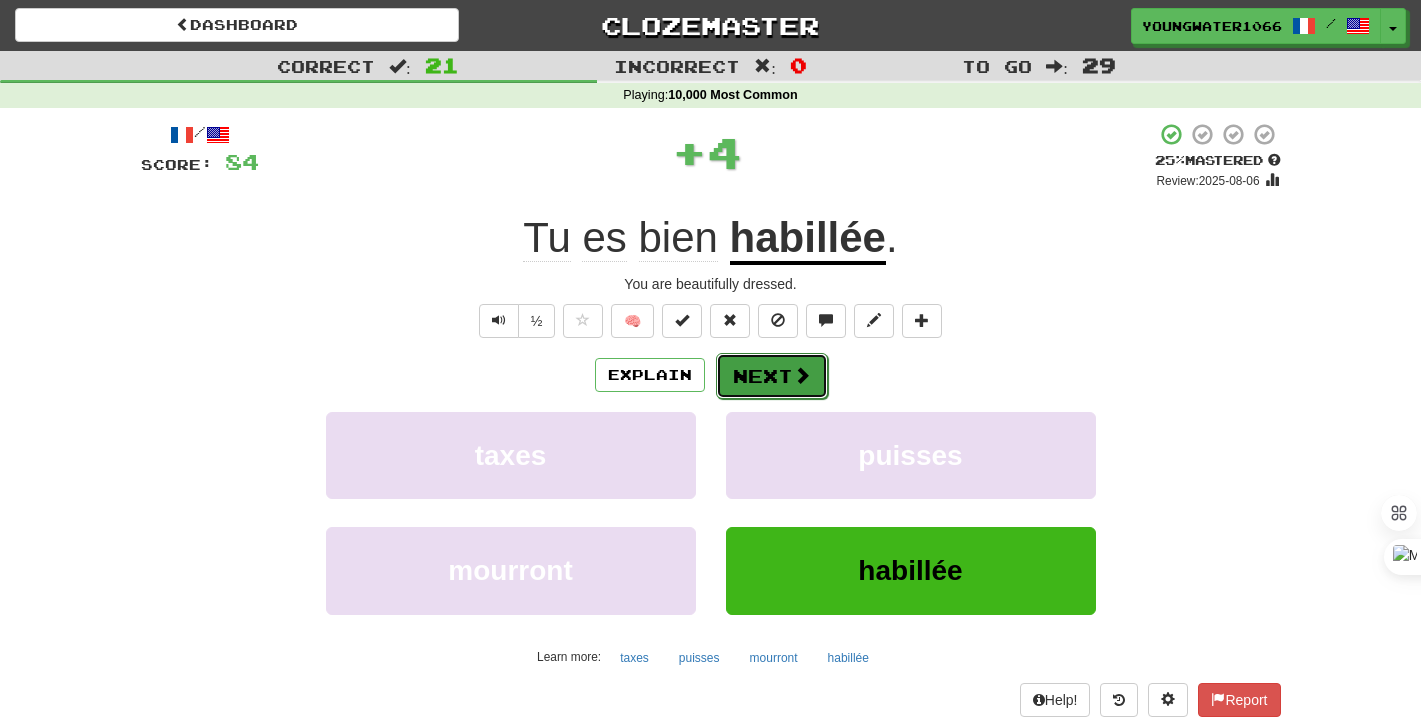 click on "Next" at bounding box center (772, 376) 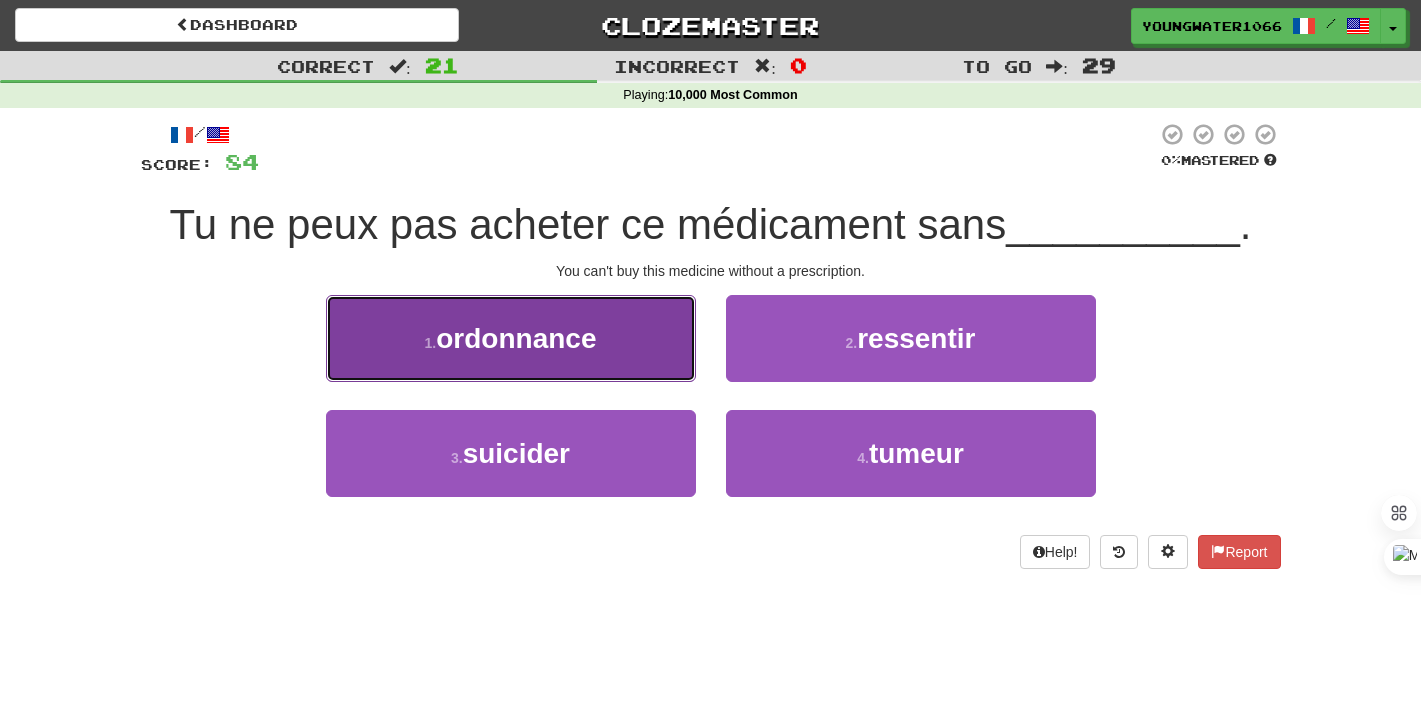 click on "1 .  ordonnance" at bounding box center (511, 338) 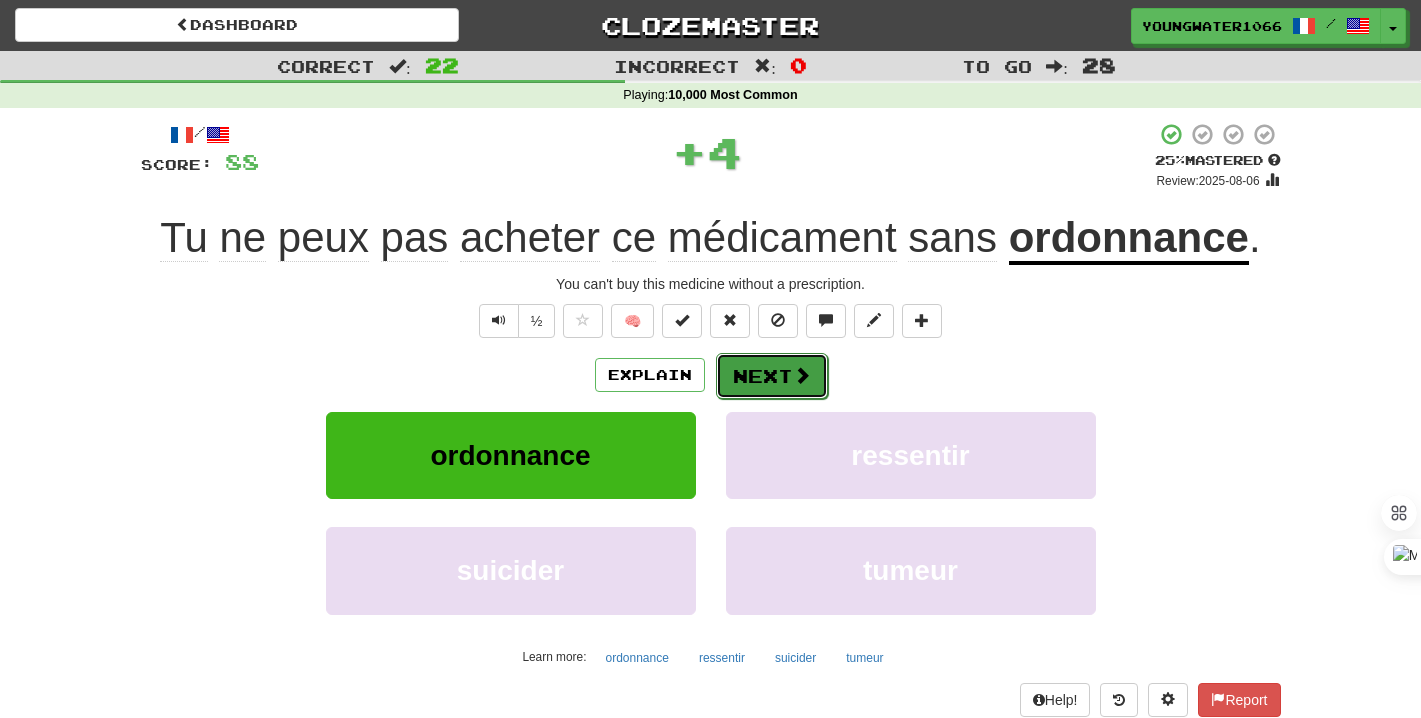 click on "Next" at bounding box center [772, 376] 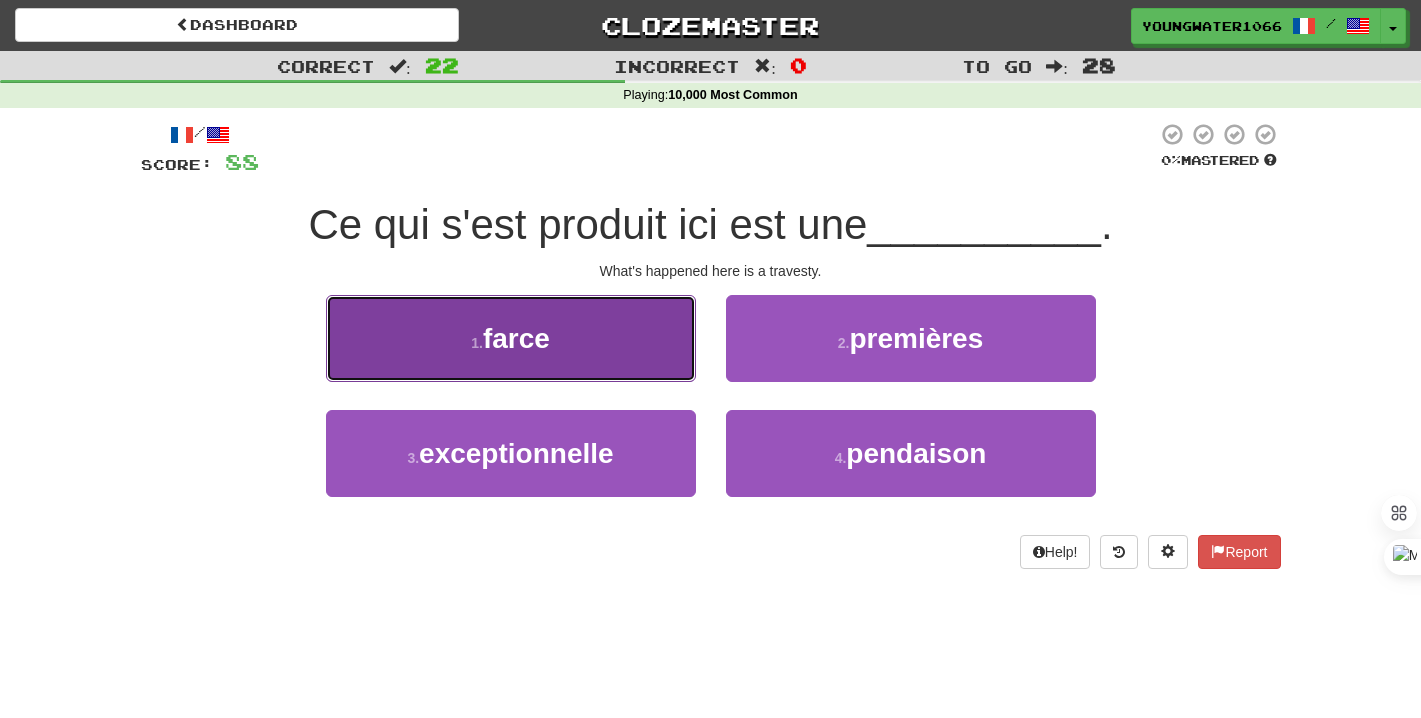 click on "1 .  farce" at bounding box center [511, 338] 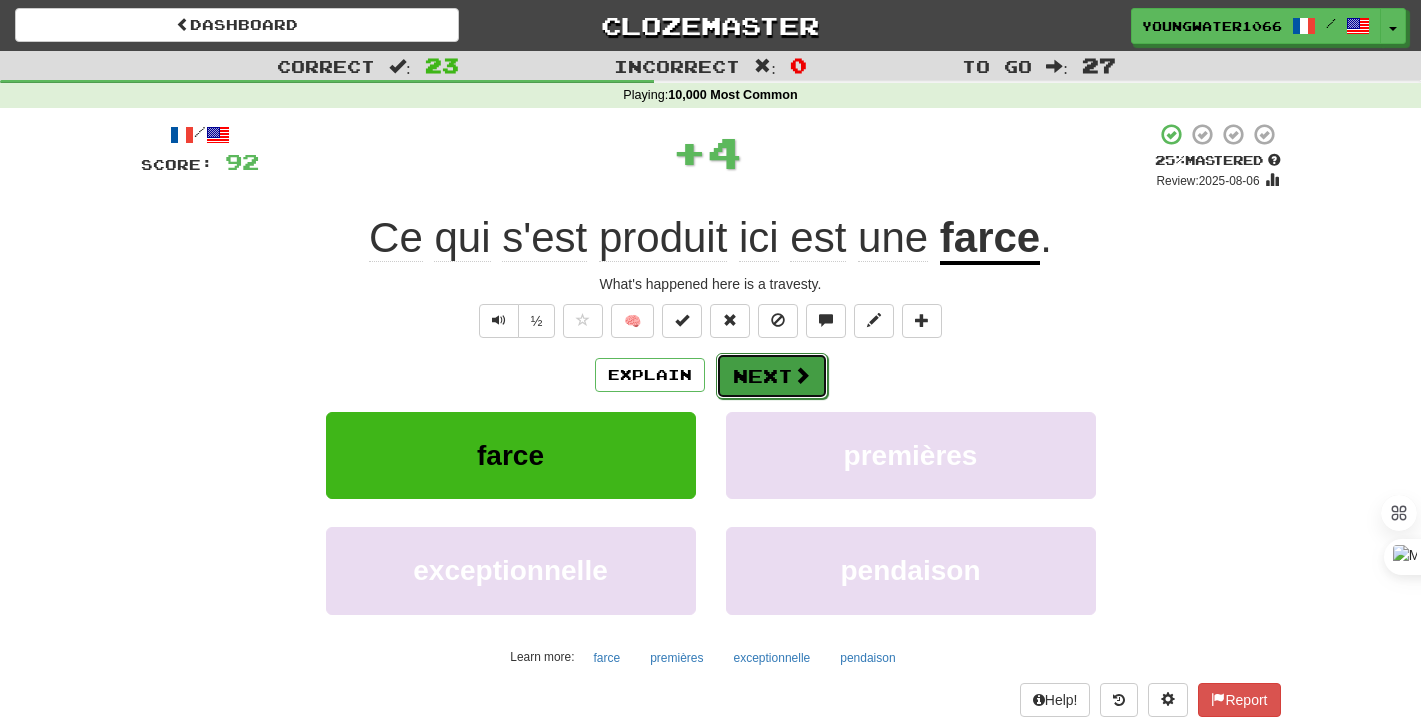 click on "Next" at bounding box center (772, 376) 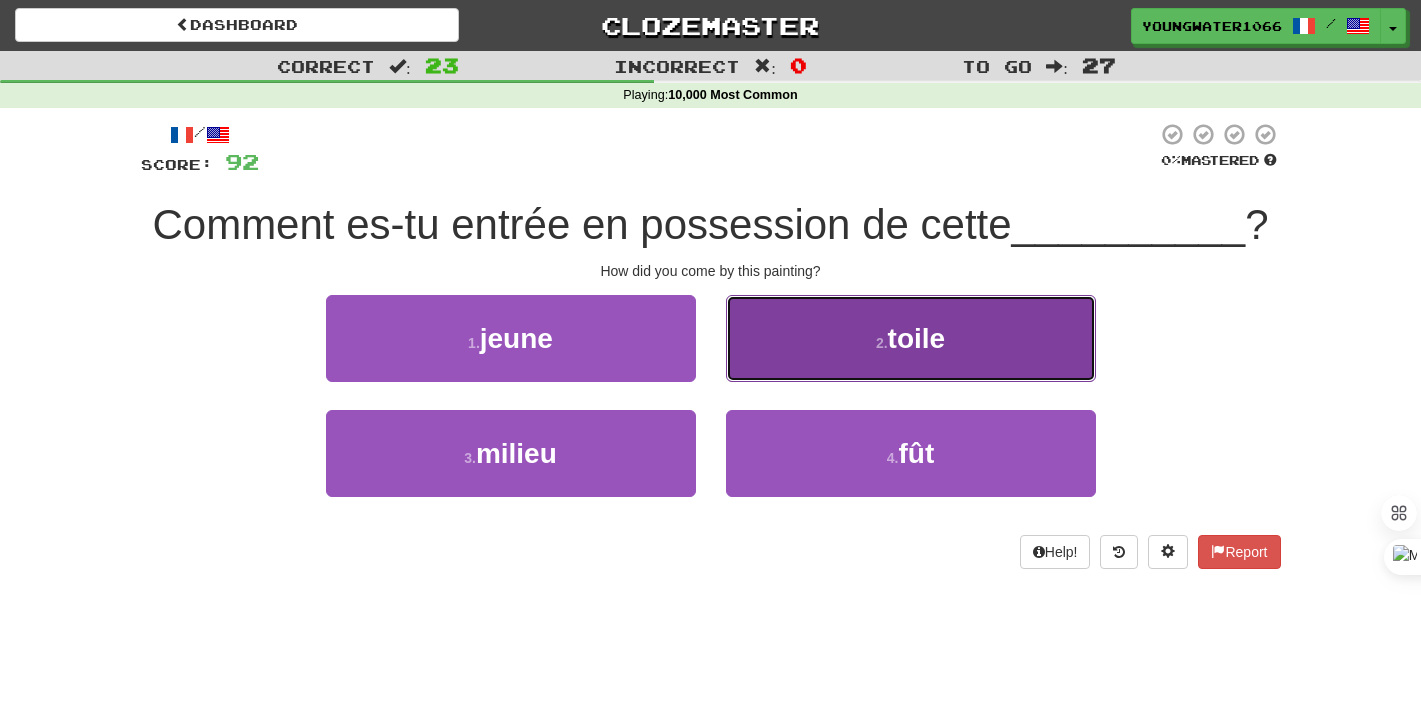 click on "2 .  toile" at bounding box center [911, 338] 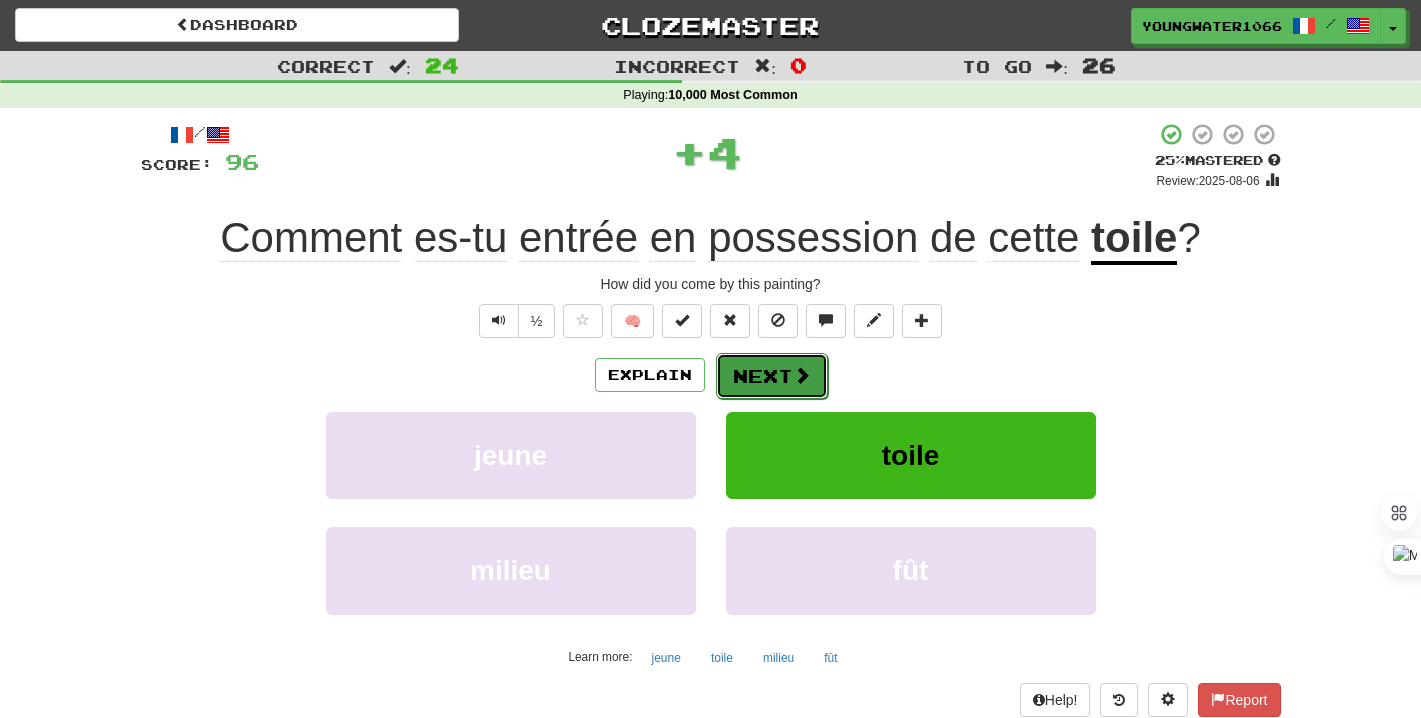 click on "Next" at bounding box center (772, 376) 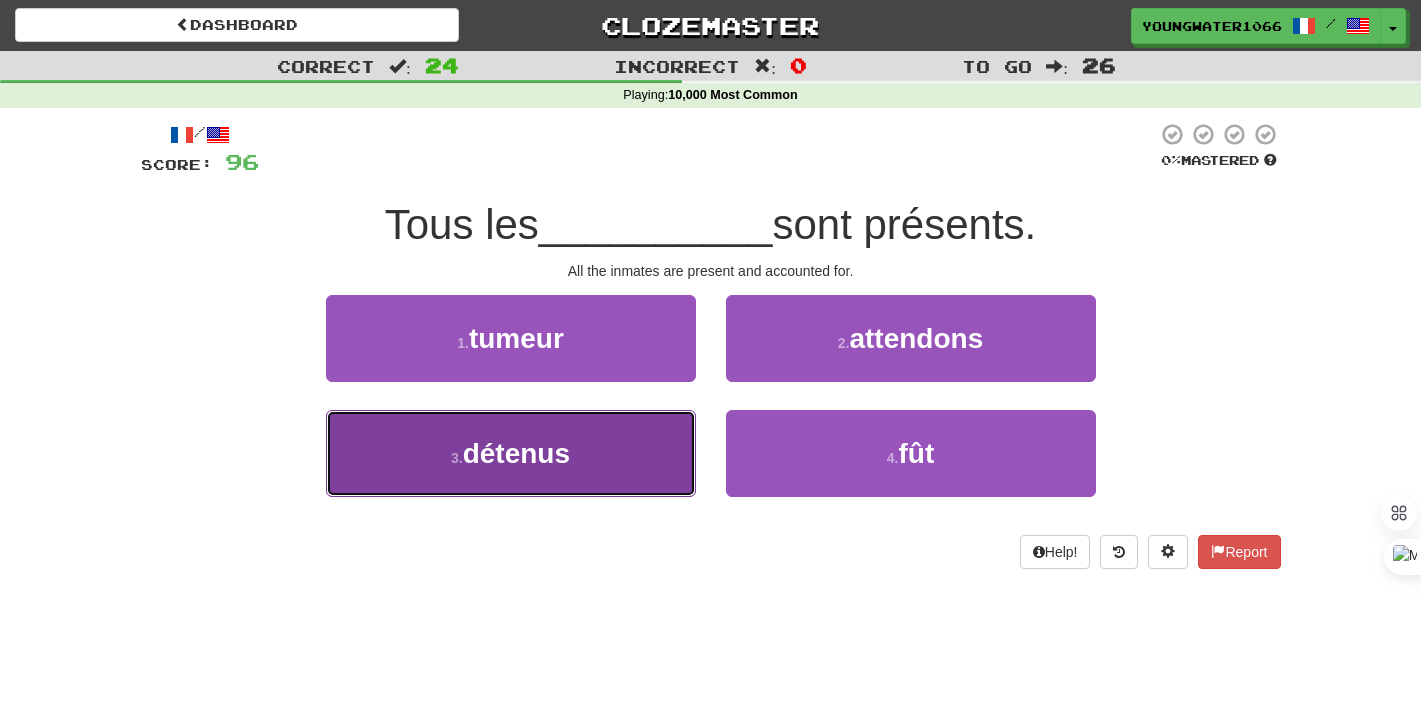 click on "3 .  détenus" at bounding box center [511, 453] 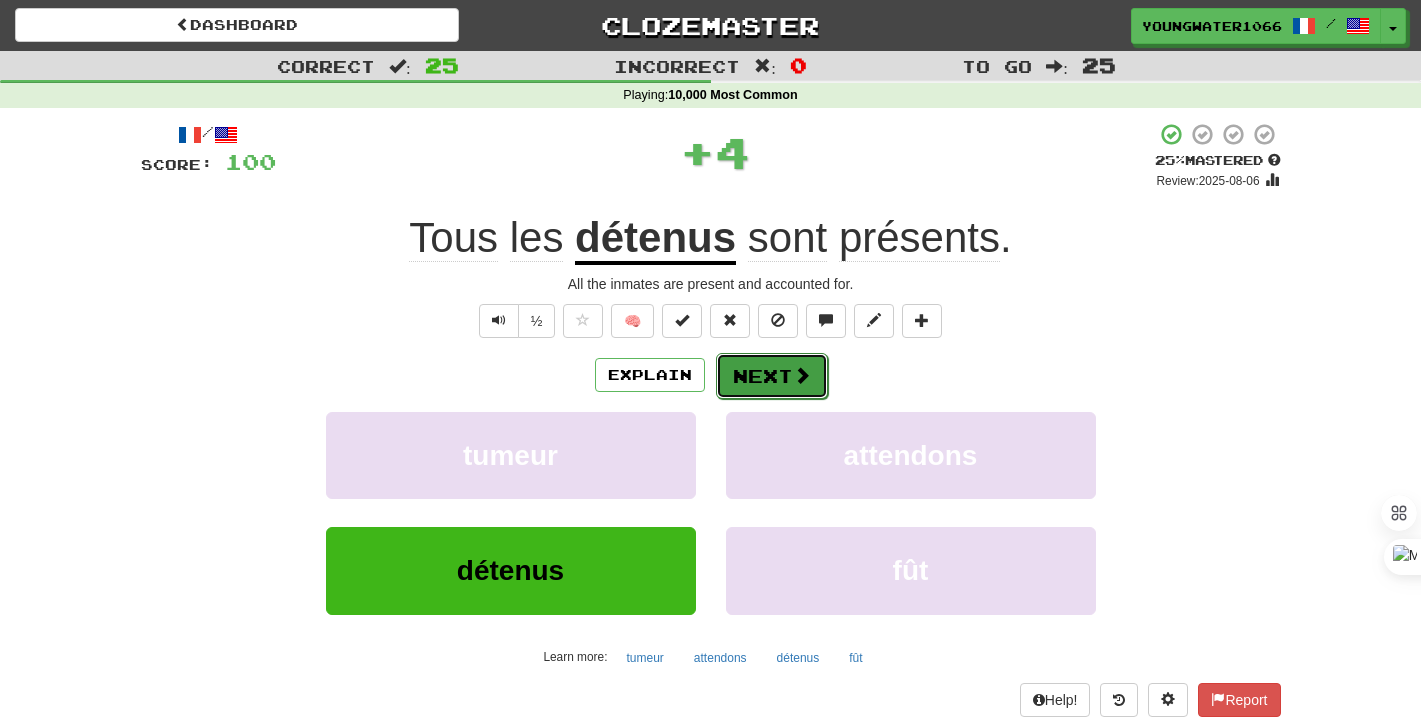 click on "Next" at bounding box center [772, 376] 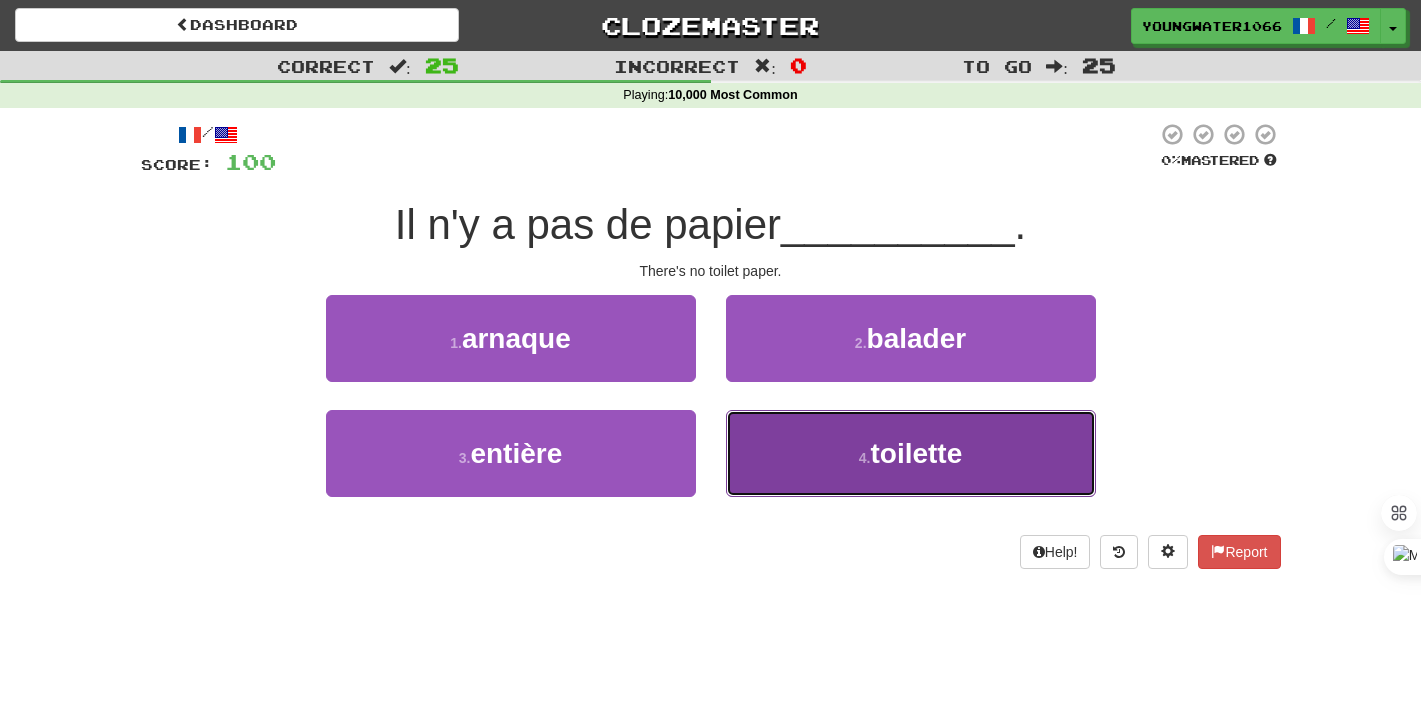 click on "4 .  toilette" at bounding box center [911, 453] 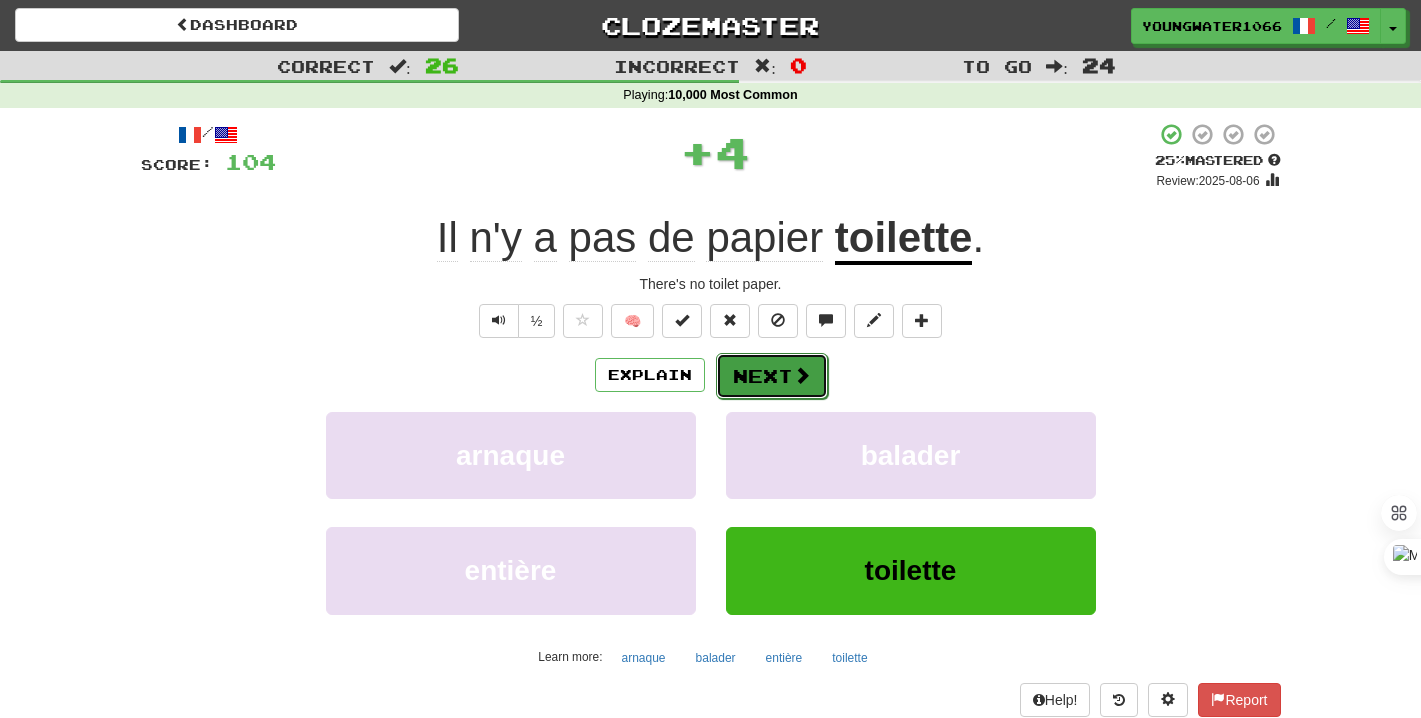 click on "Next" at bounding box center (772, 376) 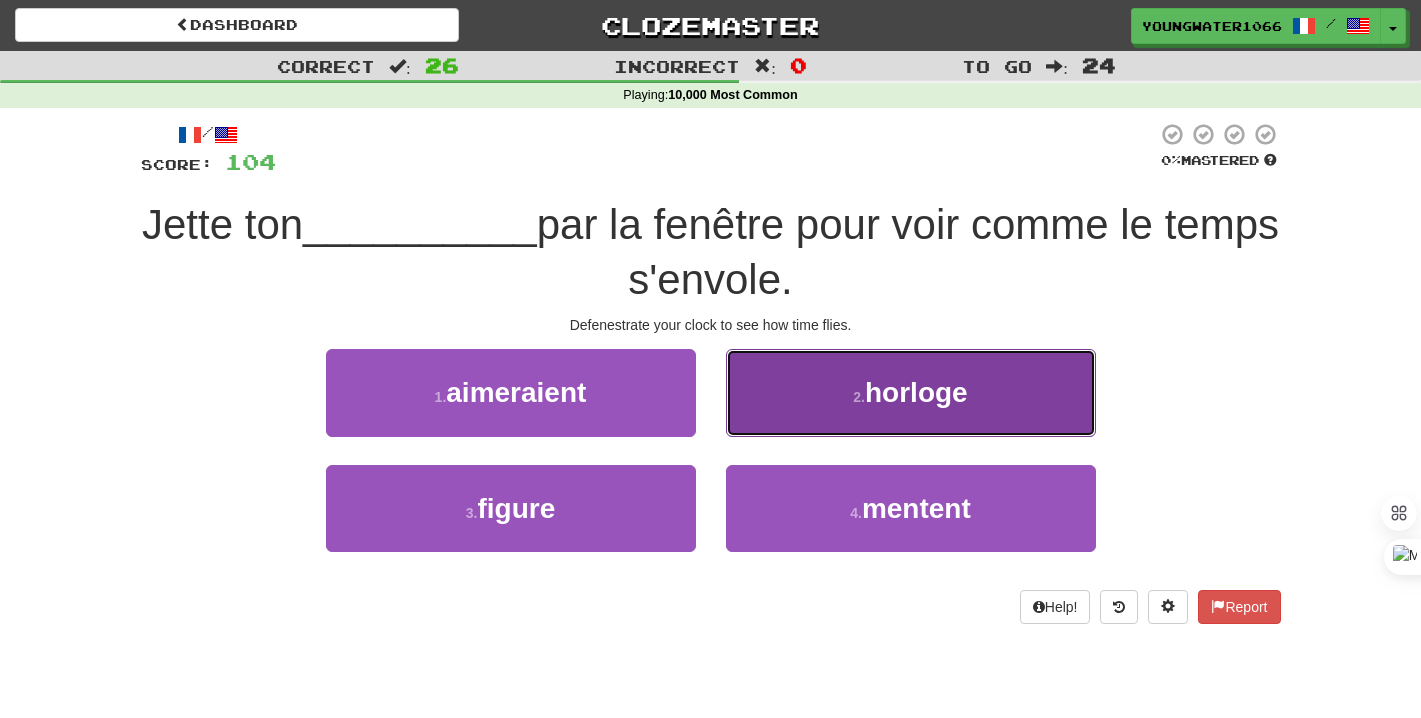 click on "2 .  horloge" at bounding box center (911, 392) 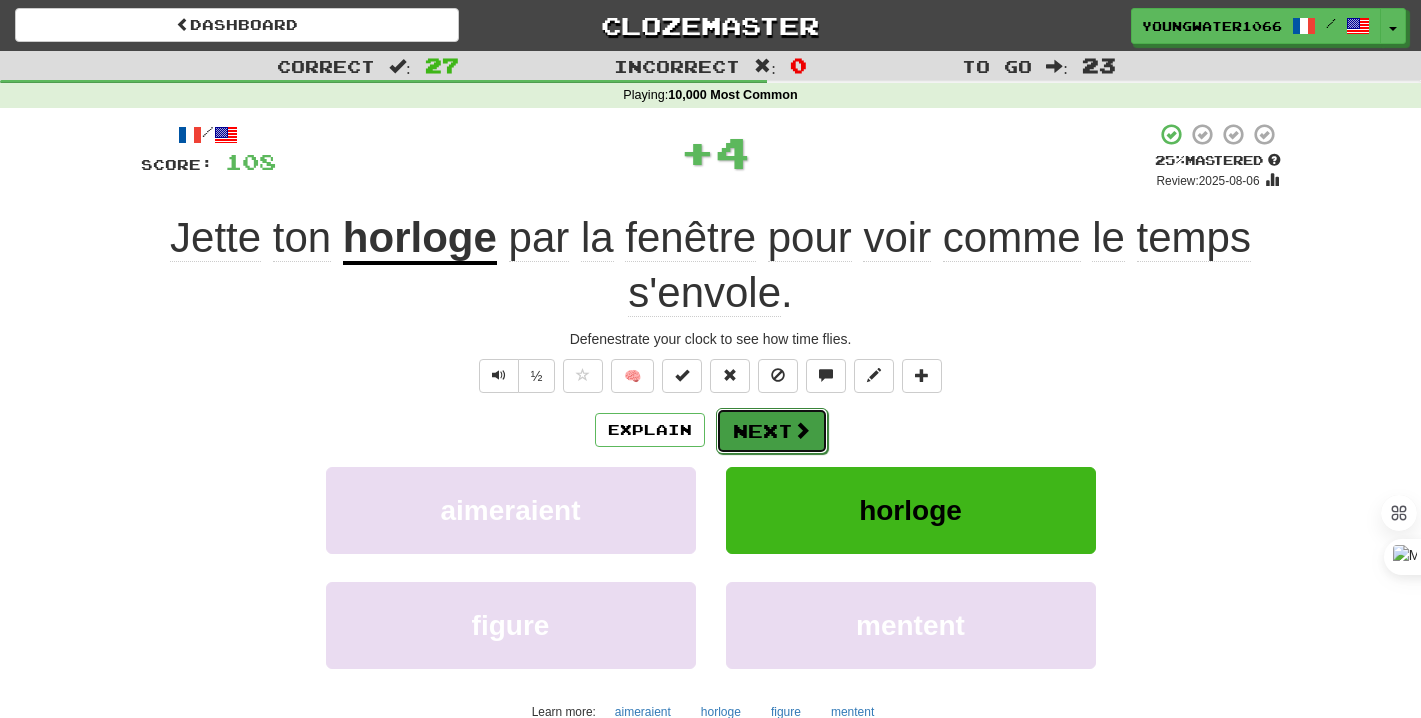 click on "Next" at bounding box center [772, 431] 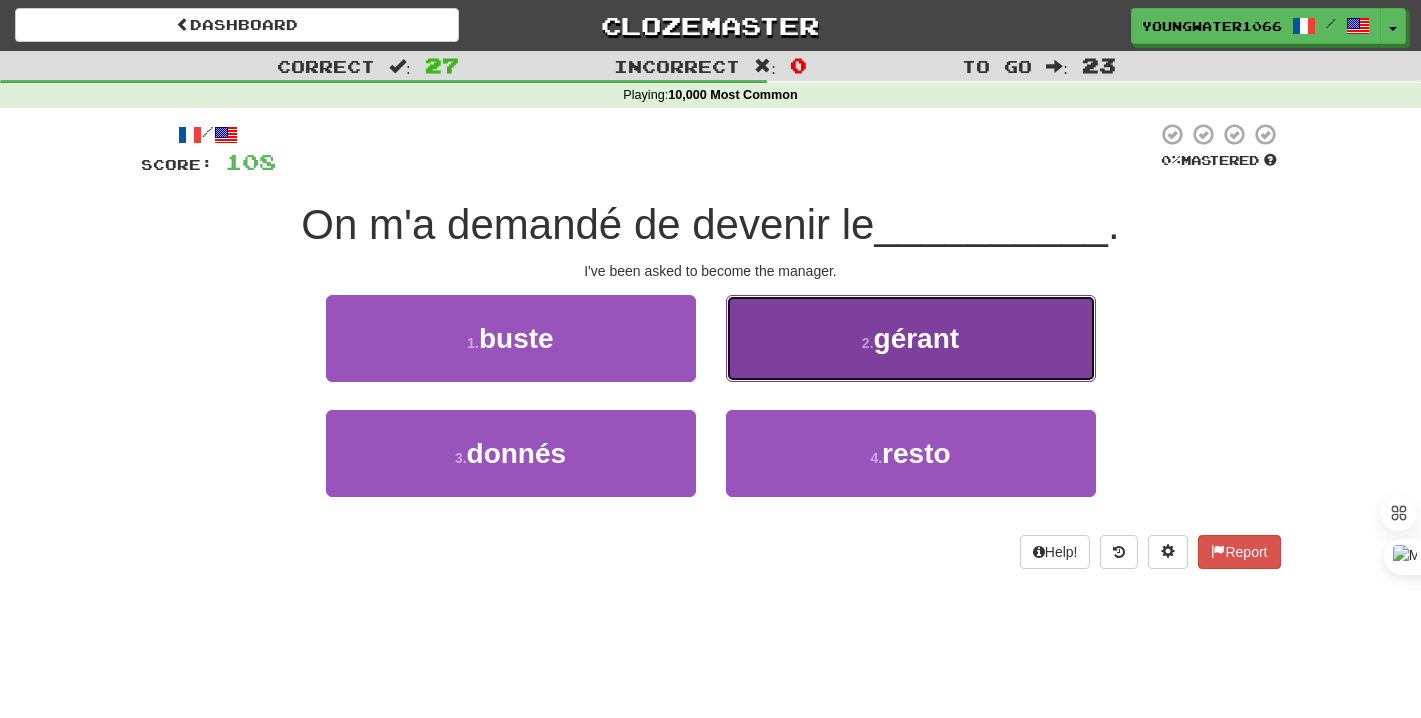 click on "2 .  gérant" at bounding box center [911, 338] 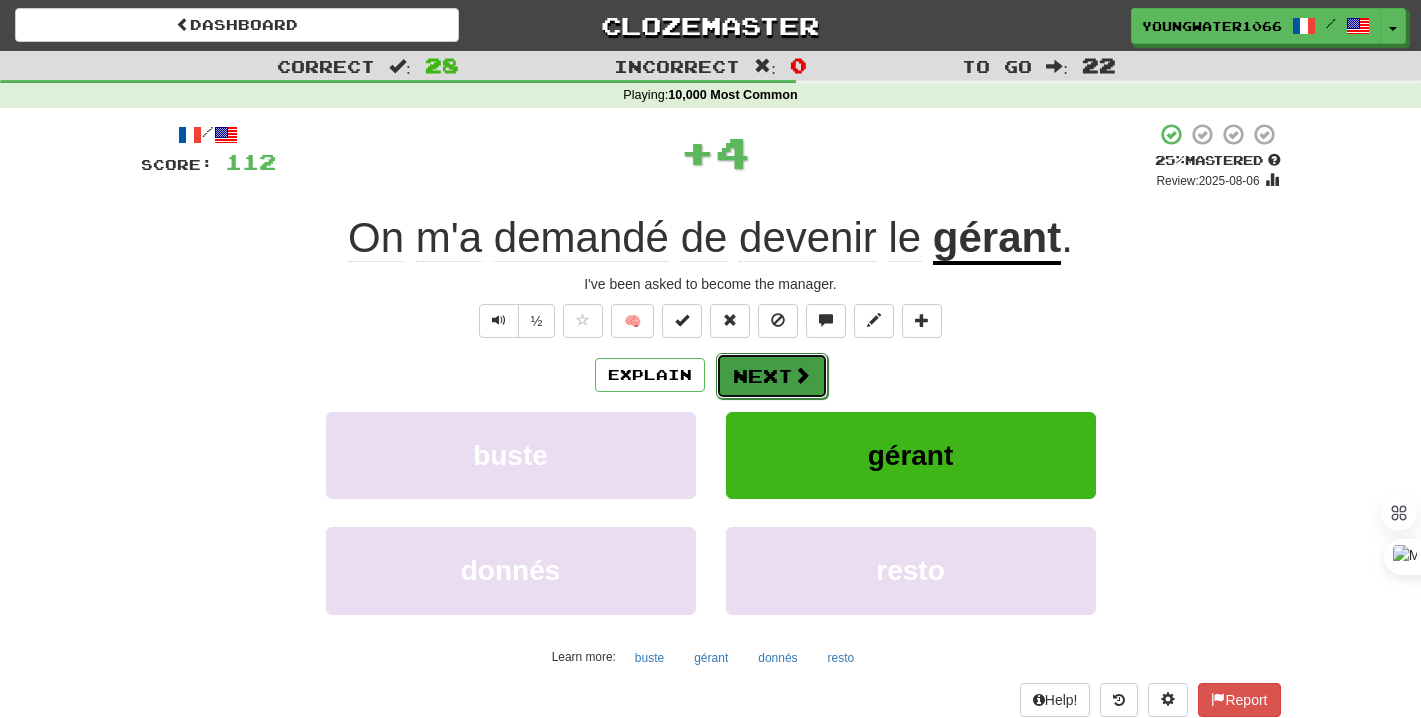 click on "Next" at bounding box center (772, 376) 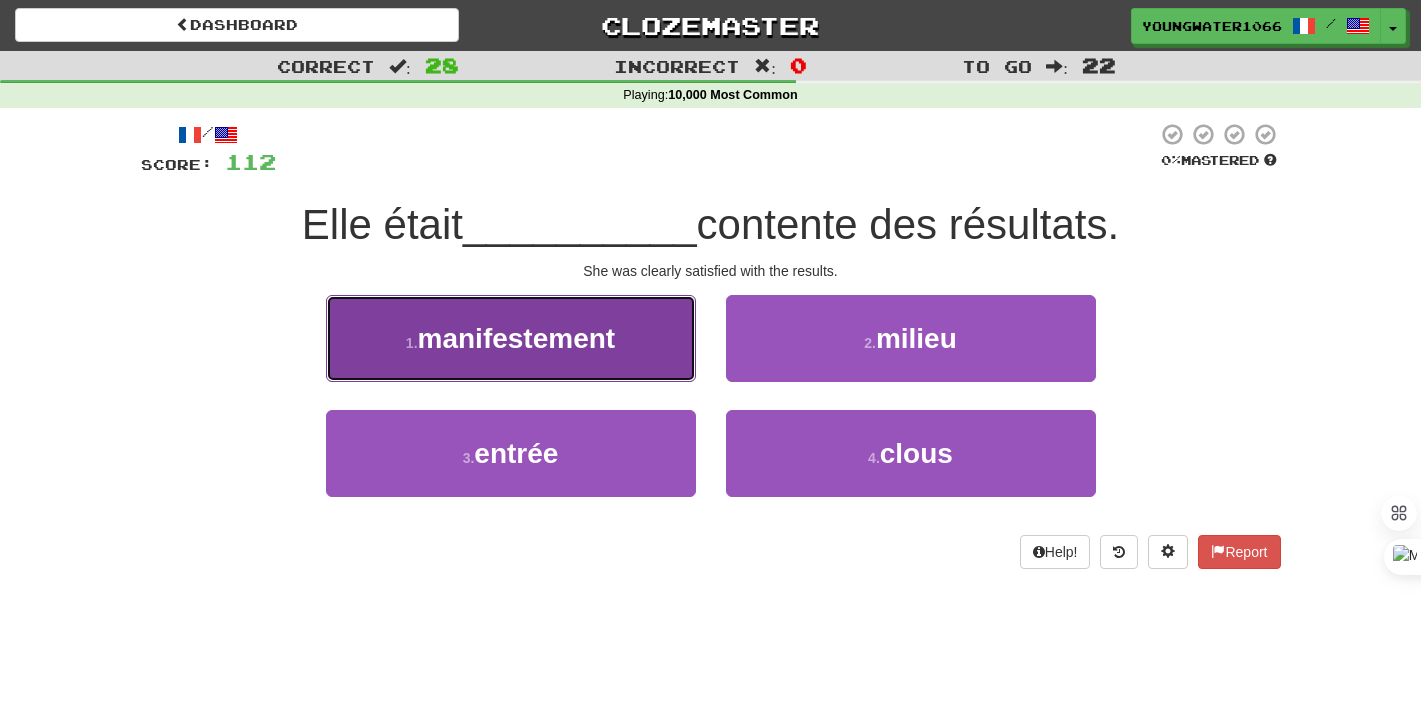 click on "1 .  manifestement" at bounding box center (511, 338) 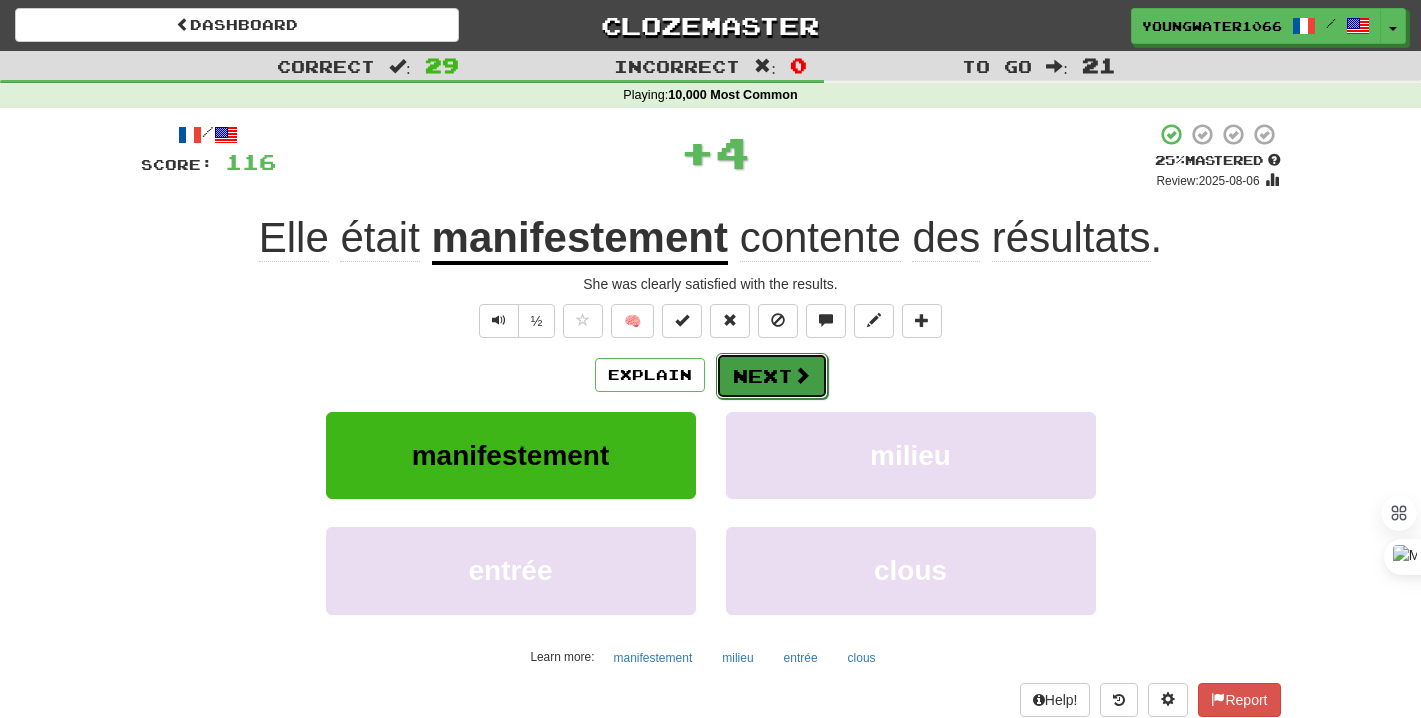 click on "Next" at bounding box center (772, 376) 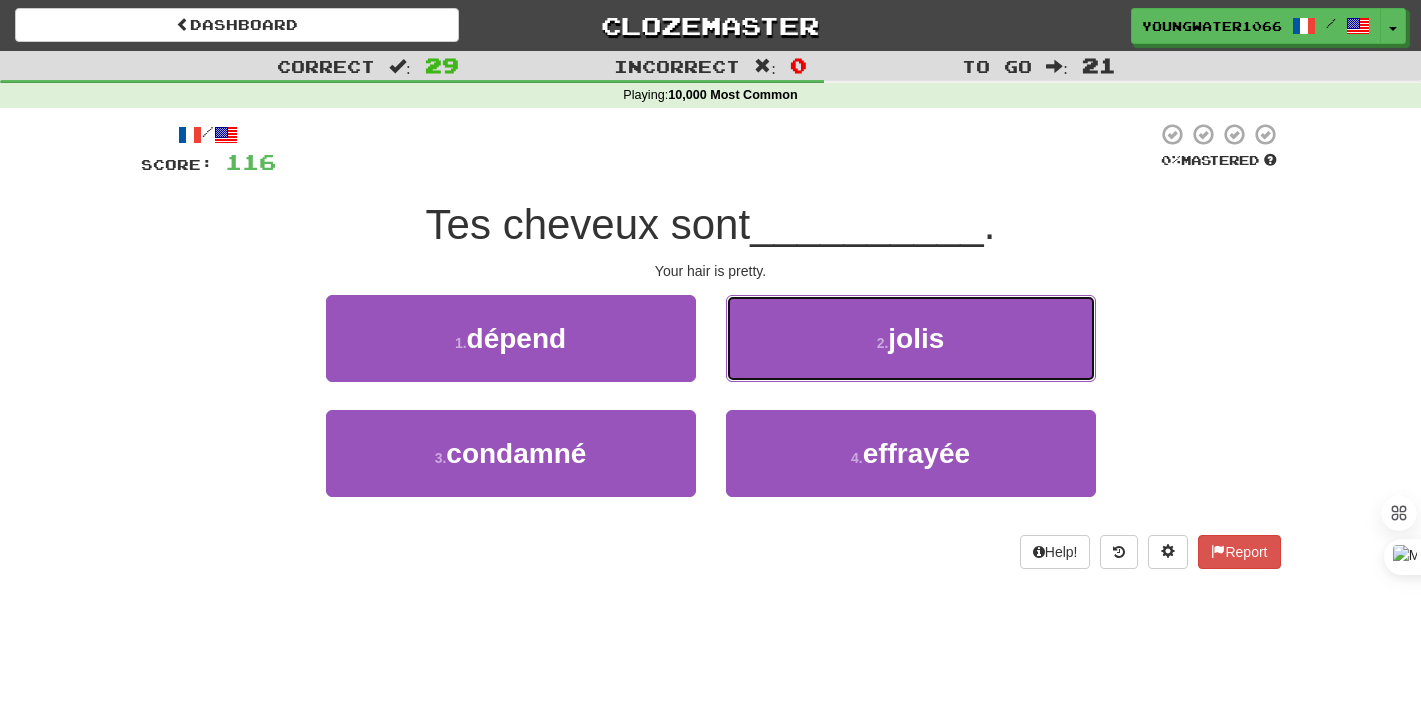 click on "2 .  jolis" at bounding box center [911, 338] 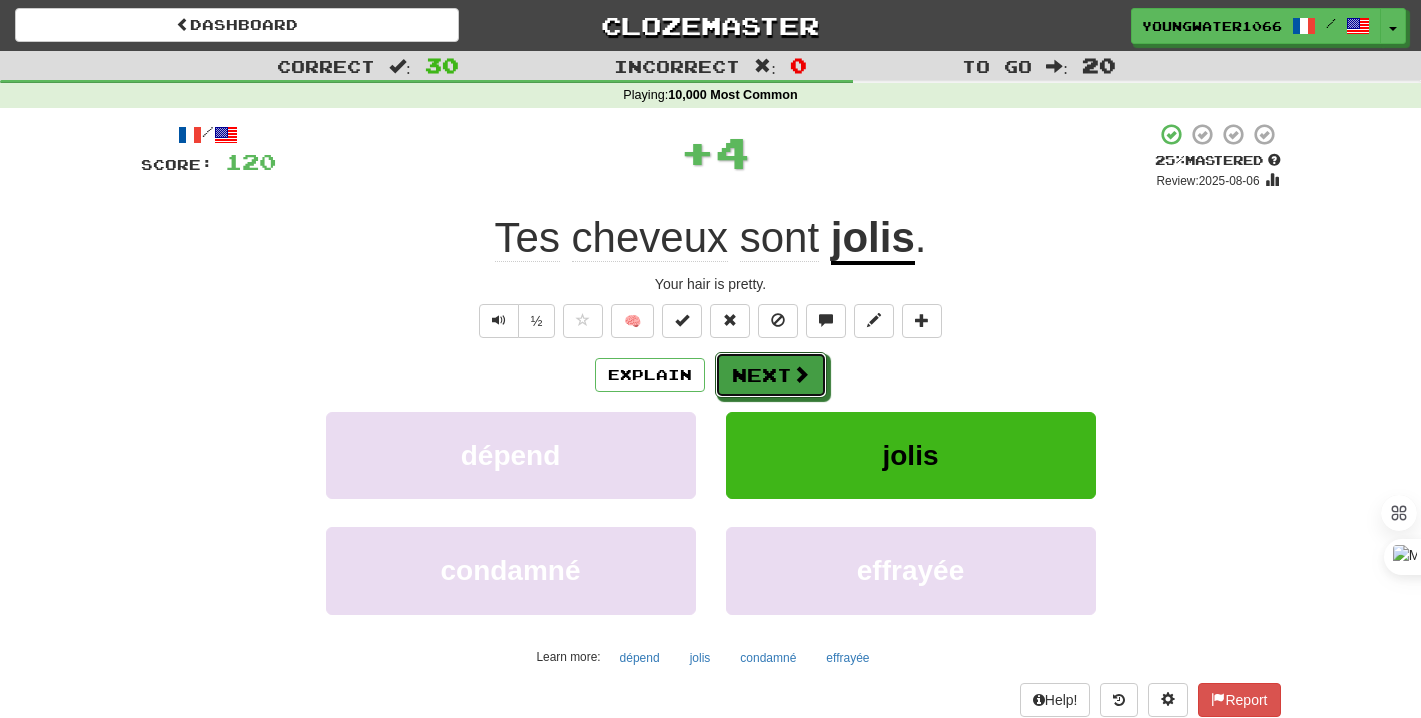 click on "Next" at bounding box center (771, 375) 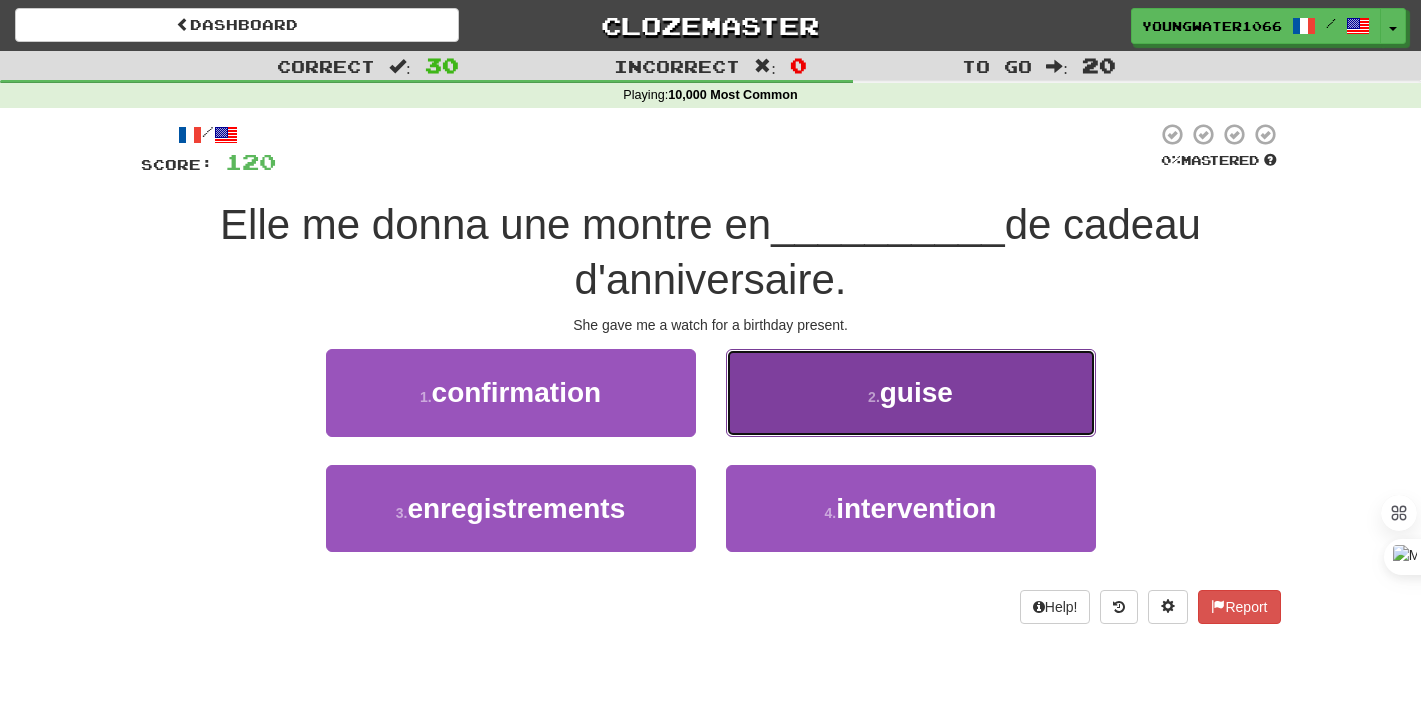 click on "2 .  guise" at bounding box center [911, 392] 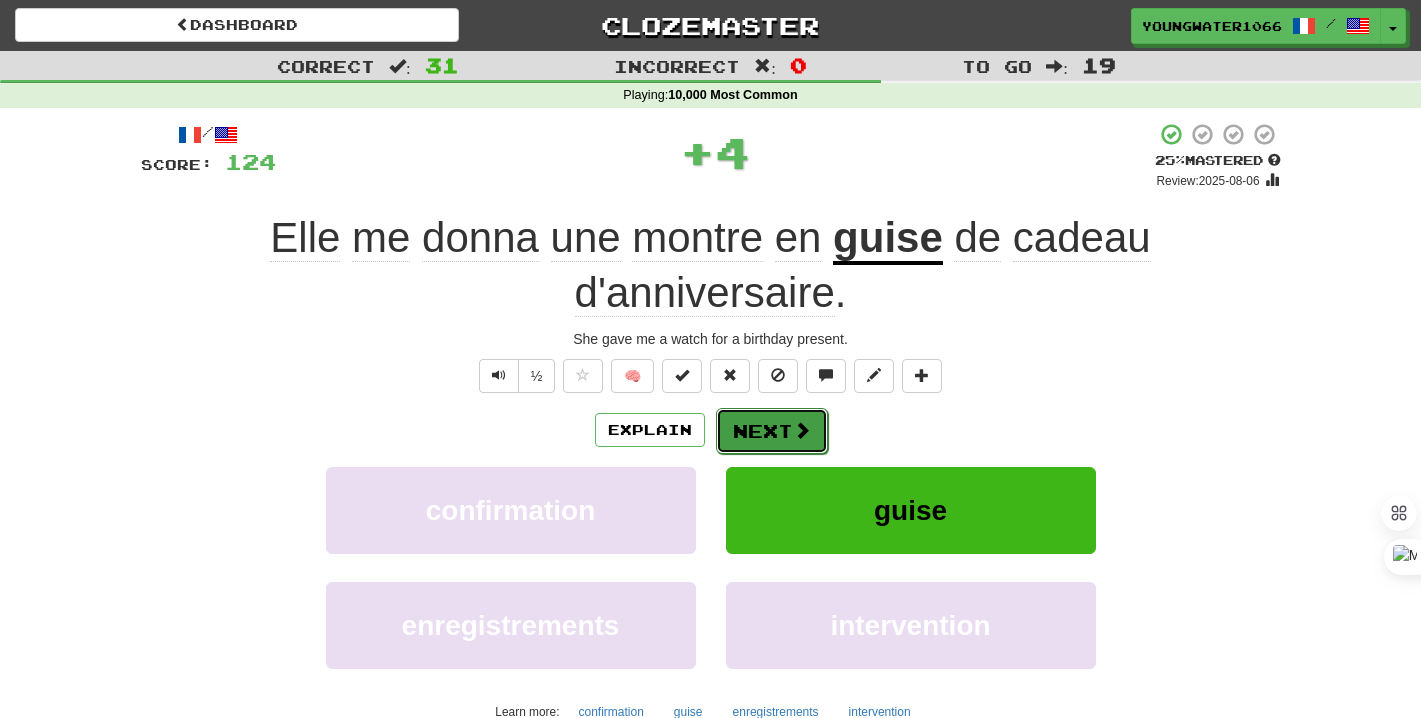 click on "Next" at bounding box center [772, 431] 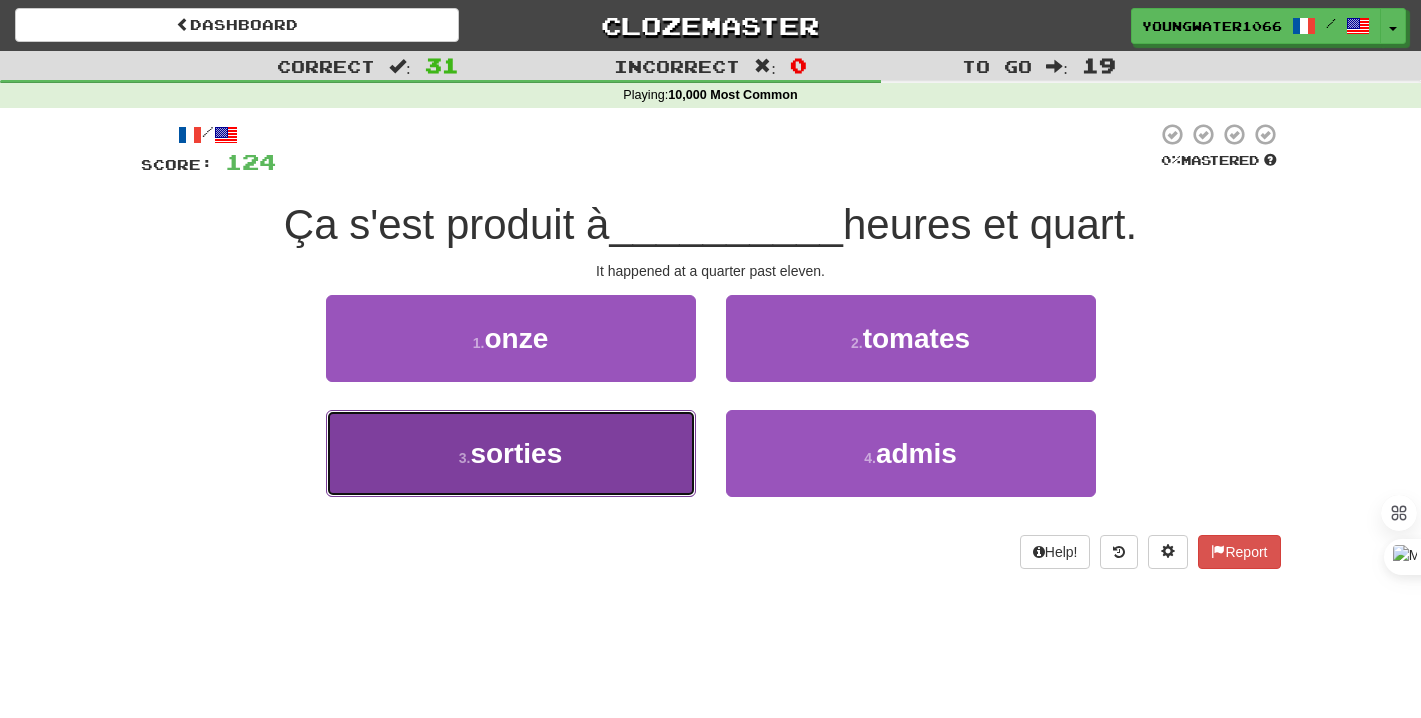 click on "3 .  sorties" at bounding box center [511, 453] 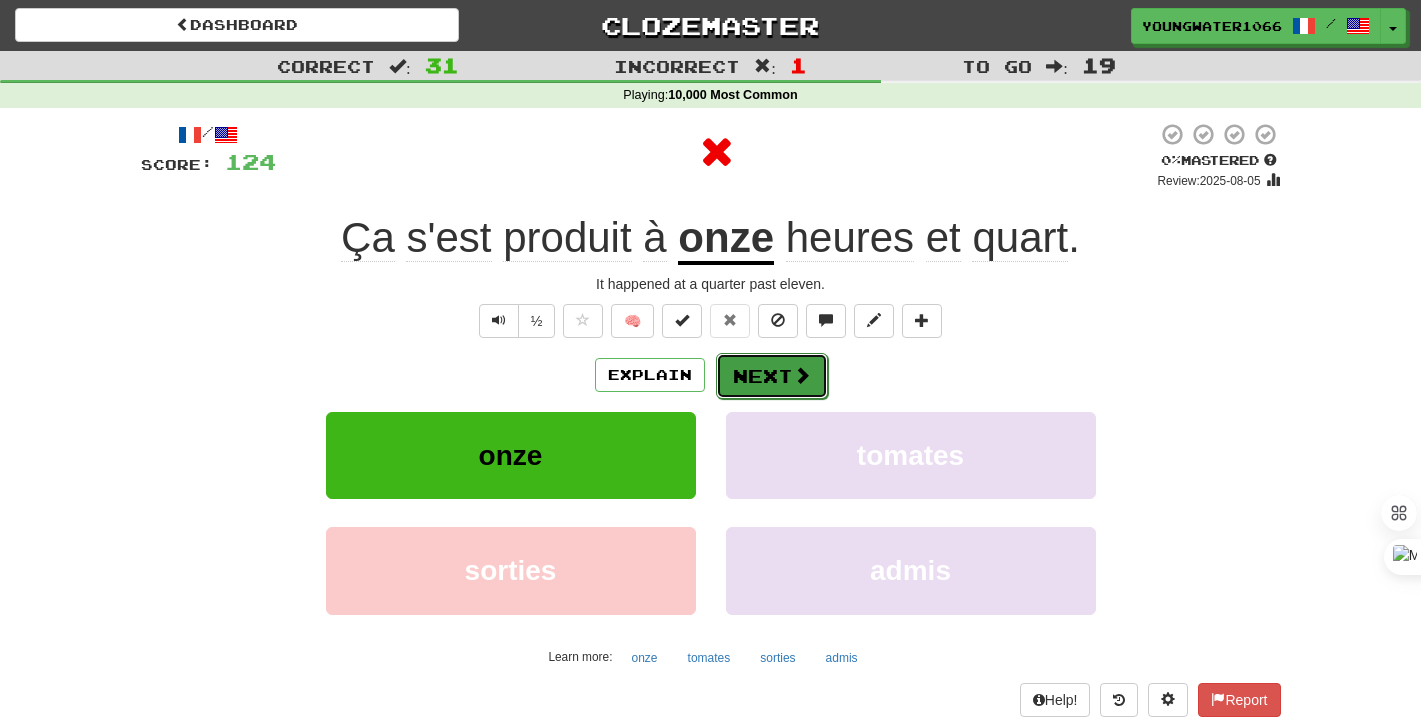 click on "Next" at bounding box center [772, 376] 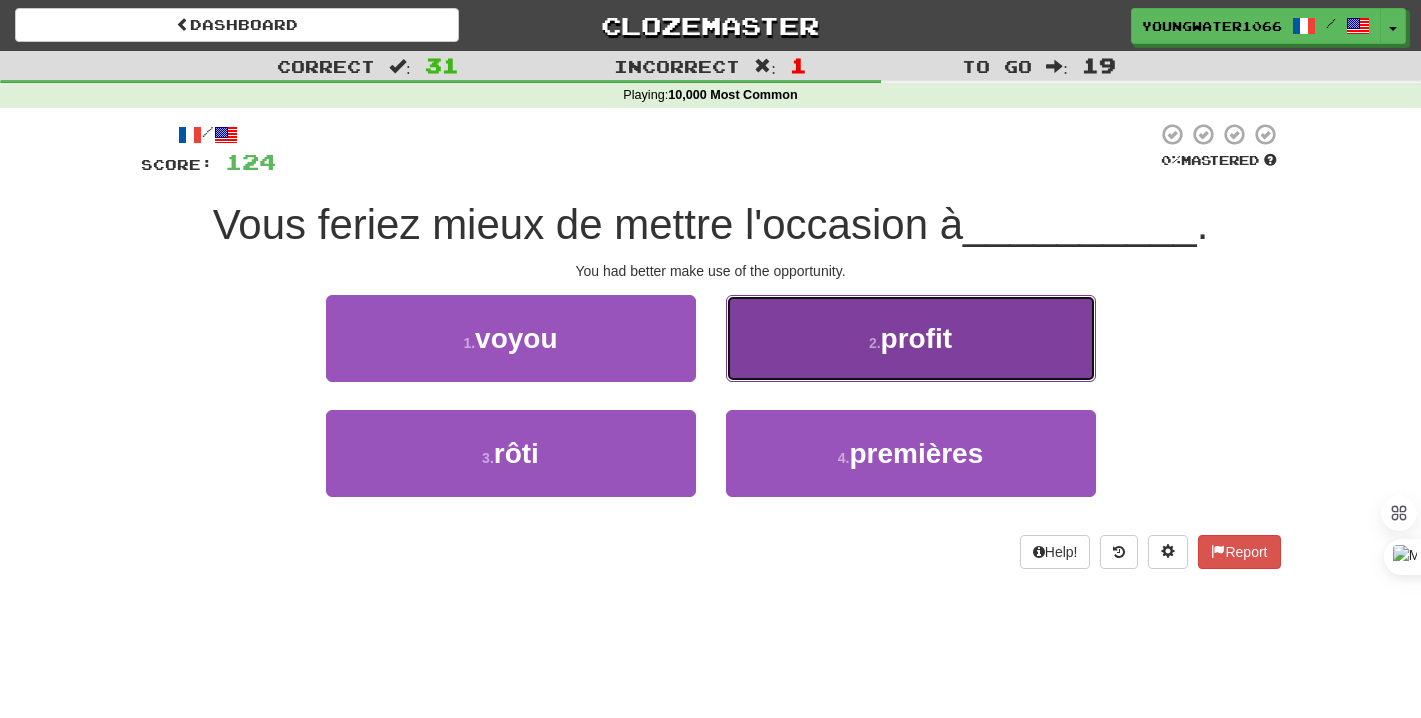 click on "2 .  profit" at bounding box center (911, 338) 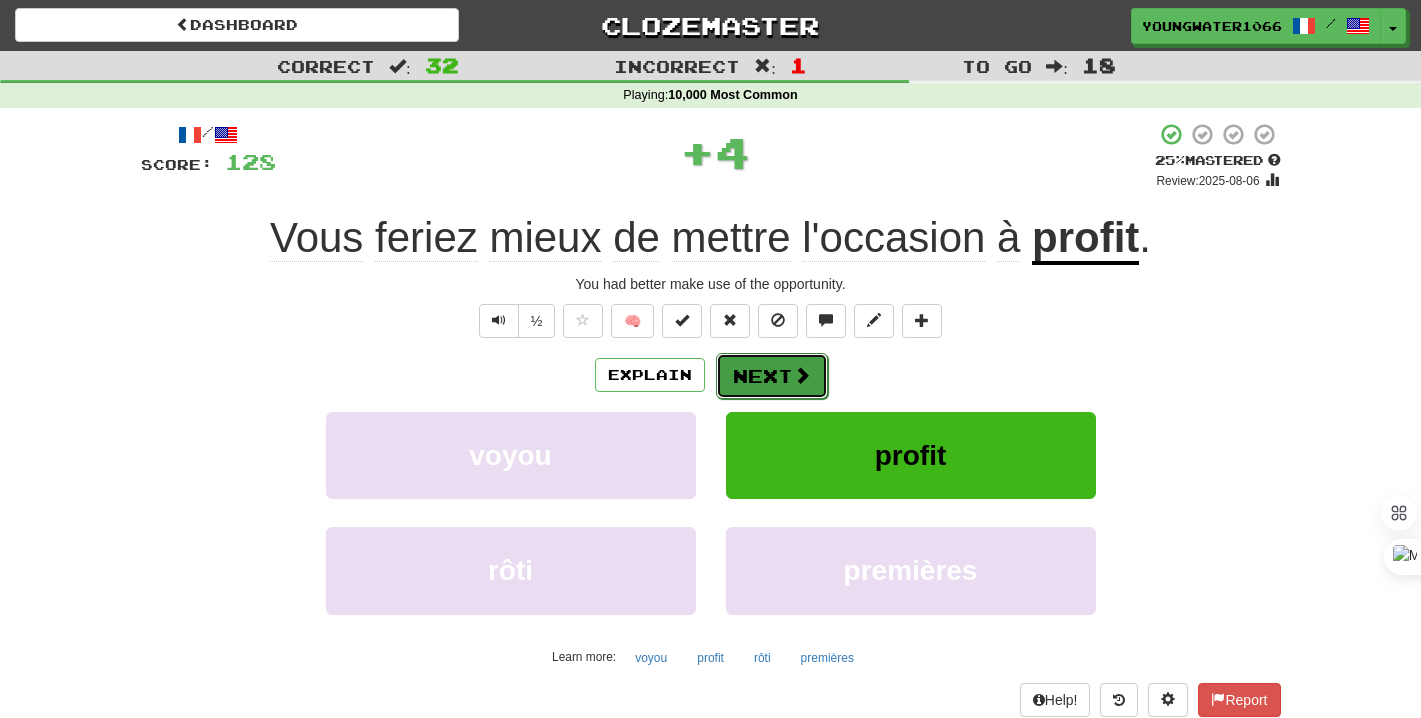 click on "Next" at bounding box center [772, 376] 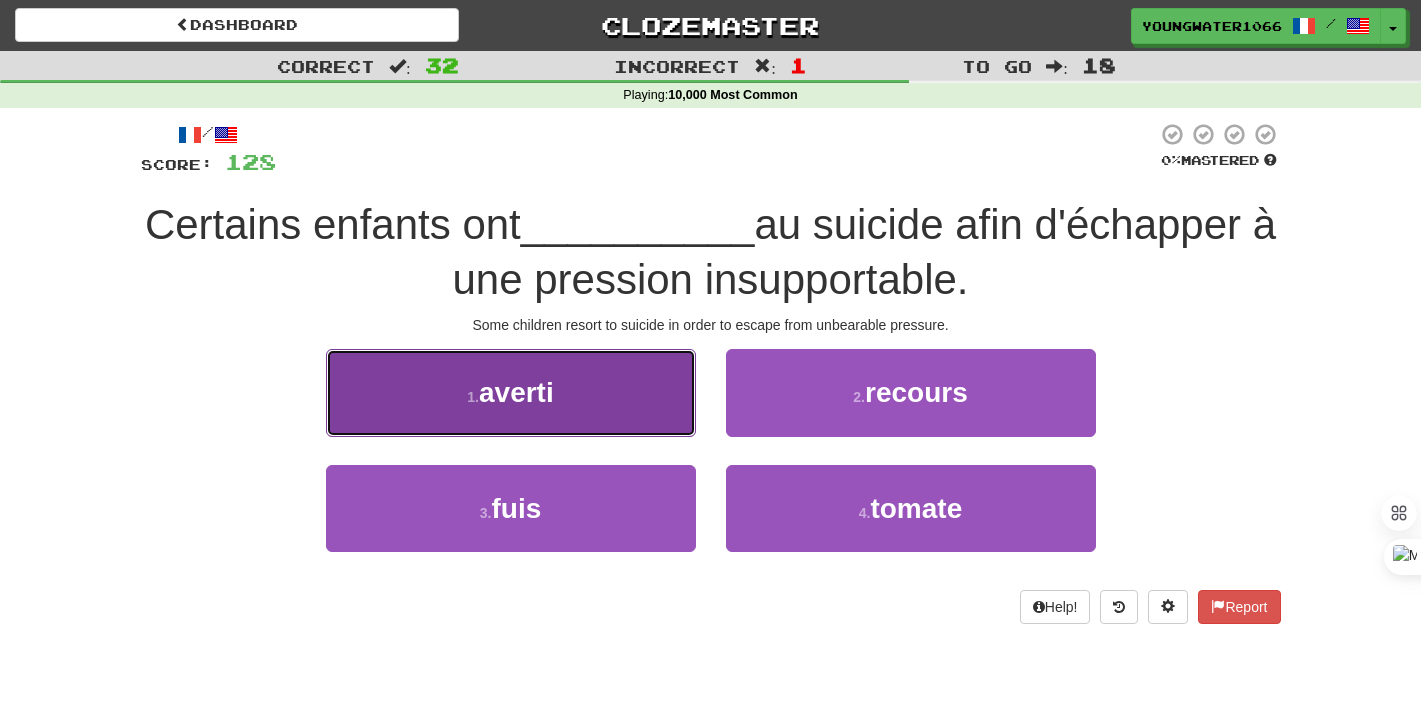 click on "1 .  averti" at bounding box center [511, 392] 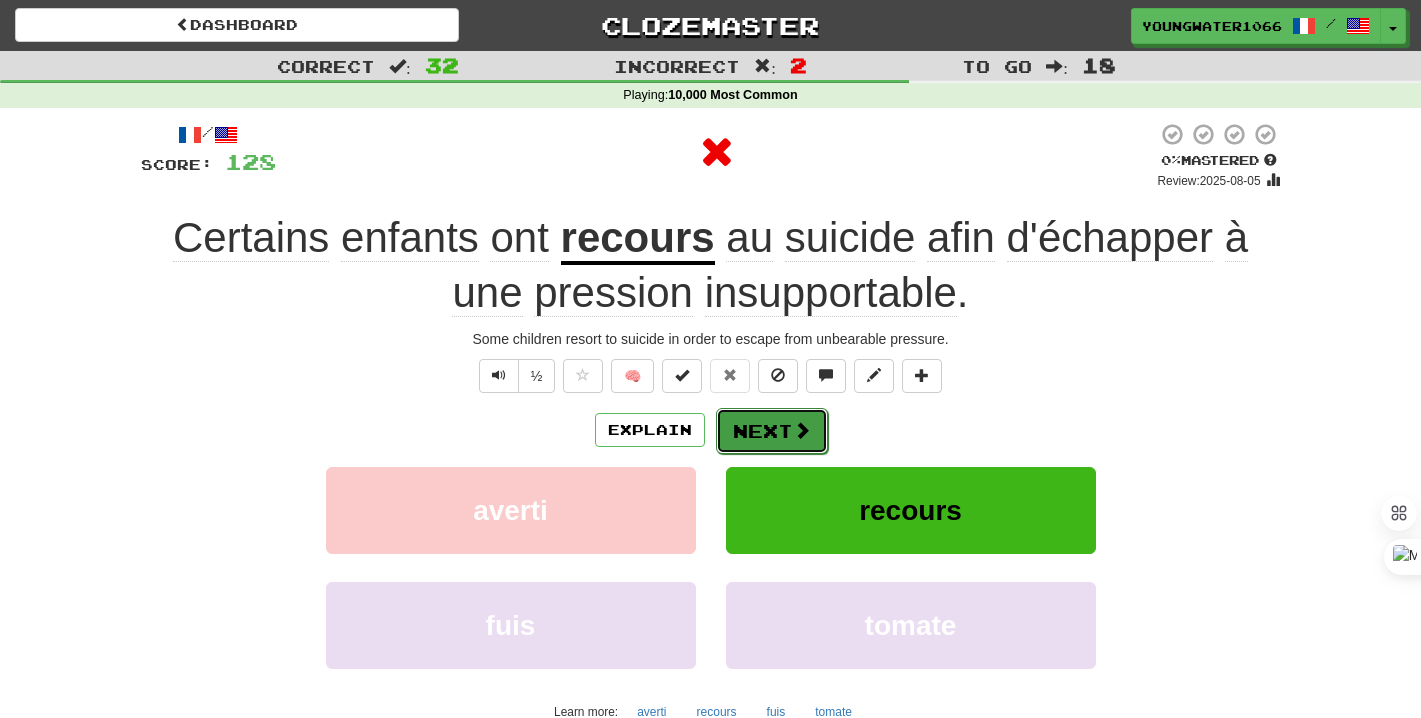 click on "Next" at bounding box center [772, 431] 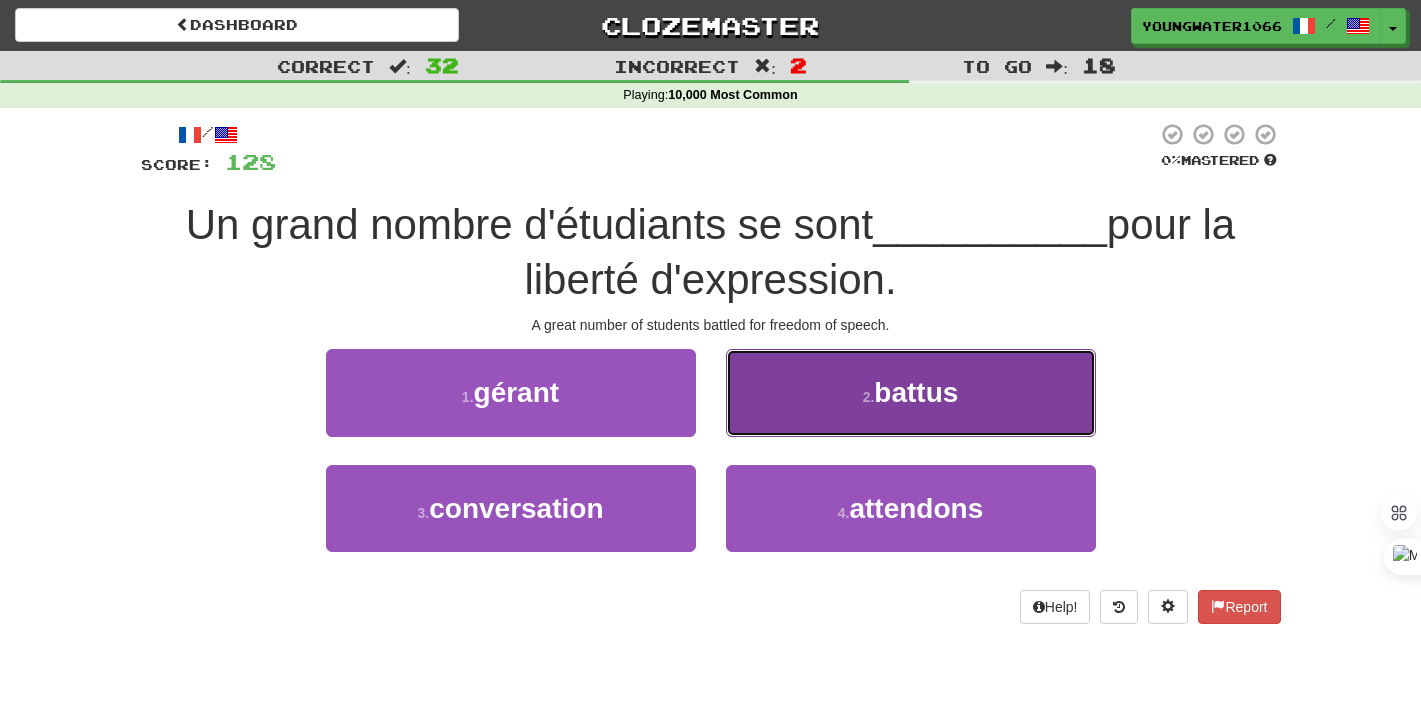 click on "2 .  battus" at bounding box center [911, 392] 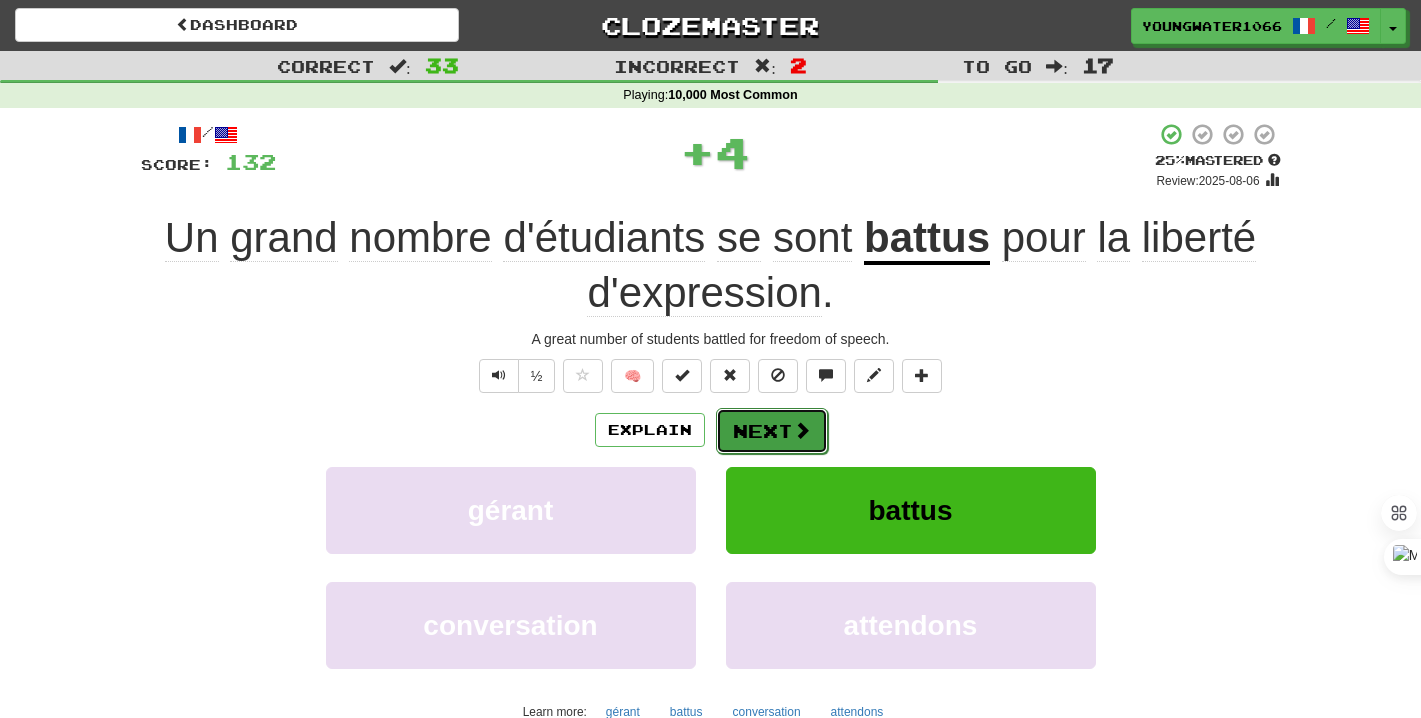click at bounding box center [802, 430] 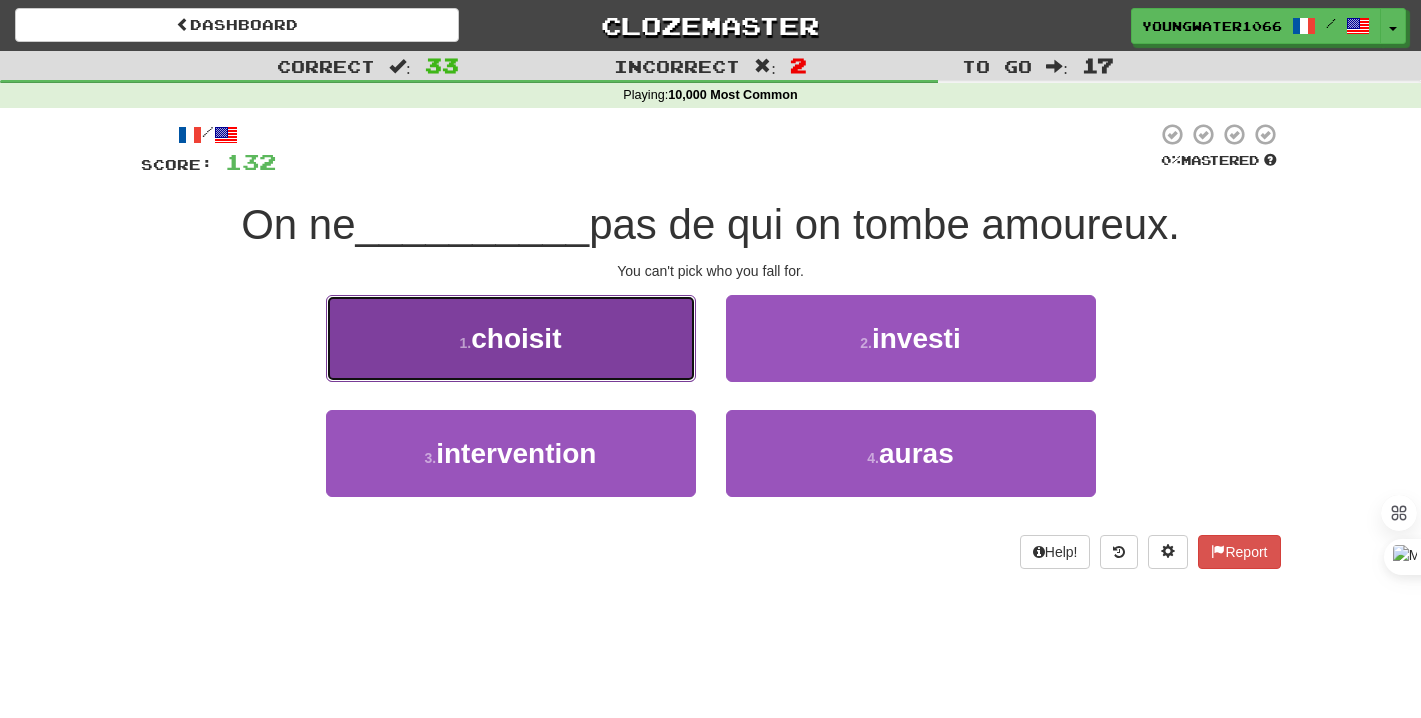 click on "1 .  choisit" at bounding box center (511, 338) 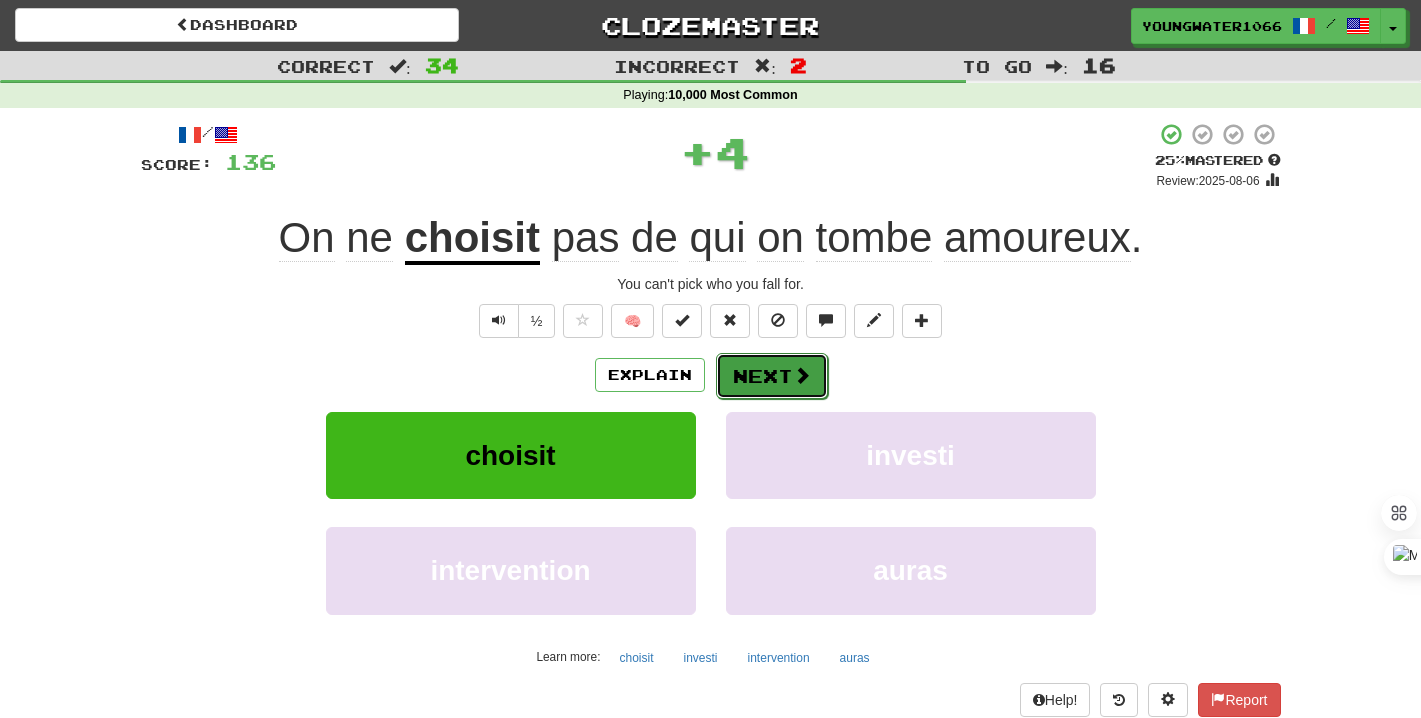 click on "Next" at bounding box center [772, 376] 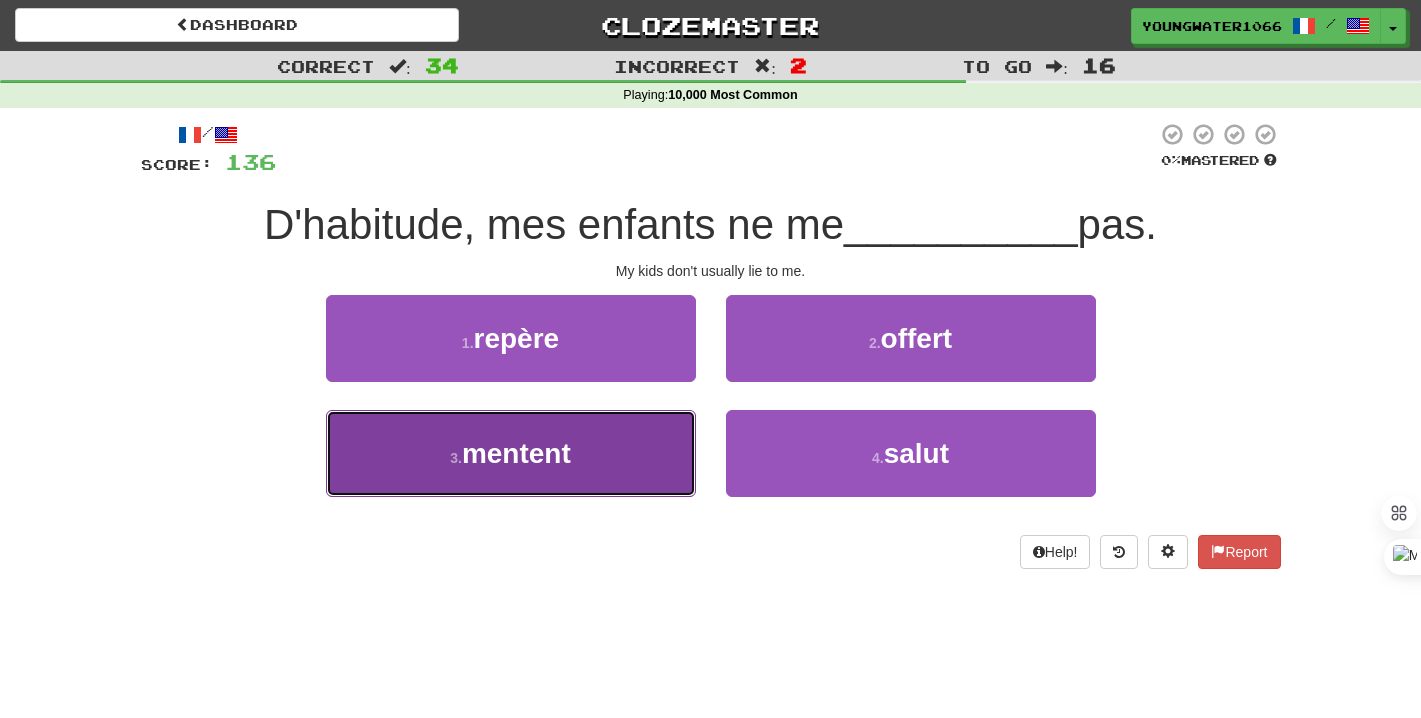 click on "3 .  mentent" at bounding box center [511, 453] 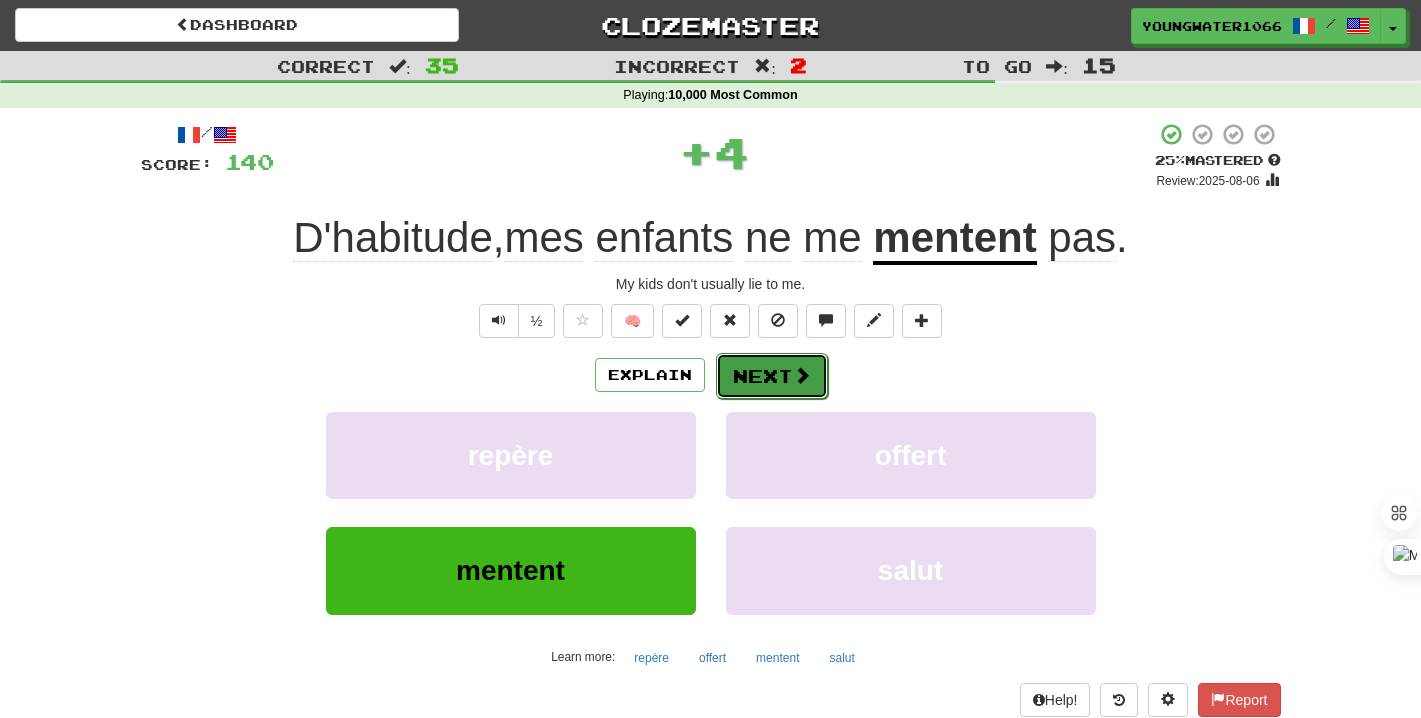 click on "Next" at bounding box center [772, 376] 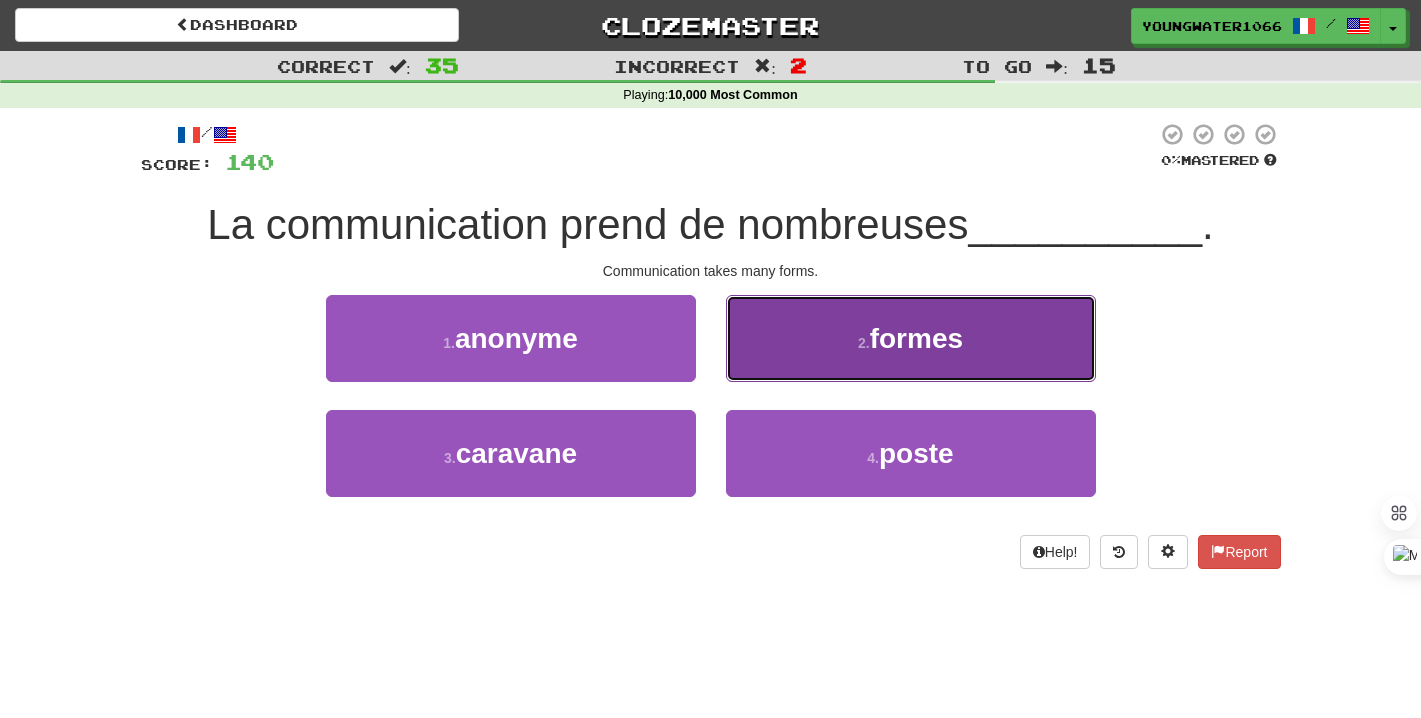 click on "2 .  formes" at bounding box center (911, 338) 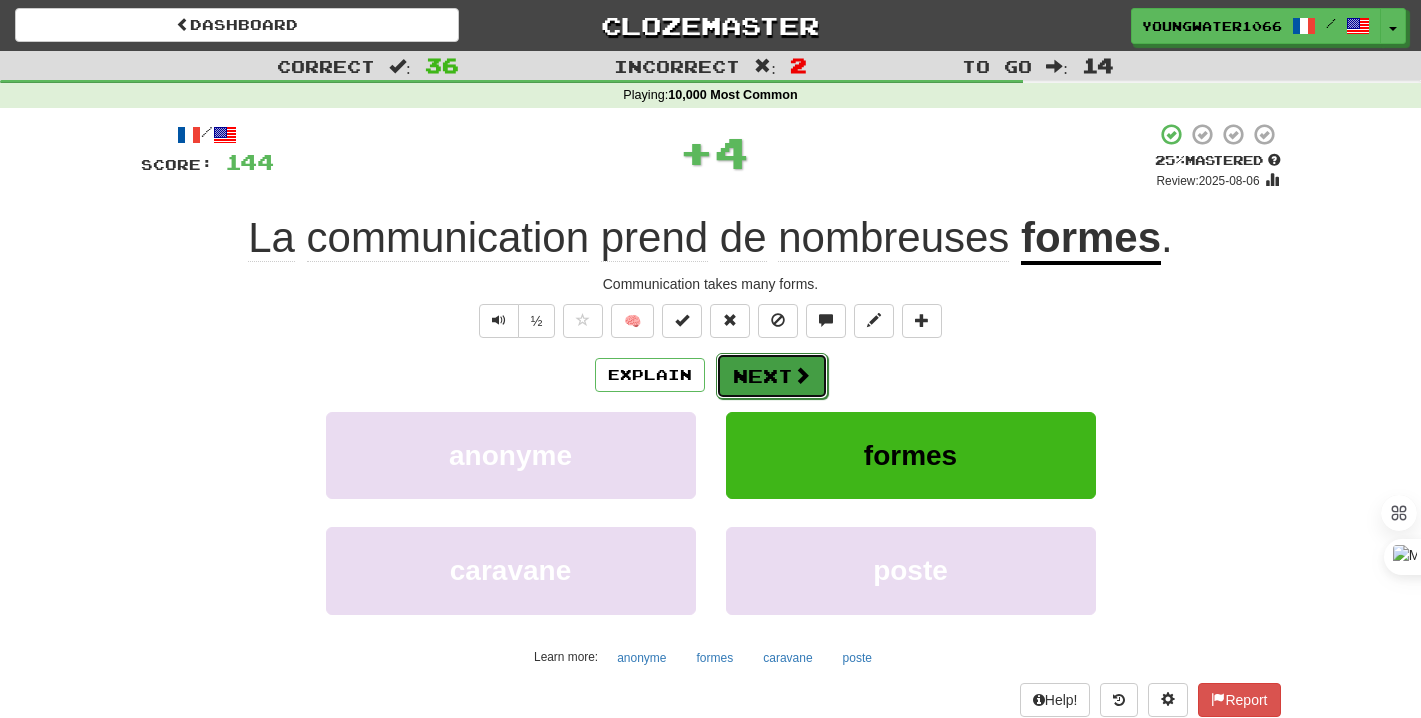 click at bounding box center [802, 375] 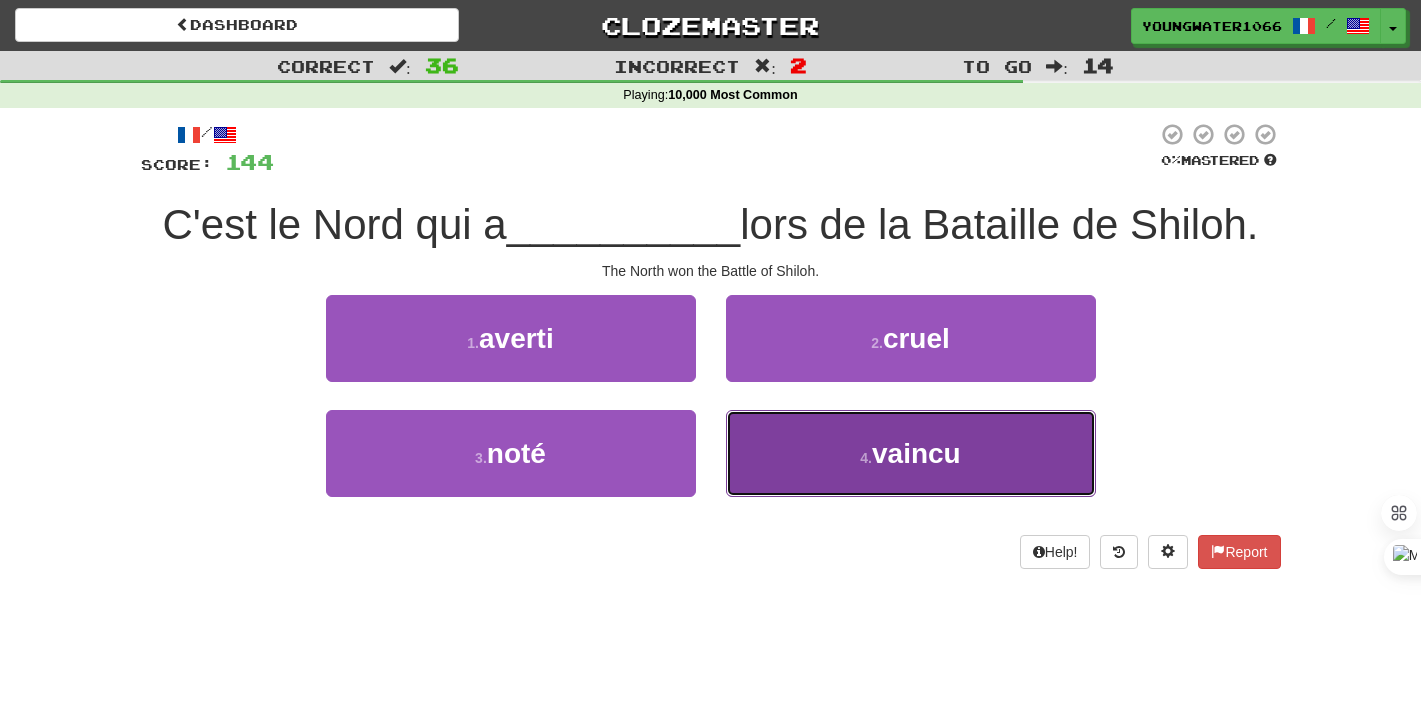click on "4 .  vaincu" at bounding box center [911, 453] 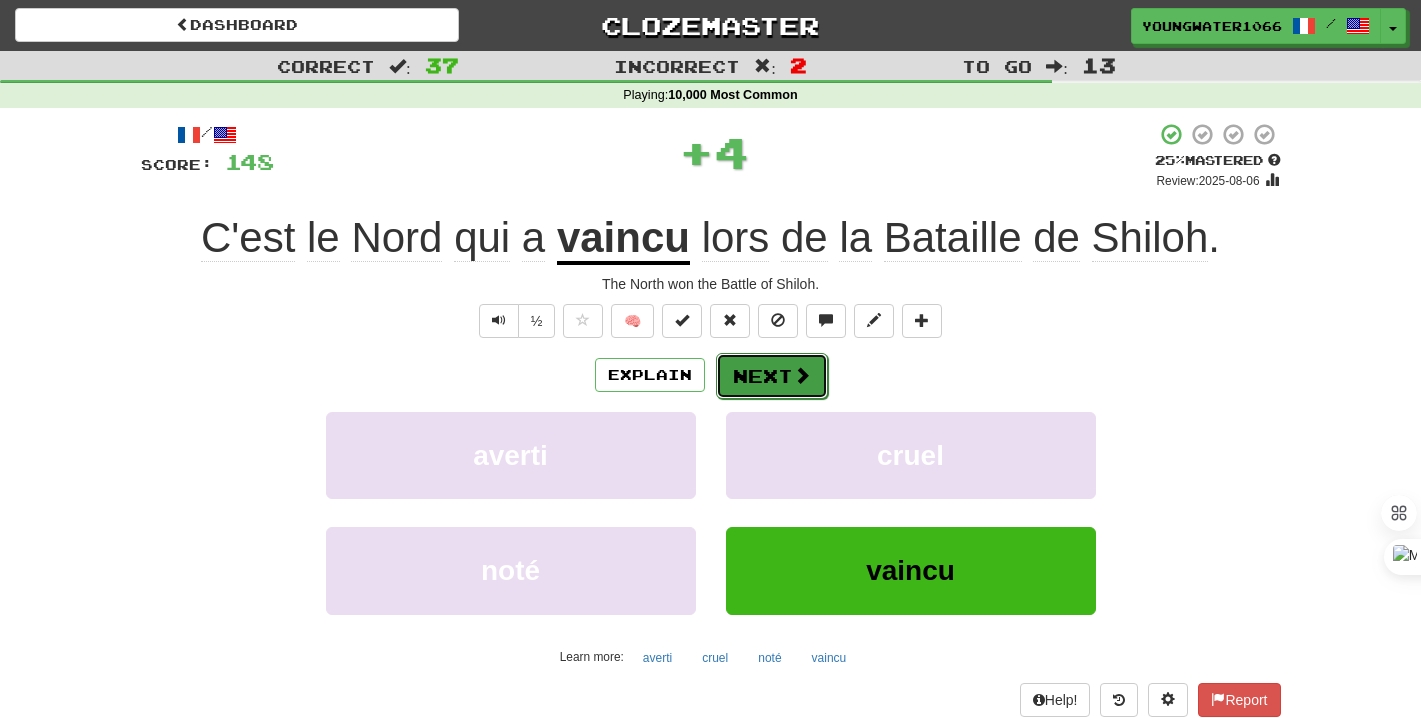 click on "Next" at bounding box center (772, 376) 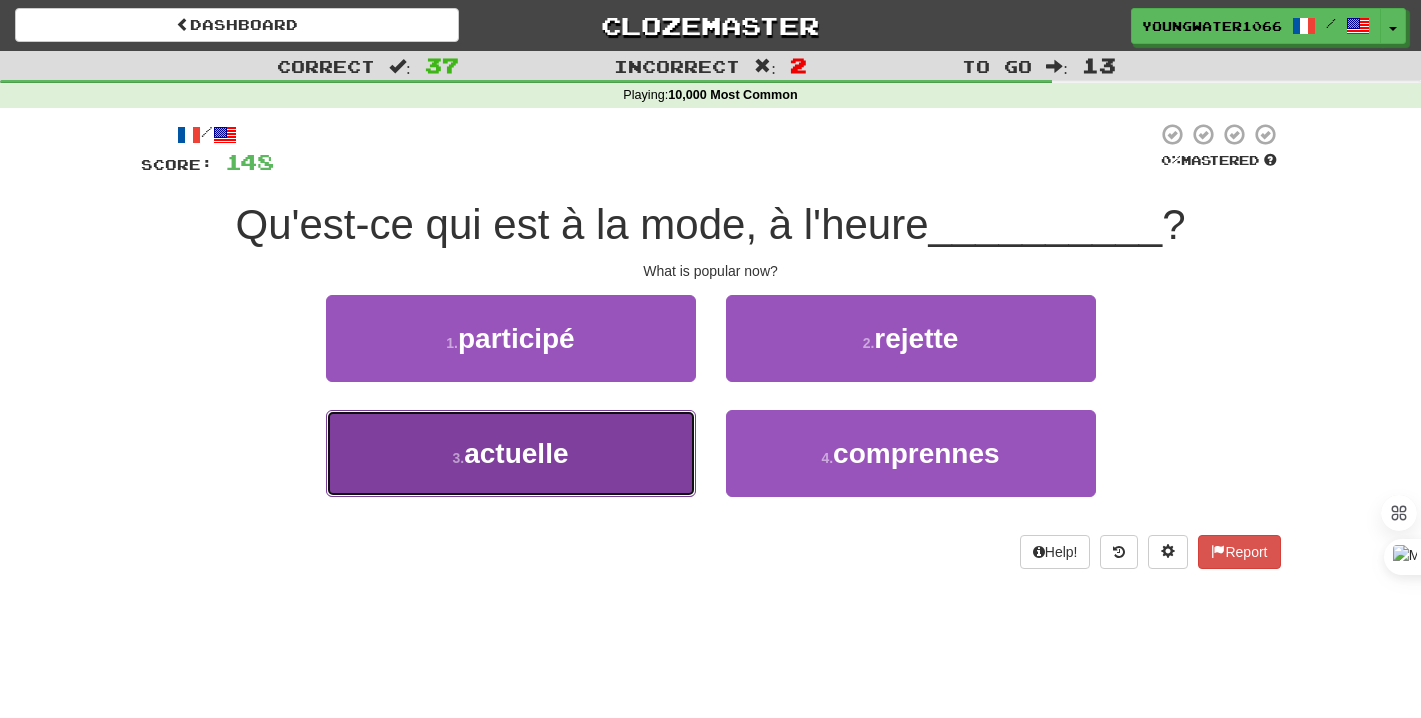click on "3 .  actuelle" at bounding box center [511, 453] 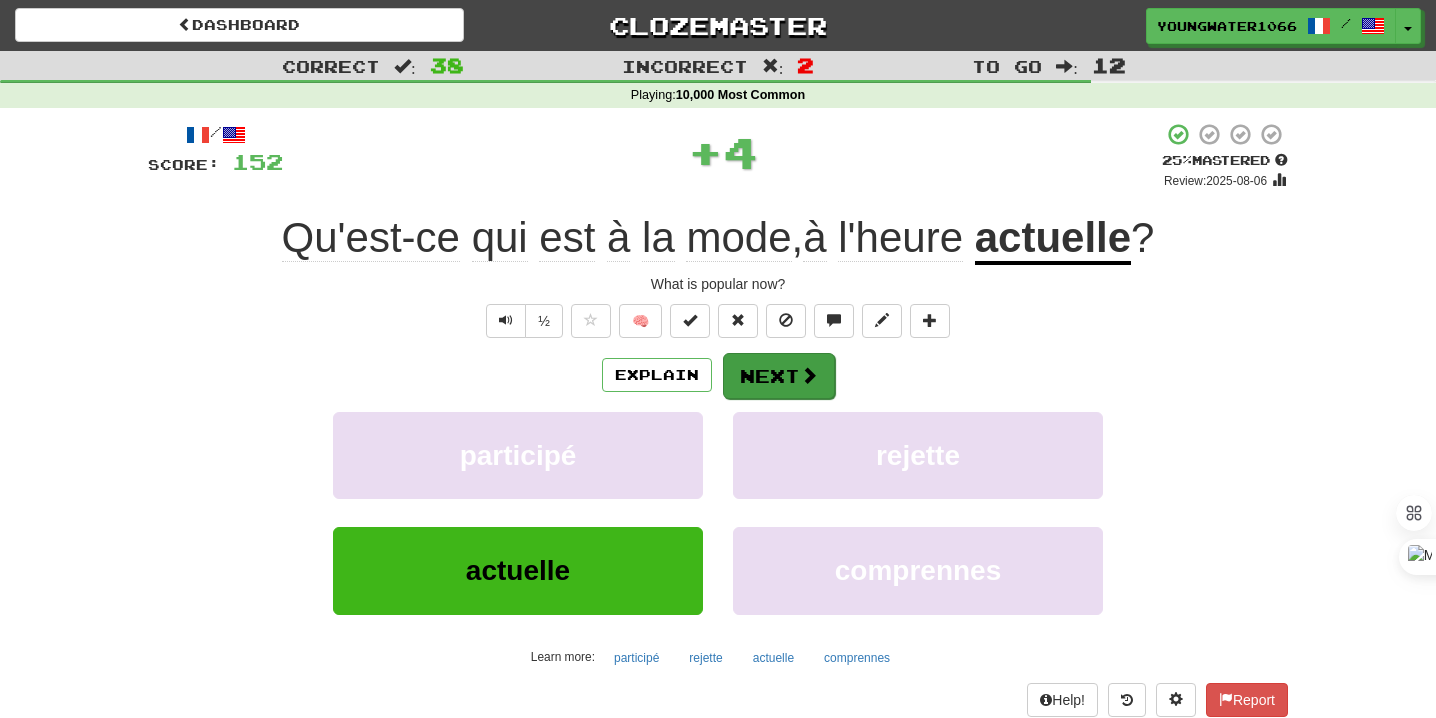 click on "Dashboard
Clozemaster
YoungWater1066
/
Toggle Dropdown
Dashboard
Leaderboard
Activity Feed
Notifications
Profile
Discussions
Français
/
English
Streak:
2
Review:
62
Points Today: 656
Languages
Account
Logout
YoungWater1066
/
Toggle Dropdown
Dashboard
Leaderboard
Activity Feed
Notifications
Profile
Discussions
Français
/
English
Streak:
2
Review:
62
Points Today: 656
Languages
Account
Logout
clozemaster
Correct   :   38 Incorrect   :   2 To go   :   12 Playing :  10,000 Most Common  /  Score:   152 + 4 25 %  Mastered Review:  2025-08-06 Qu'est-ce   qui   est   à   la   mode ,  à   l'heure   actuelle  ? ½ 🧠 Explain" at bounding box center [718, 743] 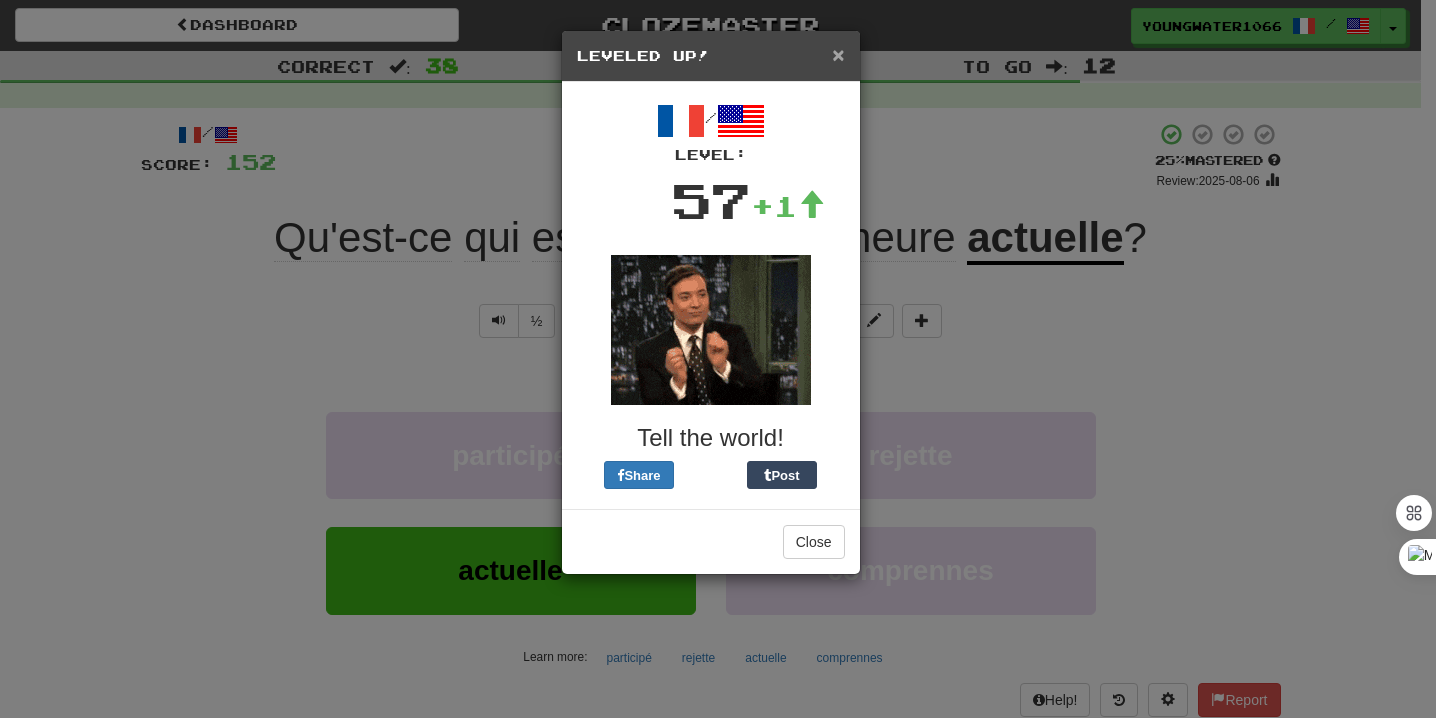 click on "×" at bounding box center (838, 54) 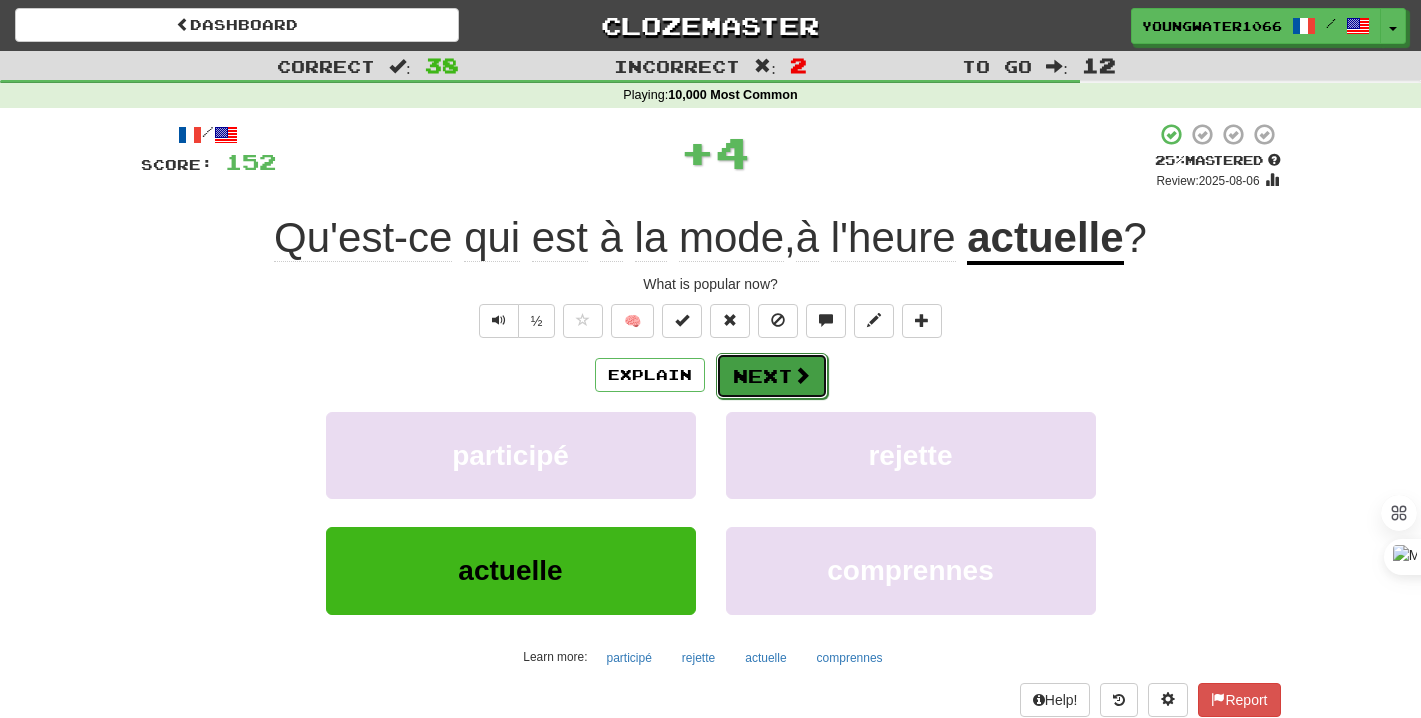 click on "Next" at bounding box center [772, 376] 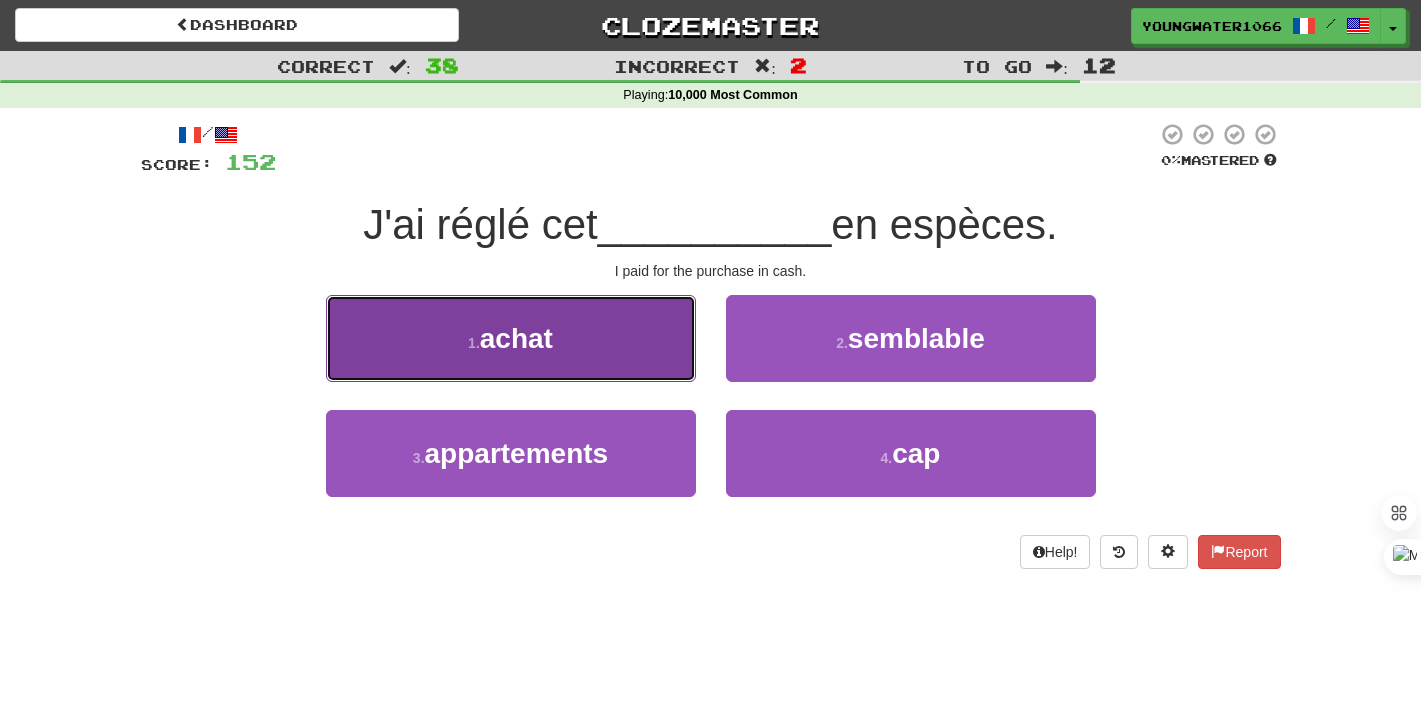 click on "1 .  achat" at bounding box center [511, 338] 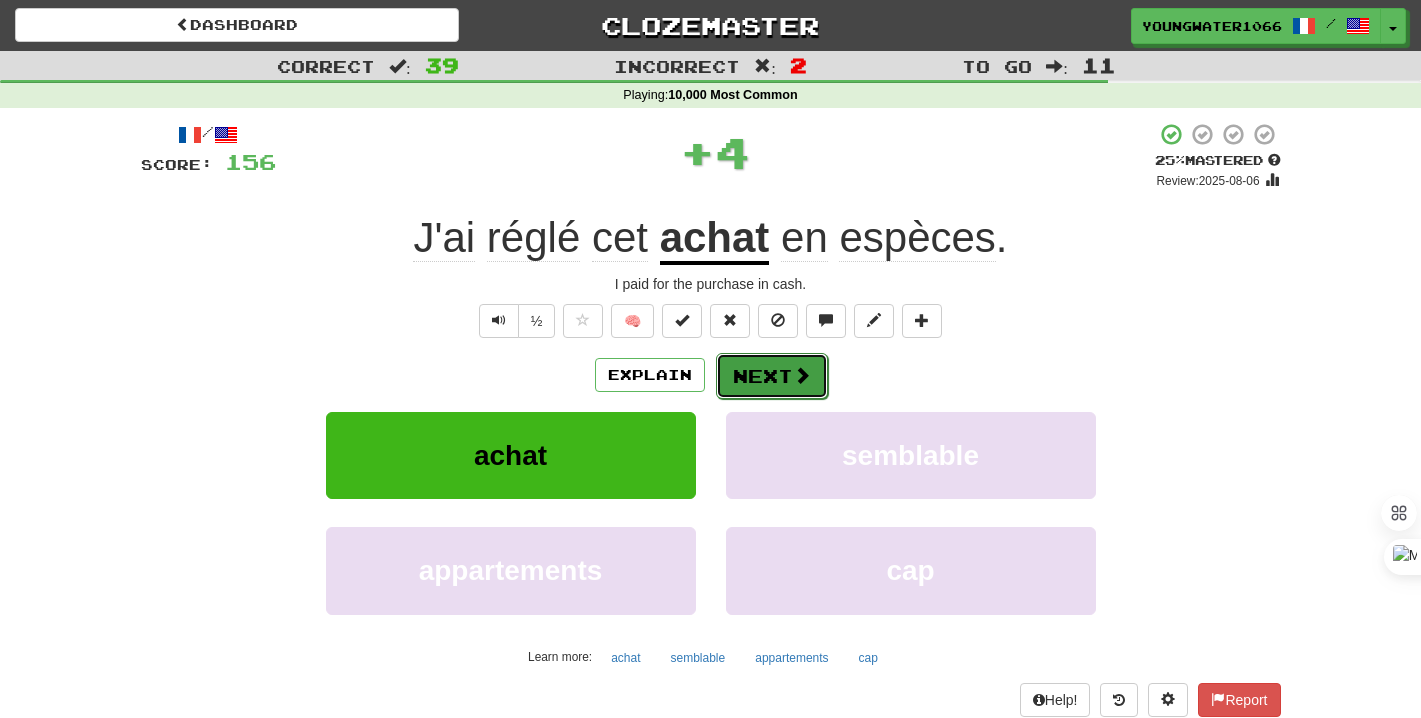 click on "Next" at bounding box center [772, 376] 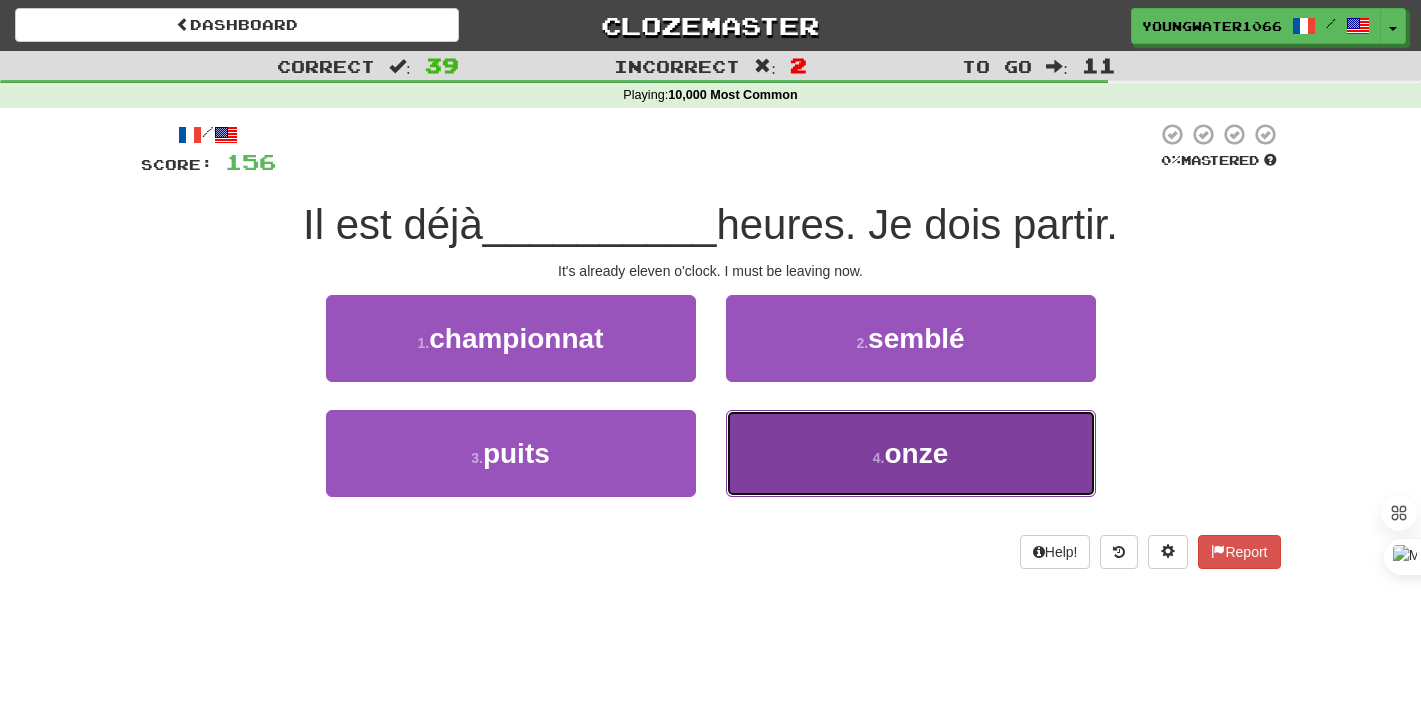 click on "4 .  onze" at bounding box center (911, 453) 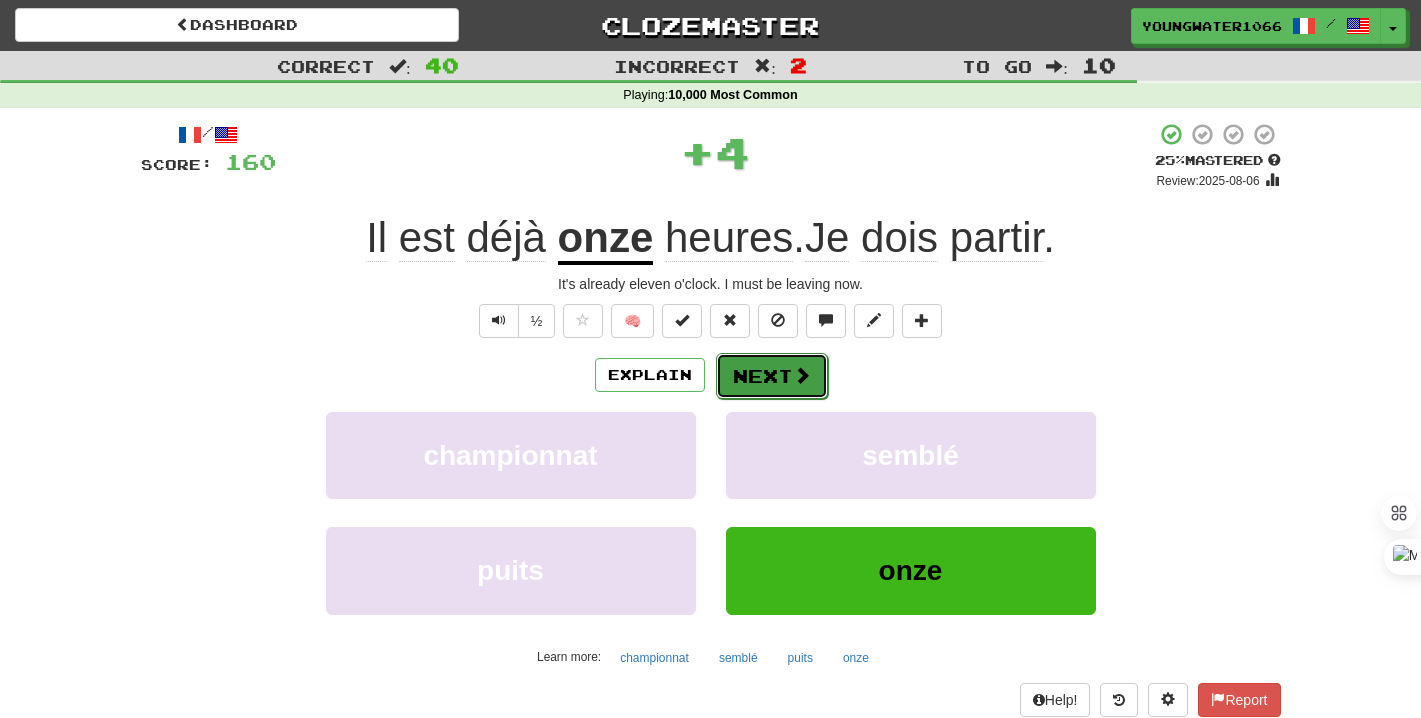click on "Next" at bounding box center [772, 376] 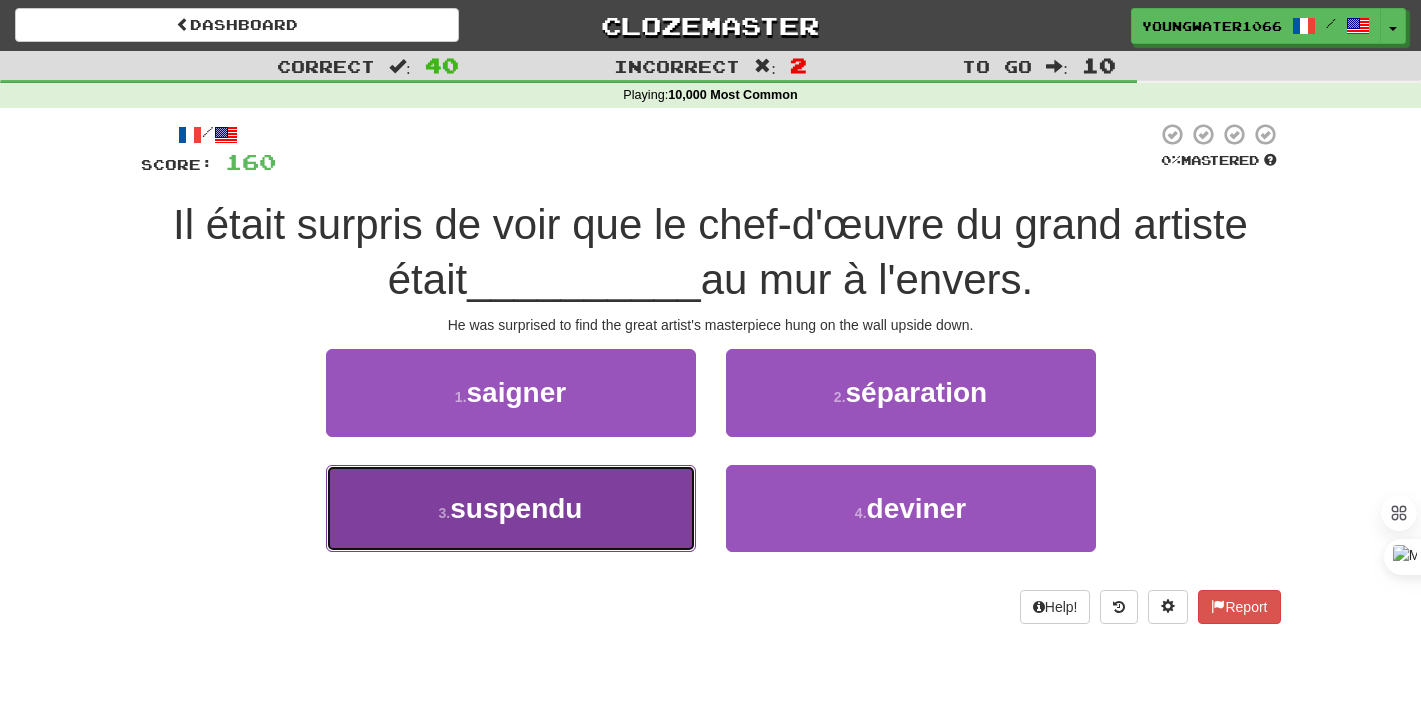 click on "3 .  suspendu" at bounding box center (511, 508) 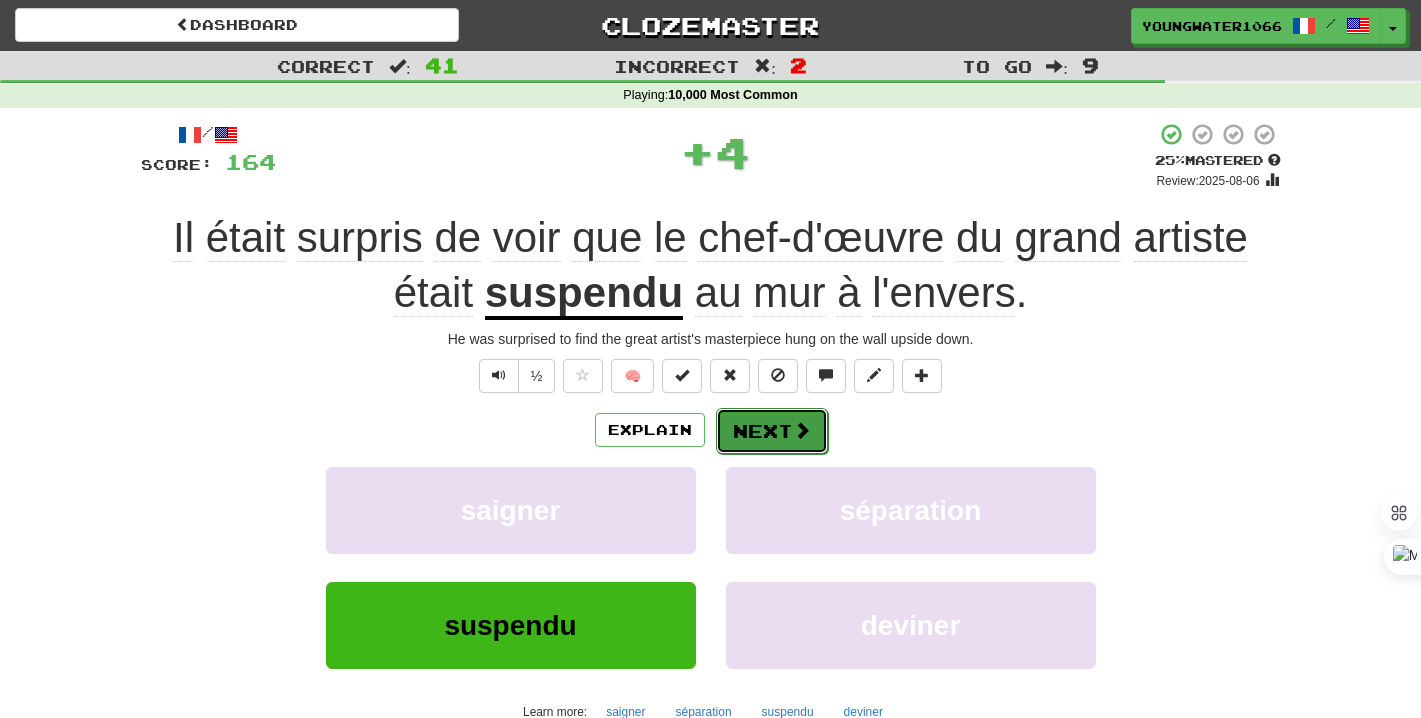 click on "Next" at bounding box center [772, 431] 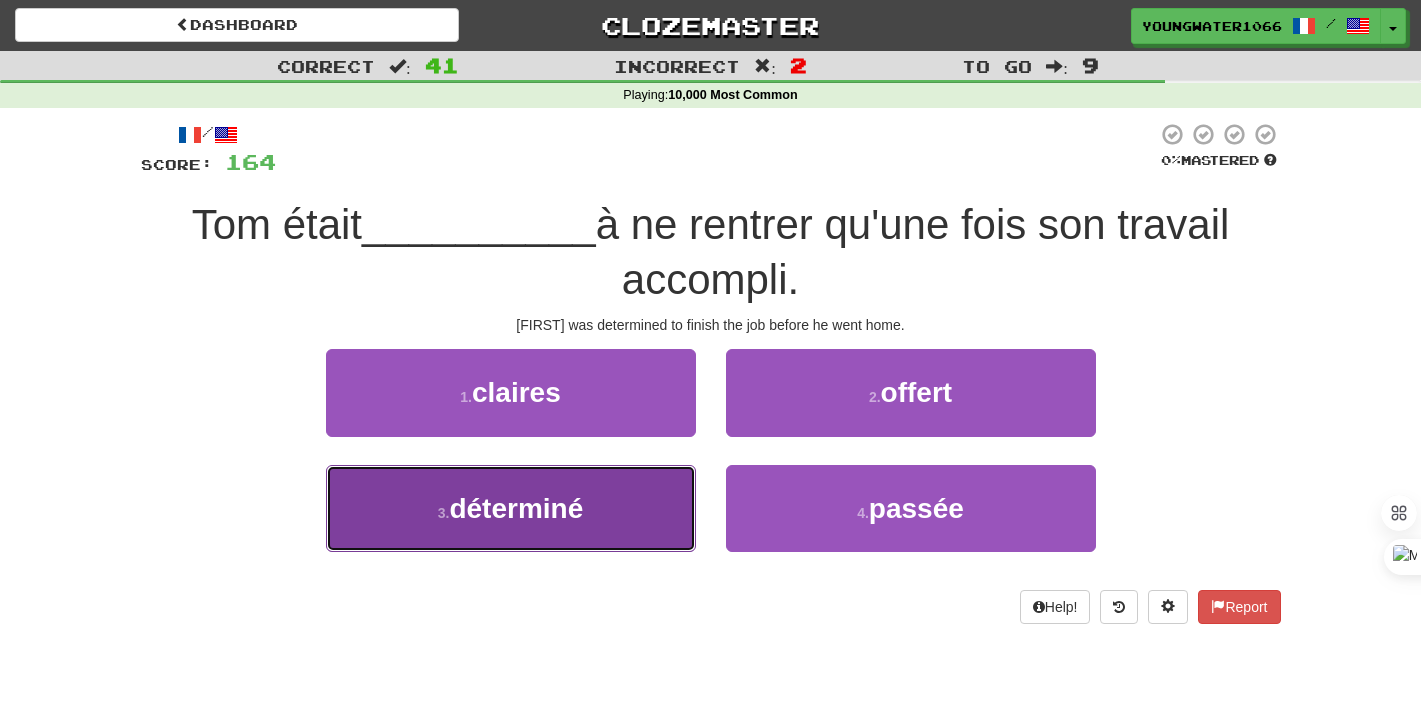 click on "3 .  déterminé" at bounding box center [511, 508] 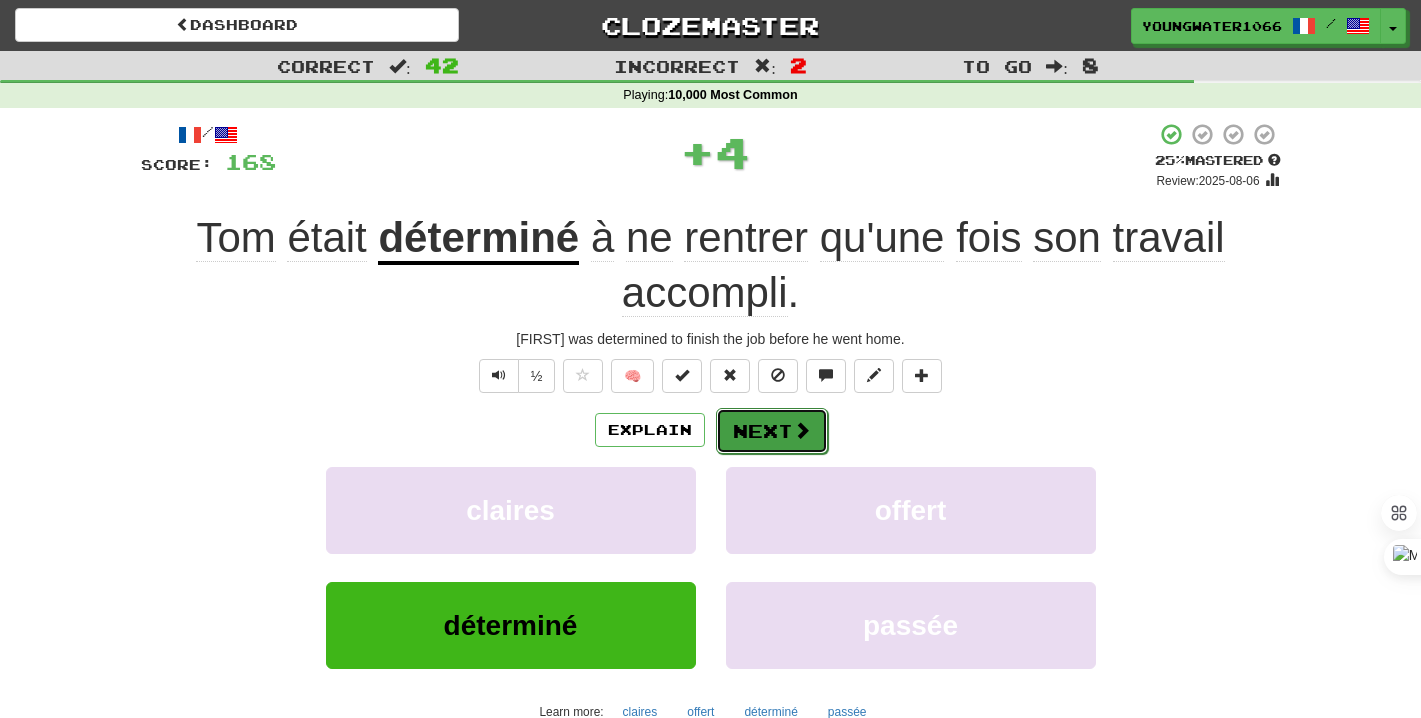 click on "Next" at bounding box center [772, 431] 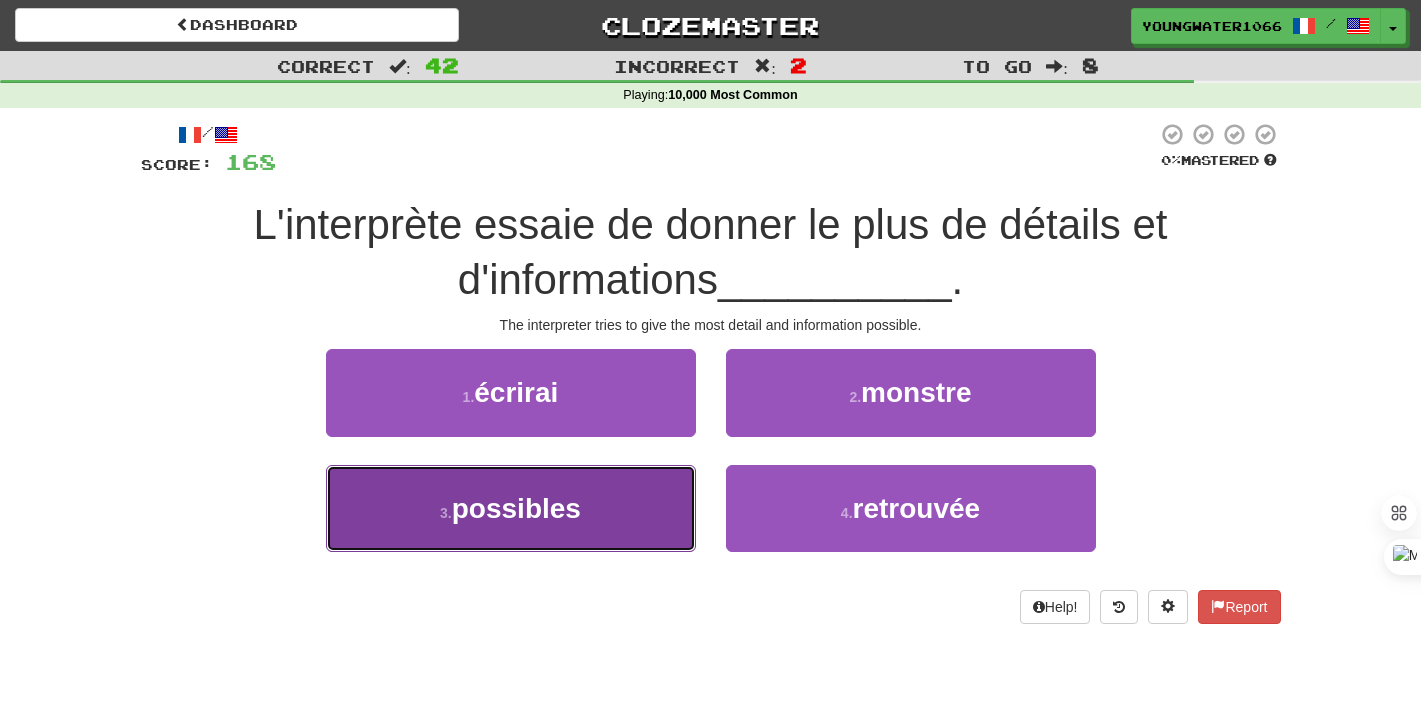 click on "3 .  possibles" at bounding box center (511, 508) 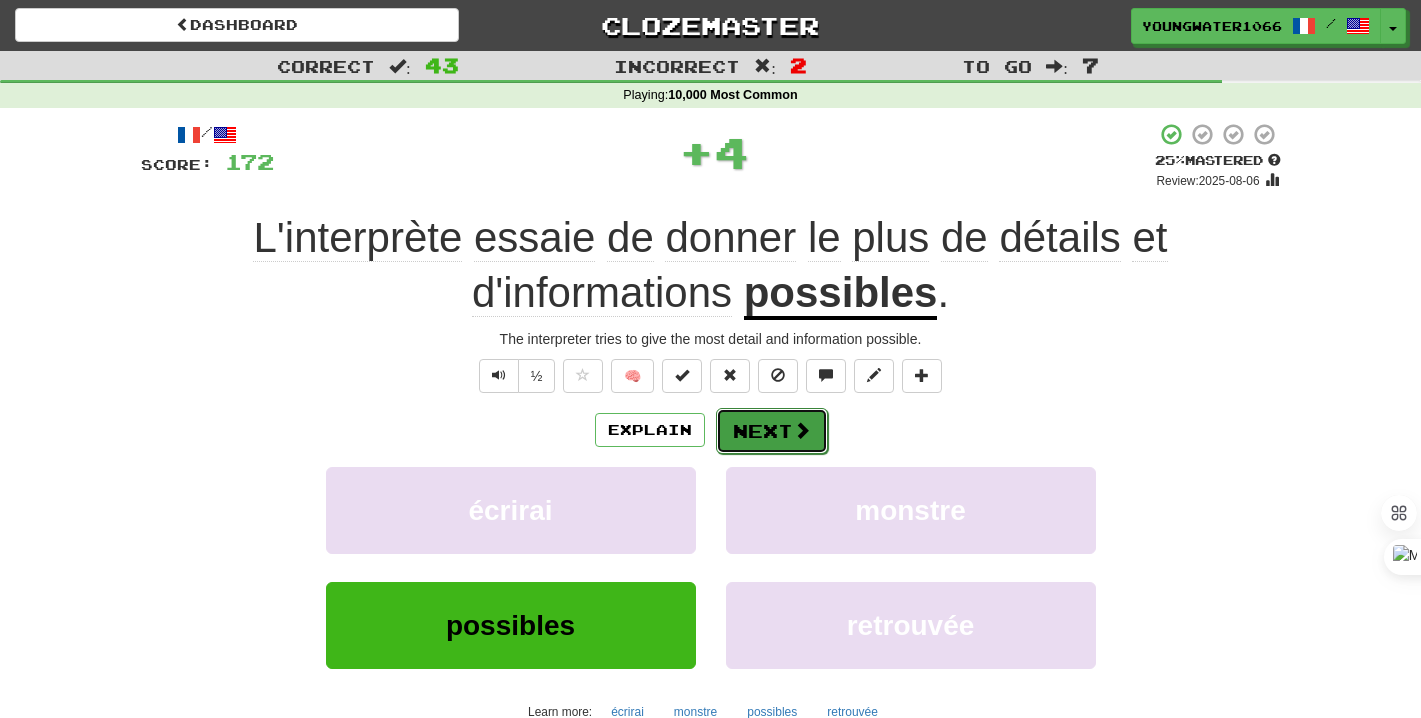click on "Next" at bounding box center [772, 431] 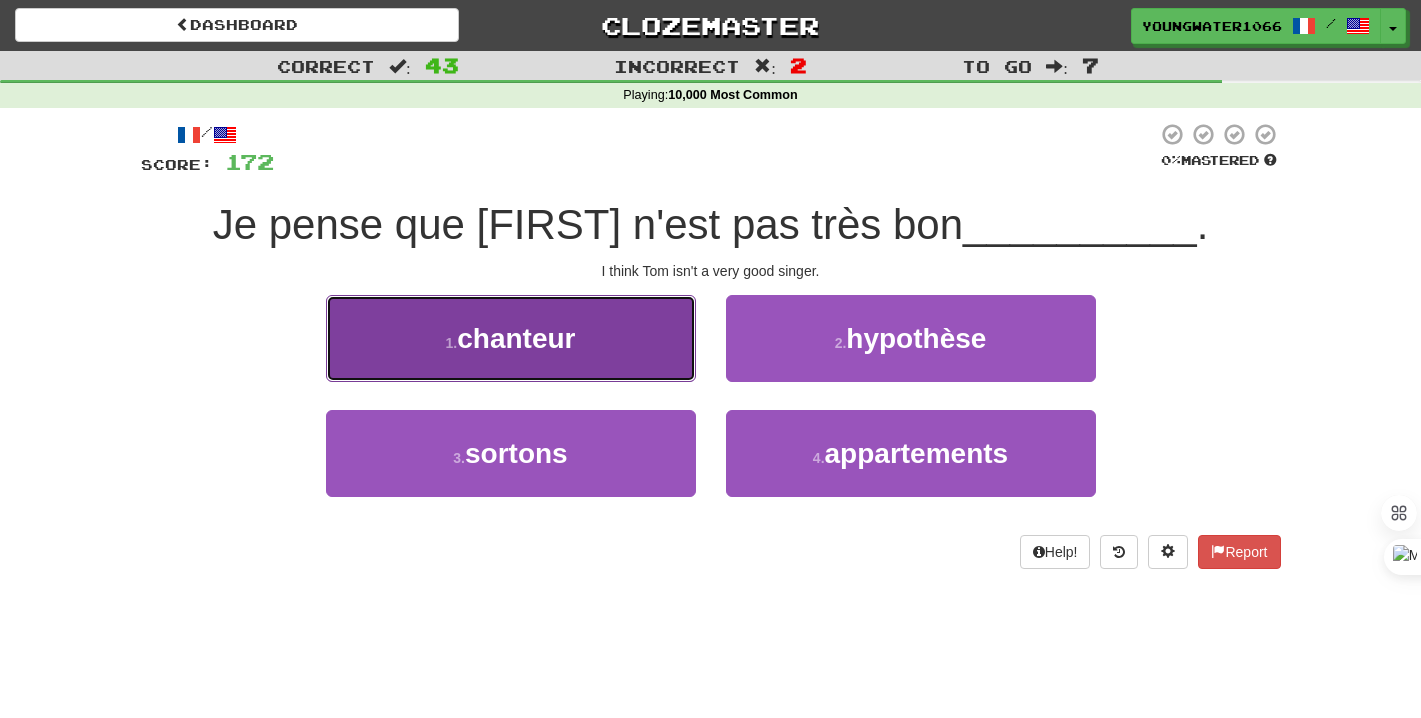 click on "1 .  chanteur" at bounding box center (511, 338) 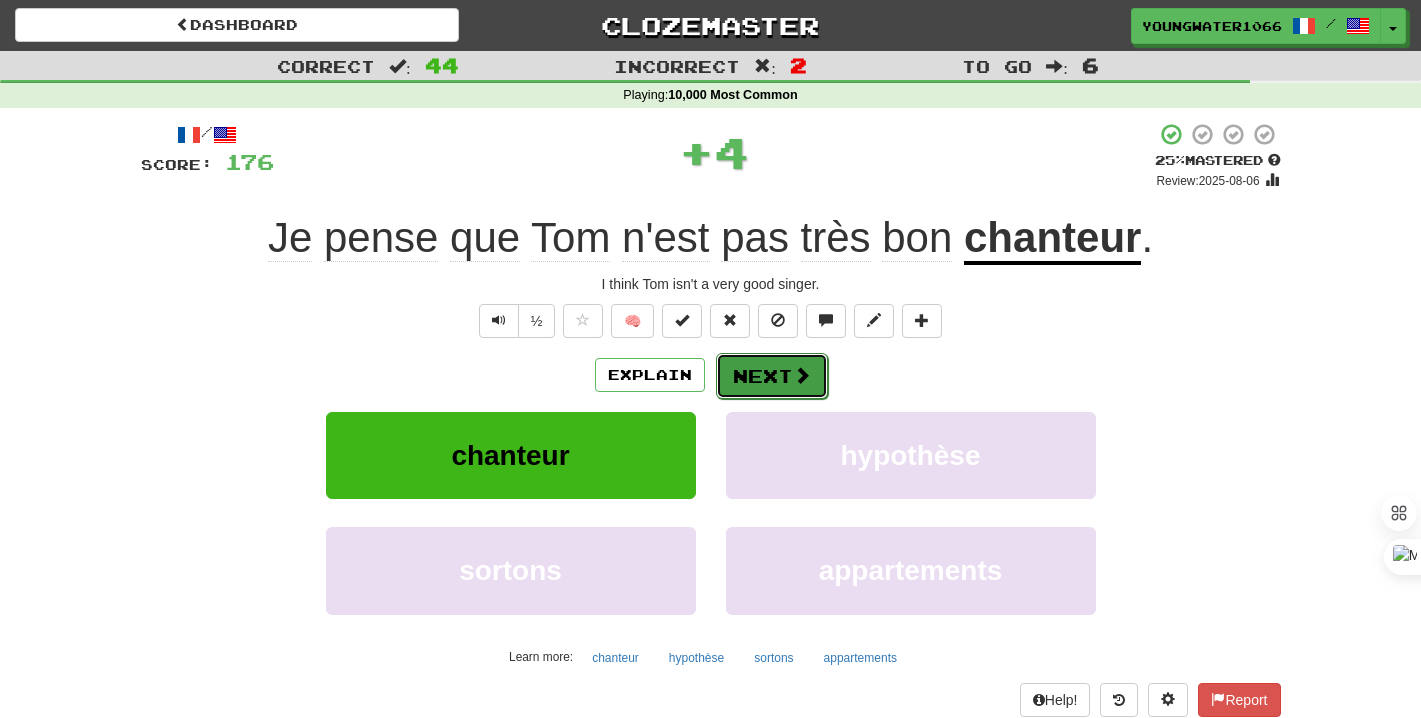 click on "Next" at bounding box center (772, 376) 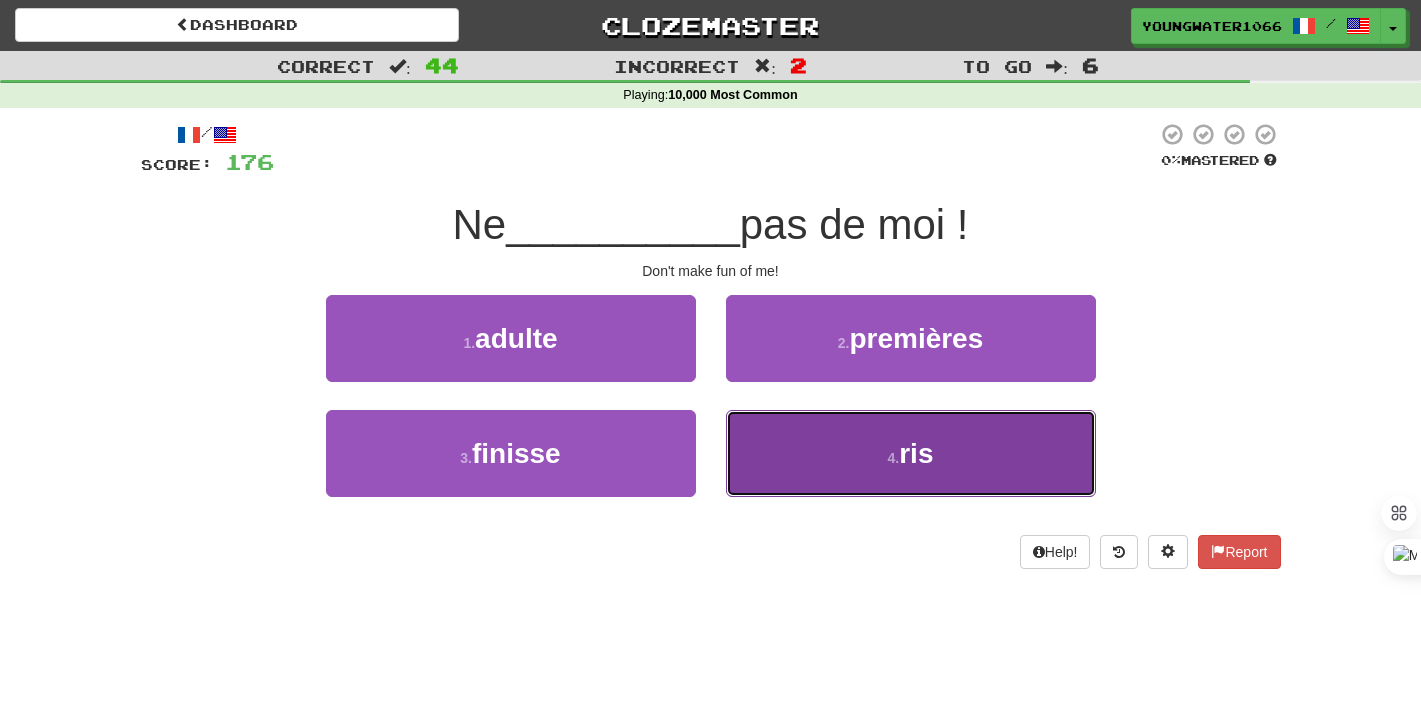 click on "4 .  ris" at bounding box center [911, 453] 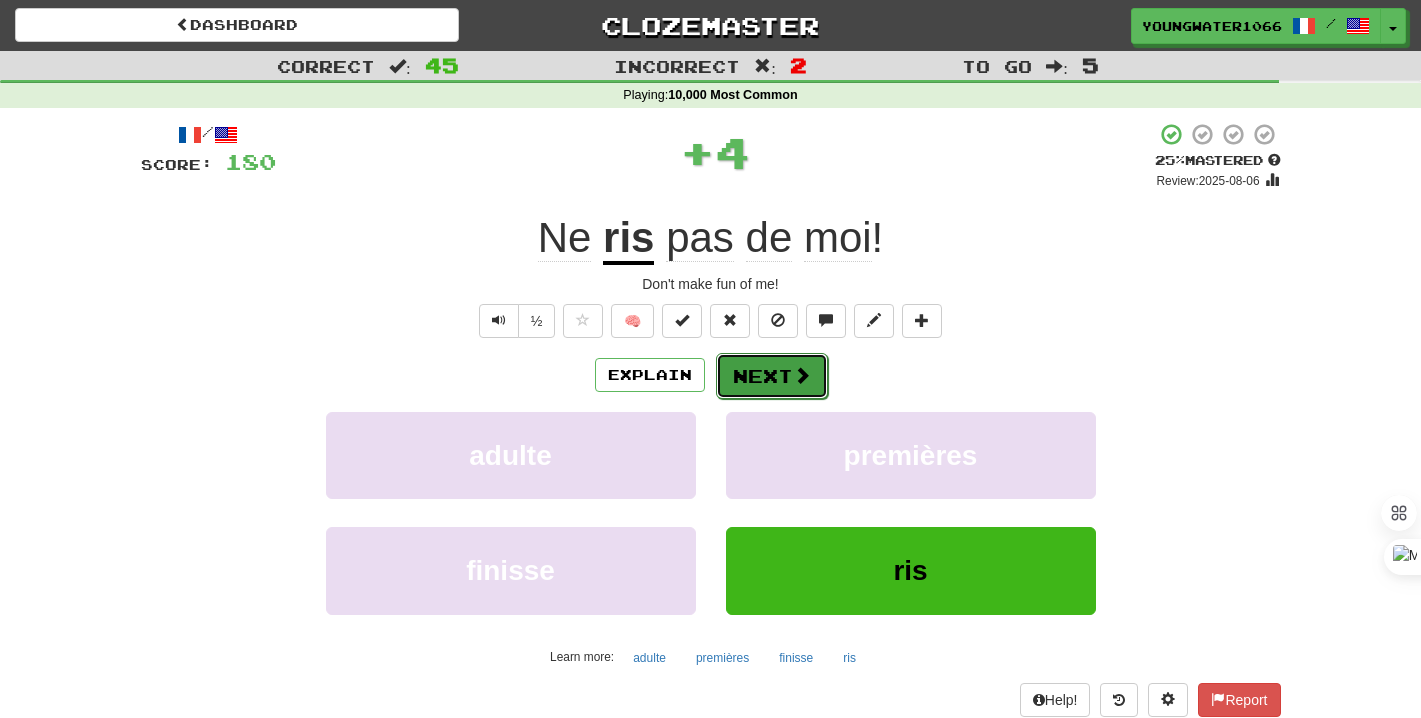 click on "Next" at bounding box center [772, 376] 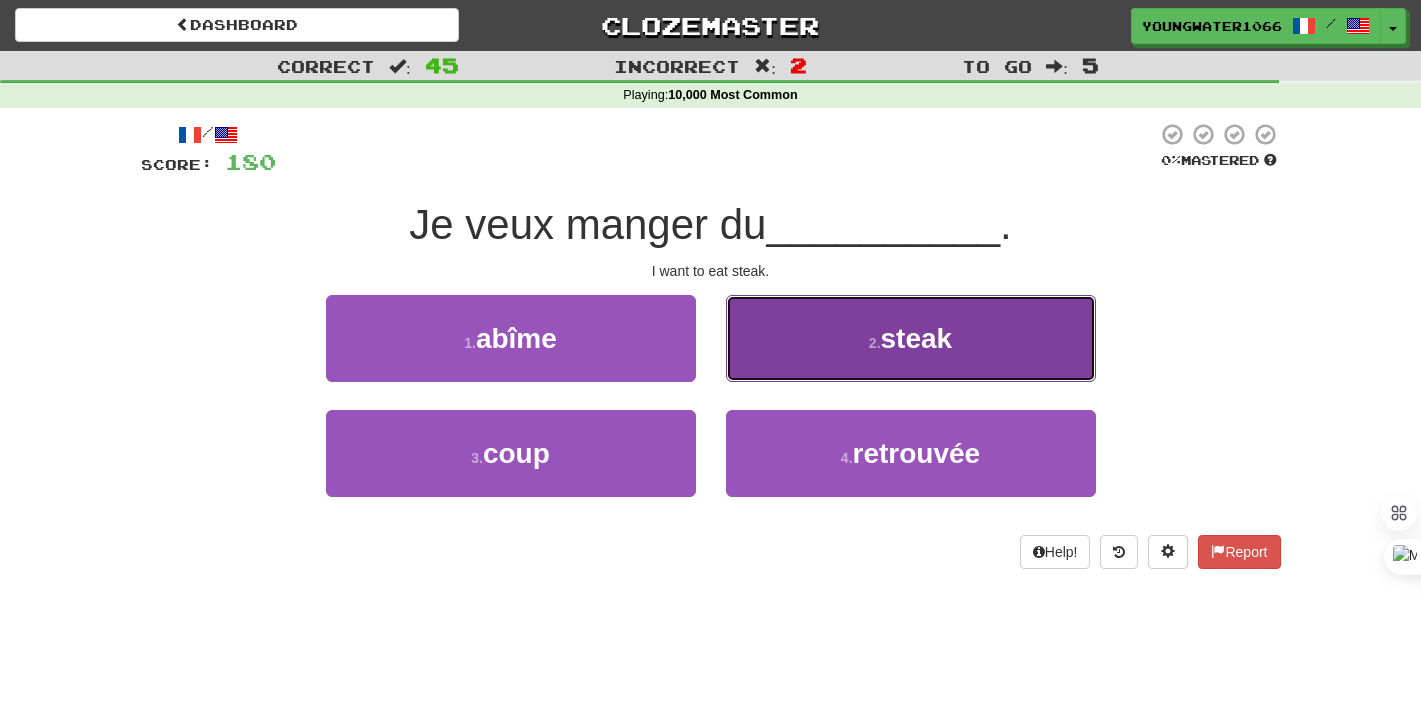 click on "2 .  steak" at bounding box center [911, 338] 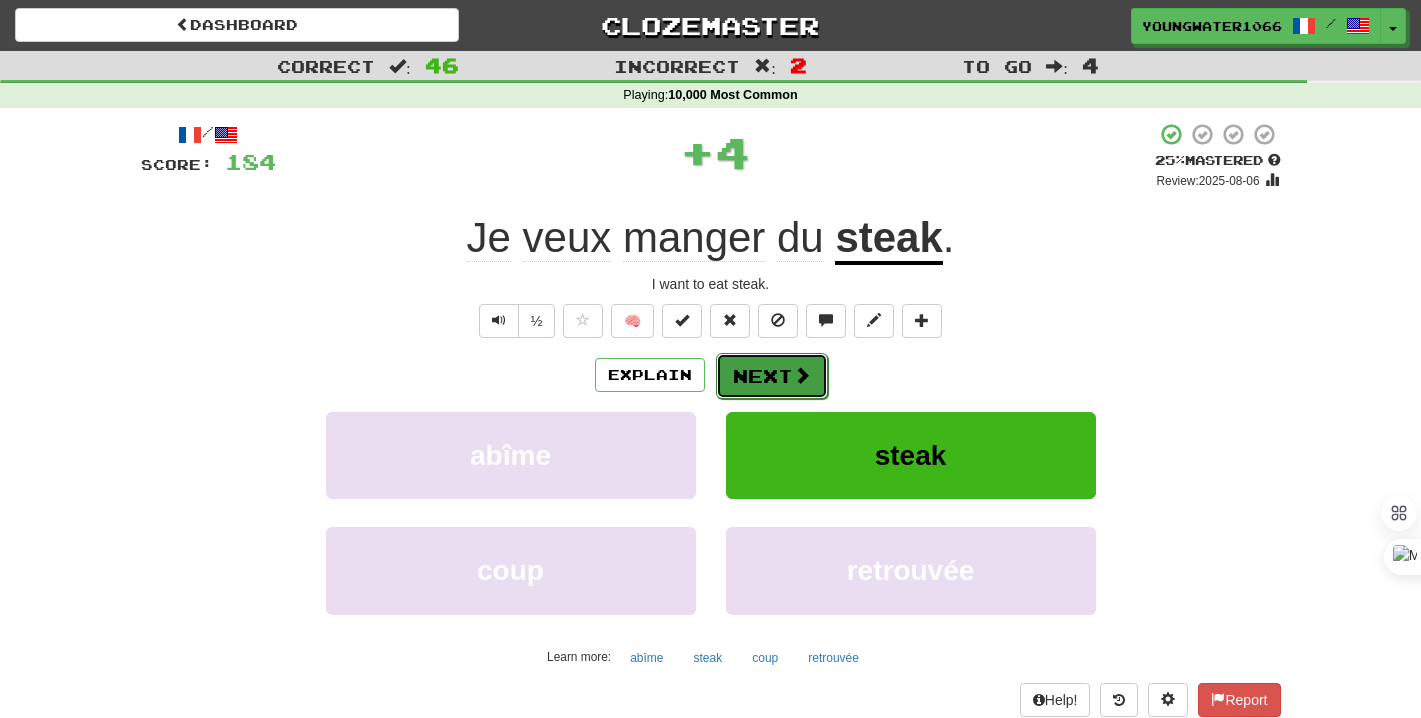 click on "Next" at bounding box center (772, 376) 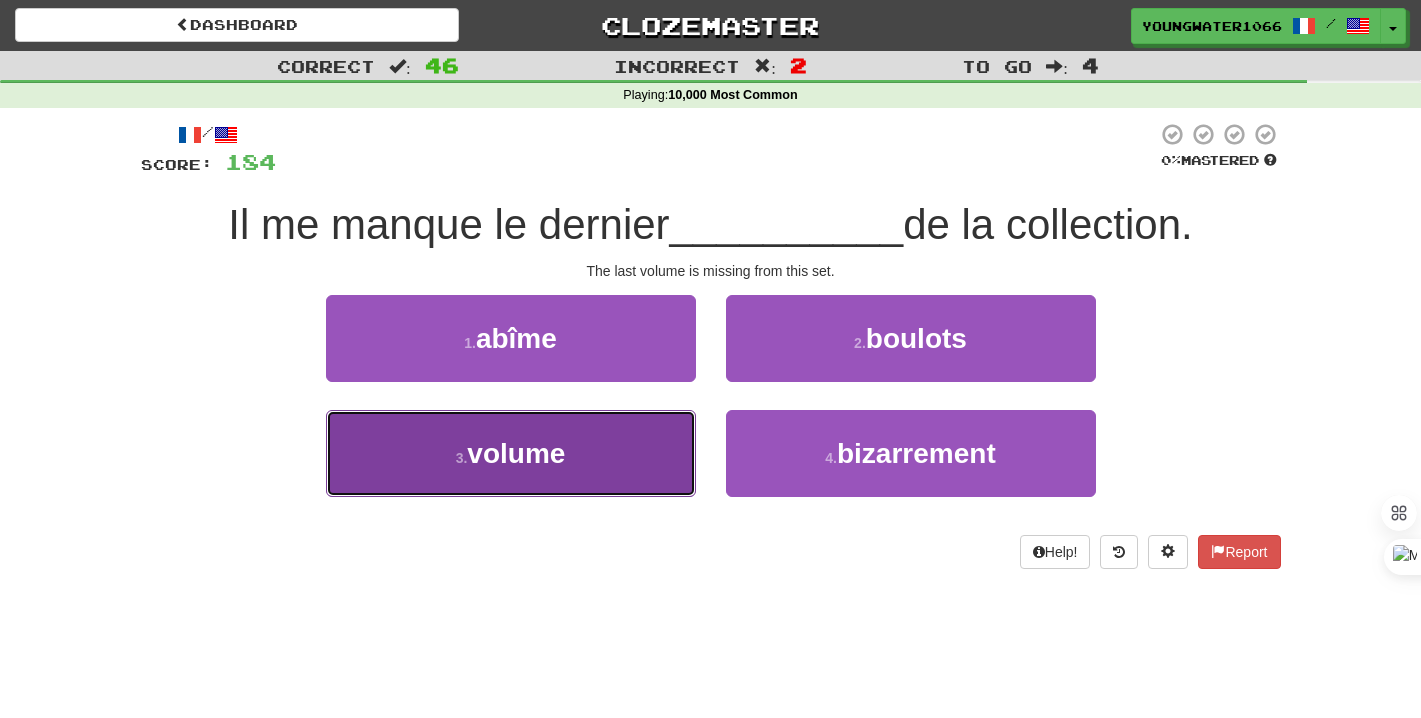 click on "3 .  volume" at bounding box center [511, 453] 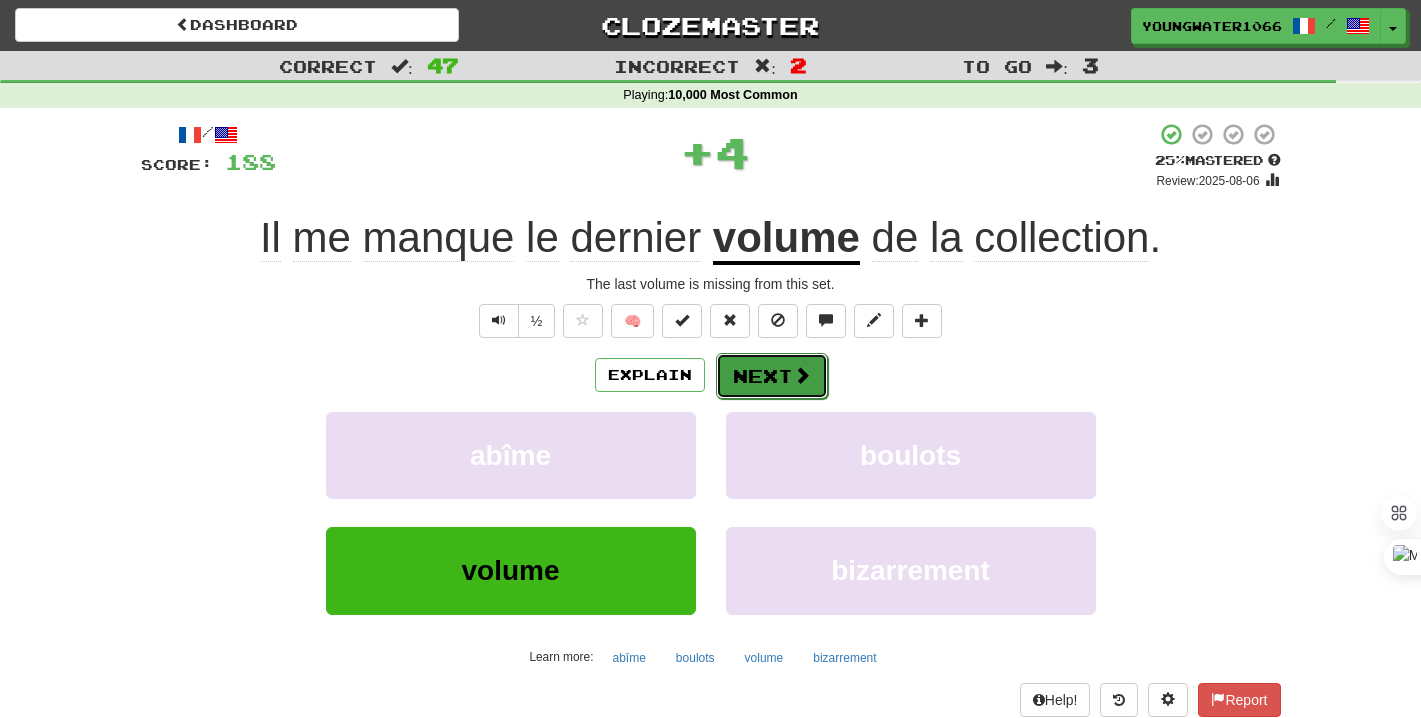 click on "Next" at bounding box center (772, 376) 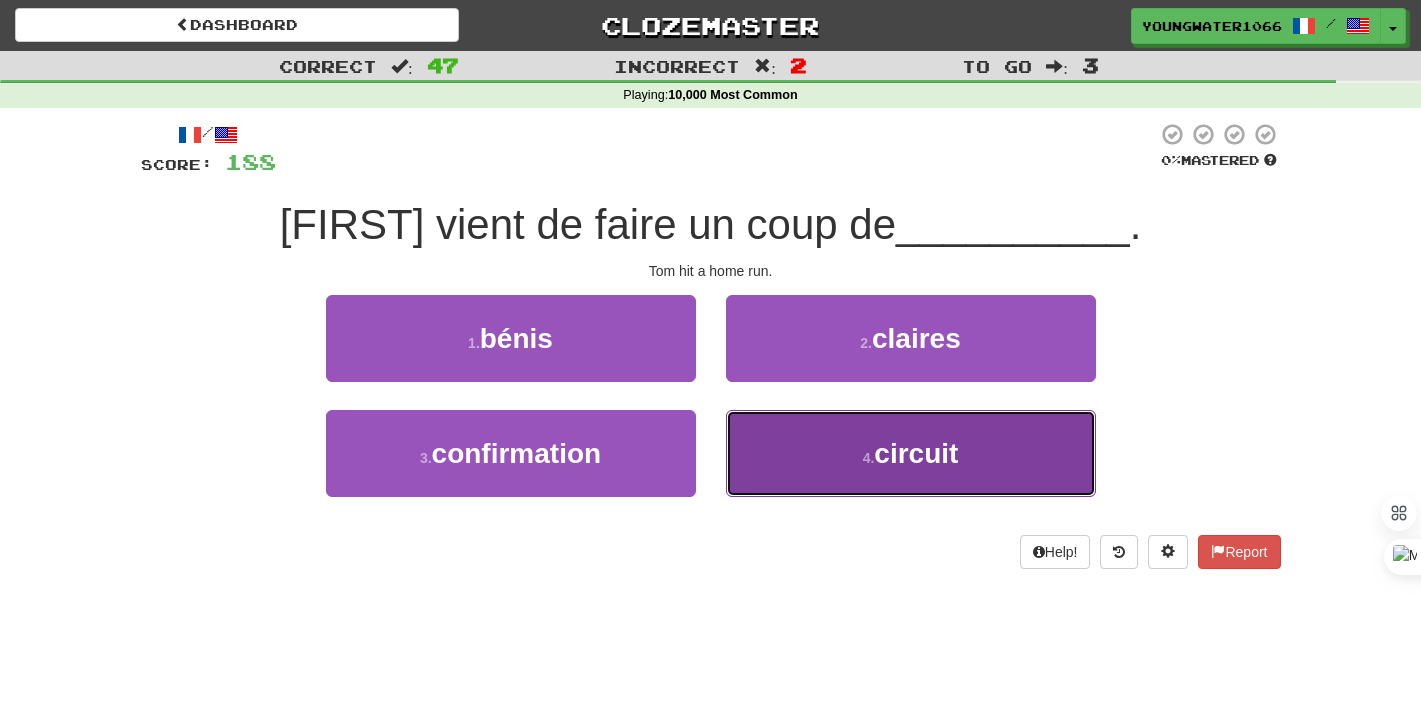 click on "4 .  circuit" at bounding box center [911, 453] 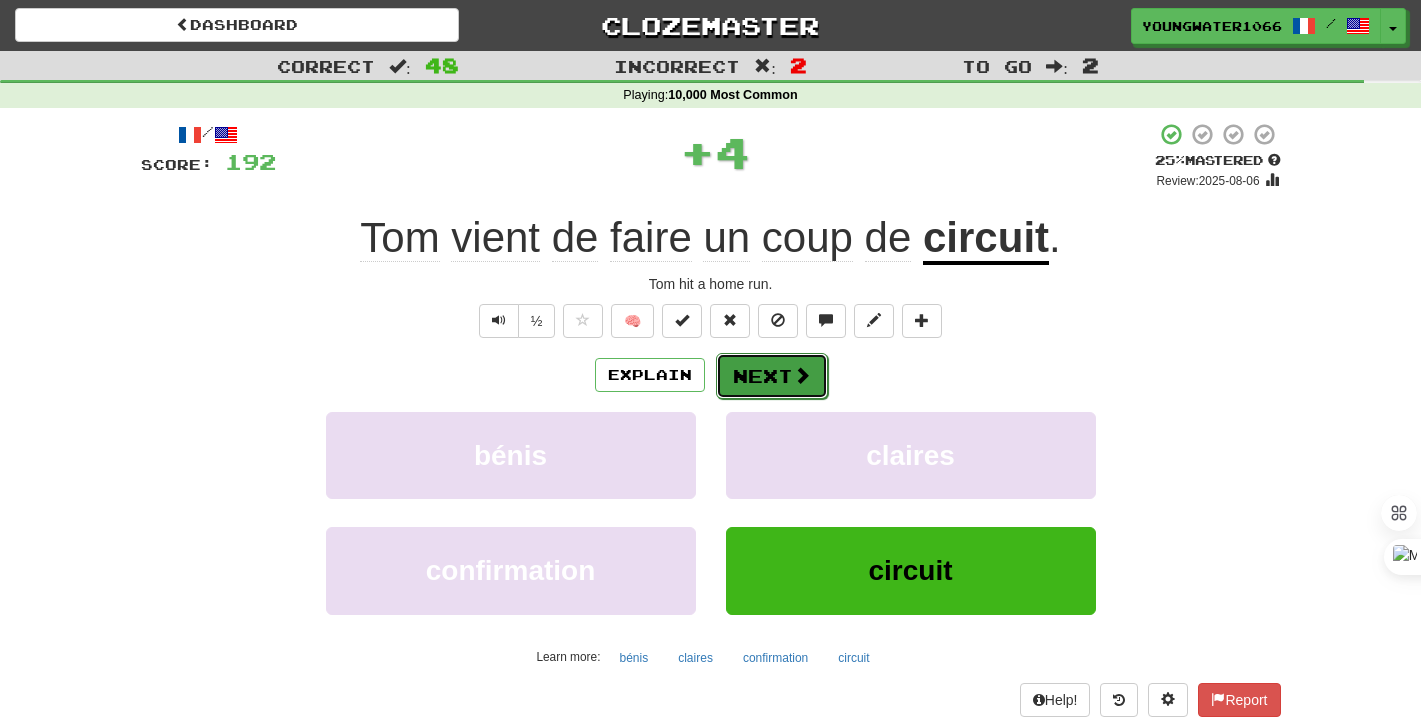 click on "Next" at bounding box center (772, 376) 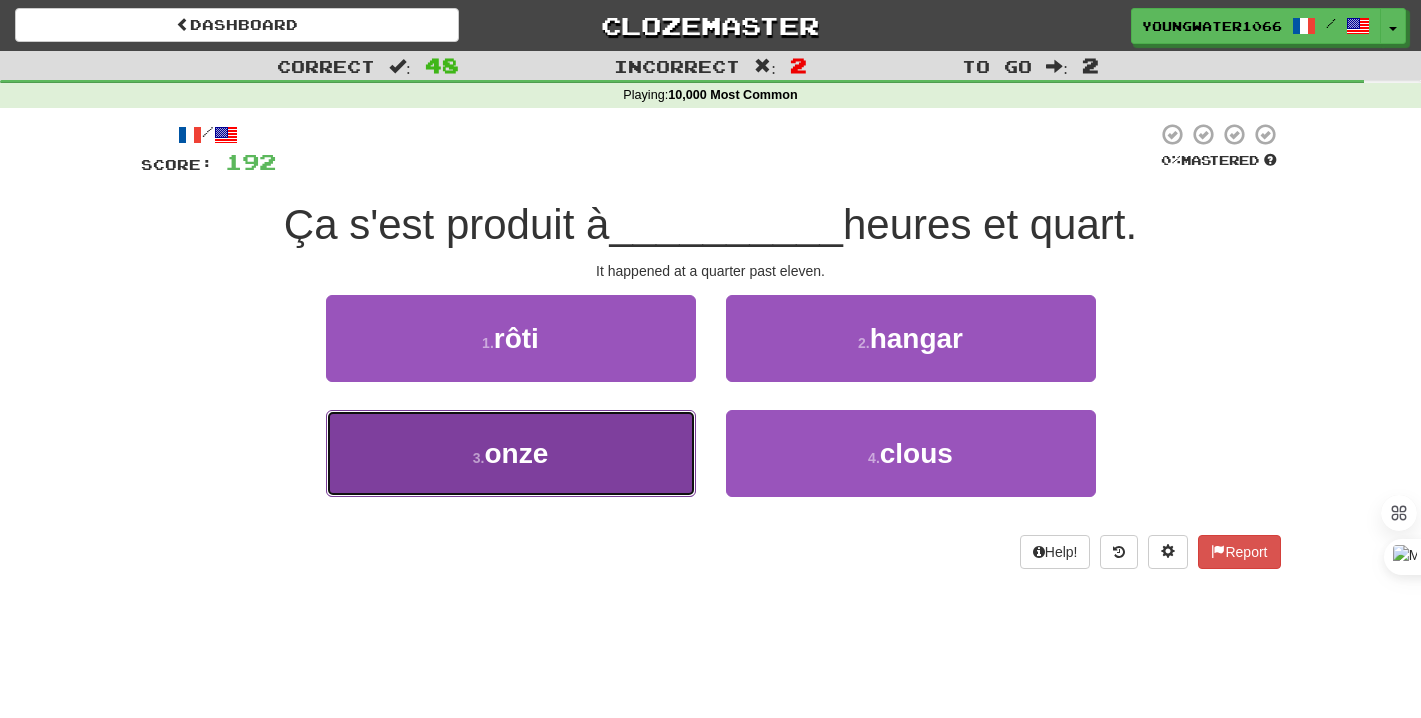 click on "3 .  onze" at bounding box center (511, 453) 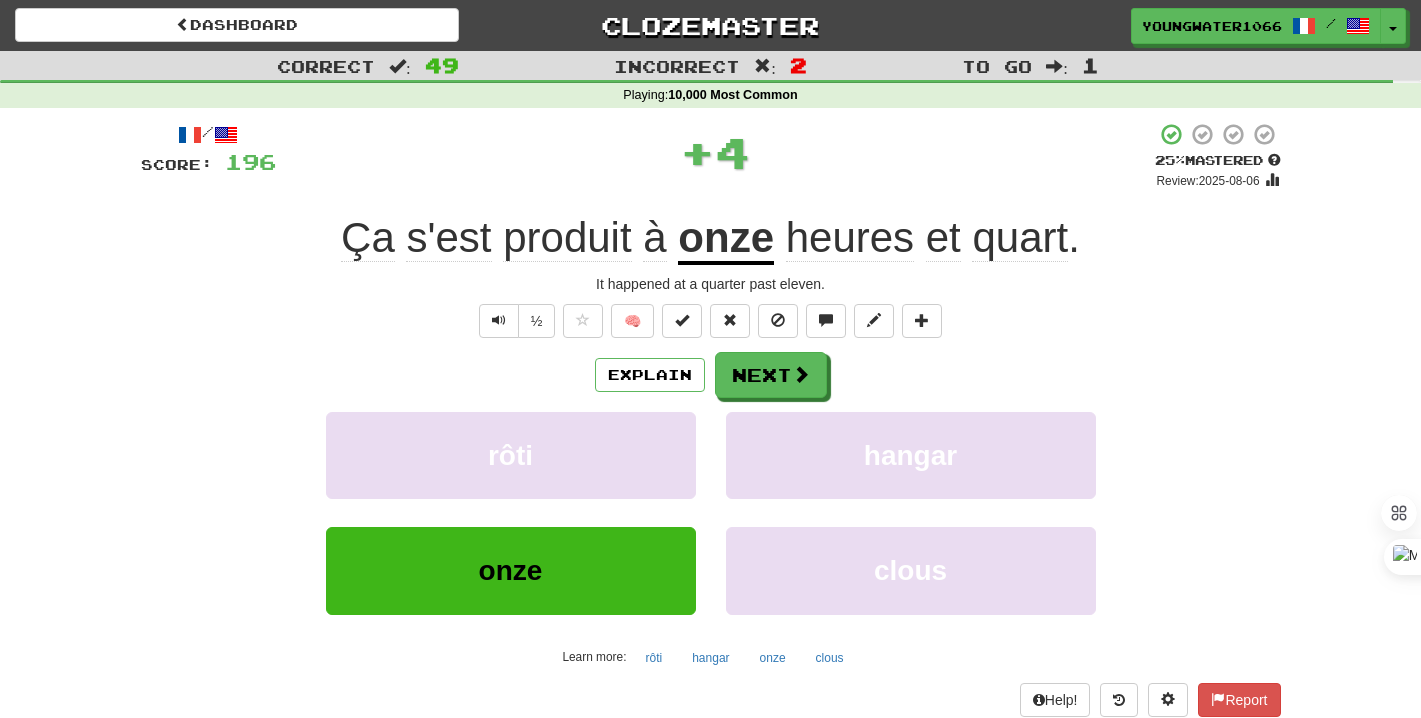click on "/  Score:   196 + 4 25 %  Mastered Review:  2025-08-06 Ça   s'est   produit   à   onze   heures   et   quart . It happened at a quarter past eleven. ½ 🧠 Explain Next rôti hangar onze clous Learn more: rôti hangar onze clous  Help!  Report Sentence Source" at bounding box center (711, 435) 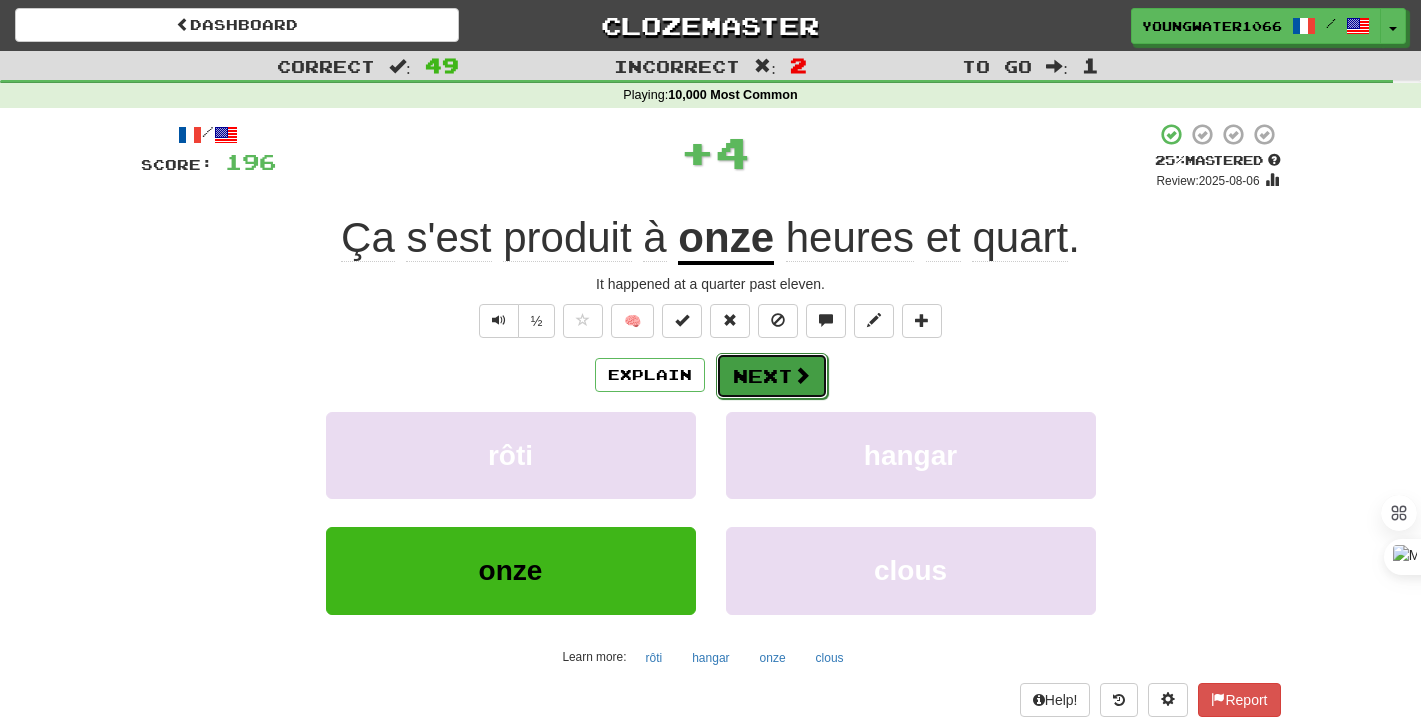 click on "Next" at bounding box center (772, 376) 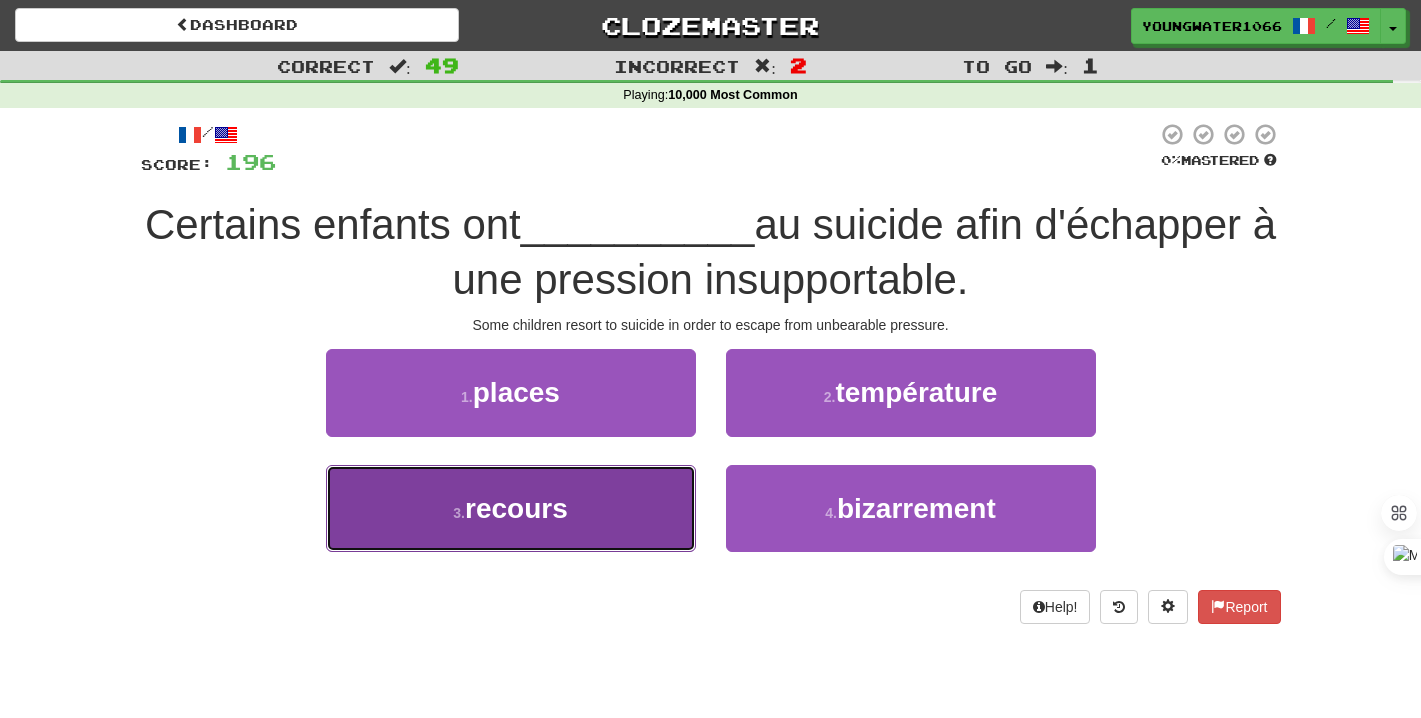 click on "3 .  recours" at bounding box center [511, 508] 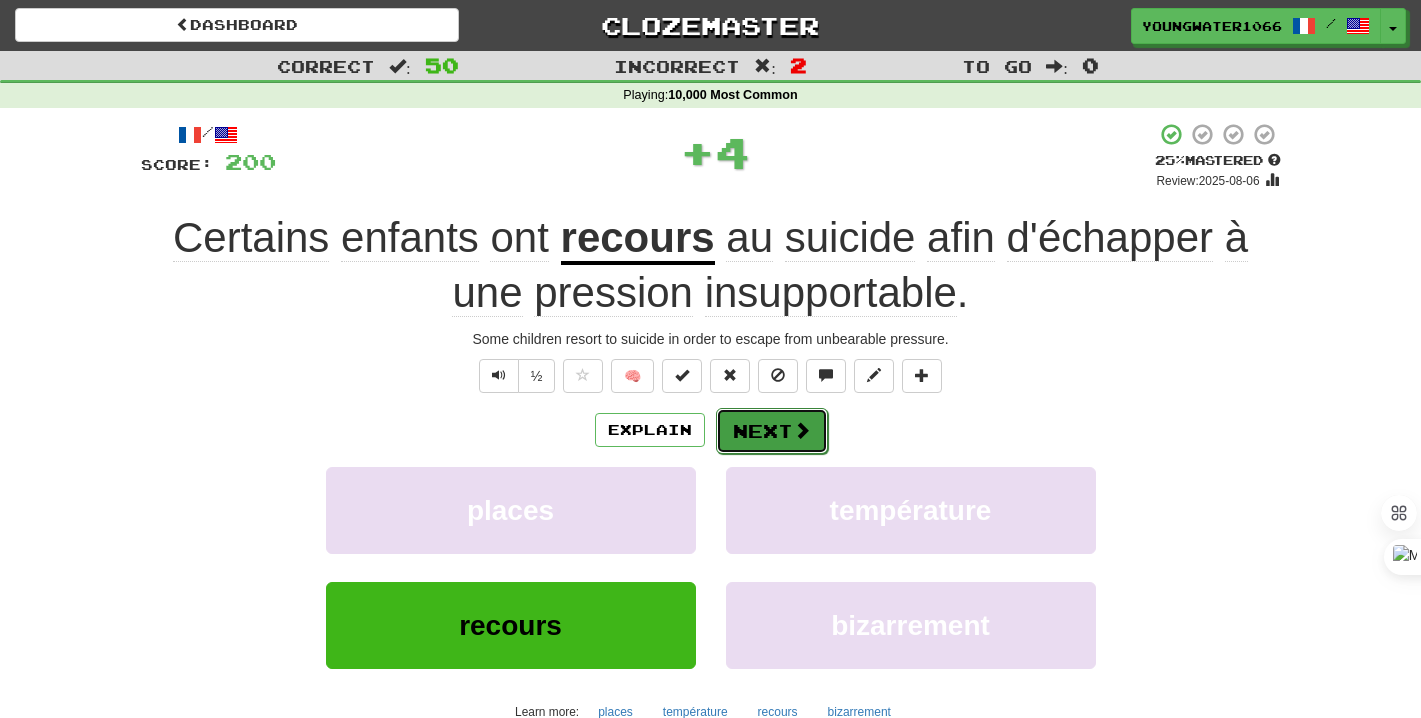 click on "Next" at bounding box center (772, 431) 